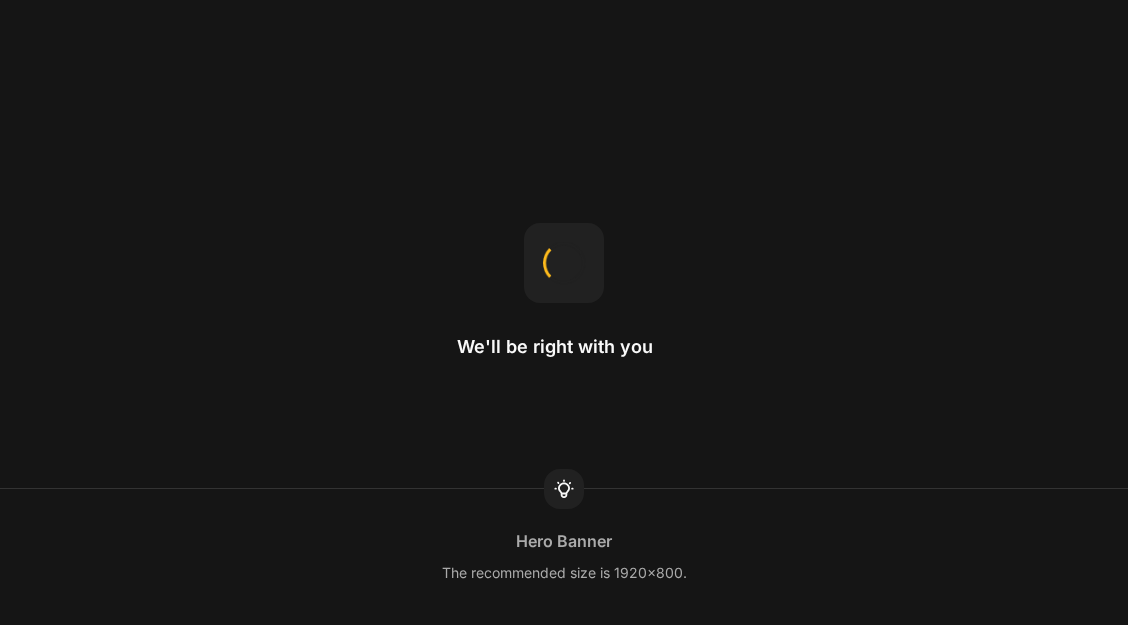scroll, scrollTop: 0, scrollLeft: 0, axis: both 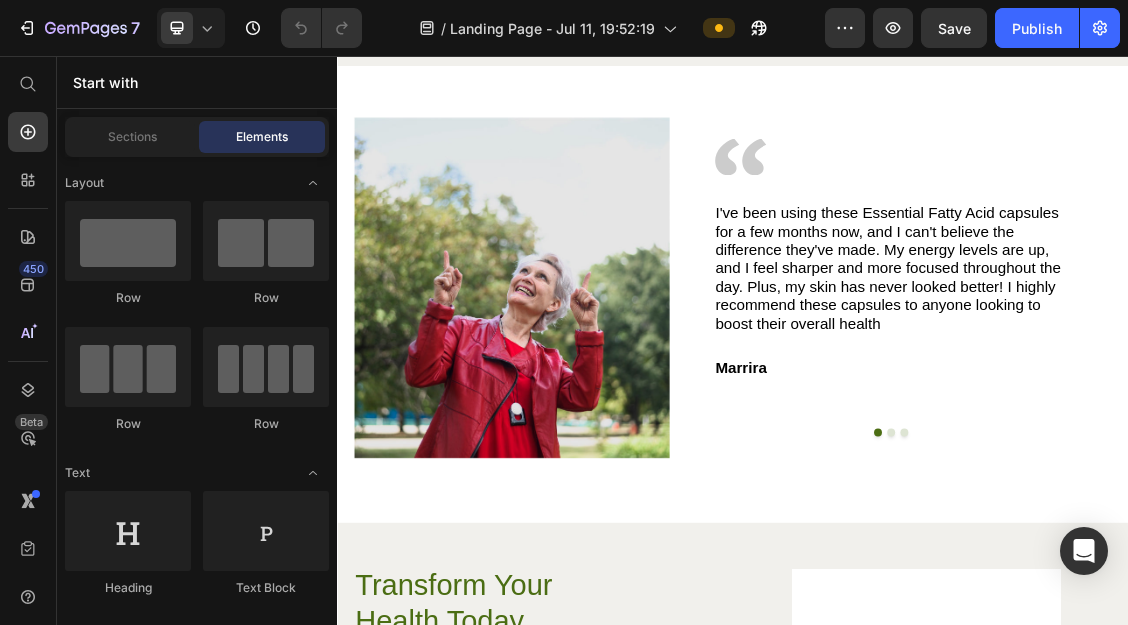 click on "I've been using these Essential Fatty Acid capsules for a few months now, and I can't believe the difference they've made. My energy levels are up, and I feel sharper and more focused throughout the day. Plus, my skin has never looked better! I highly recommend these capsules to anyone looking to boost their overall health" at bounding box center (1176, 377) 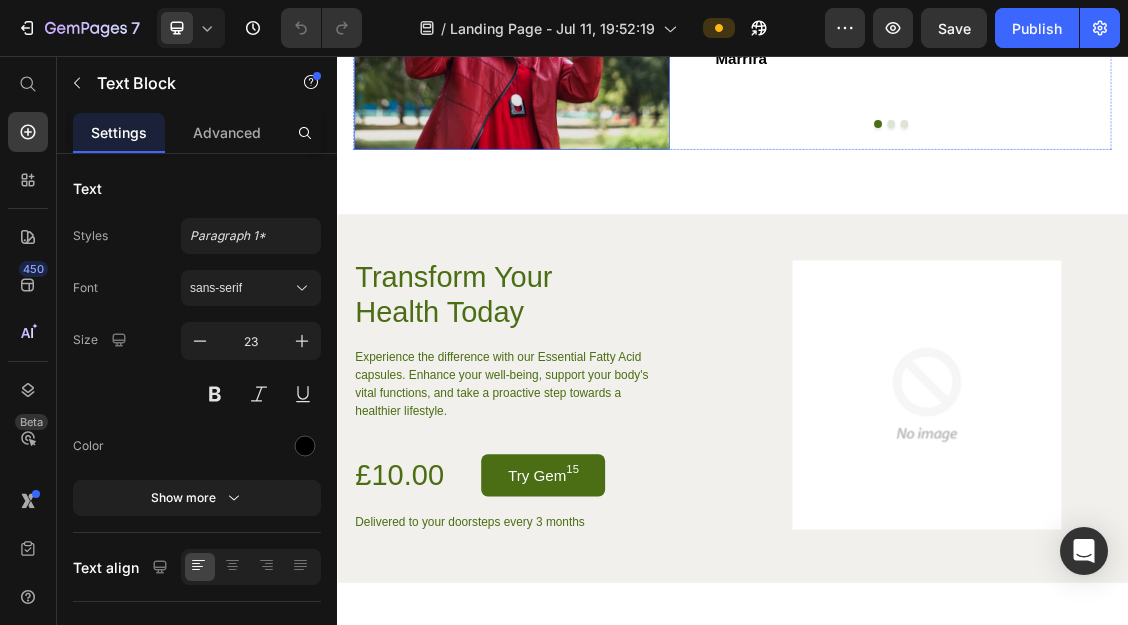 scroll, scrollTop: 4580, scrollLeft: 0, axis: vertical 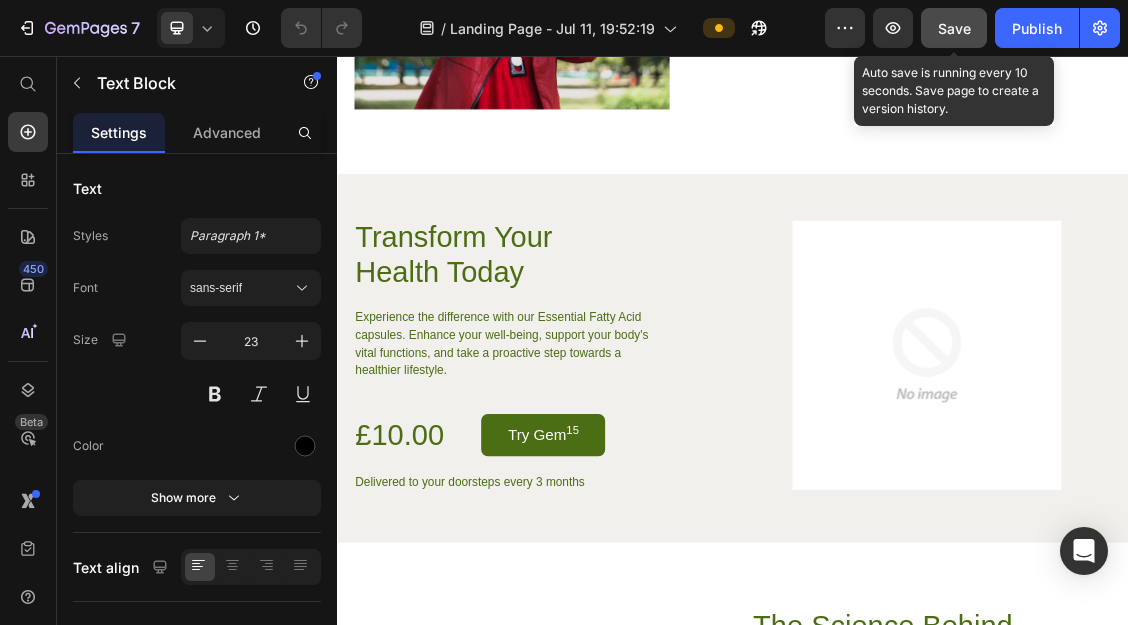 click on "Save" at bounding box center [954, 28] 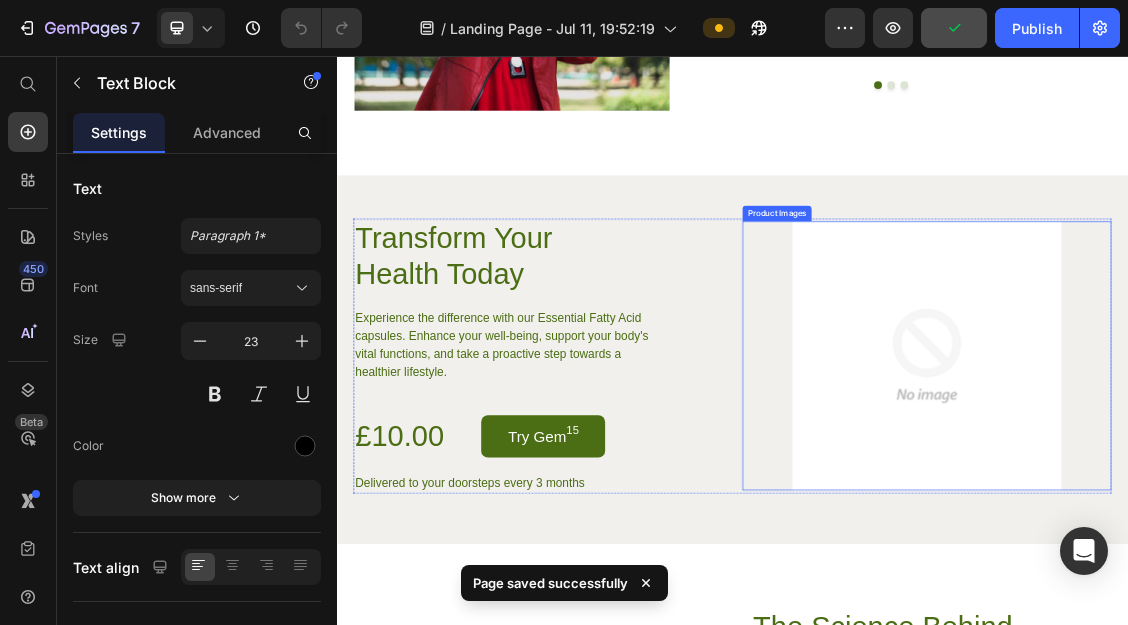 scroll, scrollTop: 4310, scrollLeft: 0, axis: vertical 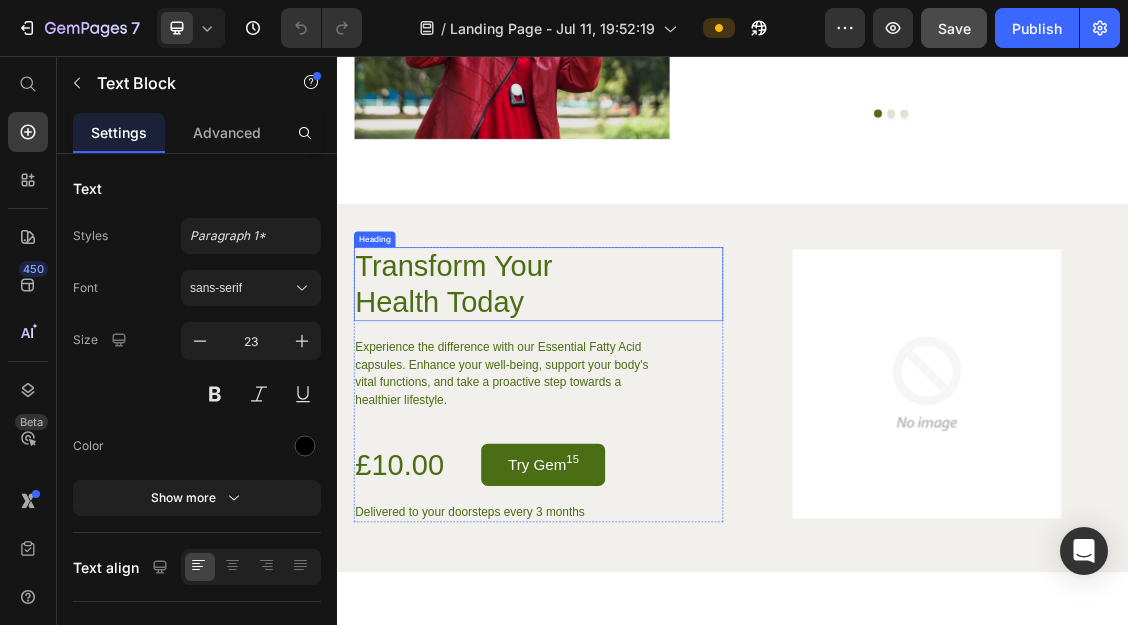 click on "Transform Your Health Today" at bounding box center (562, 402) 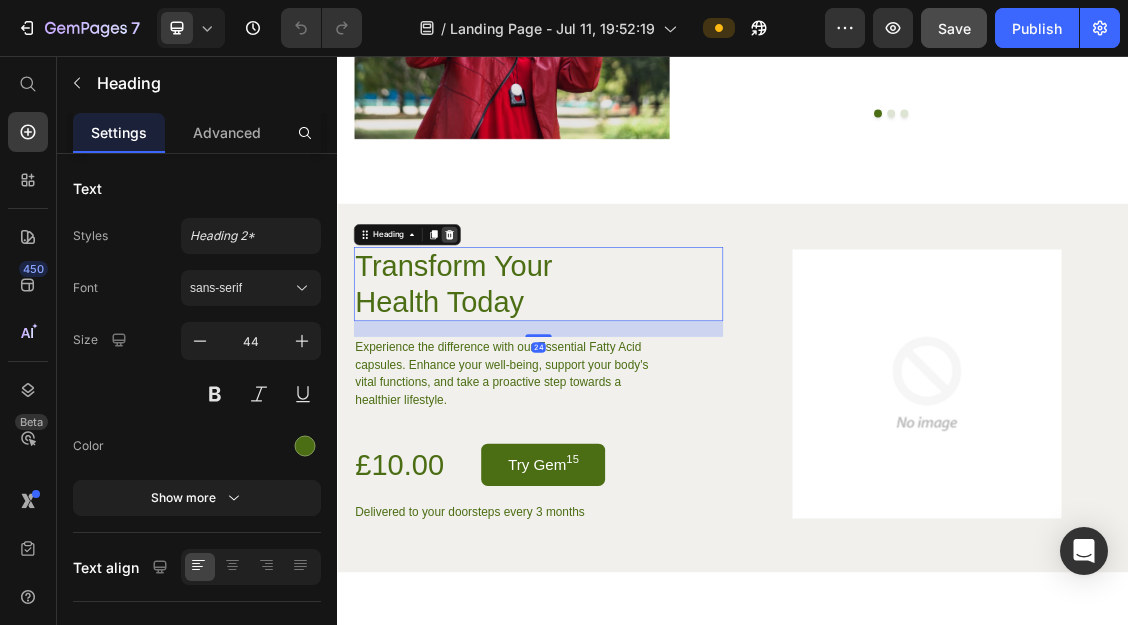 click 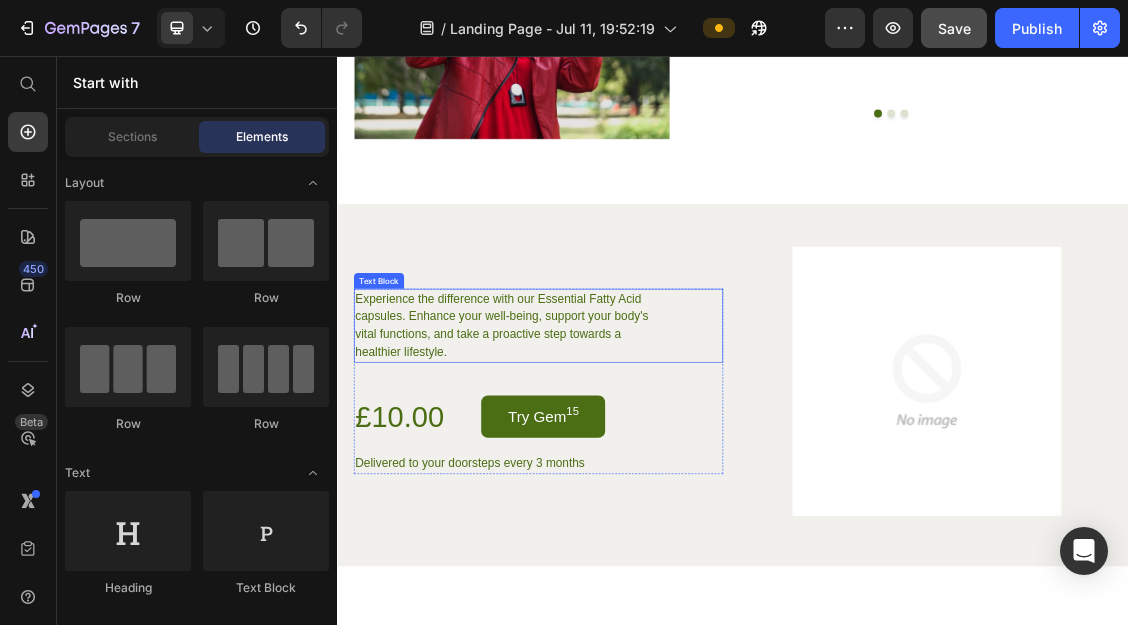click on "Experience the difference with our Essential Fatty Acid capsules. Enhance your well-being, support your body's vital functions, and take a proactive step towards a healthier lifestyle." at bounding box center (602, 465) 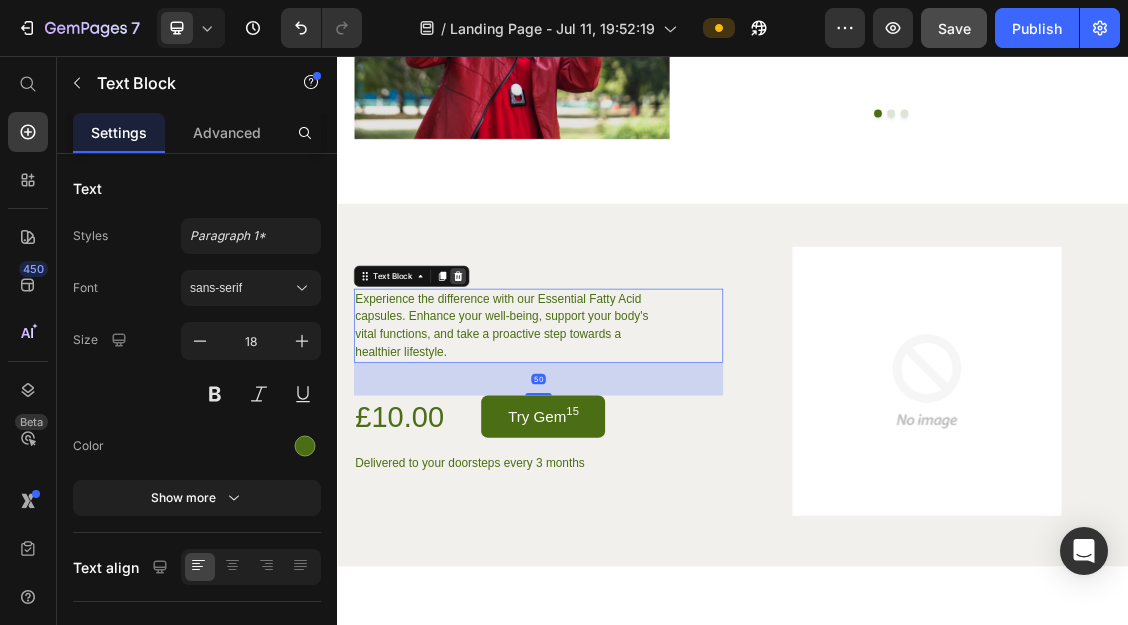 click 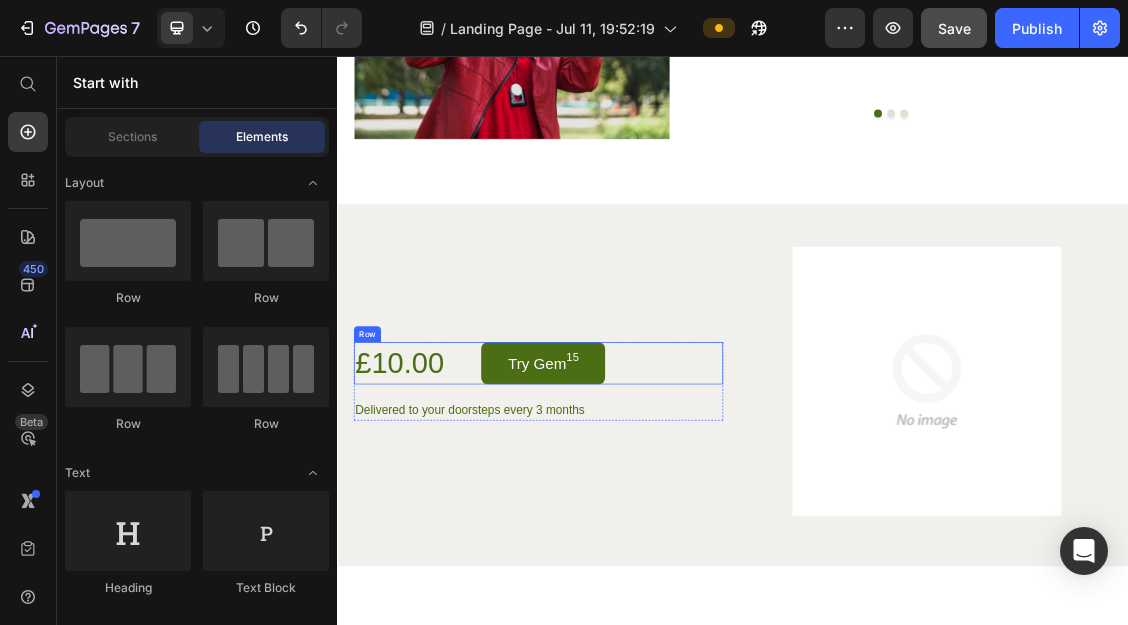 click on "£10.00 Product Price Try Gem 15 Add to Cart Row" at bounding box center [642, 522] 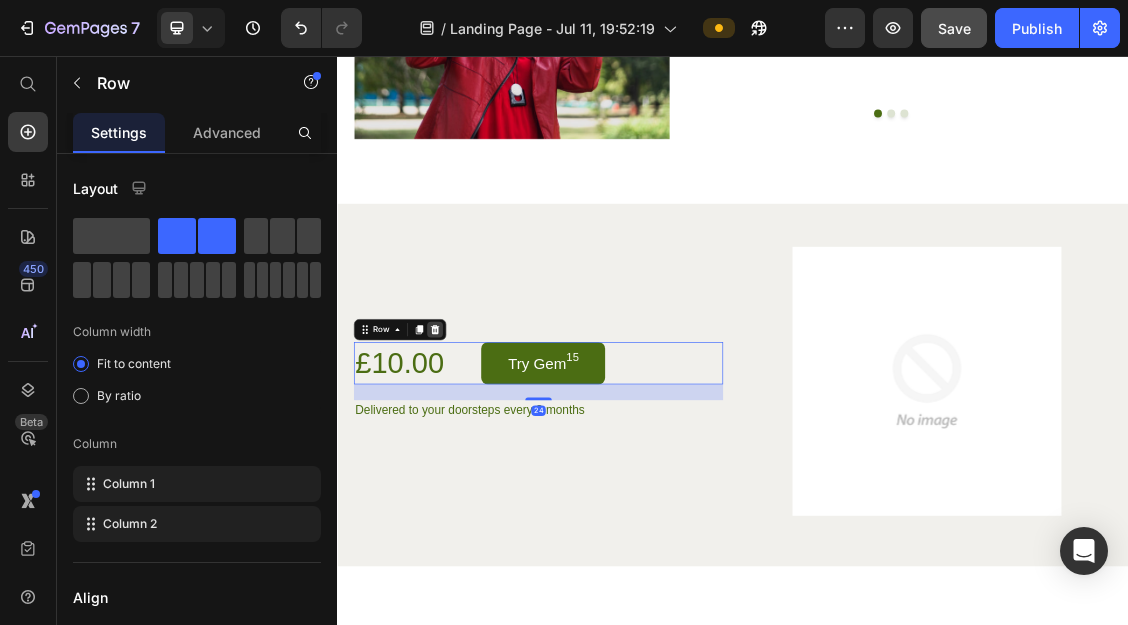 click 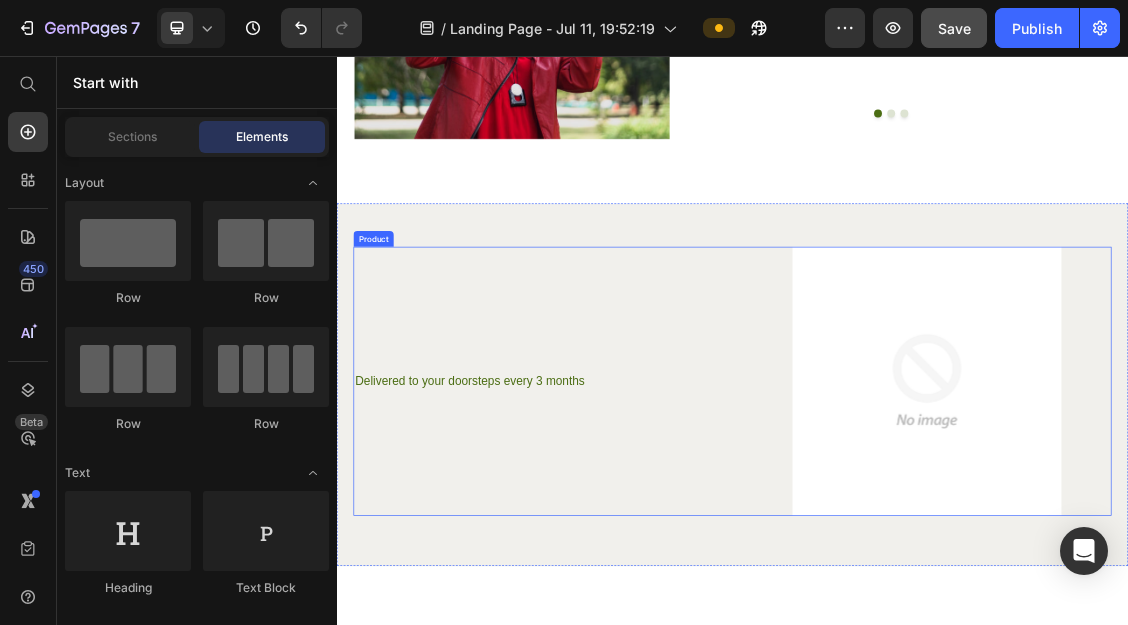 click on "Delivered to your doorsteps every 3 months" at bounding box center [642, 549] 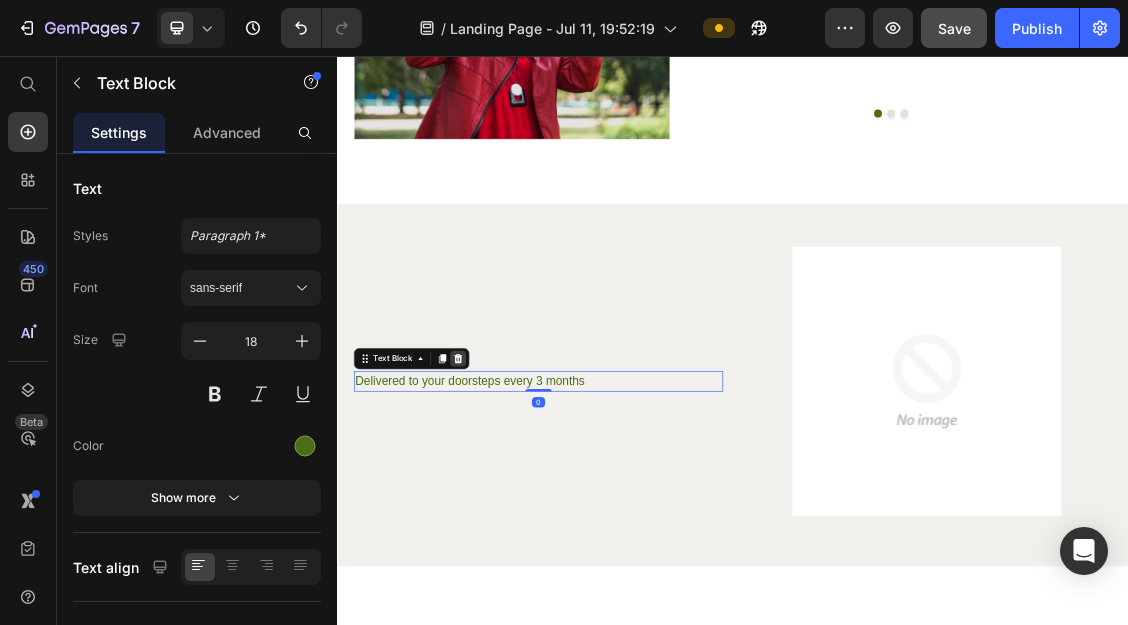 click 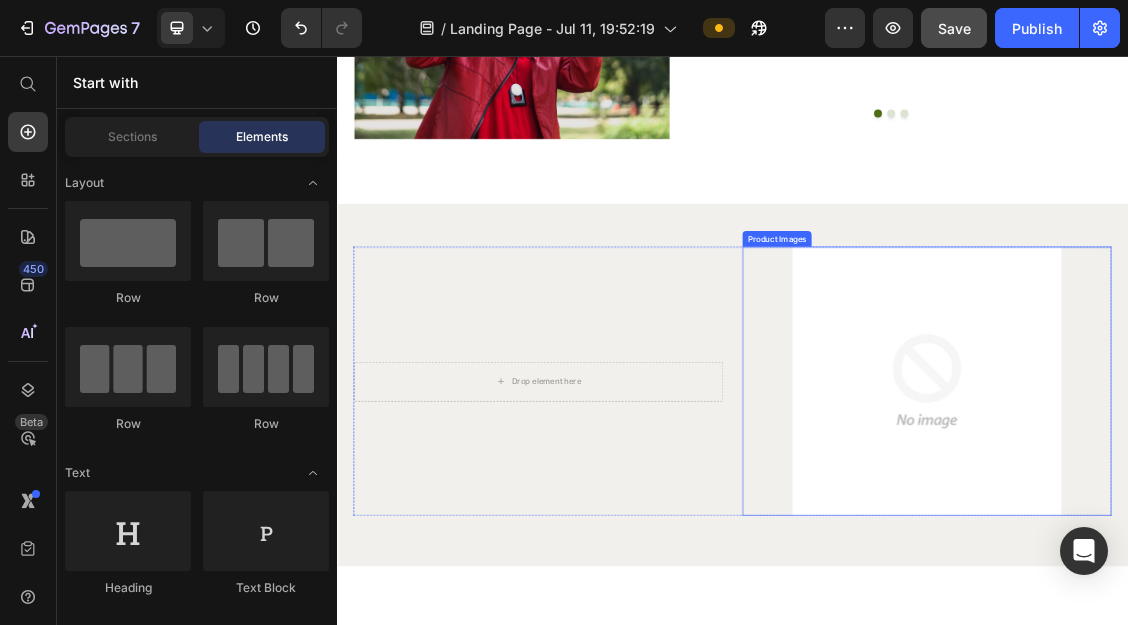 click at bounding box center [1232, 550] 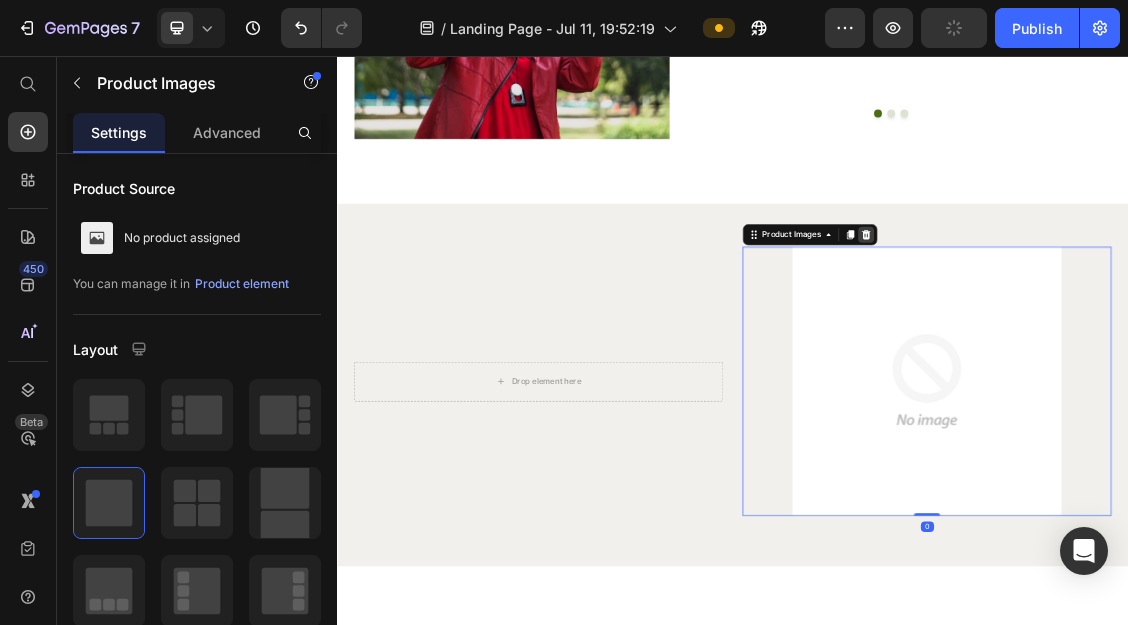 click 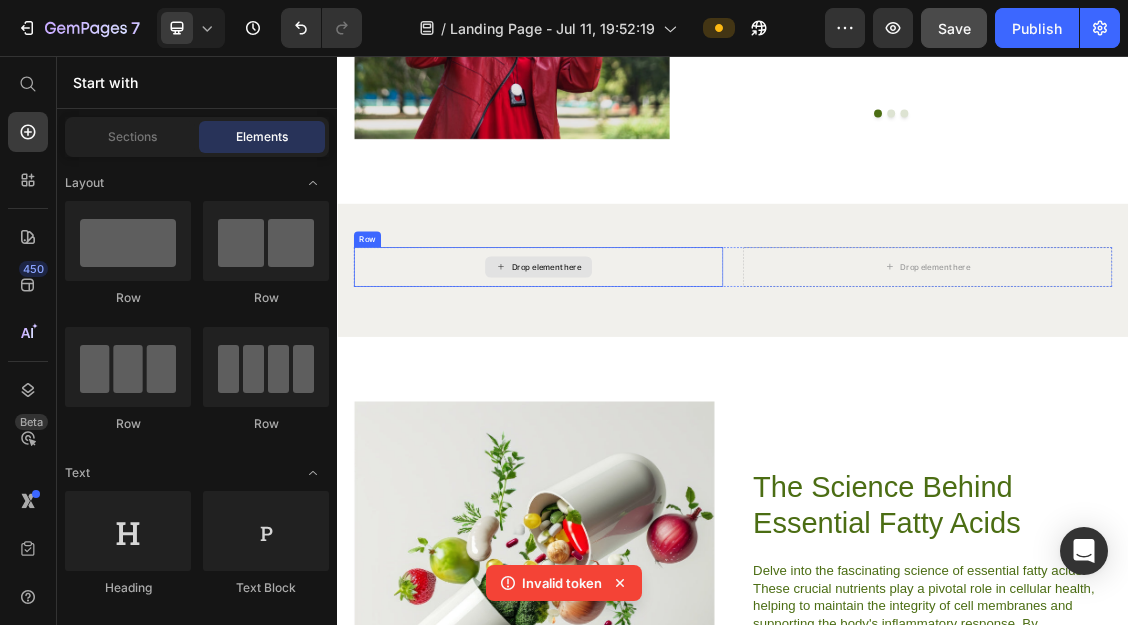 click on "Drop element here" at bounding box center (642, 376) 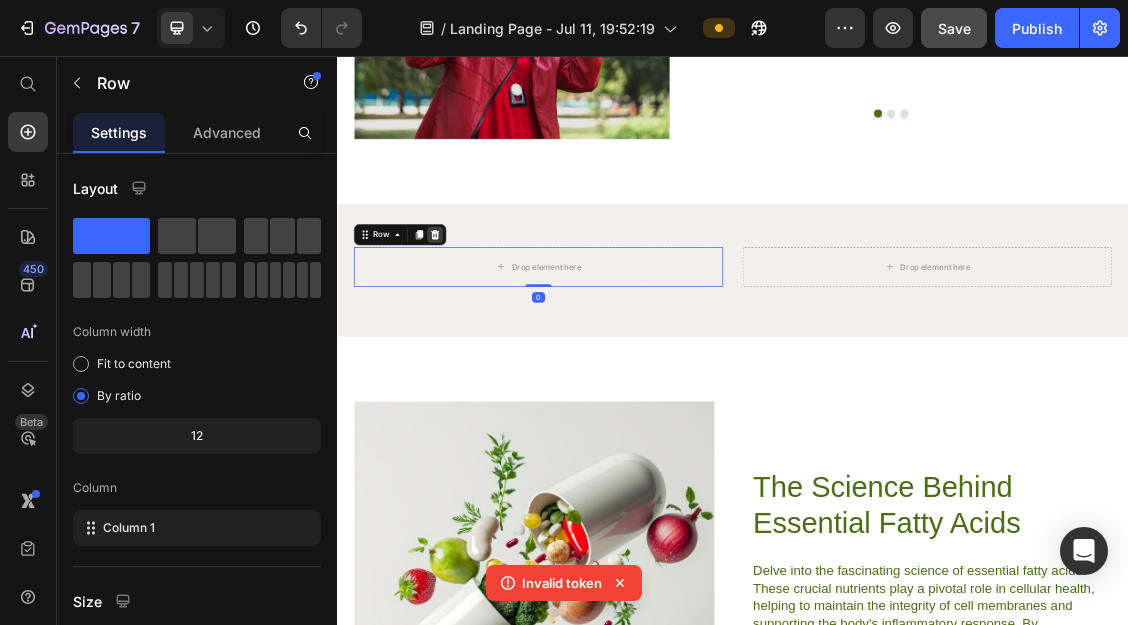 click 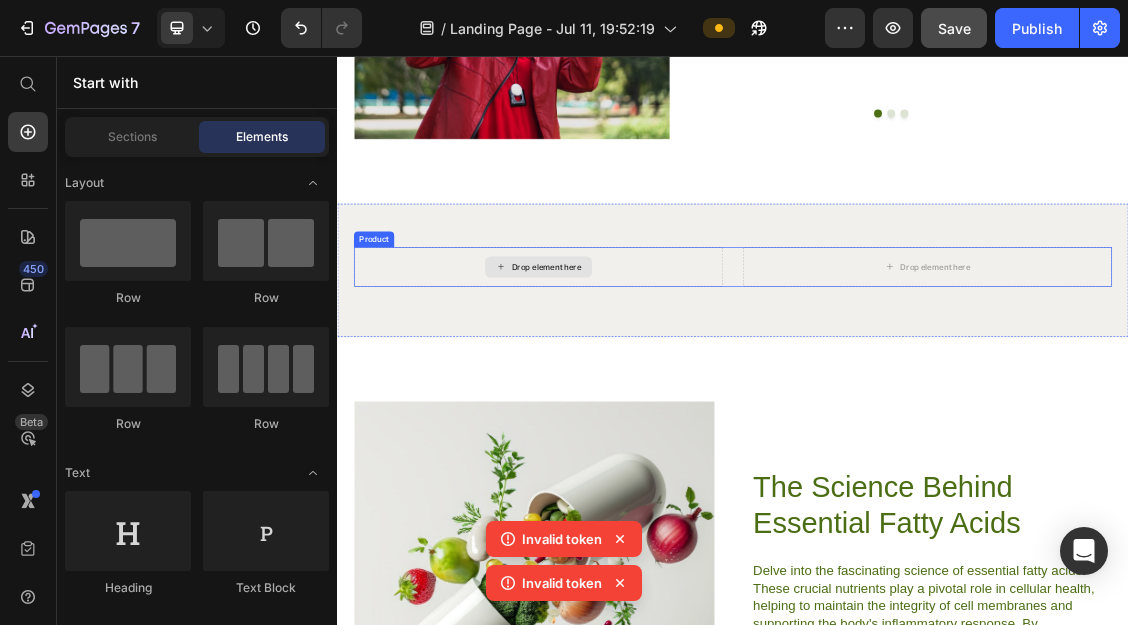 click on "Drop element here" at bounding box center (642, 376) 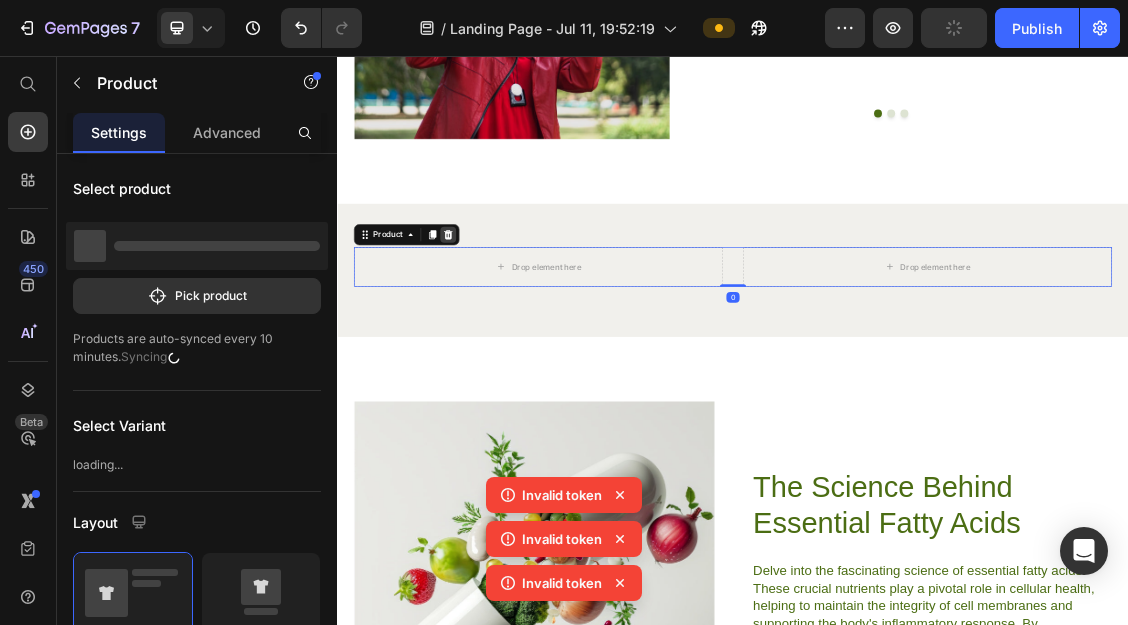 click 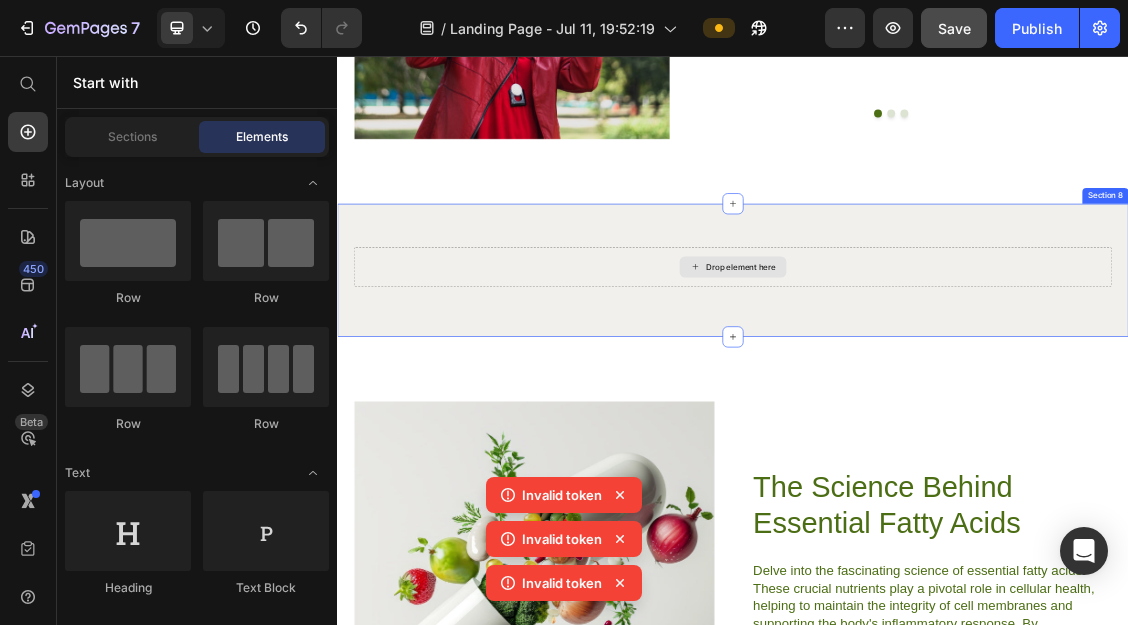 click on "Drop element here" at bounding box center (937, 376) 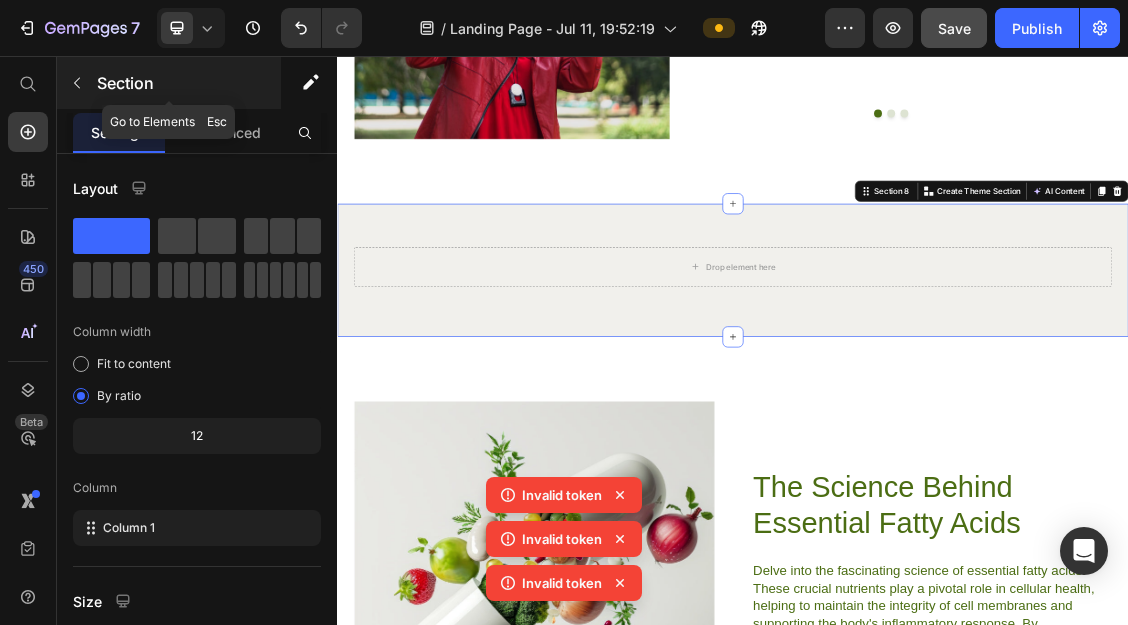 click 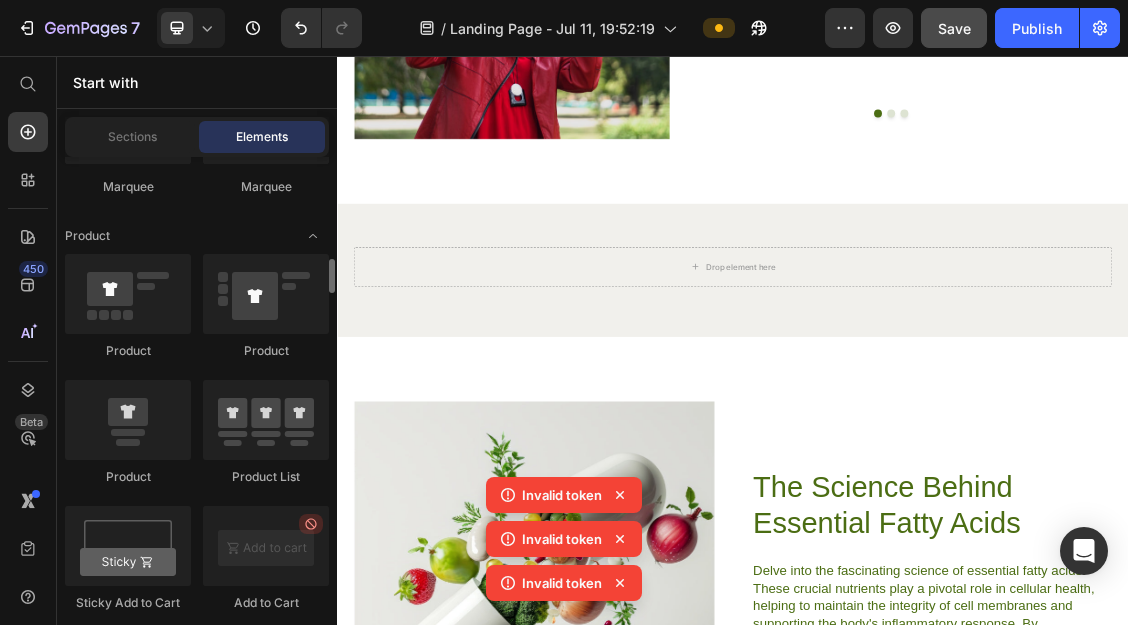 scroll, scrollTop: 2511, scrollLeft: 0, axis: vertical 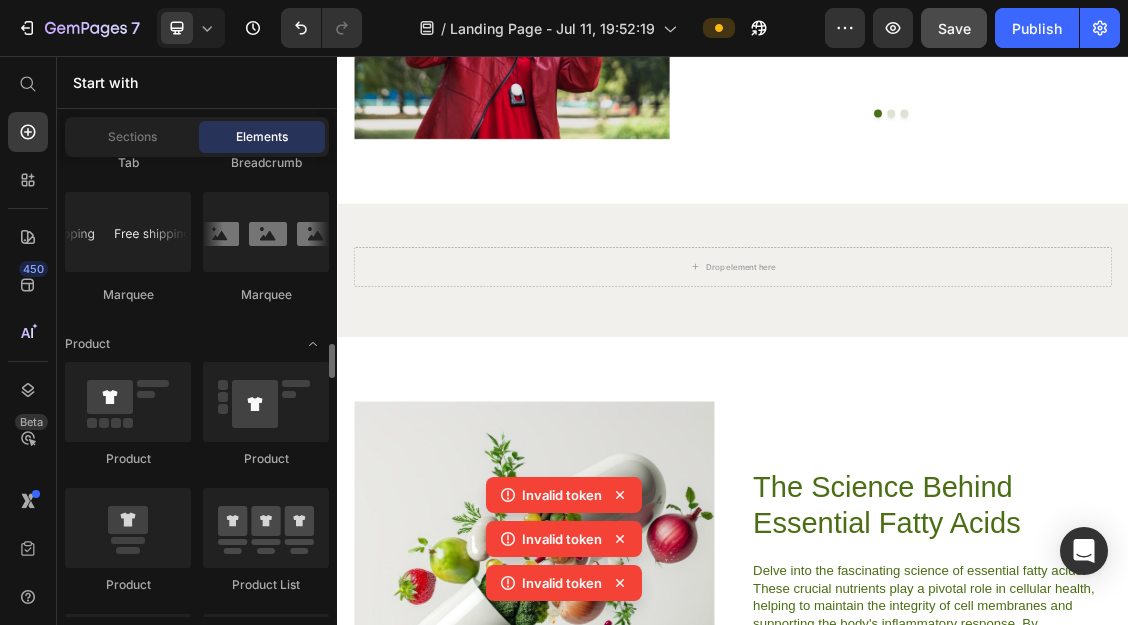 click at bounding box center (128, 402) 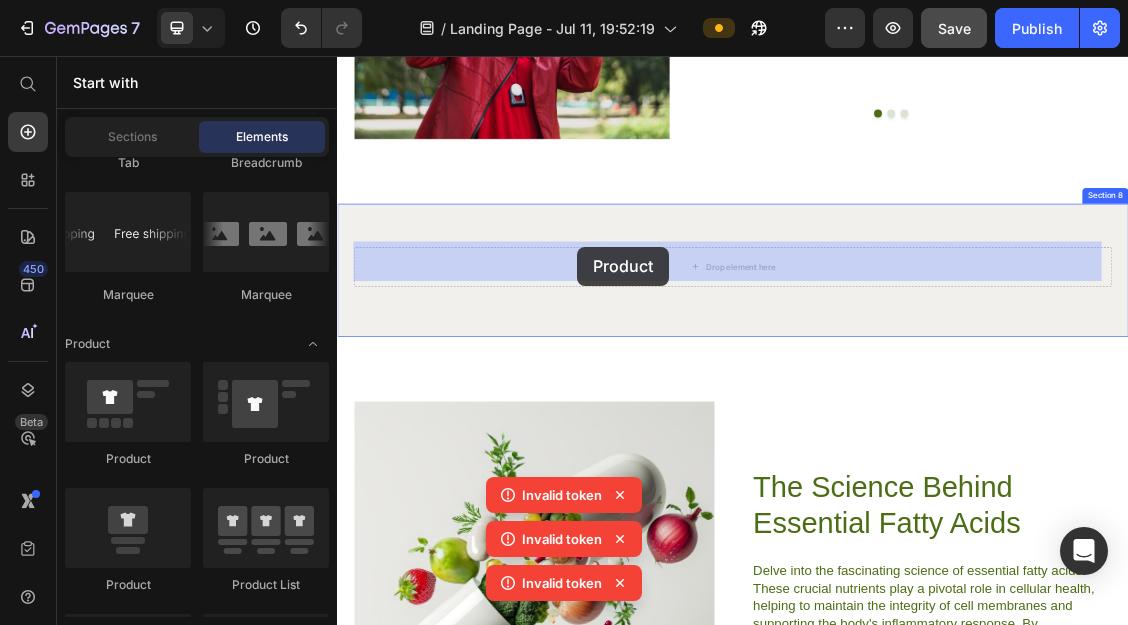 drag, startPoint x: 473, startPoint y: 483, endPoint x: 701, endPoint y: 345, distance: 266.51077 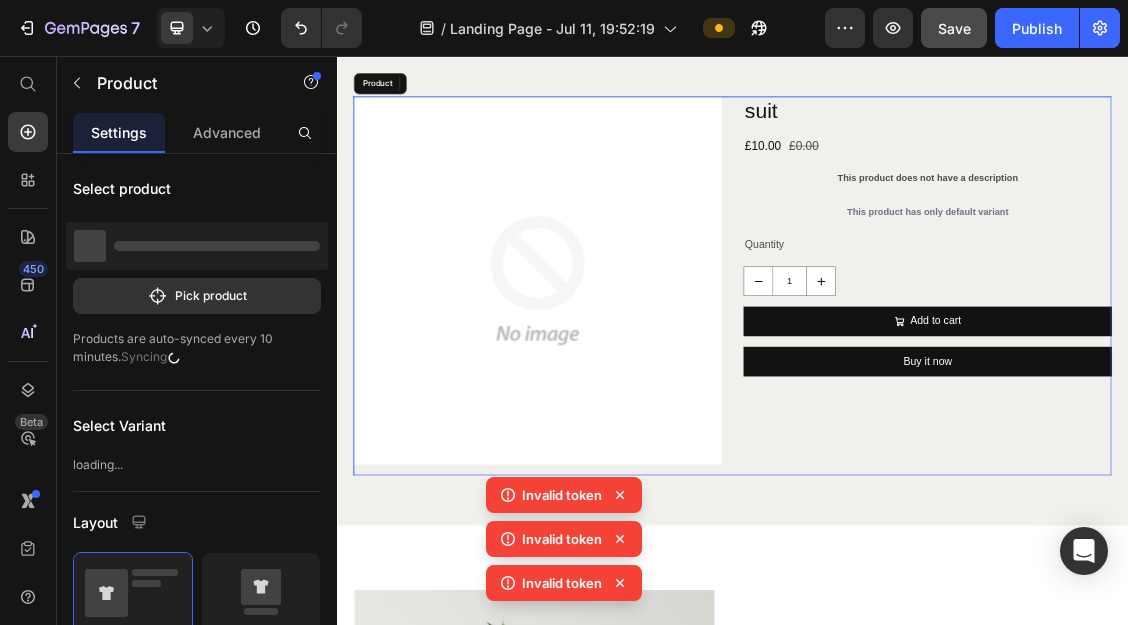 scroll, scrollTop: 4768, scrollLeft: 0, axis: vertical 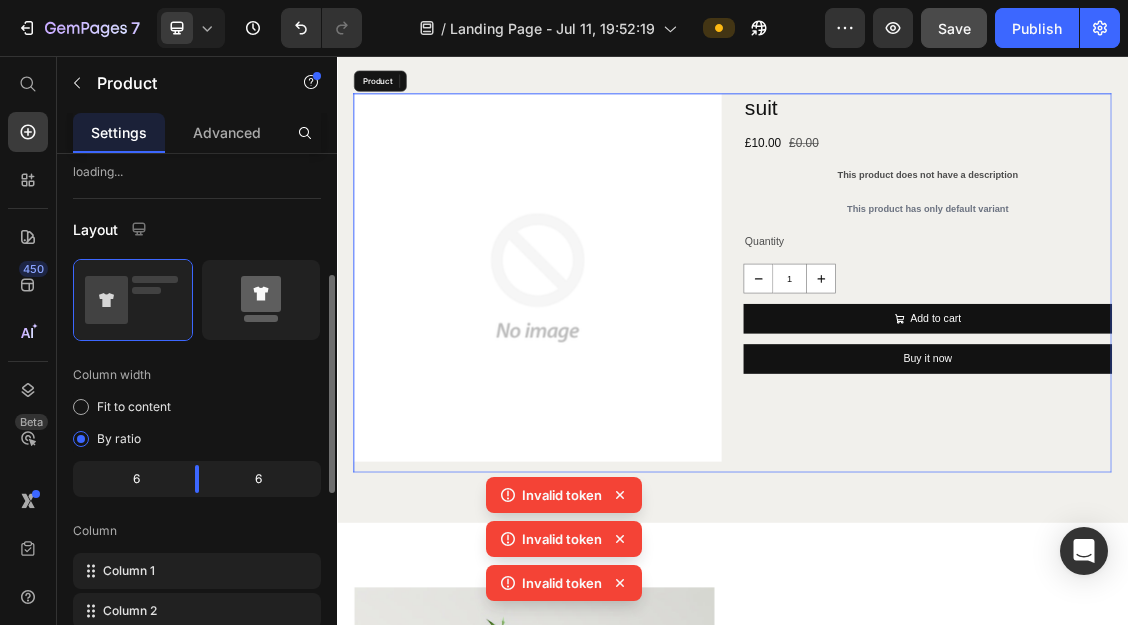 click 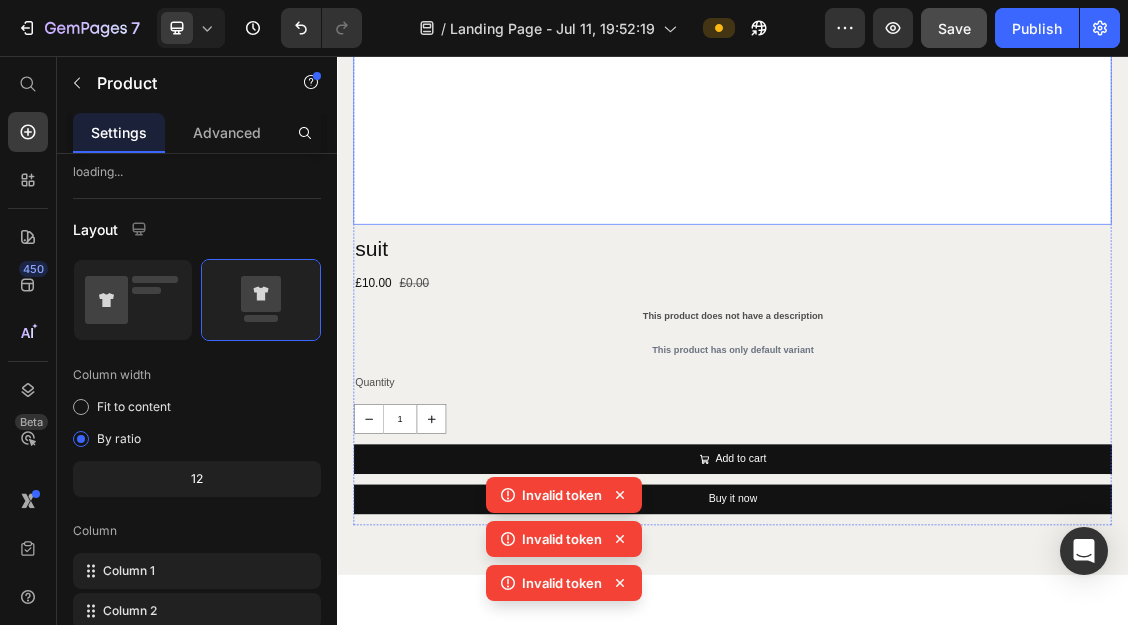 scroll, scrollTop: 5712, scrollLeft: 0, axis: vertical 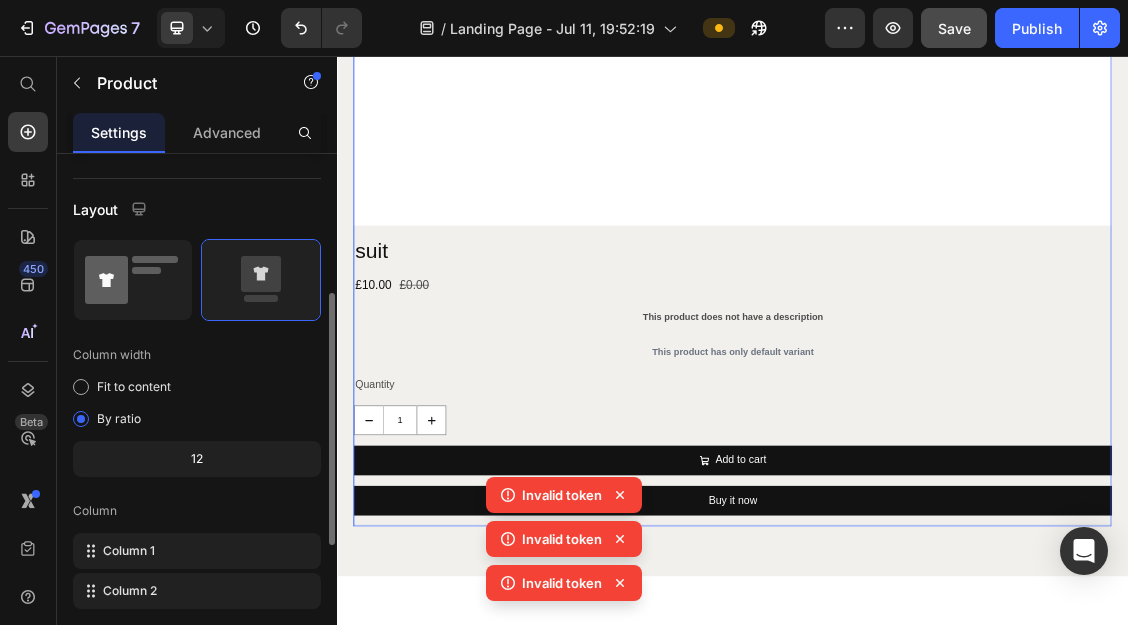 click 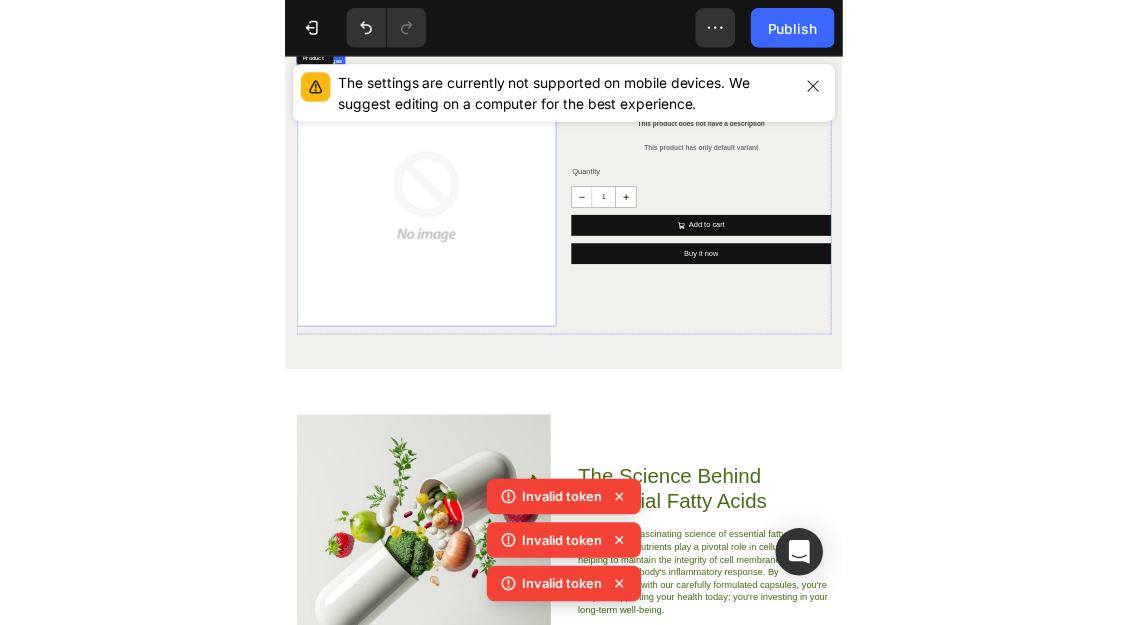 scroll, scrollTop: 4802, scrollLeft: 0, axis: vertical 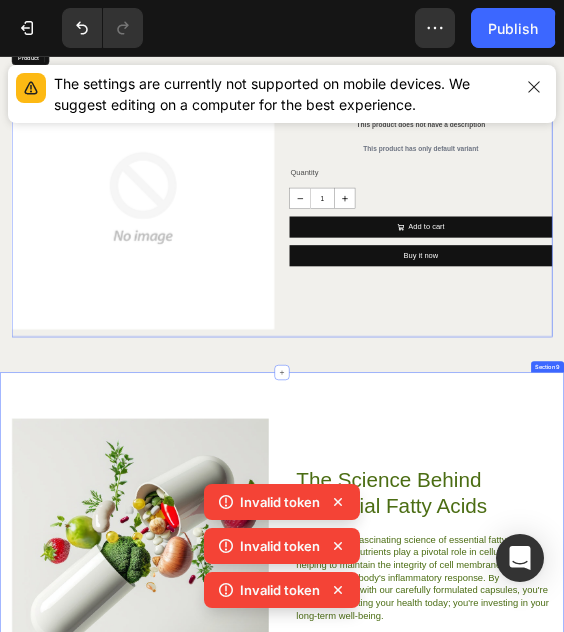 click on "Image The Science Behind Essential Fatty Acids Heading Delve into the fascinating science of essential fatty acids. These crucial nutrients play a pivotal role in cellular health, helping to maintain the integrity of cell membranes and supporting the body's inflammatory response. By supplementing with our carefully formulated capsules, you're not just supporting your health today; you're investing in your long-term well-being. Text Block Row Row Section 9" at bounding box center [600, 1096] 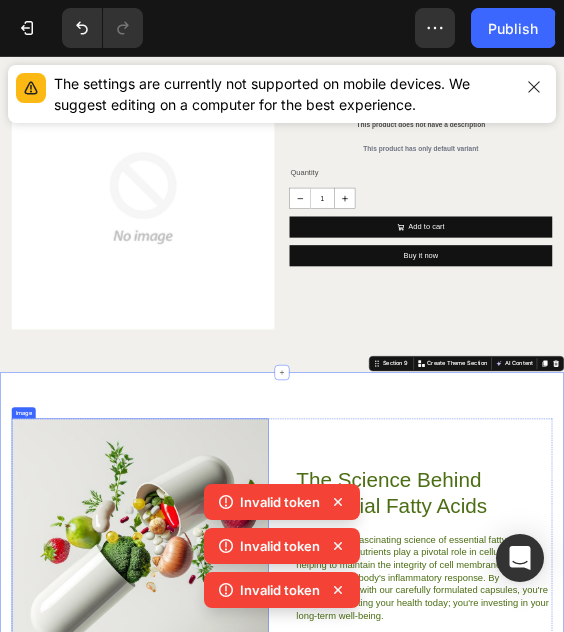 drag, startPoint x: 589, startPoint y: 711, endPoint x: 261, endPoint y: 557, distance: 362.35342 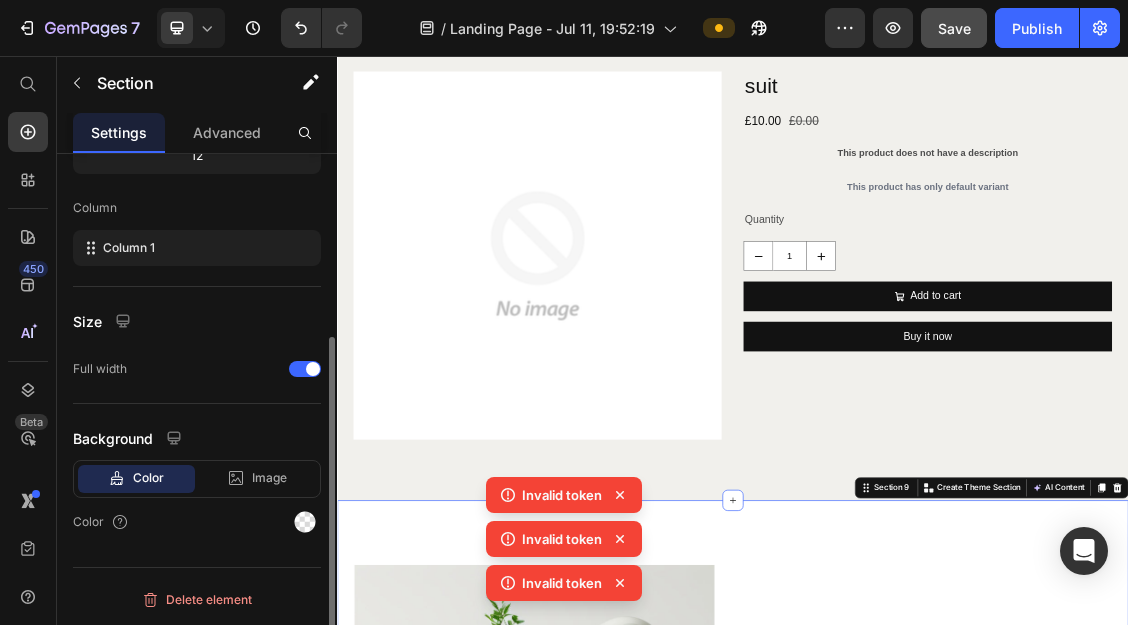 scroll, scrollTop: 280, scrollLeft: 0, axis: vertical 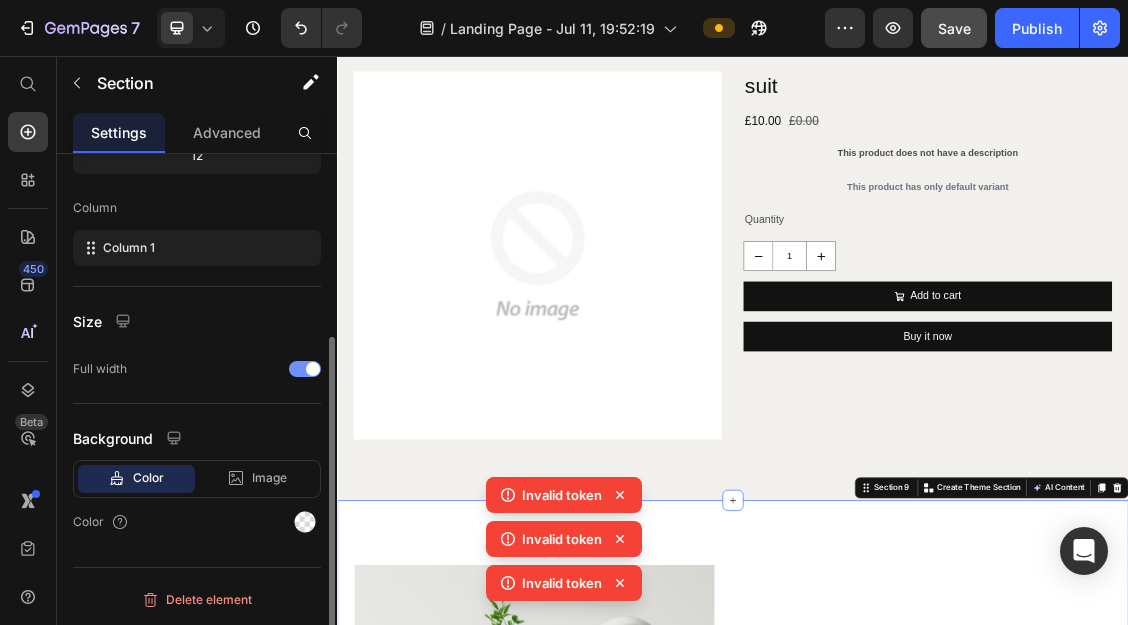 click at bounding box center (305, 369) 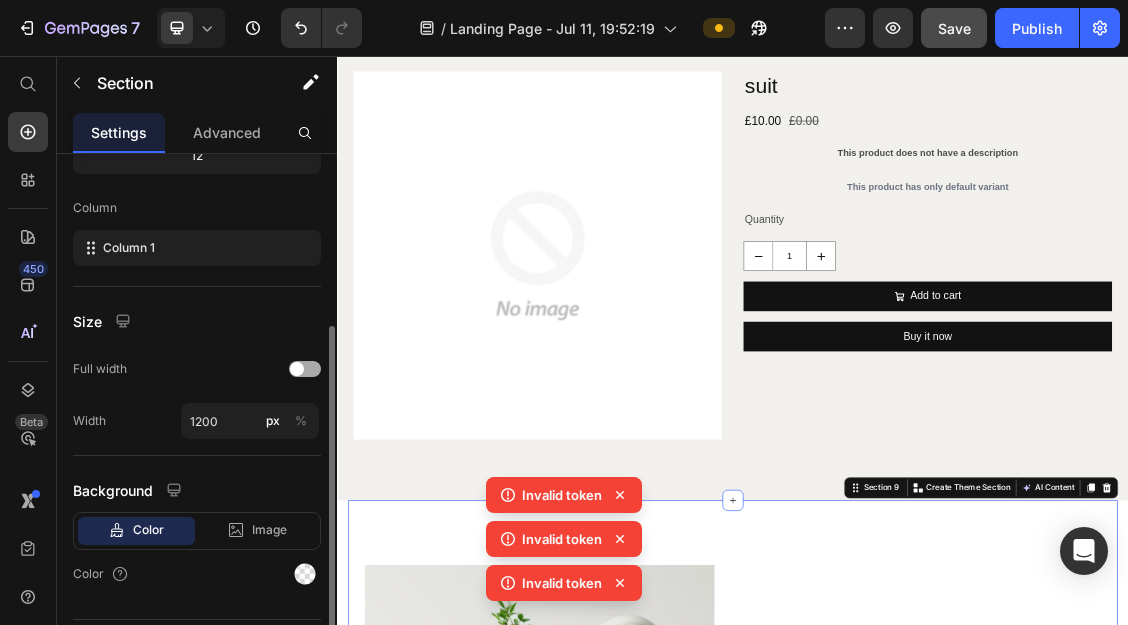 click at bounding box center [305, 369] 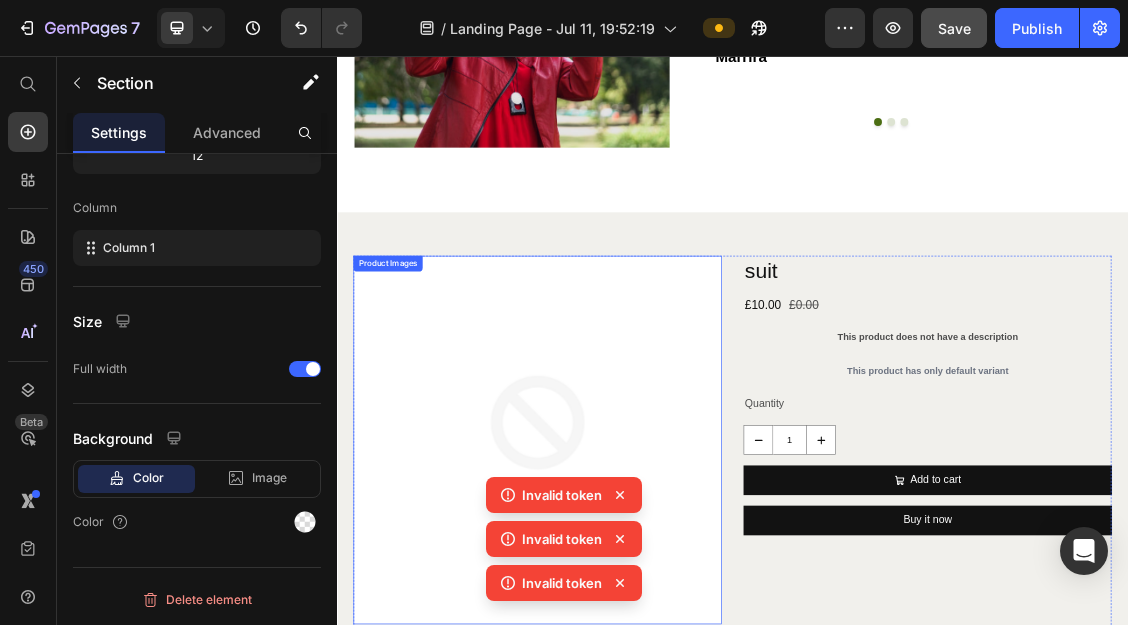scroll, scrollTop: 4523, scrollLeft: 0, axis: vertical 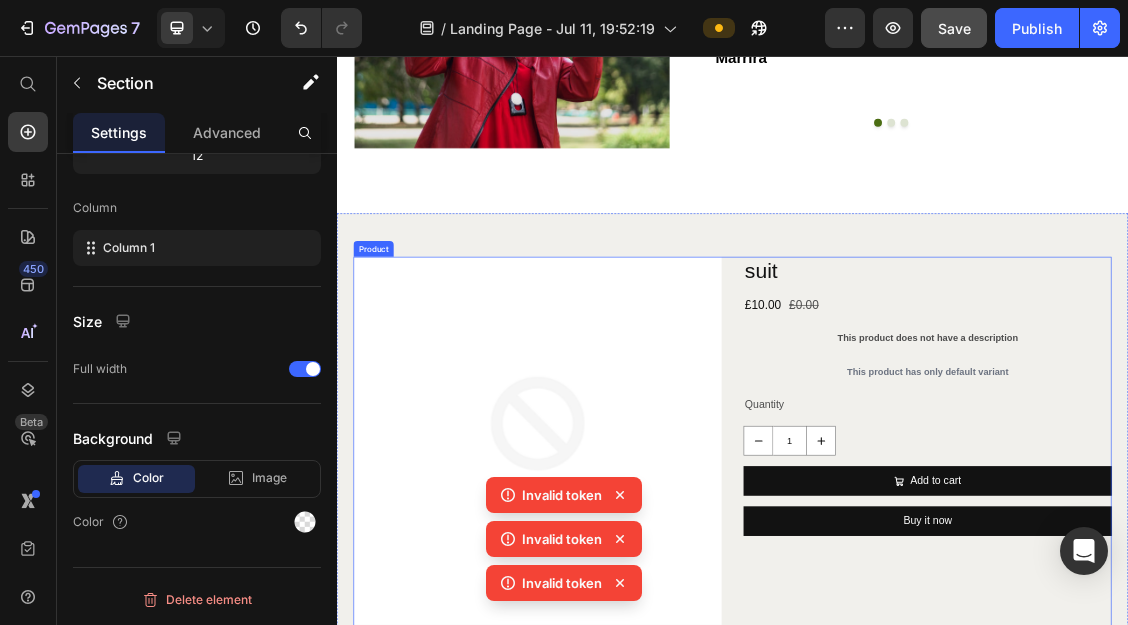 click on "suit Product Title £10.00 Product Price £0.00 Product Price Row This product does not have a description Product Description This product has only default variant Product Variants & Swatches Quantity Text Block 1 Product Quantity
Add to cart Add to Cart Buy it now Dynamic Checkout" at bounding box center (1232, 647) 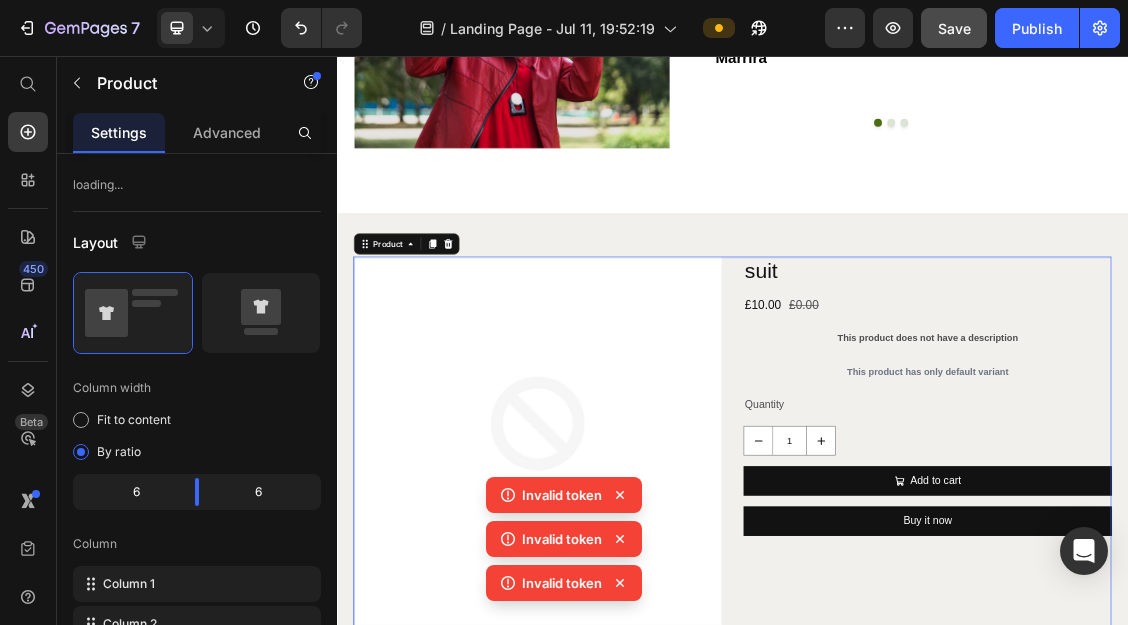 scroll, scrollTop: 0, scrollLeft: 0, axis: both 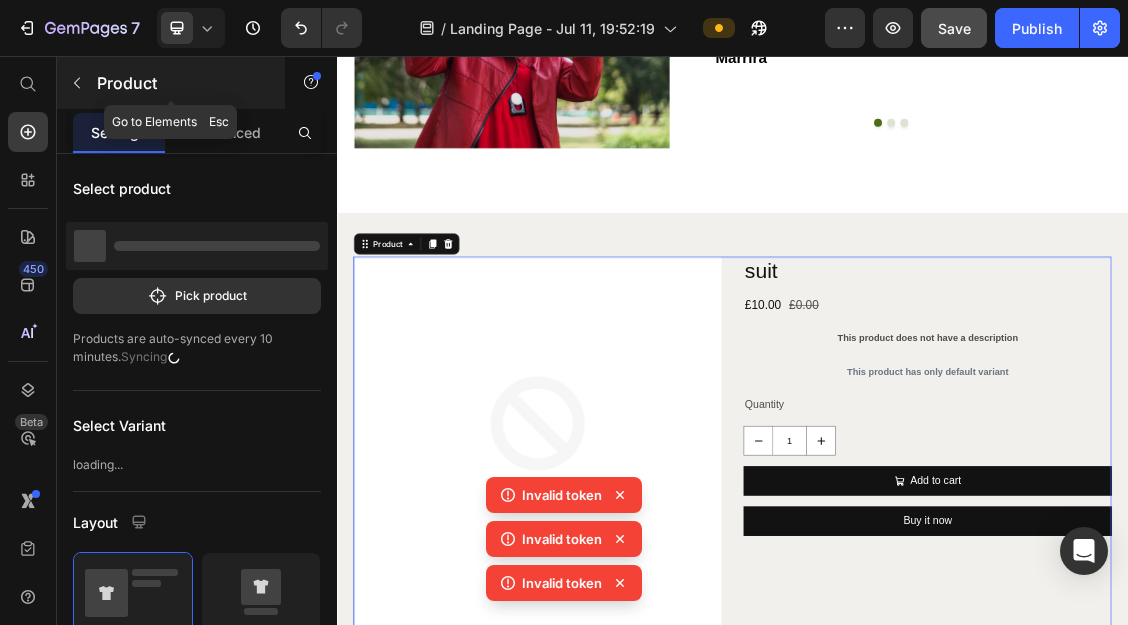 click on "Product" at bounding box center (171, 83) 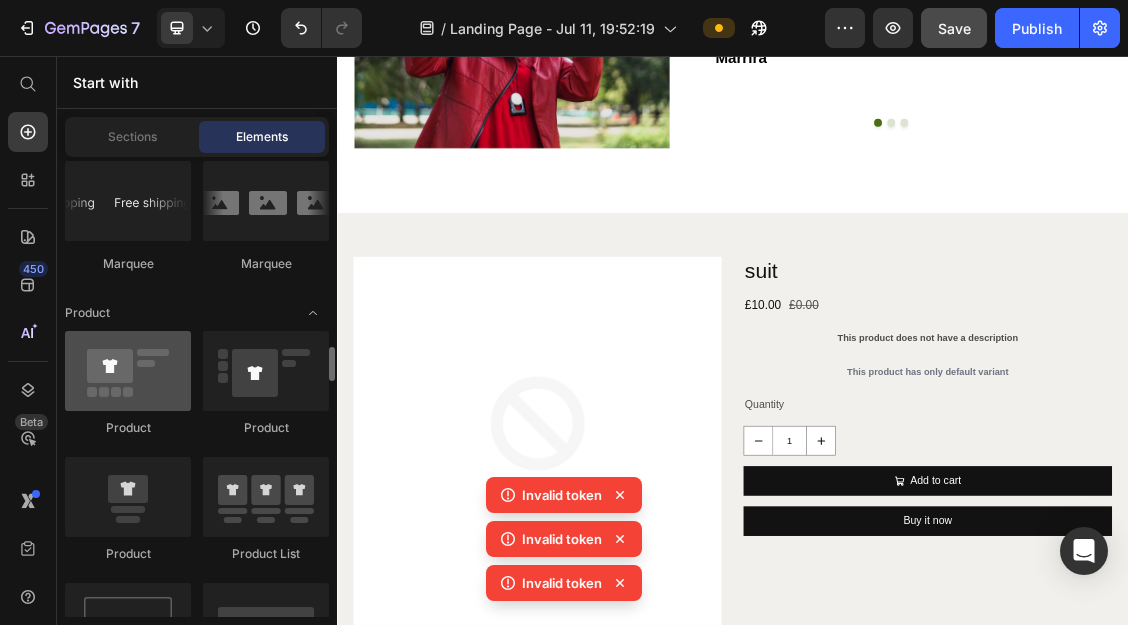scroll, scrollTop: 2544, scrollLeft: 0, axis: vertical 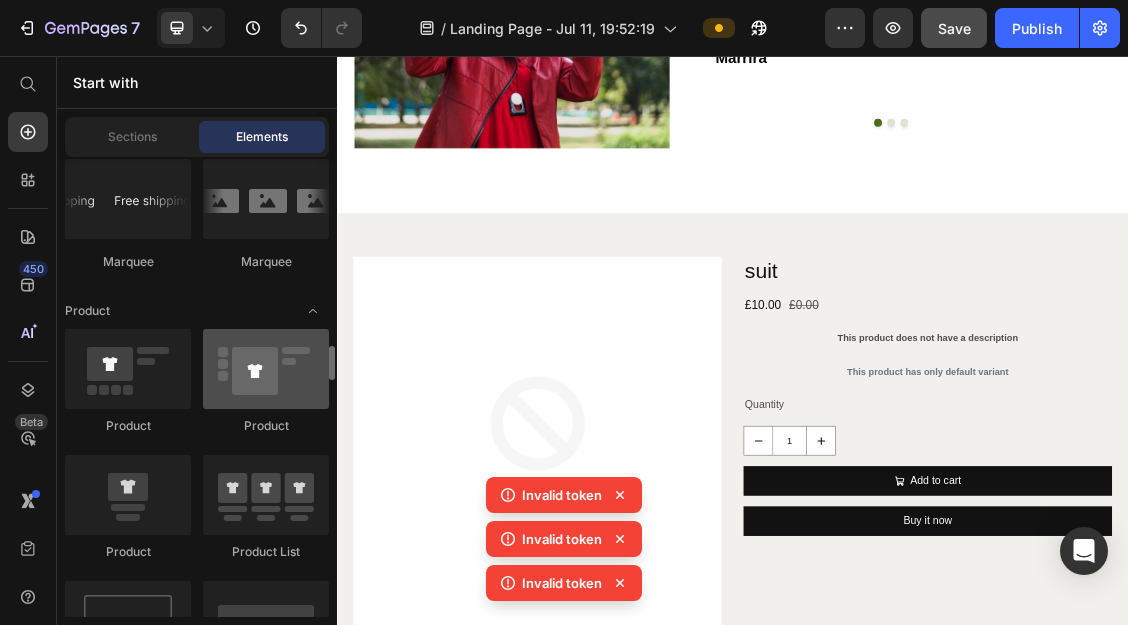 click at bounding box center [266, 369] 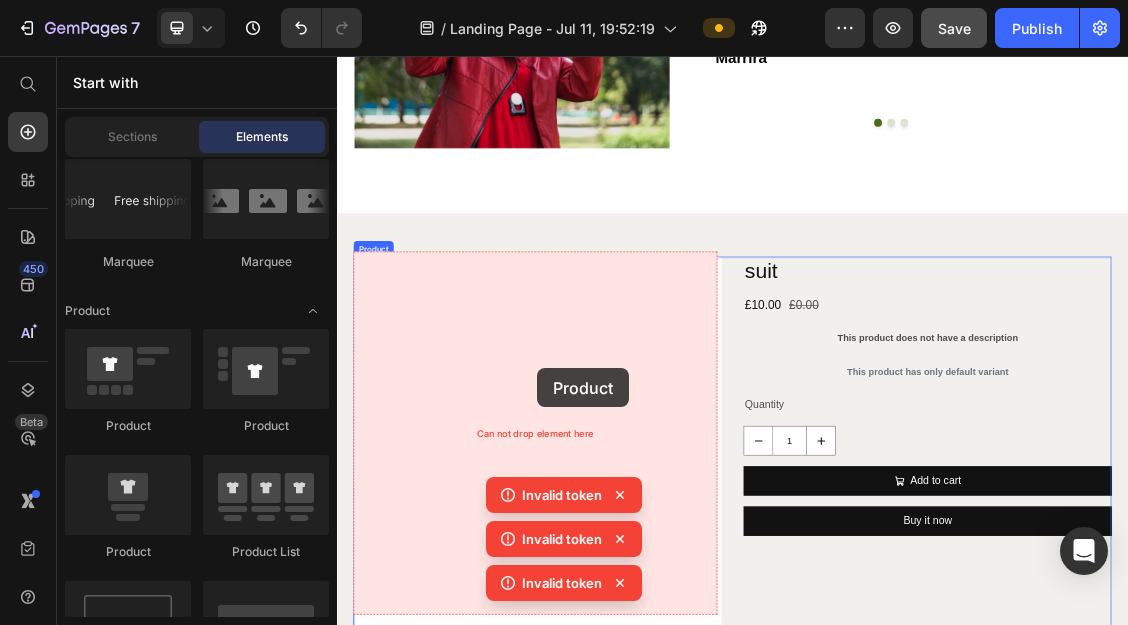 drag, startPoint x: 487, startPoint y: 557, endPoint x: 645, endPoint y: 530, distance: 160.29036 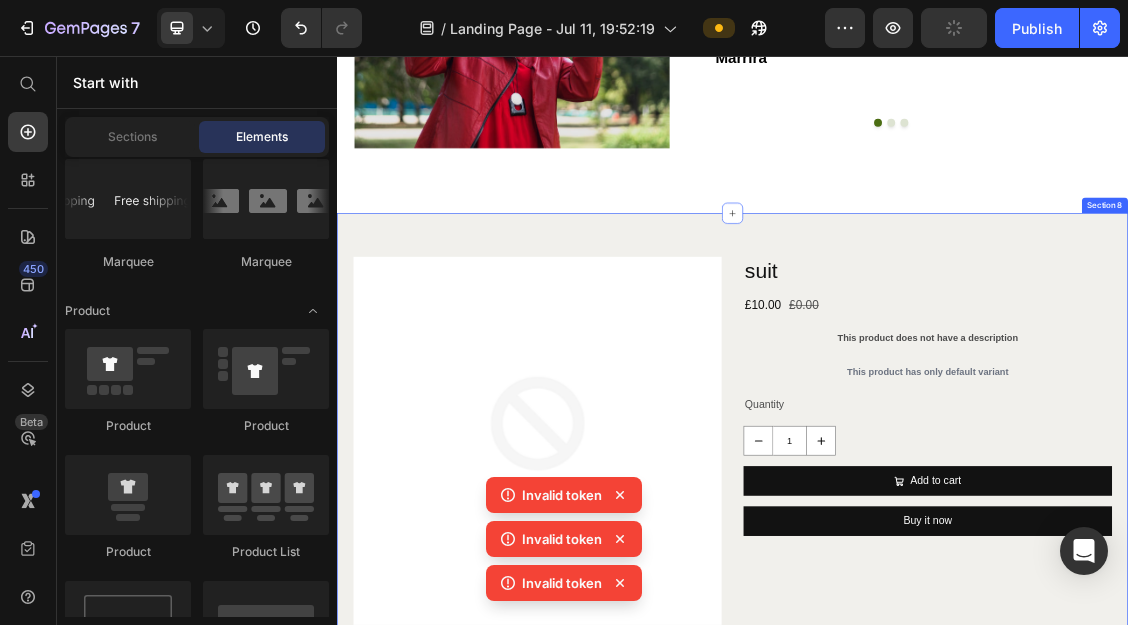 click on "Product Images suit Product Title £10.00 Product Price £0.00 Product Price Row This product does not have a description Product Description This product has only default variant Product Variants & Swatches Quantity Text Block 1 Product Quantity
Add to cart Add to Cart Buy it now Dynamic Checkout Product Section 8" at bounding box center [937, 652] 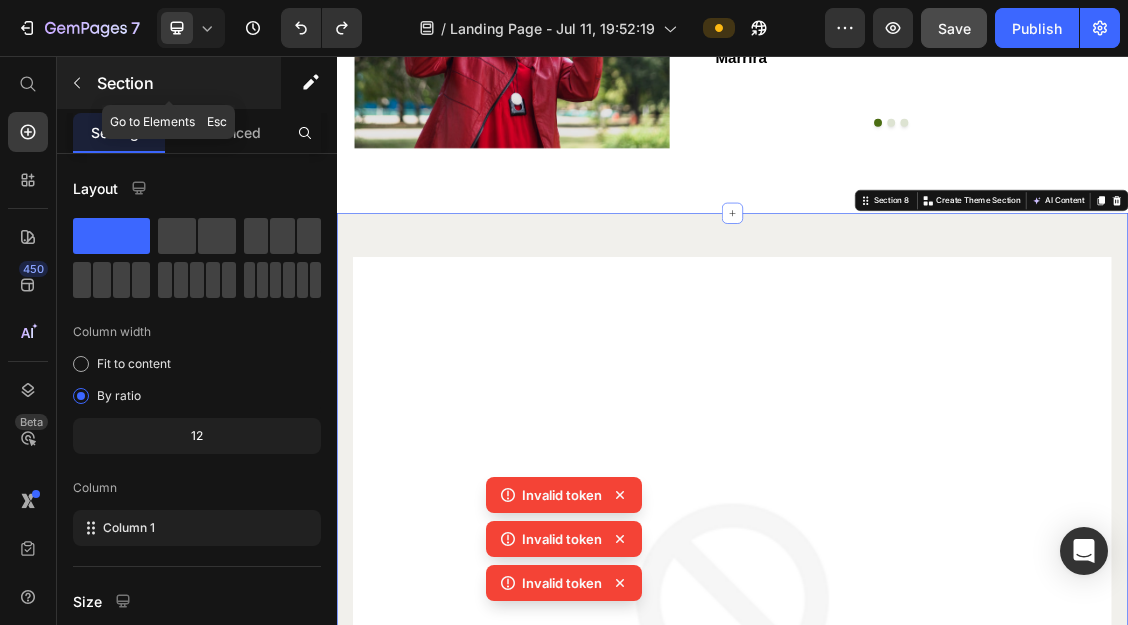 click at bounding box center (77, 83) 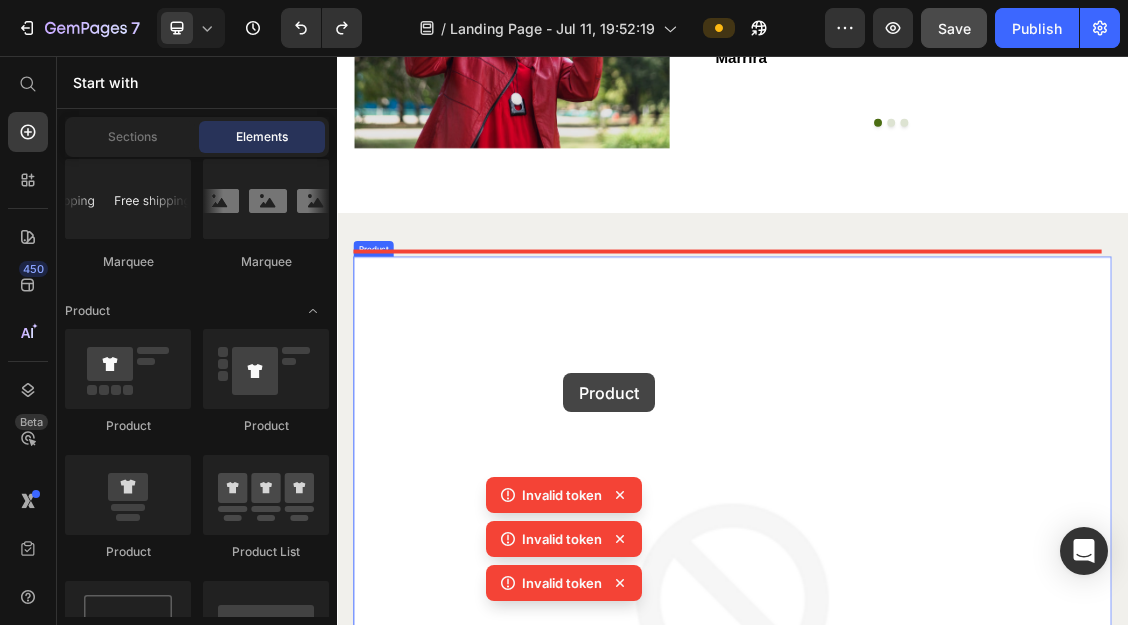 drag, startPoint x: 601, startPoint y: 442, endPoint x: 685, endPoint y: 536, distance: 126.06348 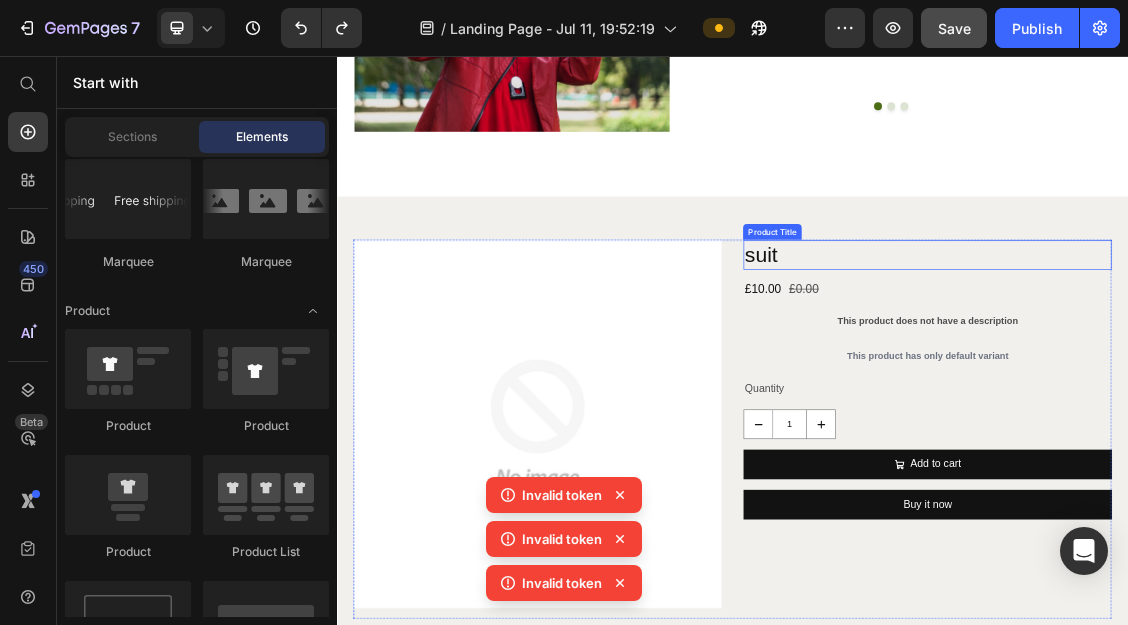 scroll, scrollTop: 4547, scrollLeft: 0, axis: vertical 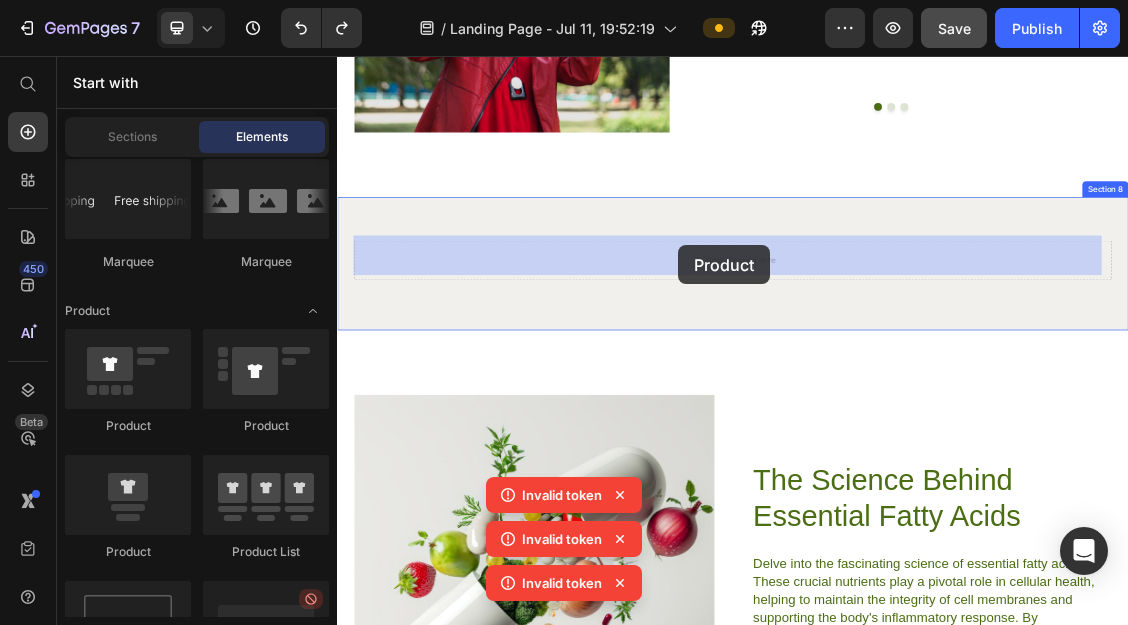 drag, startPoint x: 675, startPoint y: 391, endPoint x: 853, endPoint y: 341, distance: 184.88916 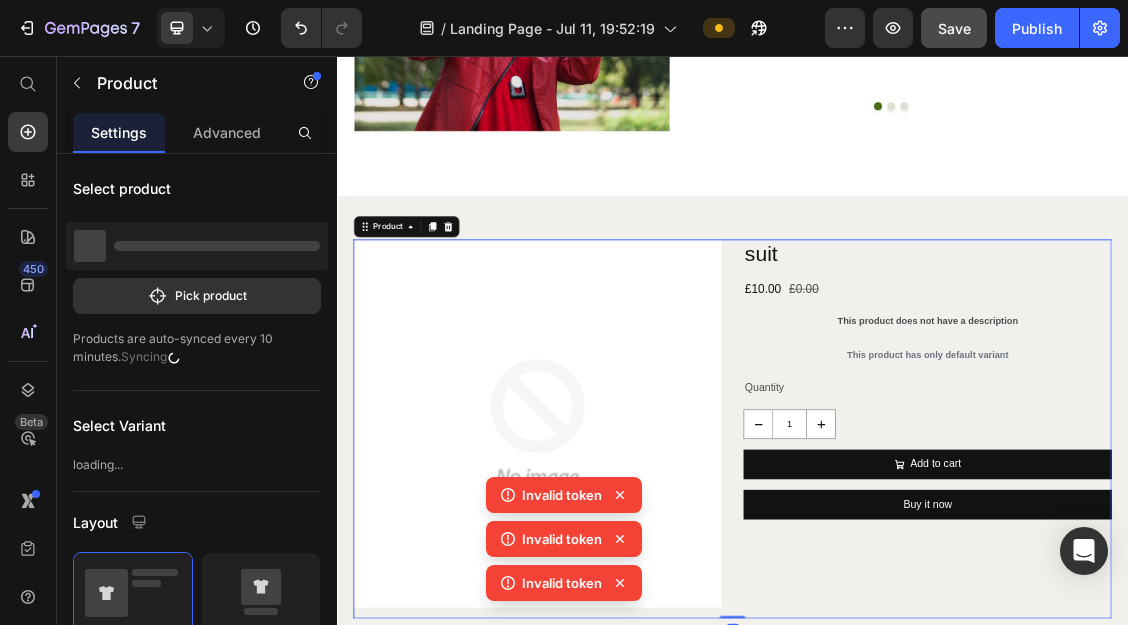 scroll, scrollTop: 4995, scrollLeft: 0, axis: vertical 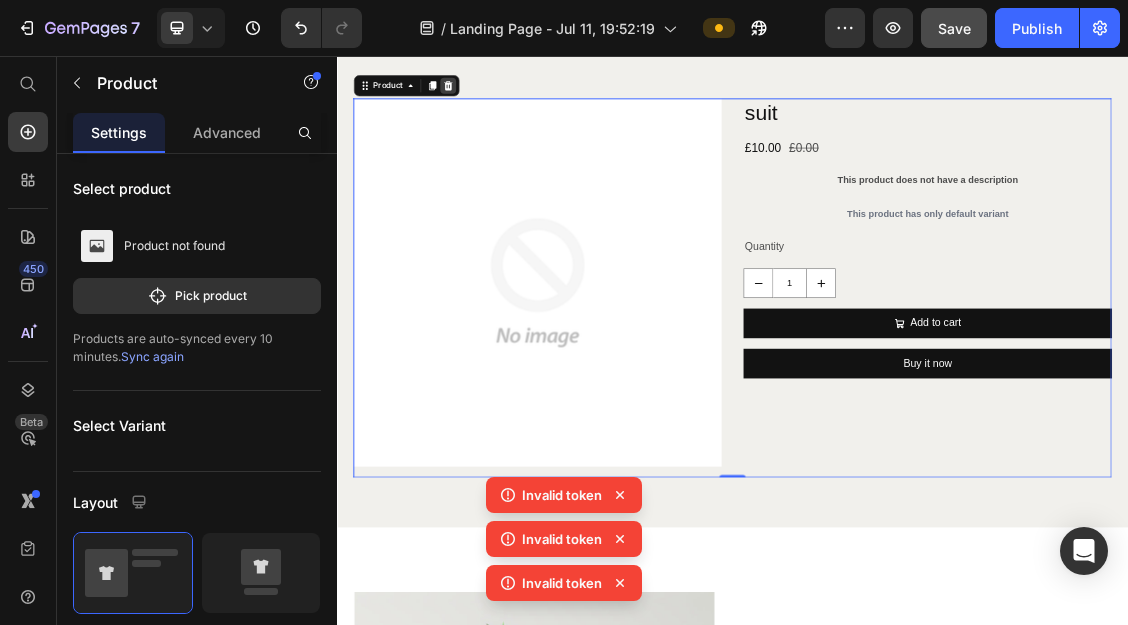 click 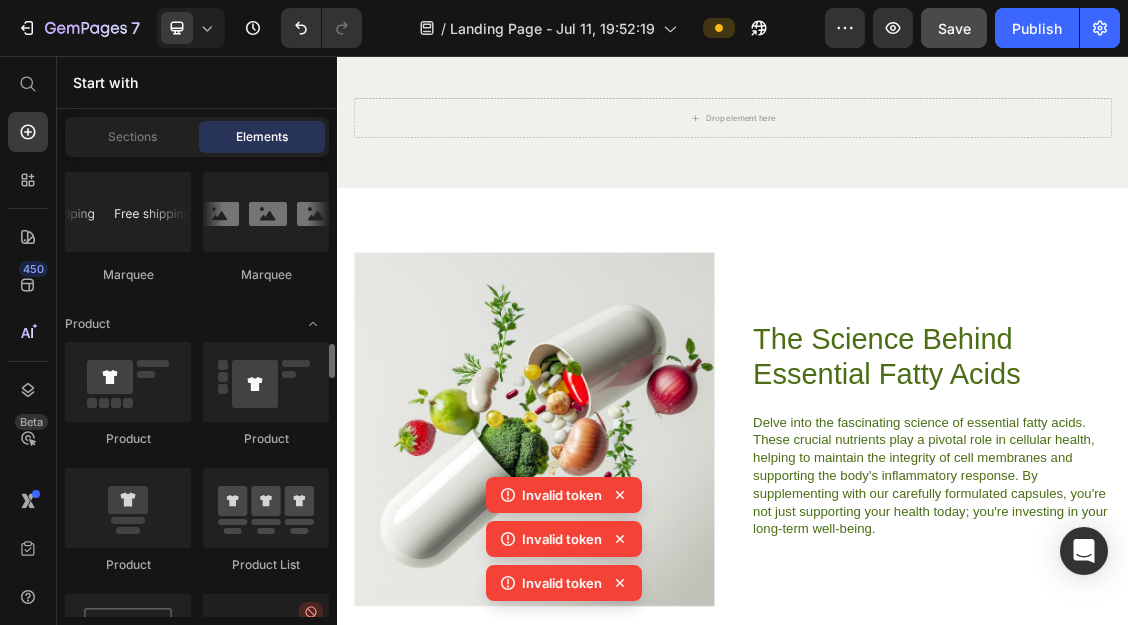 scroll, scrollTop: 2538, scrollLeft: 0, axis: vertical 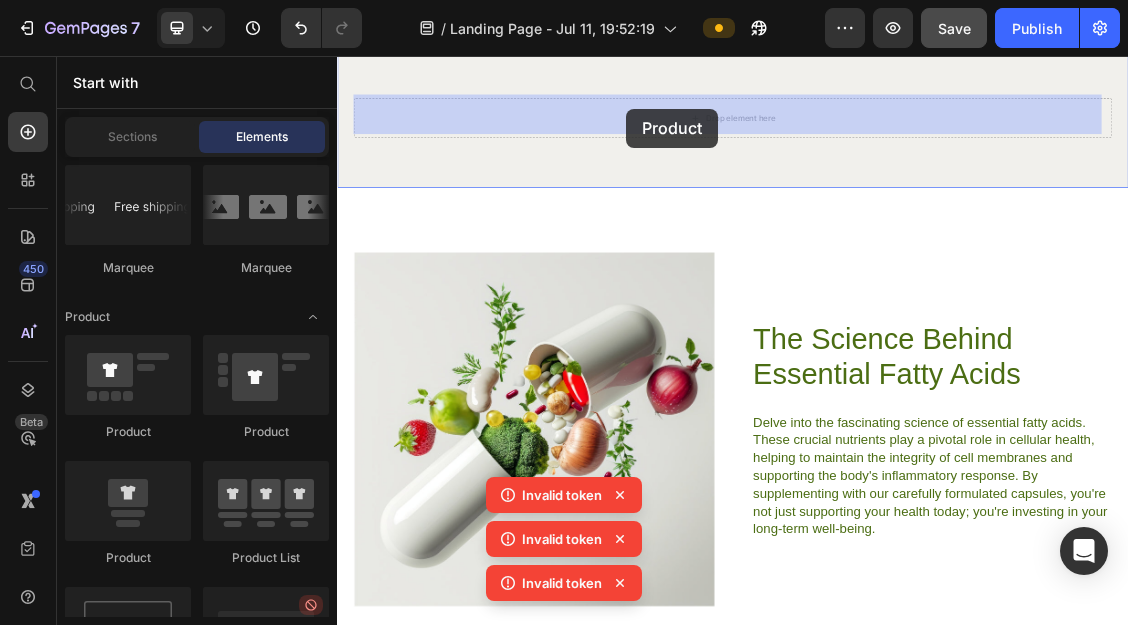 drag, startPoint x: 458, startPoint y: 443, endPoint x: 776, endPoint y: 136, distance: 442.0102 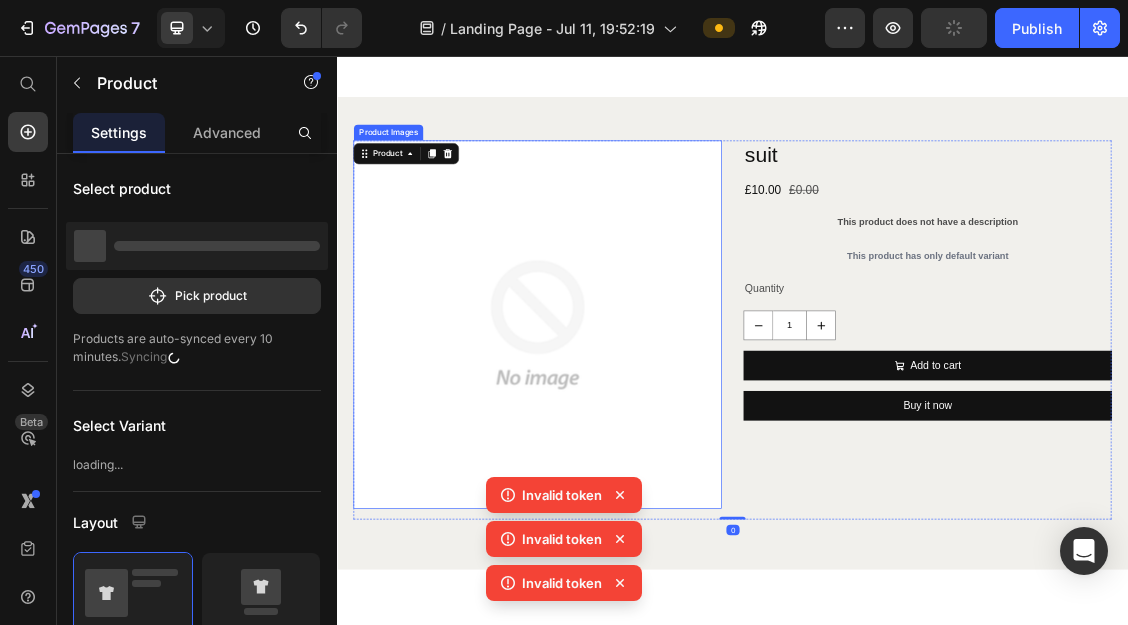 scroll, scrollTop: 4693, scrollLeft: 0, axis: vertical 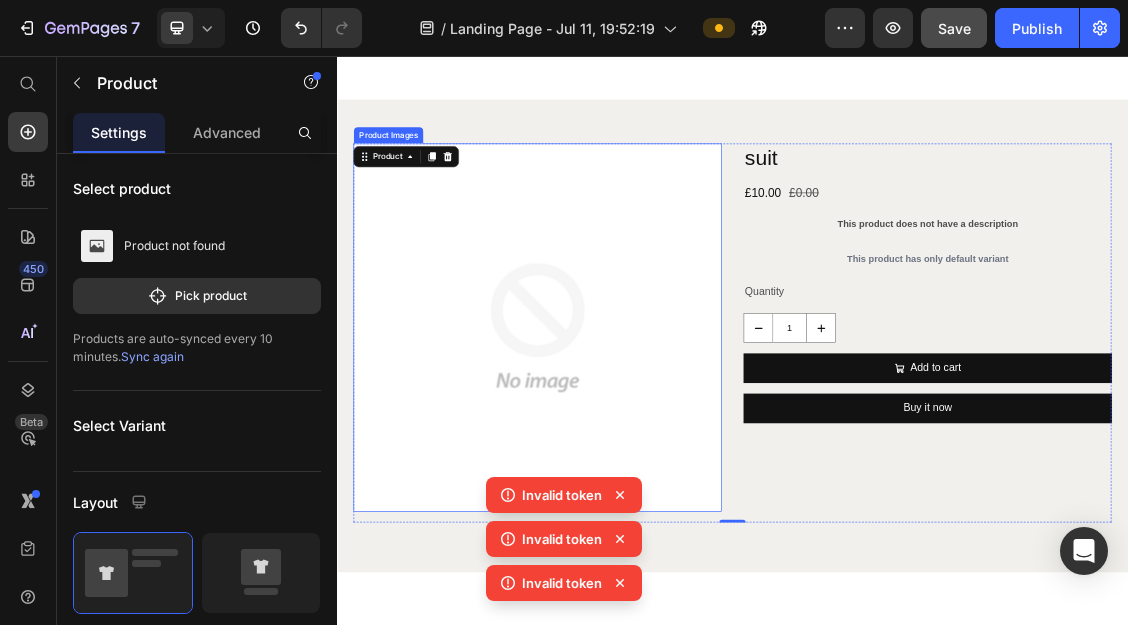 click at bounding box center (641, 467) 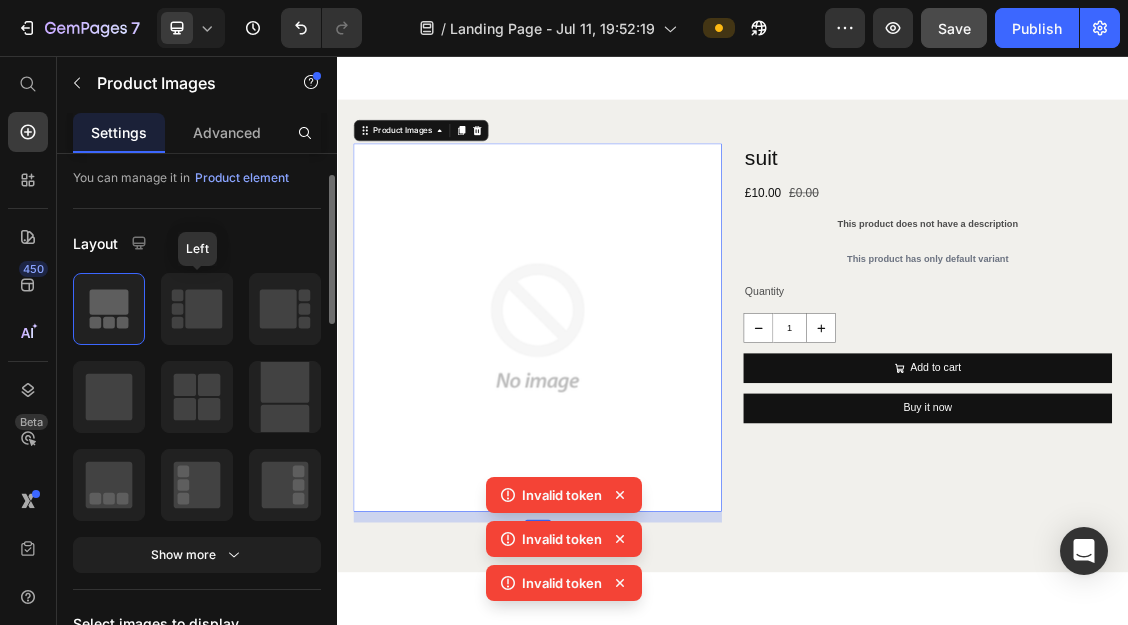 scroll, scrollTop: 109, scrollLeft: 0, axis: vertical 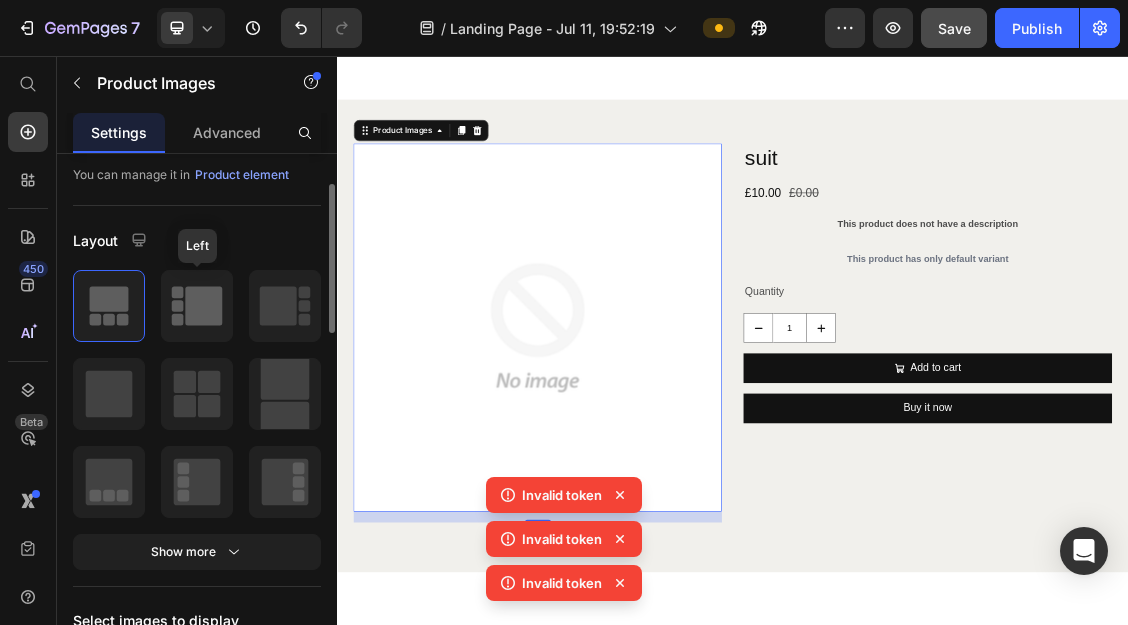 click 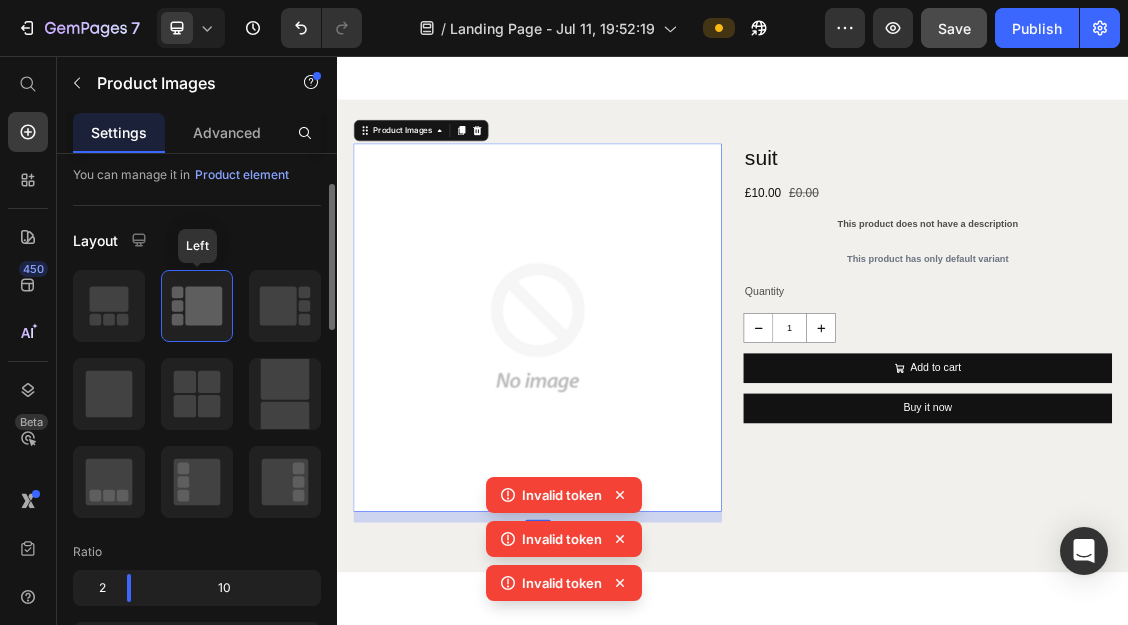 click 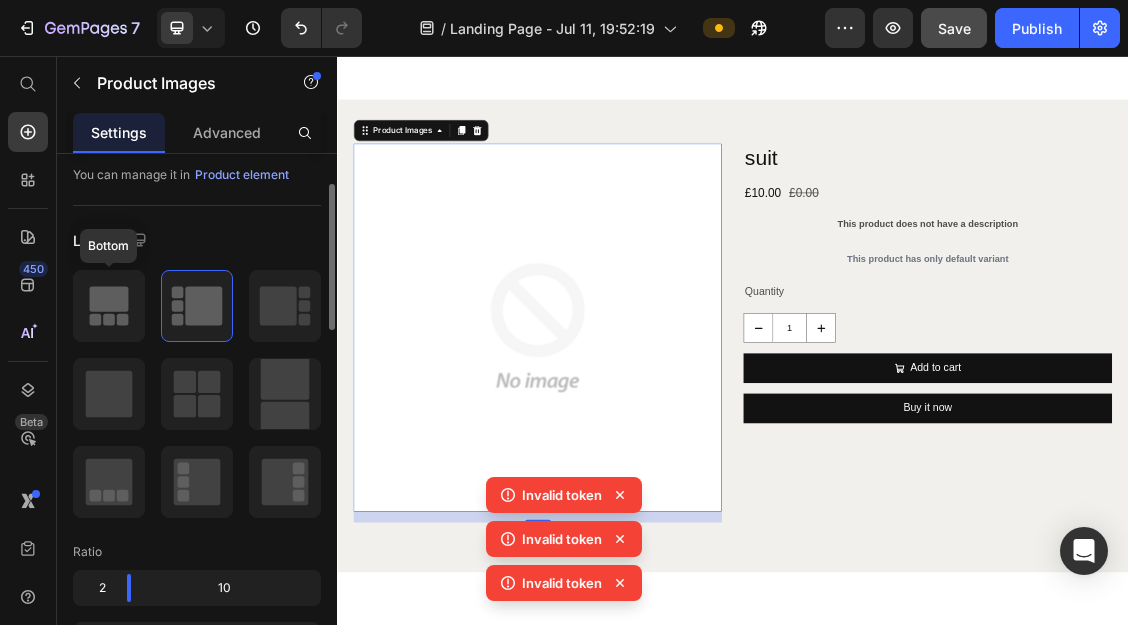 click 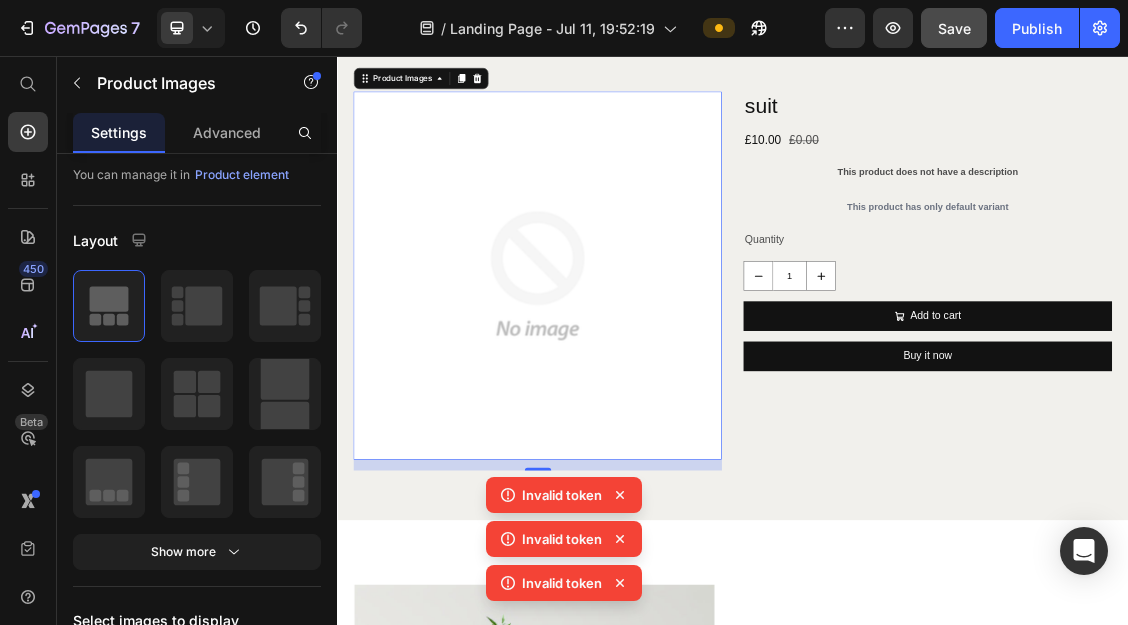 scroll, scrollTop: 4768, scrollLeft: 0, axis: vertical 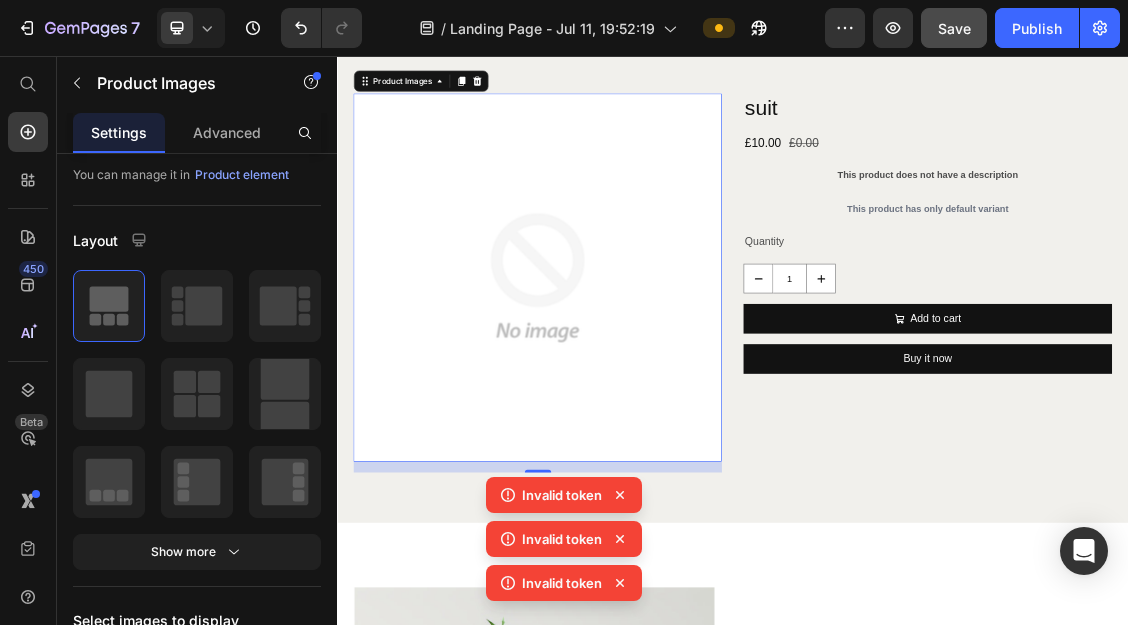 drag, startPoint x: 445, startPoint y: 344, endPoint x: 605, endPoint y: 272, distance: 175.4537 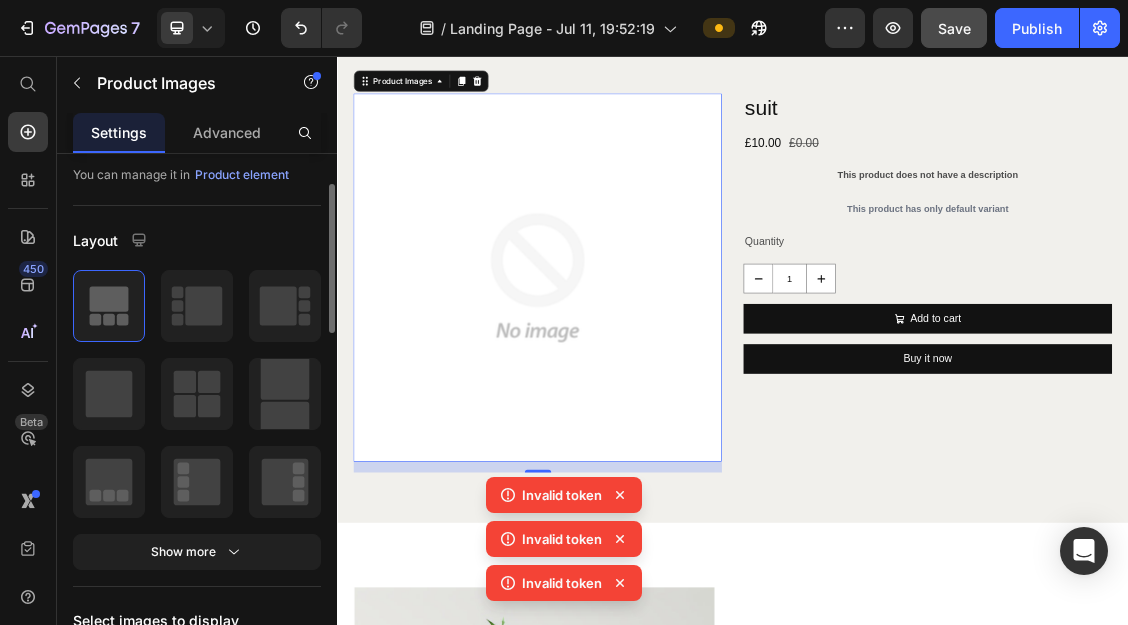scroll, scrollTop: 0, scrollLeft: 0, axis: both 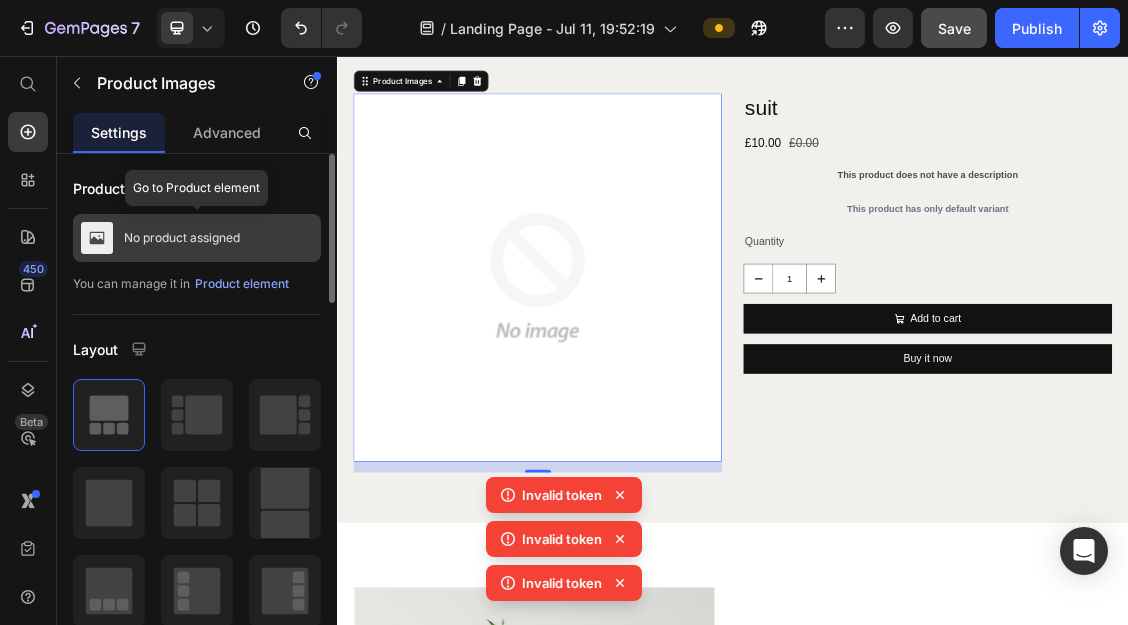 click on "No product assigned" at bounding box center (197, 238) 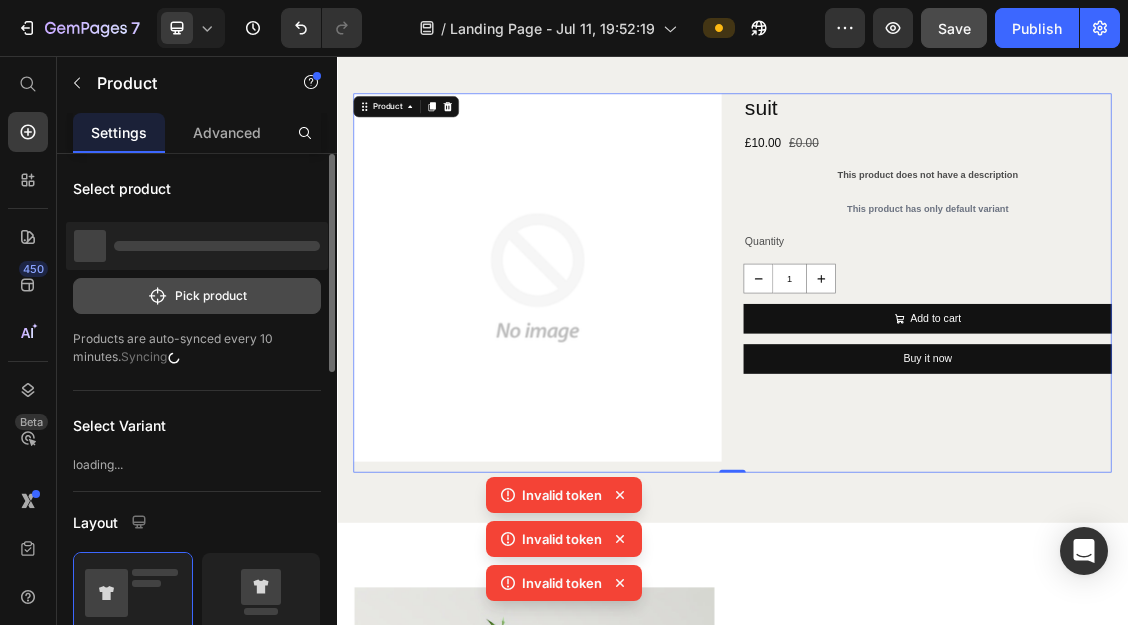 click on "Pick product" at bounding box center (197, 296) 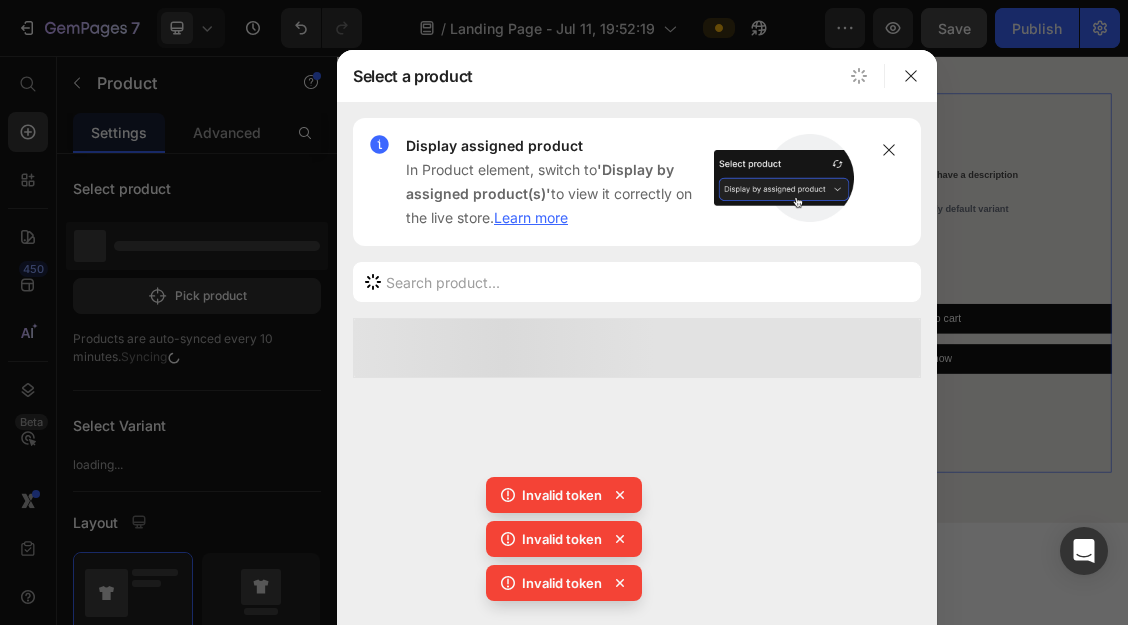 click 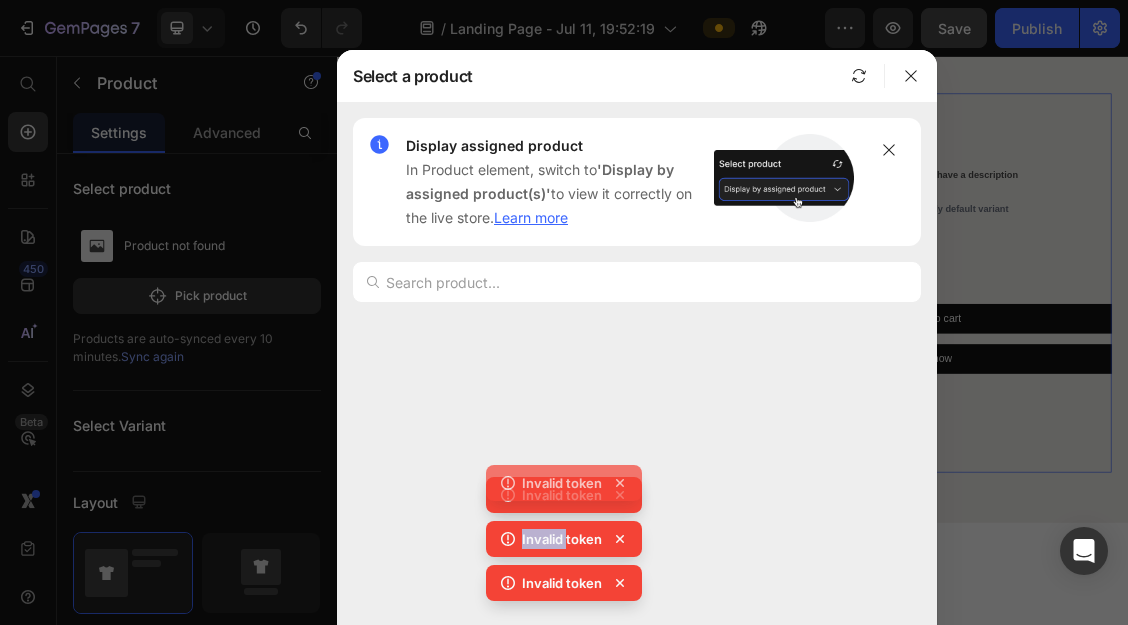 click 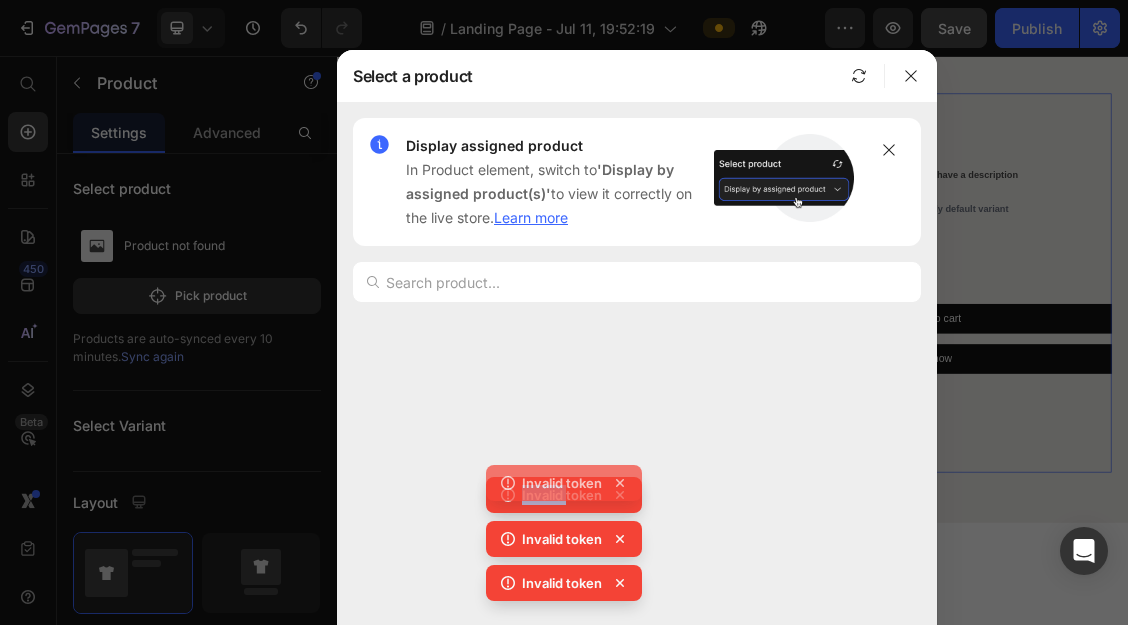 click 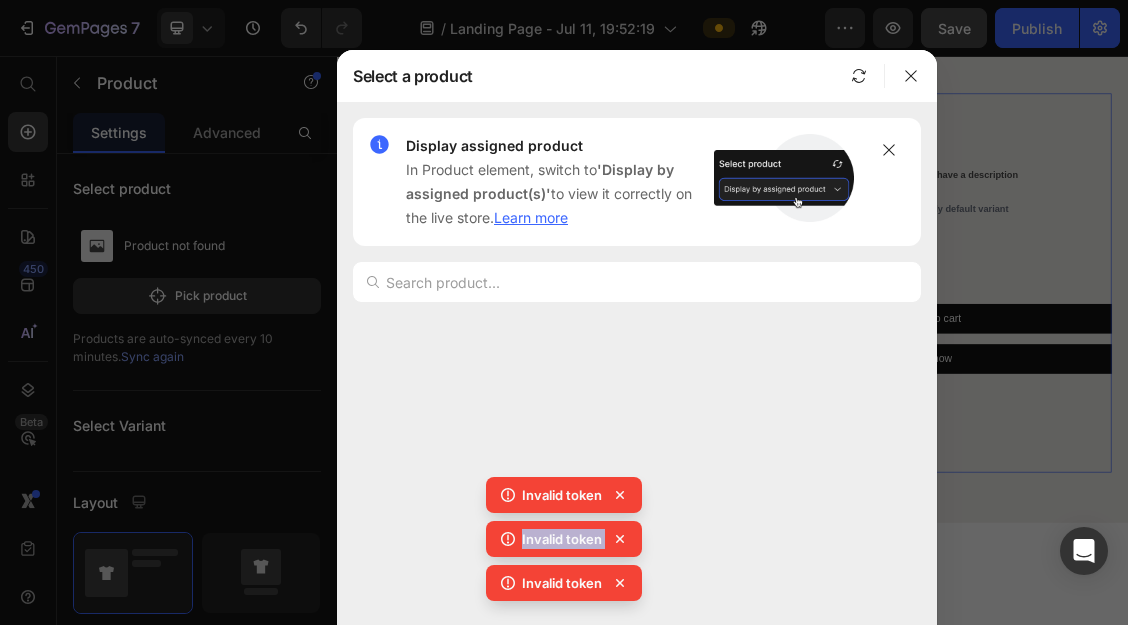 click 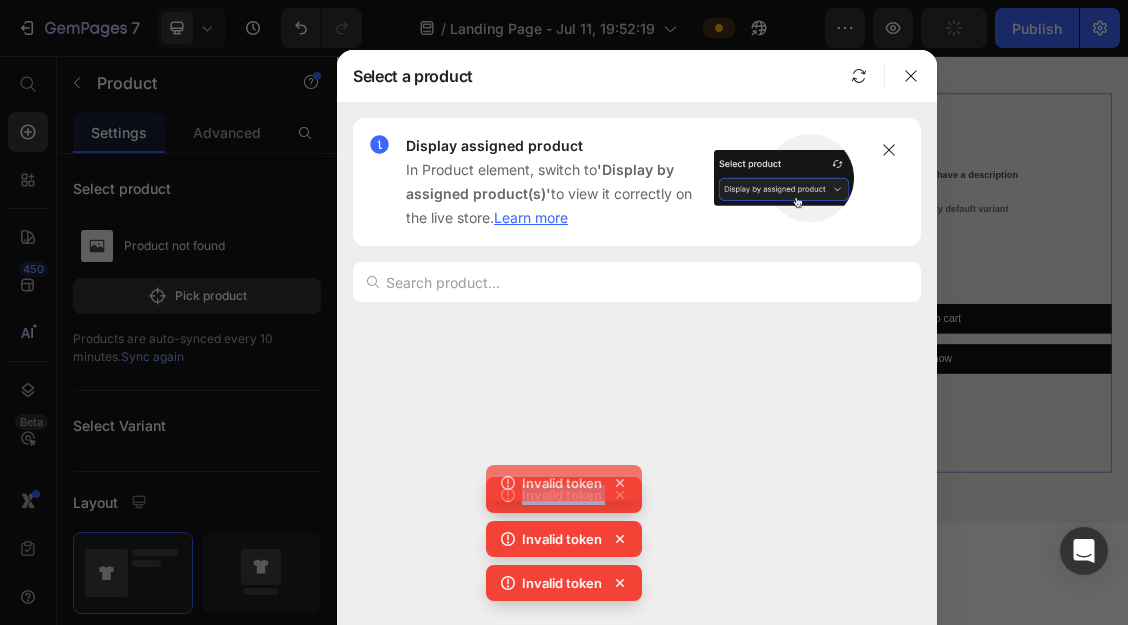 click on "Invalid token Invalid token Invalid token Invalid token" at bounding box center (564, 521) 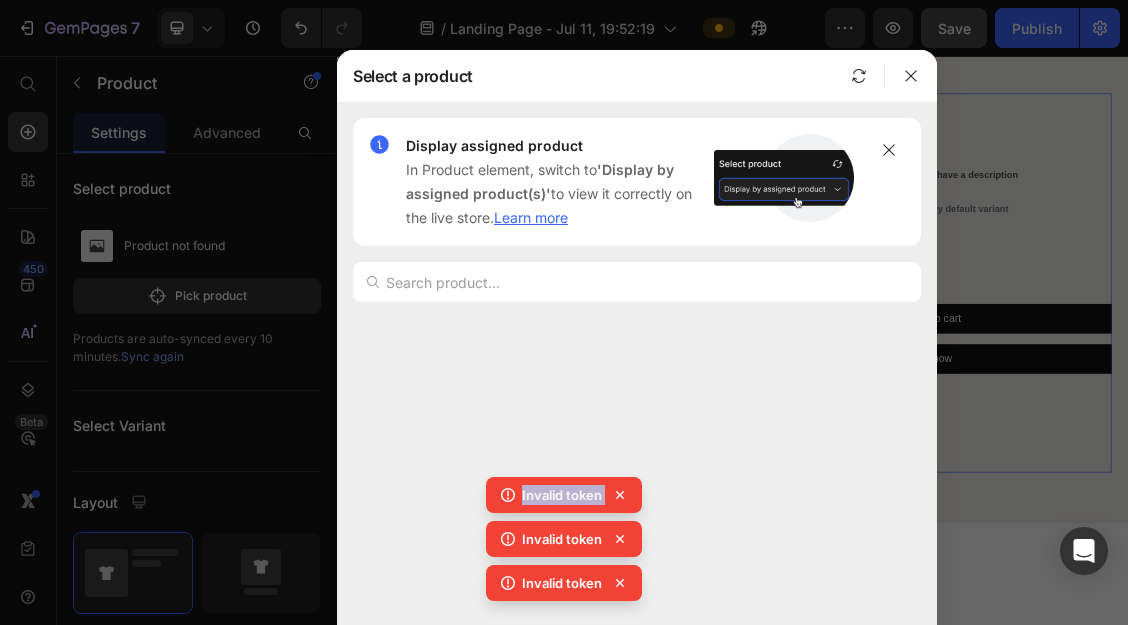 click 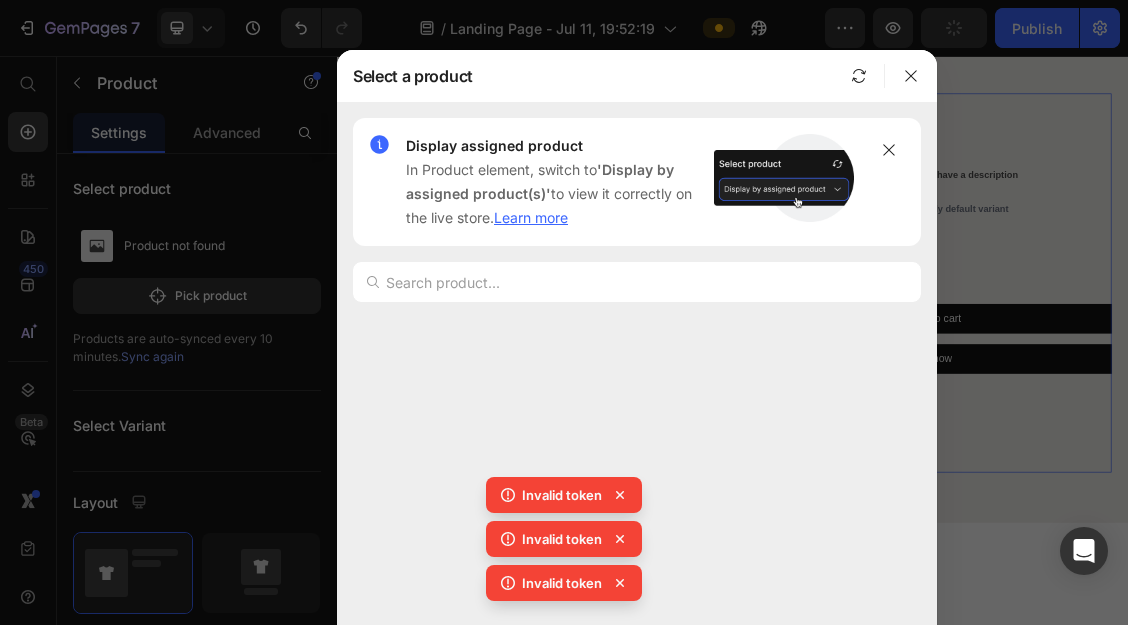 click 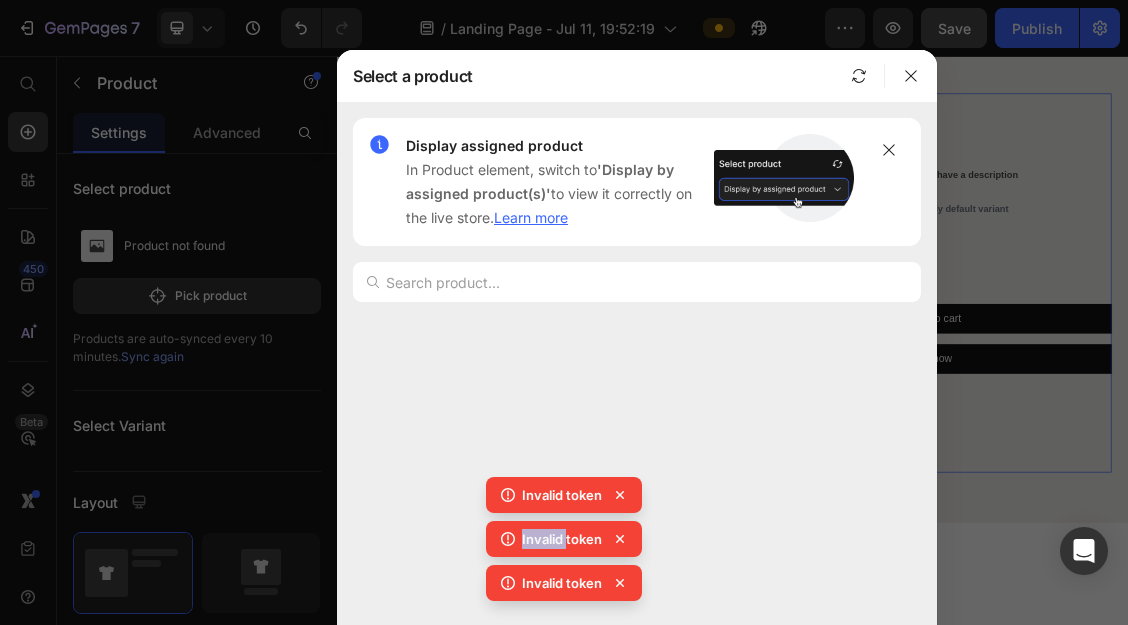 click 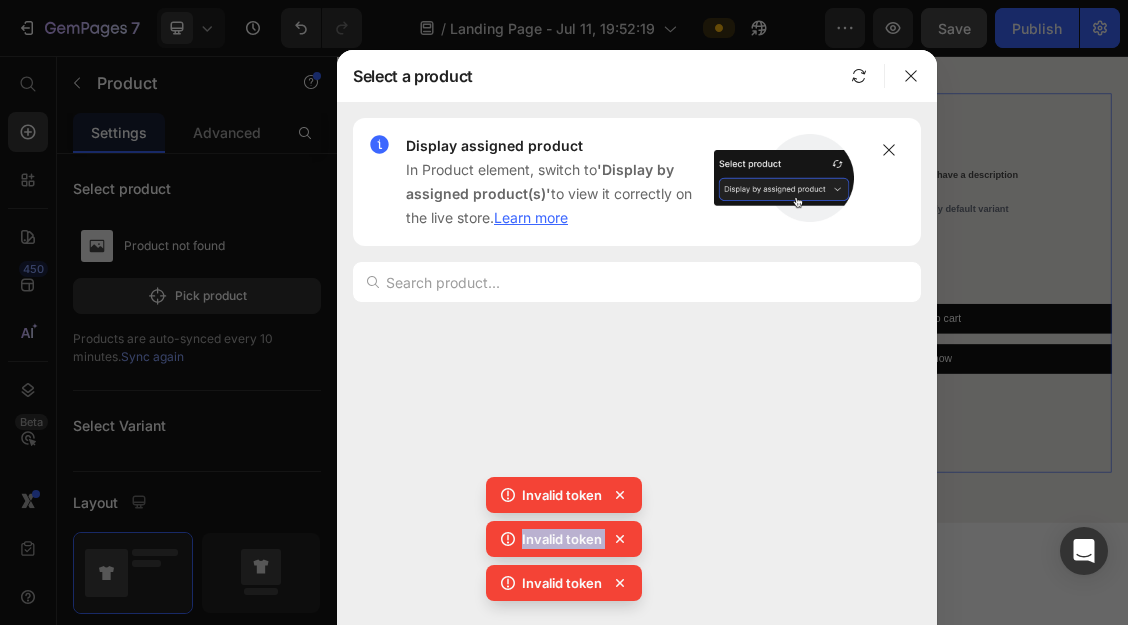 click 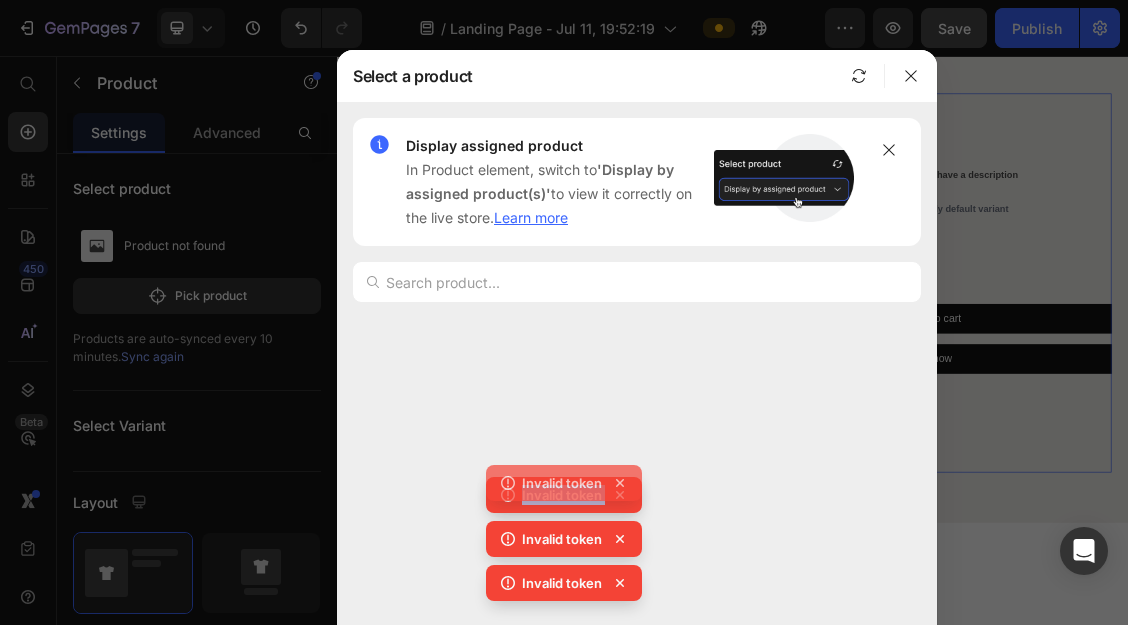 click 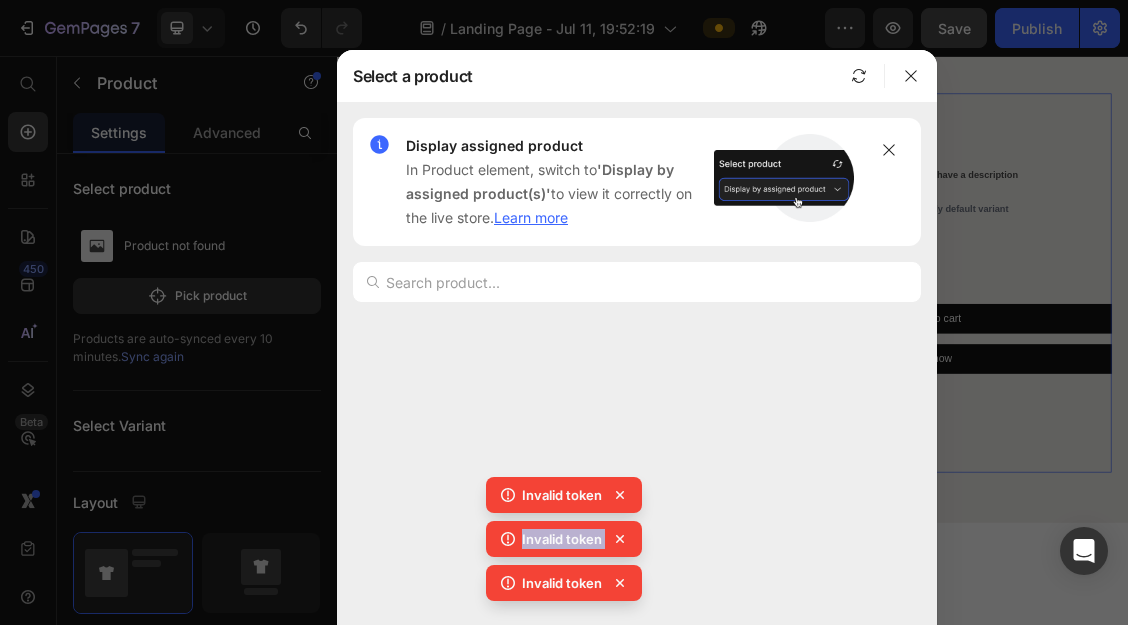 click 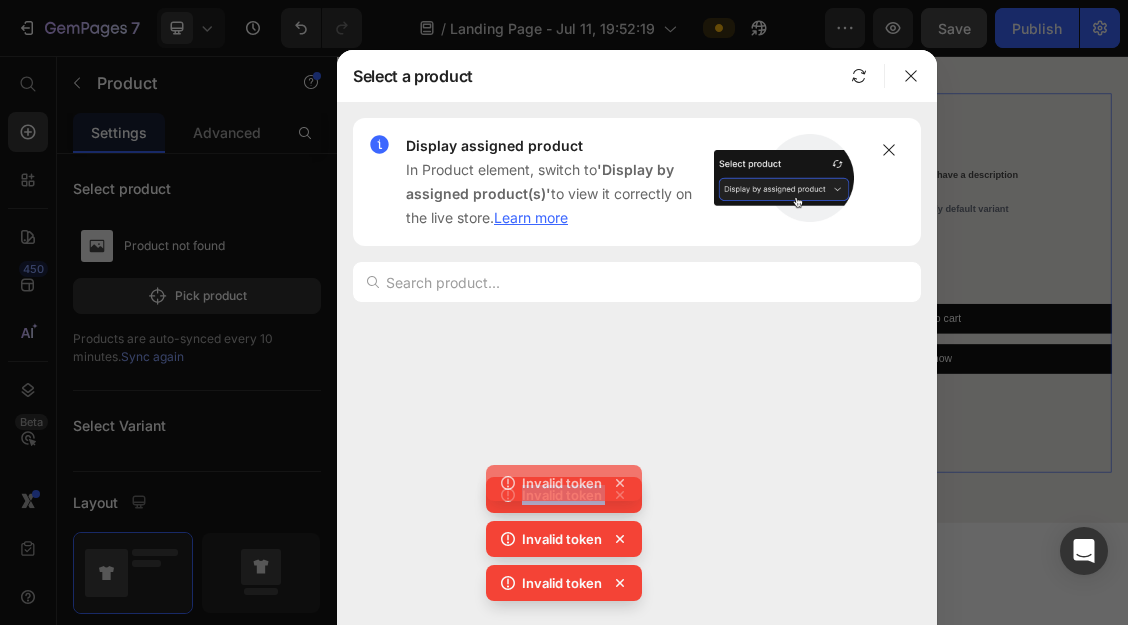 click 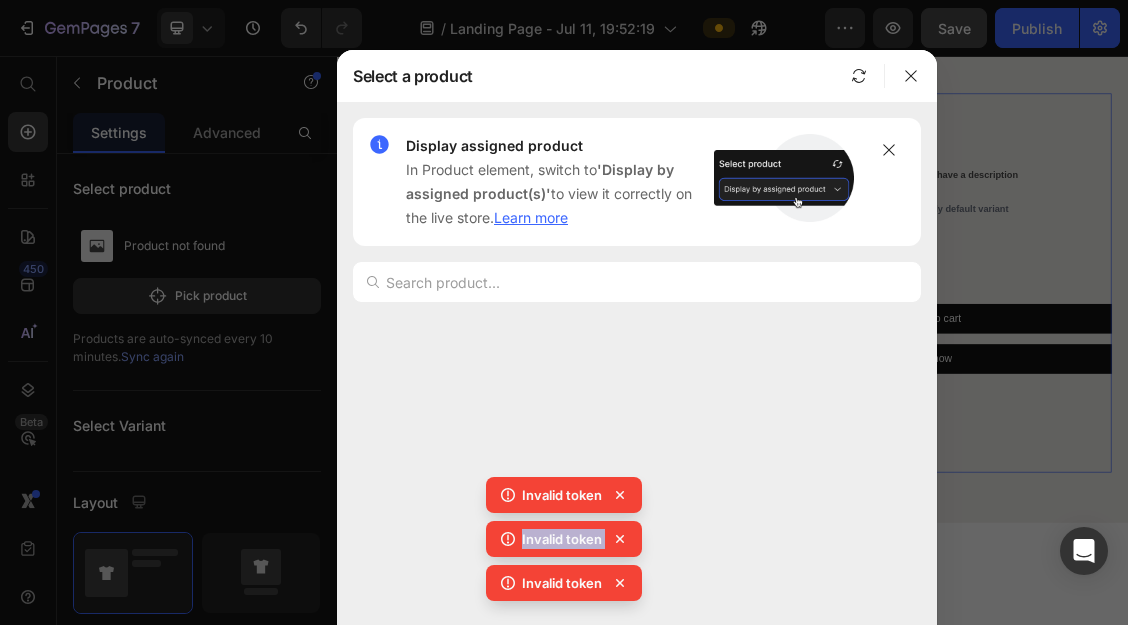 click 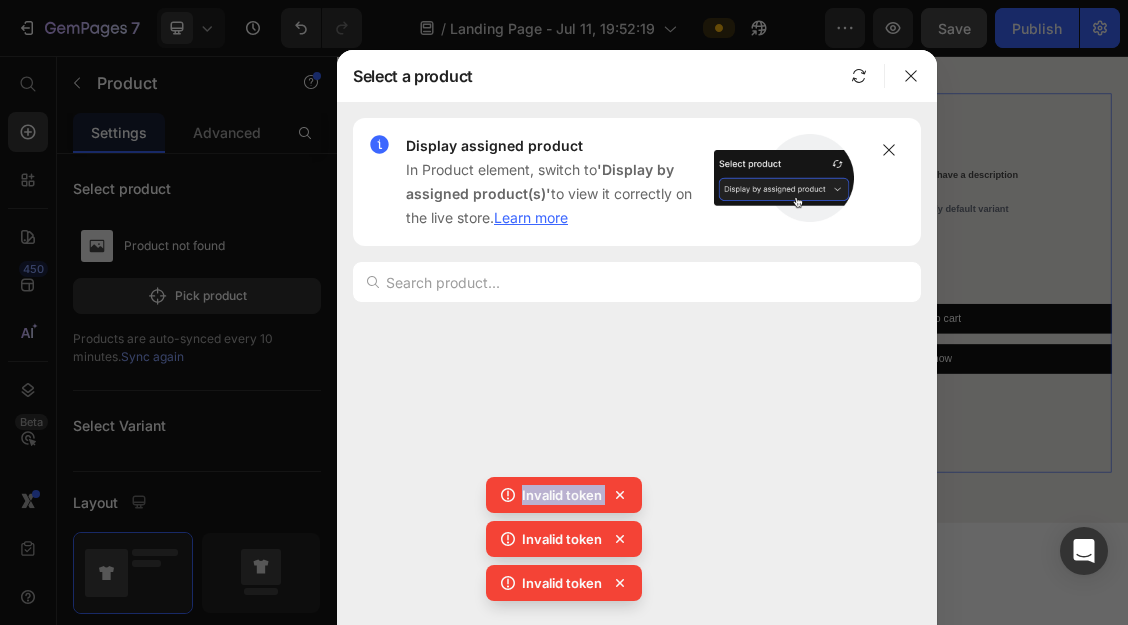 click 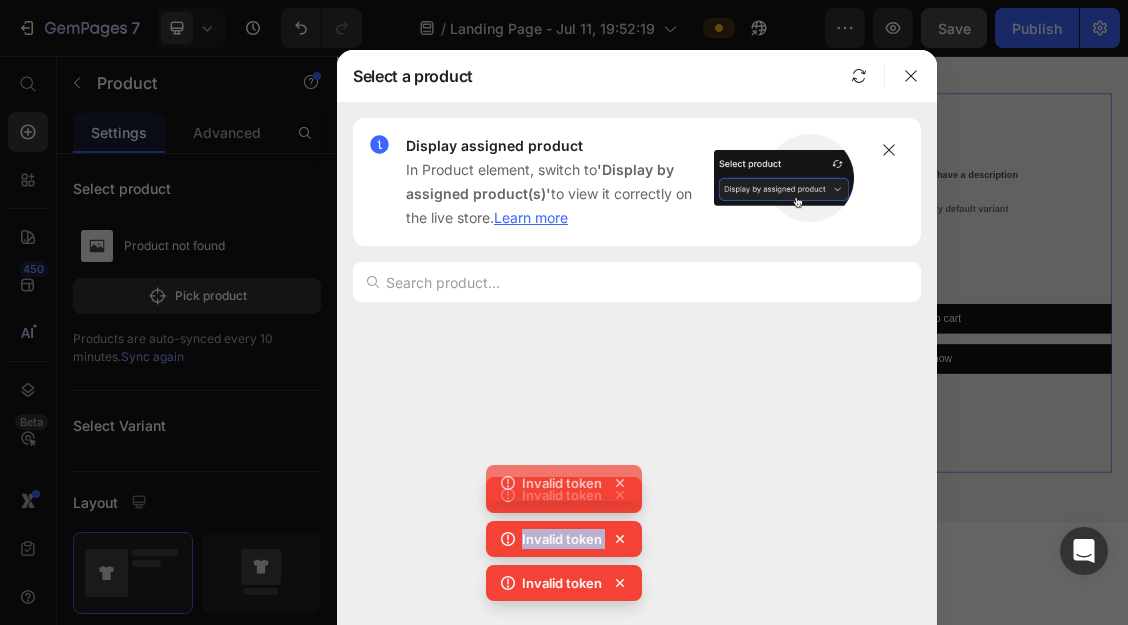 click 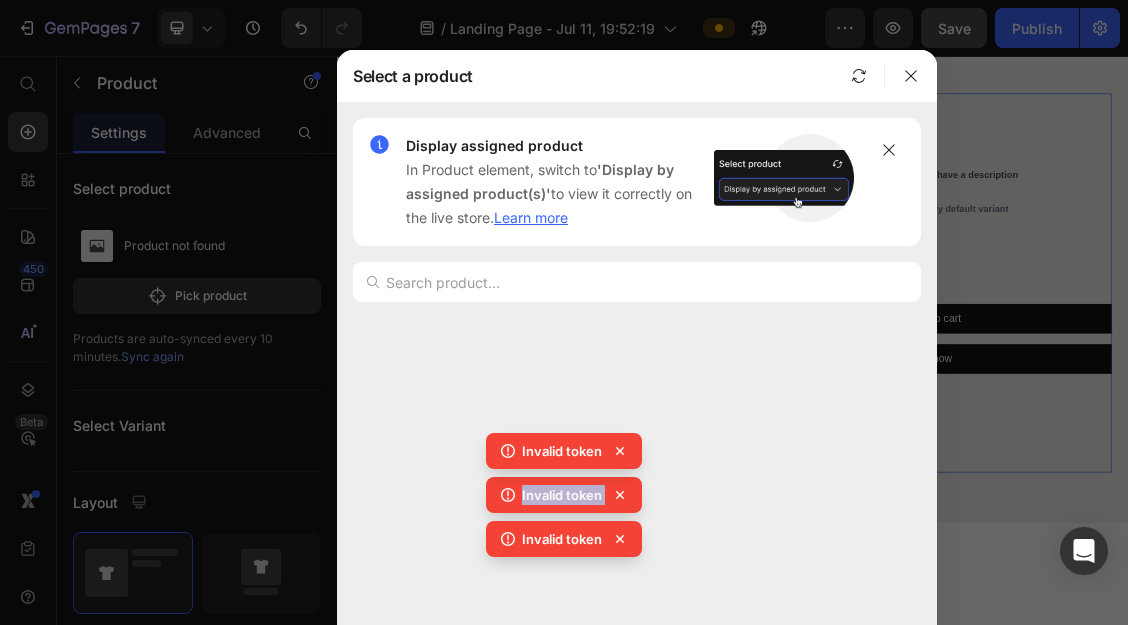click on "Invalid token Invalid token Invalid token Invalid token" at bounding box center [564, 521] 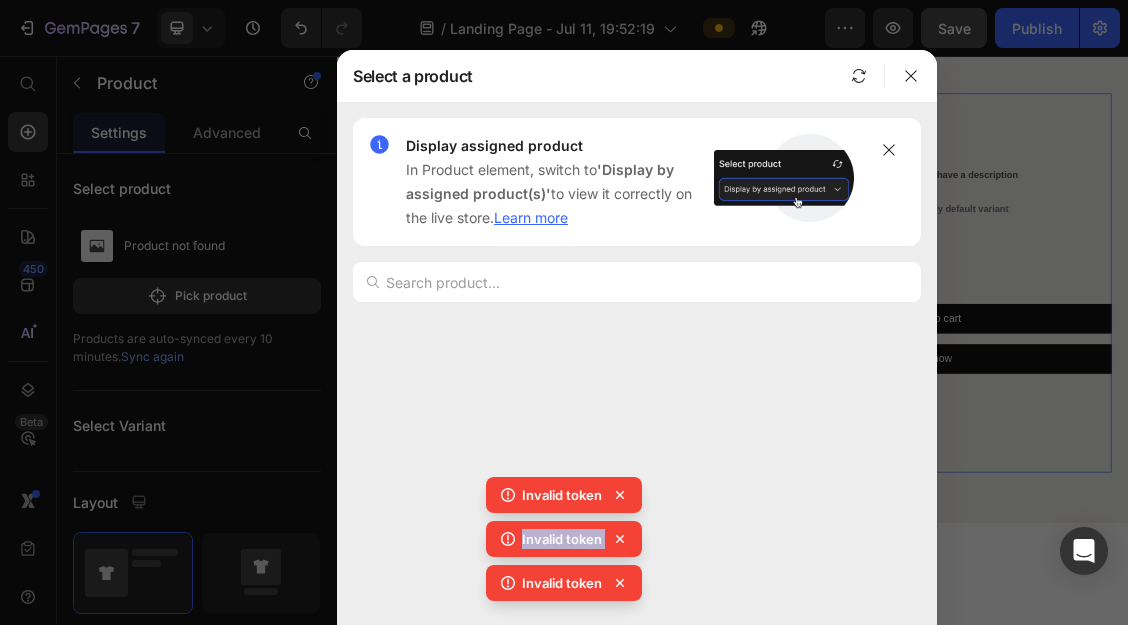 click 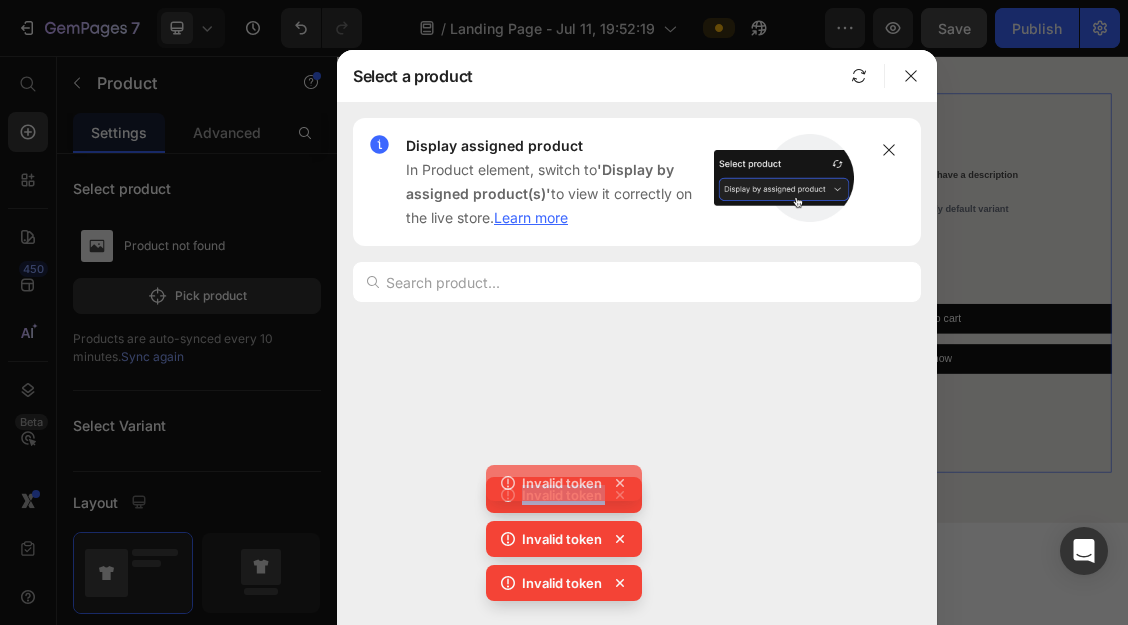 click on "Invalid token Invalid token Invalid token Invalid token" at bounding box center (564, 521) 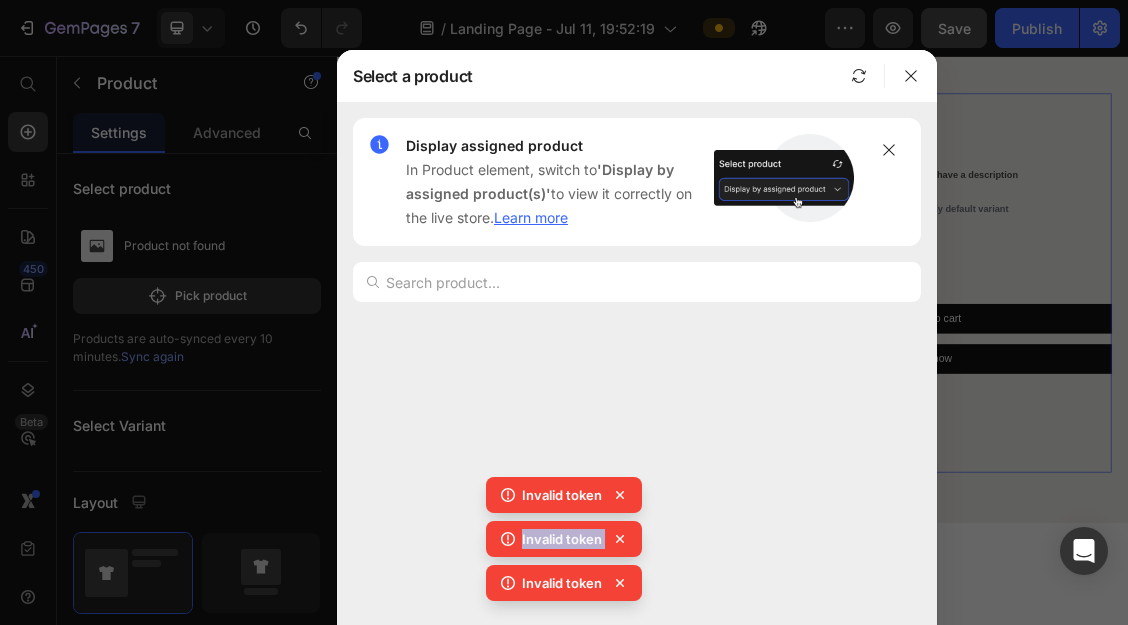 click 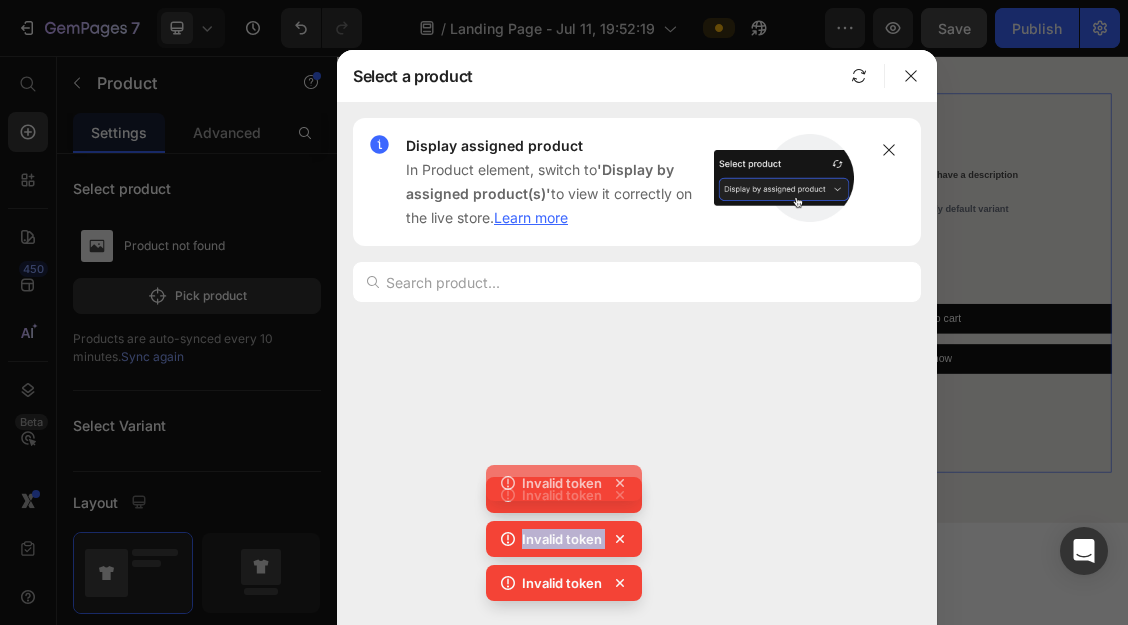 click 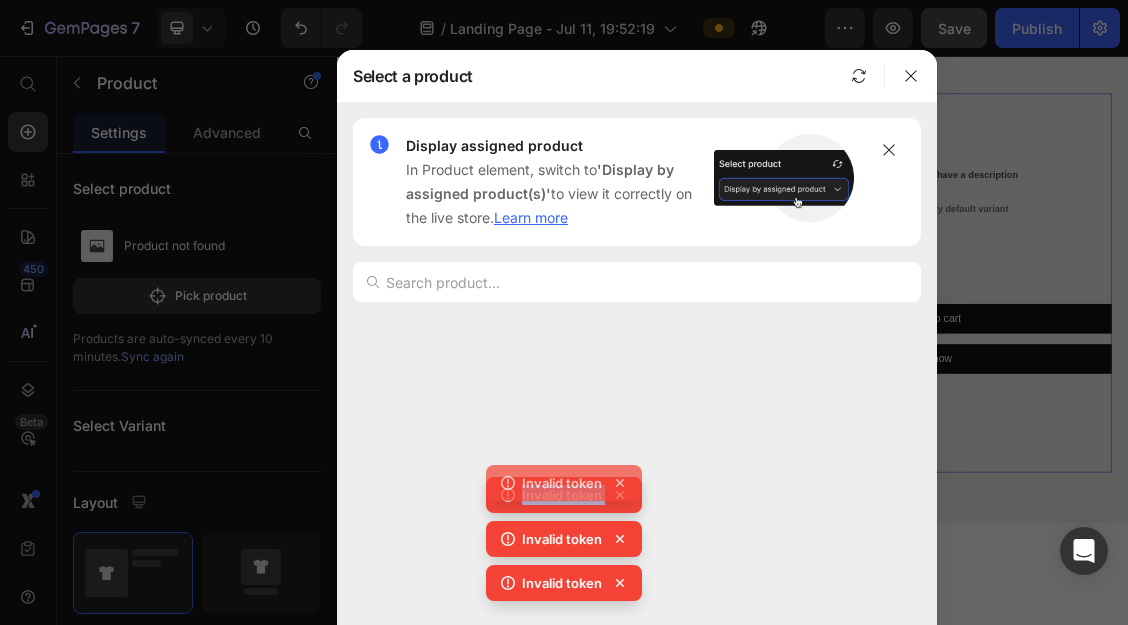 click on "Invalid token Invalid token Invalid token Invalid token" at bounding box center [564, 521] 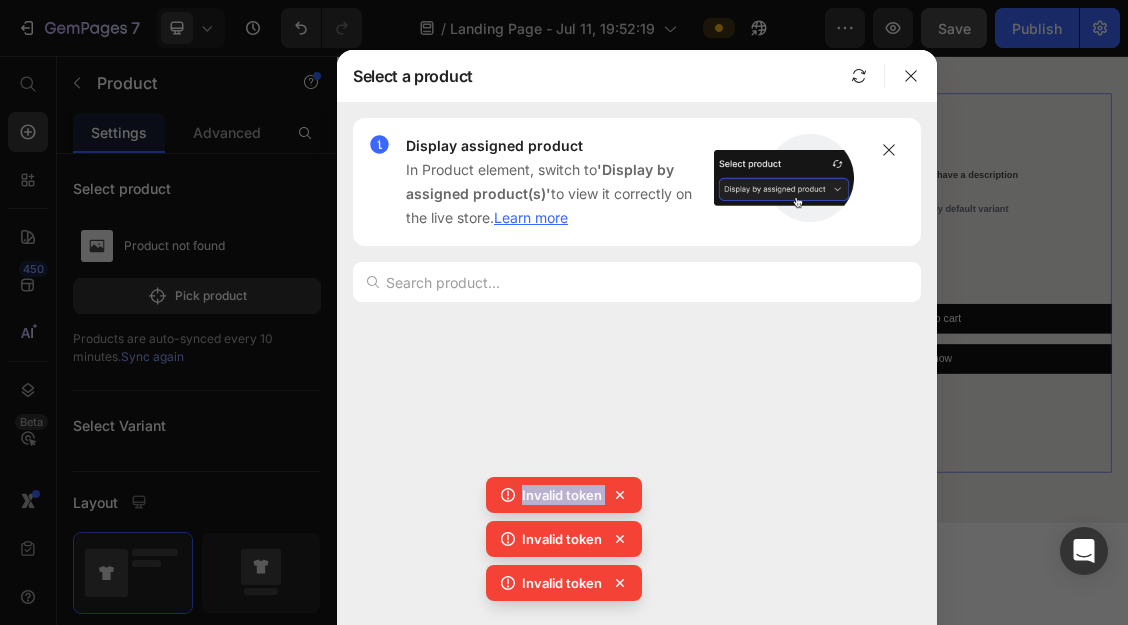 click 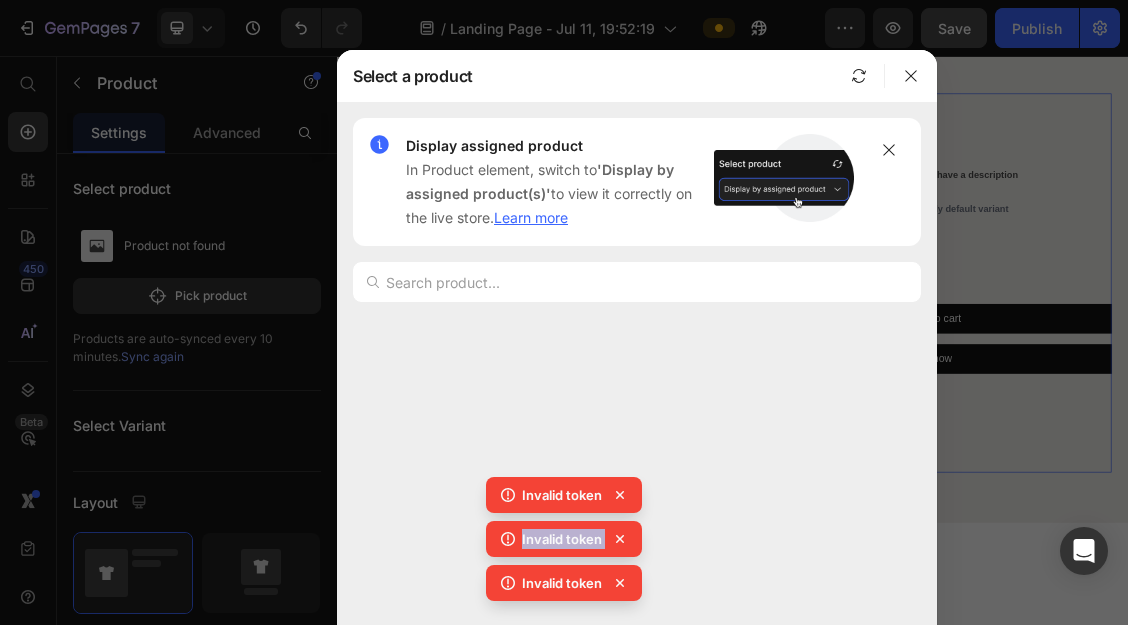 click on "Invalid token" 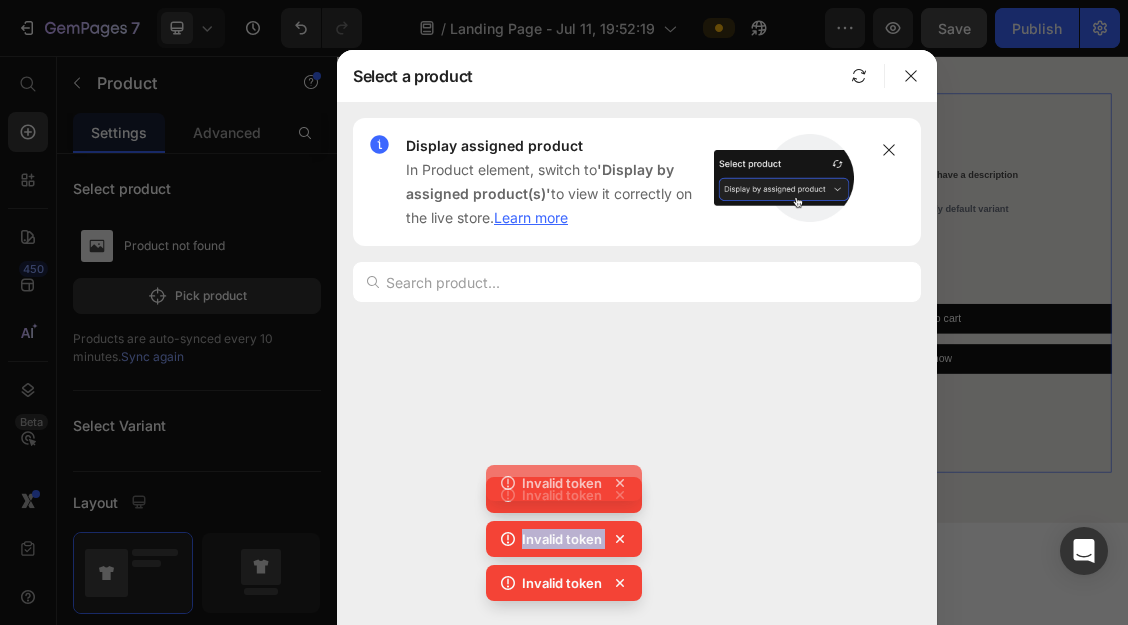 click 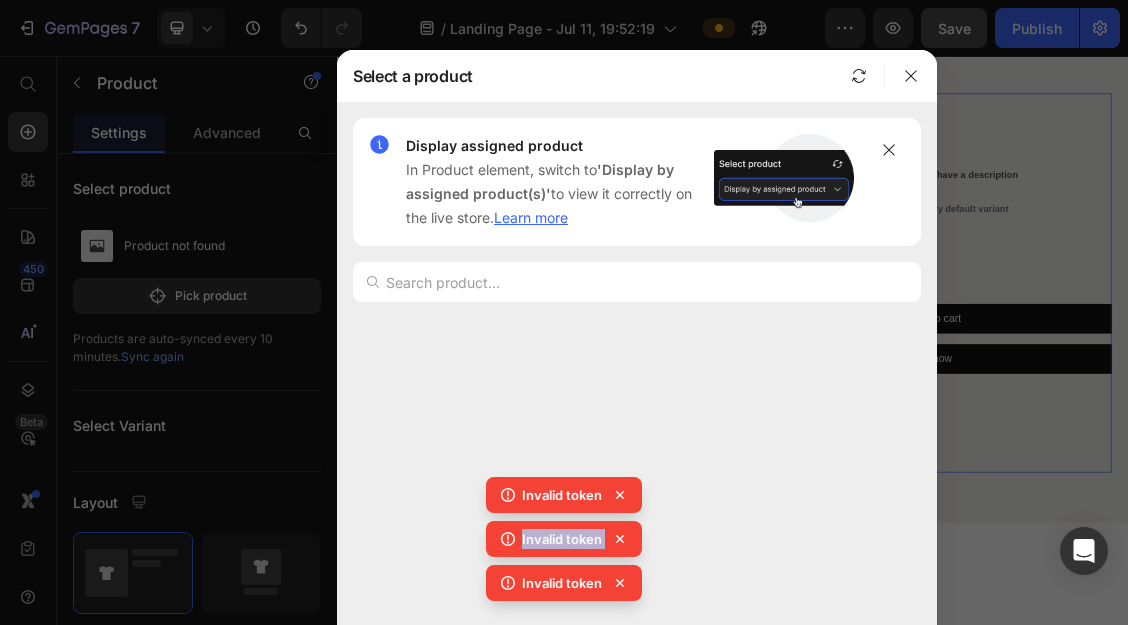 click on "Invalid token" 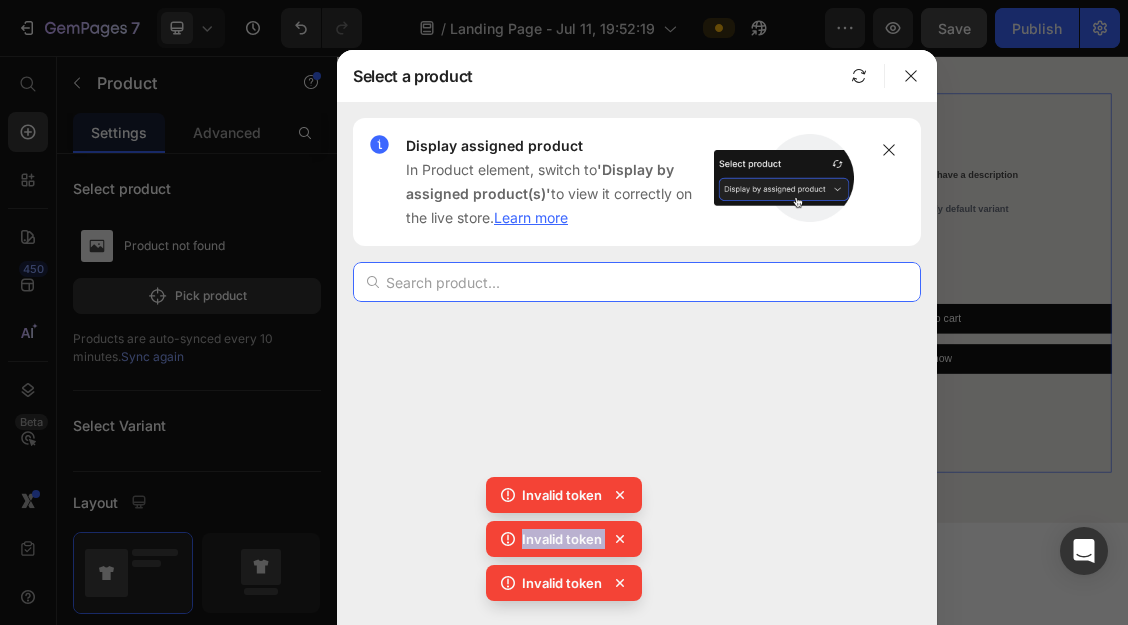 click at bounding box center [637, 282] 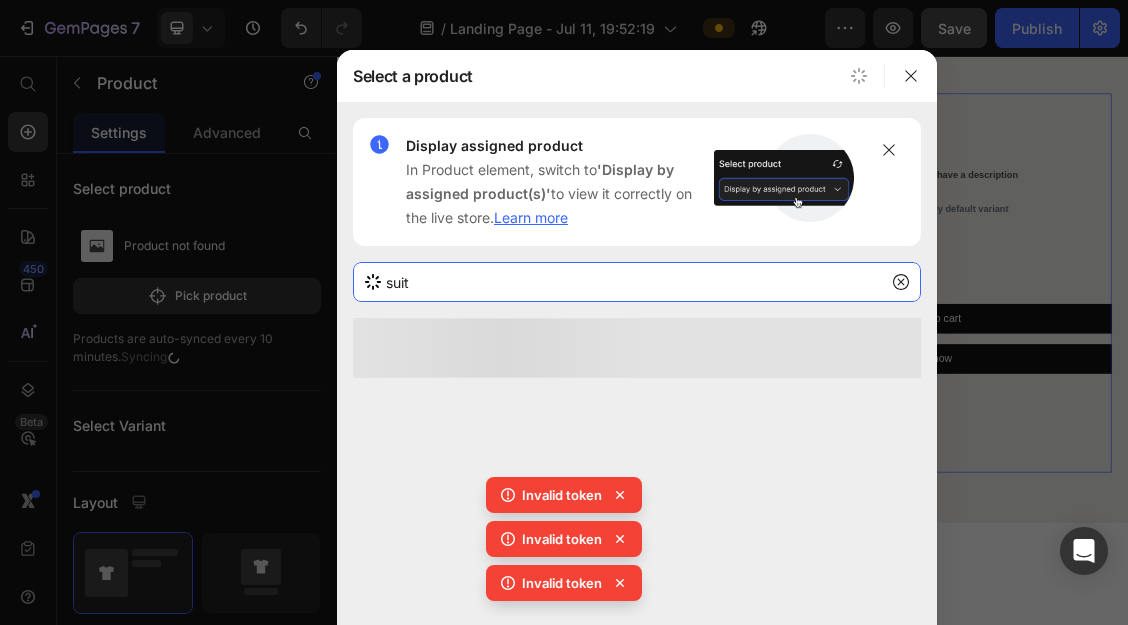 drag, startPoint x: 535, startPoint y: 273, endPoint x: 324, endPoint y: 257, distance: 211.60576 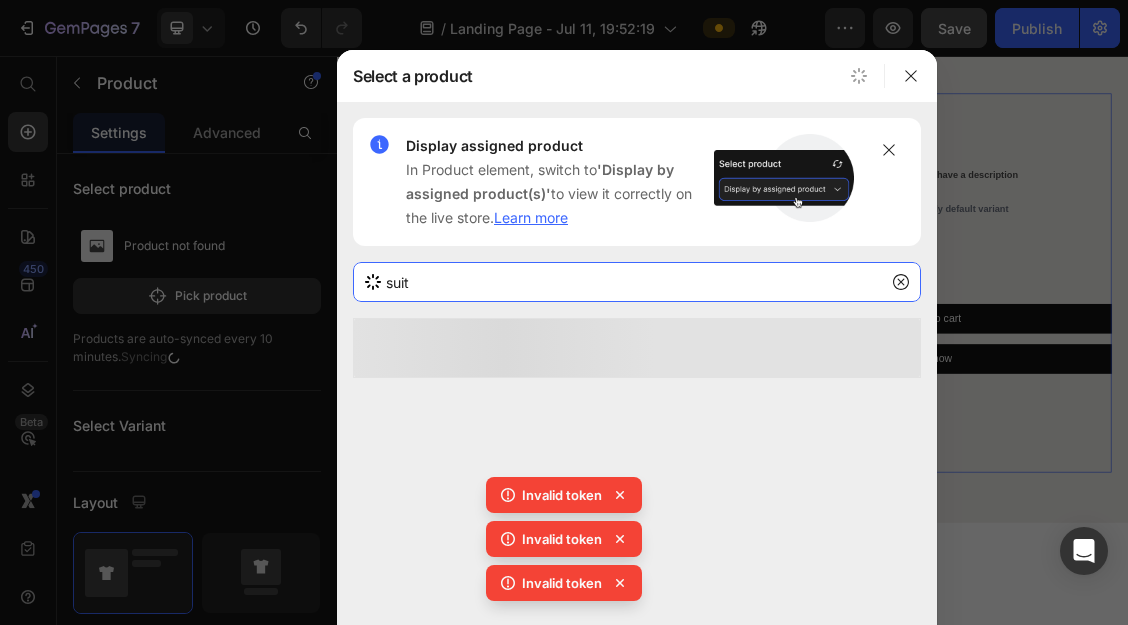 click on "Select a product Display assigned product  In Product element, switch to  'Display by assigned product(s)'  to view it correctly on the live store.  Learn more suit" 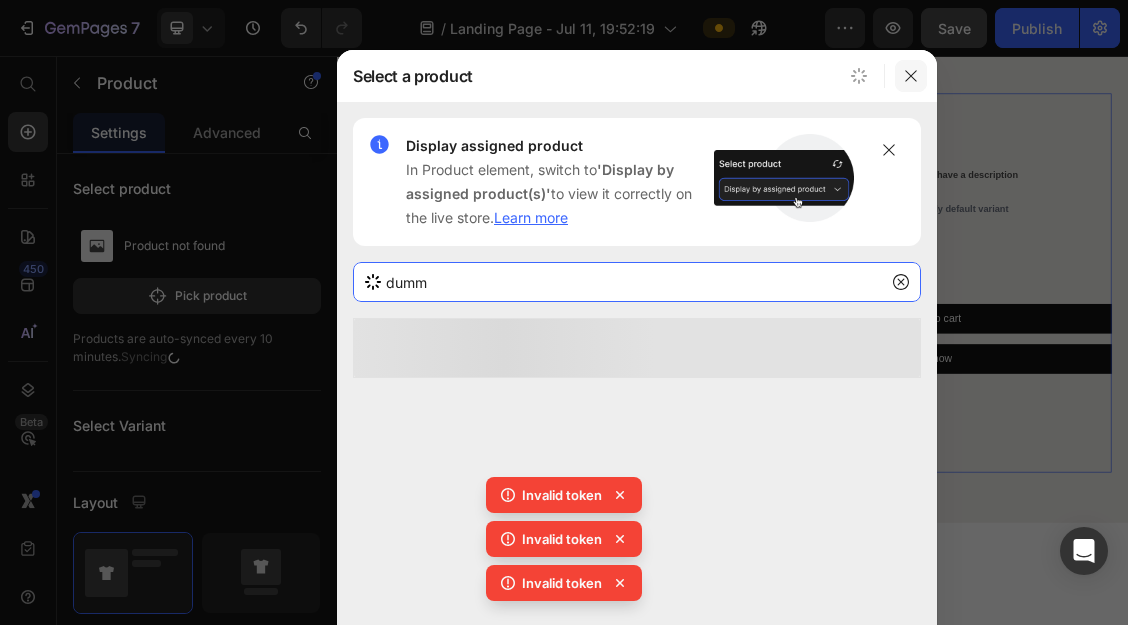 type on "dumm" 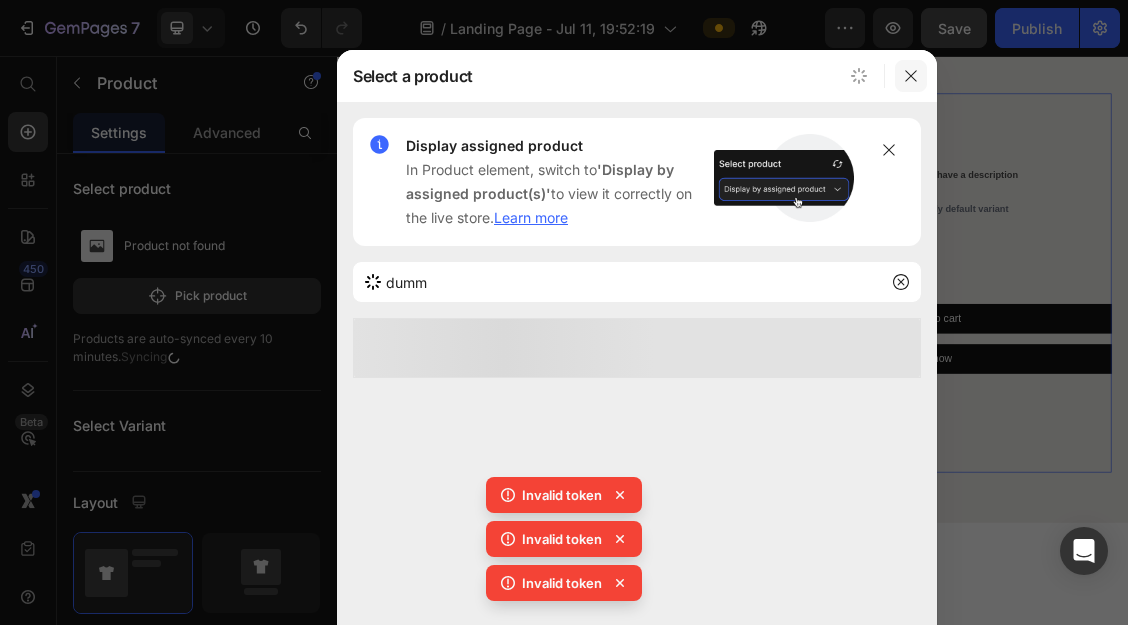 click 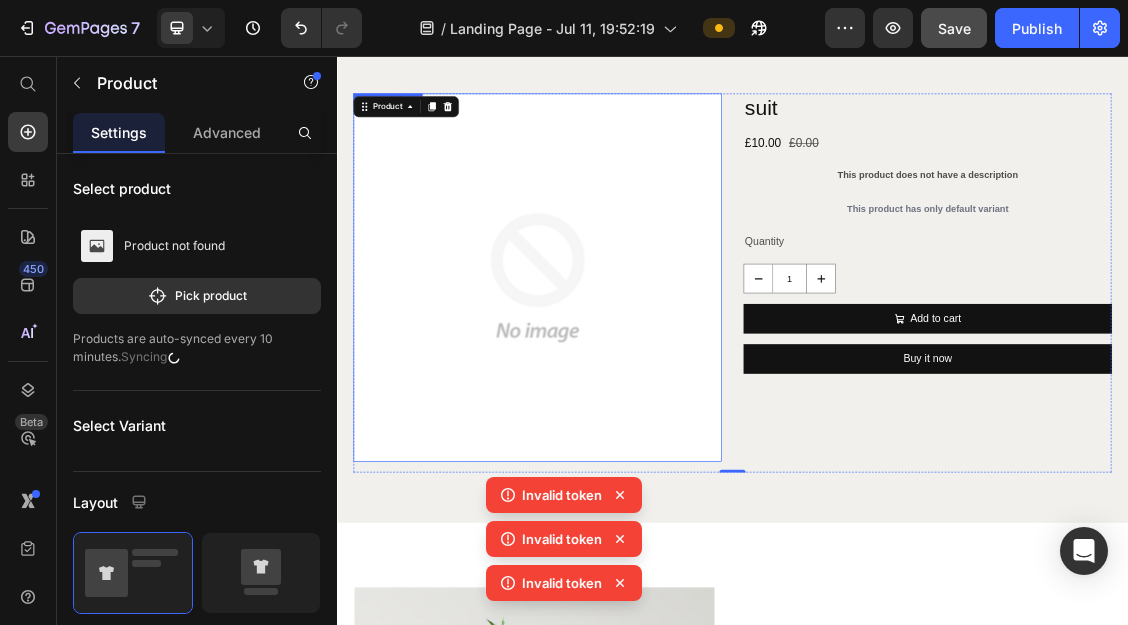 click at bounding box center [641, 392] 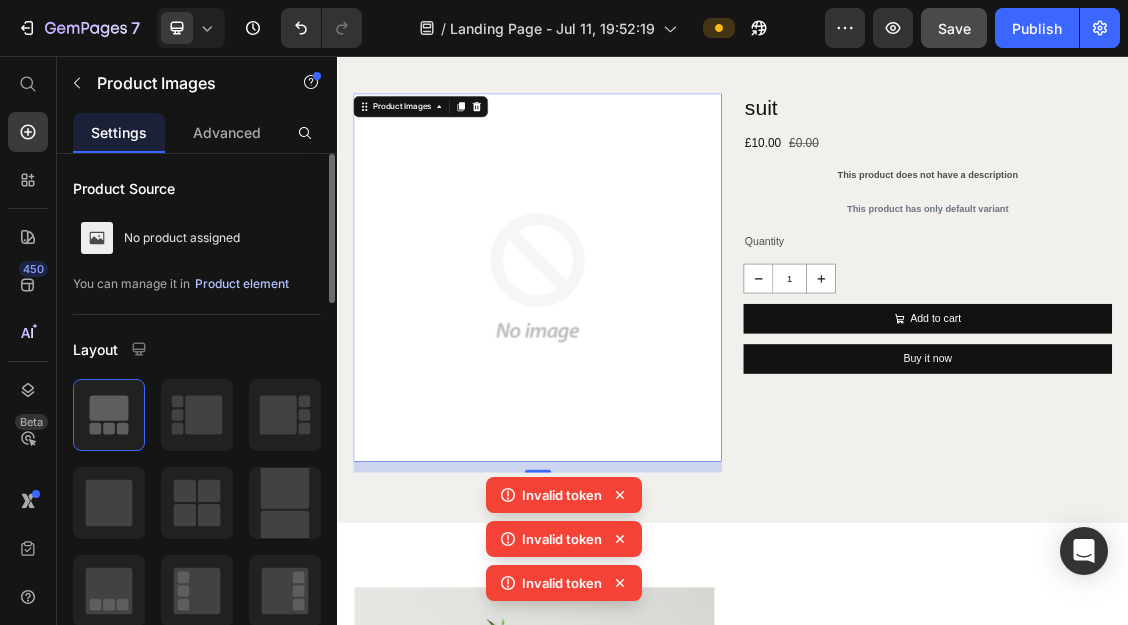 click on "Product element" at bounding box center [242, 284] 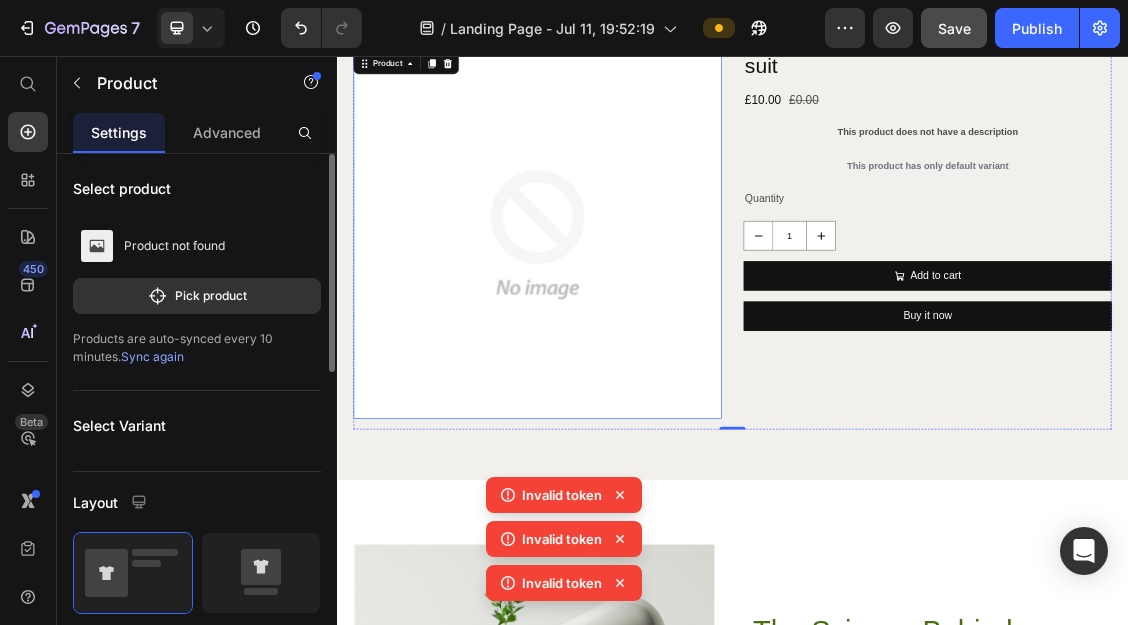 scroll, scrollTop: 4657, scrollLeft: 0, axis: vertical 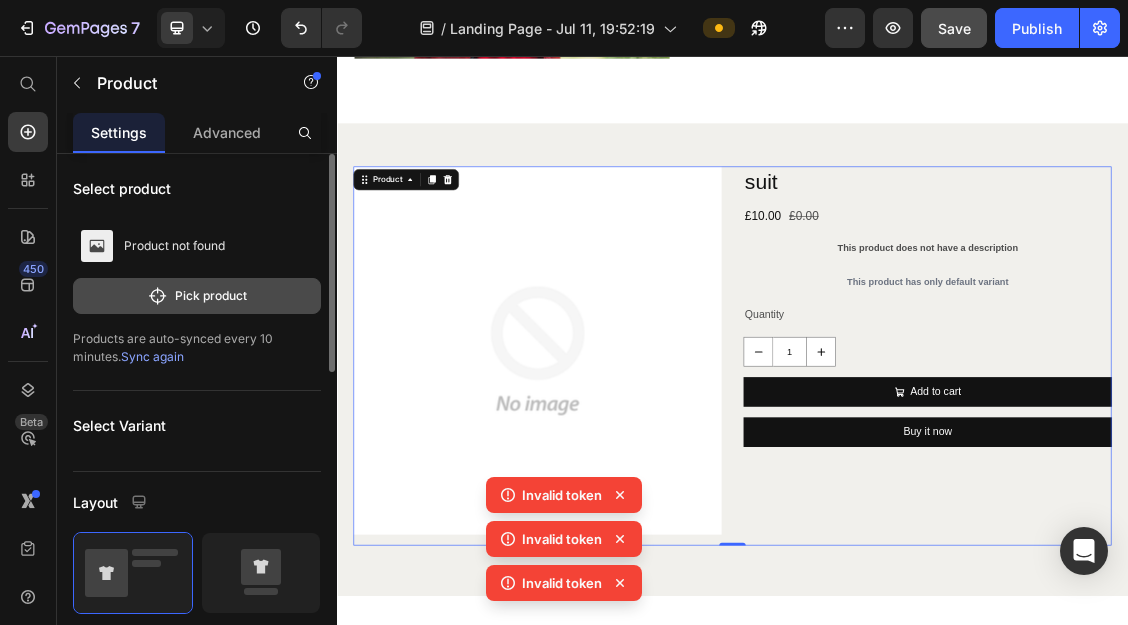 click on "Pick product" 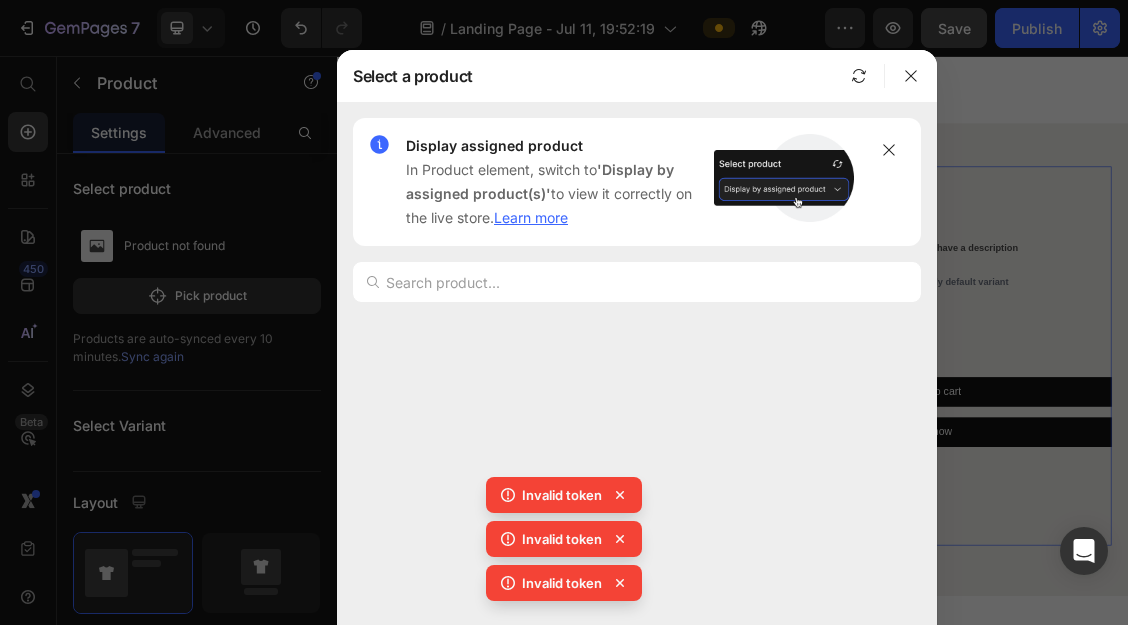 click 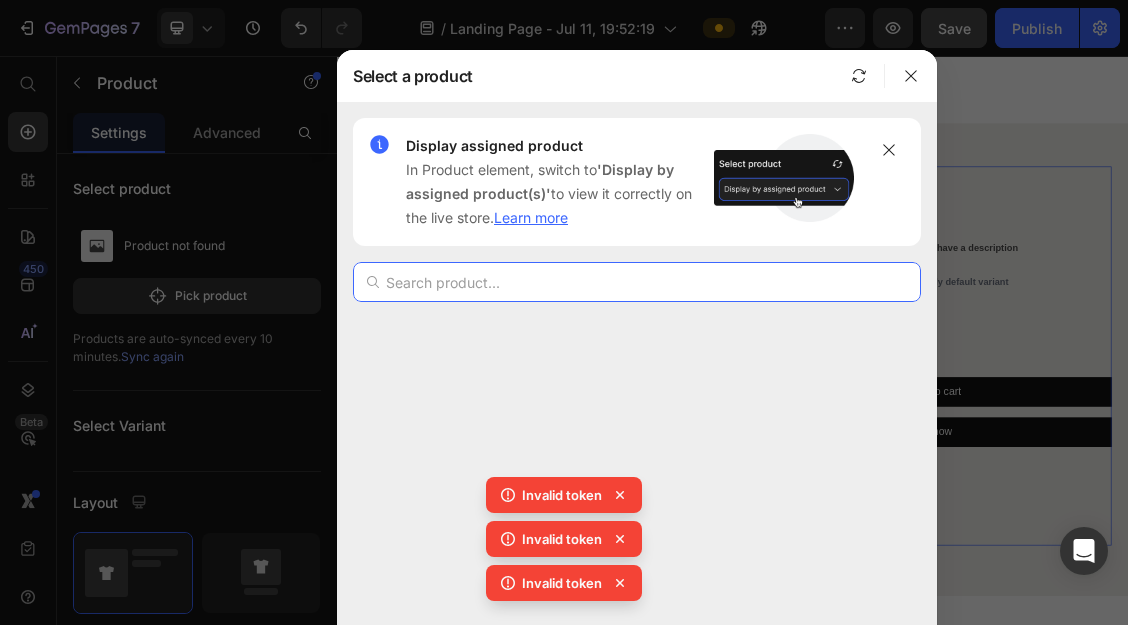 click at bounding box center (637, 282) 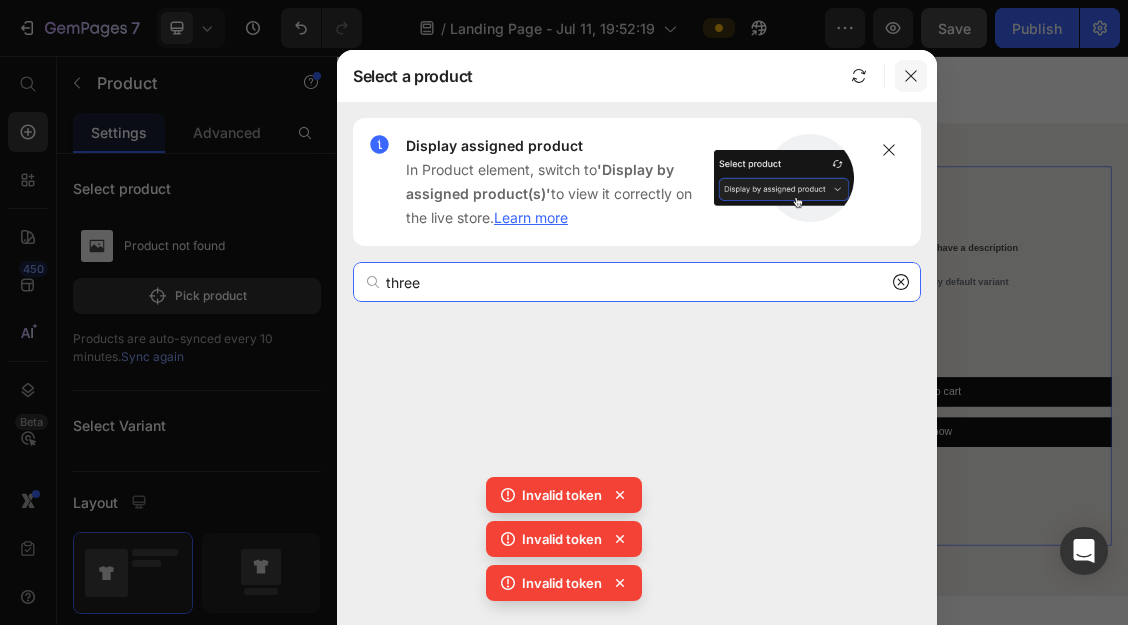 type on "three" 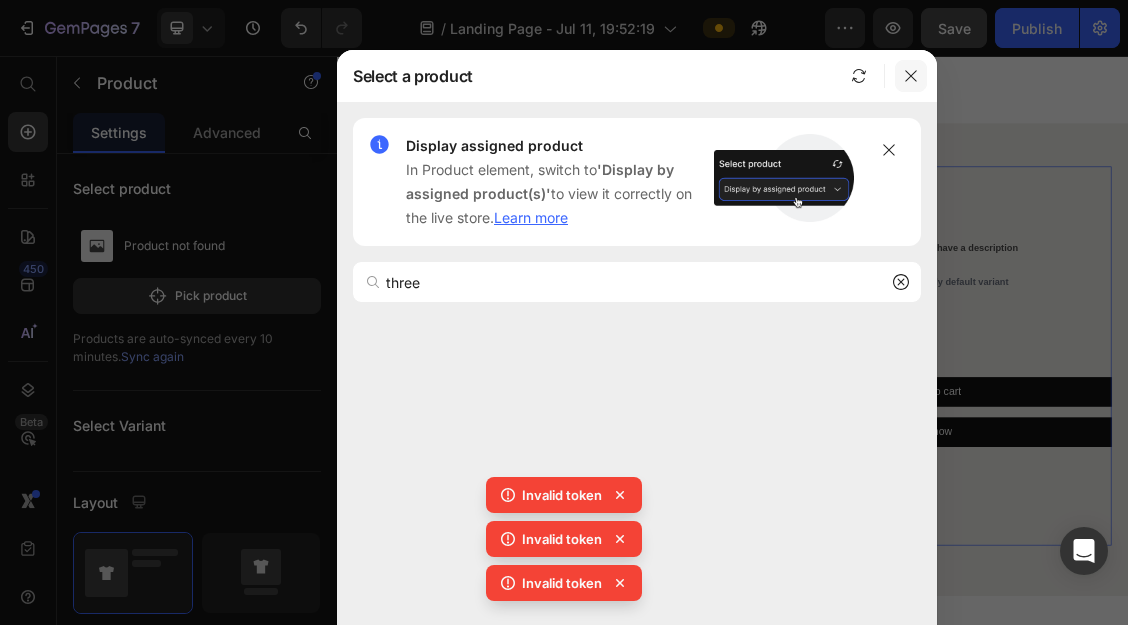 click 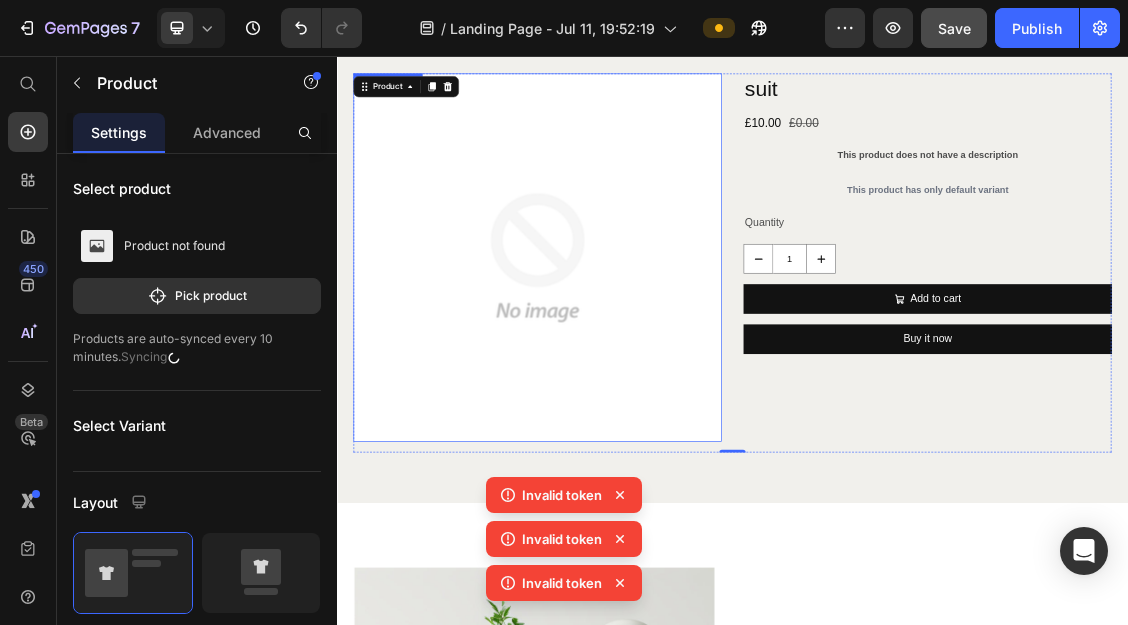 scroll, scrollTop: 4763, scrollLeft: 0, axis: vertical 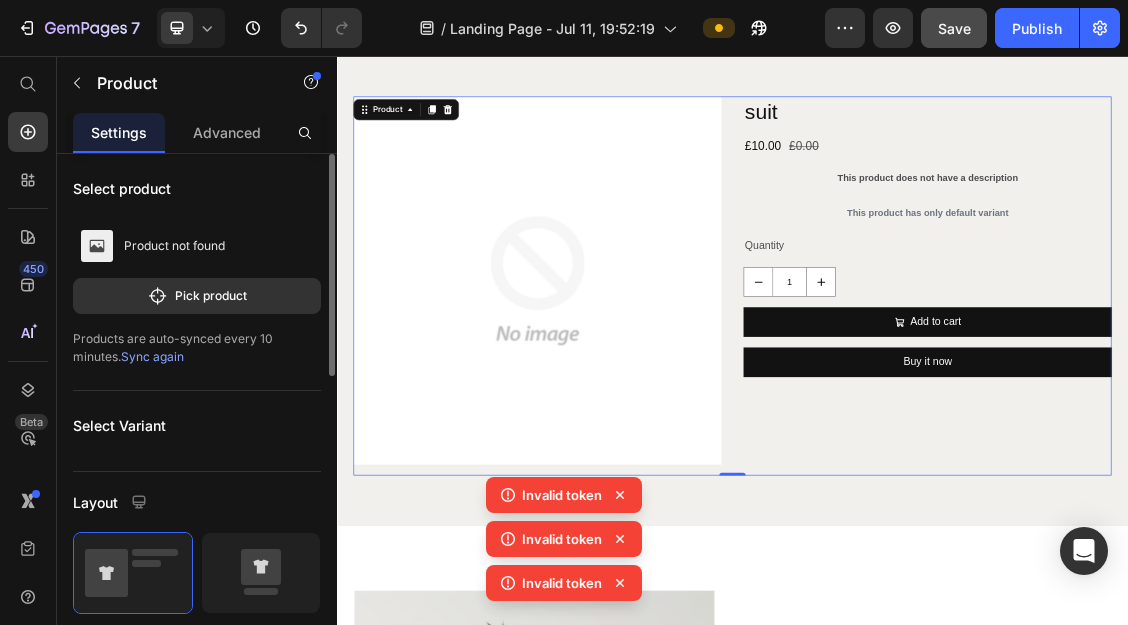 click on "Sync again" at bounding box center [152, 356] 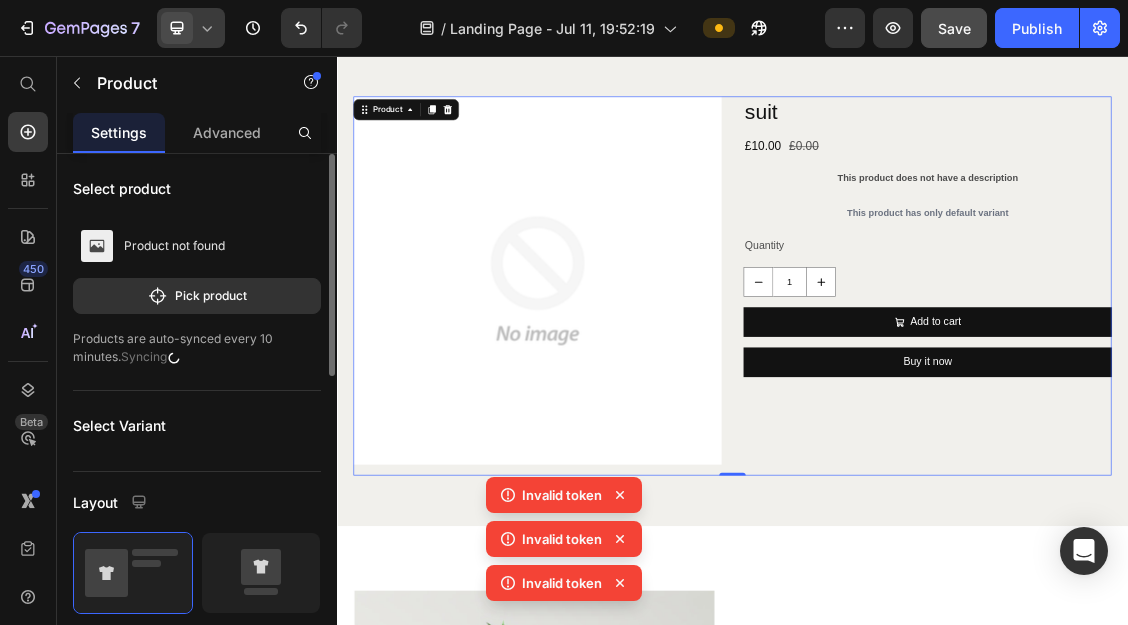 click 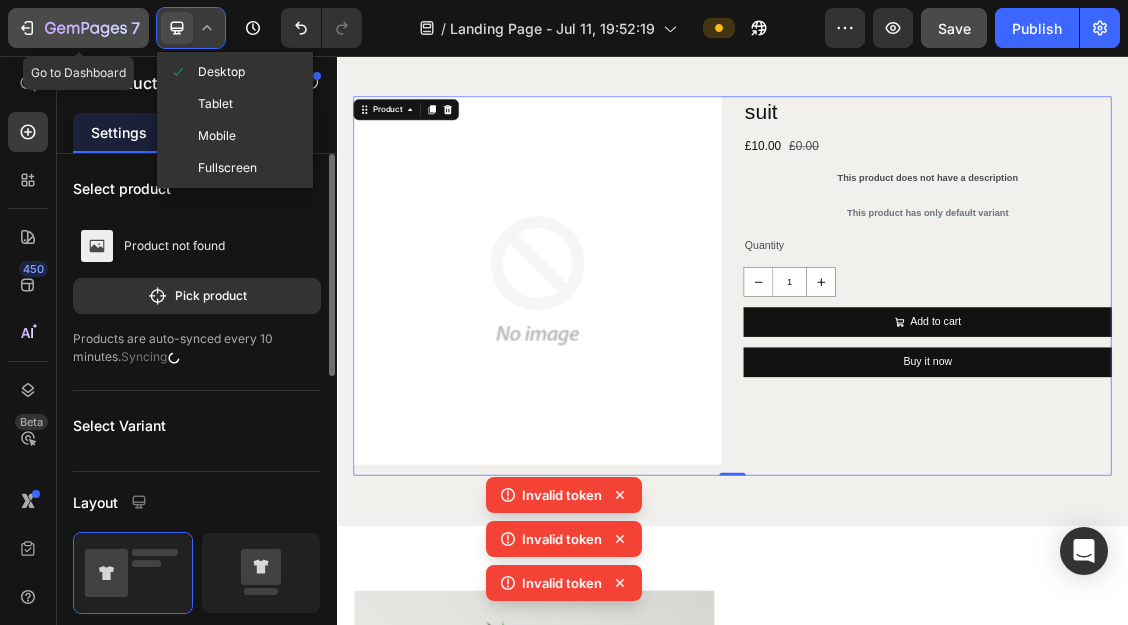 click 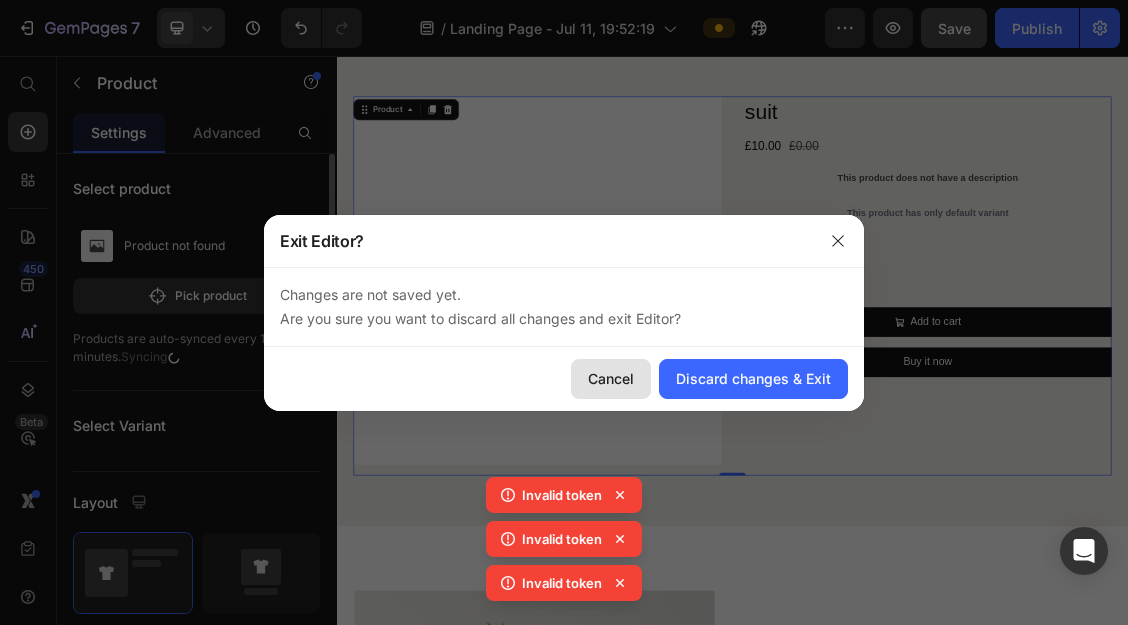 click on "Cancel" at bounding box center [611, 378] 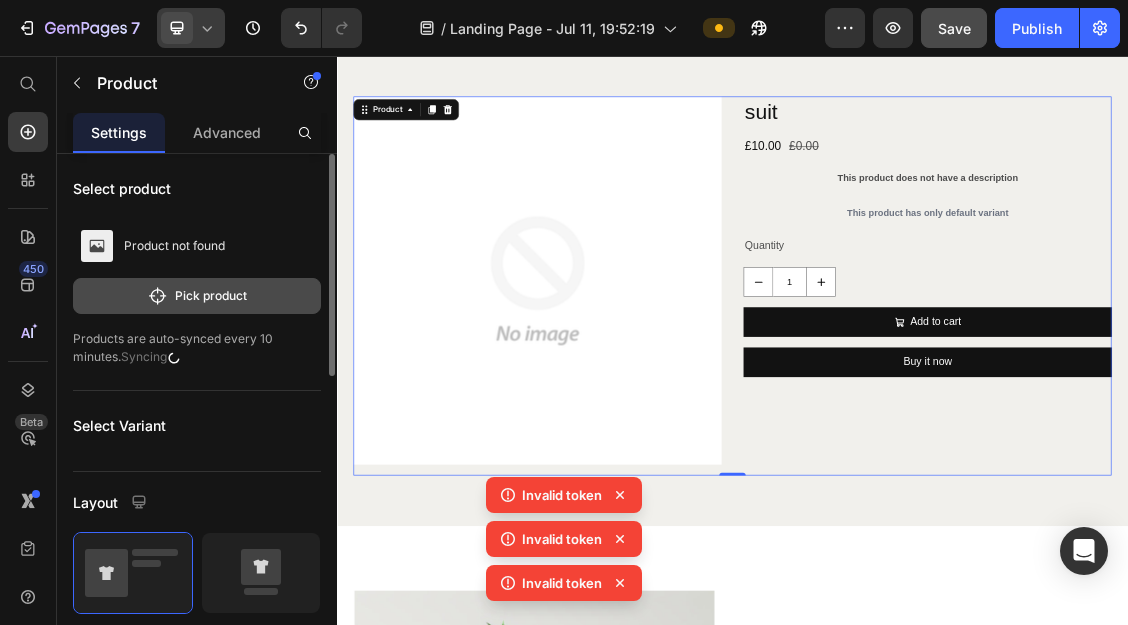 click on "Pick product" 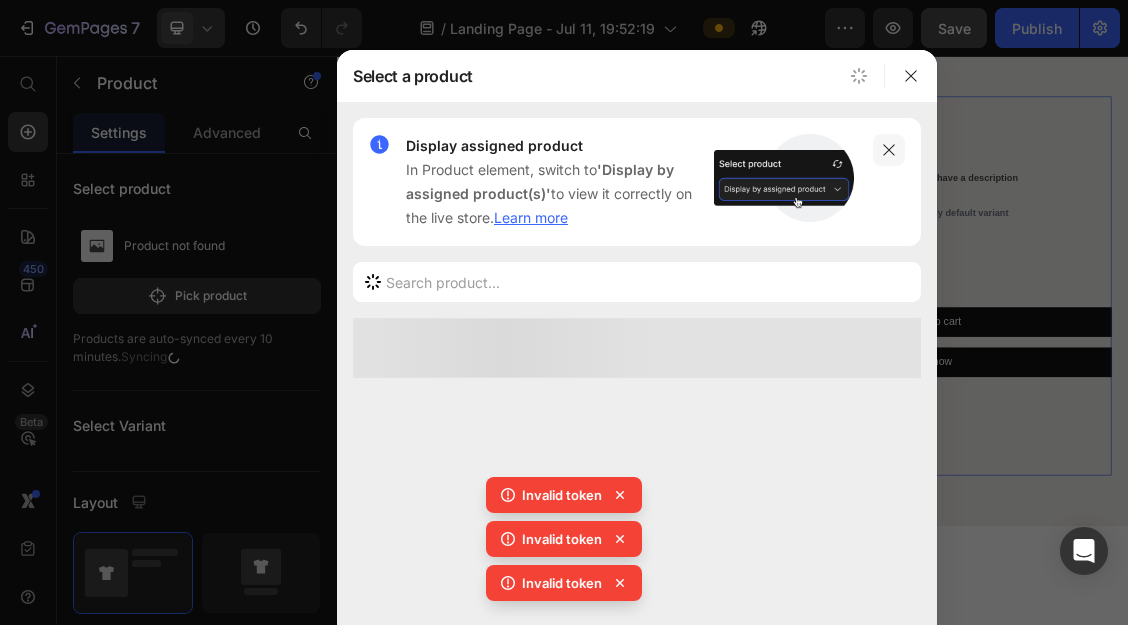click 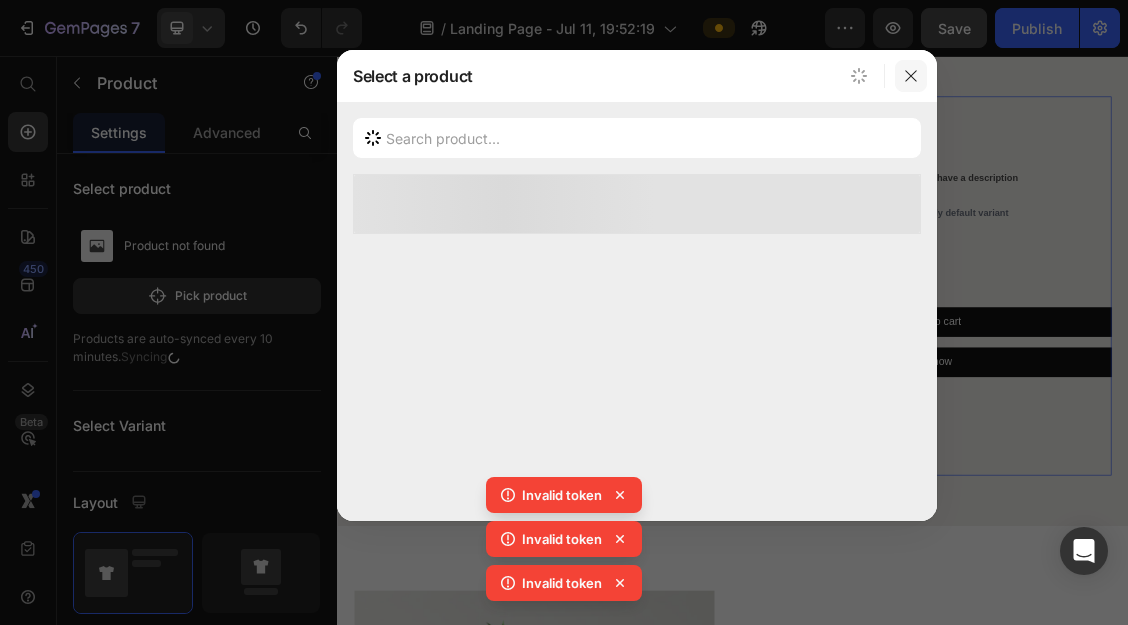 click at bounding box center [911, 76] 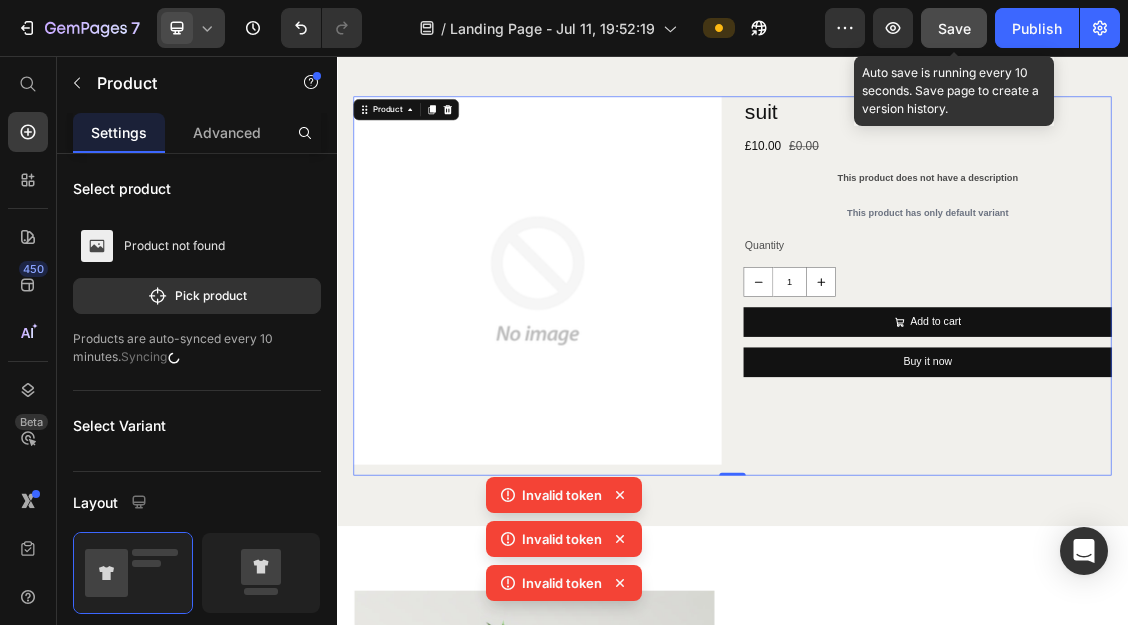 click on "Save" 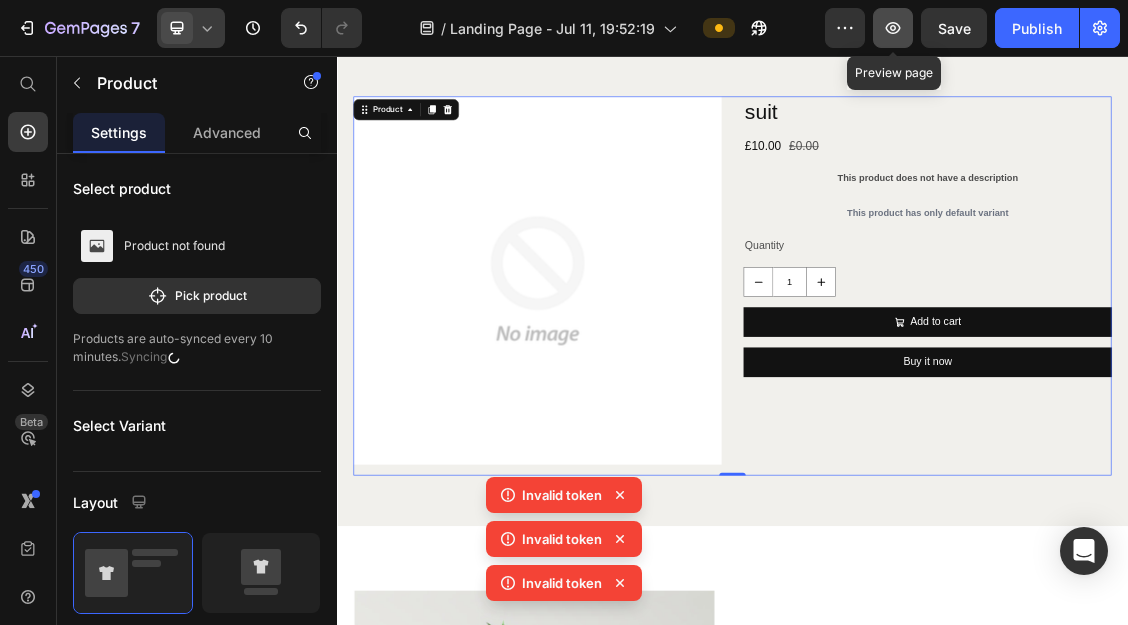 click 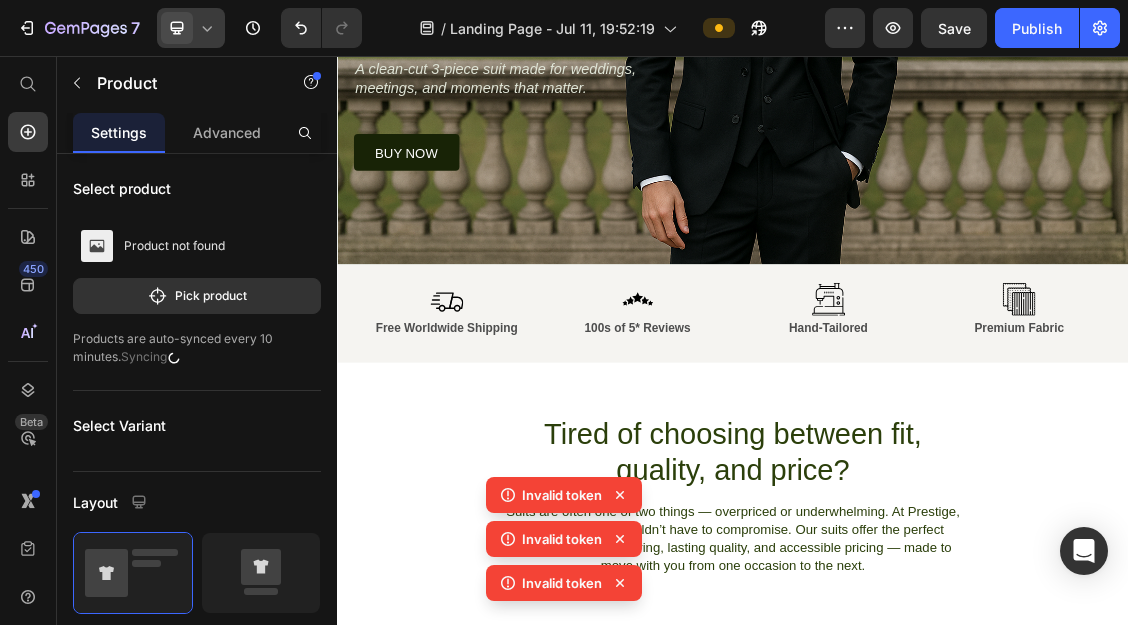 scroll, scrollTop: 0, scrollLeft: 0, axis: both 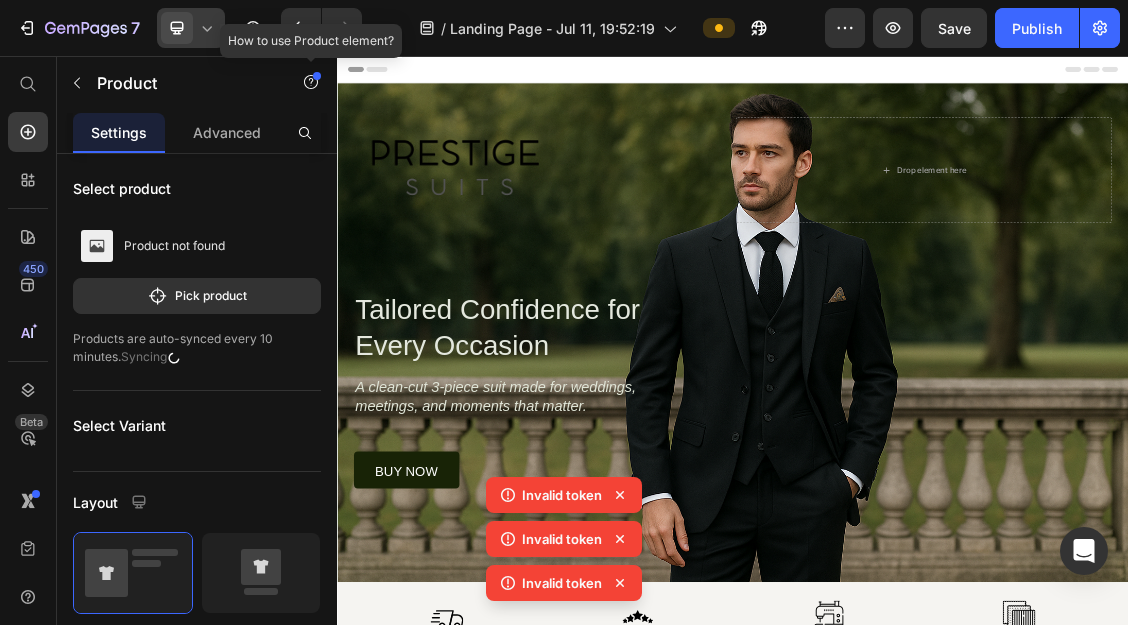click at bounding box center (317, 76) 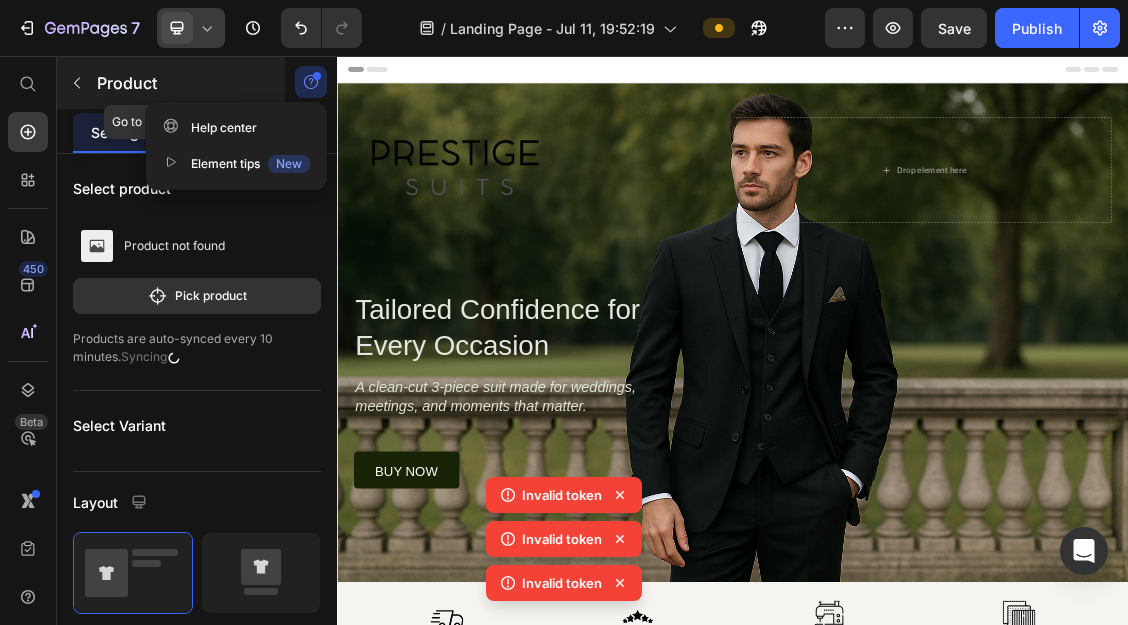 click on "Product" at bounding box center [171, 83] 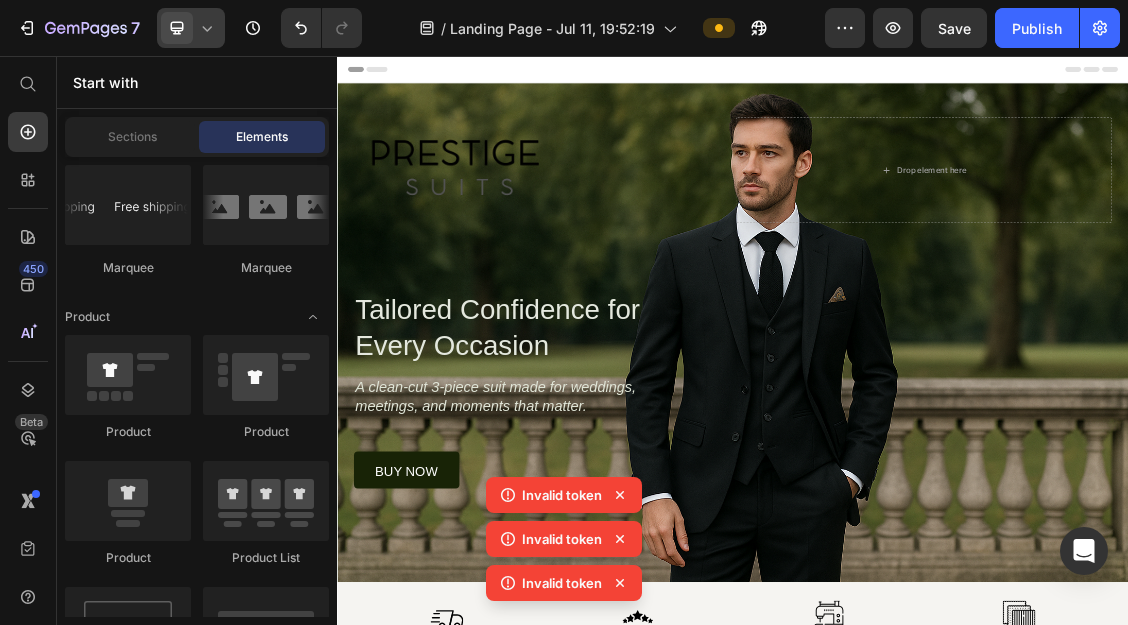 click on "Start with" at bounding box center (197, 82) 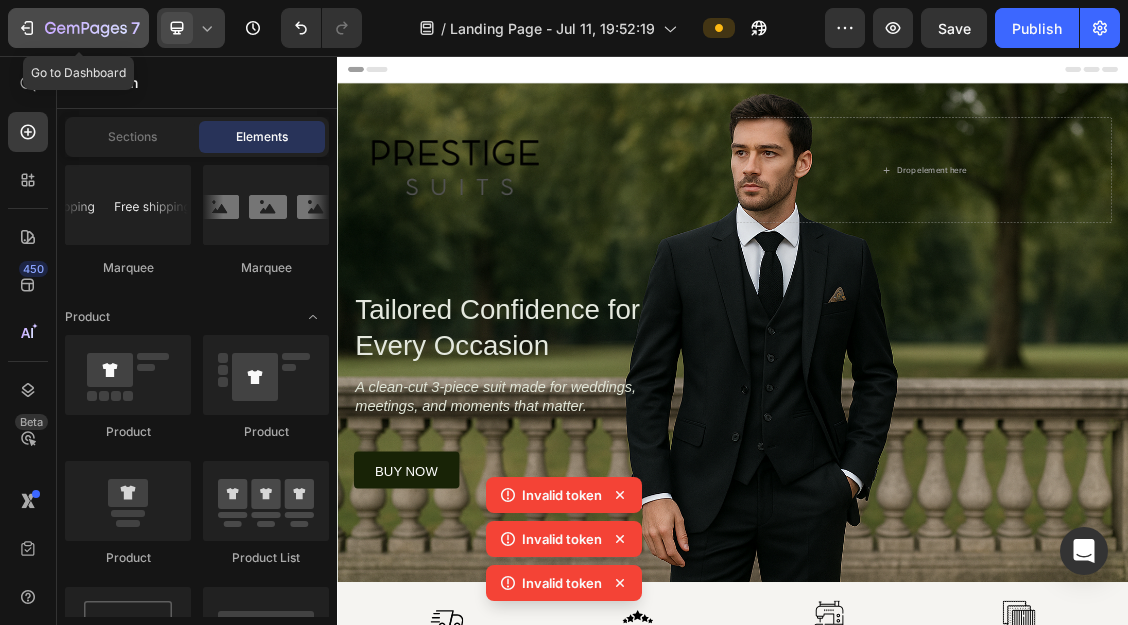 click 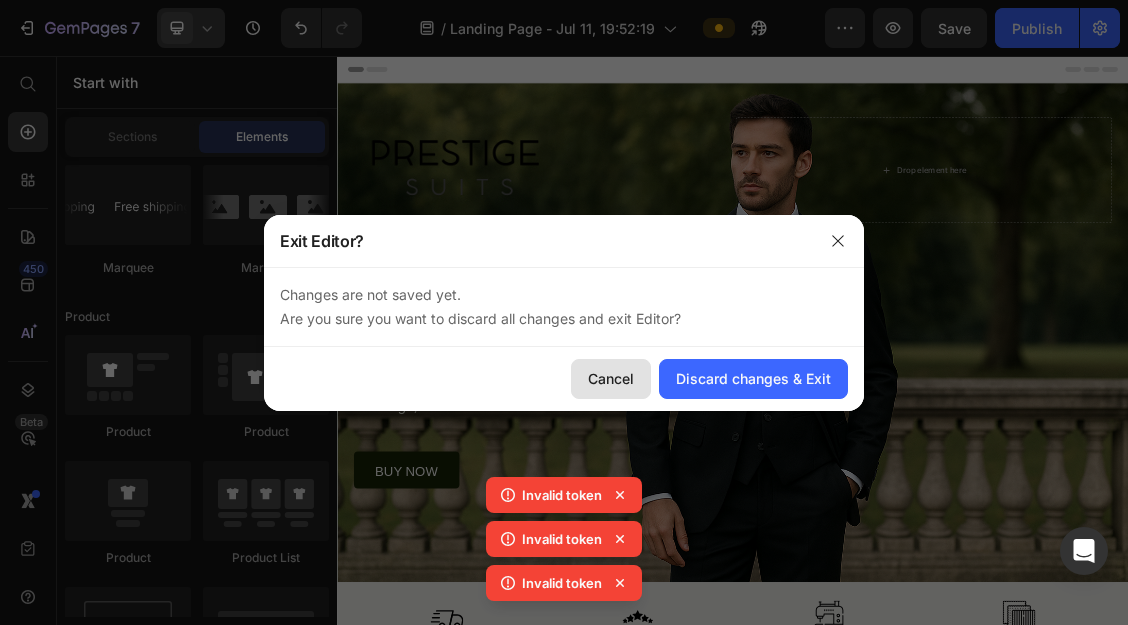 click on "Cancel" at bounding box center [611, 378] 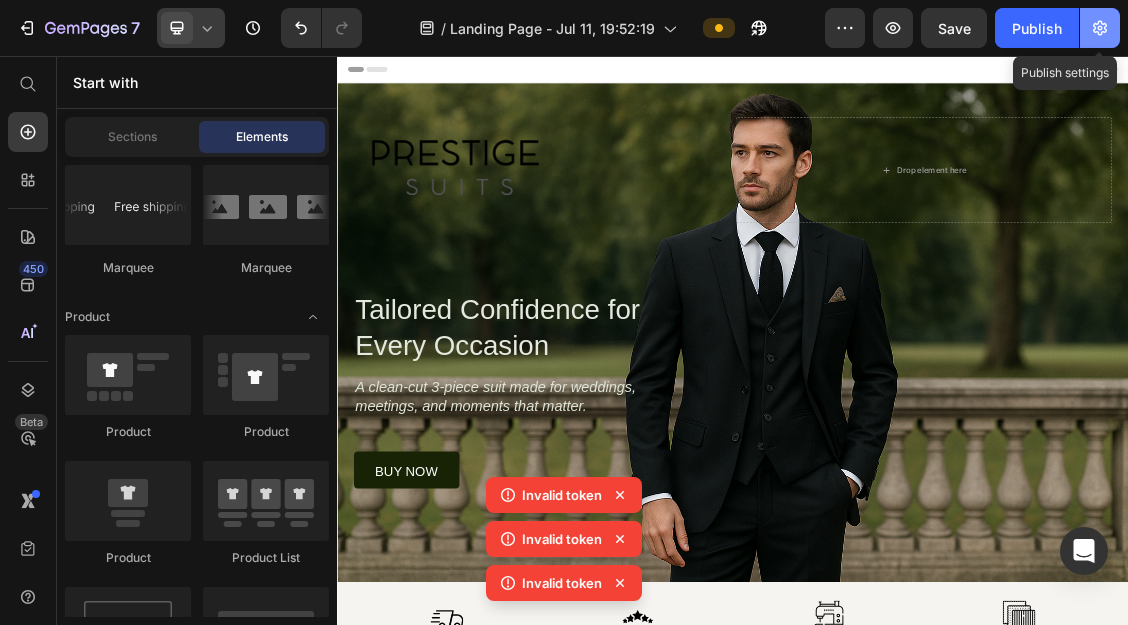 click 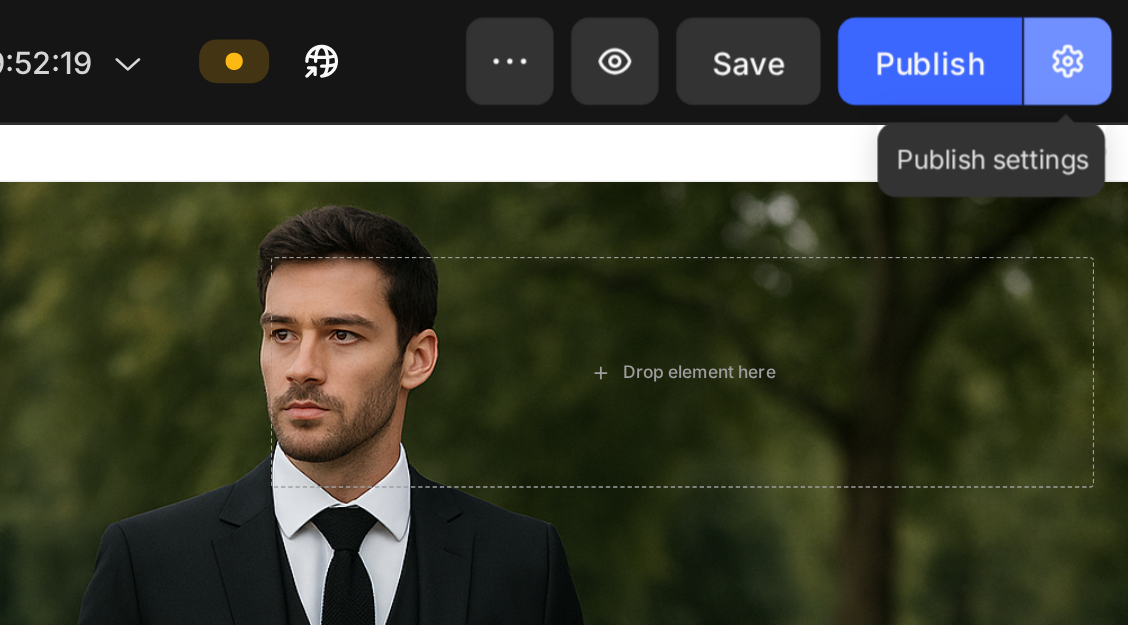 click 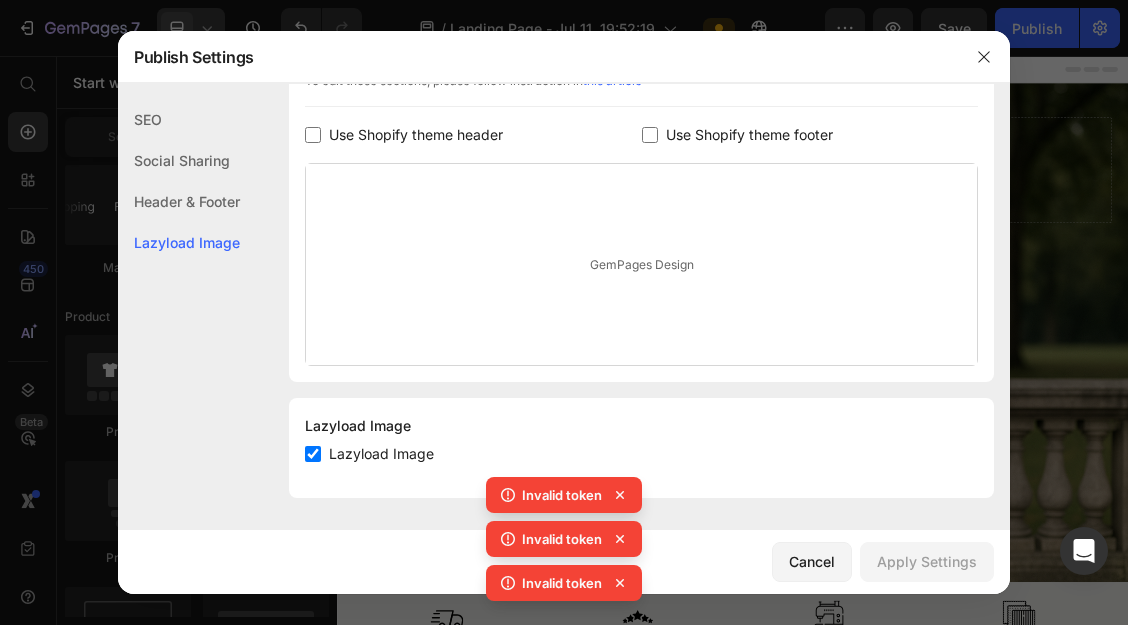 scroll, scrollTop: 1011, scrollLeft: 0, axis: vertical 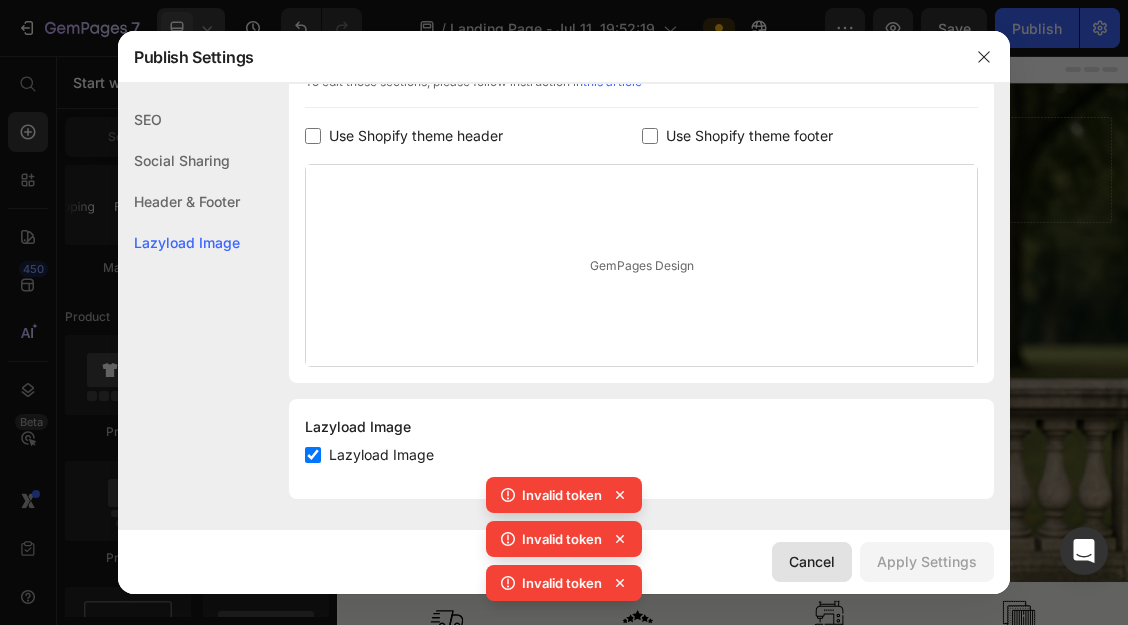 click on "Cancel" at bounding box center [812, 561] 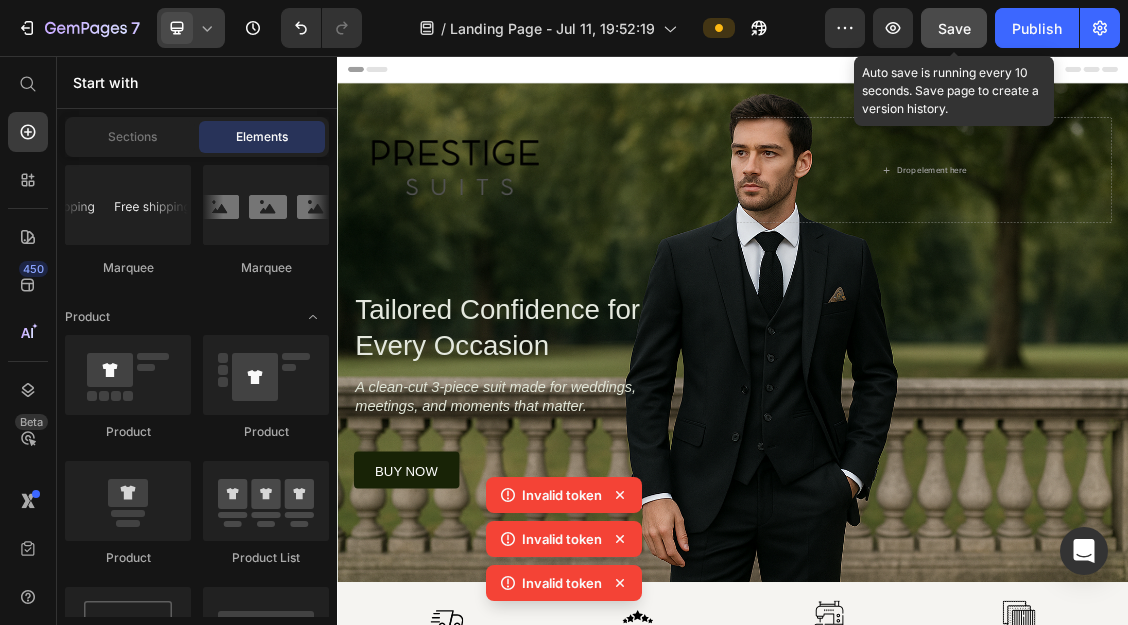click on "Save" 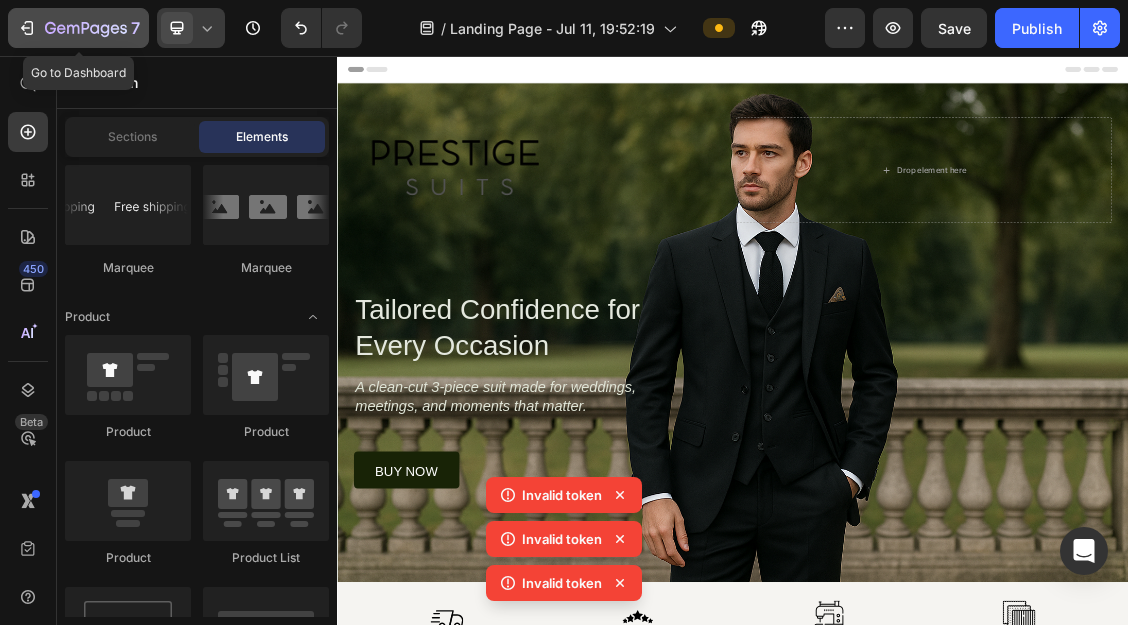 click 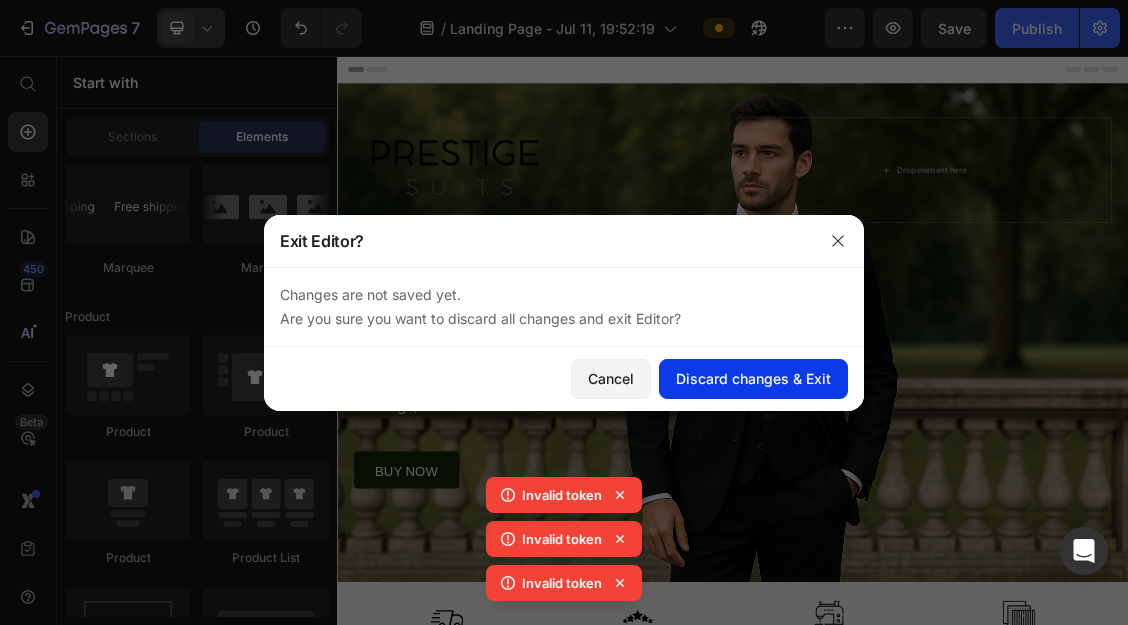 click on "Discard changes & Exit" at bounding box center (753, 378) 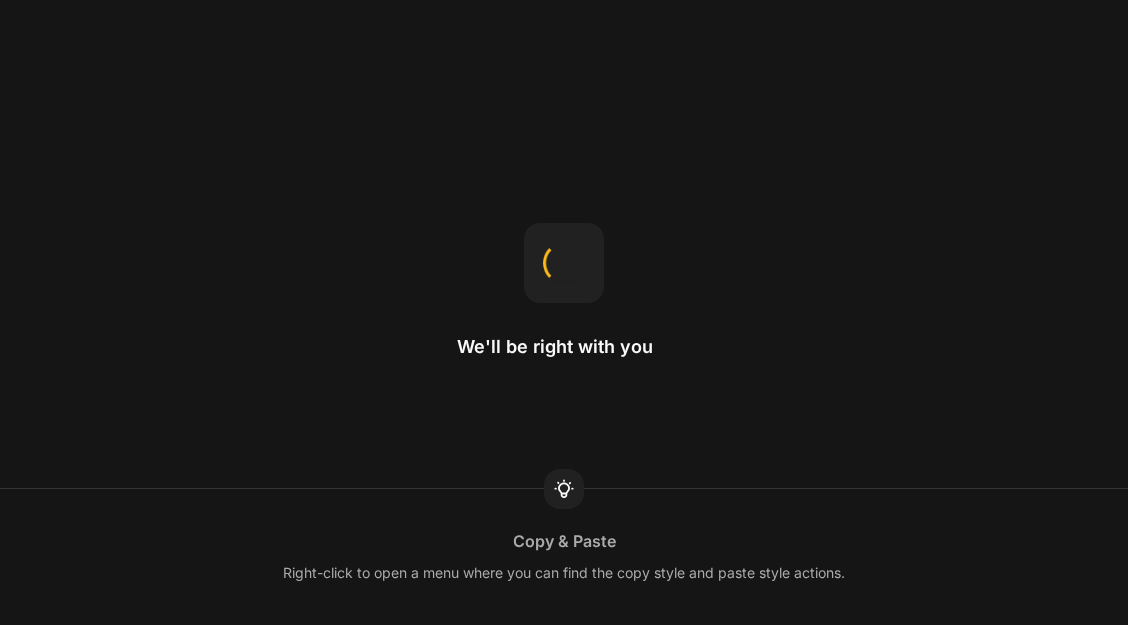 scroll, scrollTop: 0, scrollLeft: 0, axis: both 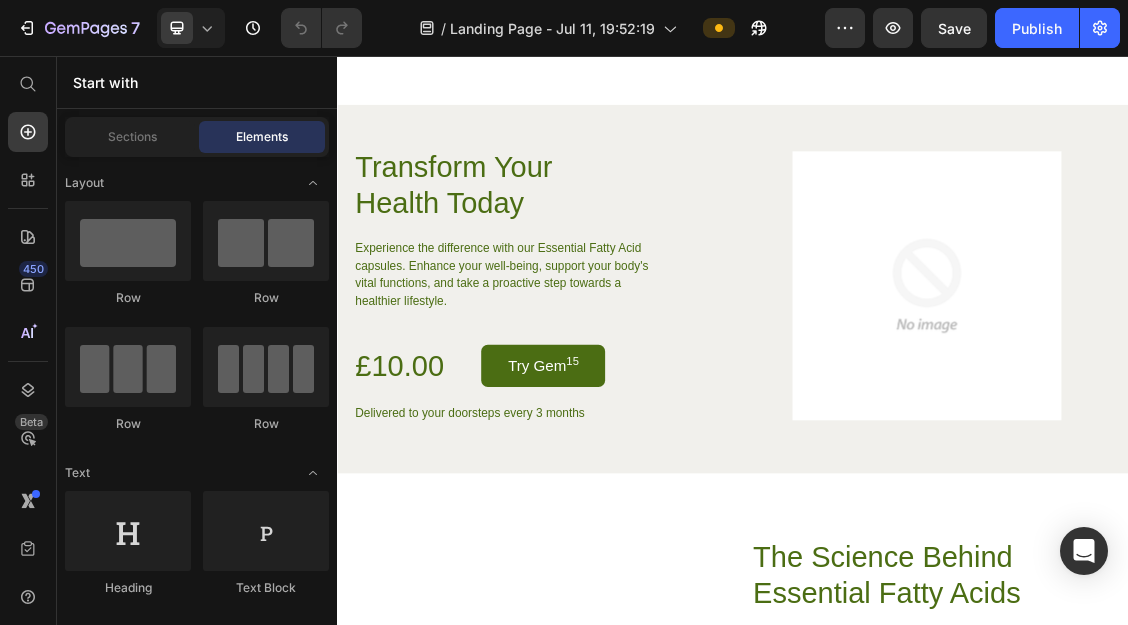 click on "Transform Your Health Today" at bounding box center (562, 252) 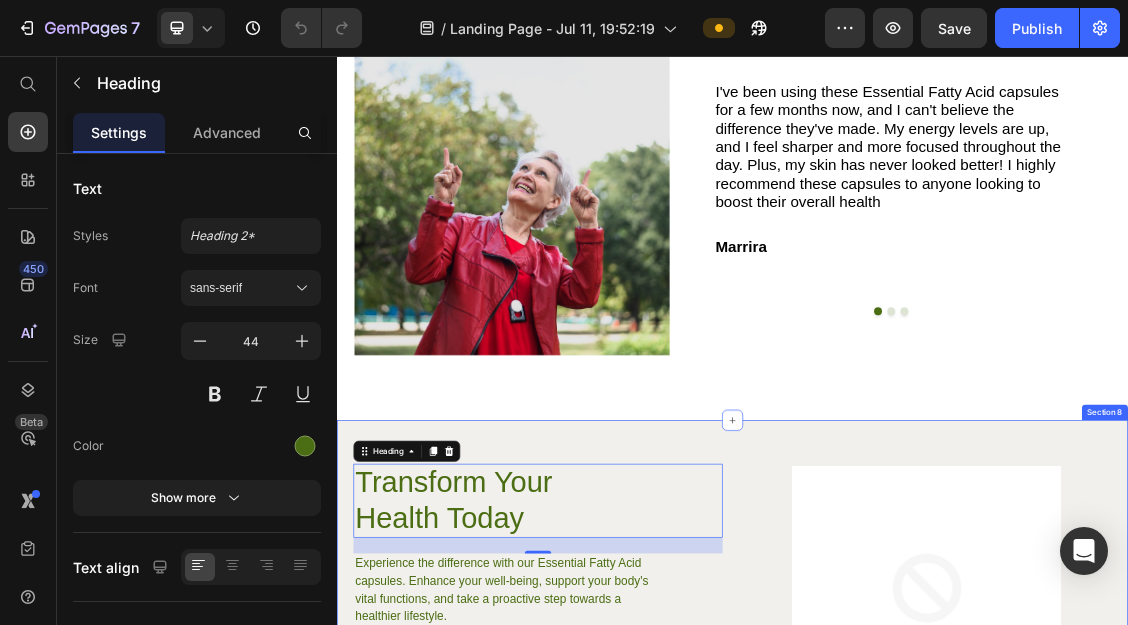 scroll, scrollTop: 4360, scrollLeft: 0, axis: vertical 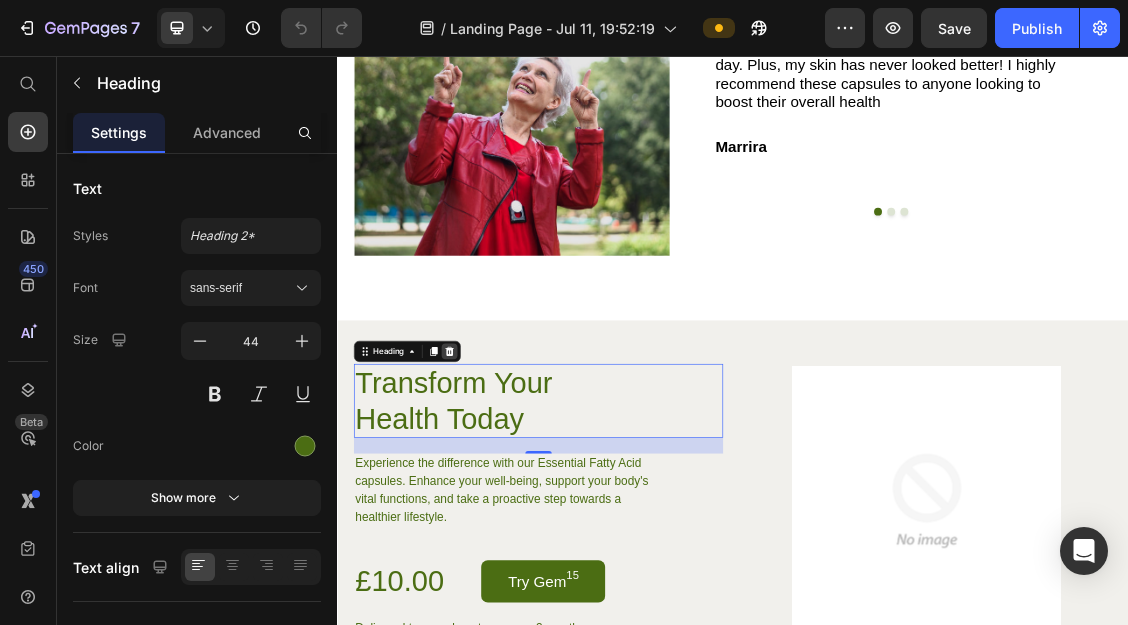 click 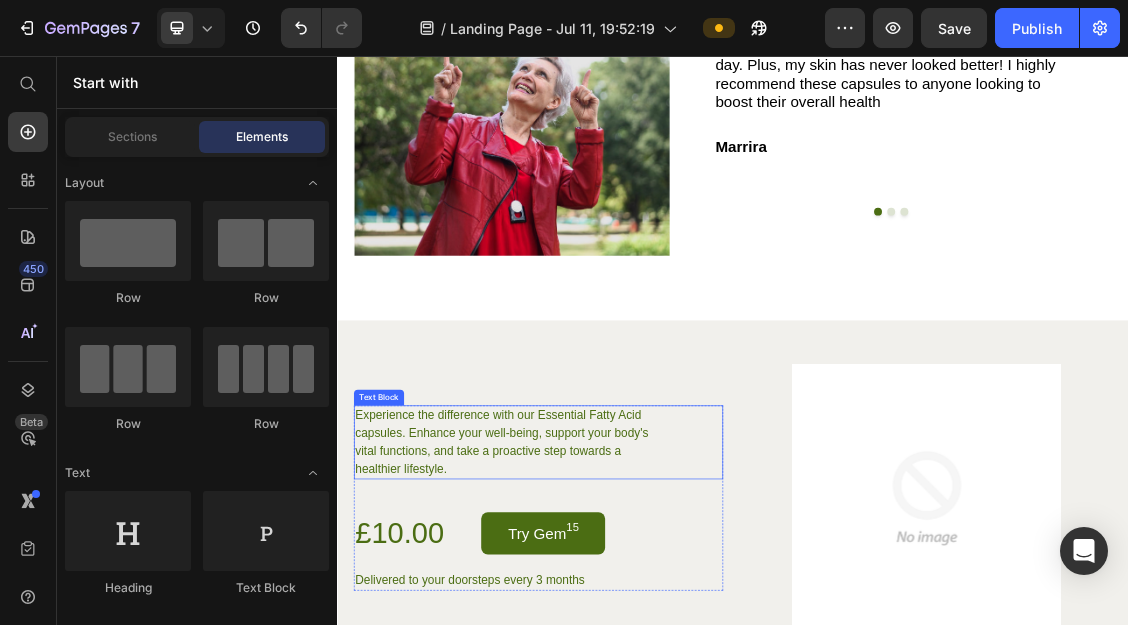 click on "Experience the difference with our Essential Fatty Acid capsules. Enhance your well-being, support your body's vital functions, and take a proactive step towards a healthier lifestyle." at bounding box center [602, 642] 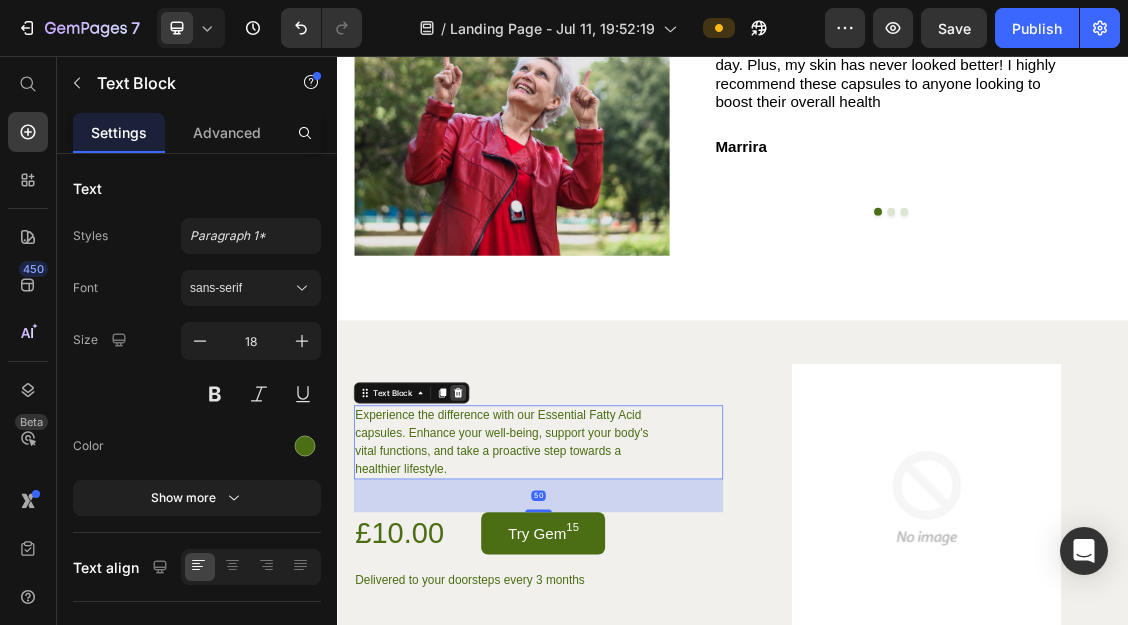 click 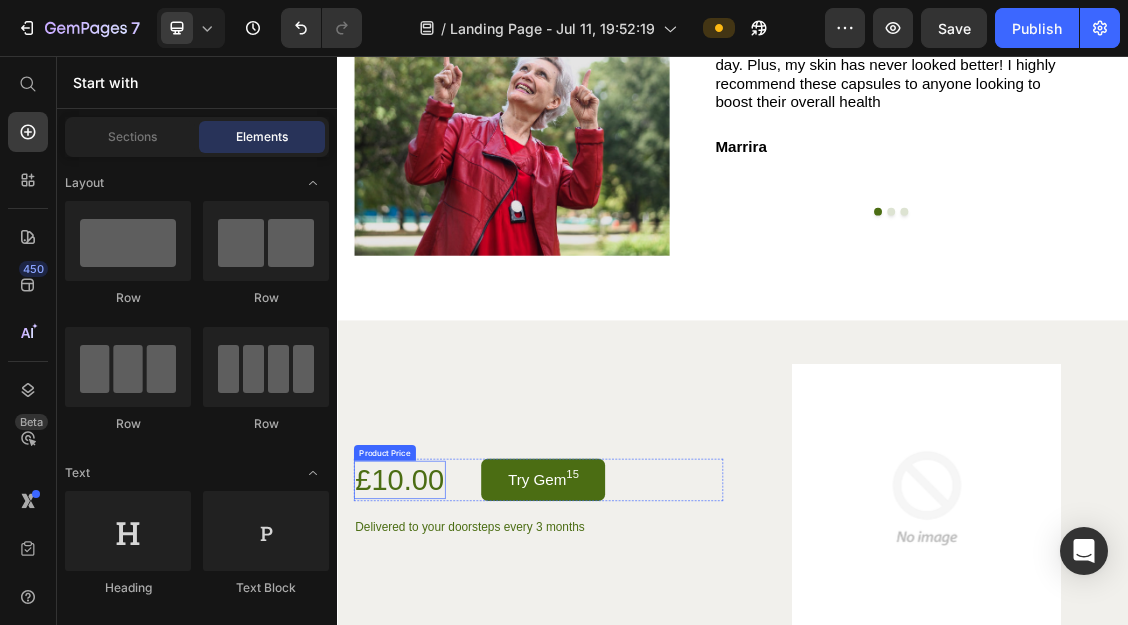 click on "£10.00" at bounding box center [431, 699] 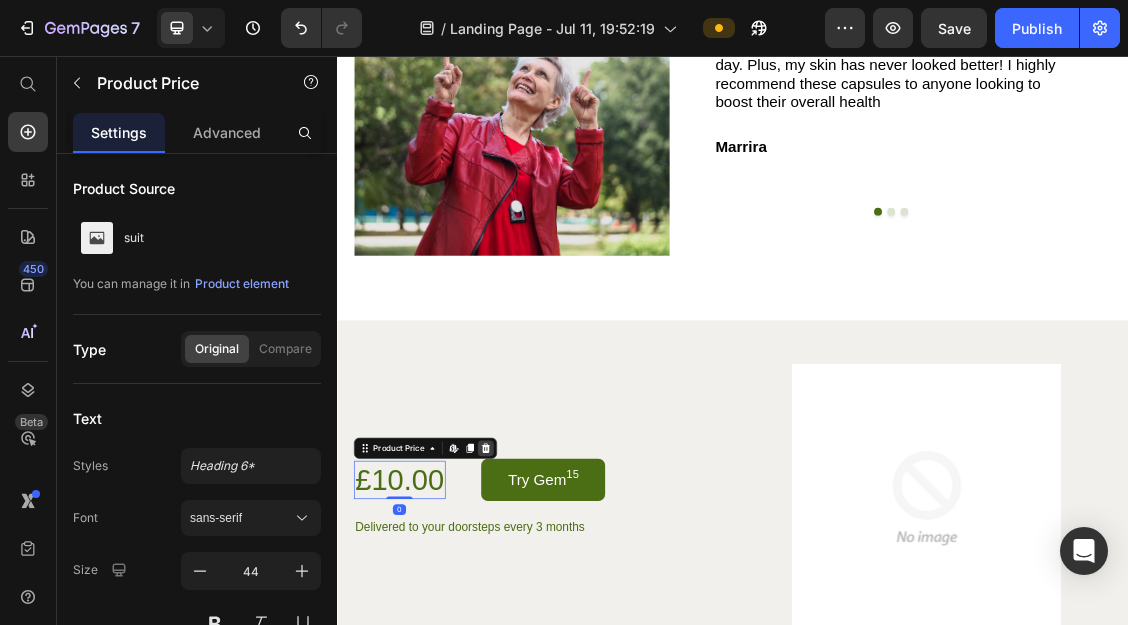 click 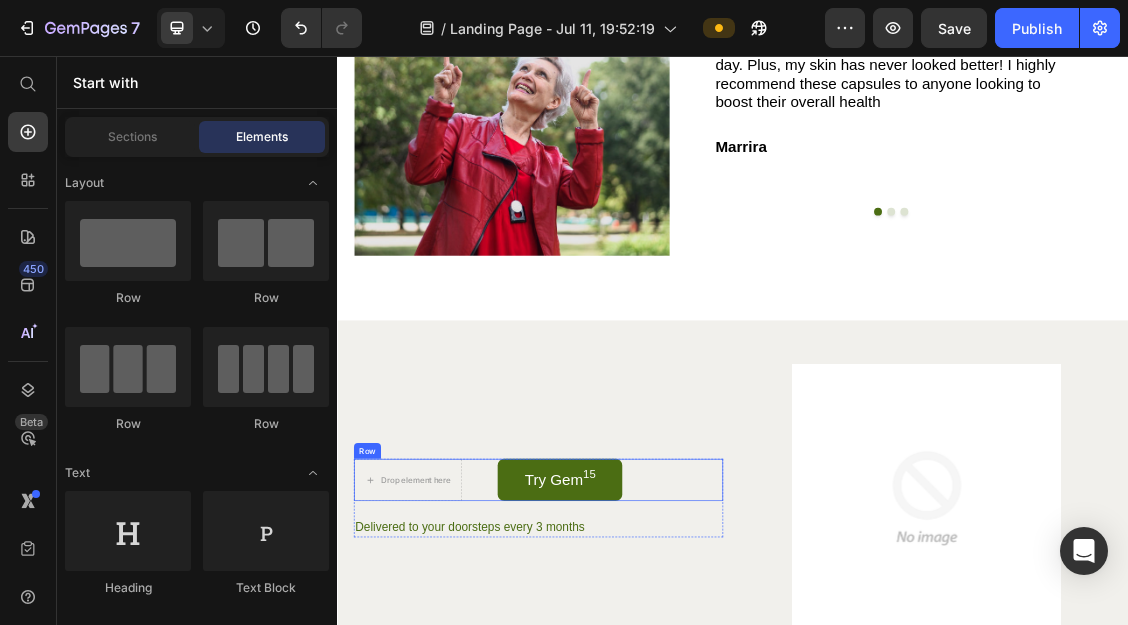click on "Drop element here Try Gem 15 Add to Cart Row" at bounding box center (642, 699) 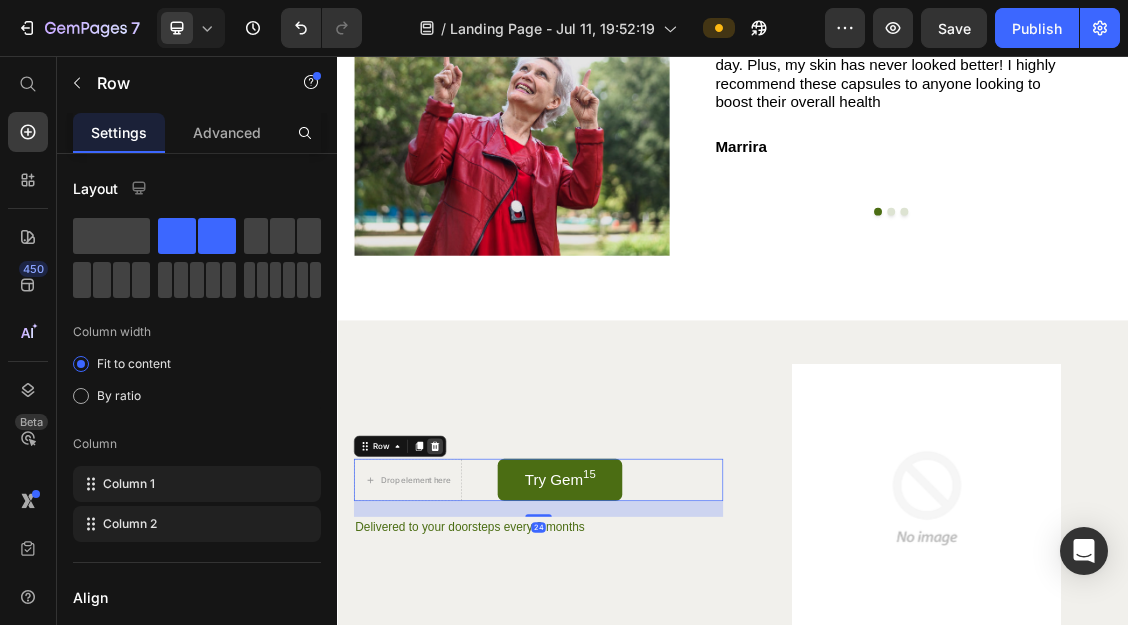 click 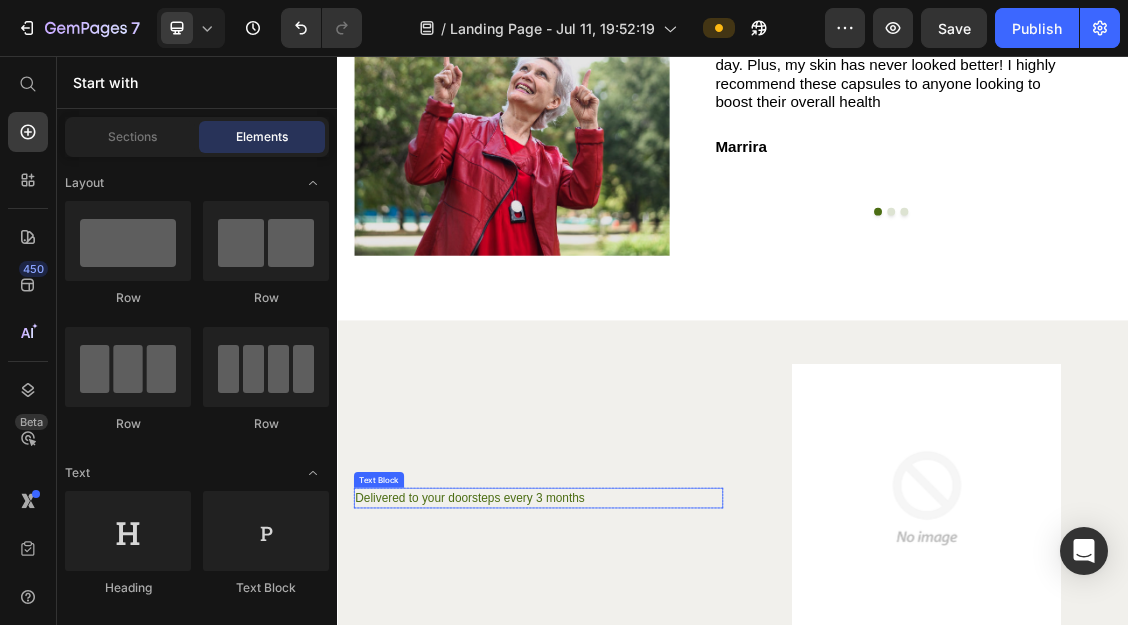 click on "Delivered to your doorsteps every 3 months" at bounding box center (642, 726) 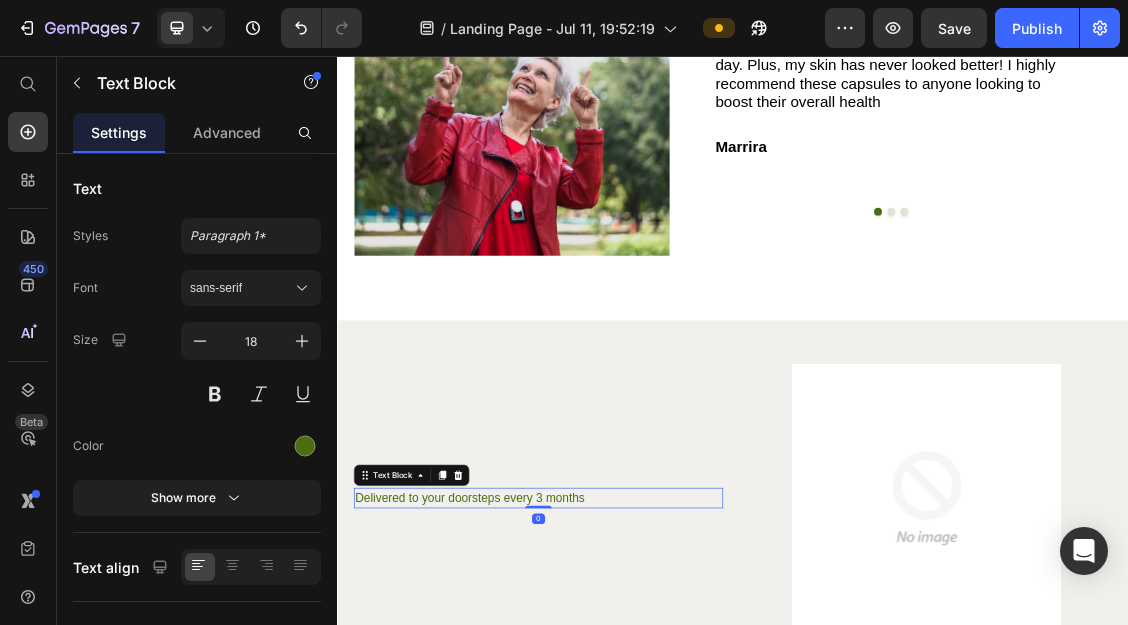 click 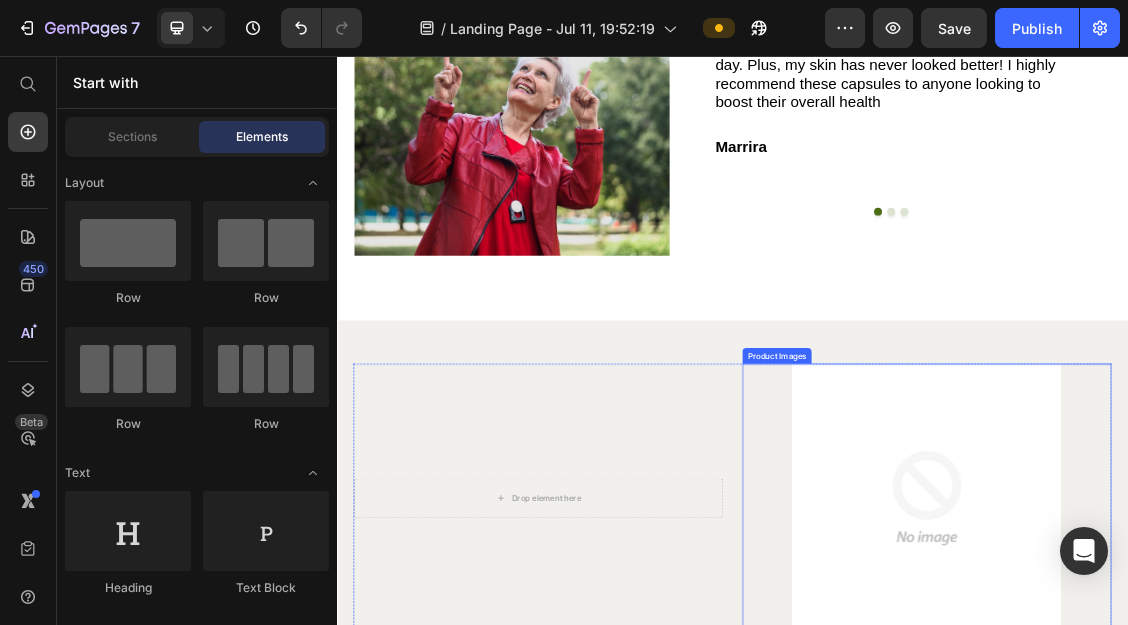 click at bounding box center [1232, 727] 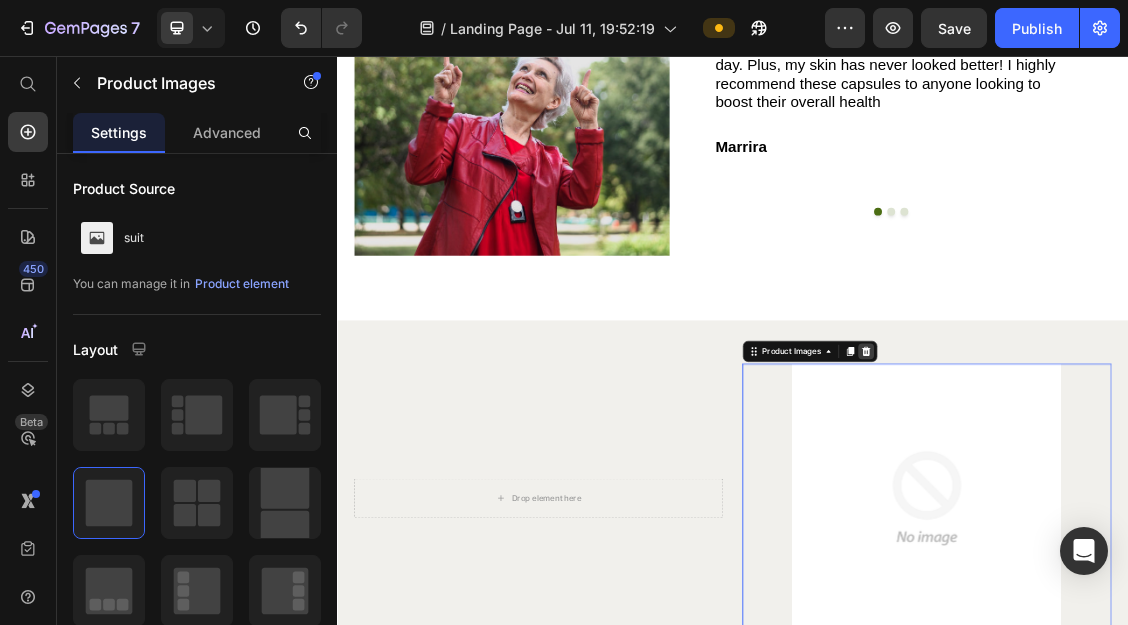 click 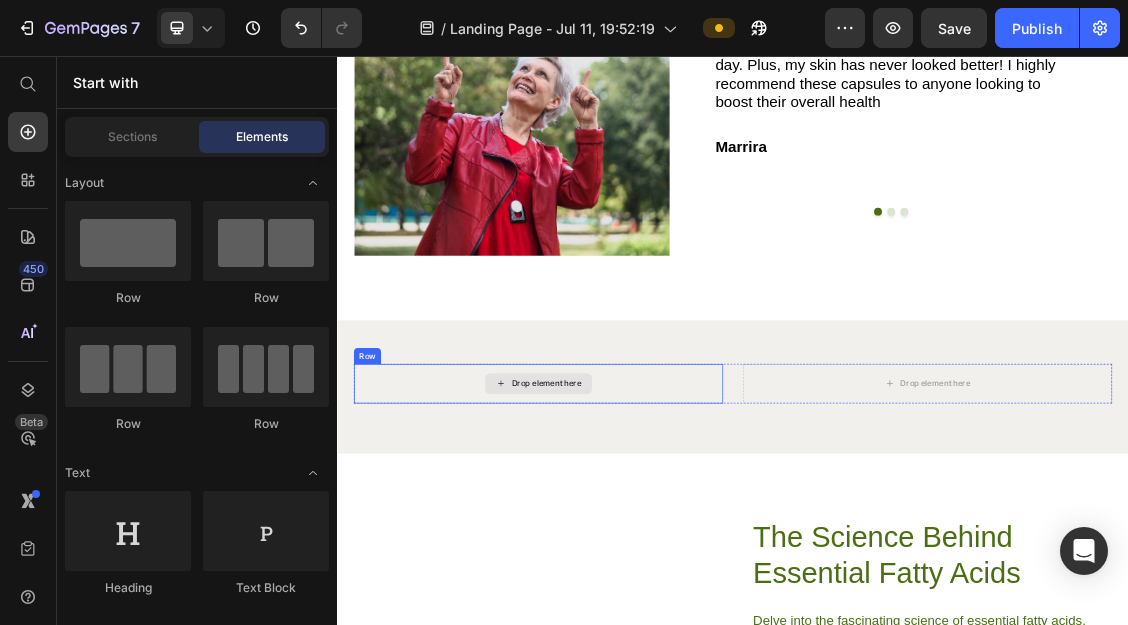 click on "Drop element here" at bounding box center (642, 553) 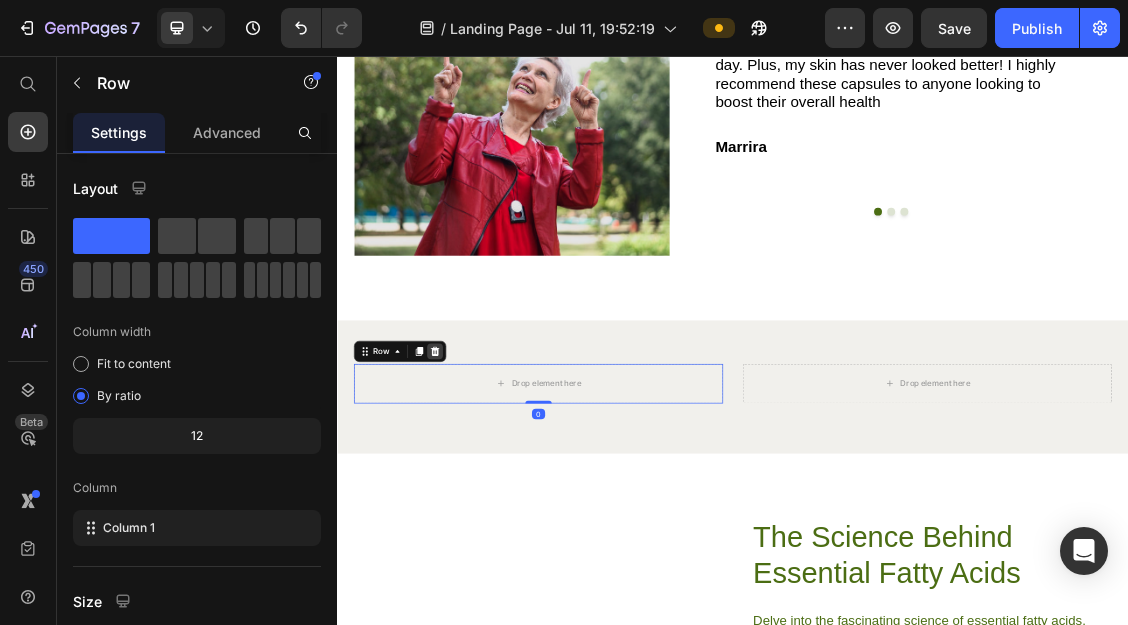 click 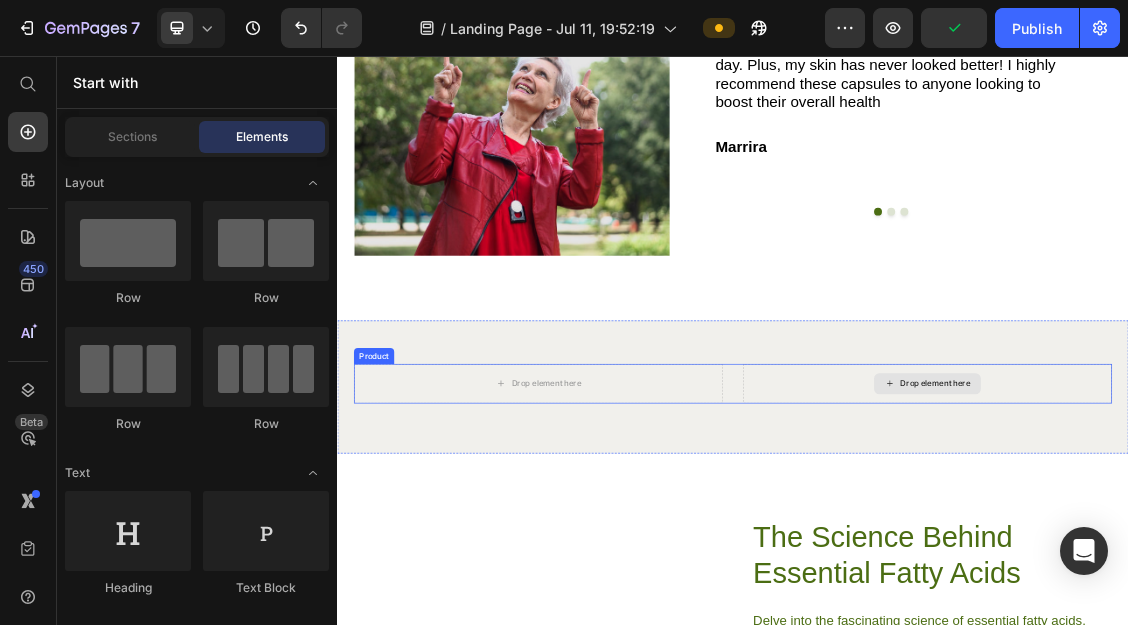 click on "Drop element here" at bounding box center [1232, 553] 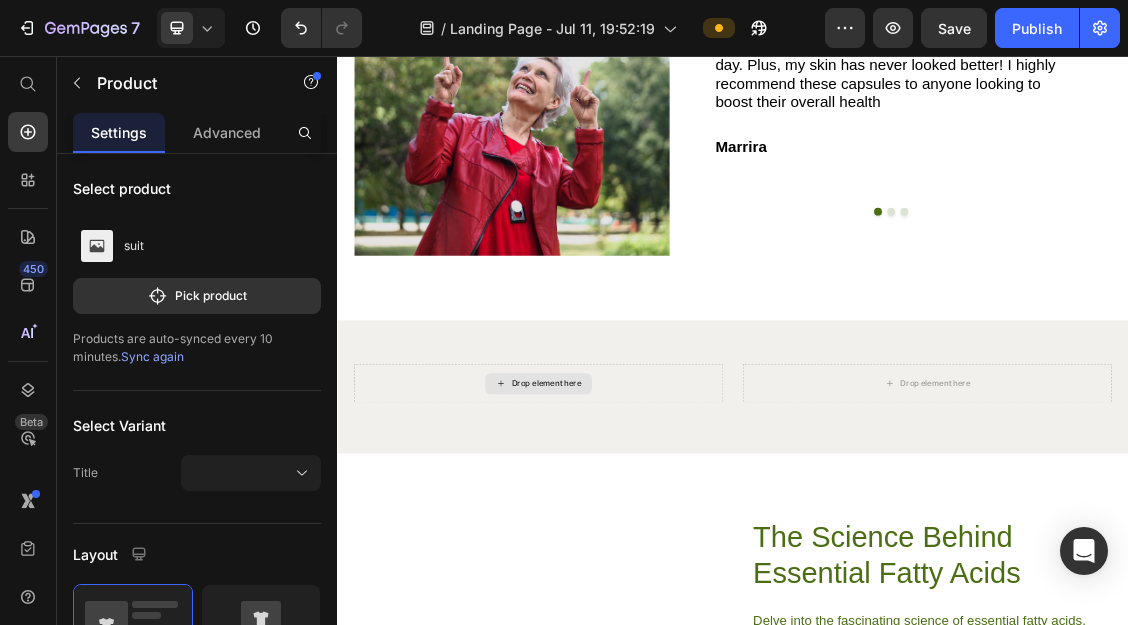 click on "Drop element here" at bounding box center [642, 553] 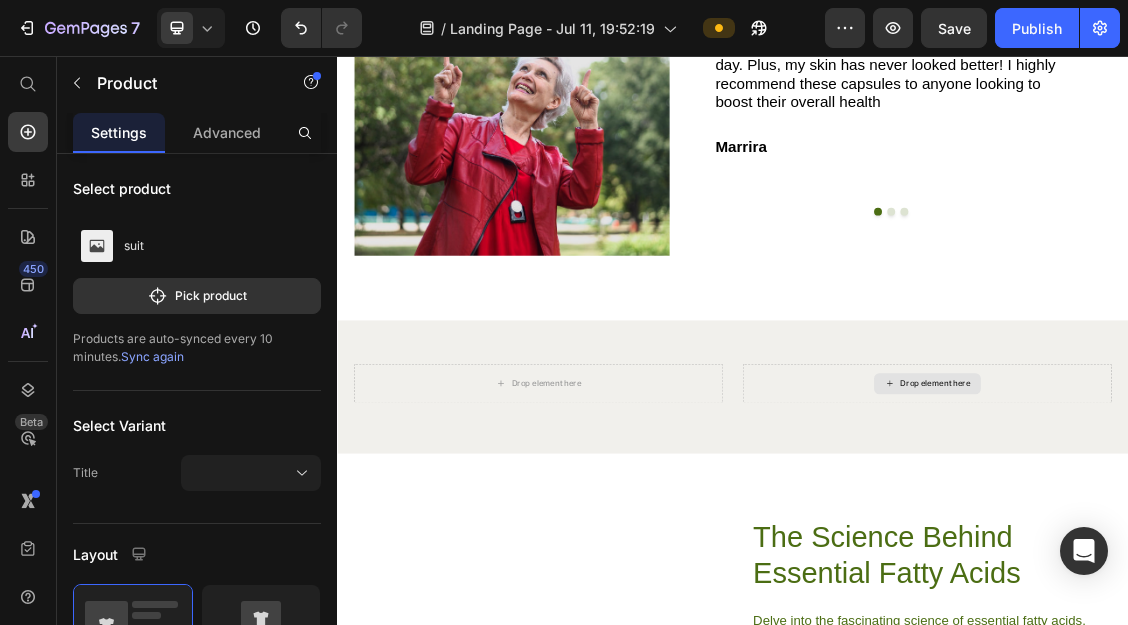 click on "Drop element here" at bounding box center [1232, 553] 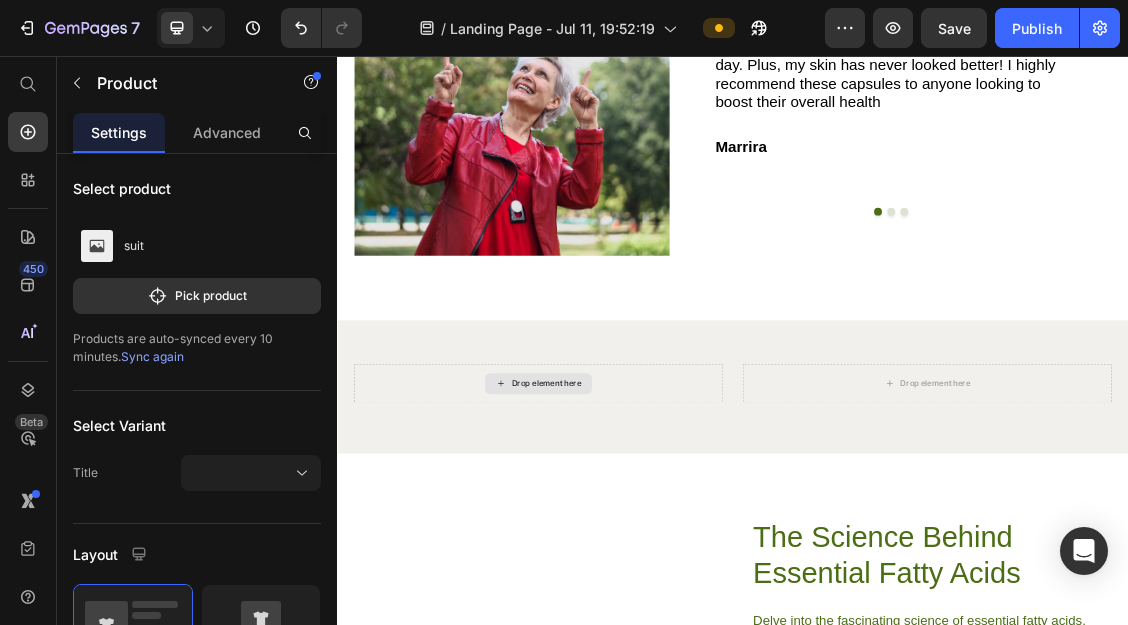 click on "Drop element here" at bounding box center (642, 553) 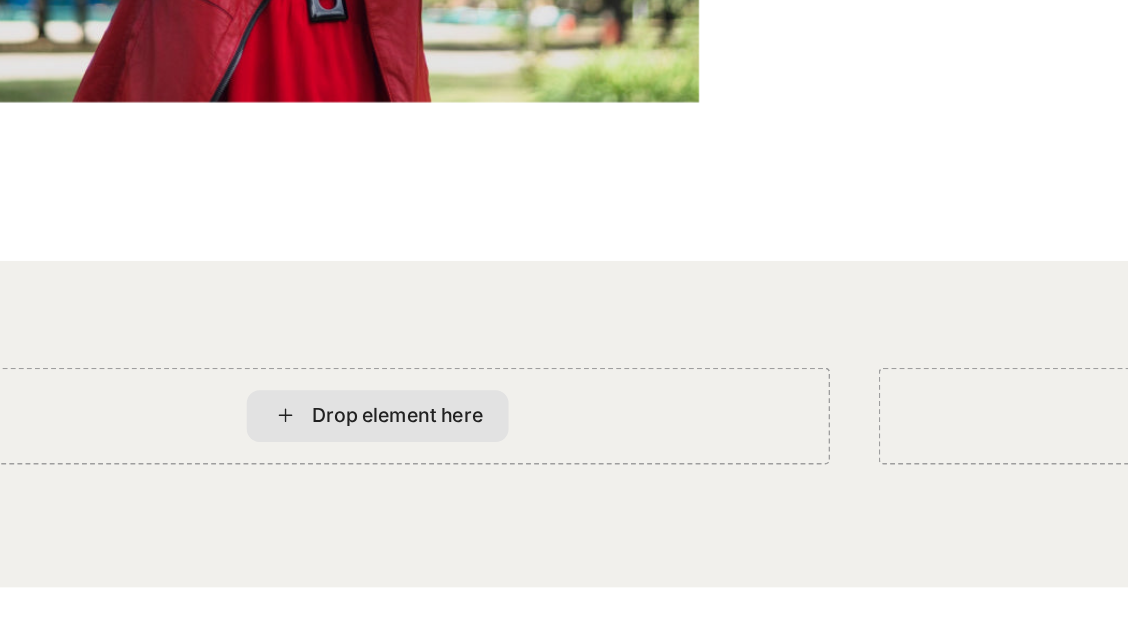 click on "Drop element here" at bounding box center [189, 110] 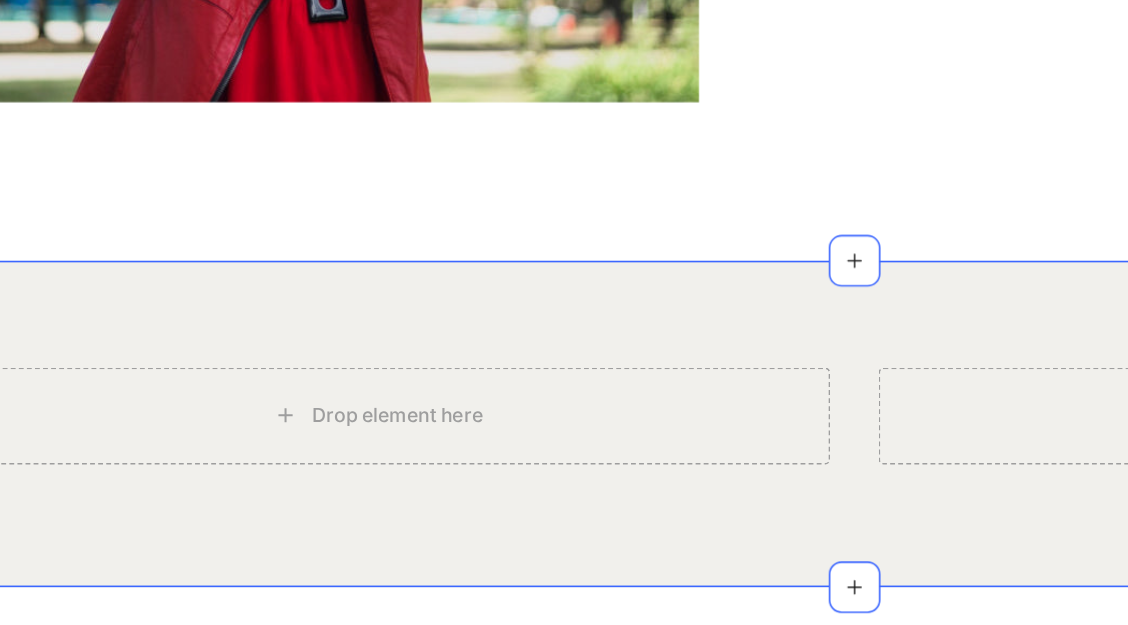 click on "Drop element here
Drop element here Product Section 8" at bounding box center [484, 115] 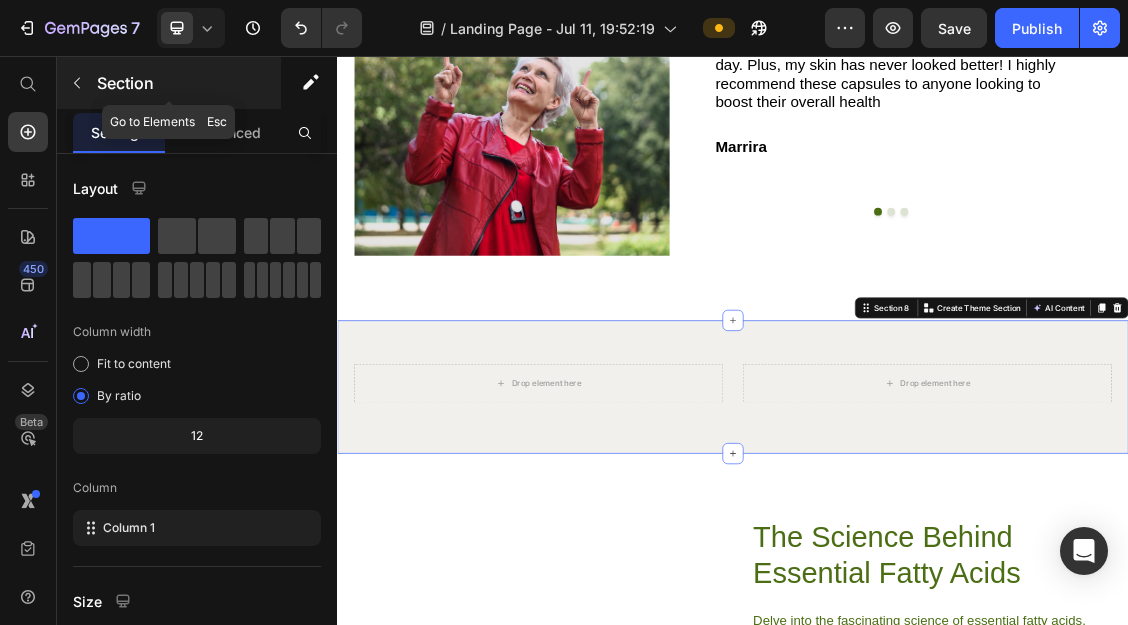 click at bounding box center (77, 83) 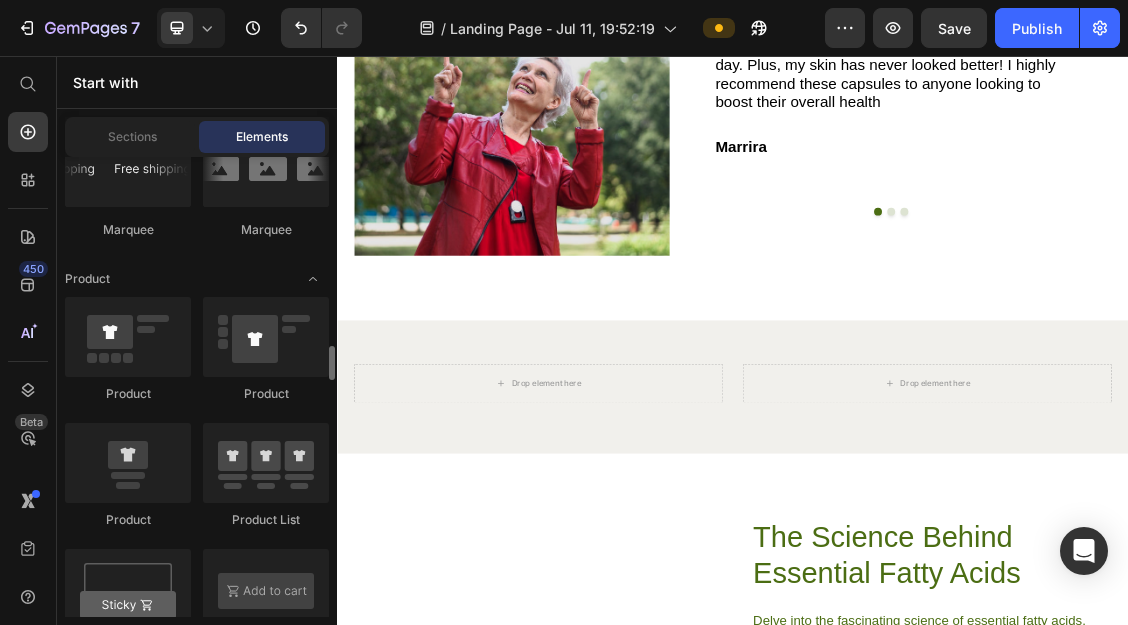 scroll, scrollTop: 2585, scrollLeft: 0, axis: vertical 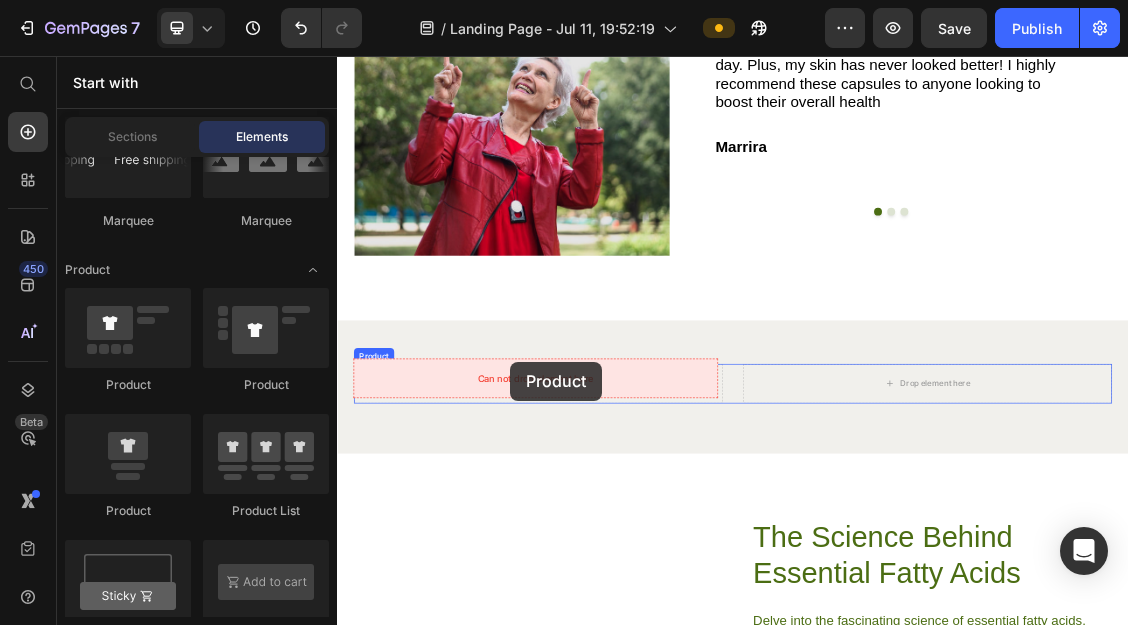 drag, startPoint x: 488, startPoint y: 378, endPoint x: 600, endPoint y: 520, distance: 180.85353 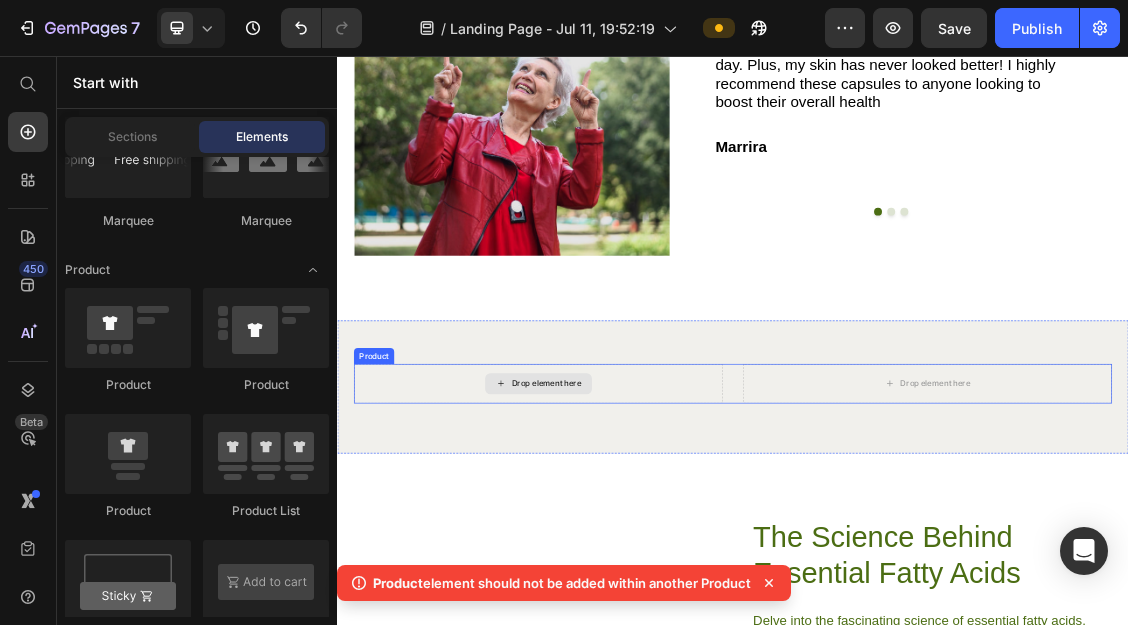 click on "Drop element here" at bounding box center [642, 553] 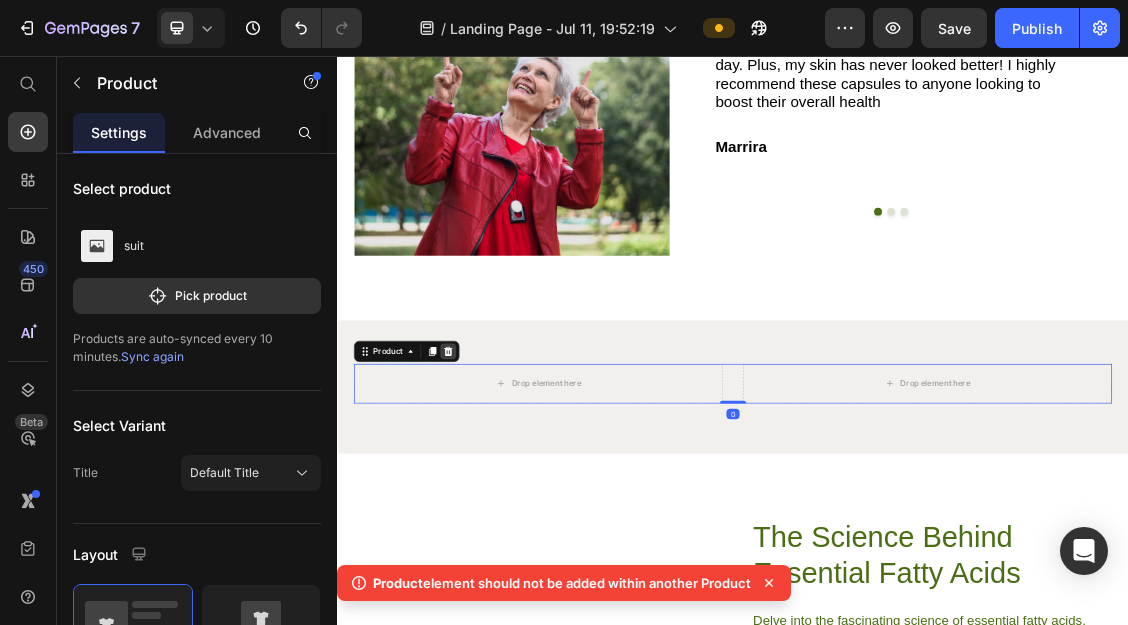 click 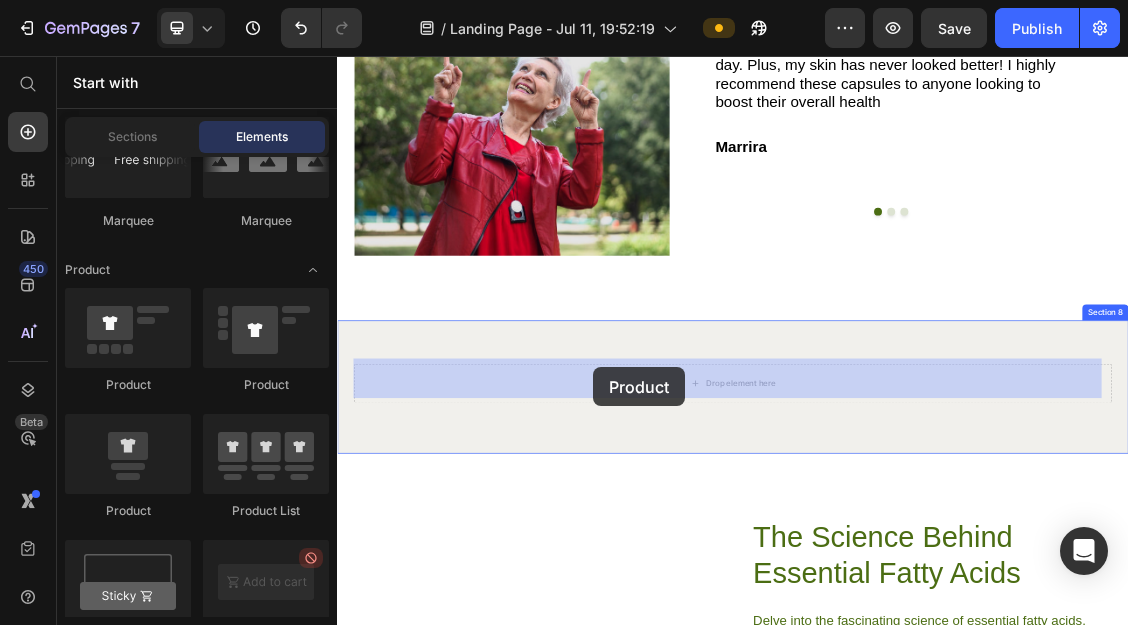drag, startPoint x: 487, startPoint y: 402, endPoint x: 725, endPoint y: 528, distance: 269.29538 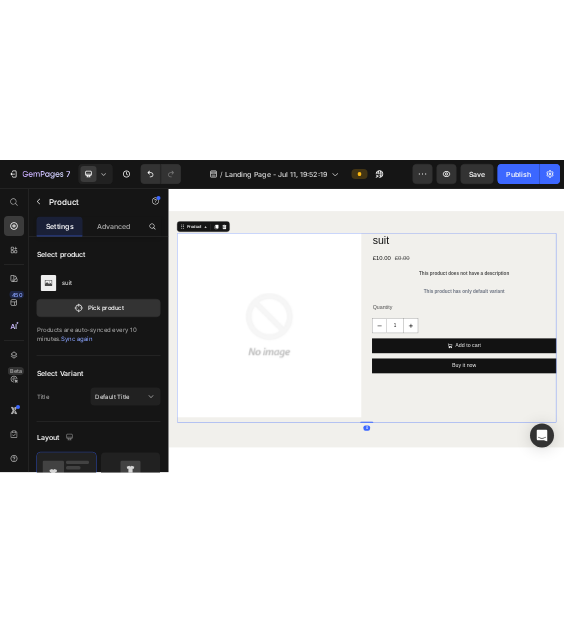 scroll, scrollTop: 4688, scrollLeft: 0, axis: vertical 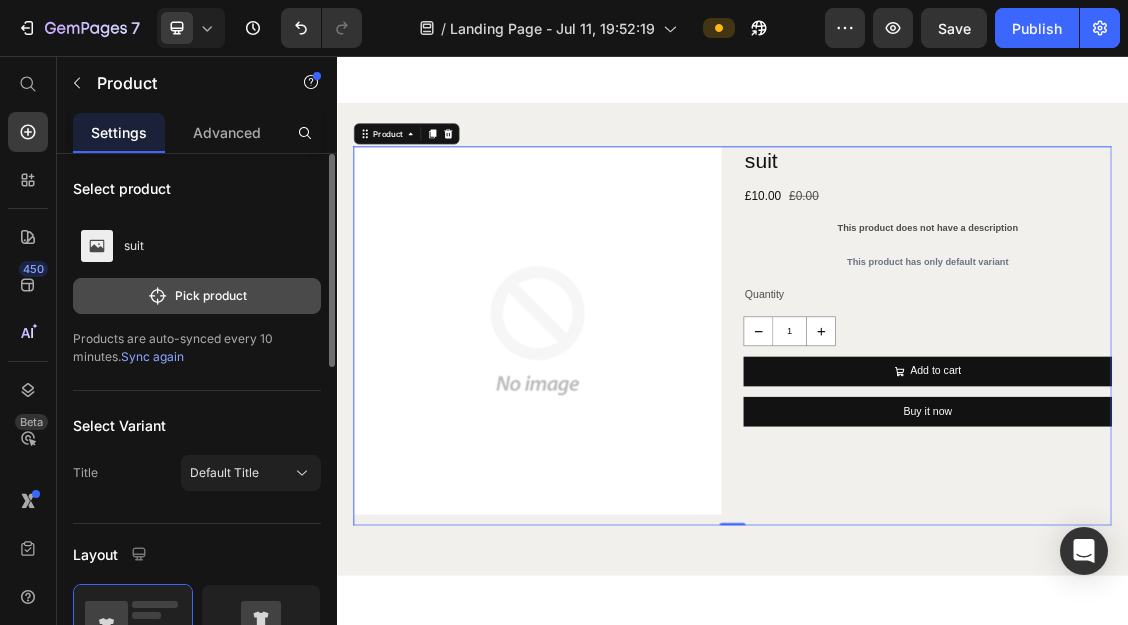 click on "Pick product" at bounding box center [197, 296] 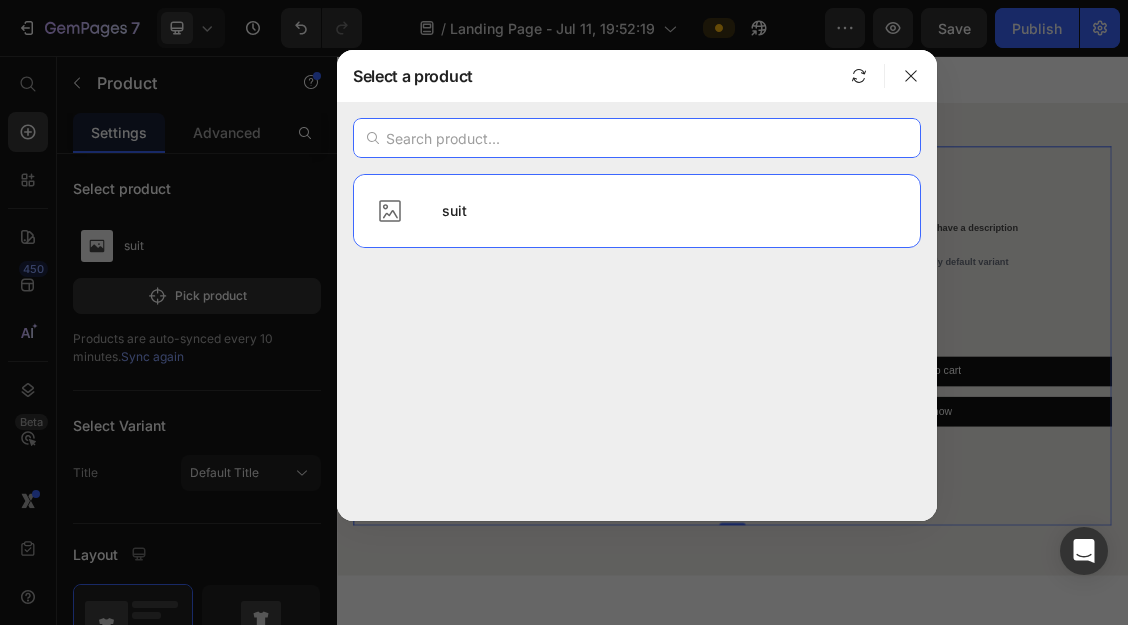 click at bounding box center [637, 138] 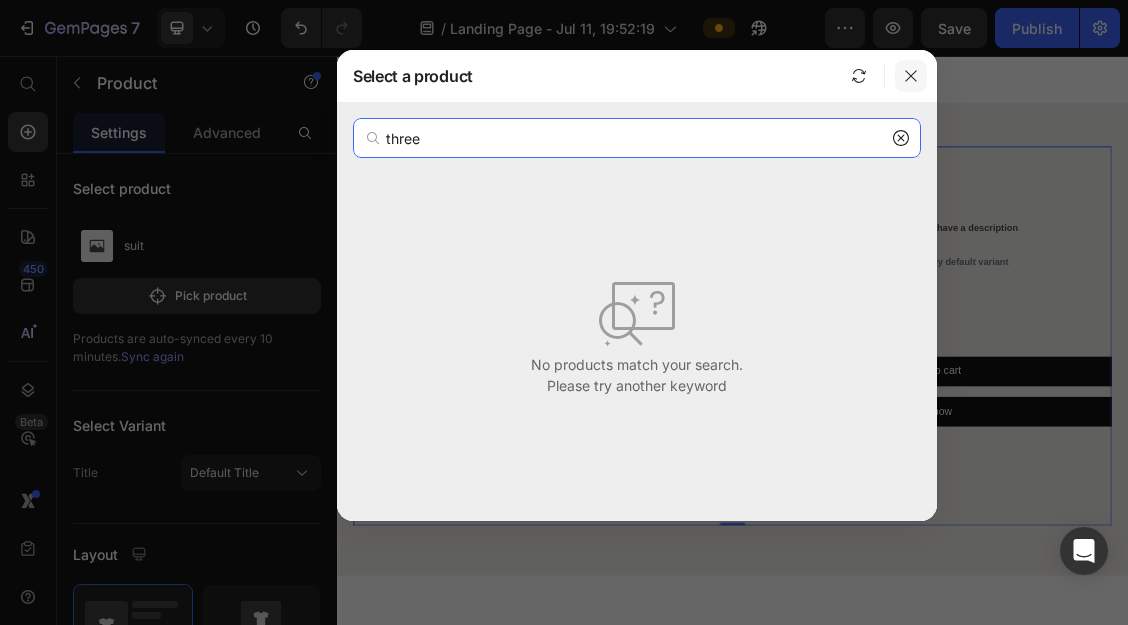 type on "three" 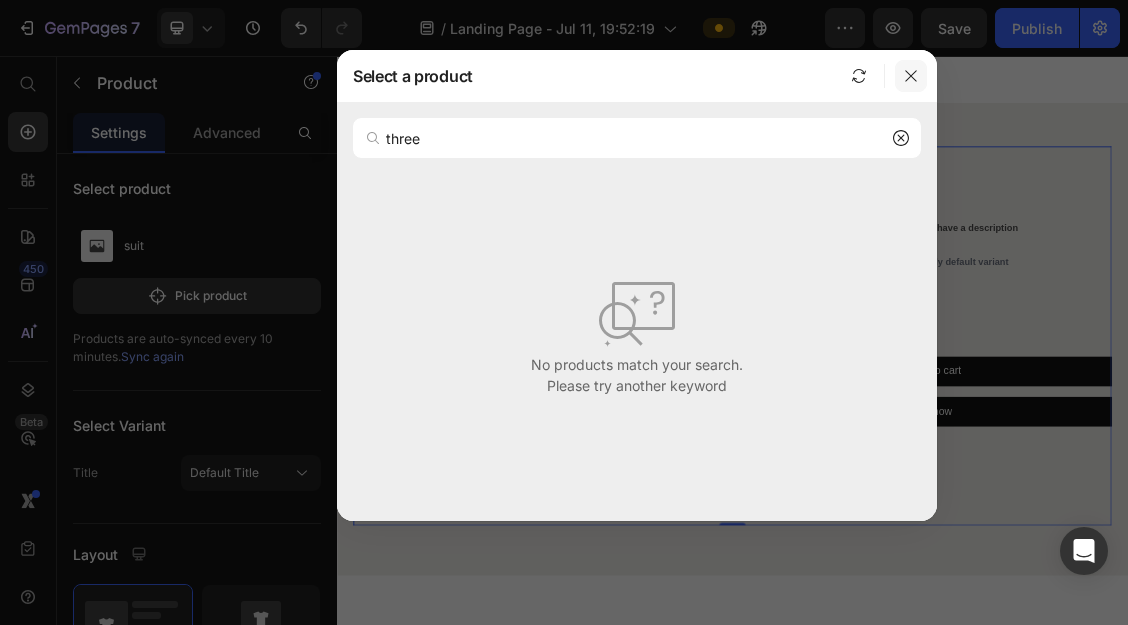 click at bounding box center (911, 76) 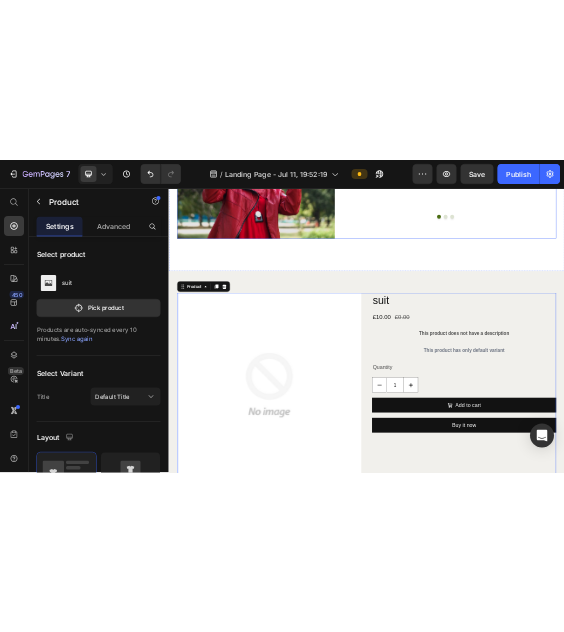 scroll, scrollTop: 4520, scrollLeft: 0, axis: vertical 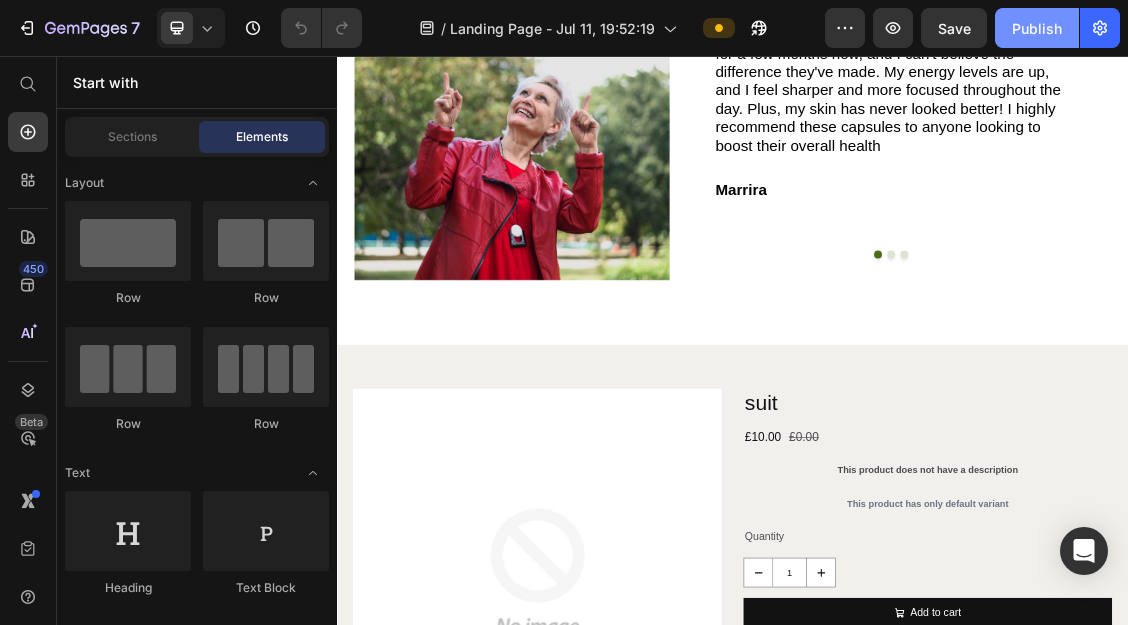 click on "Publish" at bounding box center [1037, 28] 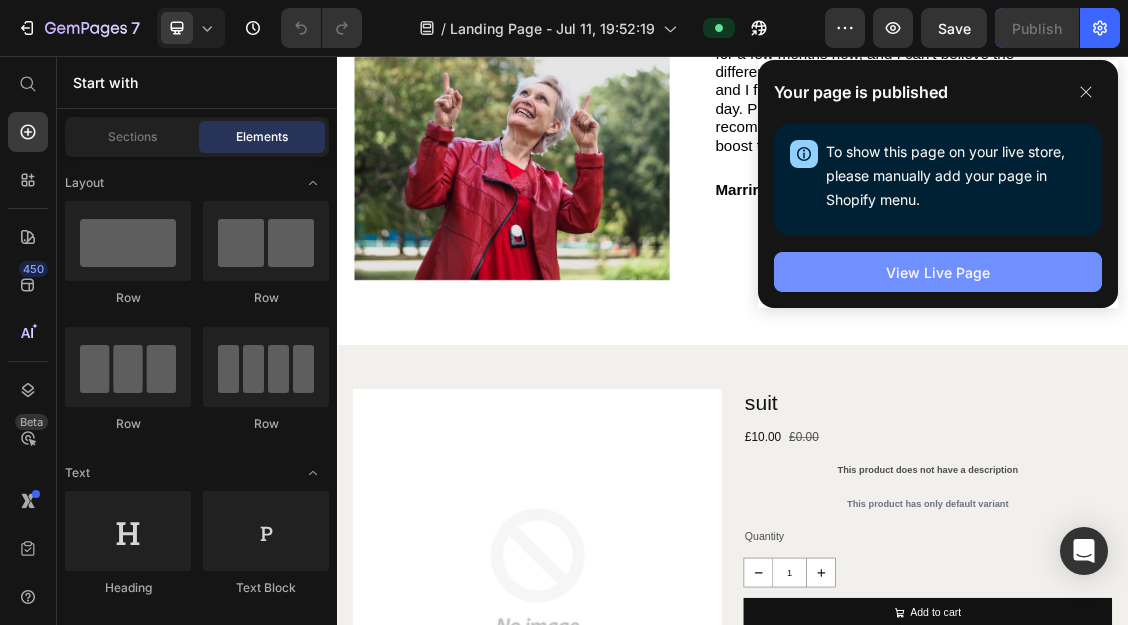 click on "View Live Page" at bounding box center [938, 272] 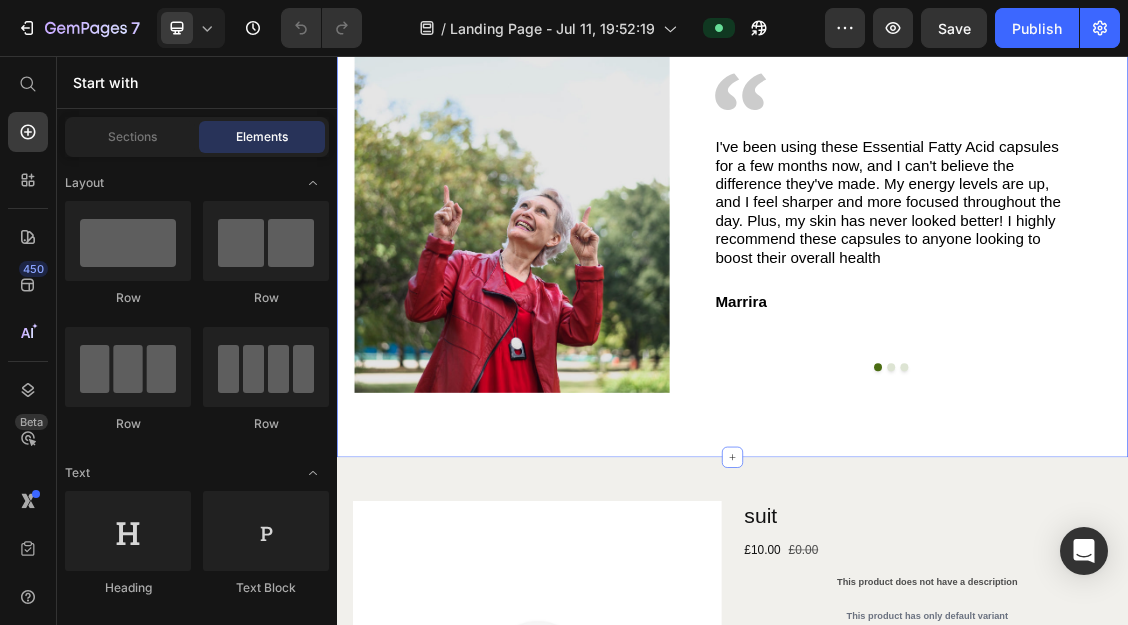 scroll, scrollTop: 4150, scrollLeft: 0, axis: vertical 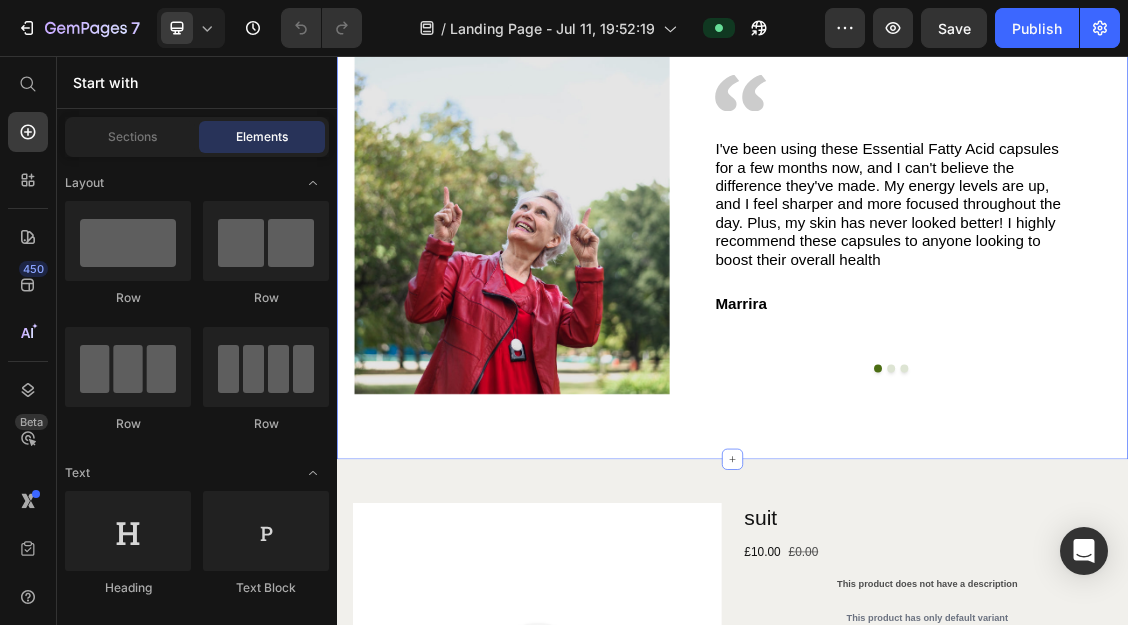 click at bounding box center [601, 310] 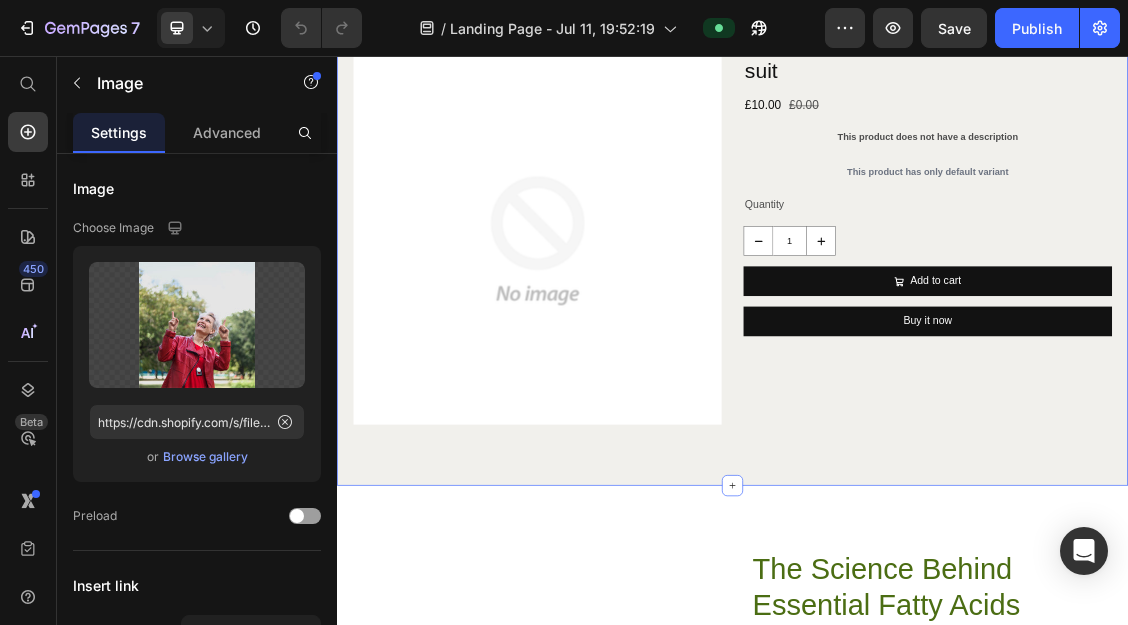 scroll, scrollTop: 4830, scrollLeft: 0, axis: vertical 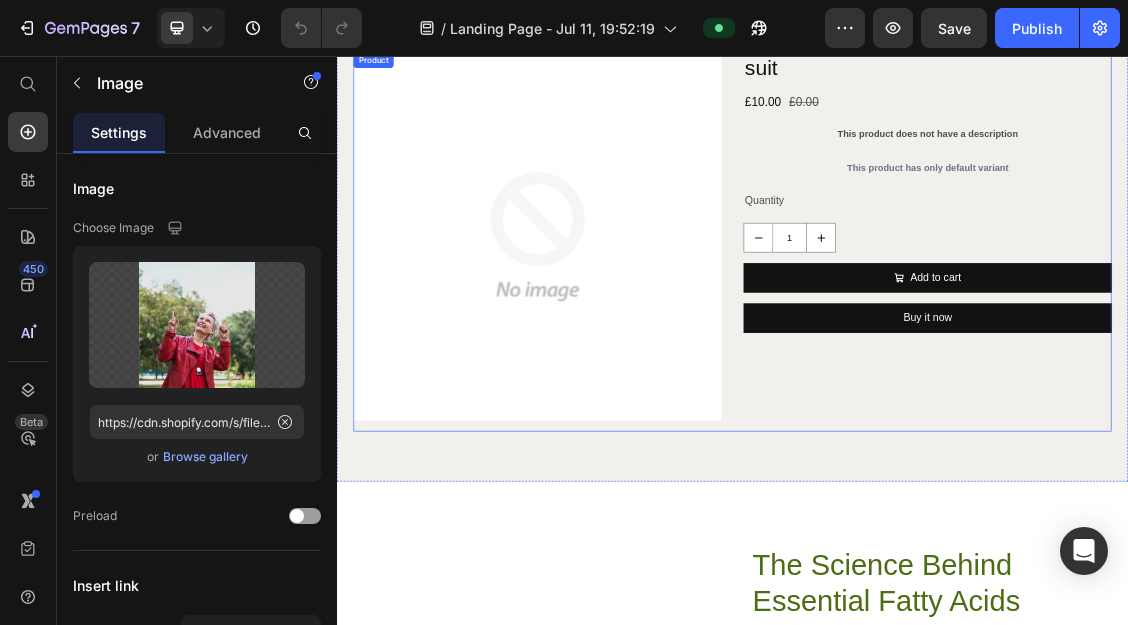 click on "suit Product Title £10.00 Product Price £0.00 Product Price Row This product does not have a description Product Description This product has only default variant Product Variants & Swatches Quantity Text Block 1 Product Quantity
Add to cart Add to Cart Buy it now Dynamic Checkout" at bounding box center [1232, 338] 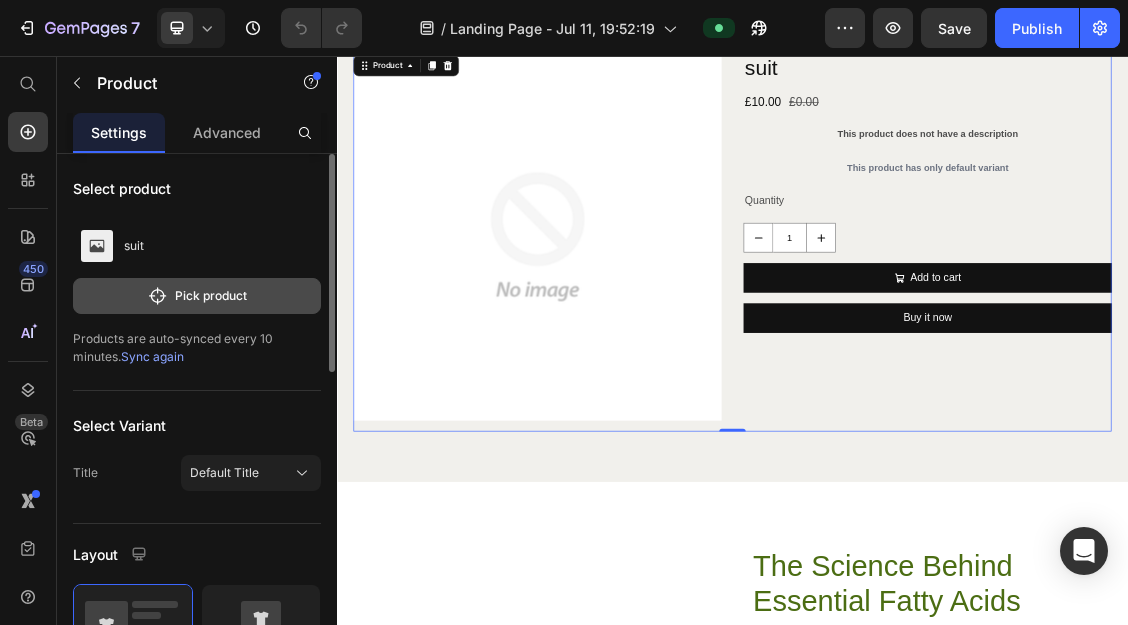 click on "Pick product" at bounding box center (197, 296) 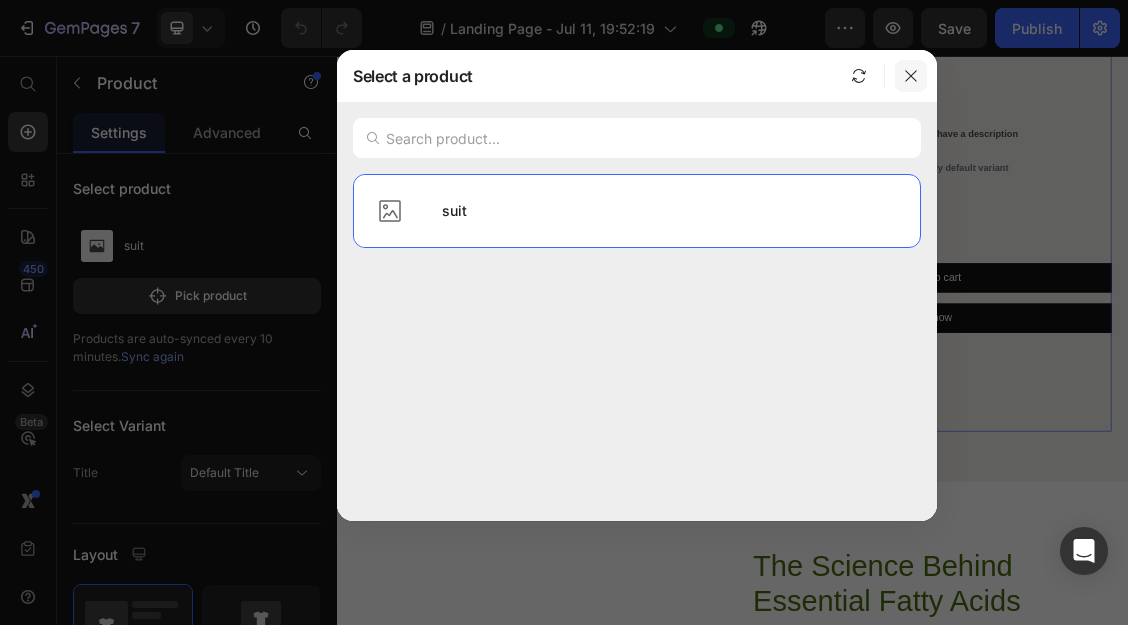 click 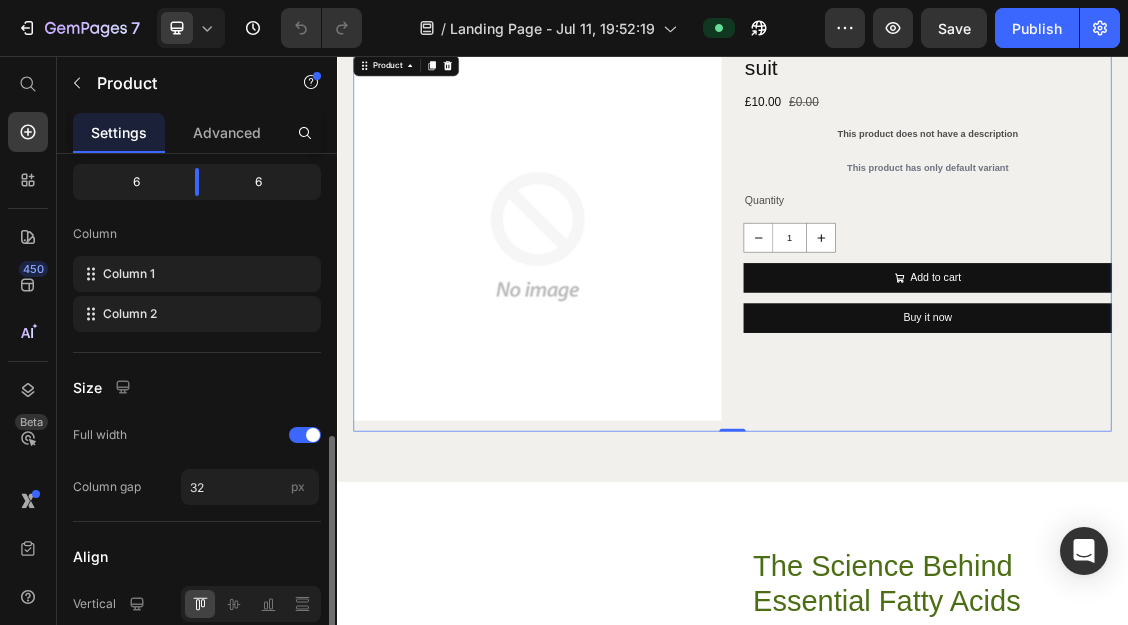 scroll, scrollTop: 644, scrollLeft: 0, axis: vertical 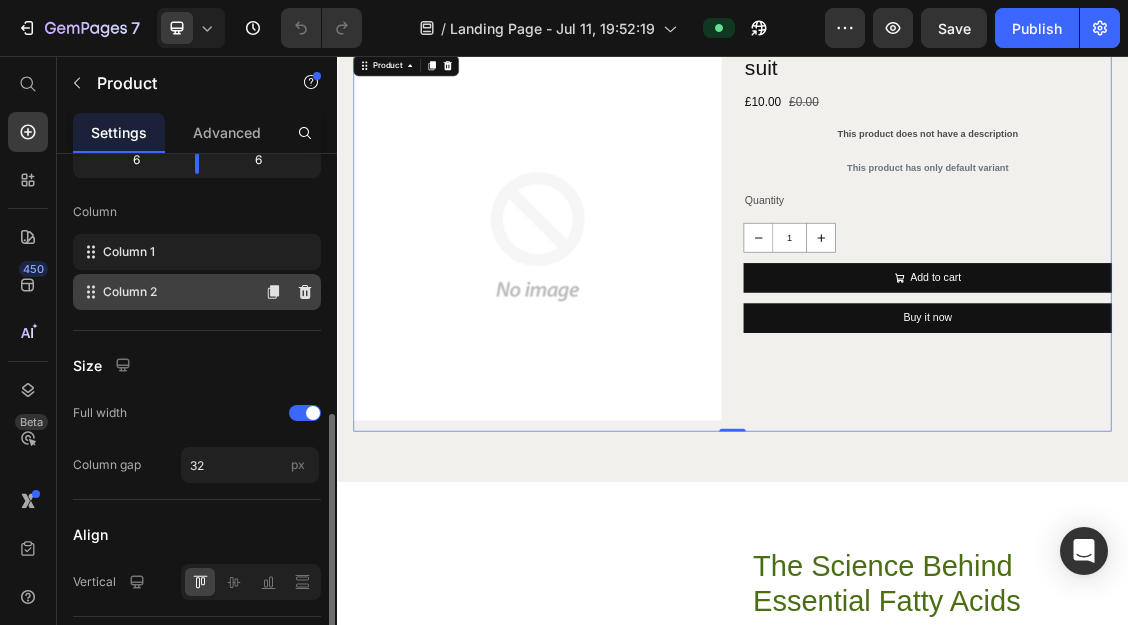click on "Column 2" 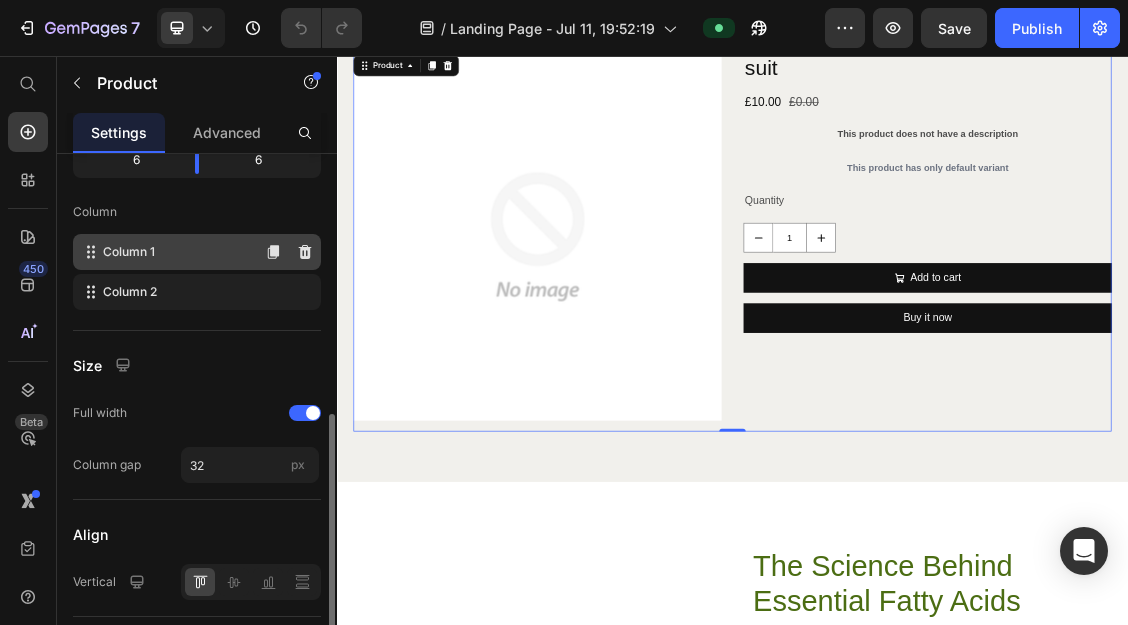 click on "Column 1" 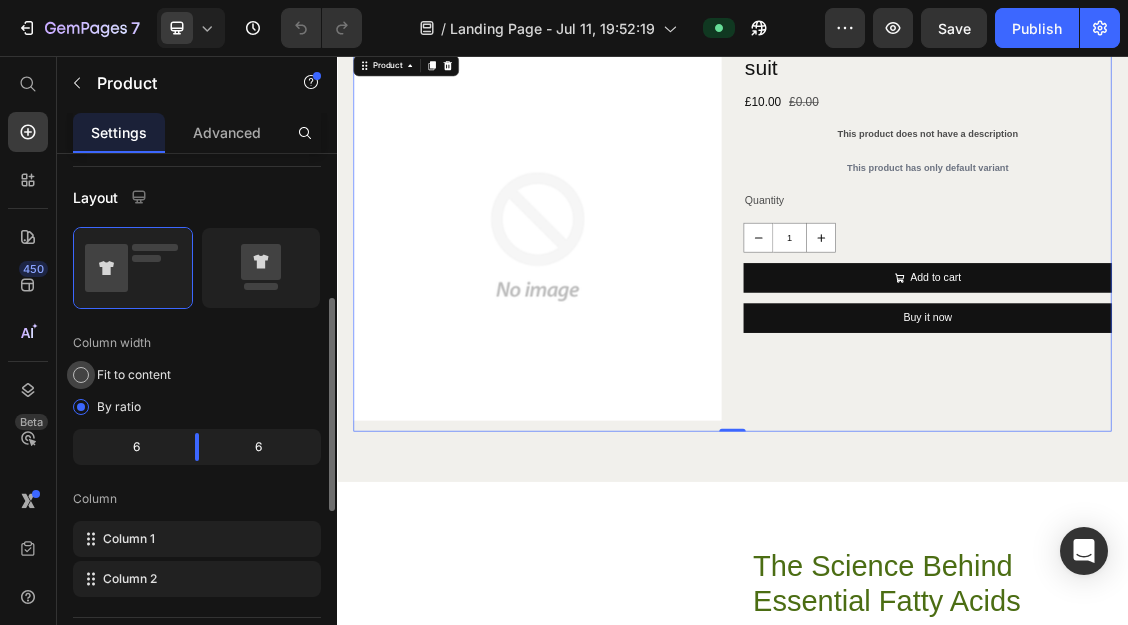 scroll, scrollTop: 356, scrollLeft: 0, axis: vertical 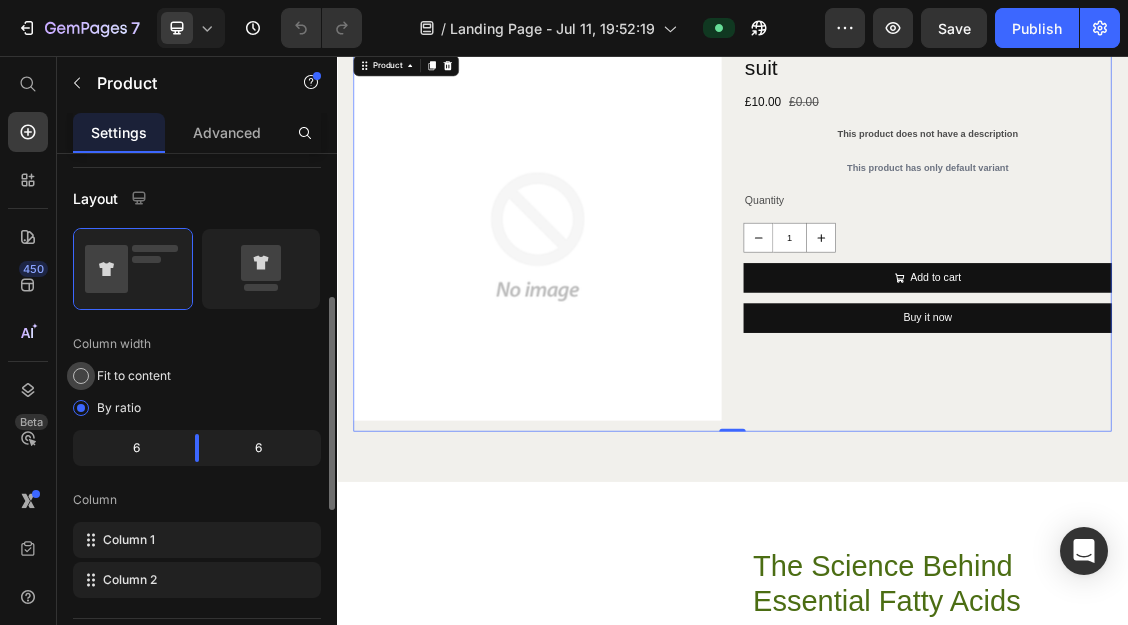 click 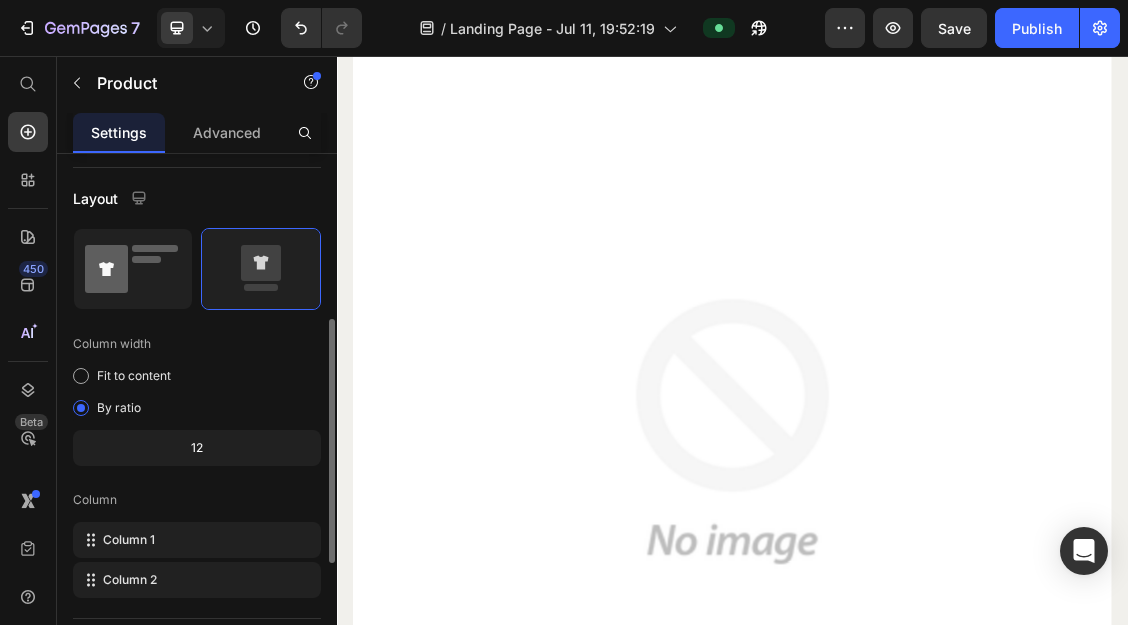 click 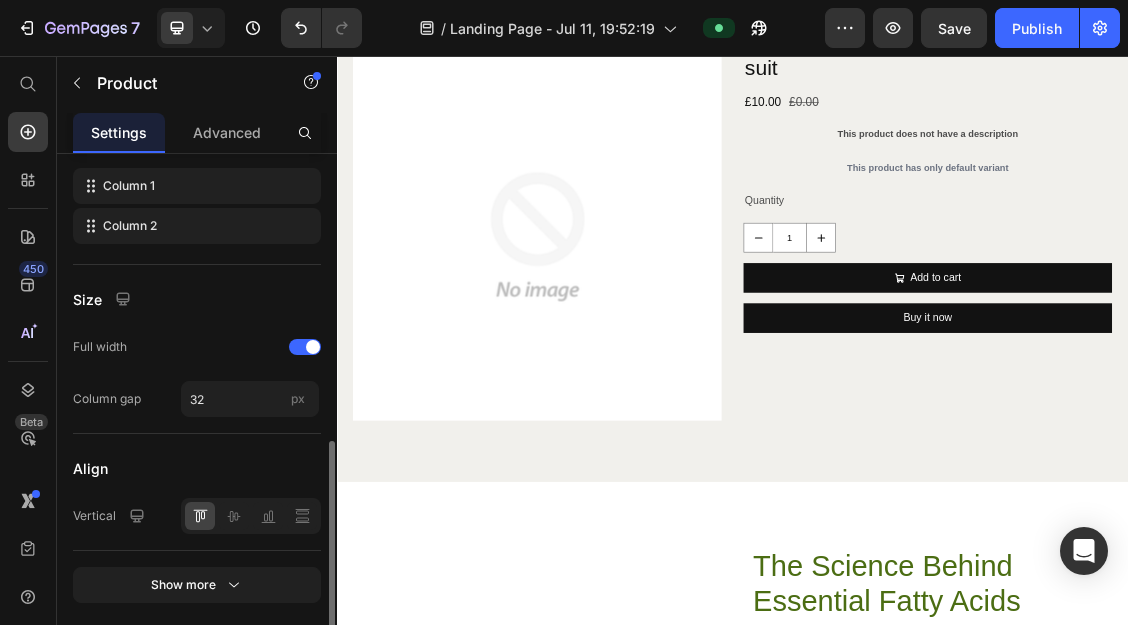 scroll, scrollTop: 779, scrollLeft: 0, axis: vertical 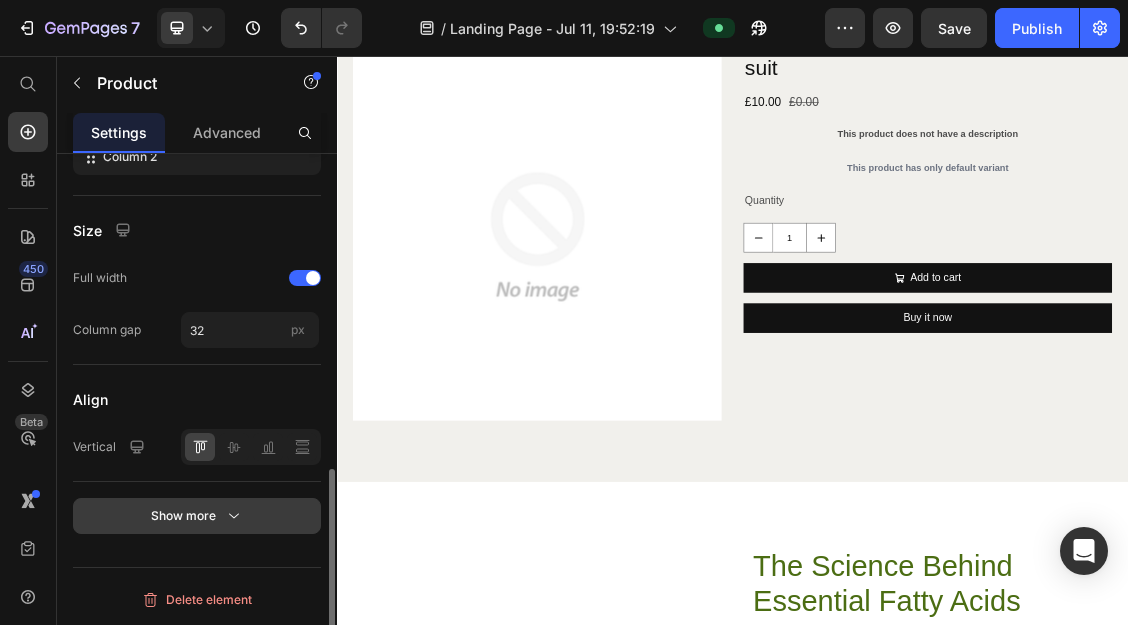 click on "Show more" at bounding box center [197, 516] 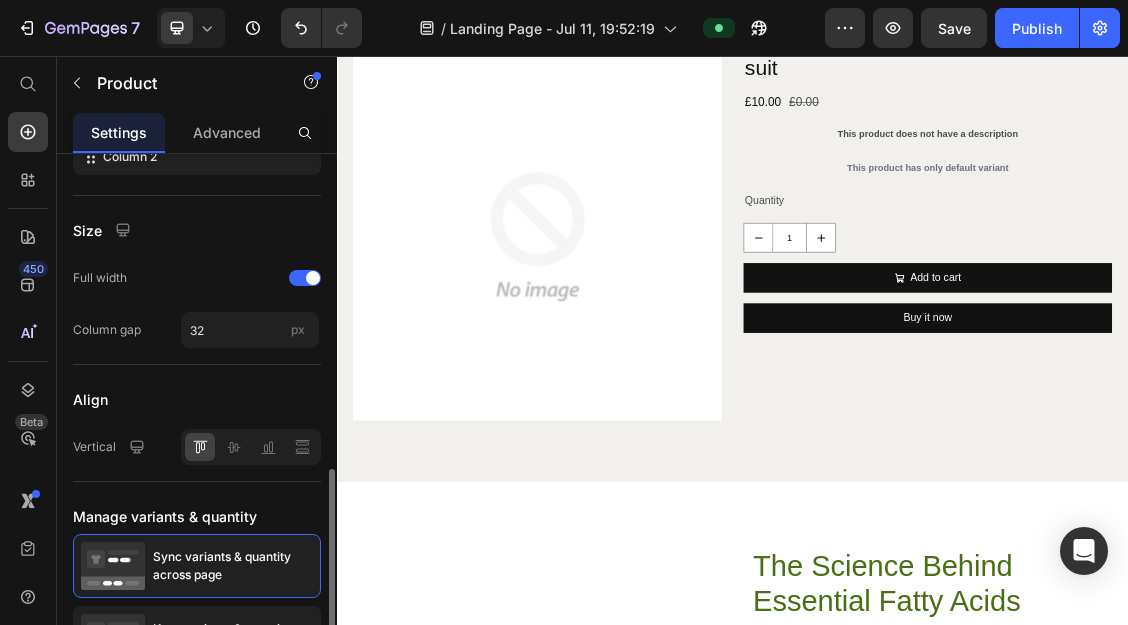 scroll, scrollTop: 963, scrollLeft: 0, axis: vertical 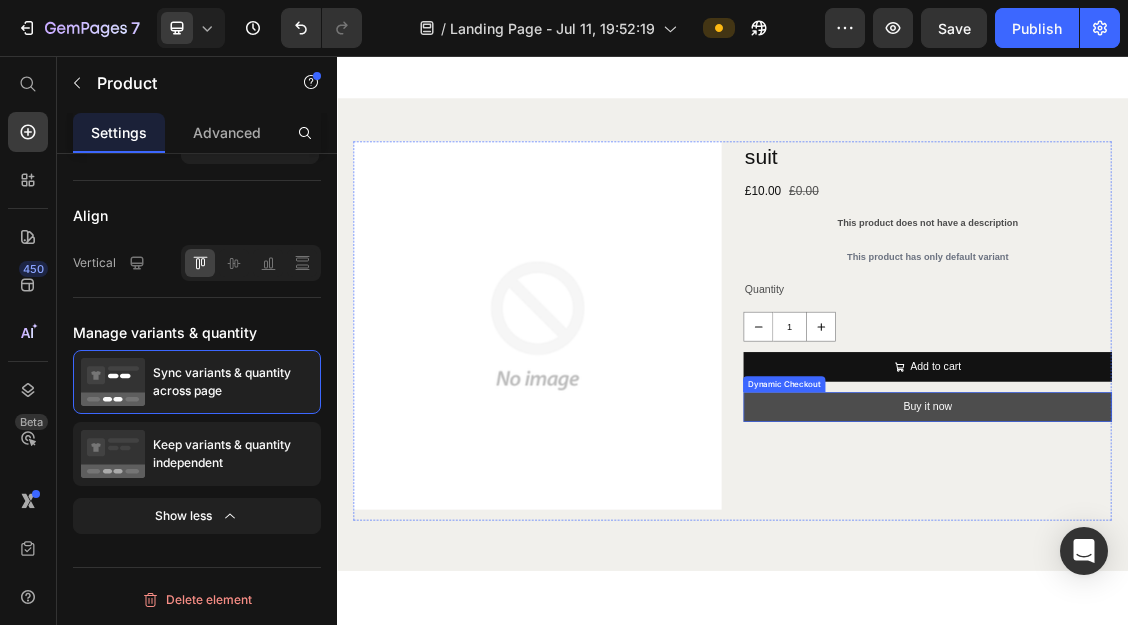click on "Buy it now" at bounding box center [1232, 588] 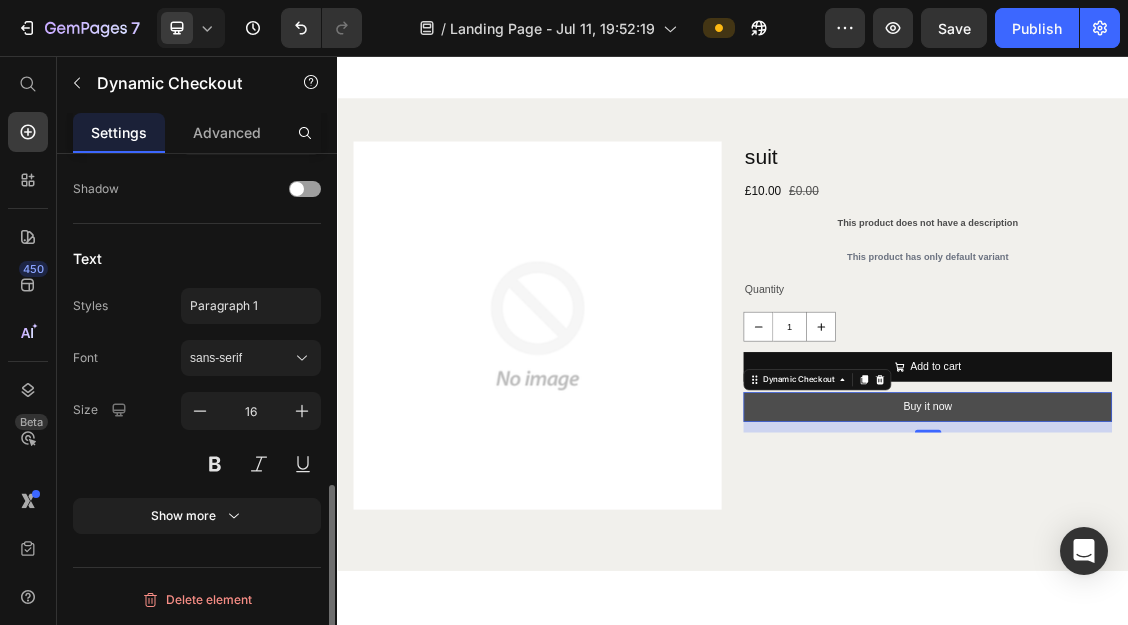scroll, scrollTop: 0, scrollLeft: 0, axis: both 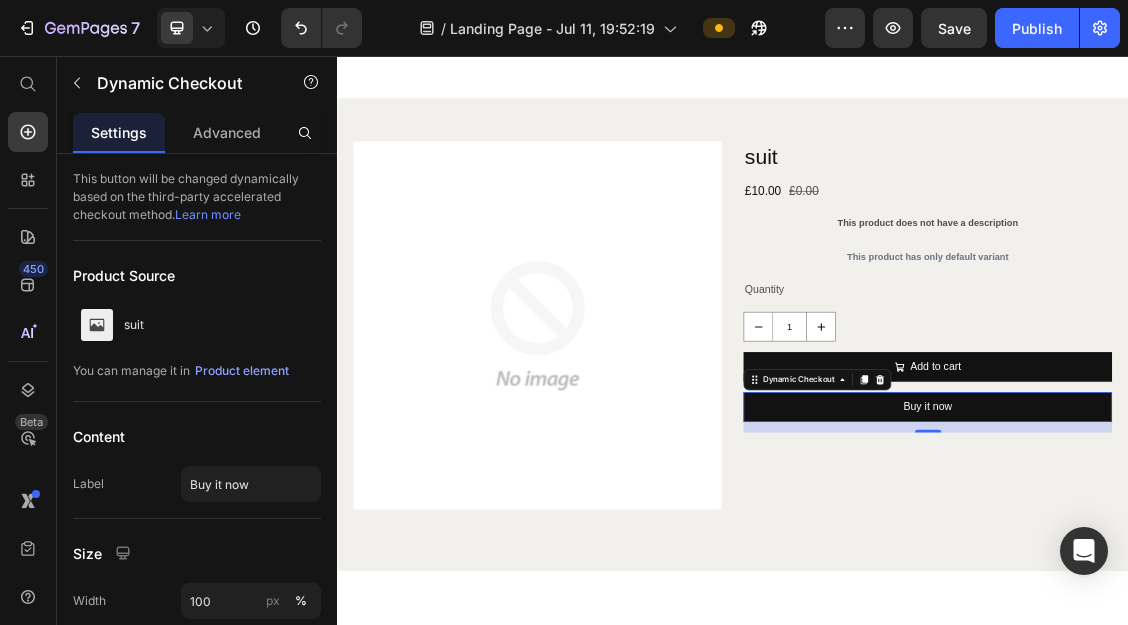 click on "Dynamic Checkout" at bounding box center (1065, 547) 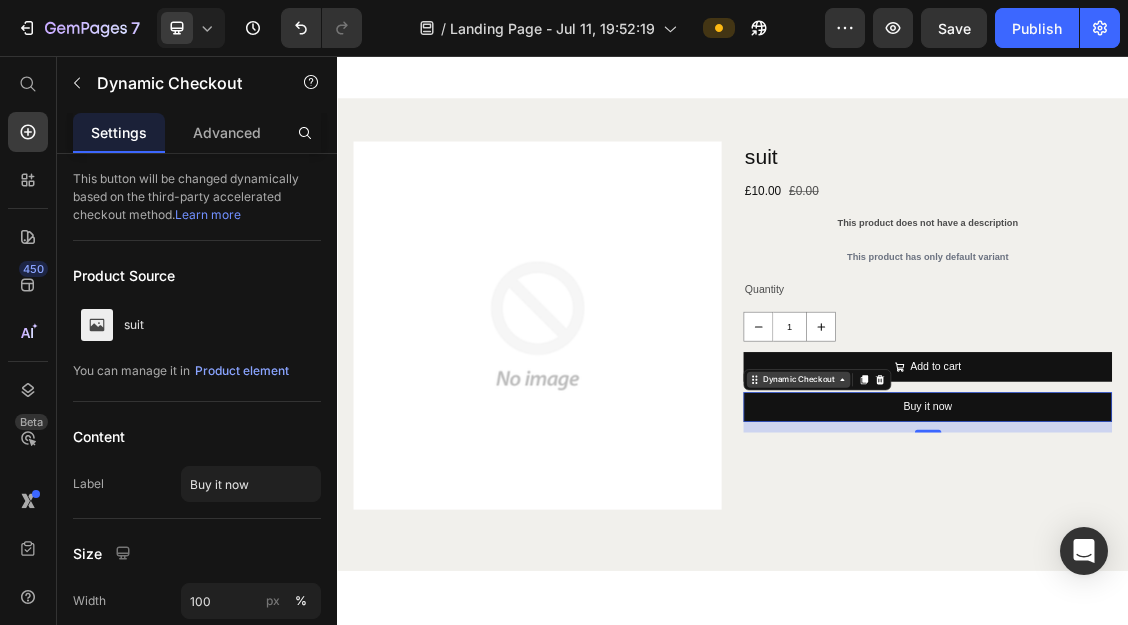 click on "Dynamic Checkout" at bounding box center (1036, 547) 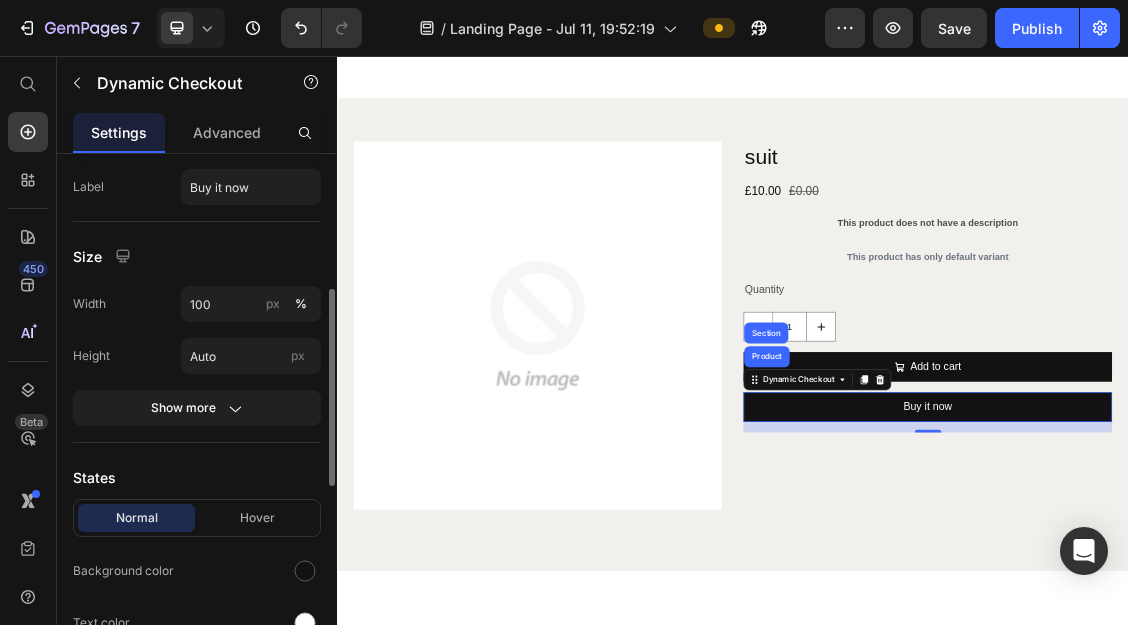 scroll, scrollTop: 320, scrollLeft: 0, axis: vertical 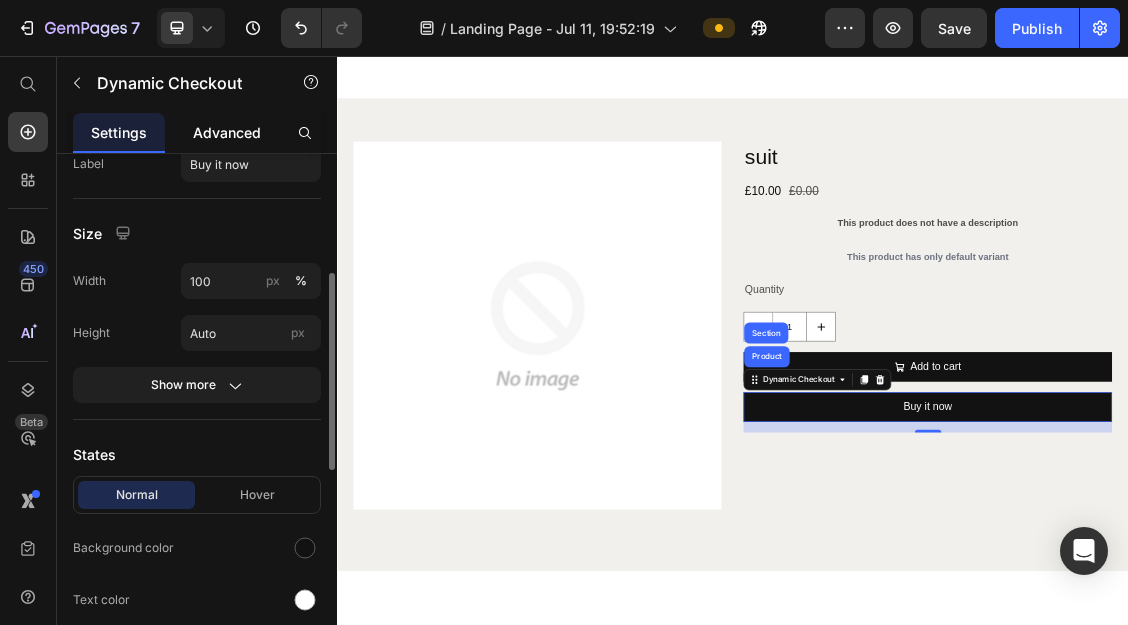 click on "Advanced" at bounding box center [227, 132] 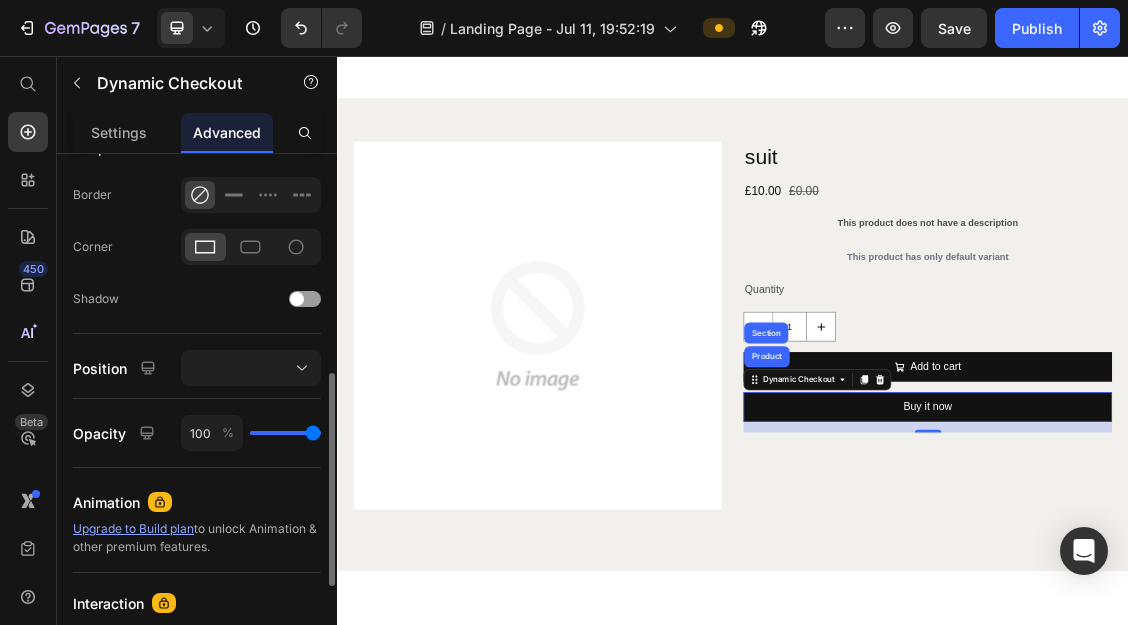 scroll, scrollTop: 777, scrollLeft: 0, axis: vertical 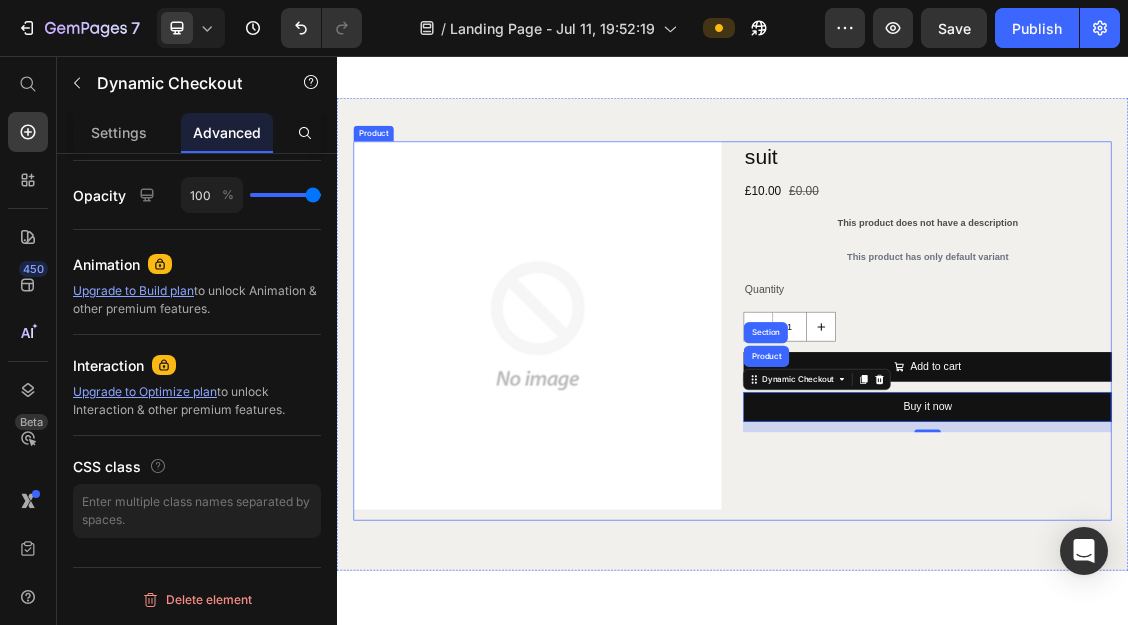 click on "suit Product Title £10.00 Product Price £0.00 Product Price Row This product does not have a description Product Description This product has only default variant Product Variants & Swatches Quantity Text Block 1 Product Quantity
Add to cart Add to Cart Buy it now Dynamic Checkout Product Section   16" at bounding box center [1232, 473] 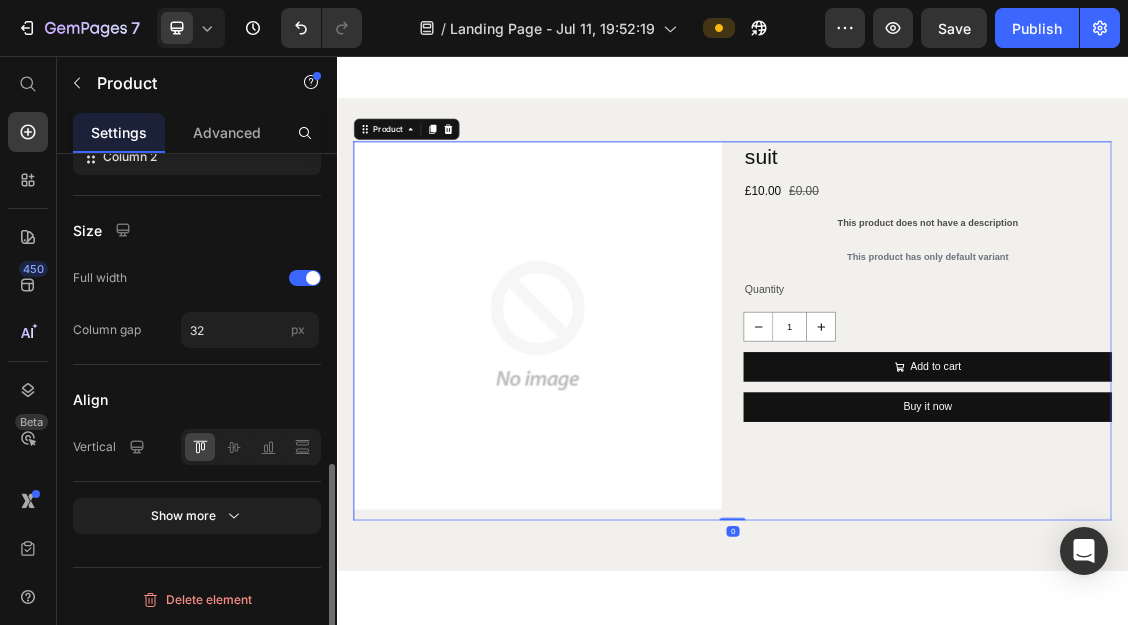 scroll, scrollTop: 0, scrollLeft: 0, axis: both 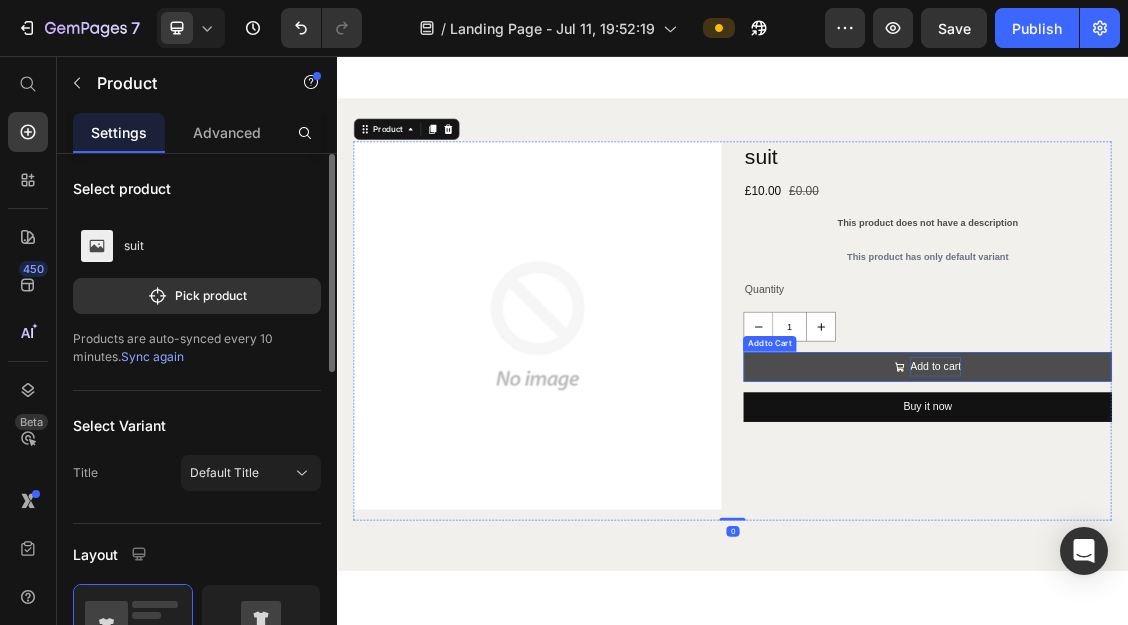 click on "Add to cart" at bounding box center (1244, 527) 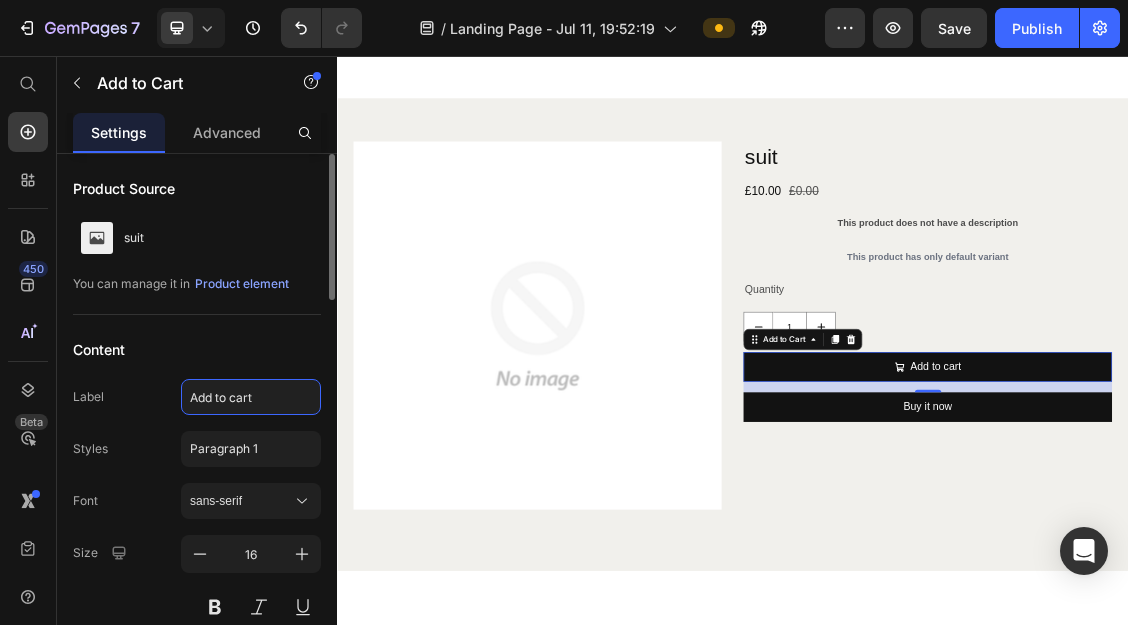 click on "Add to cart" 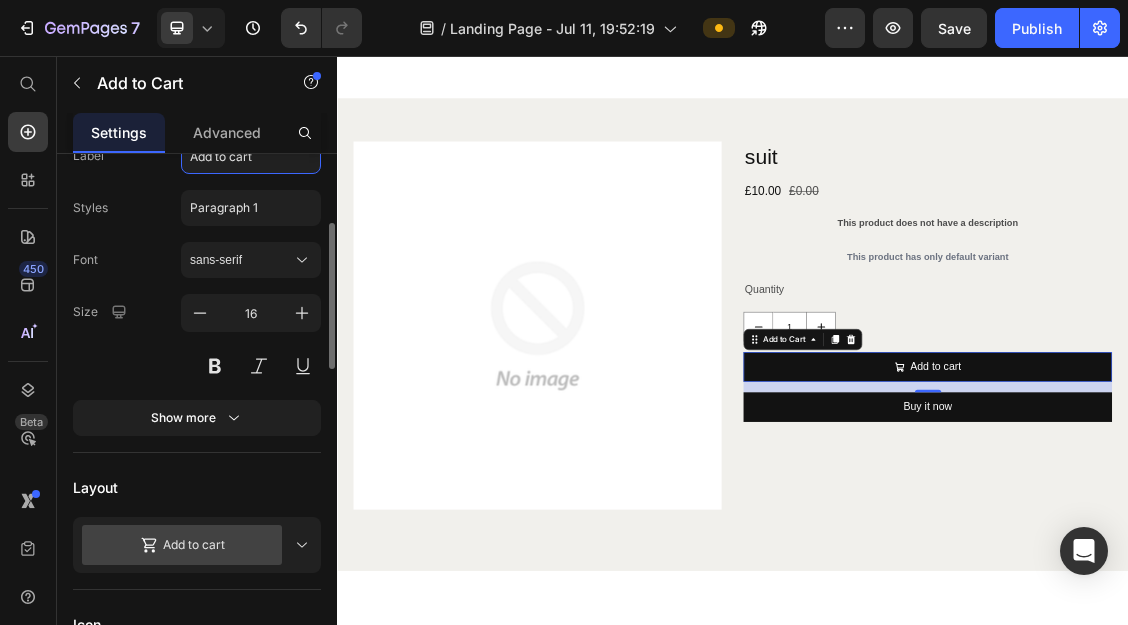 scroll, scrollTop: 243, scrollLeft: 0, axis: vertical 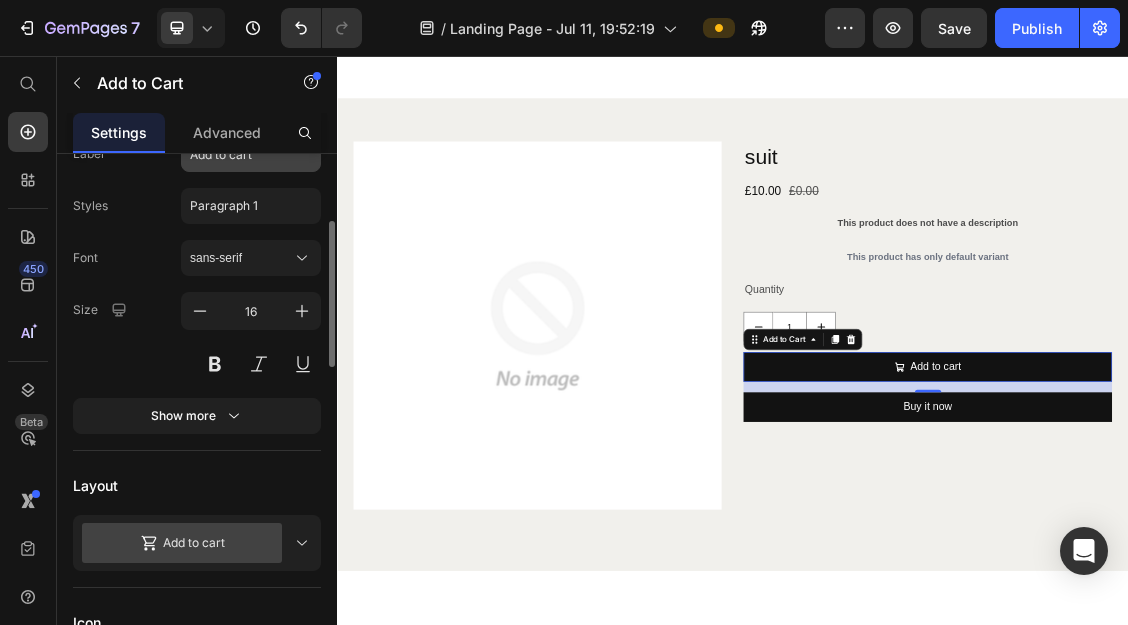 click on "Show more" at bounding box center (197, 416) 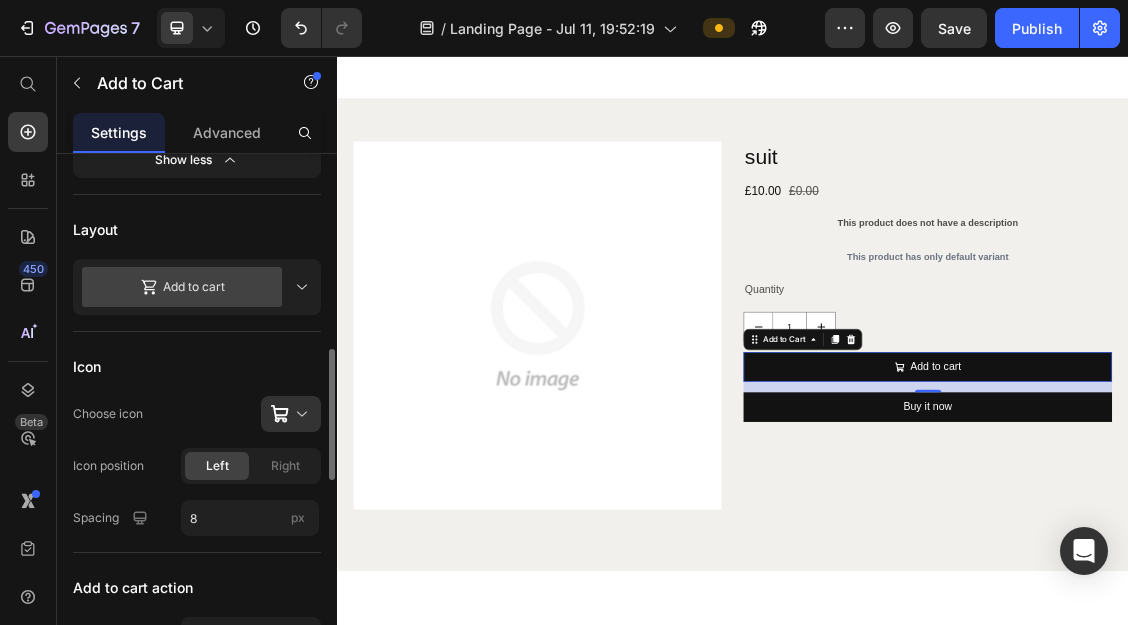scroll, scrollTop: 705, scrollLeft: 0, axis: vertical 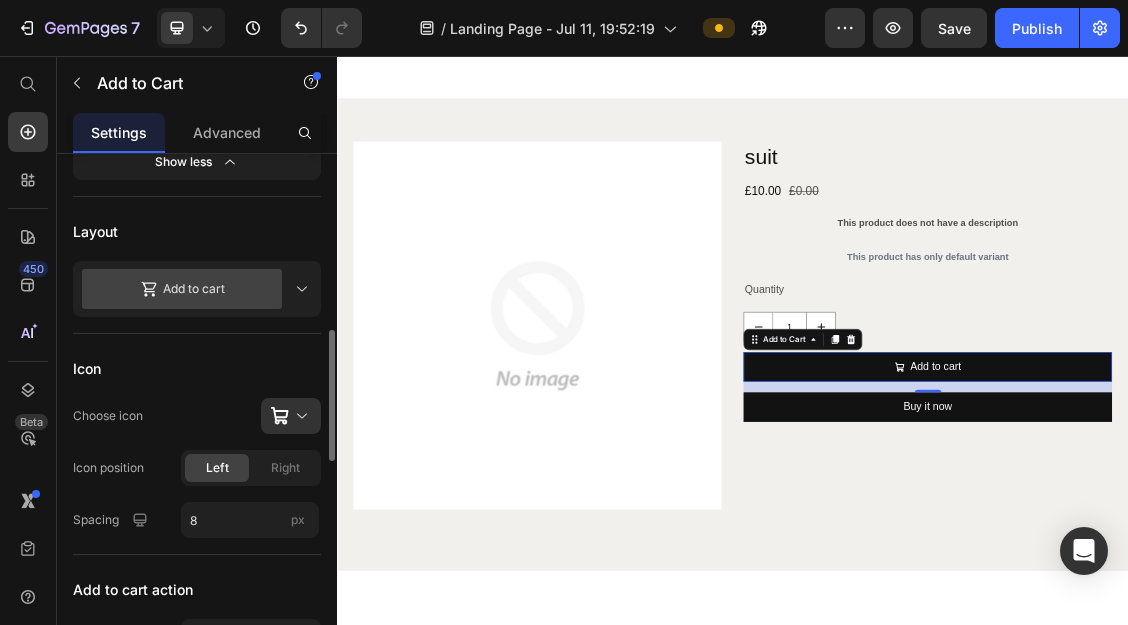 click on "Add to cart" at bounding box center (197, 289) 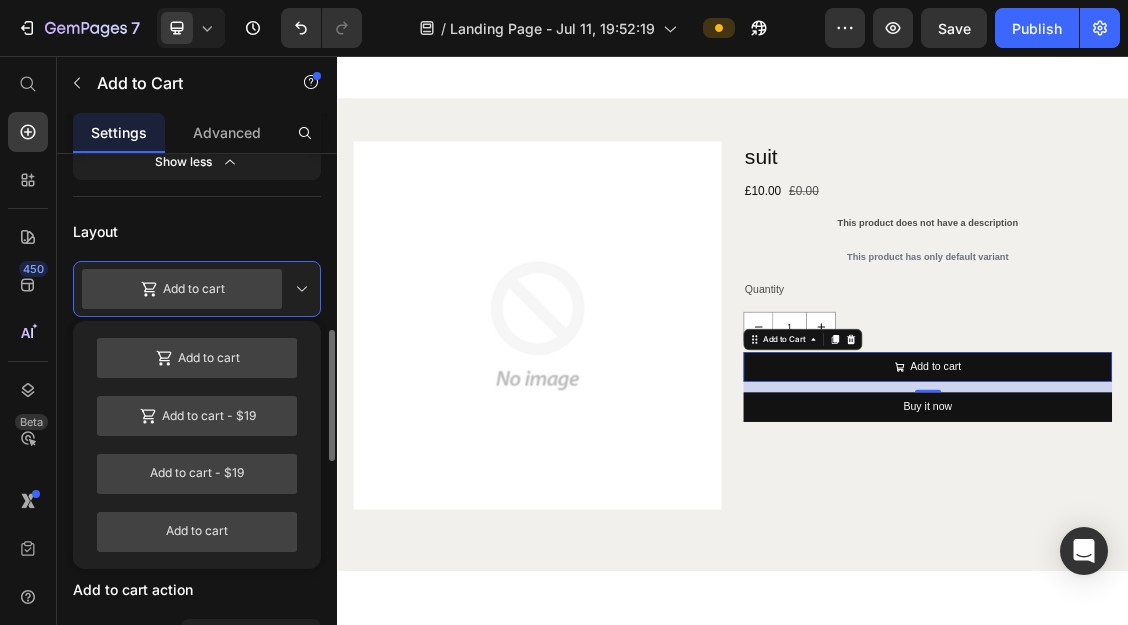 click 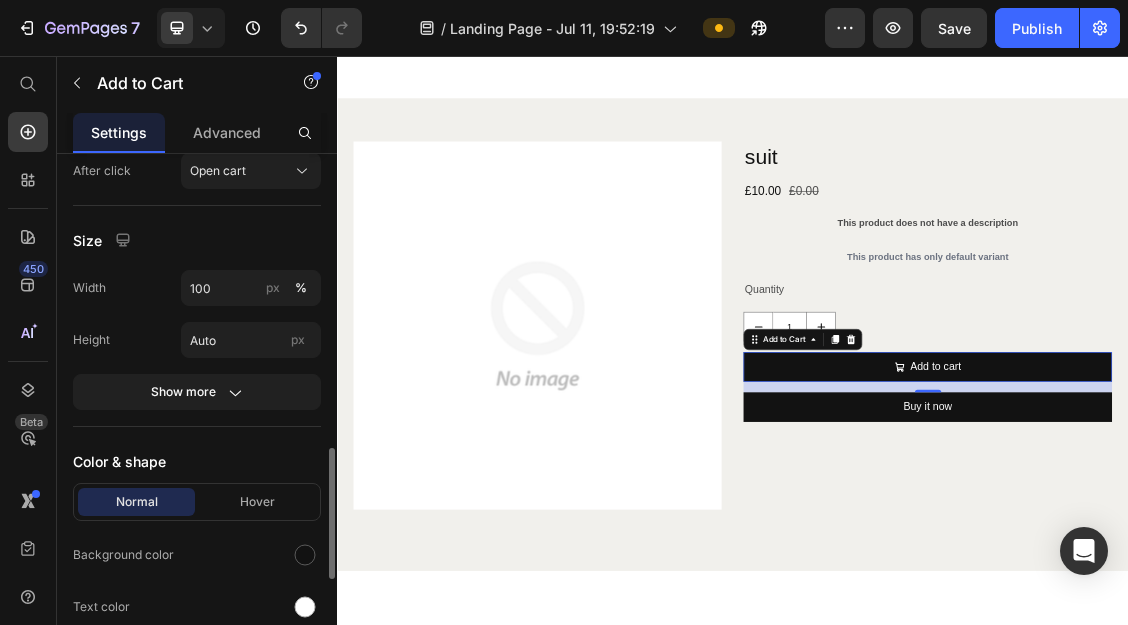 scroll, scrollTop: 1172, scrollLeft: 0, axis: vertical 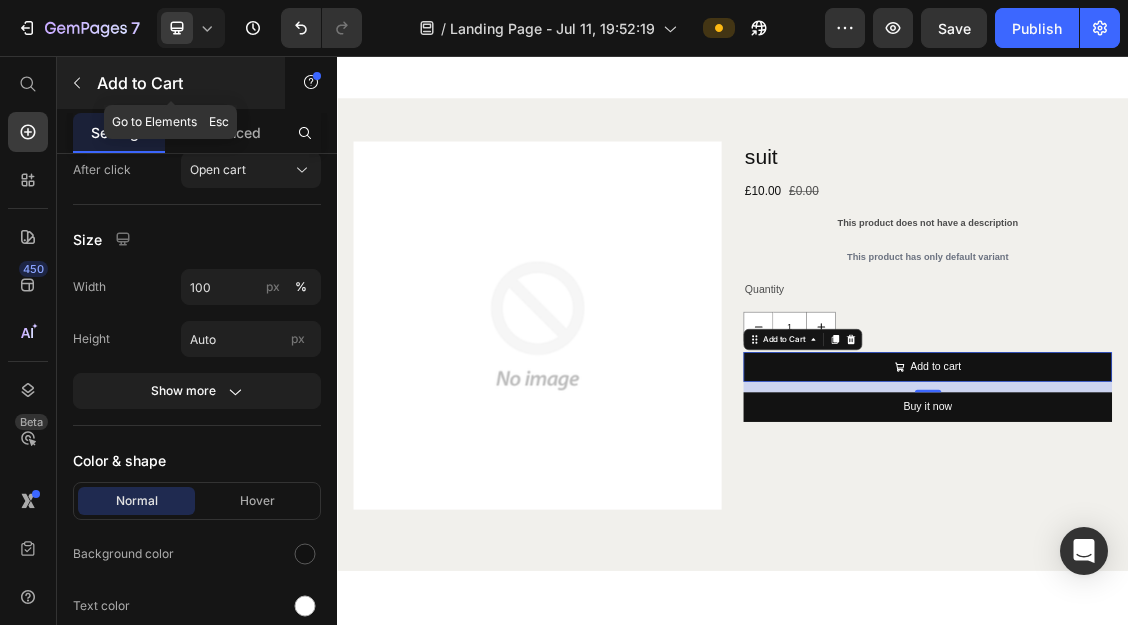 click on "Add to Cart" at bounding box center (182, 83) 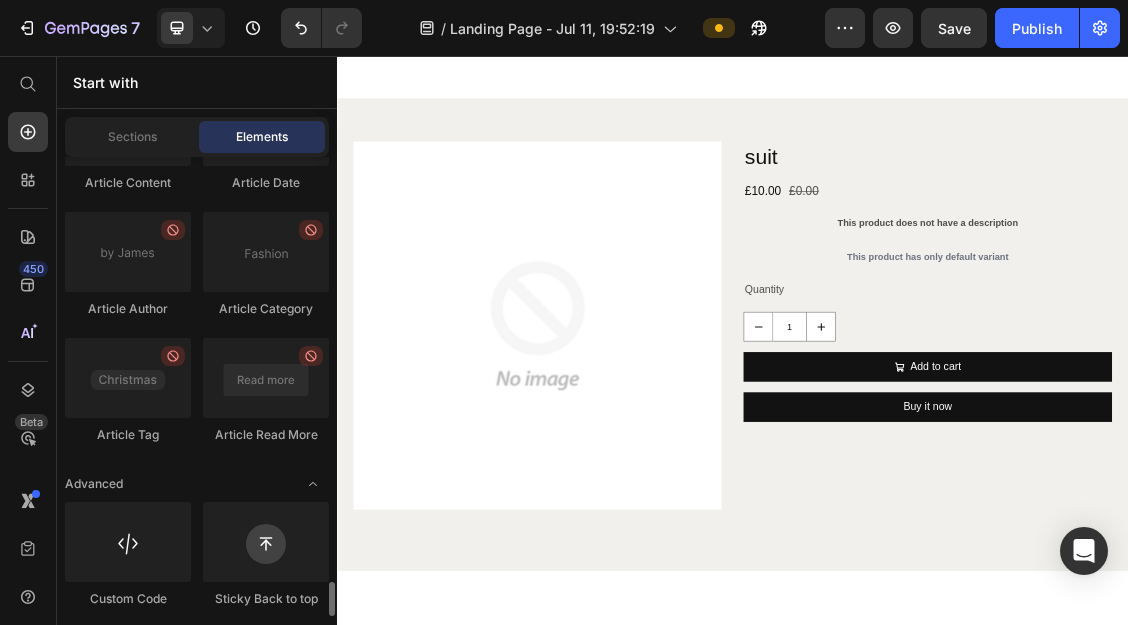 scroll, scrollTop: 5719, scrollLeft: 0, axis: vertical 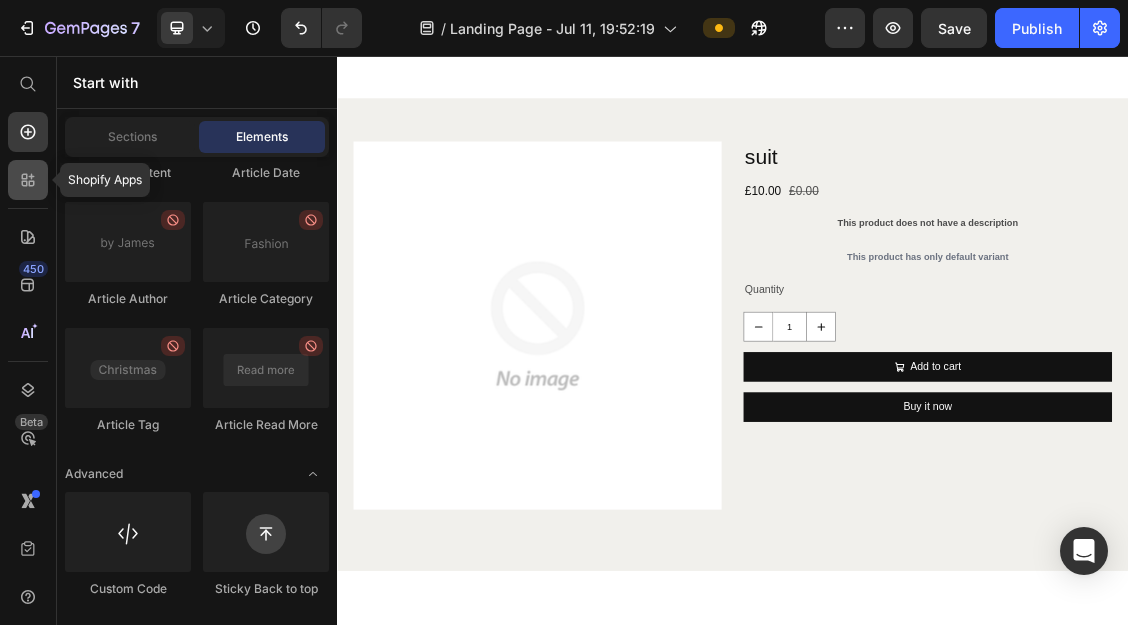 click 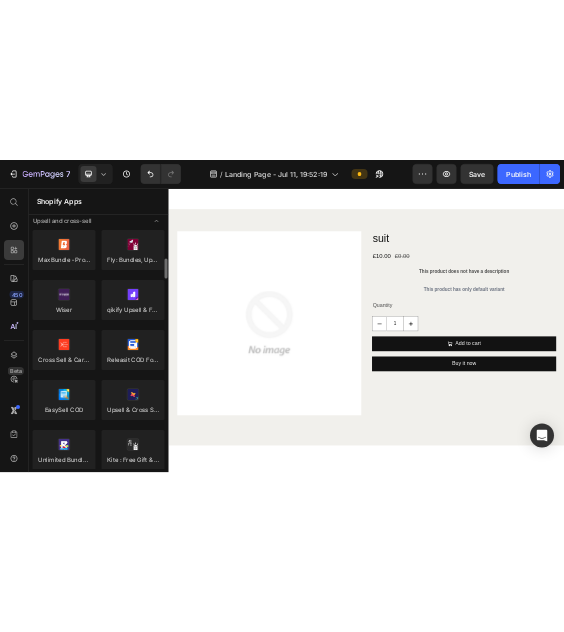 scroll, scrollTop: 0, scrollLeft: 0, axis: both 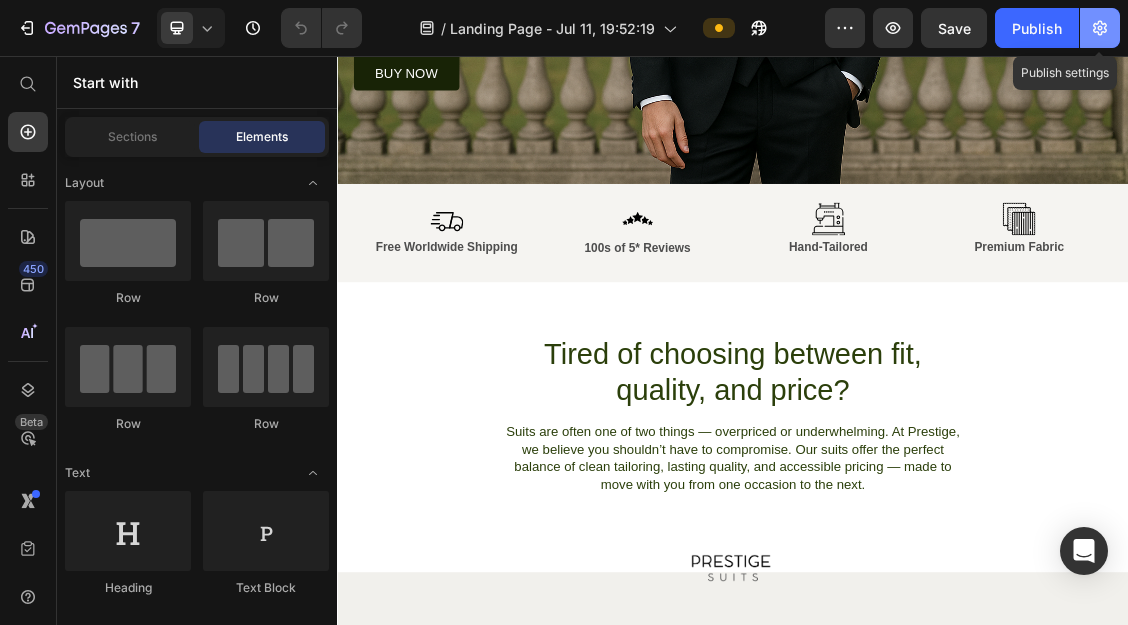 click 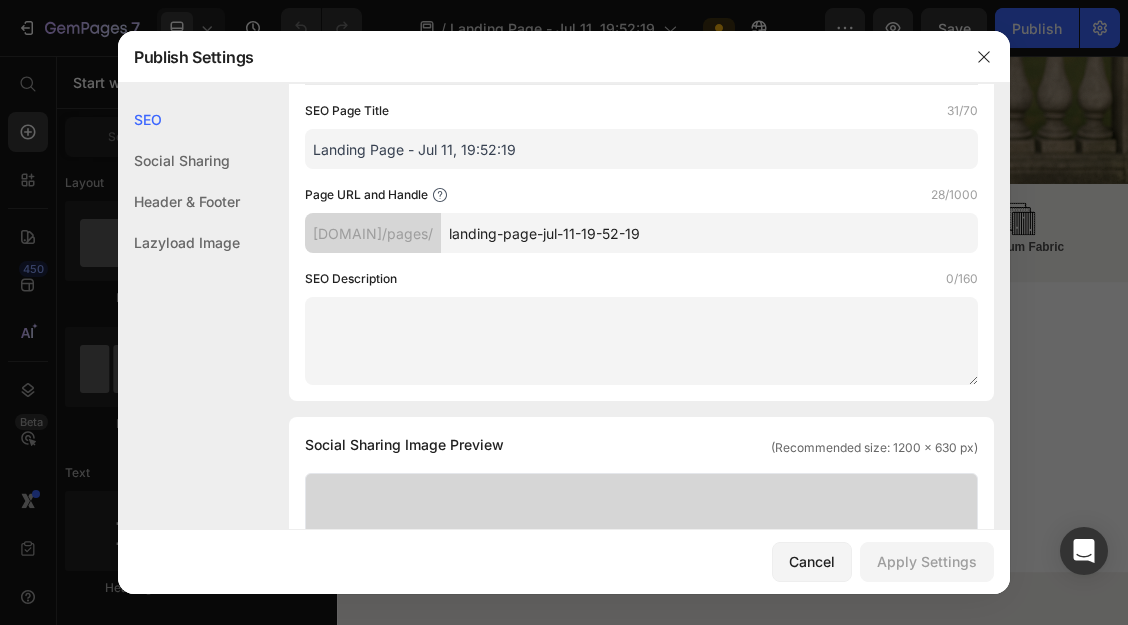 scroll, scrollTop: 144, scrollLeft: 0, axis: vertical 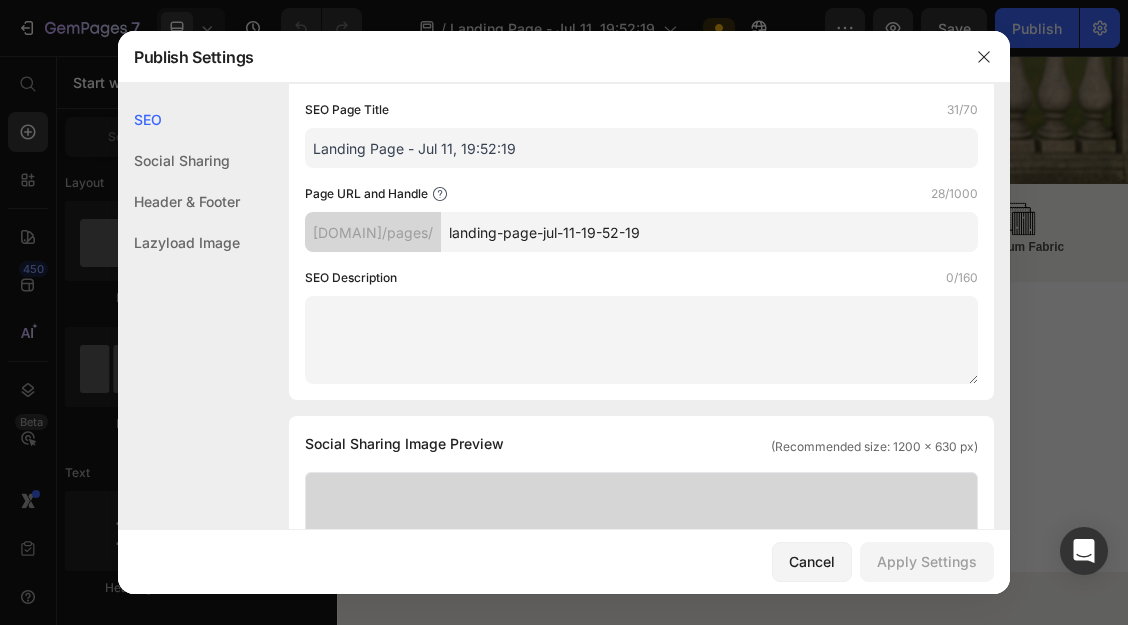 drag, startPoint x: 537, startPoint y: 148, endPoint x: 301, endPoint y: 133, distance: 236.47621 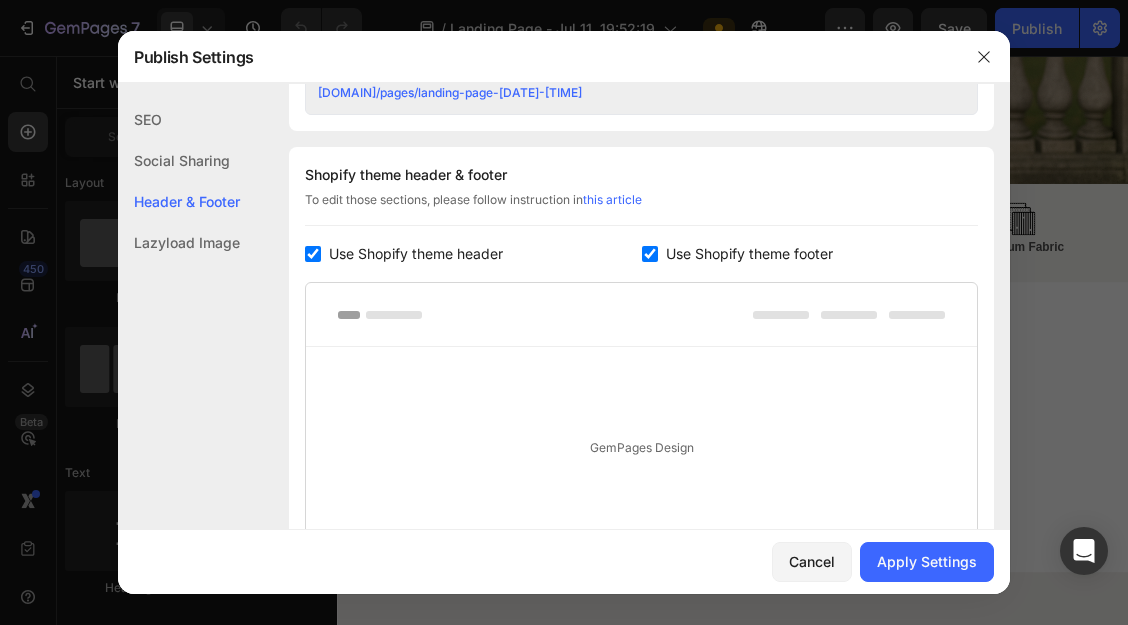 scroll, scrollTop: 990, scrollLeft: 0, axis: vertical 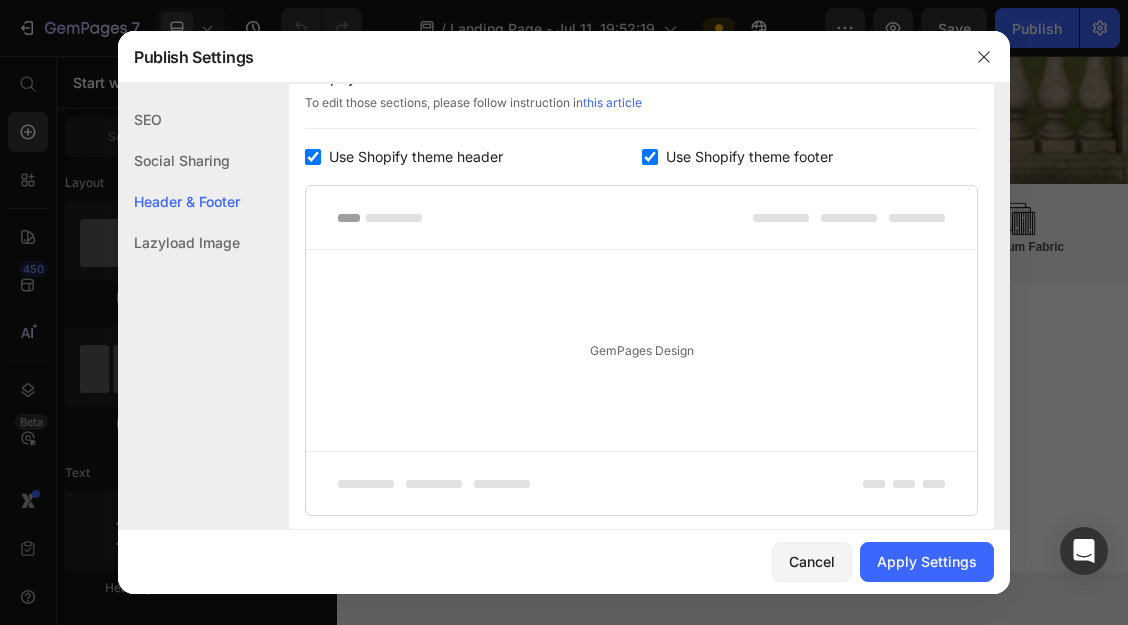 type on "Final Landing Page" 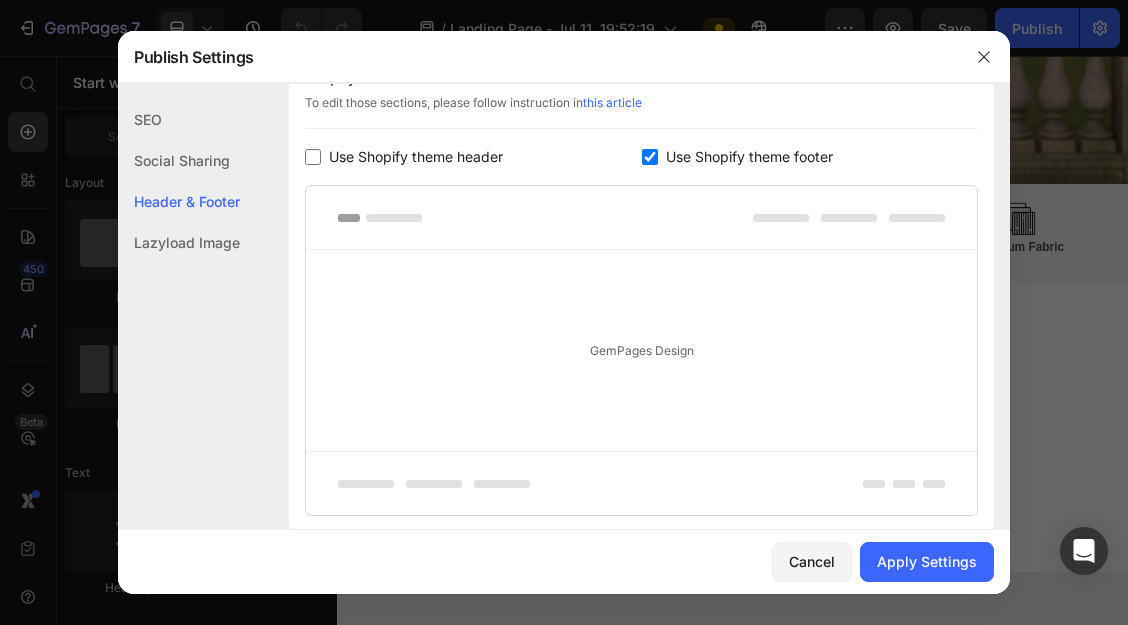 checkbox on "false" 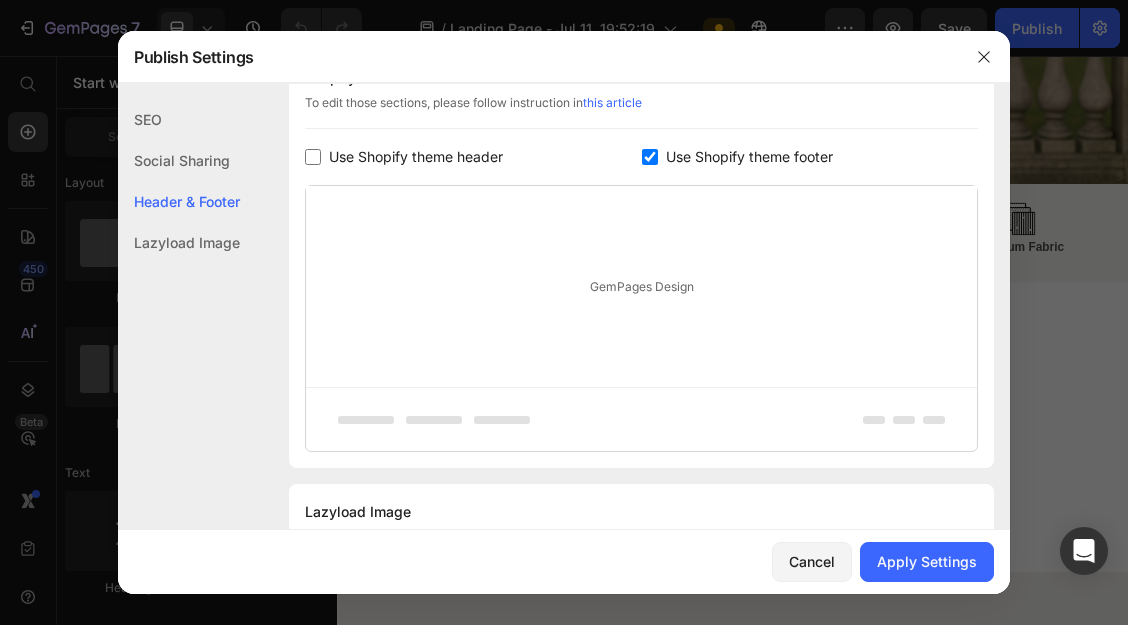 click on "Use Shopify theme footer" at bounding box center [810, 157] 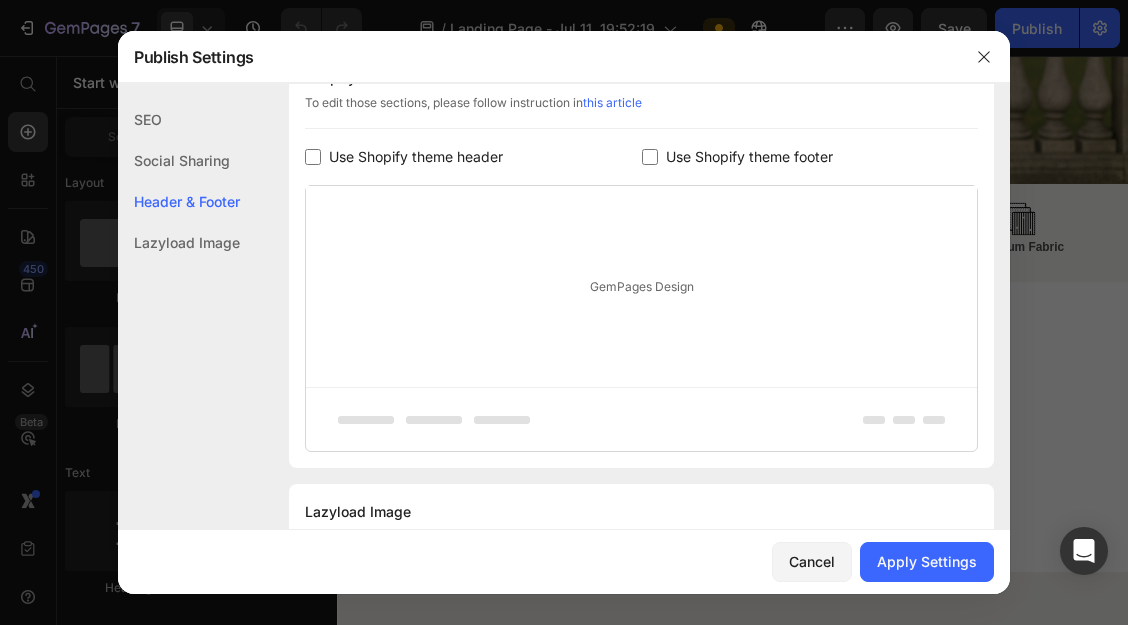 checkbox on "false" 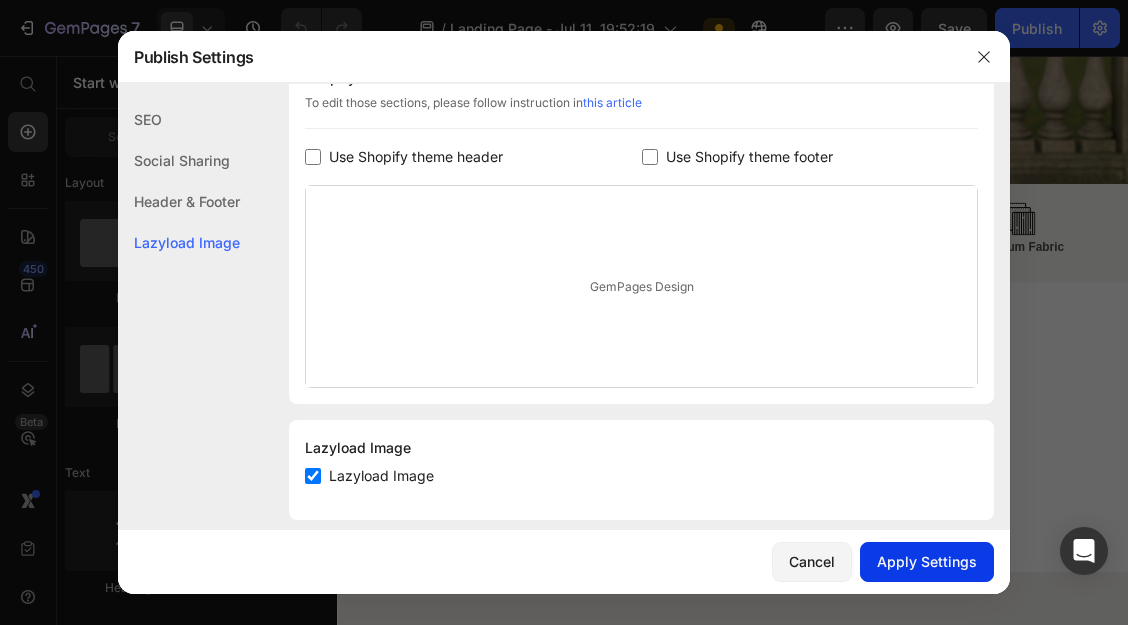 click on "Apply Settings" at bounding box center (927, 561) 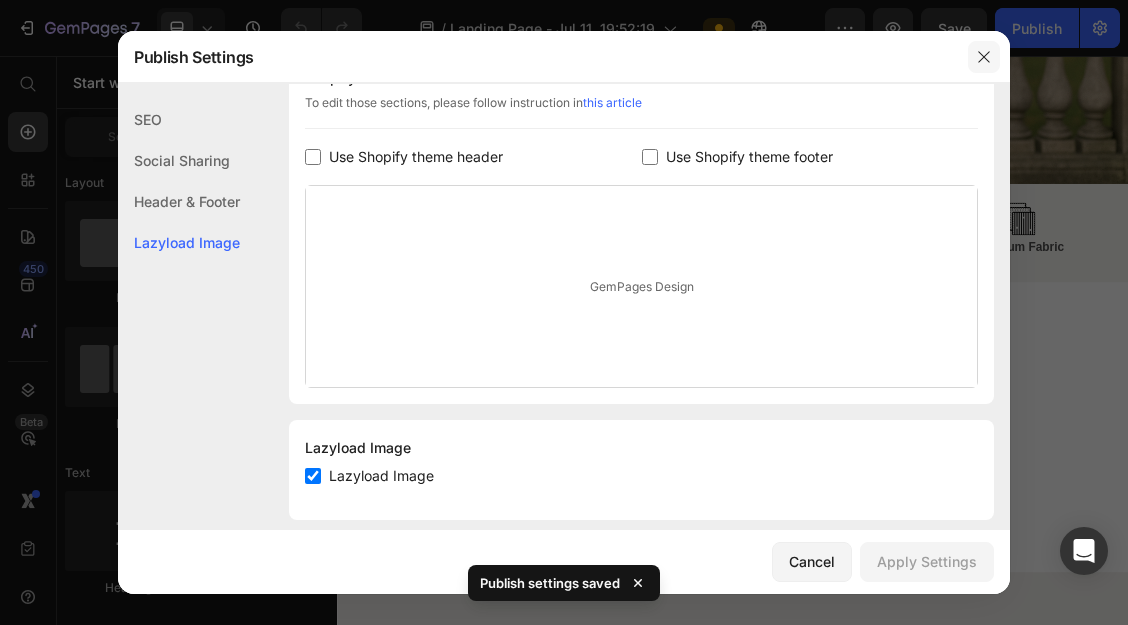 click 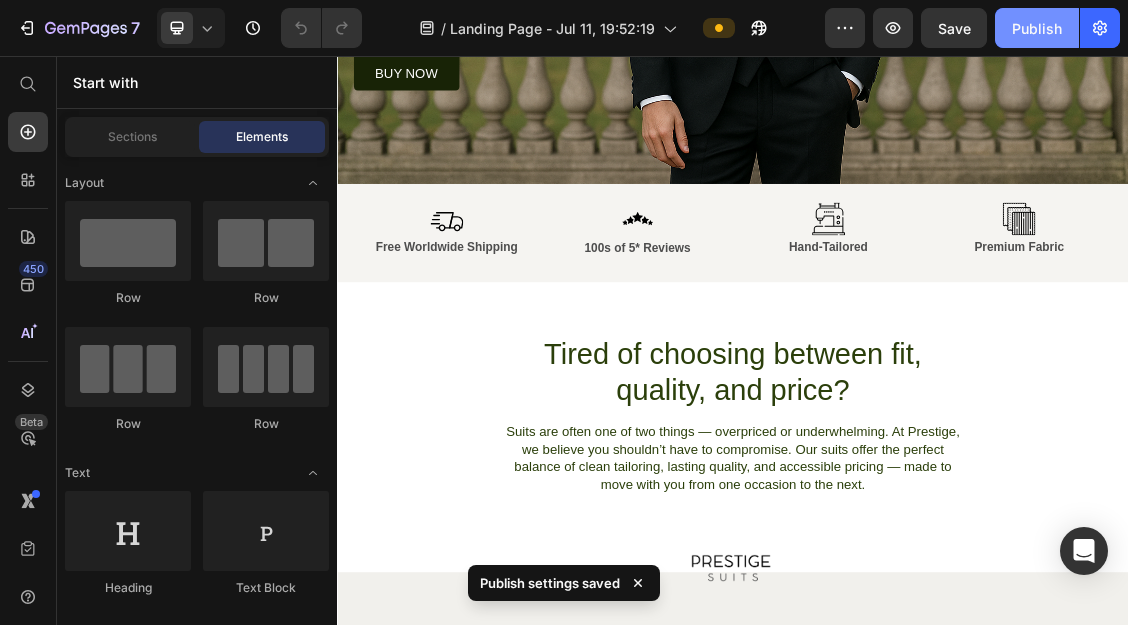 click on "Publish" at bounding box center (1037, 28) 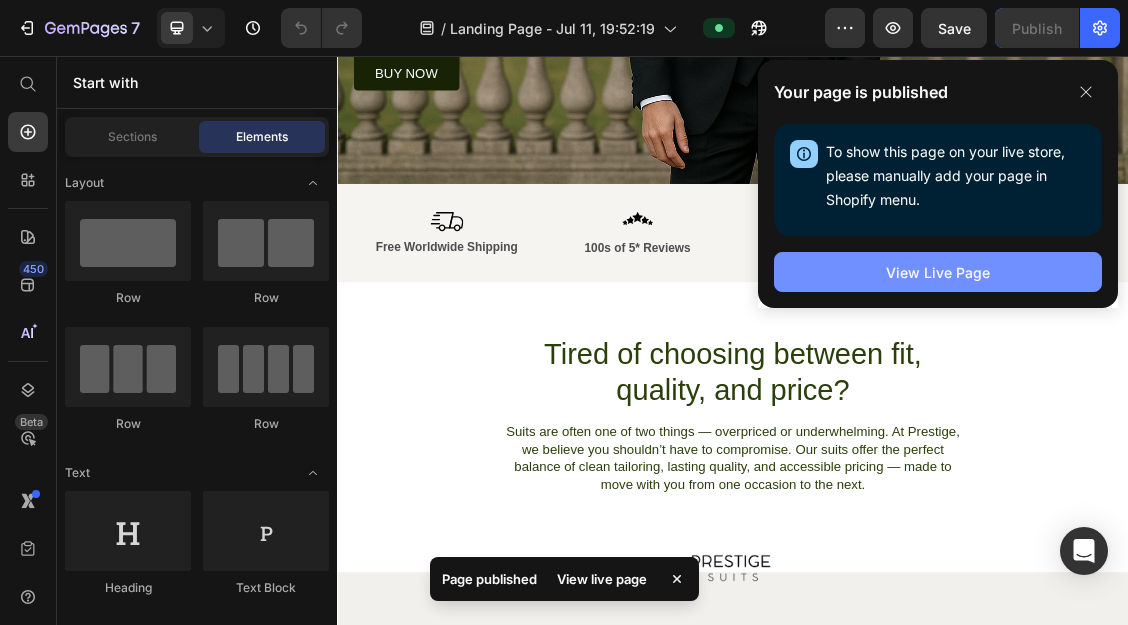 click on "View Live Page" at bounding box center [938, 272] 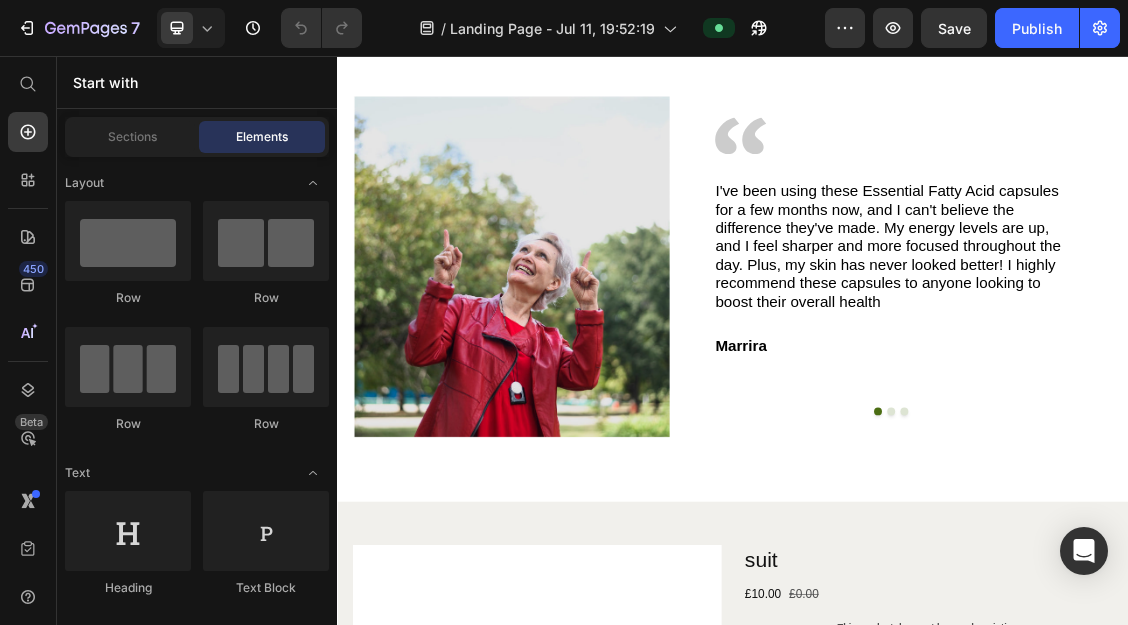 scroll, scrollTop: 4124, scrollLeft: 0, axis: vertical 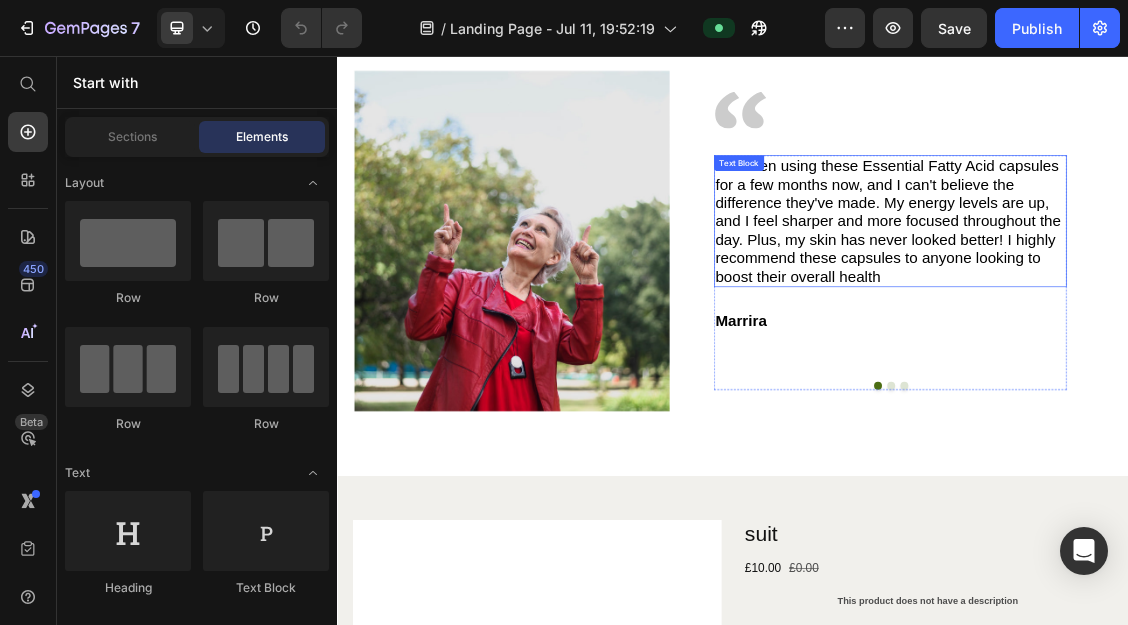 click on "I've been using these Essential Fatty Acid capsules for a few months now, and I can't believe the difference they've made. My energy levels are up, and I feel sharper and more focused throughout the day. Plus, my skin has never looked better! I highly recommend these capsules to anyone looking to boost their overall health" at bounding box center (1176, 306) 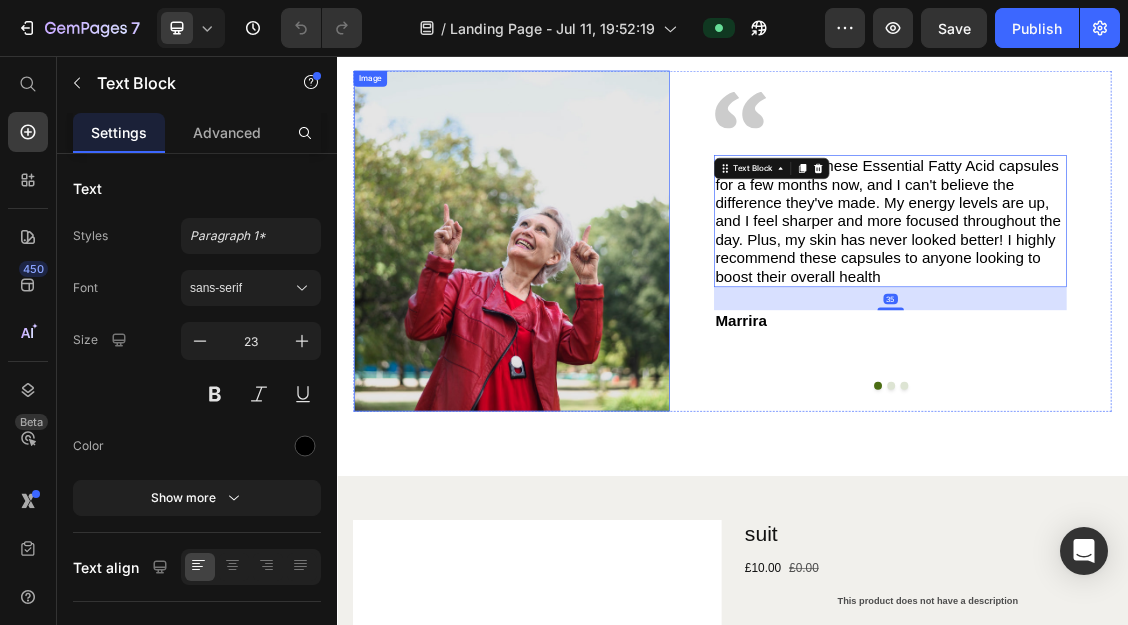 click at bounding box center [601, 336] 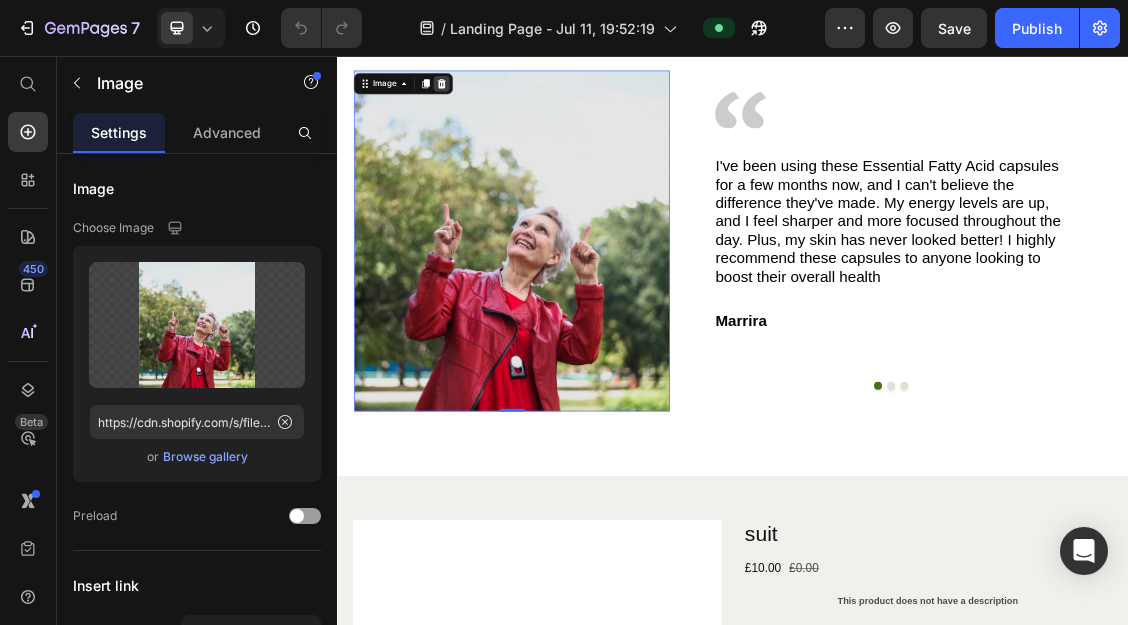 click 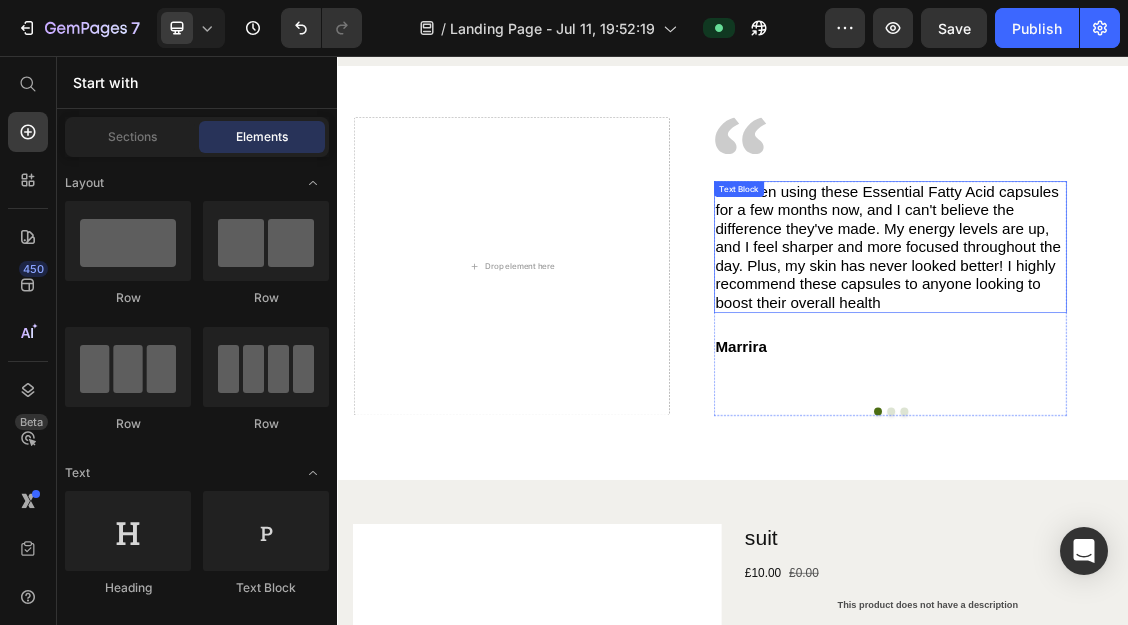 scroll, scrollTop: 4052, scrollLeft: 0, axis: vertical 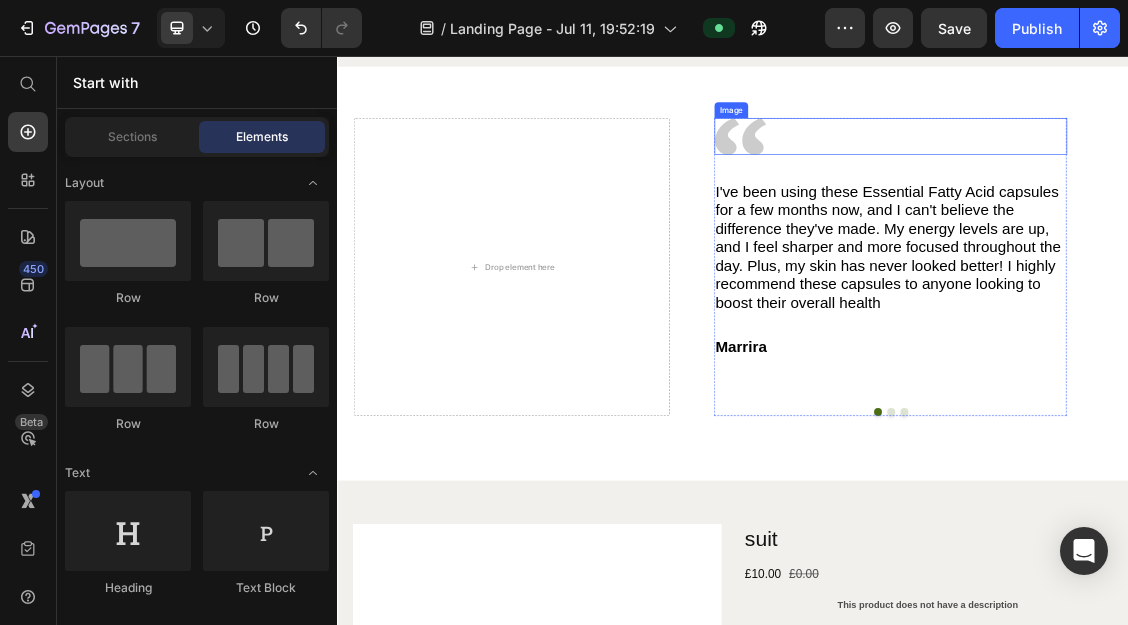 click at bounding box center [1176, 178] 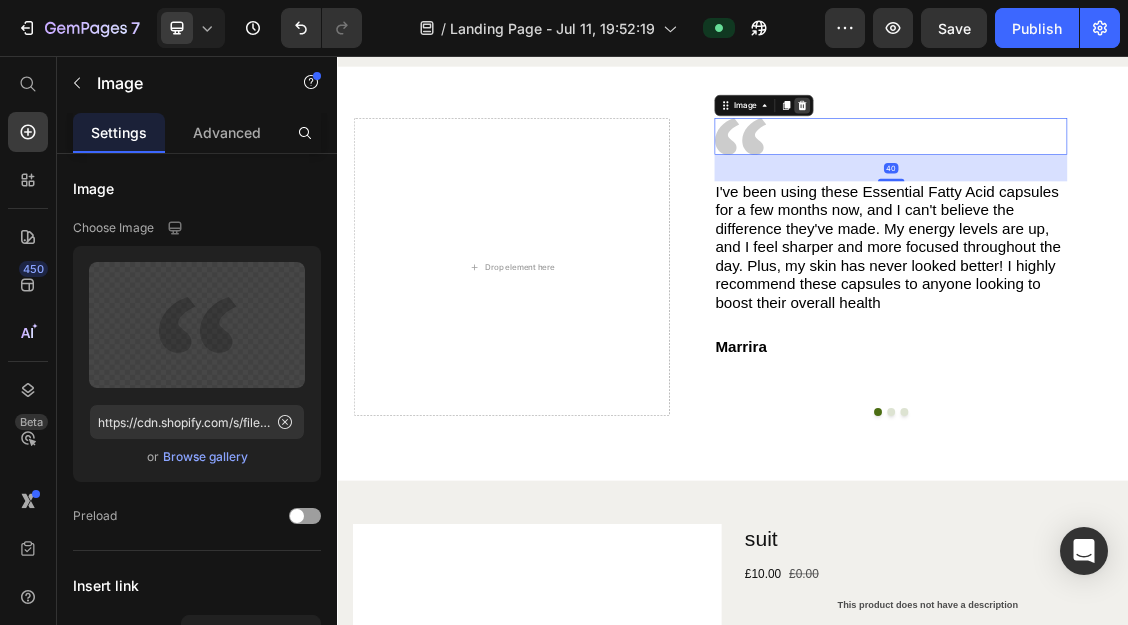 click 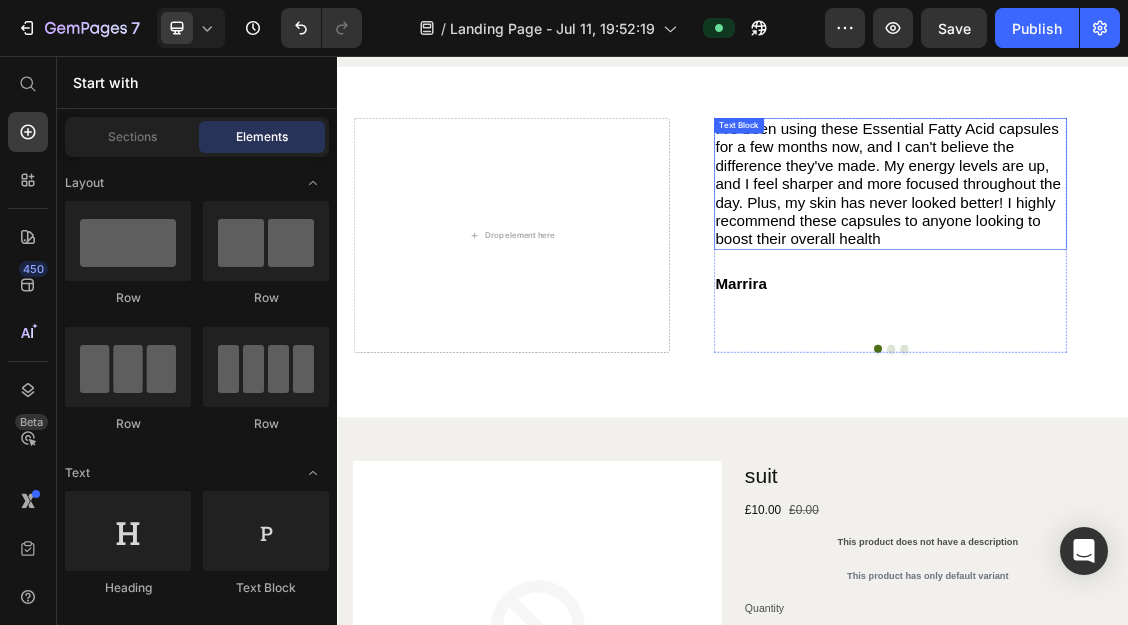 click on "I've been using these Essential Fatty Acid capsules for a few months now, and I can't believe the difference they've made. My energy levels are up, and I feel sharper and more focused throughout the day. Plus, my skin has never looked better! I highly recommend these capsules to anyone looking to boost their overall health" at bounding box center (1176, 250) 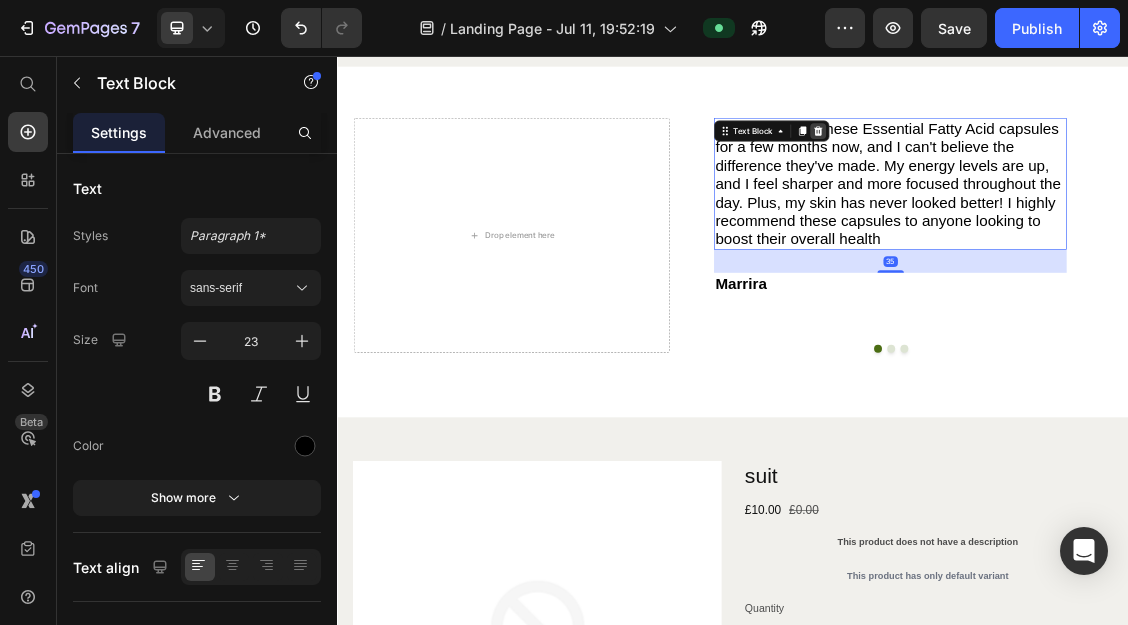 click 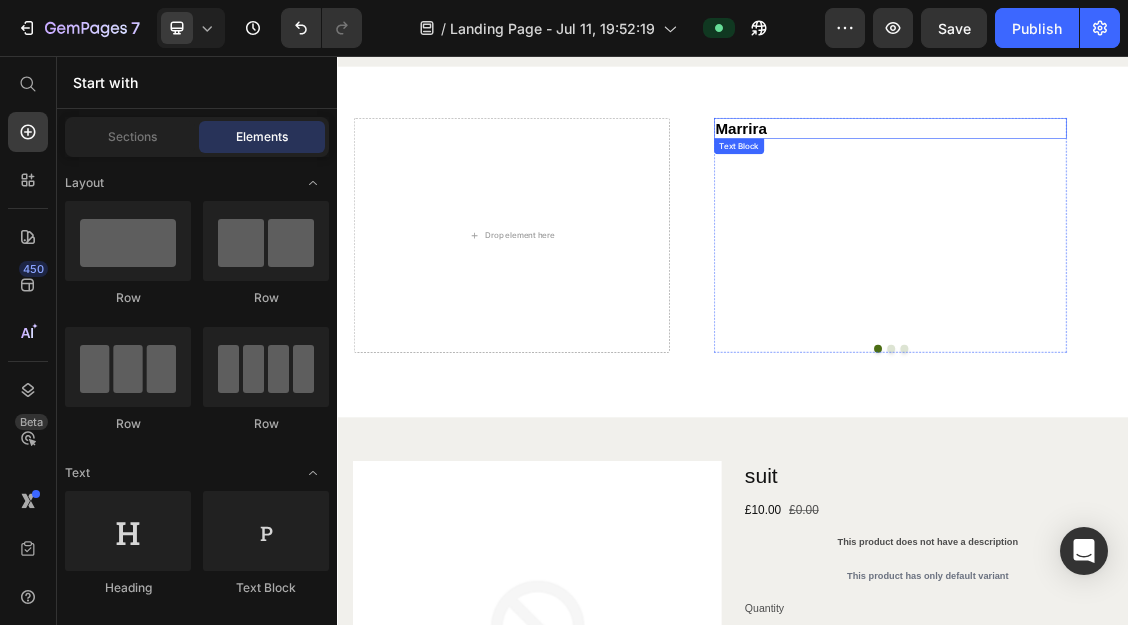 click on "Marrira" at bounding box center (1176, 166) 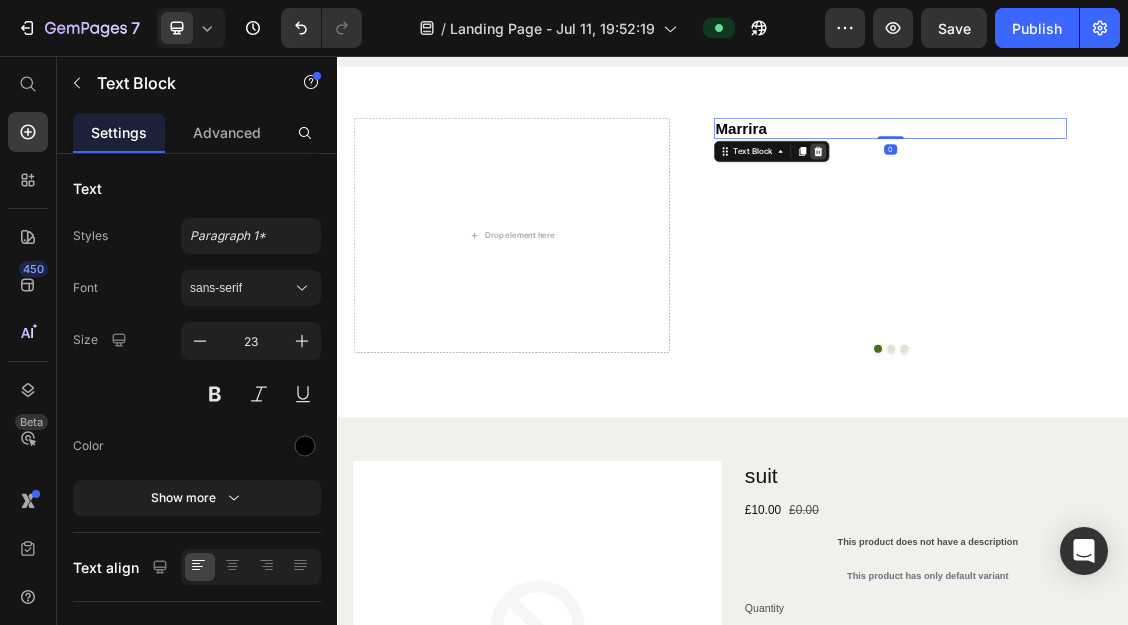 click 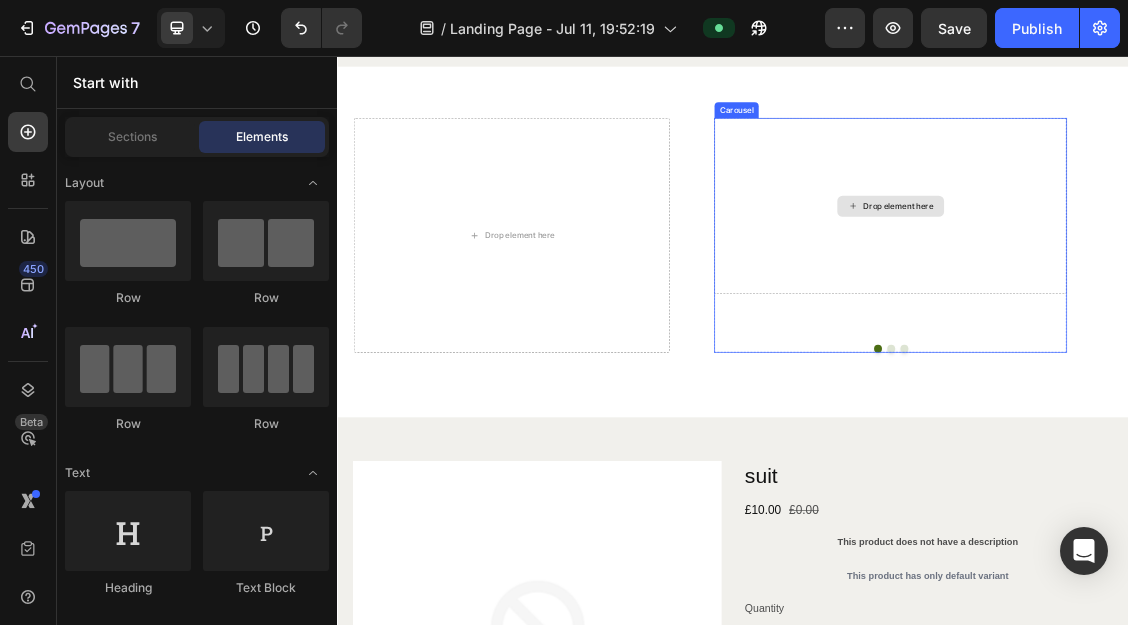 click on "Drop element here" at bounding box center [1176, 283] 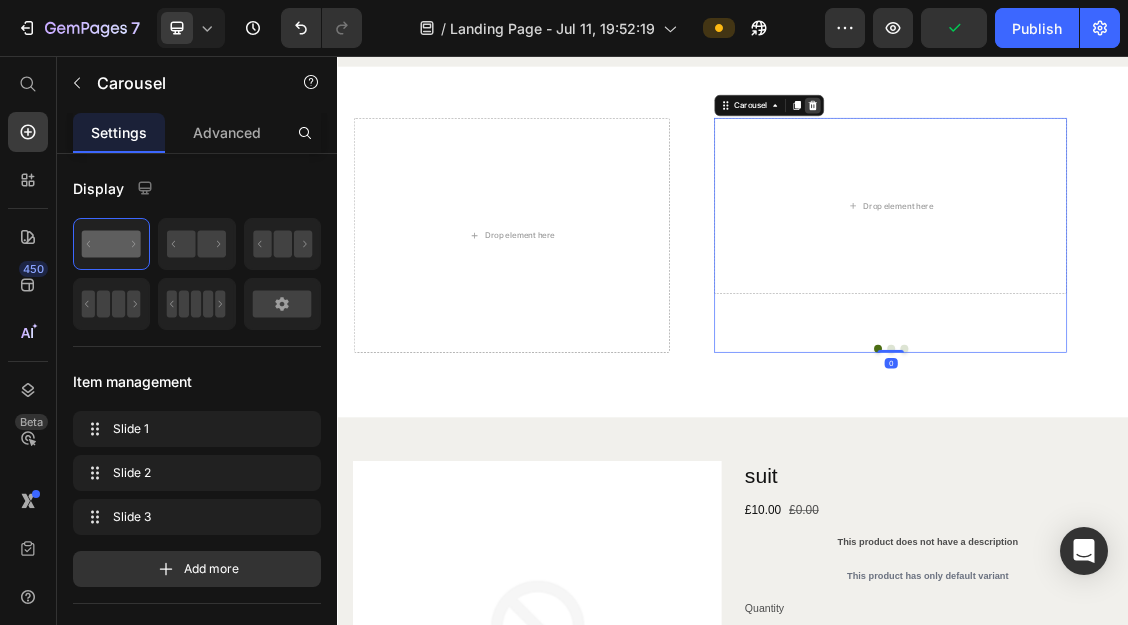 click 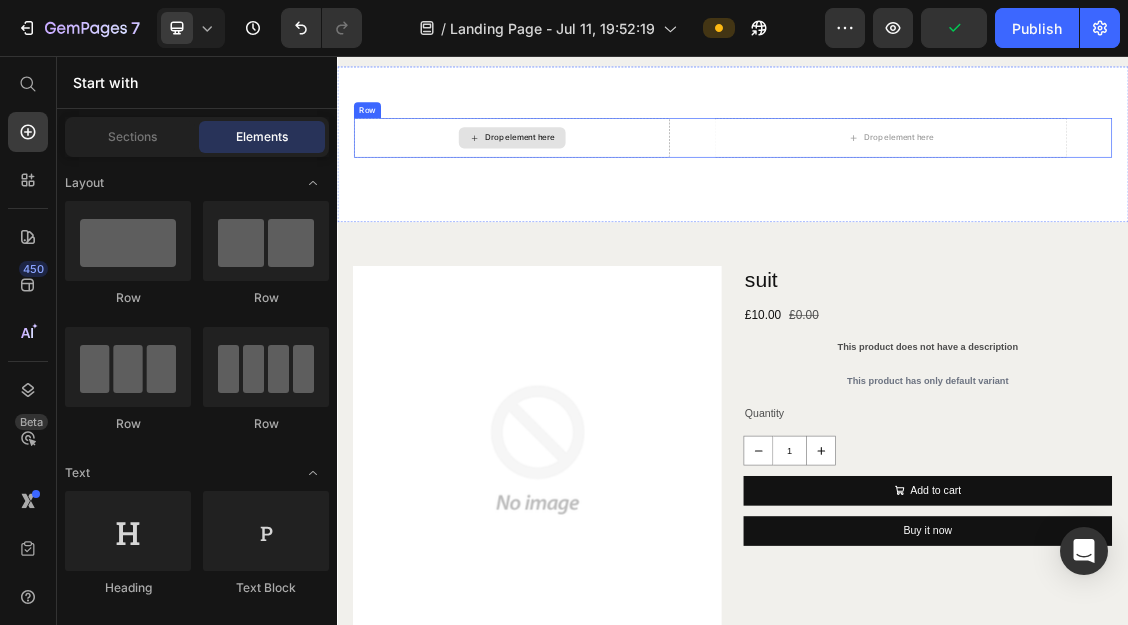 click on "Drop element here" at bounding box center (601, 180) 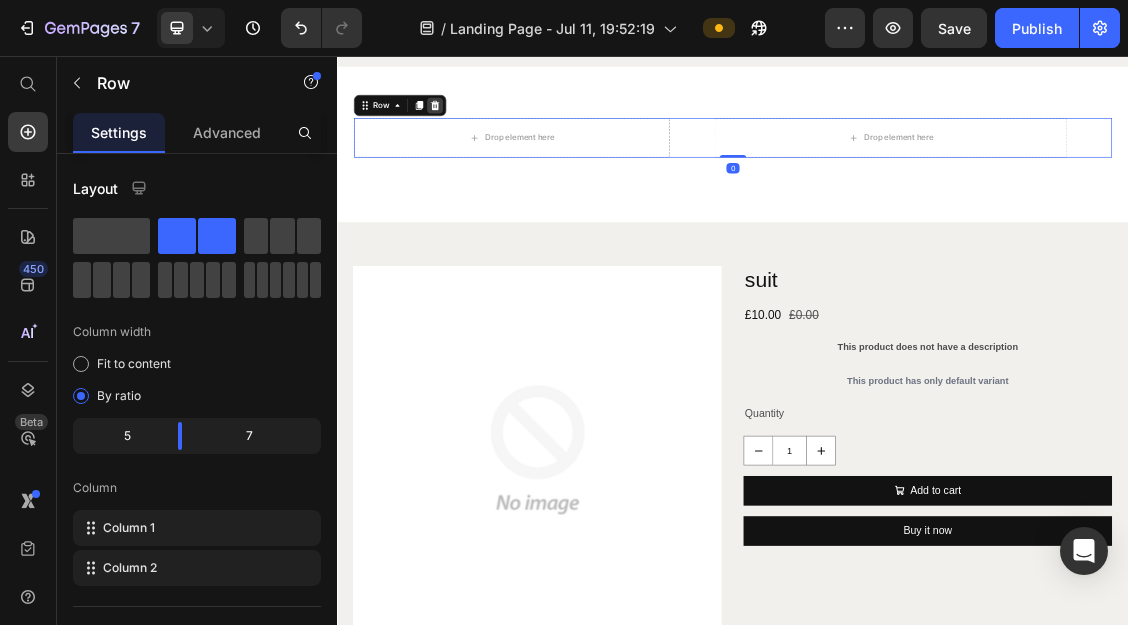 click 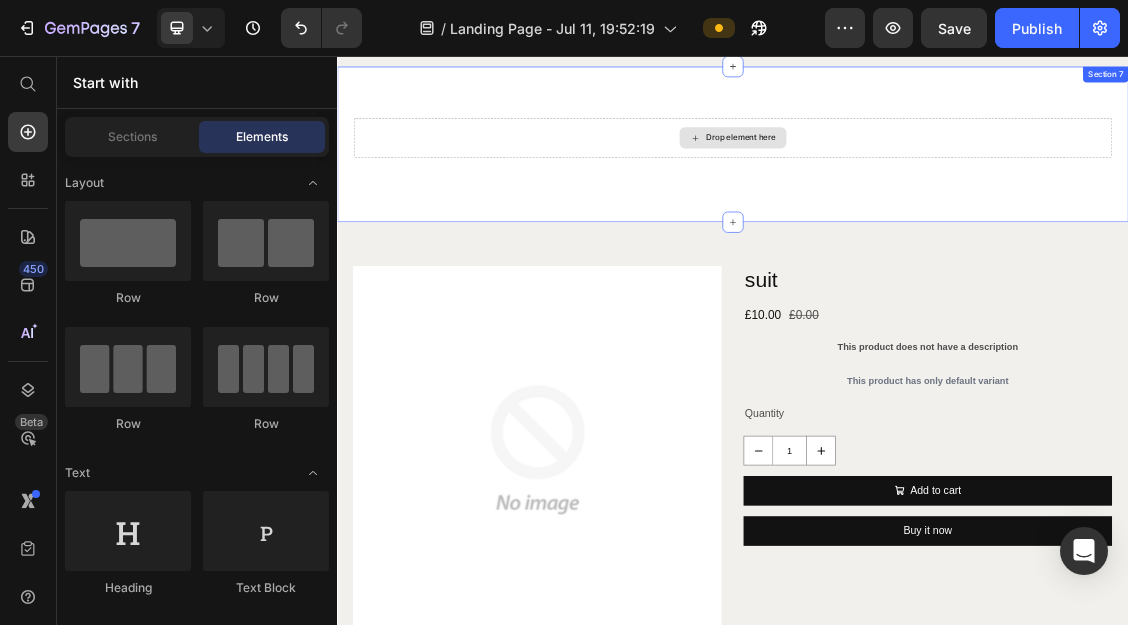 click on "Drop element here" at bounding box center [937, 180] 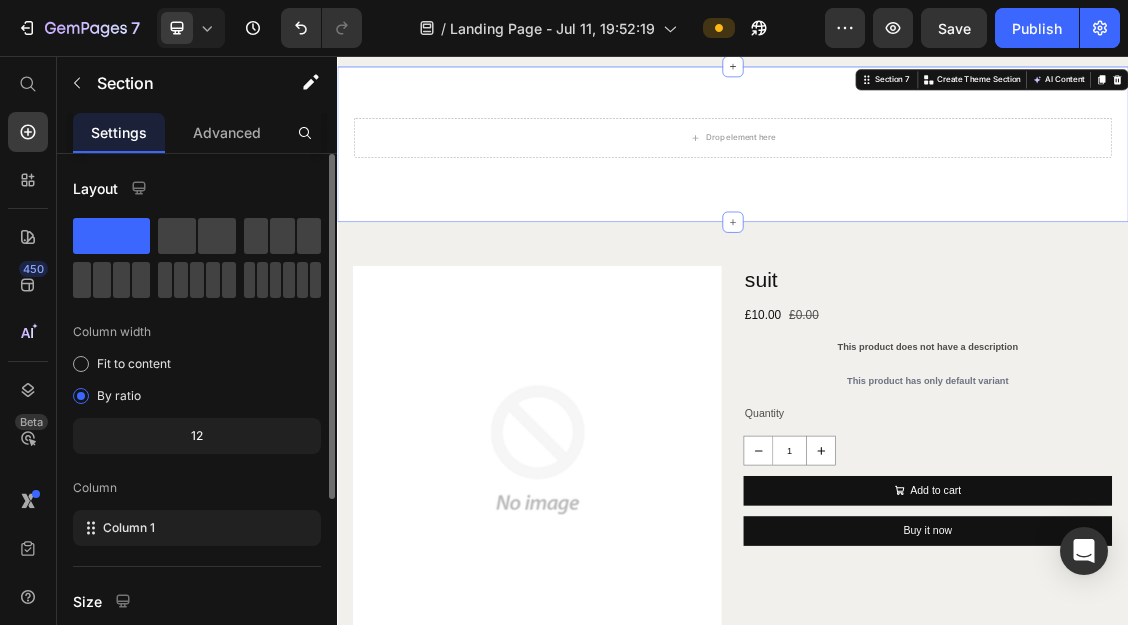 scroll, scrollTop: 280, scrollLeft: 0, axis: vertical 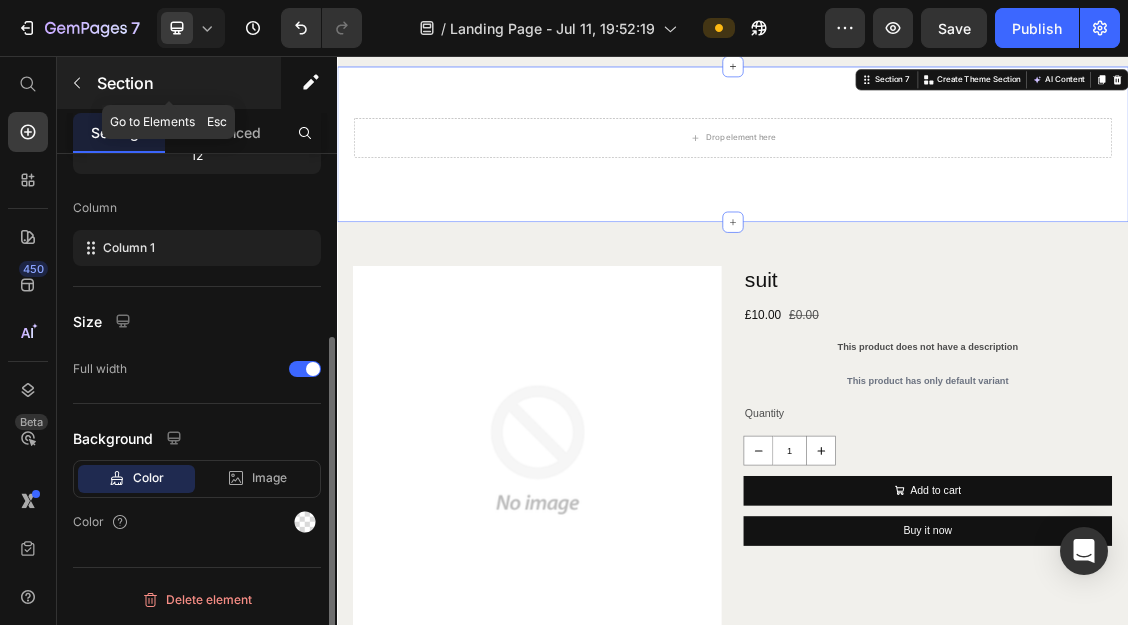 click 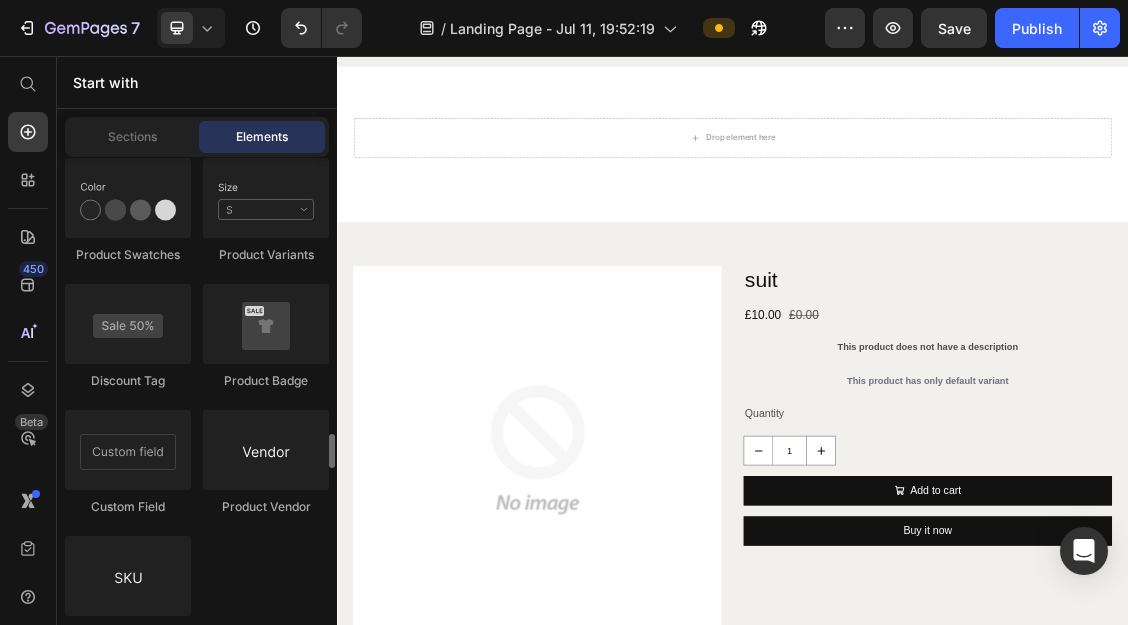 scroll, scrollTop: 3724, scrollLeft: 0, axis: vertical 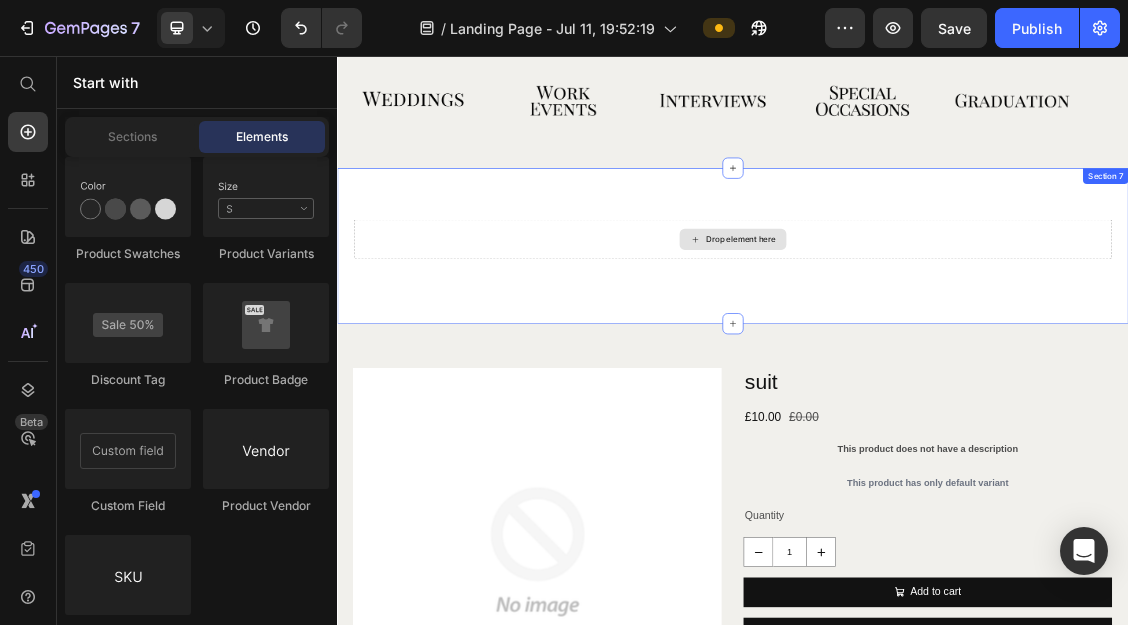 click on "Drop element here" at bounding box center [937, 334] 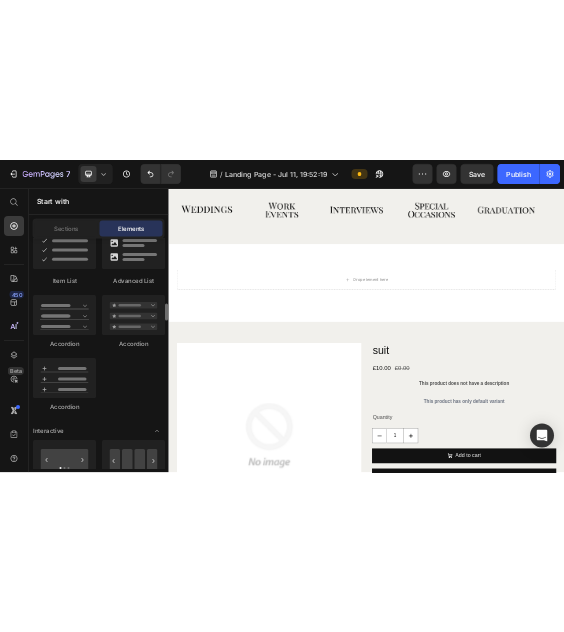 scroll, scrollTop: 1763, scrollLeft: 0, axis: vertical 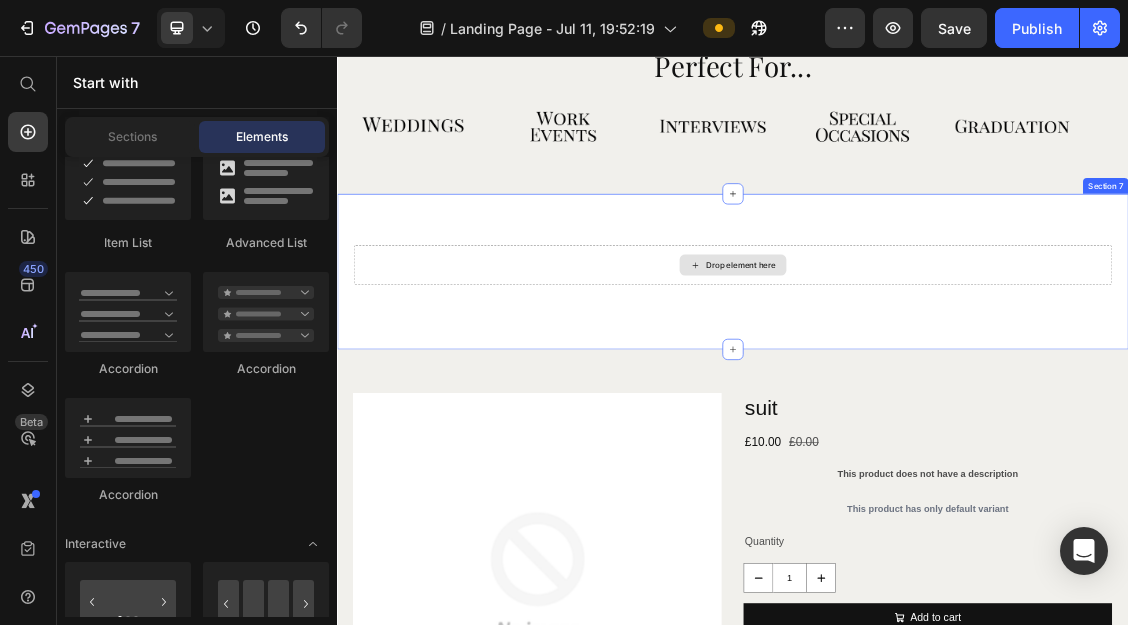 click on "Drop element here" at bounding box center [937, 373] 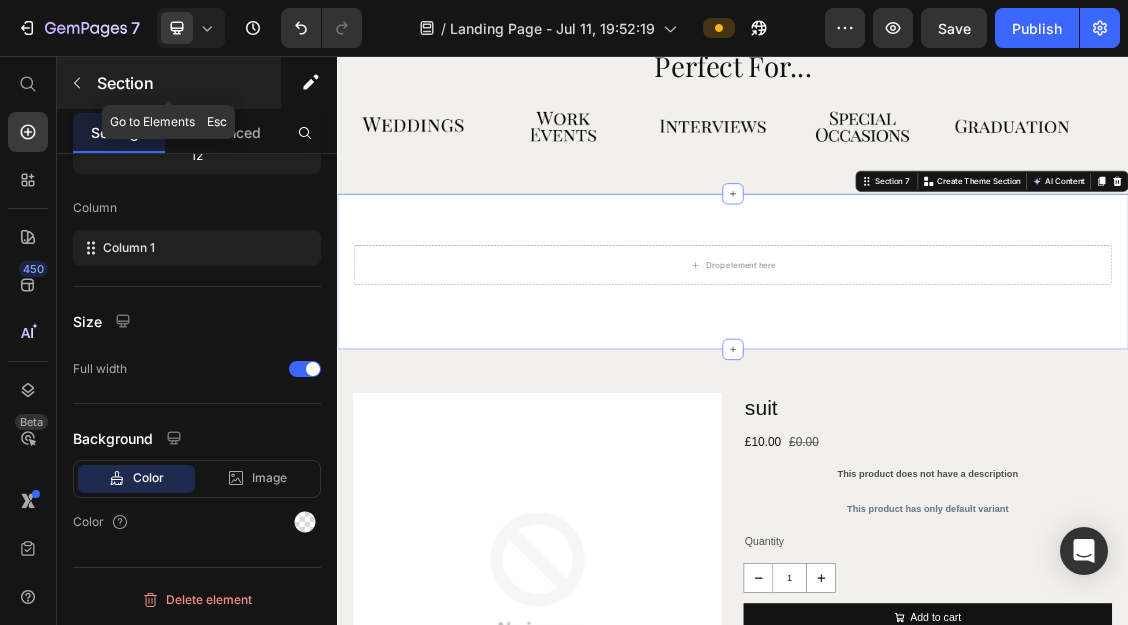 click at bounding box center [77, 83] 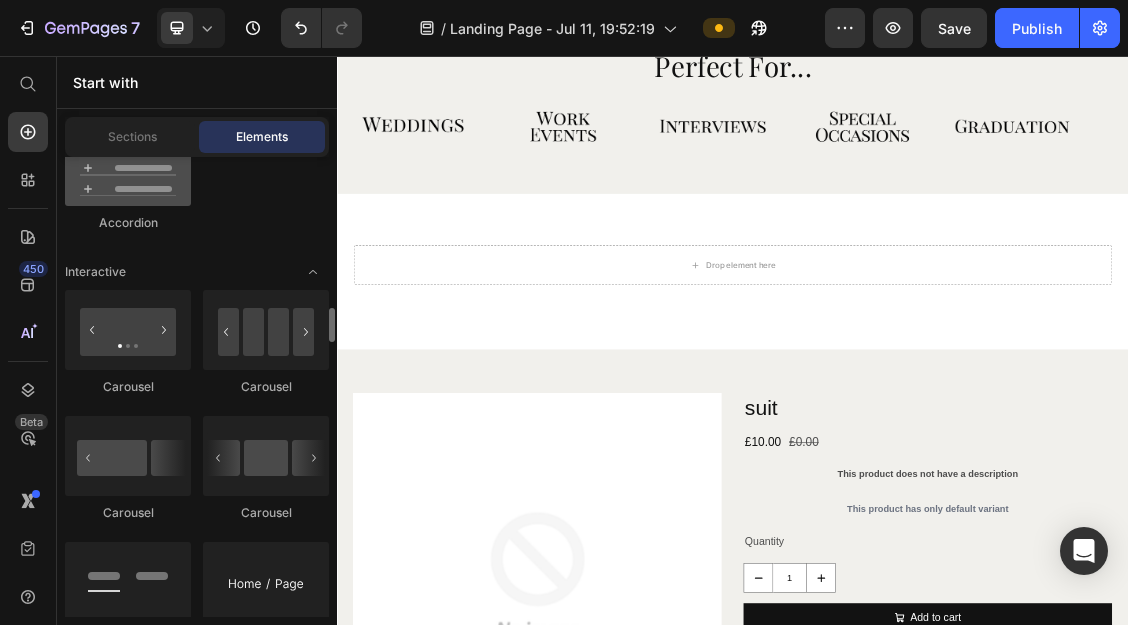 scroll, scrollTop: 2036, scrollLeft: 0, axis: vertical 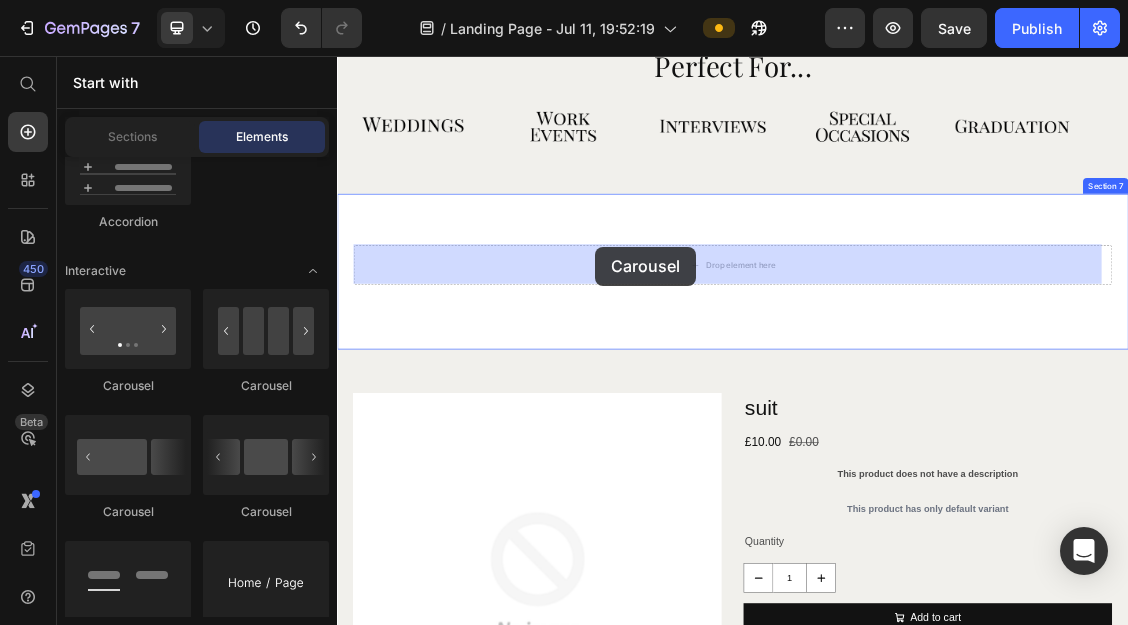 drag, startPoint x: 470, startPoint y: 421, endPoint x: 728, endPoint y: 346, distance: 268.6801 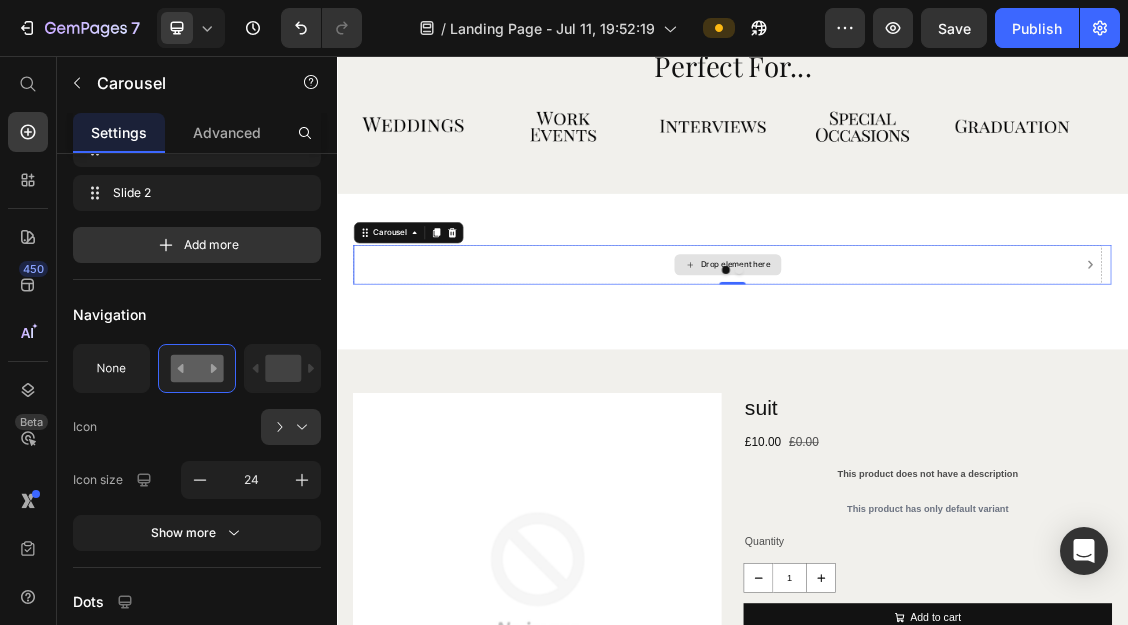 scroll, scrollTop: 0, scrollLeft: 0, axis: both 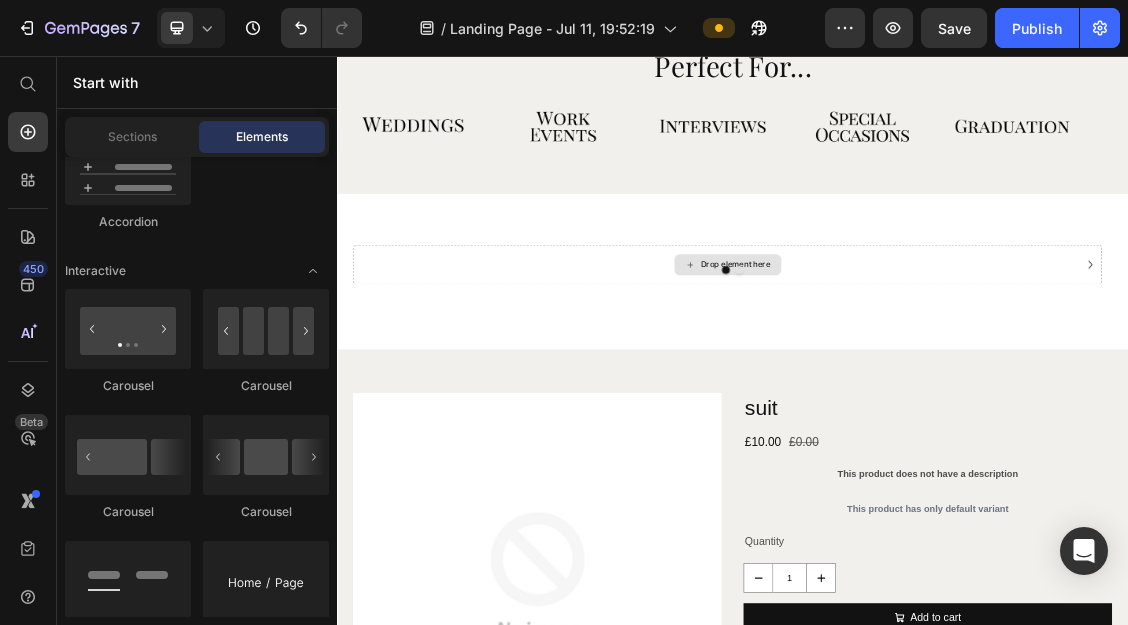 click 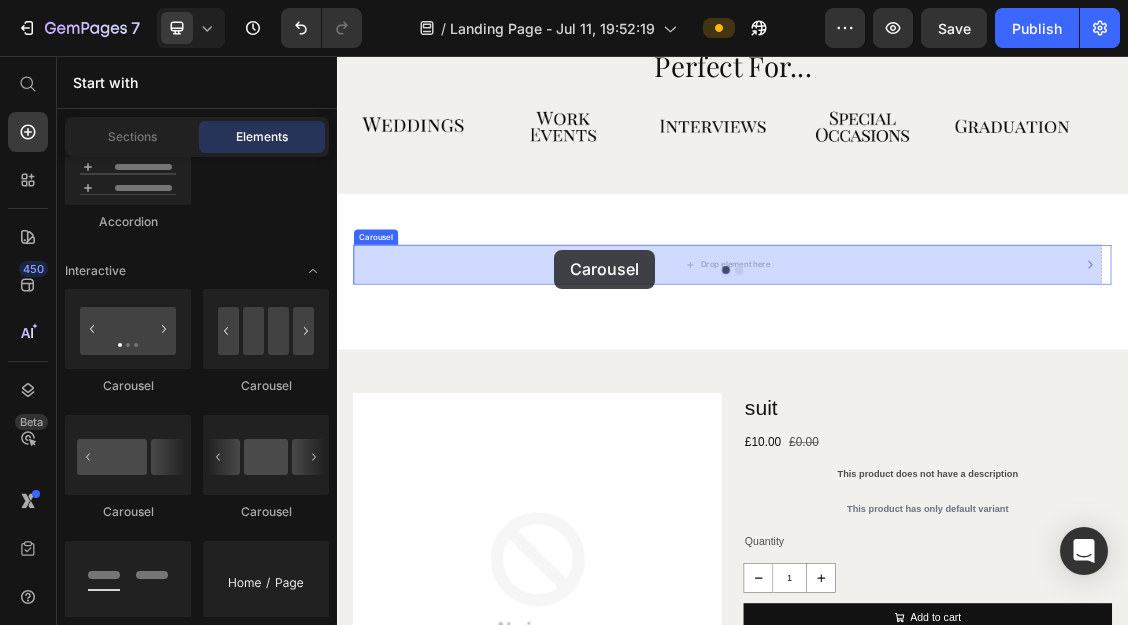 drag, startPoint x: 474, startPoint y: 373, endPoint x: 666, endPoint y: 350, distance: 193.3727 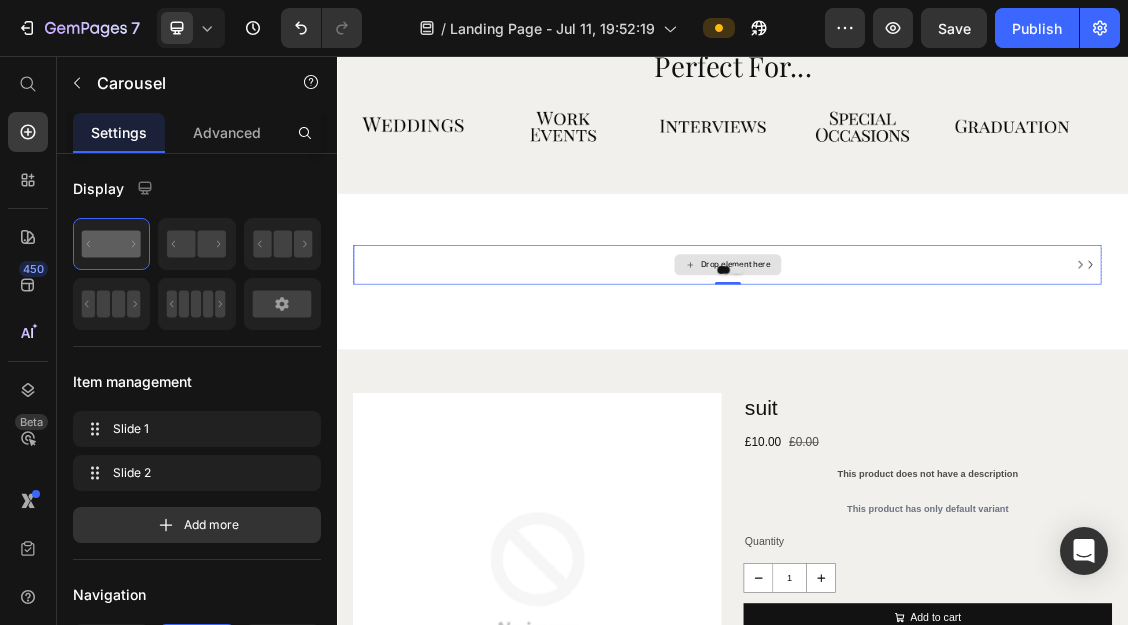 drag, startPoint x: 443, startPoint y: 300, endPoint x: 849, endPoint y: 351, distance: 409.19067 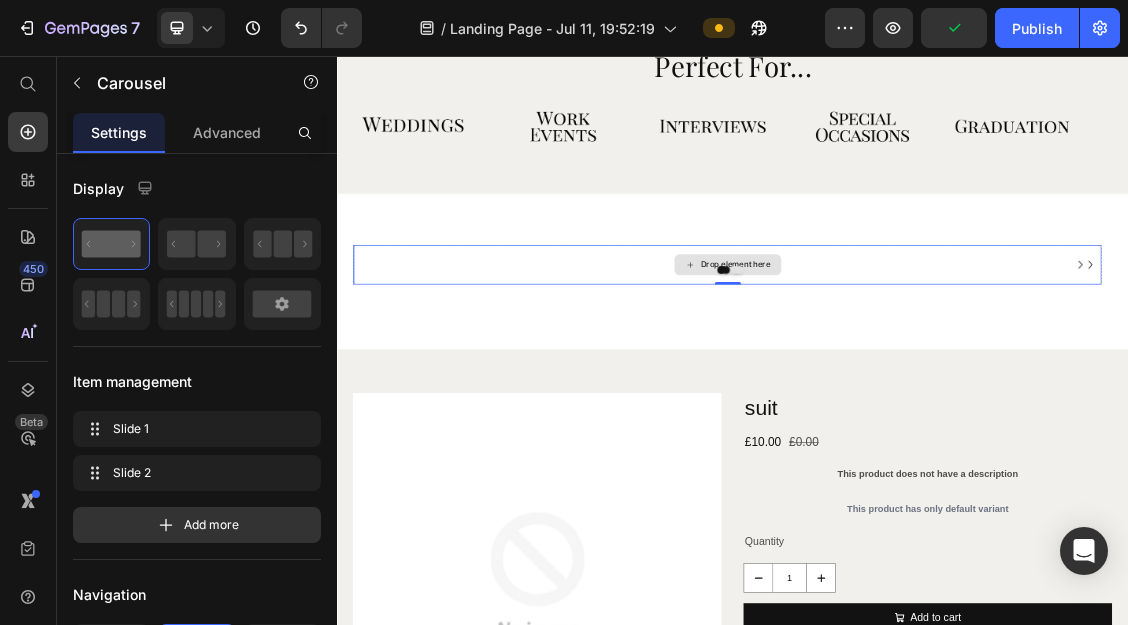 drag, startPoint x: 437, startPoint y: 314, endPoint x: 940, endPoint y: 360, distance: 505.099 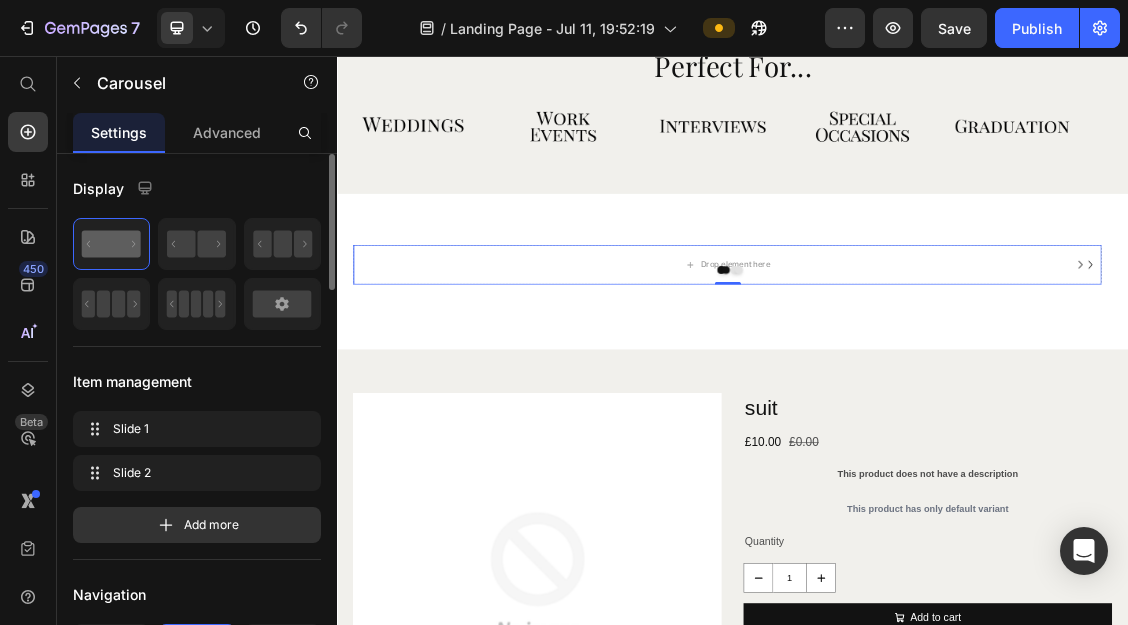 click 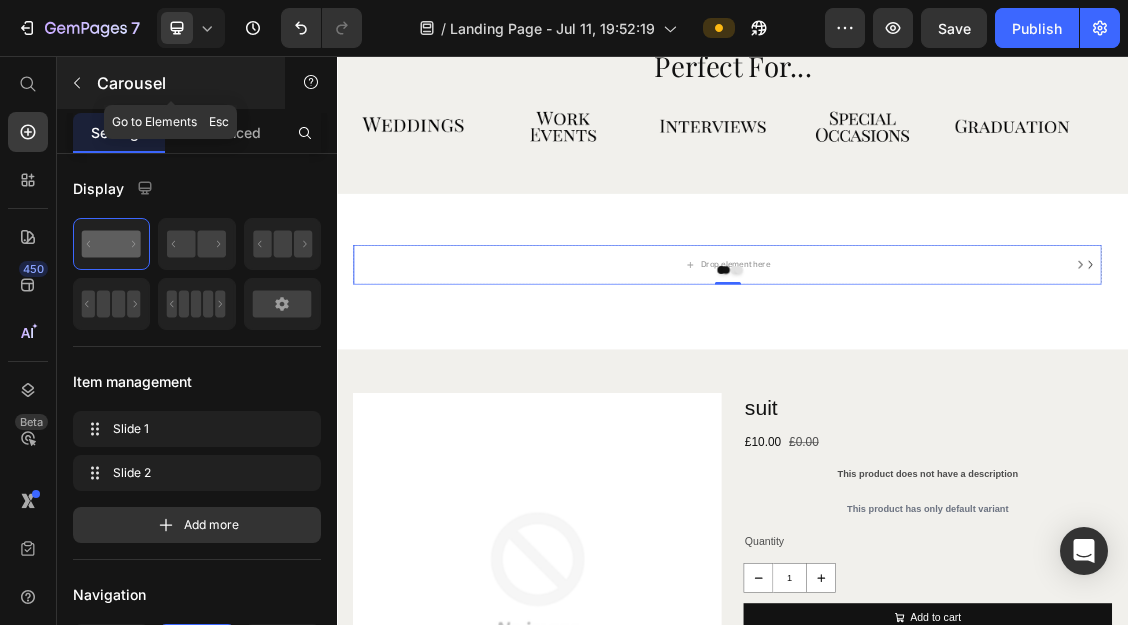 click on "Carousel" at bounding box center [171, 83] 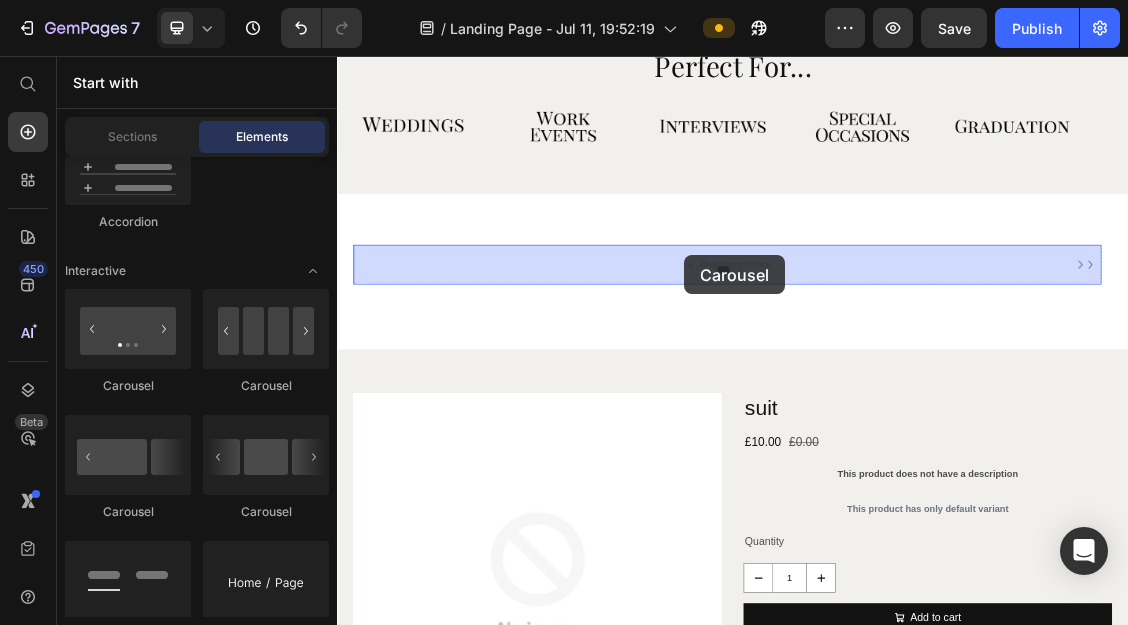 drag, startPoint x: 457, startPoint y: 393, endPoint x: 863, endPoint y: 357, distance: 407.59293 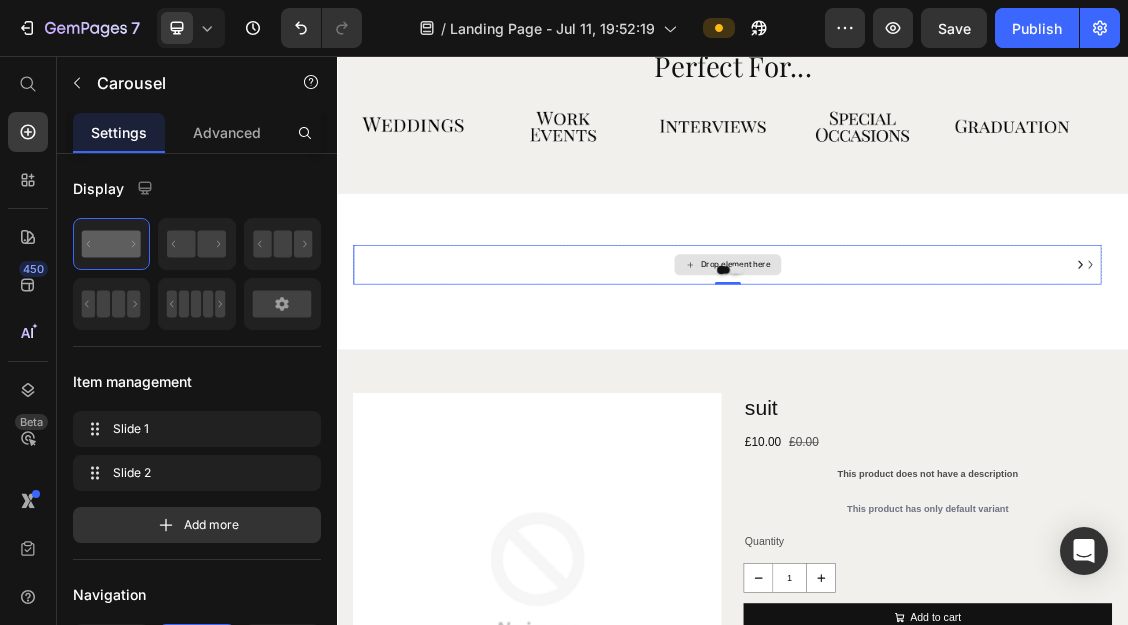 drag, startPoint x: 508, startPoint y: 299, endPoint x: 665, endPoint y: 365, distance: 170.30855 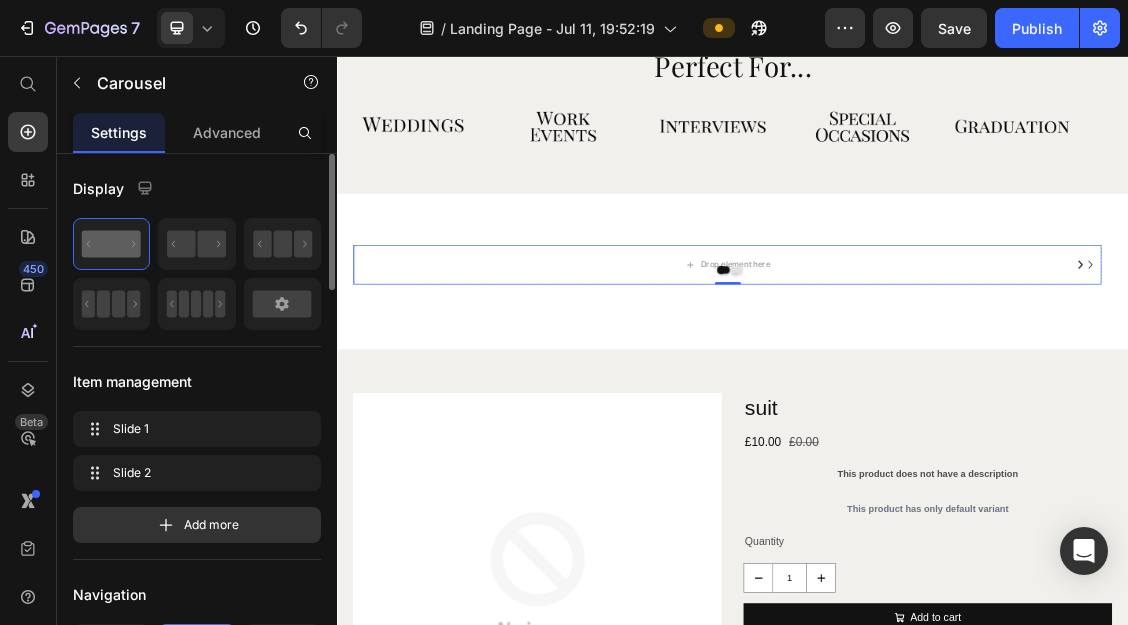 drag, startPoint x: 184, startPoint y: 234, endPoint x: 198, endPoint y: 194, distance: 42.379242 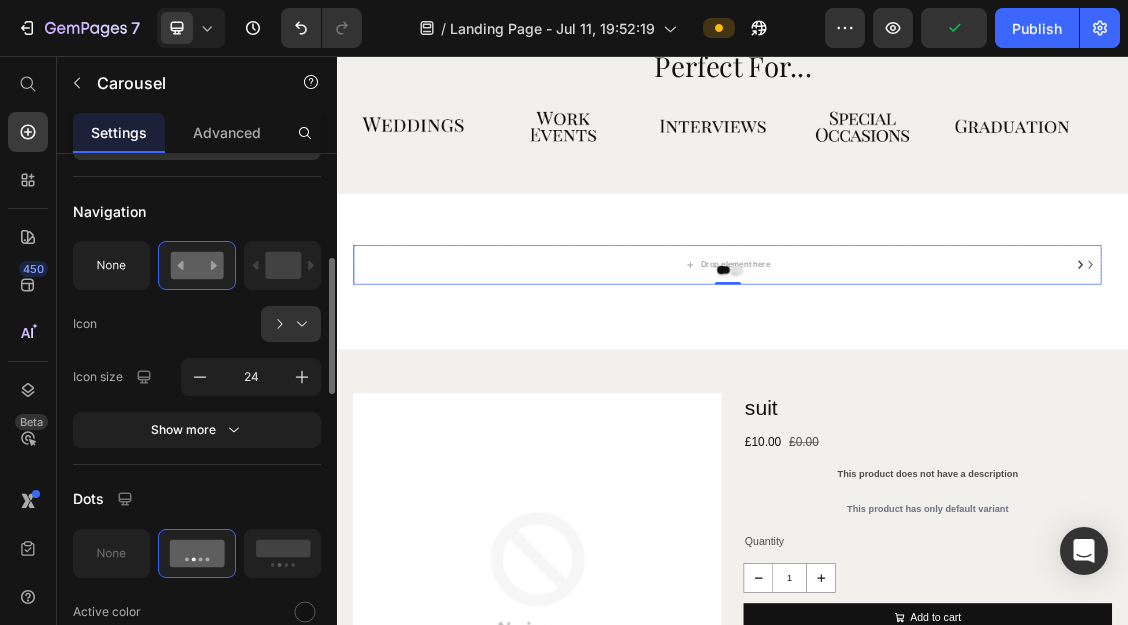 scroll, scrollTop: 0, scrollLeft: 0, axis: both 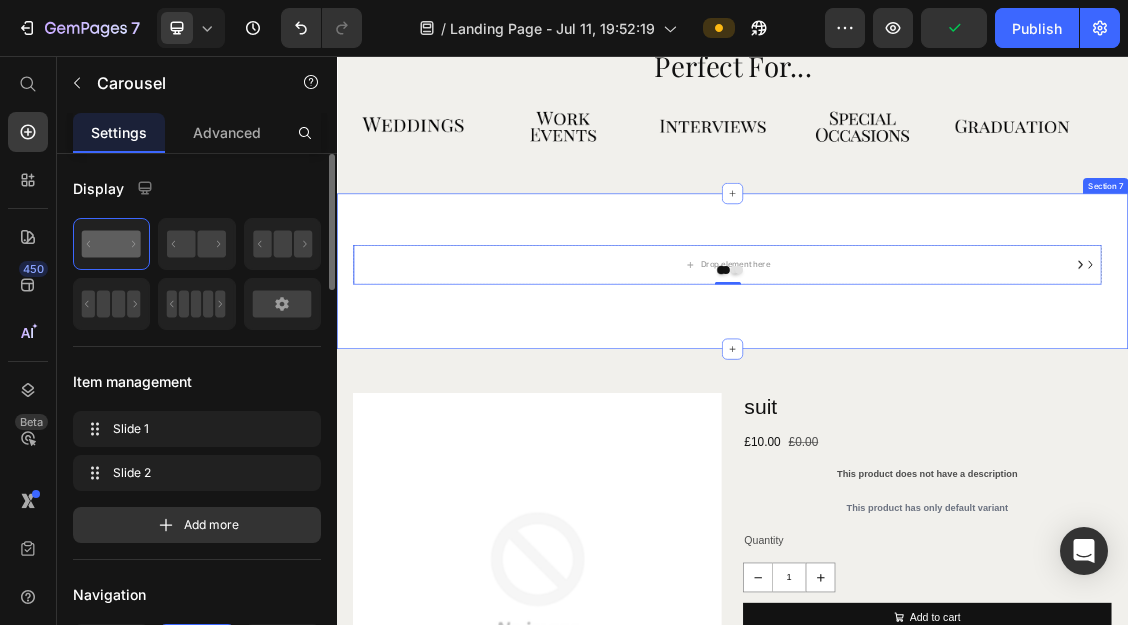 click on "Drop element here
Drop element here
Carousel   0
Drop element here
Carousel
Drop element here
Carousel Section 7" at bounding box center [937, 383] 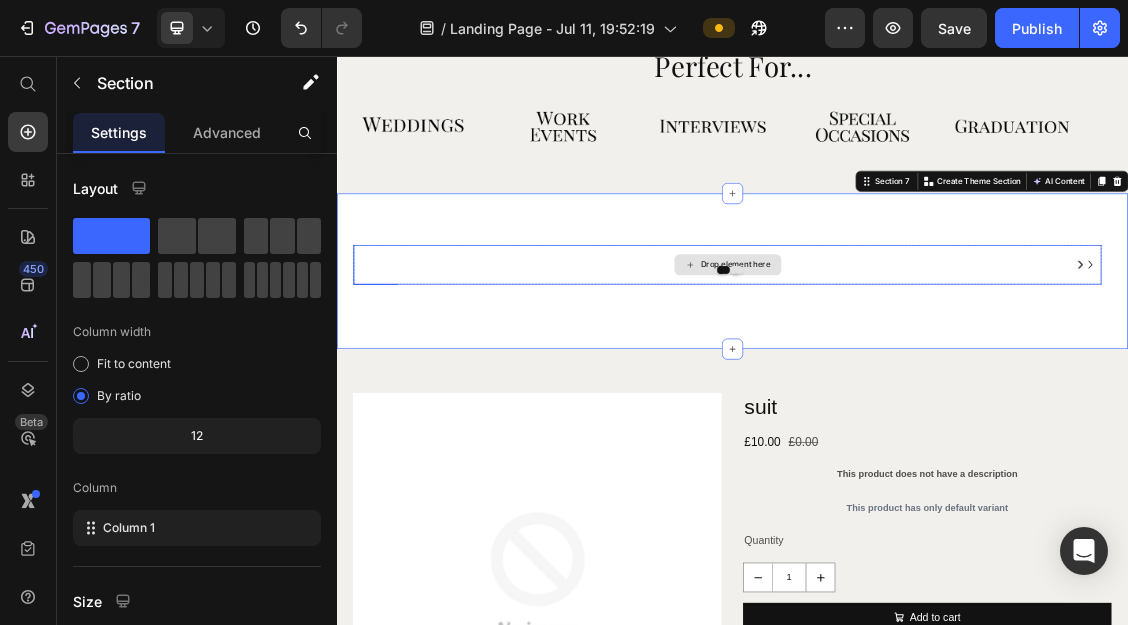 click on "Drop element here" at bounding box center (930, 373) 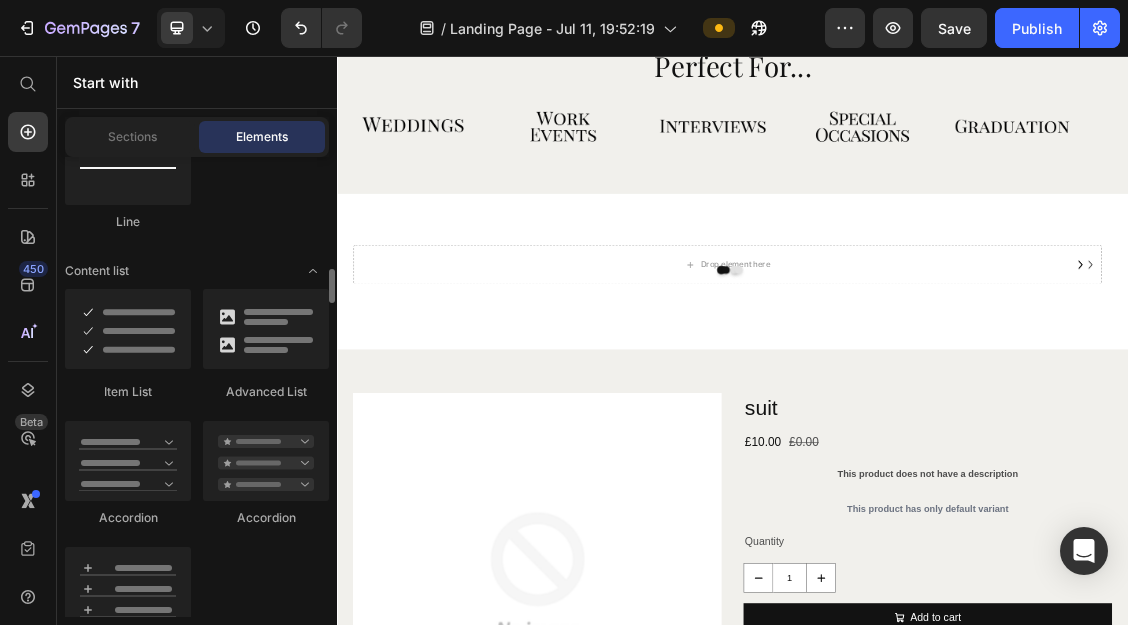 scroll, scrollTop: 1607, scrollLeft: 0, axis: vertical 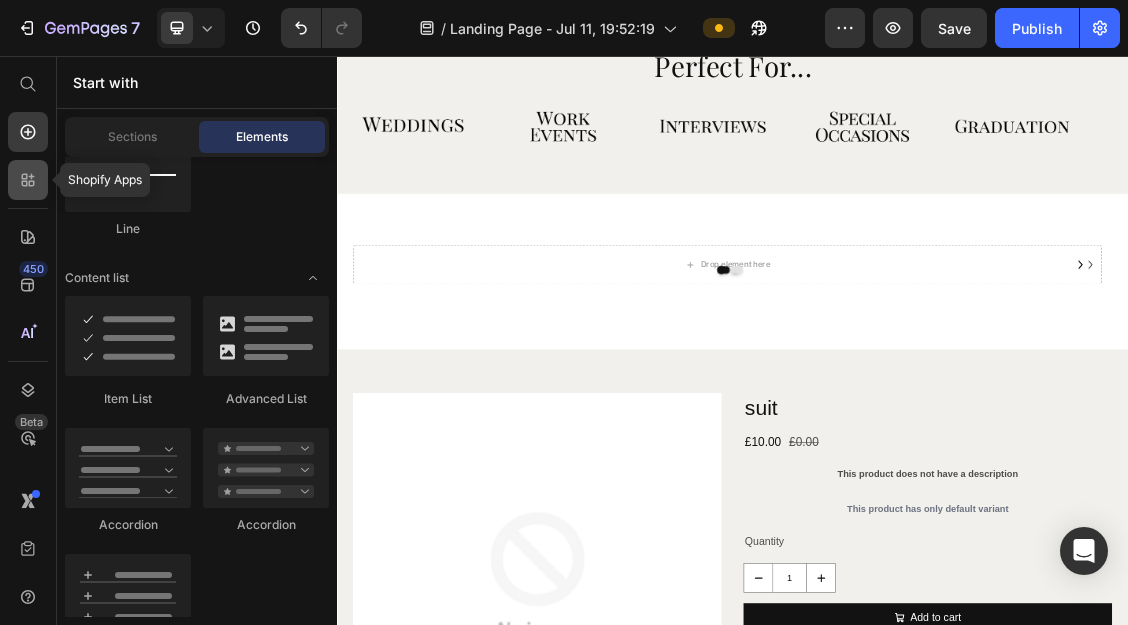 click 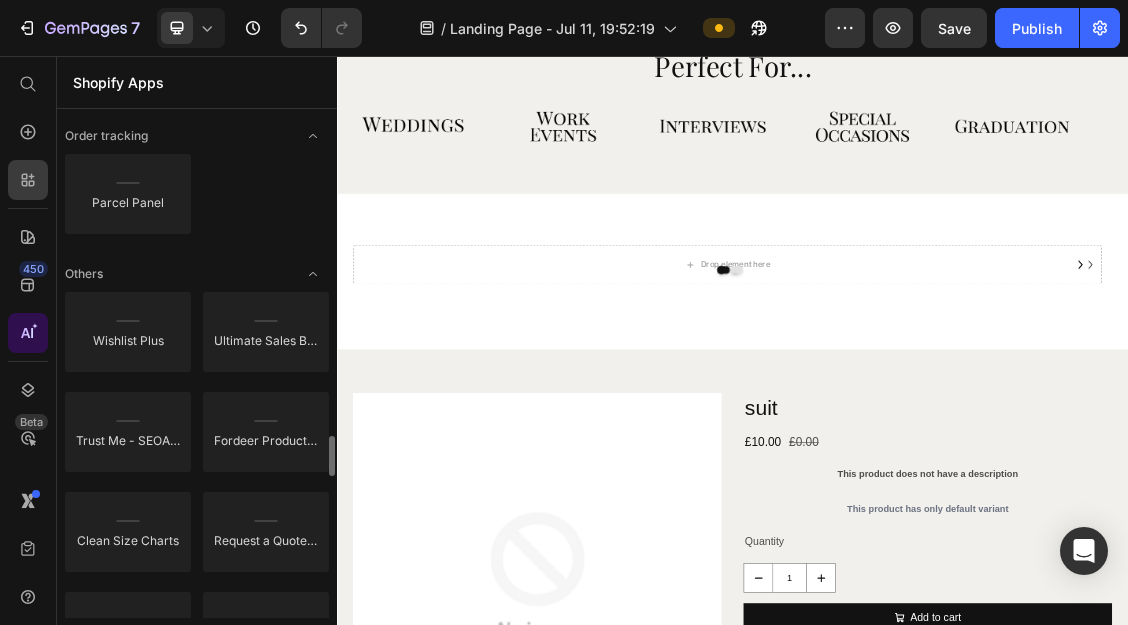 scroll, scrollTop: 4010, scrollLeft: 0, axis: vertical 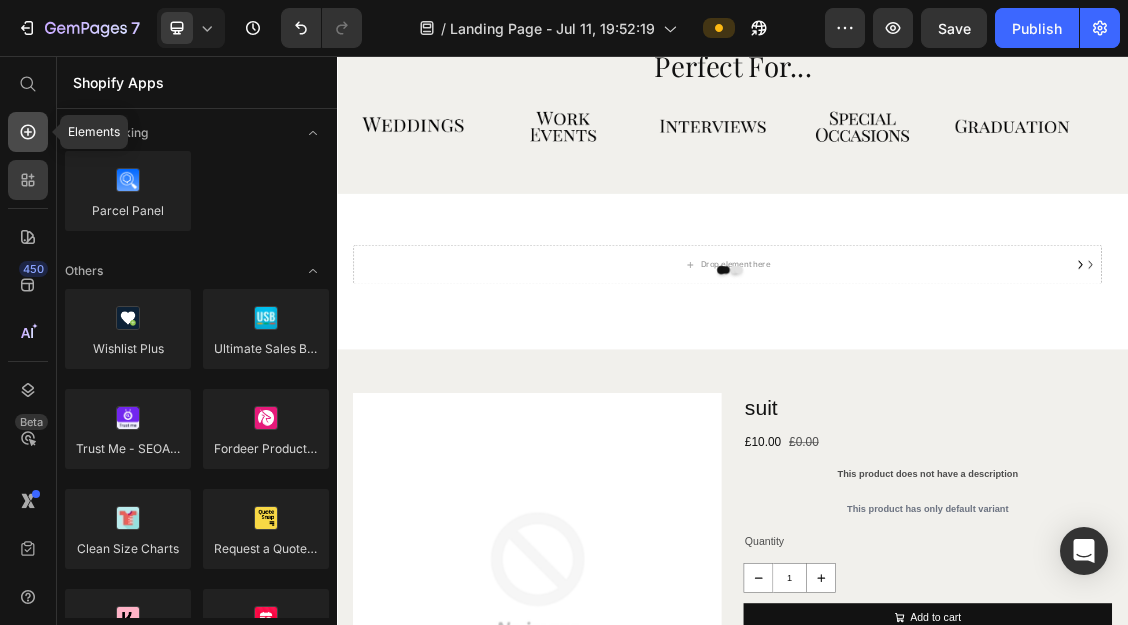 click 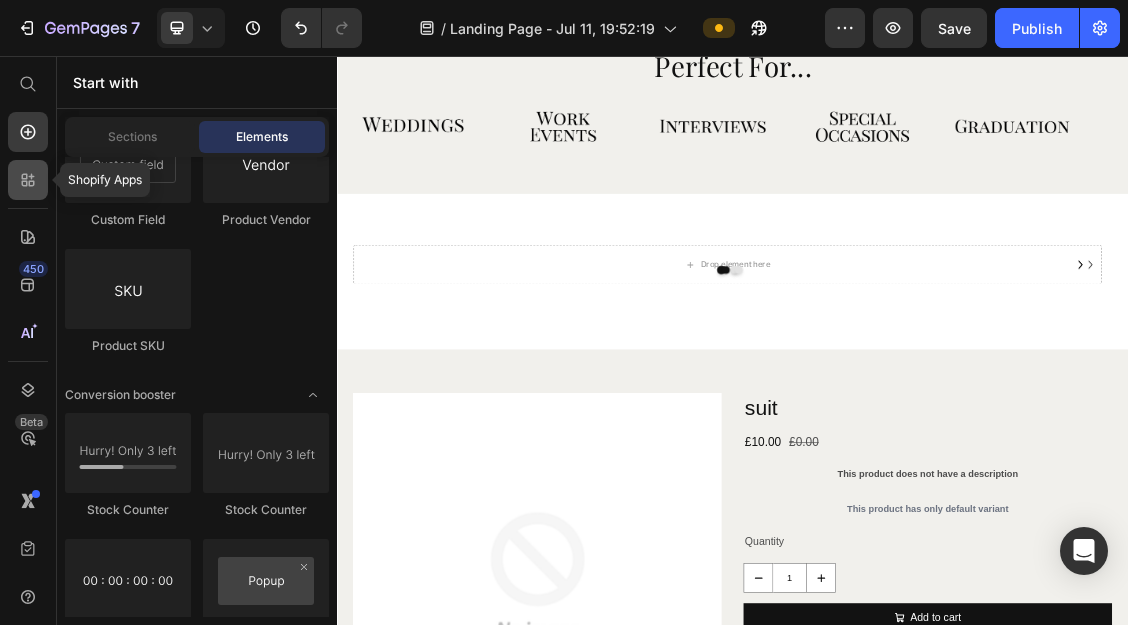 click 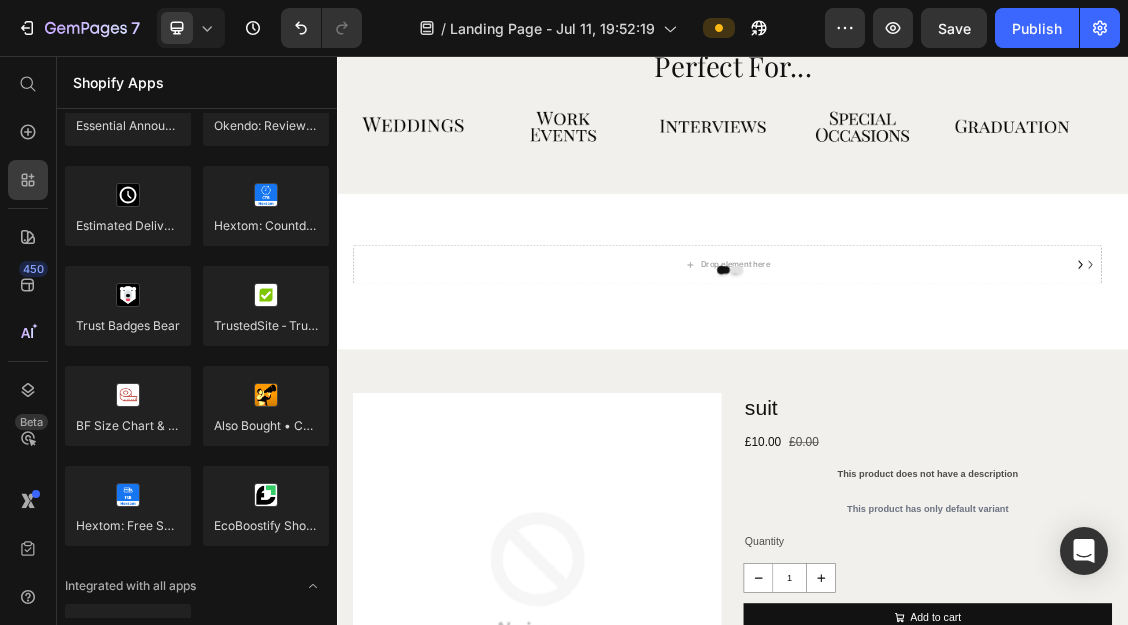 scroll, scrollTop: 5817, scrollLeft: 0, axis: vertical 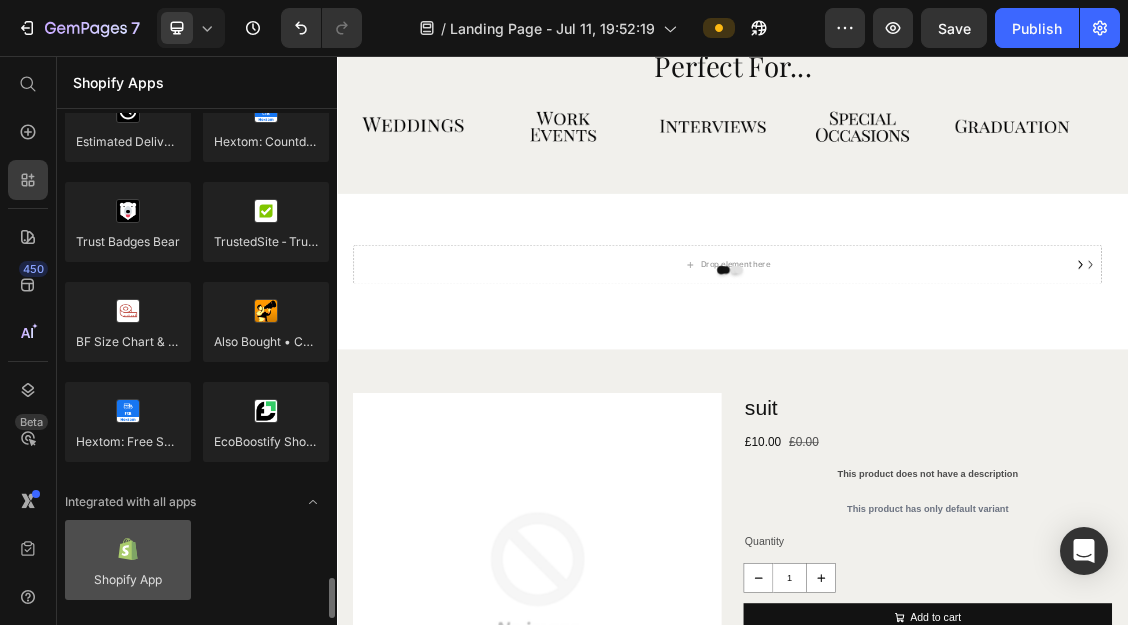 click at bounding box center [128, 560] 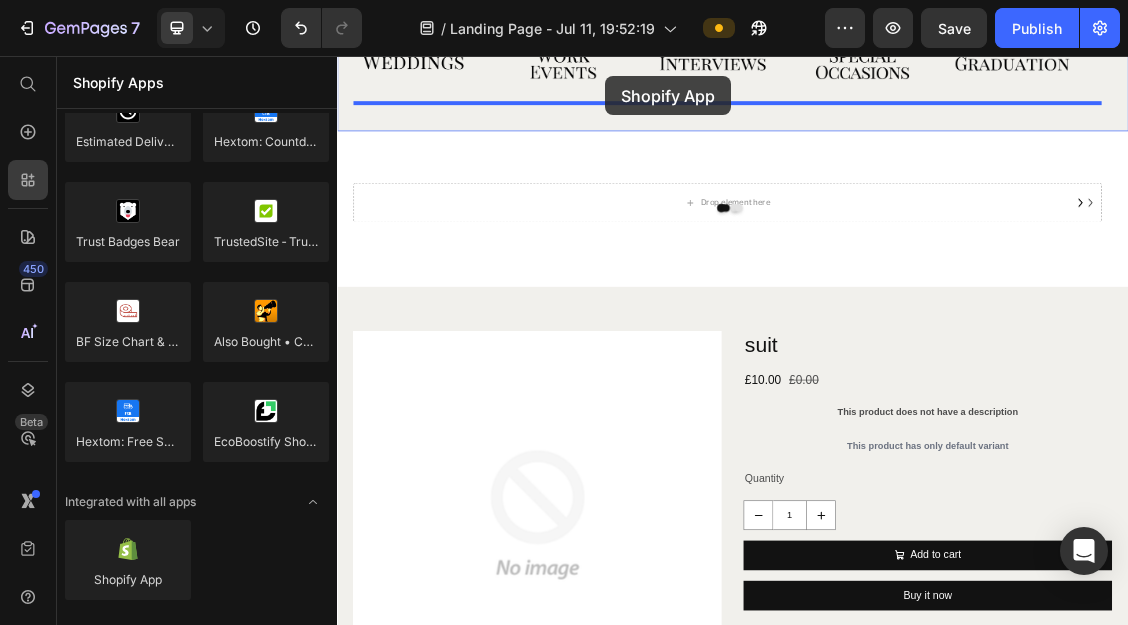 scroll, scrollTop: 3947, scrollLeft: 0, axis: vertical 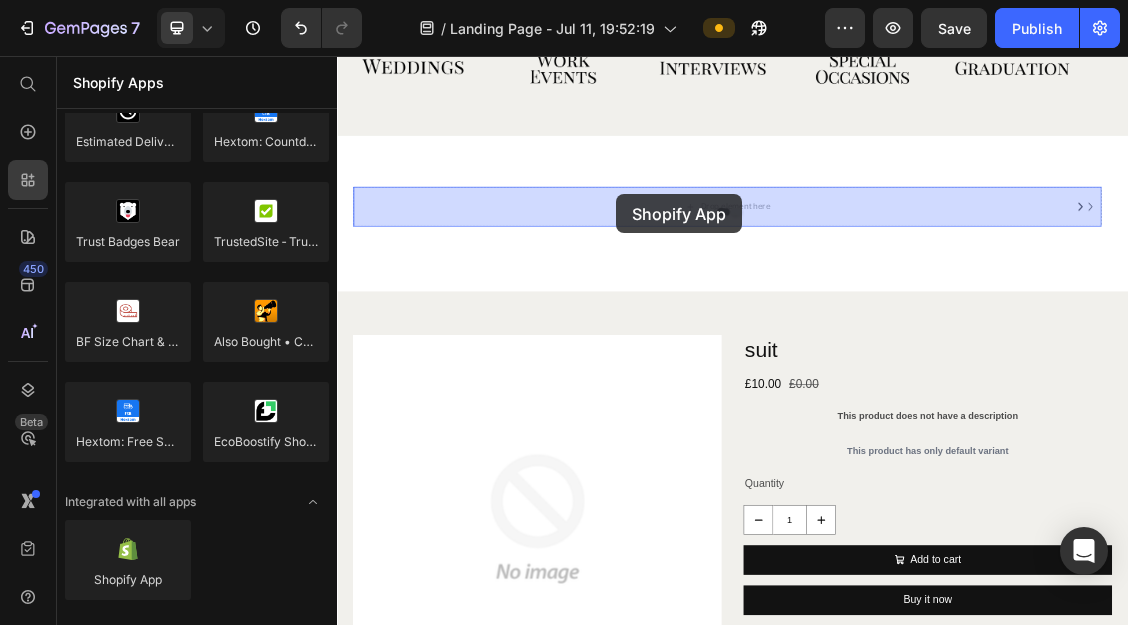 drag, startPoint x: 447, startPoint y: 619, endPoint x: 761, endPoint y: 266, distance: 472.44577 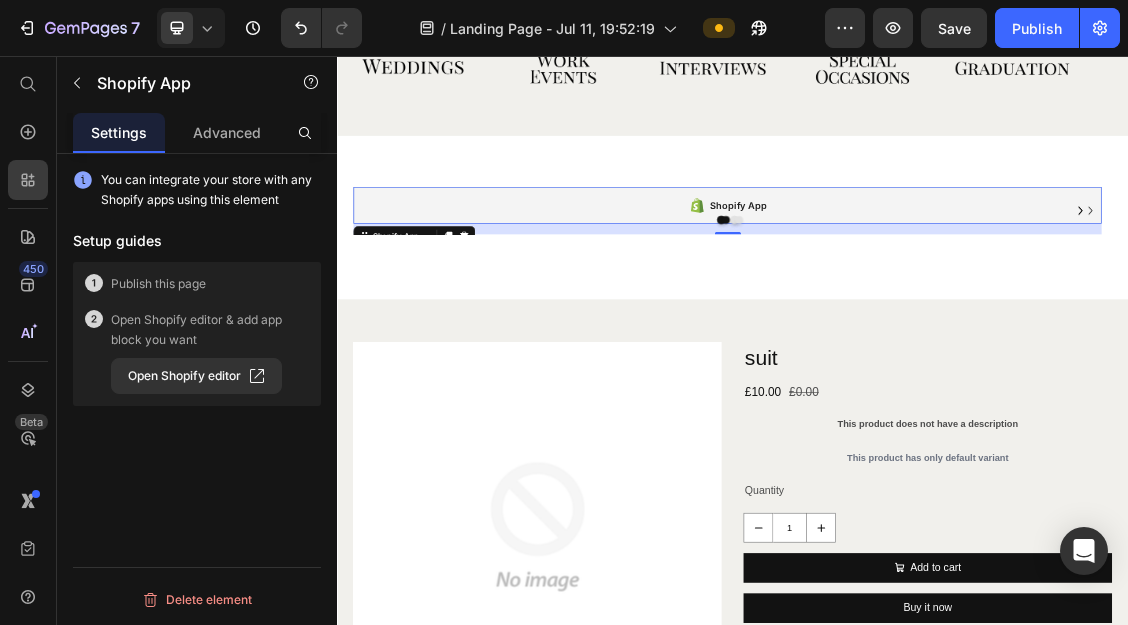 click on "Shopify App" at bounding box center (929, 283) 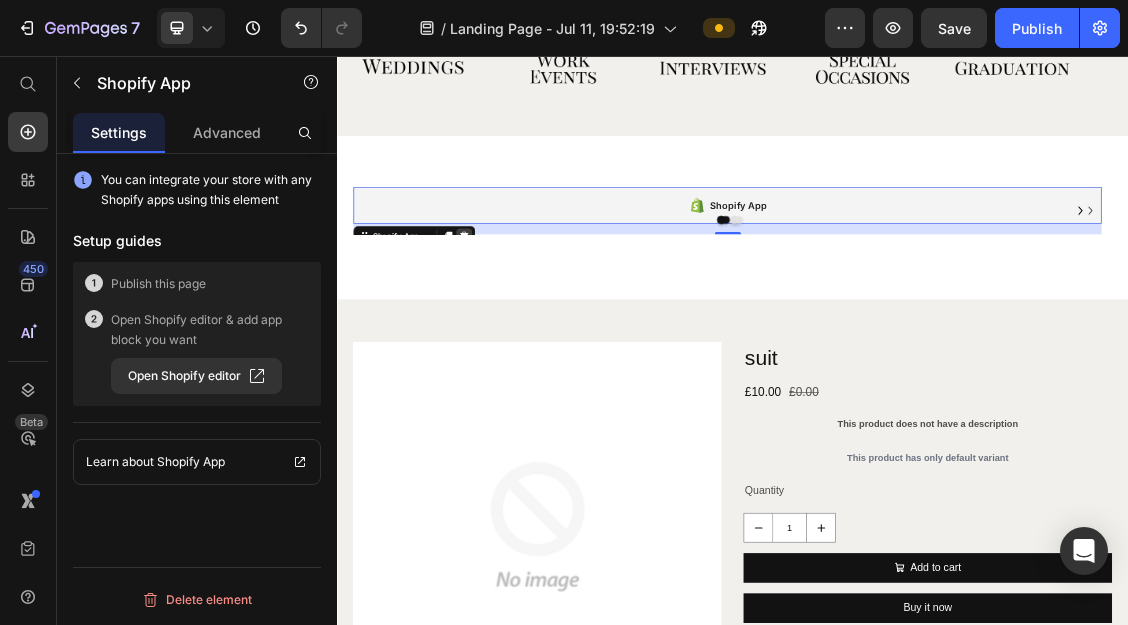 click 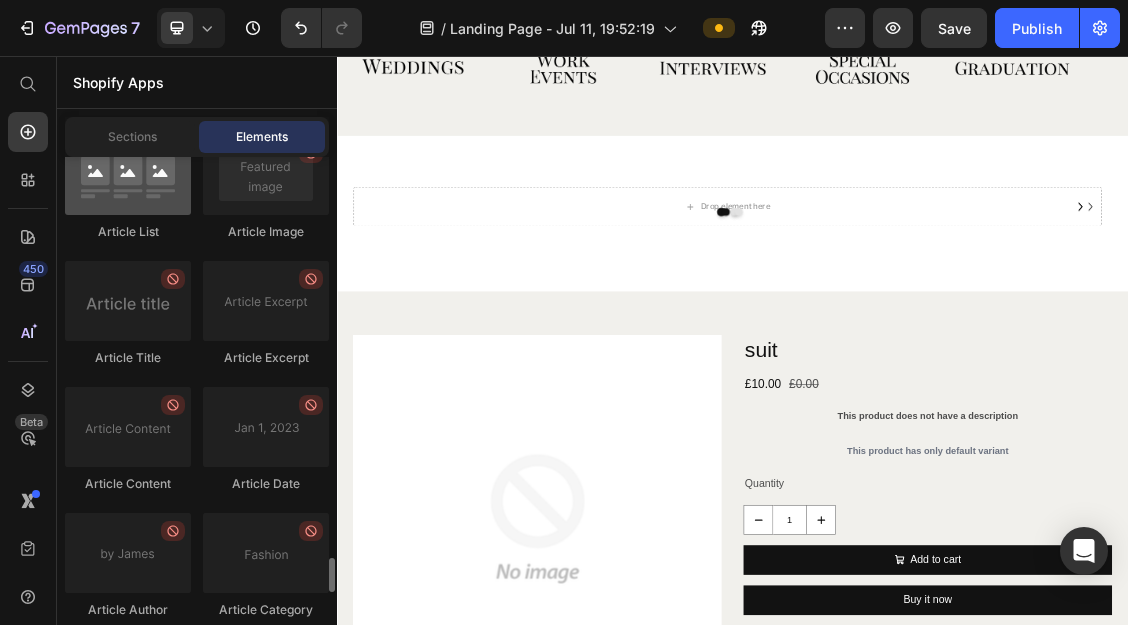 scroll, scrollTop: 5407, scrollLeft: 0, axis: vertical 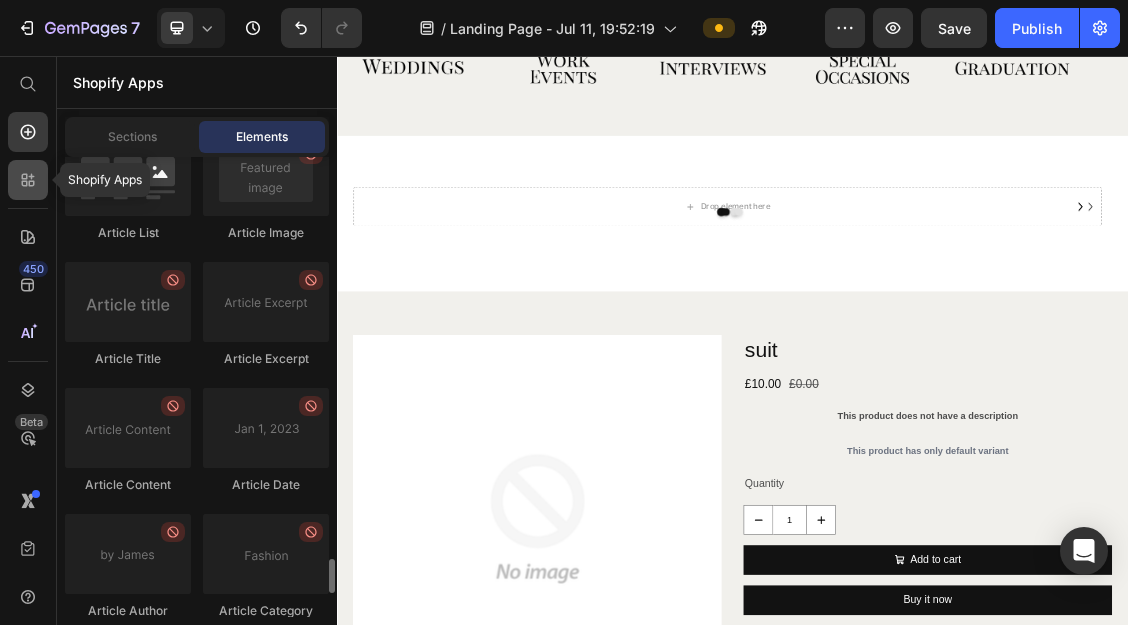 click 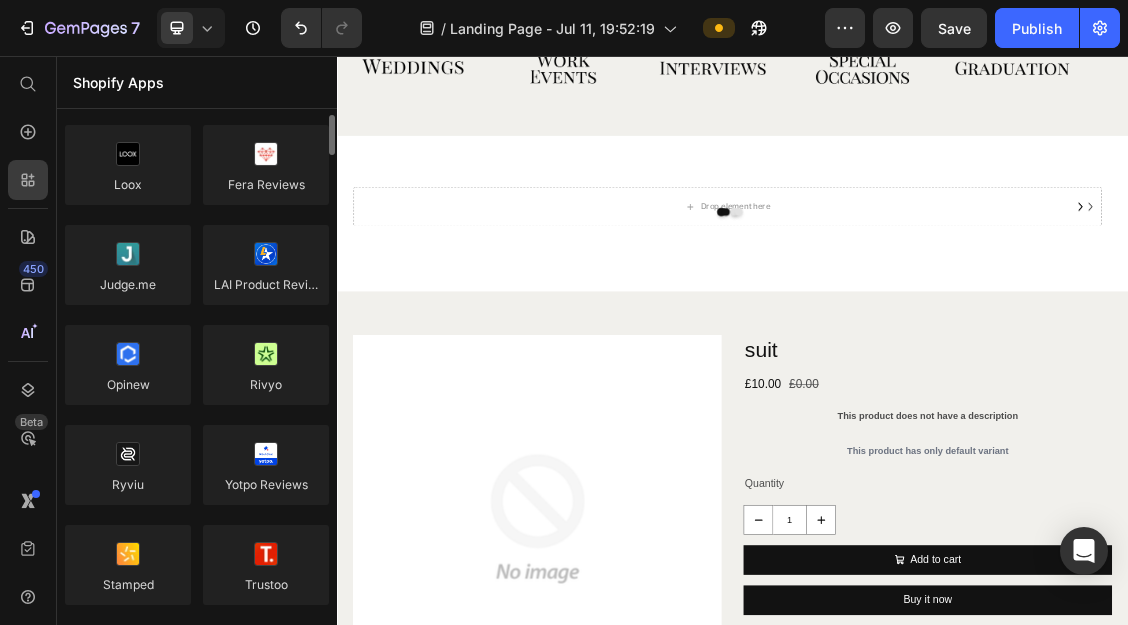 scroll, scrollTop: 0, scrollLeft: 0, axis: both 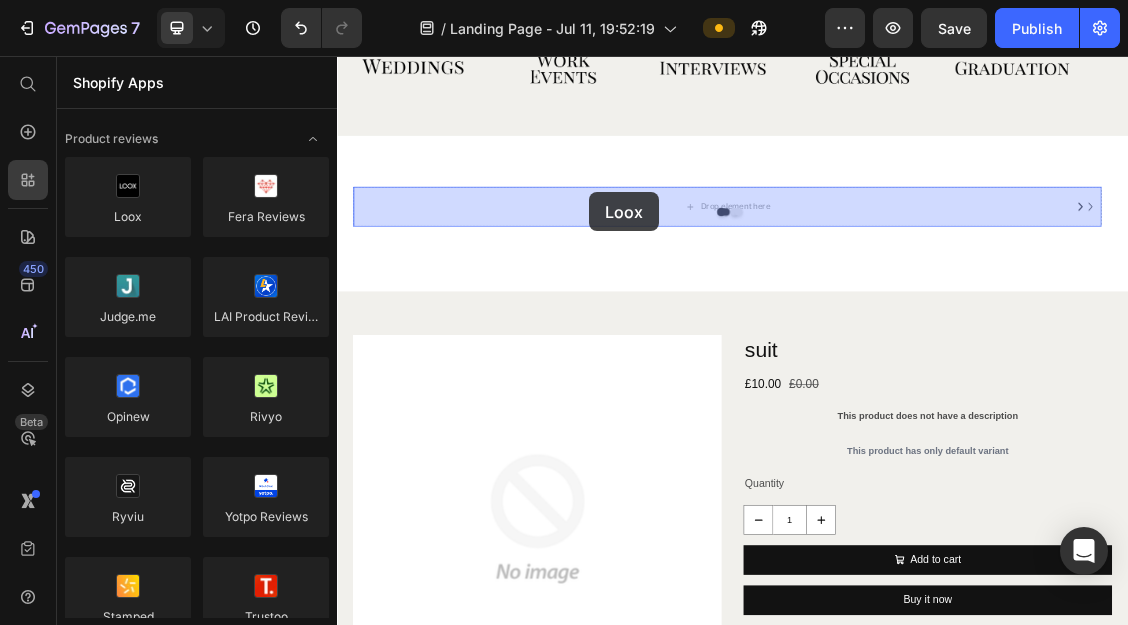 drag, startPoint x: 474, startPoint y: 250, endPoint x: 724, endPoint y: 263, distance: 250.33777 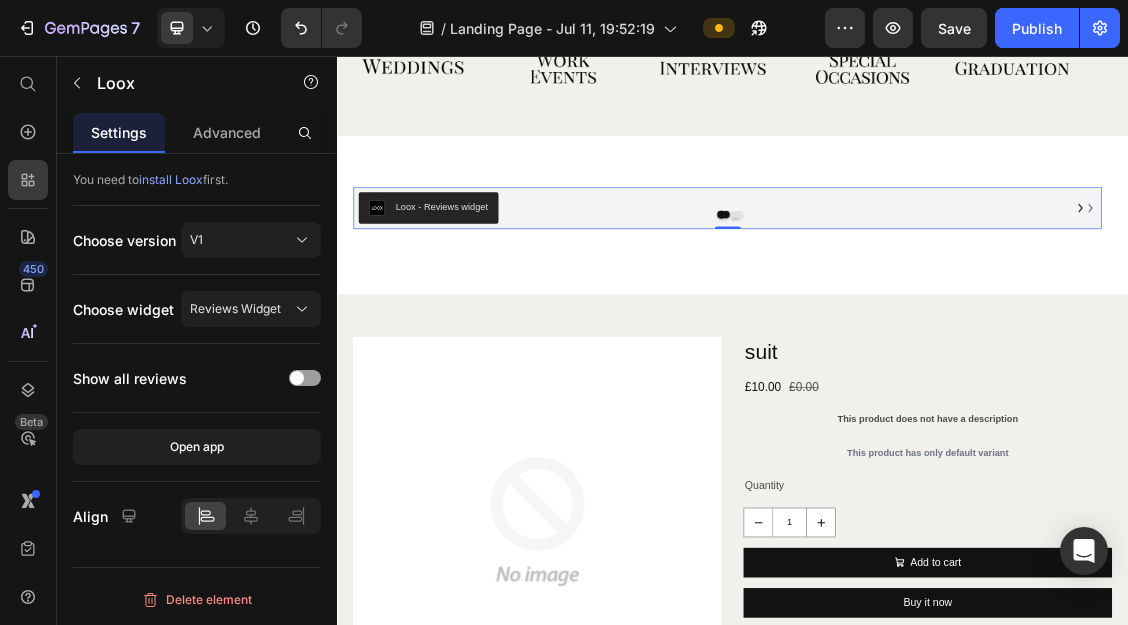 click on "Loox - Reviews widget Loox   0" at bounding box center [929, 287] 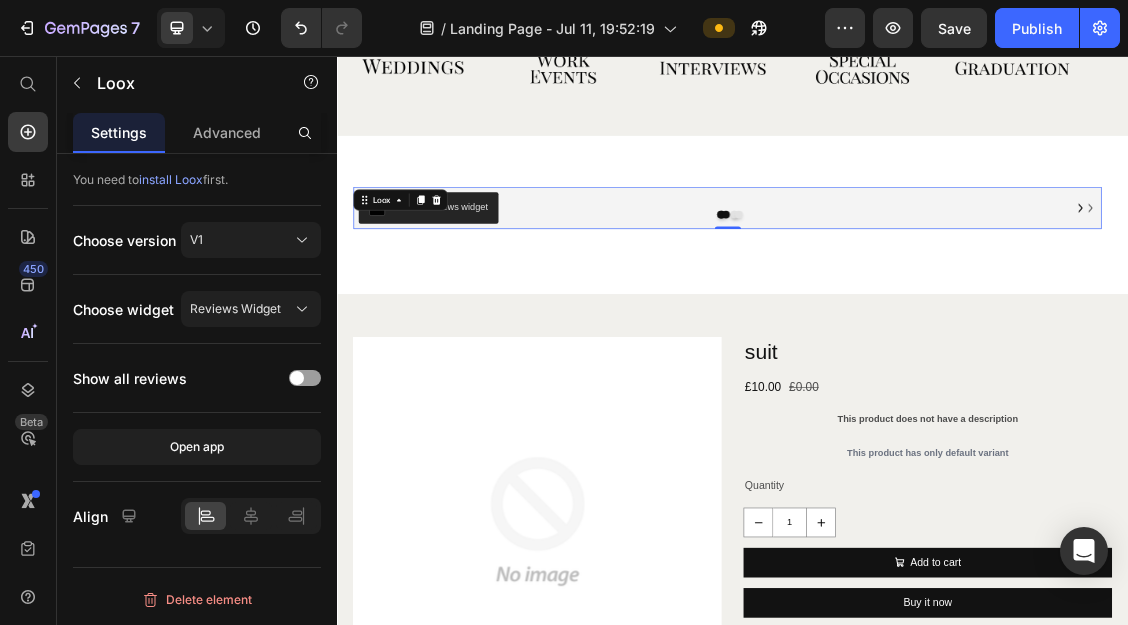 click on "Loox - Reviews widget" at bounding box center [929, 287] 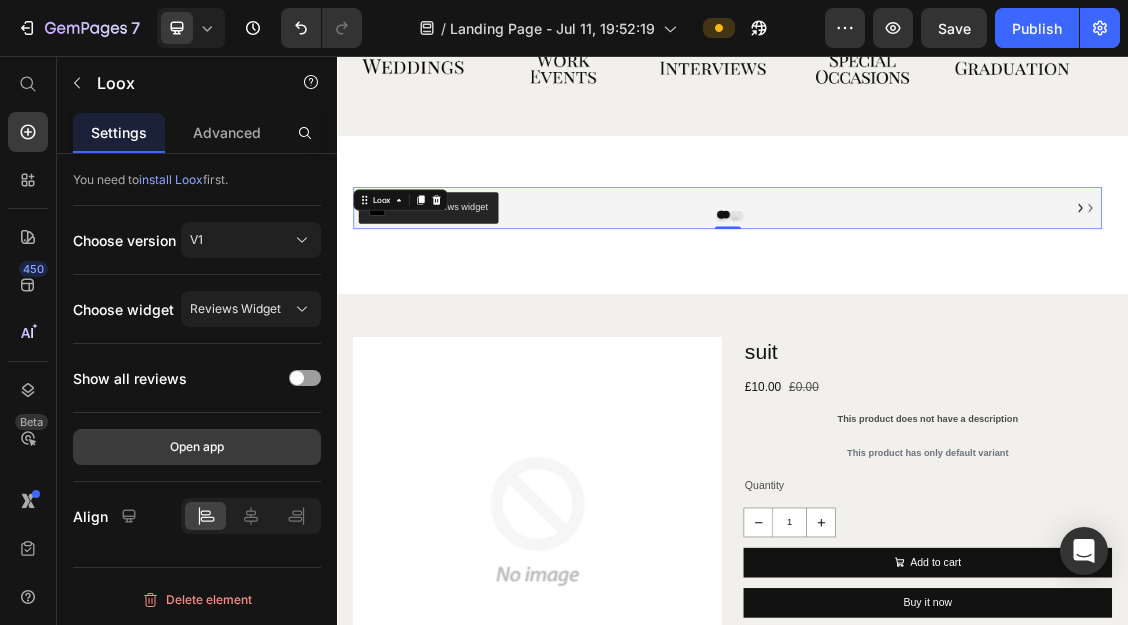 click on "Open app" at bounding box center [197, 447] 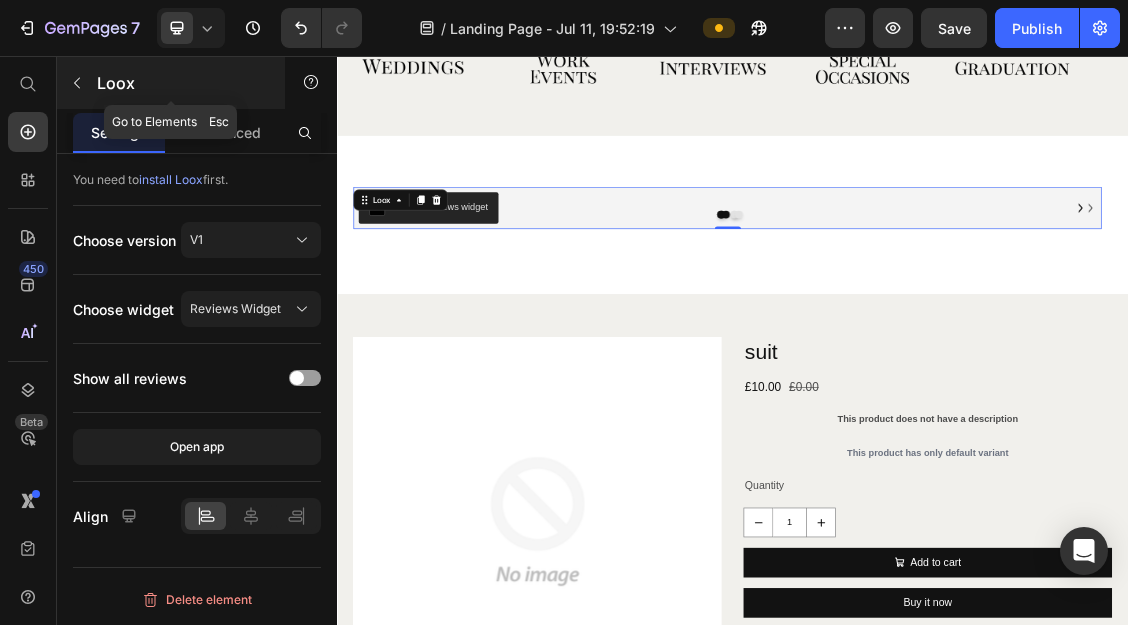 click at bounding box center (77, 83) 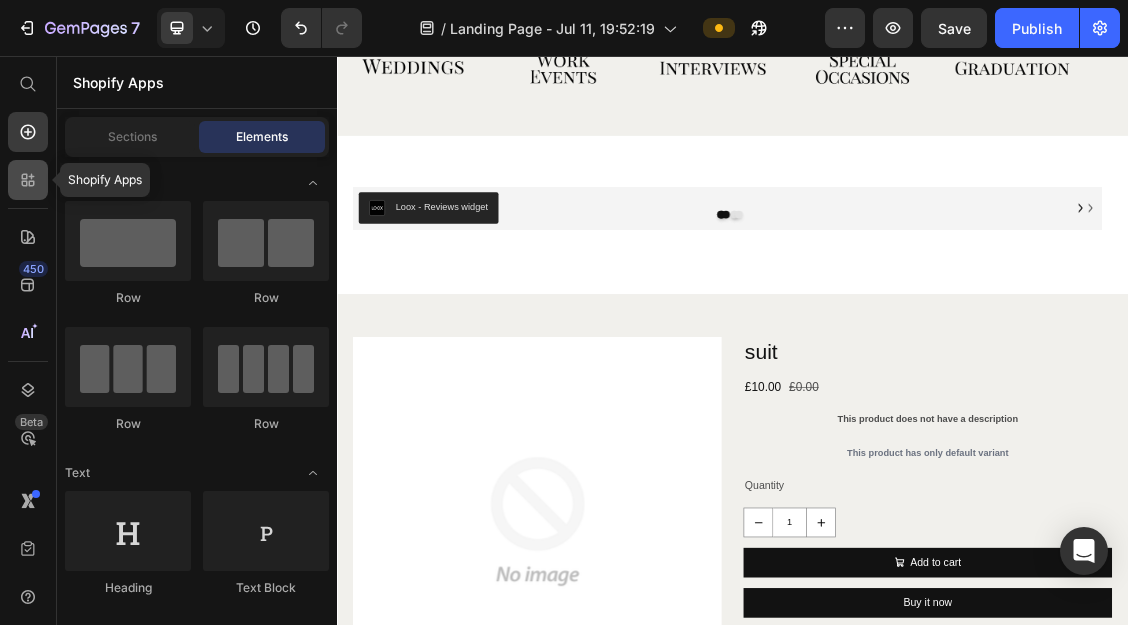 click 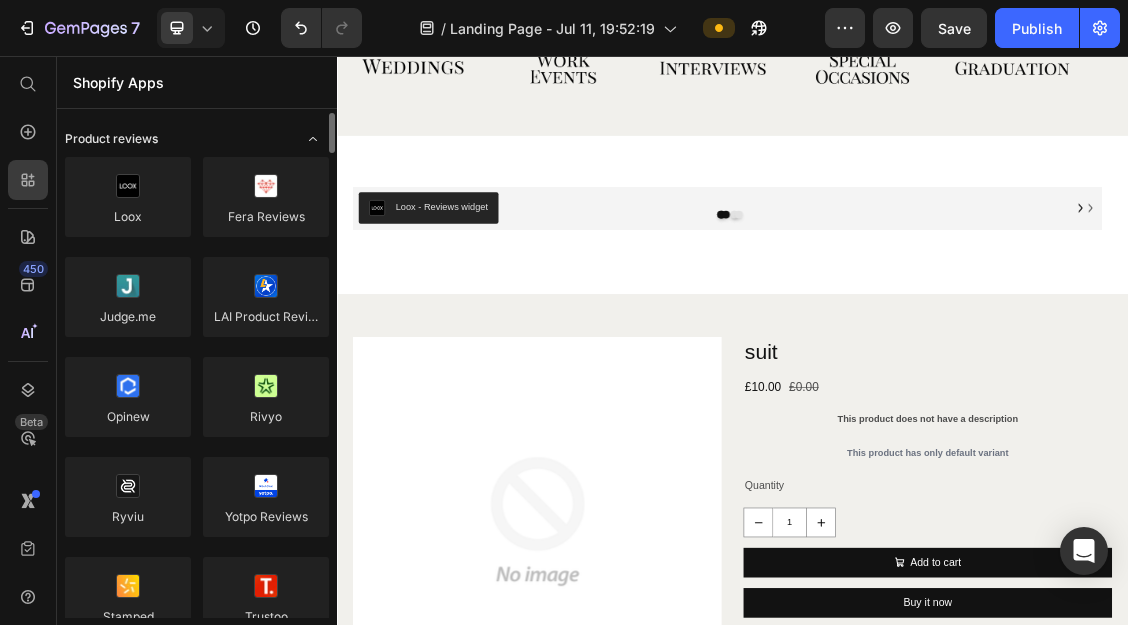 click 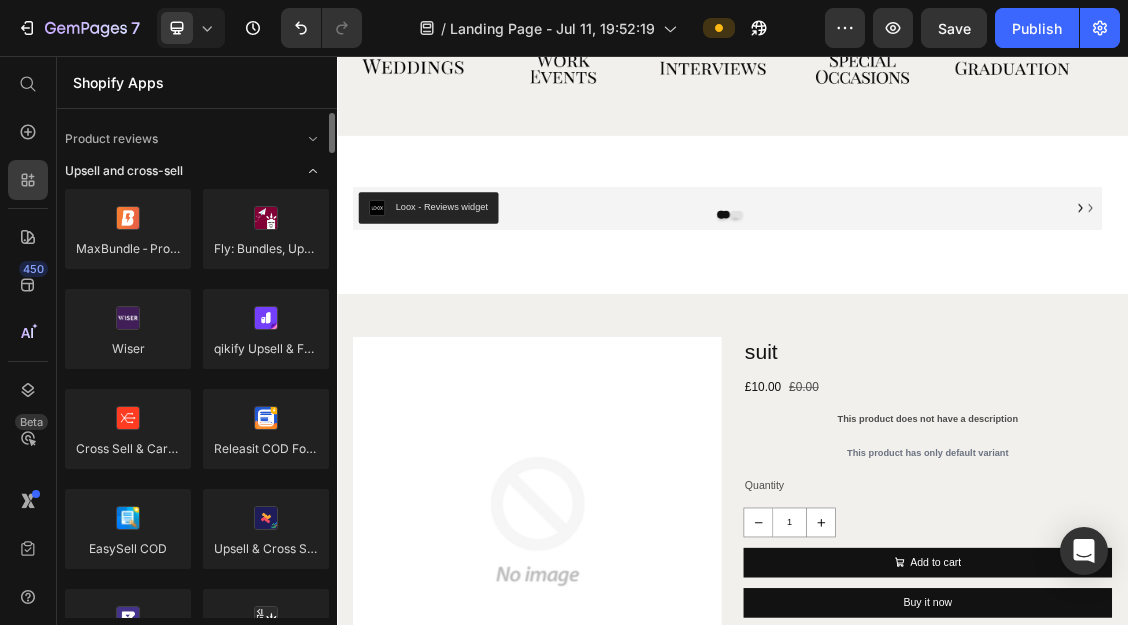 click 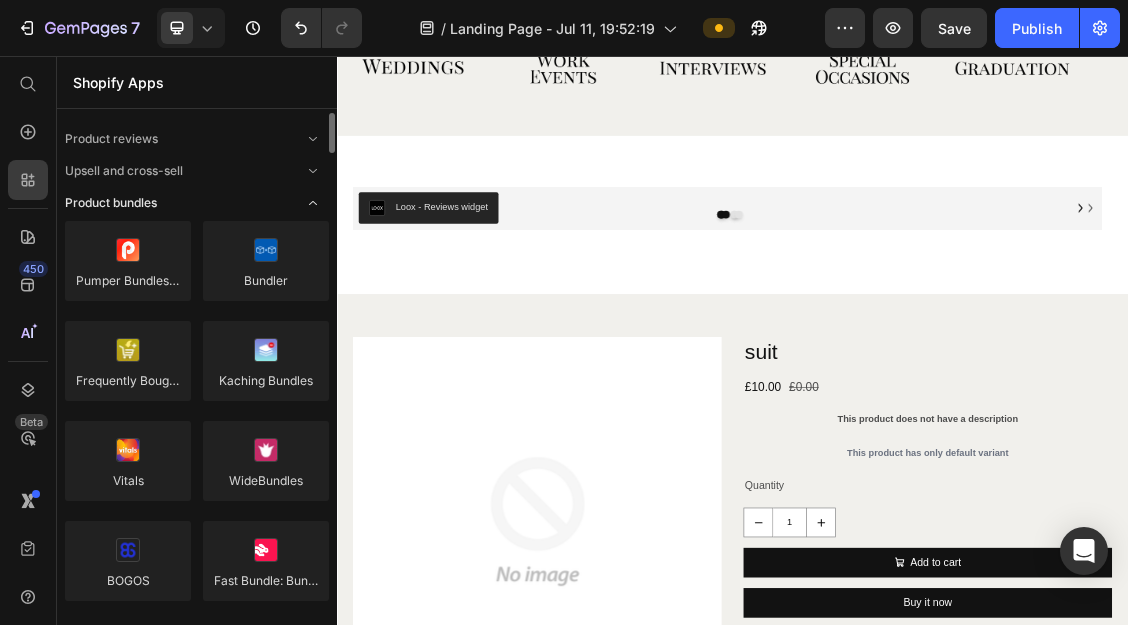click 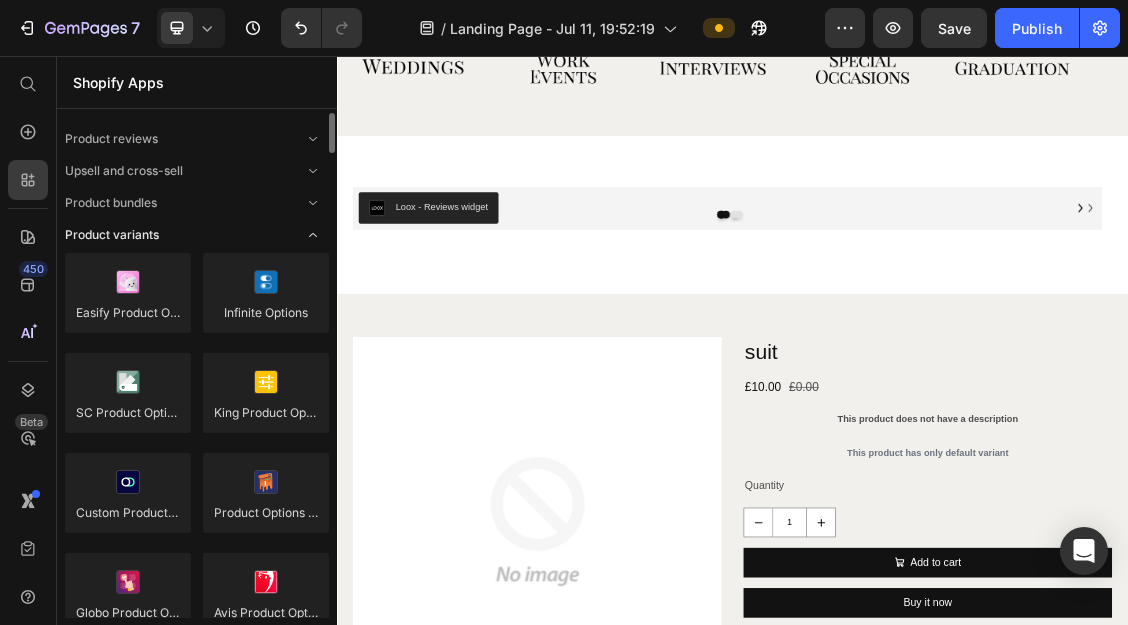 click 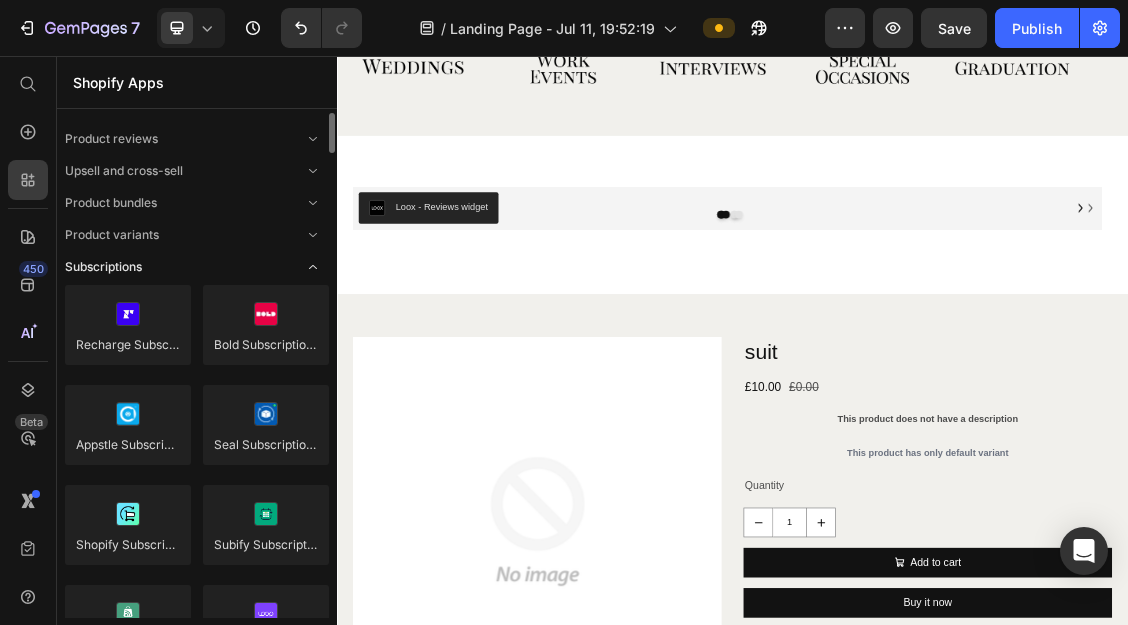 click 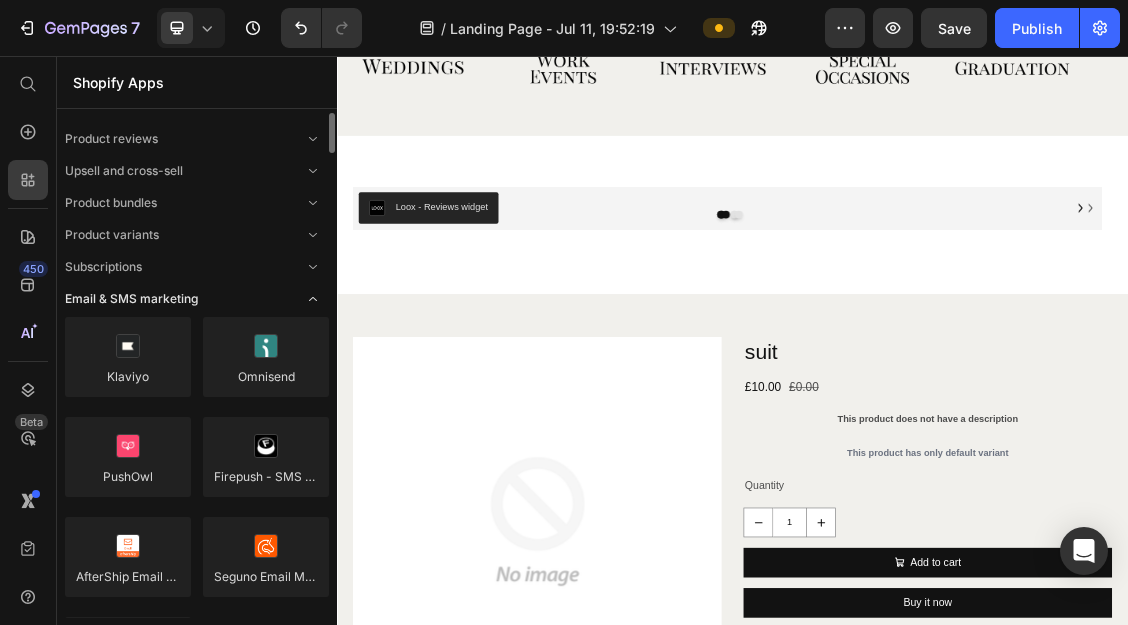 click 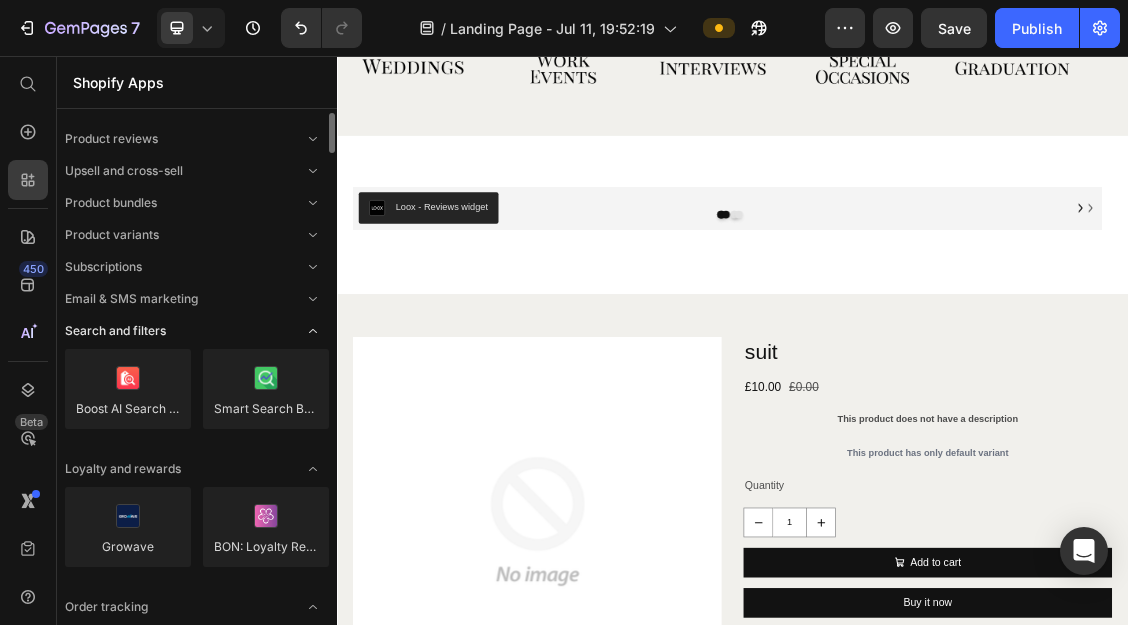 click 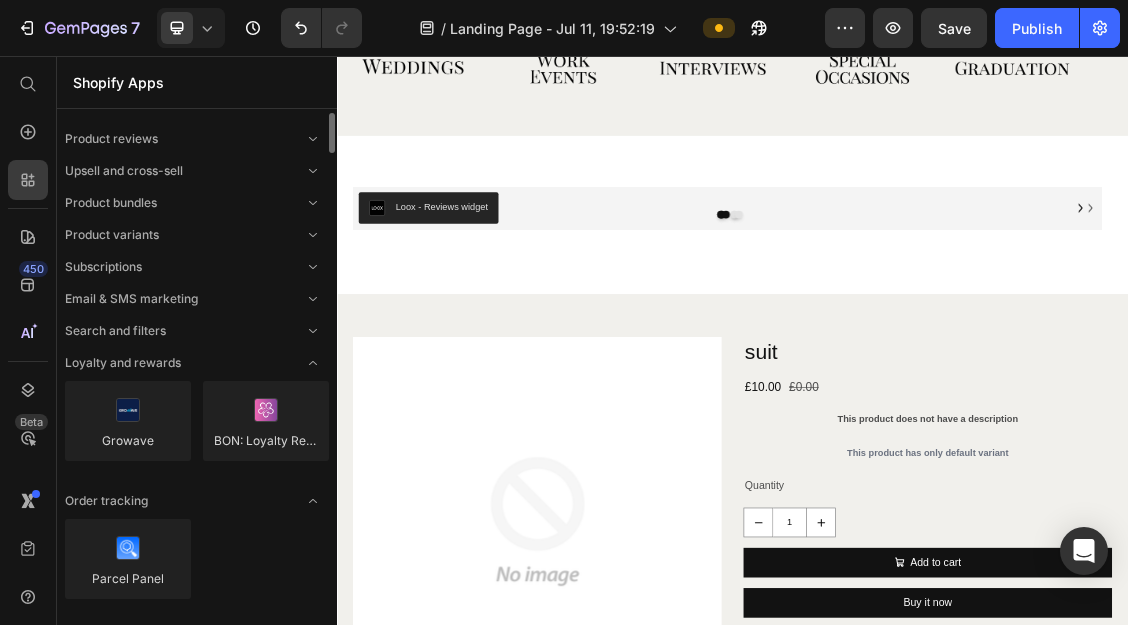 click on "Product reviews Upsell and cross-sell Product bundles Product variants Subscriptions Email & SMS marketing Search and filters Loyalty and rewards
Growave
BON: Loyalty Rewards Referrals
Order tracking
Parcel Panel
Others
Wishlist Plus
Ultimate Sales Boost
Trust Me - SEOAnt
Fordeer Product Labels & Badges
Clean Size Charts
Request a Quote ‑ Hide Price
Klarna Messaging
Bird Pickup Delivery
Shopify Forms
Notify! Back in Stock|PreOrder
PreOrder Now WOD | PreSale" at bounding box center [197, 1453] 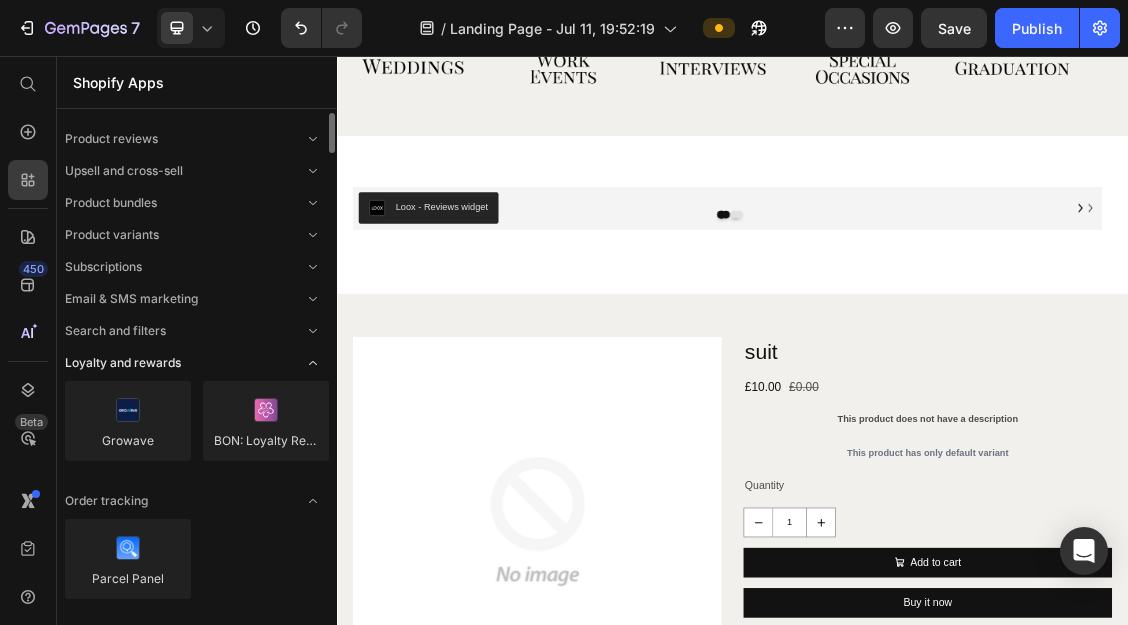click 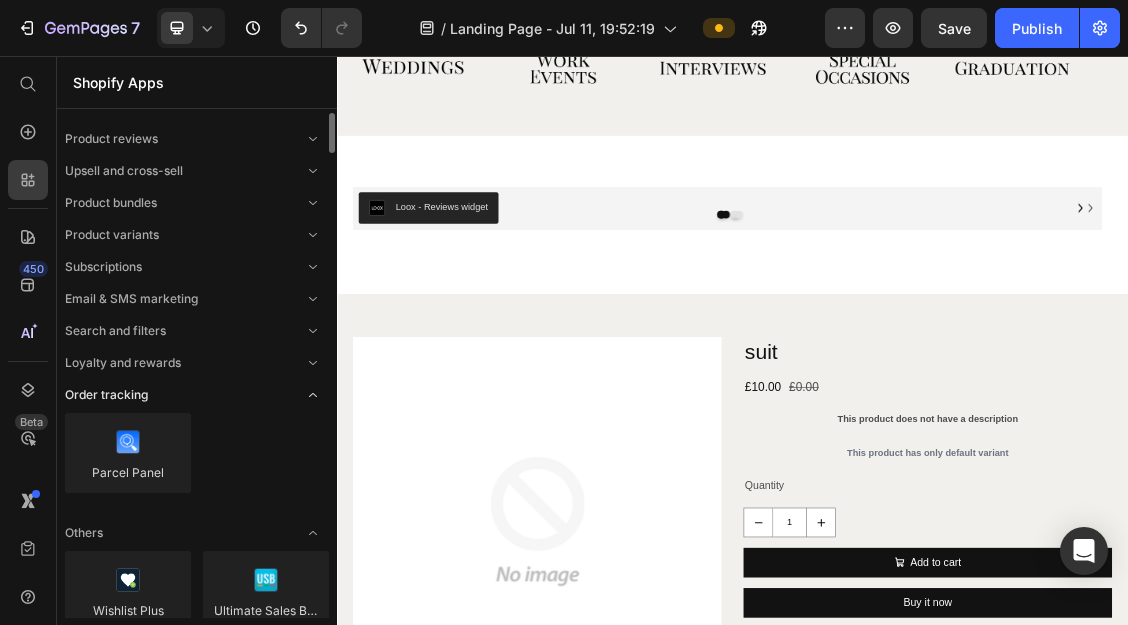 click at bounding box center [313, 395] 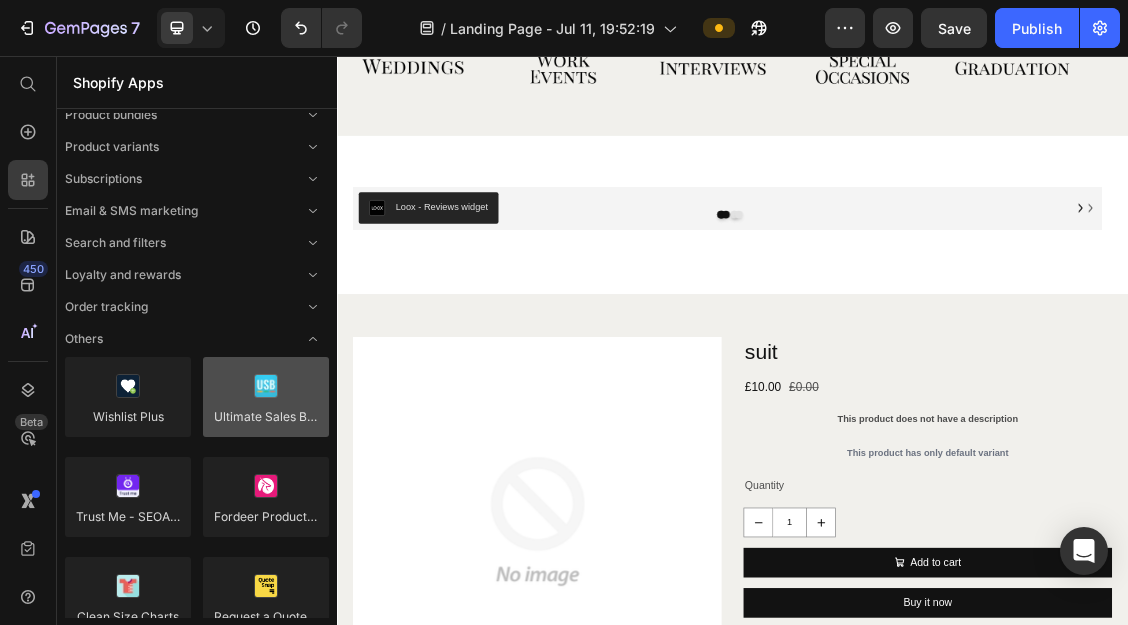 scroll, scrollTop: 0, scrollLeft: 0, axis: both 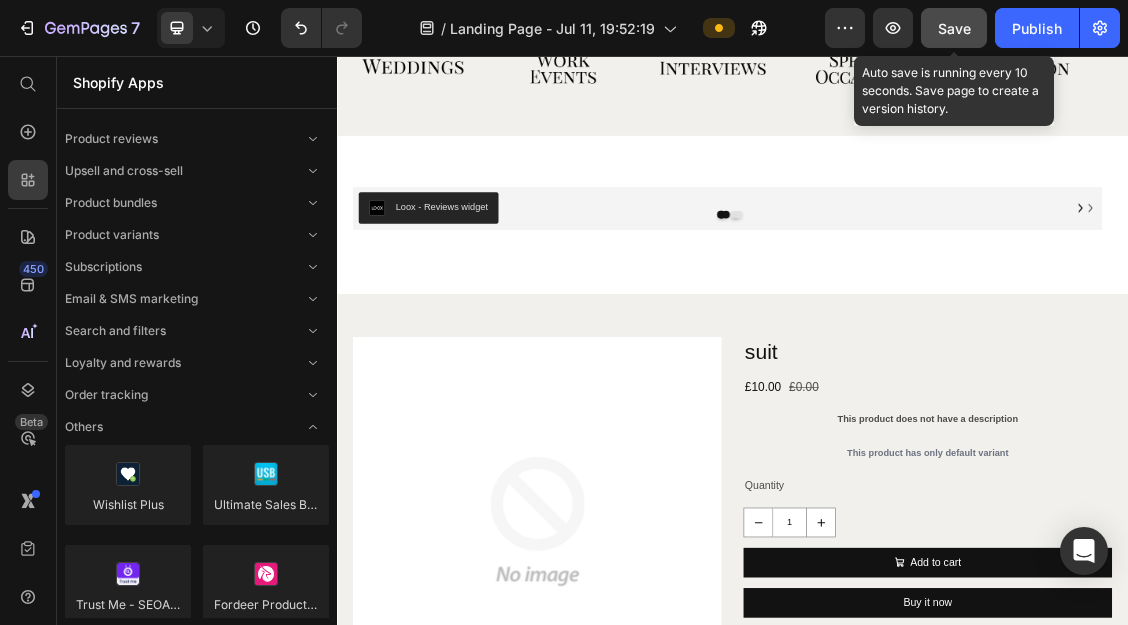 click on "Save" at bounding box center (954, 28) 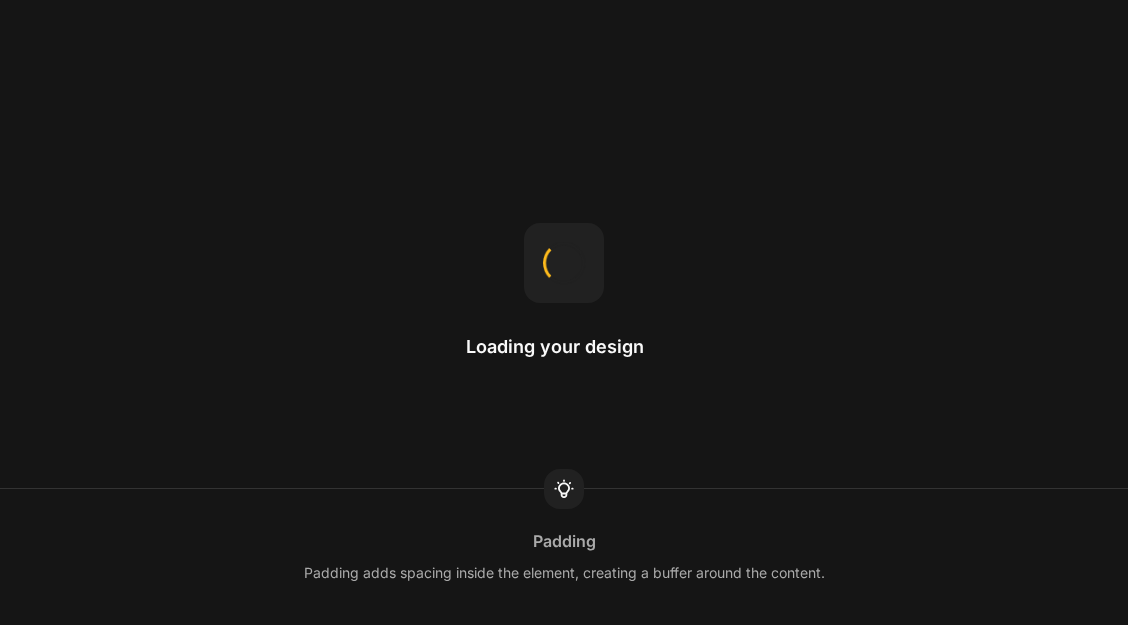 scroll, scrollTop: 0, scrollLeft: 0, axis: both 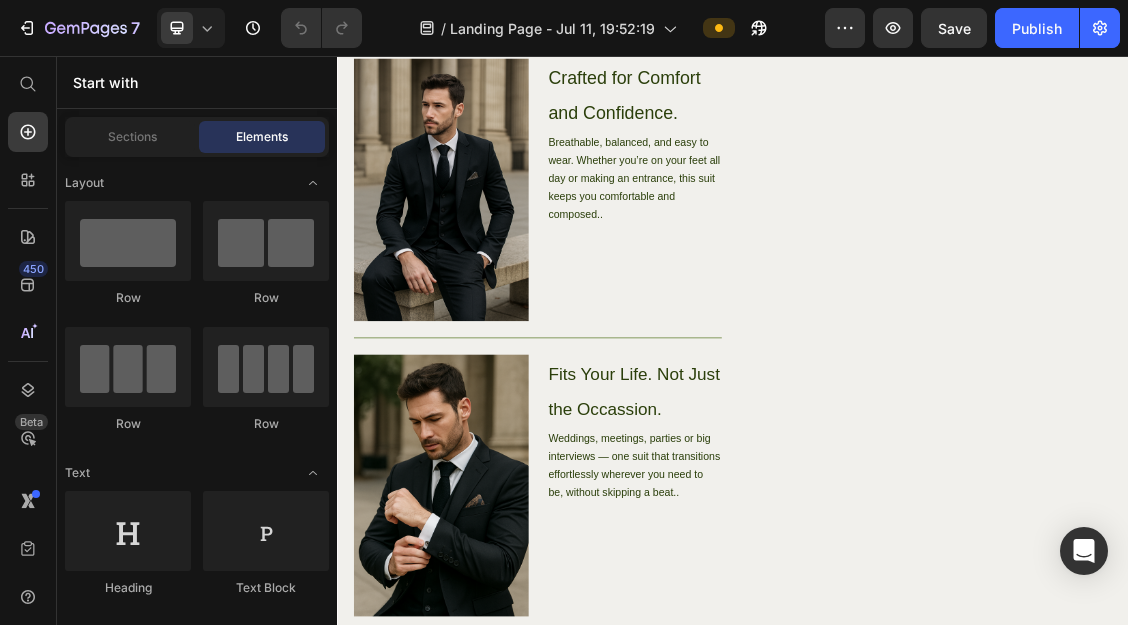 click on "Designed with a modern, flattering cut and finished with quality materials that hold their shape — no sagging, stretching, or fading over time." at bounding box center (655, -15) 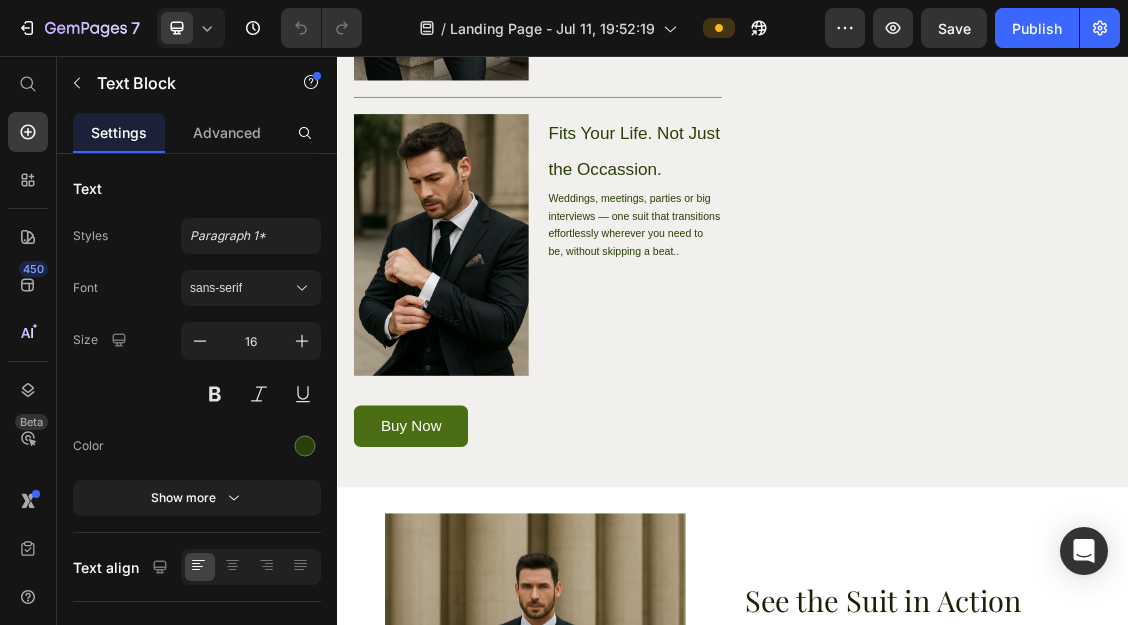 scroll, scrollTop: 2675, scrollLeft: 0, axis: vertical 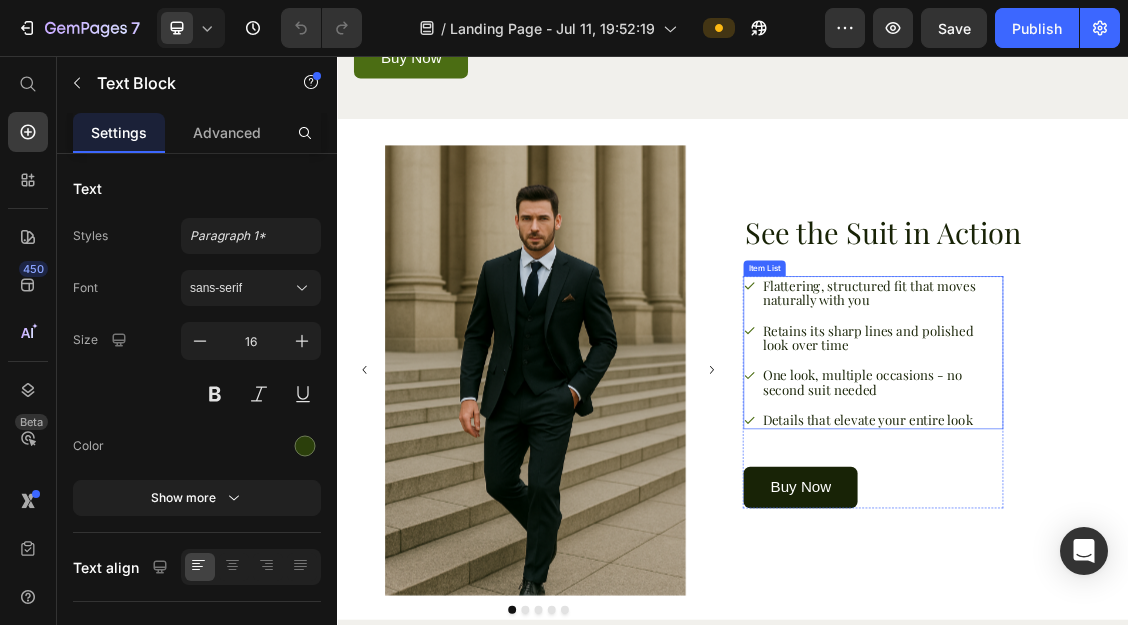 click on "Flattering, structured fit that moves naturally with you
Retains its sharp lines and polished look over time
One look, multiple occasions - no second suit needed
Details that elevate your entire look" at bounding box center [1150, 506] 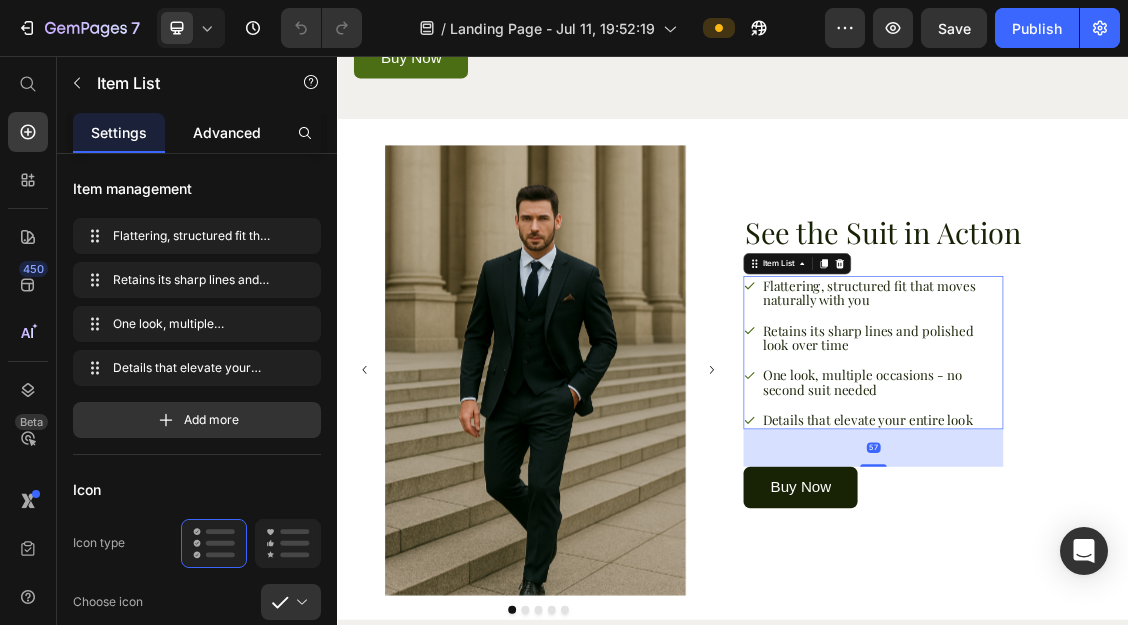 click on "Advanced" 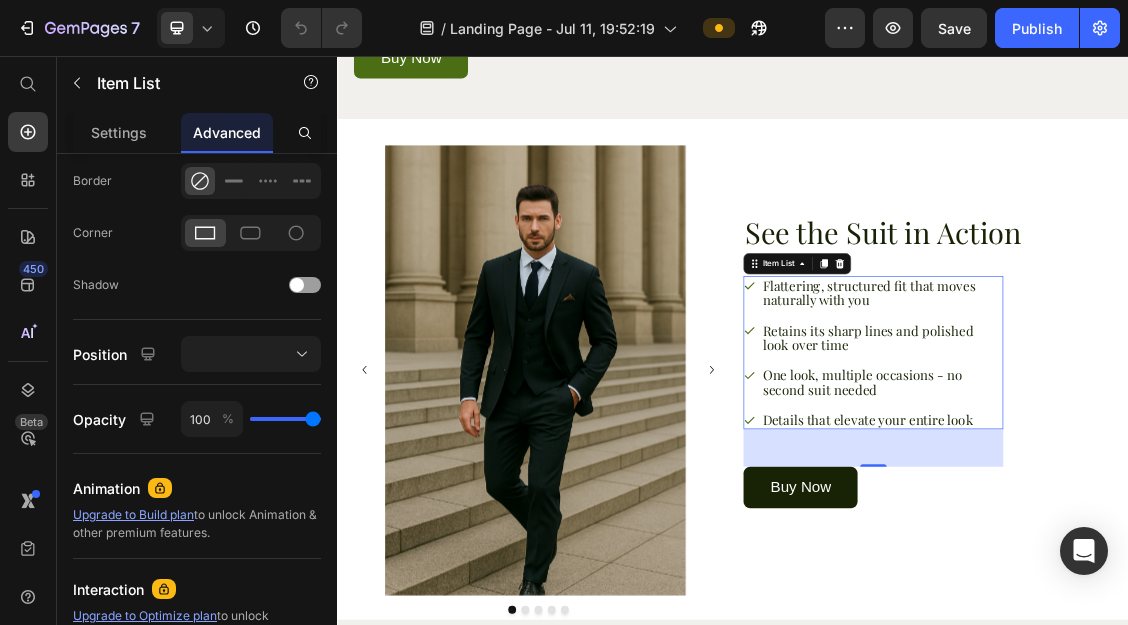 scroll, scrollTop: 777, scrollLeft: 0, axis: vertical 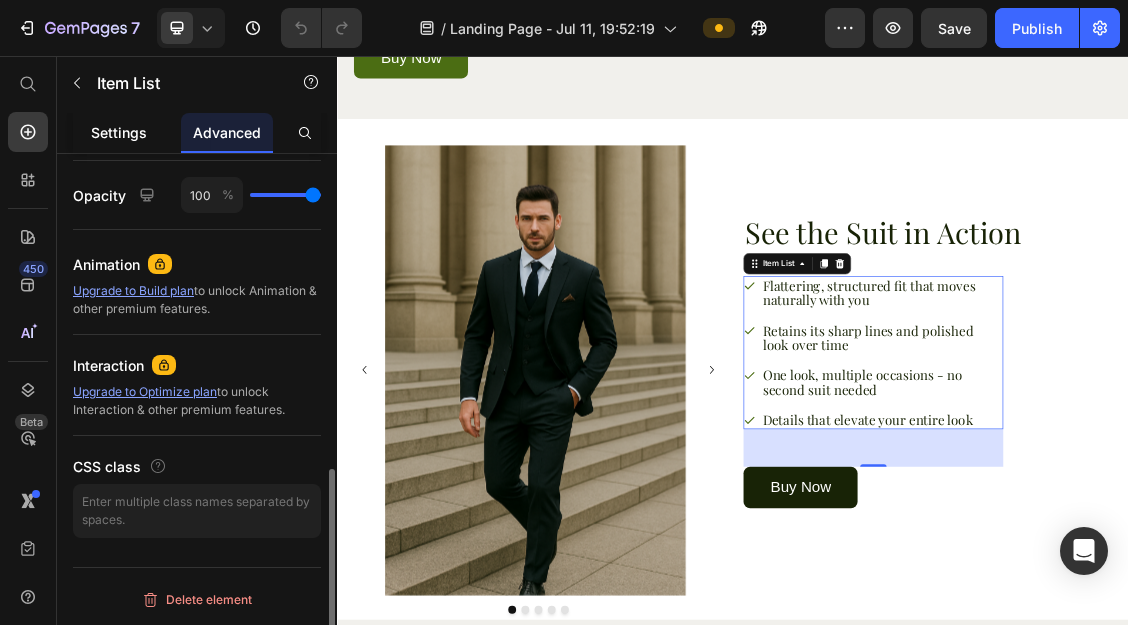 click on "Settings" at bounding box center [119, 132] 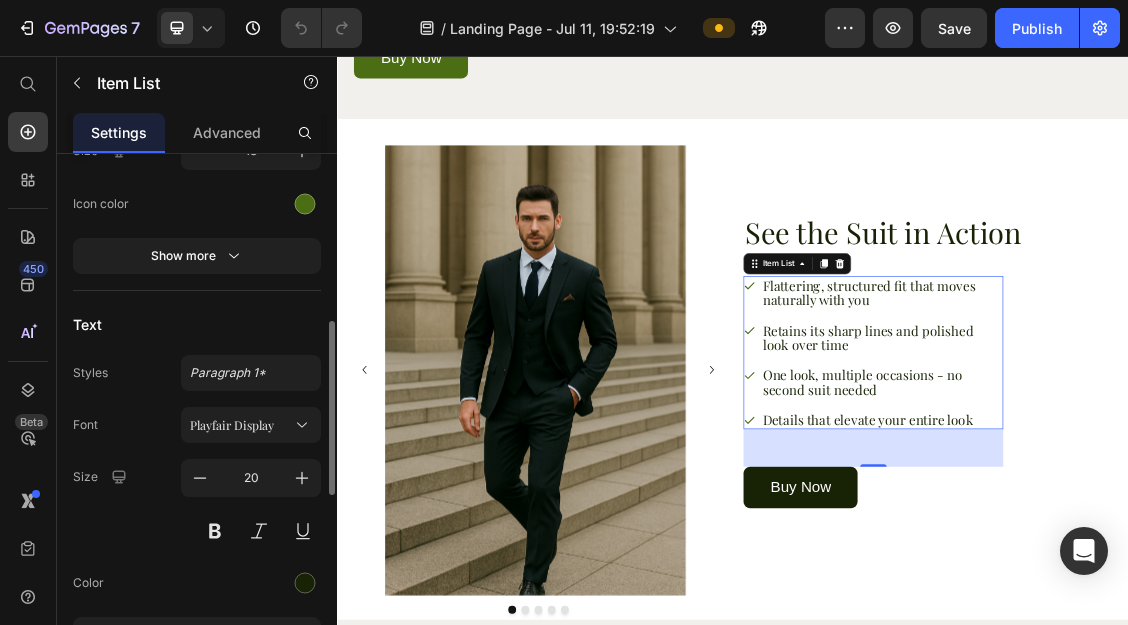 scroll, scrollTop: 505, scrollLeft: 0, axis: vertical 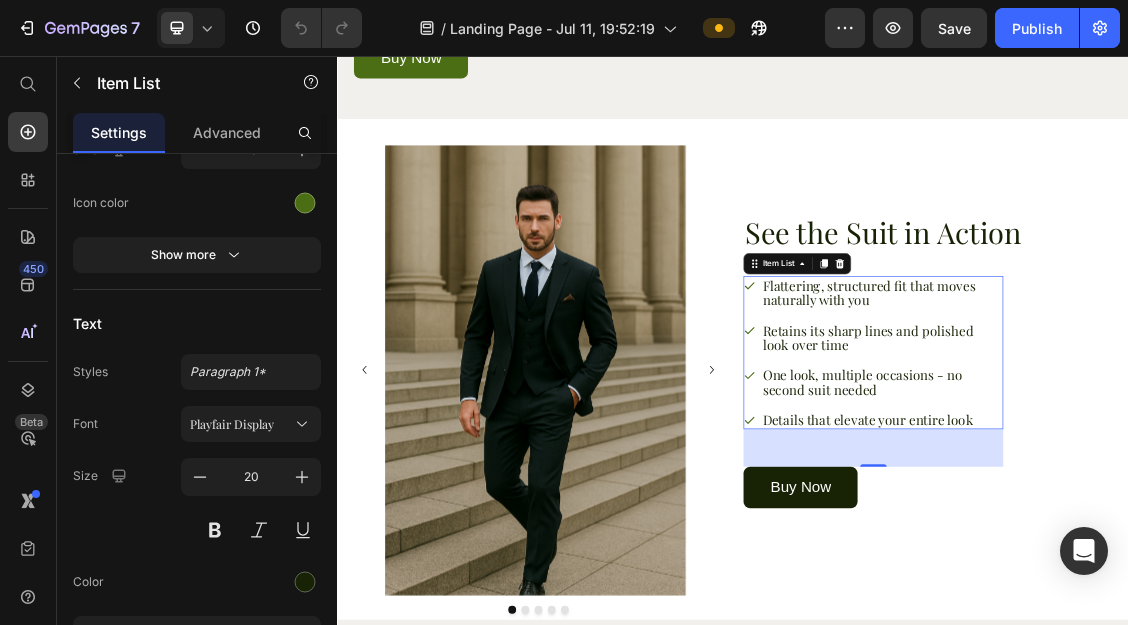click on "Flattering, structured fit that moves naturally with you
Retains its sharp lines and polished look over time
One look, multiple occasions - no second suit needed
Details that elevate your entire look" at bounding box center (1150, 506) 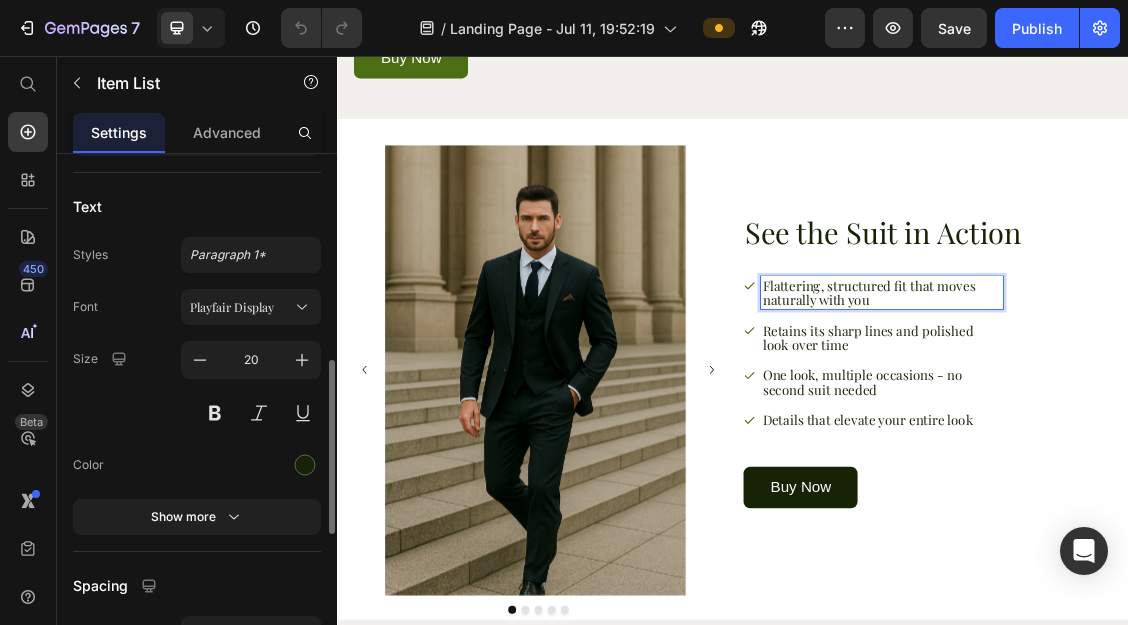 scroll, scrollTop: 624, scrollLeft: 0, axis: vertical 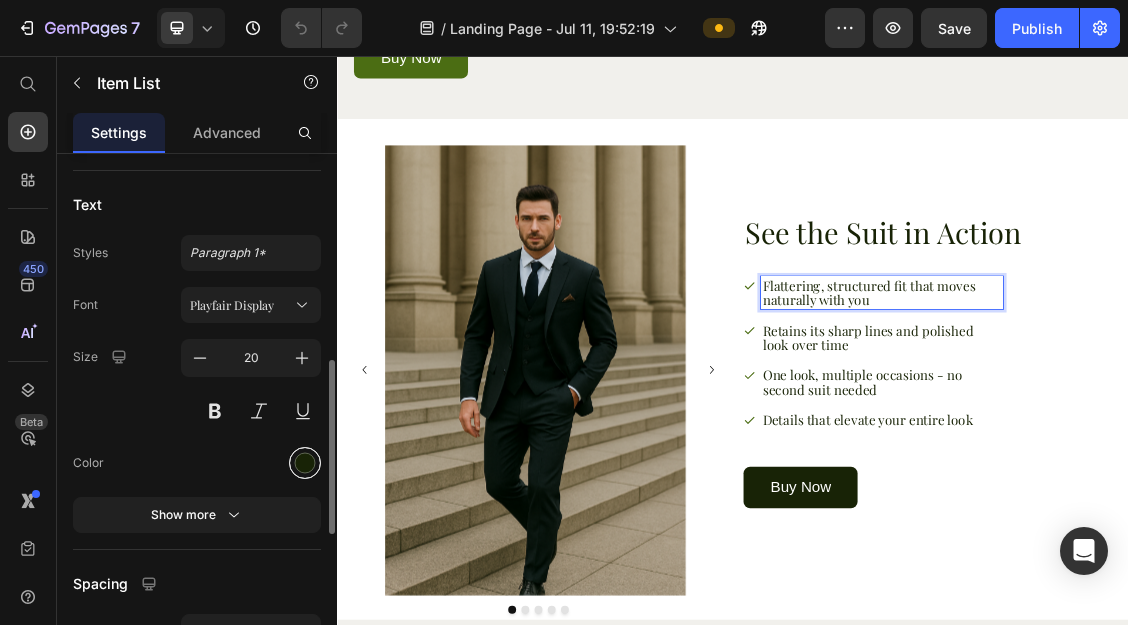 click at bounding box center [305, 462] 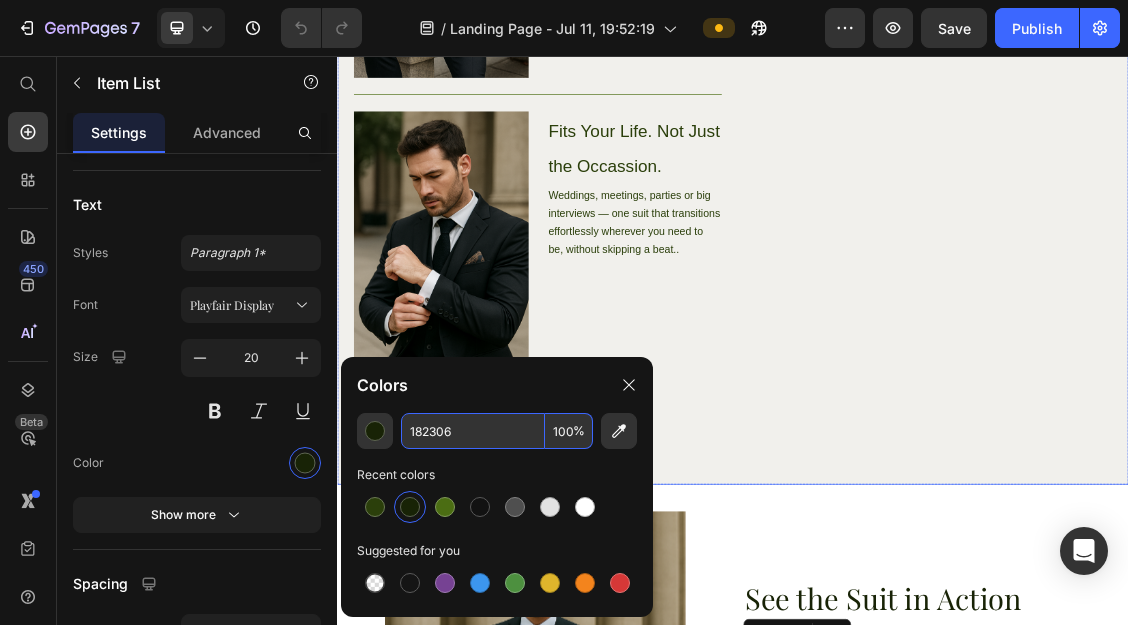 scroll, scrollTop: 2098, scrollLeft: 0, axis: vertical 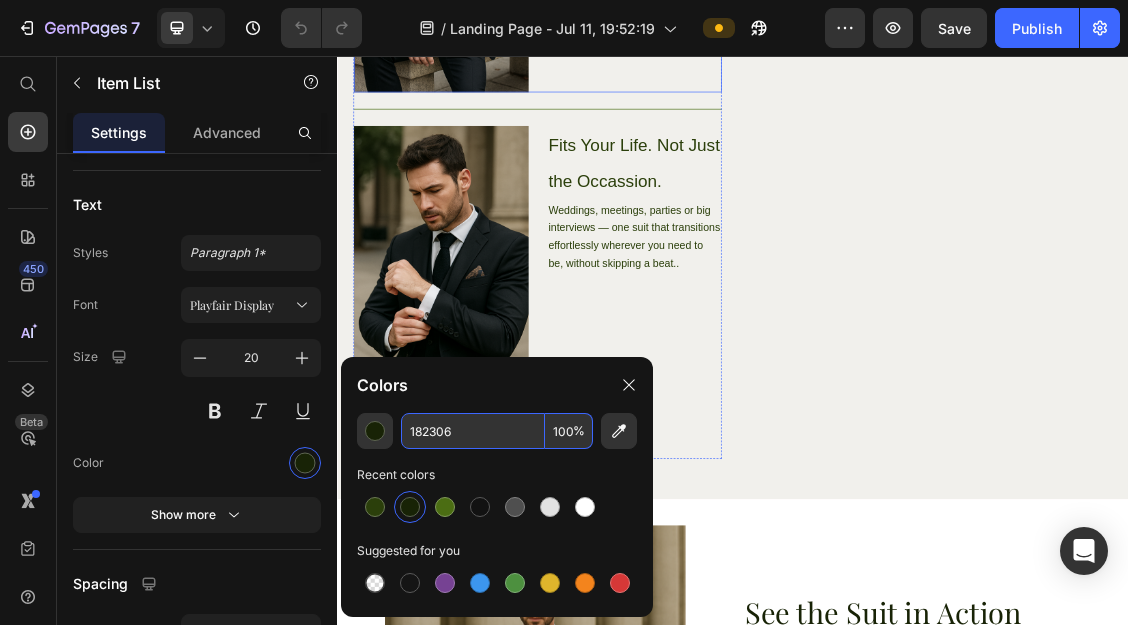 click on "Crafted for Comfort and Confidence. Heading Breathable, balanced, and easy to wear. Whether you’re on your feet all day or making an entrance, this suit keeps you comfortable and composed.. Text Block" at bounding box center (787, -88) 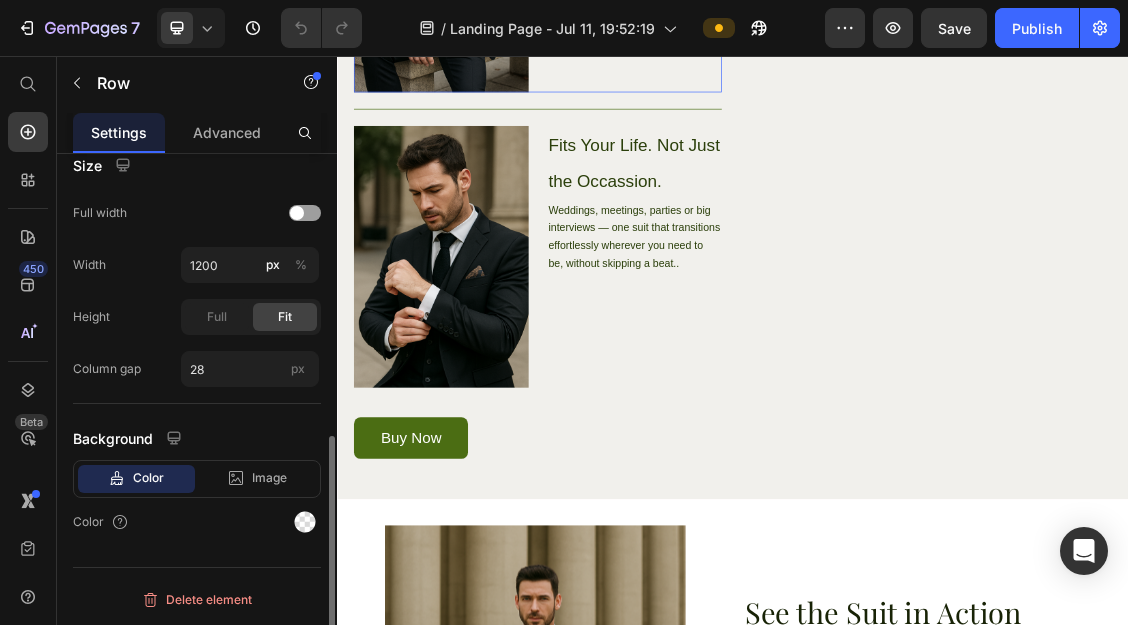 scroll, scrollTop: 0, scrollLeft: 0, axis: both 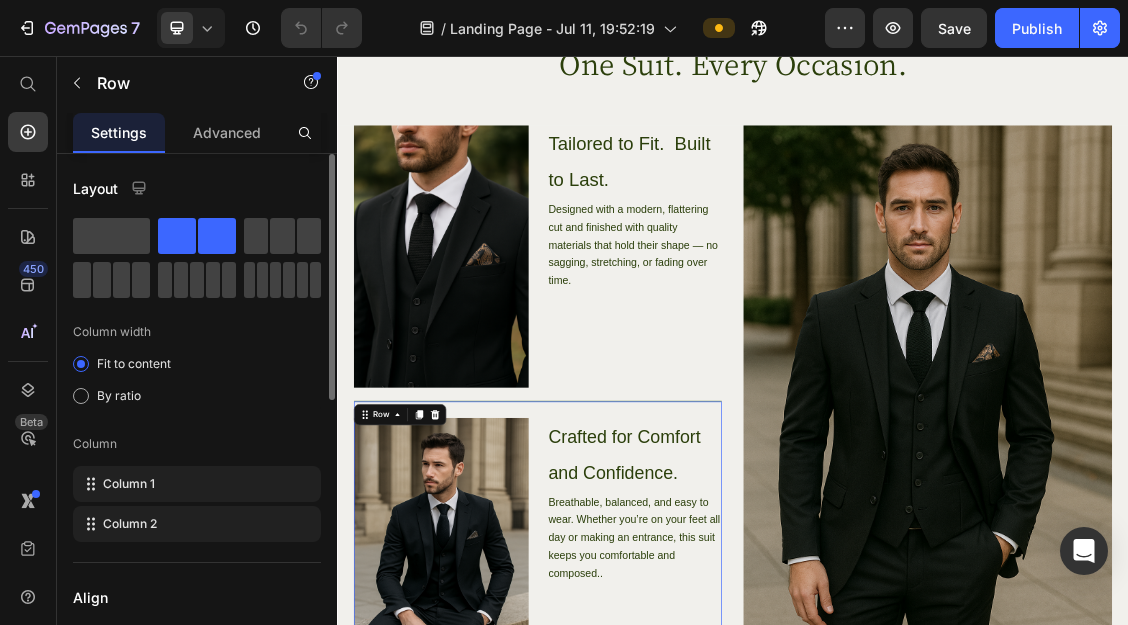 click on "Tailored to Fit.  Built to Last." at bounding box center (787, 217) 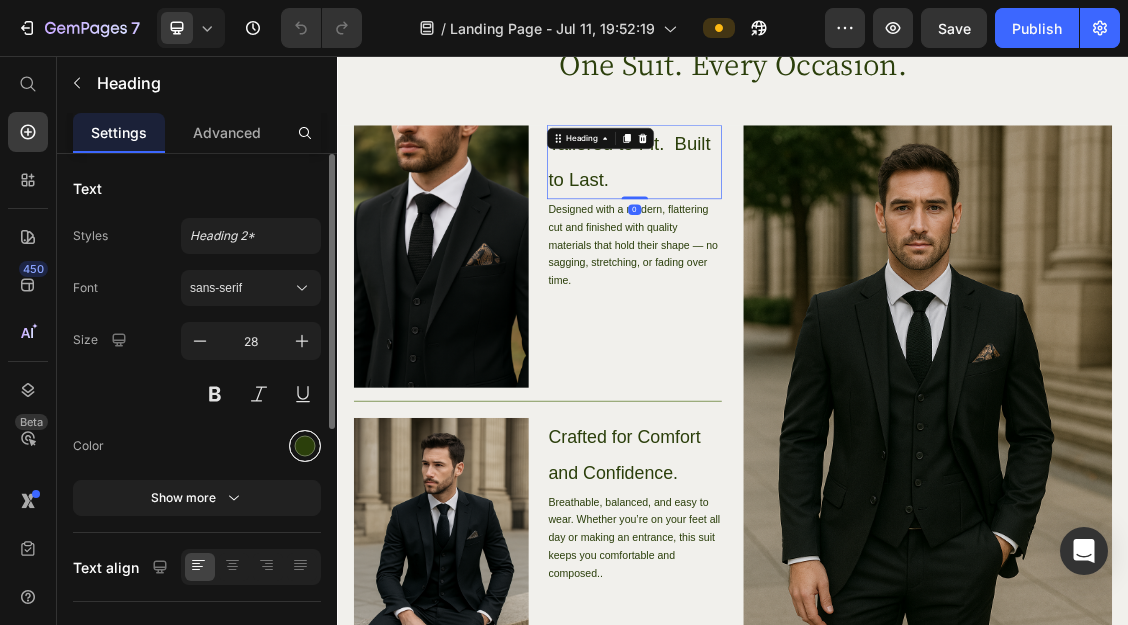 click at bounding box center (305, 446) 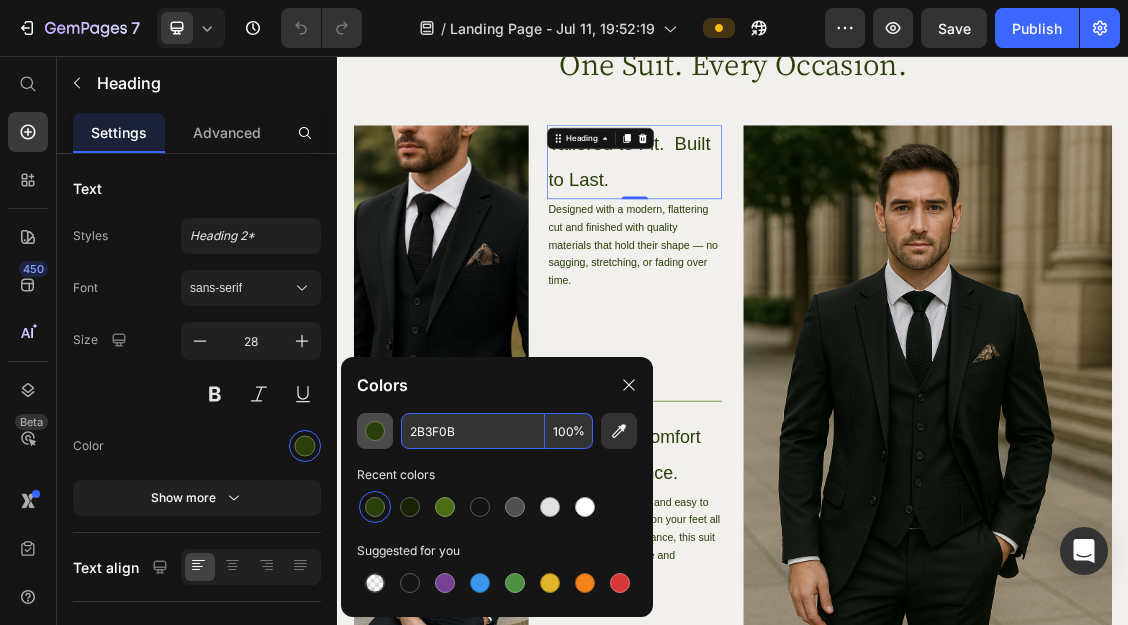 paste on "182306" 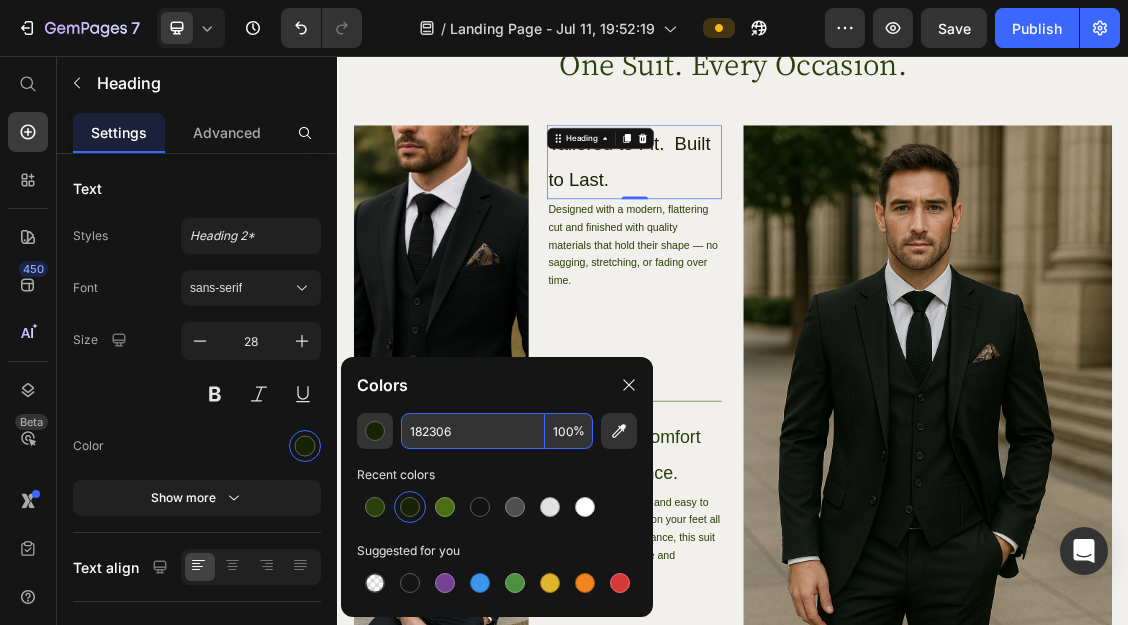 type on "182306" 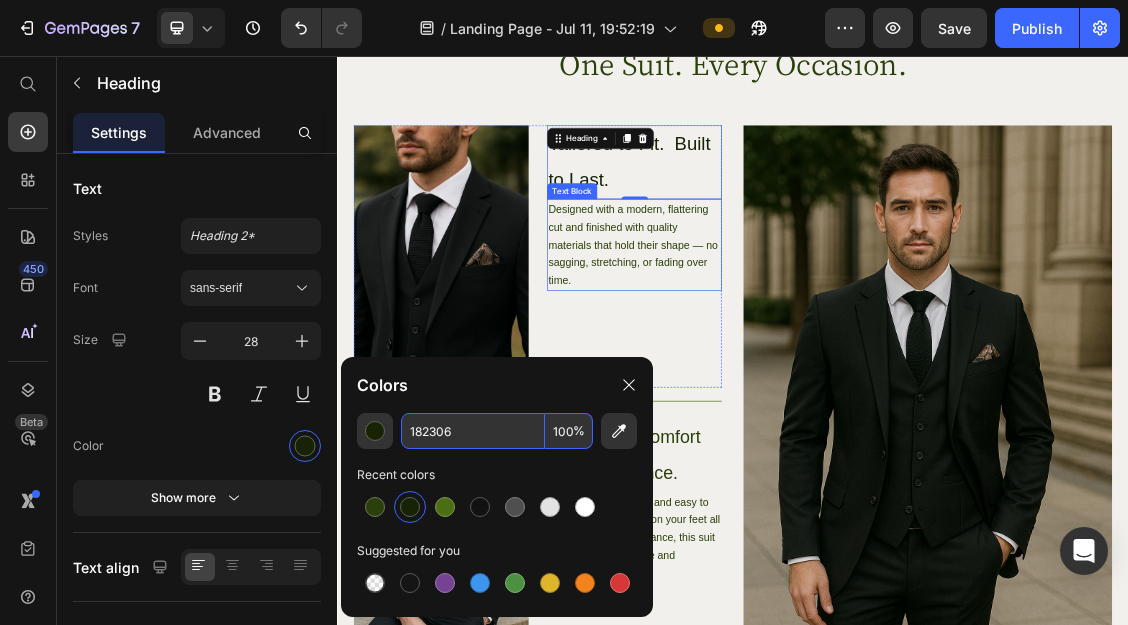 click on "Designed with a modern, flattering cut and finished with quality materials that hold their shape — no sagging, stretching, or fading over time." at bounding box center (787, 342) 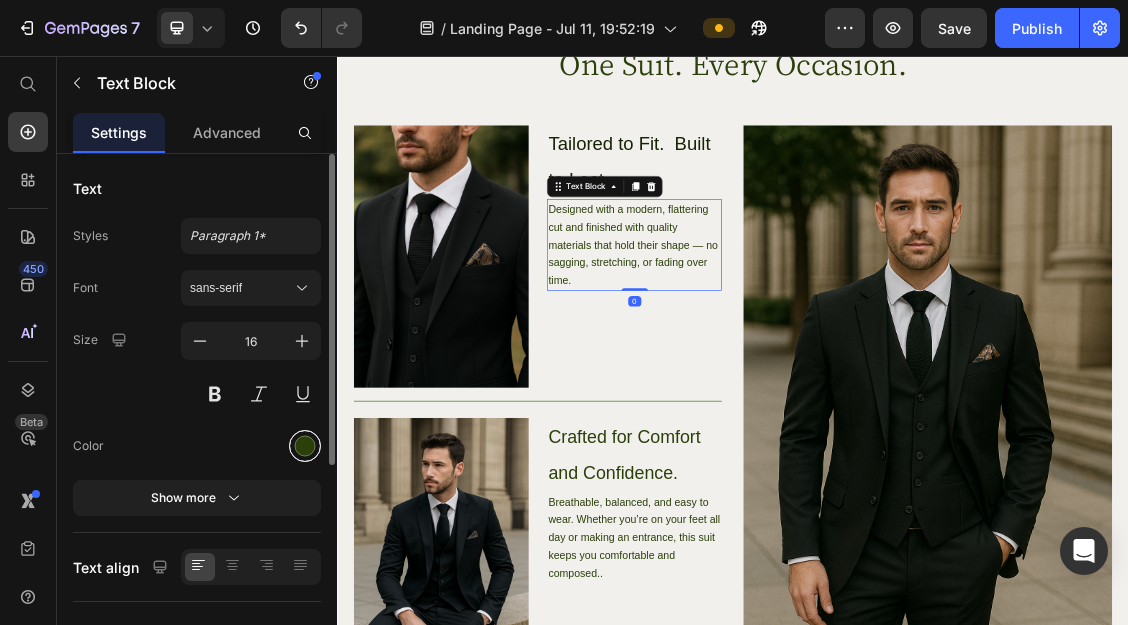 click at bounding box center [305, 446] 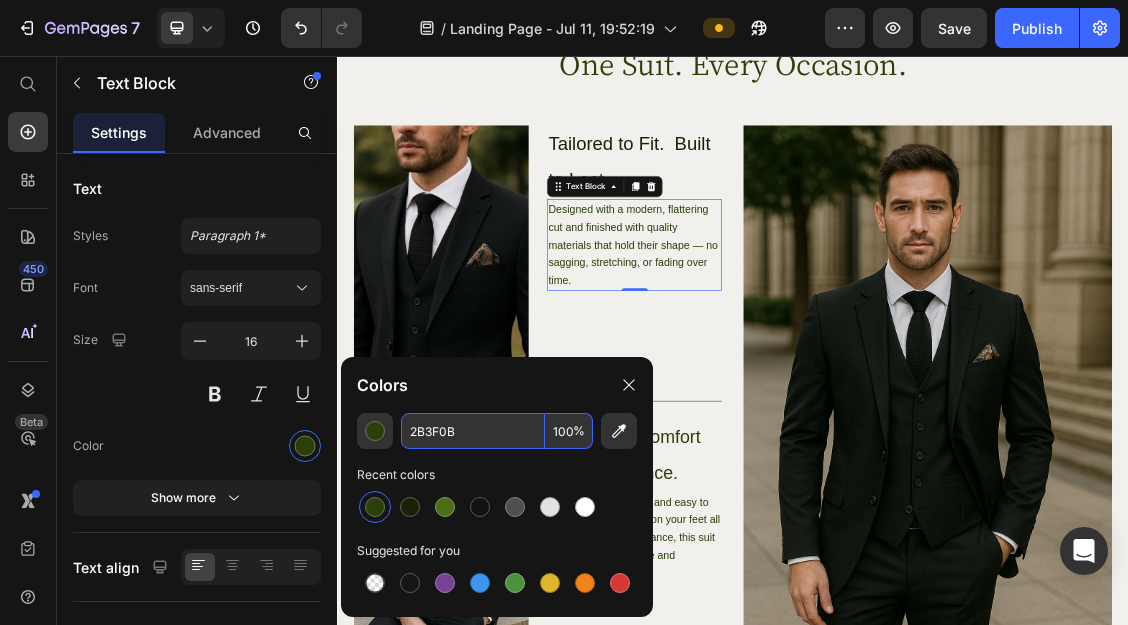 paste on "182306" 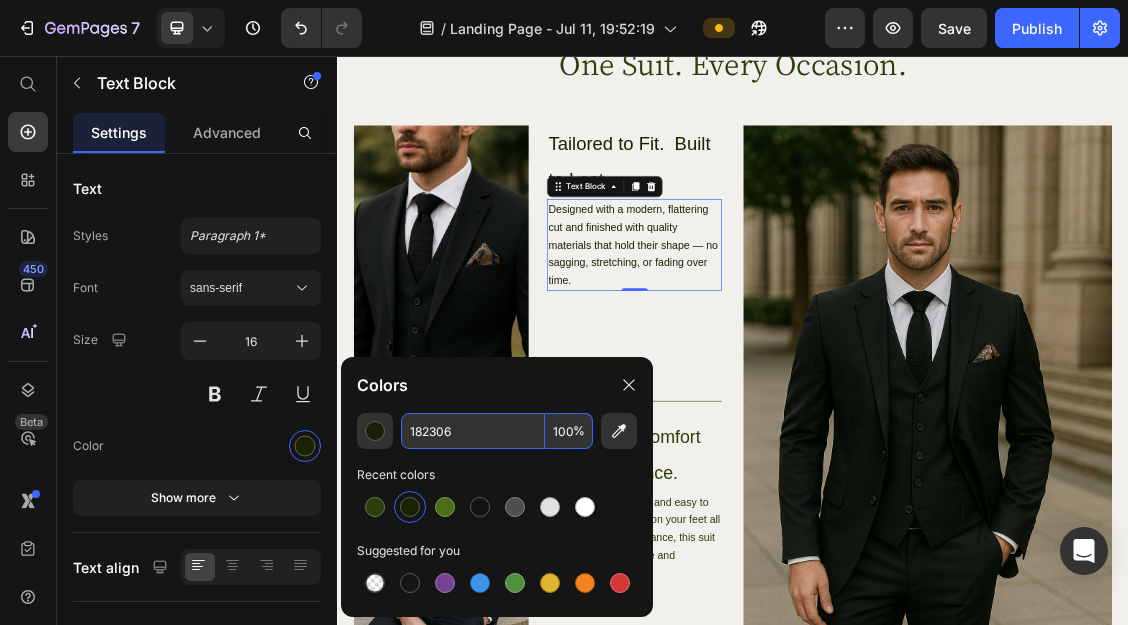 type on "182306" 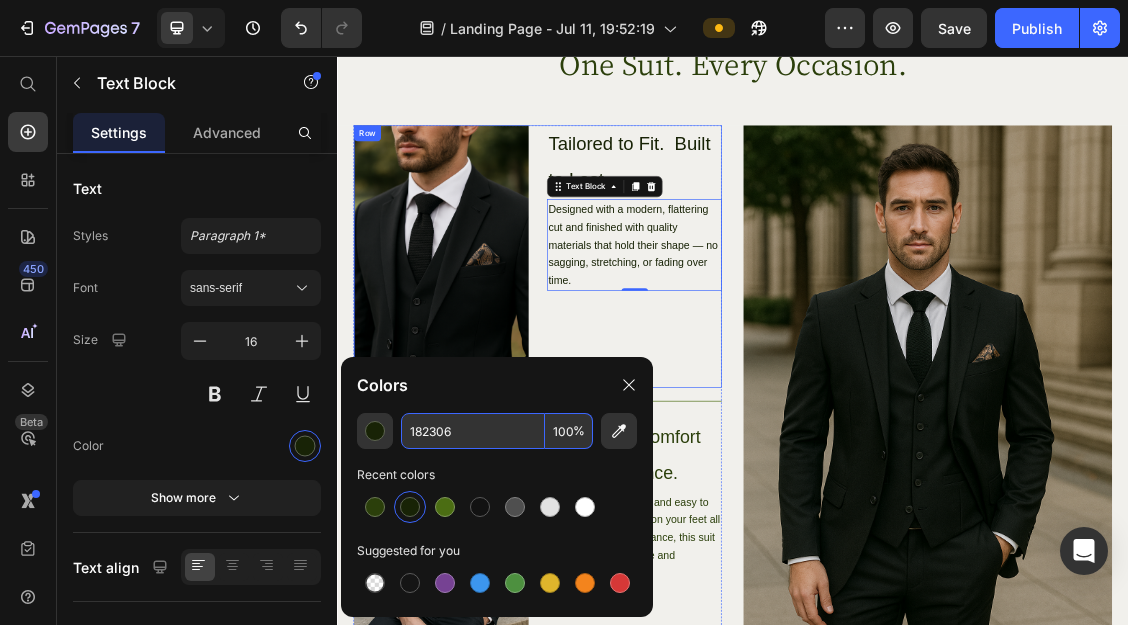 click on "Tailored to Fit.  Built to Last. Heading Designed with a modern, flattering cut and finished with quality materials that hold their shape — no sagging, stretching, or fading over time. Text Block   0" at bounding box center (787, 360) 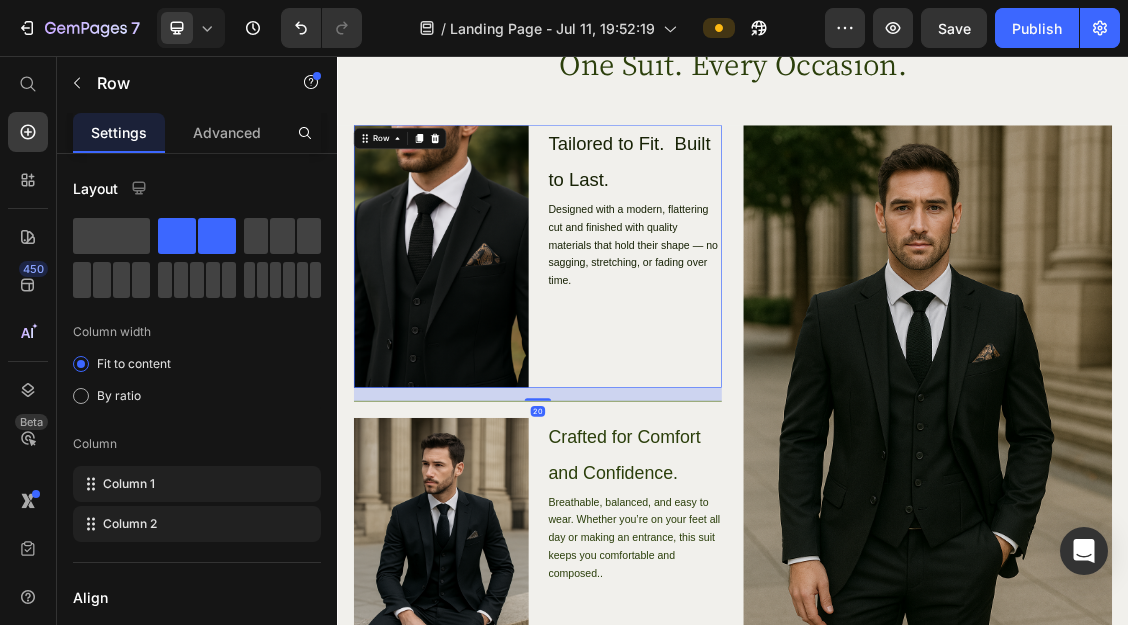 scroll, scrollTop: 1614, scrollLeft: 0, axis: vertical 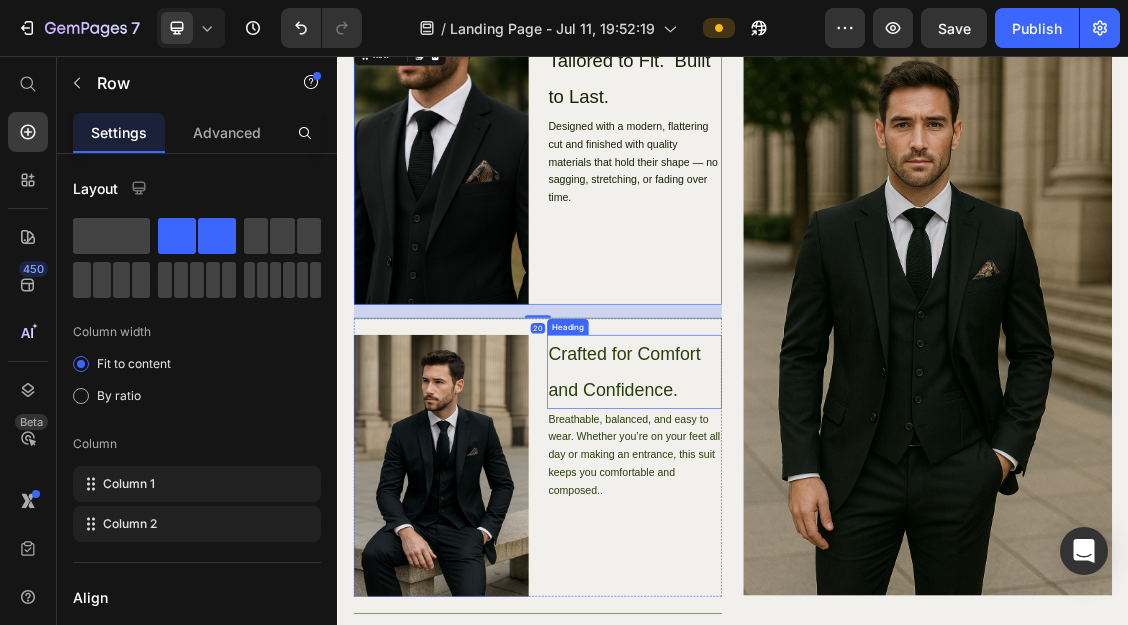 click on "Crafted for Comfort and Confidence." at bounding box center [787, 535] 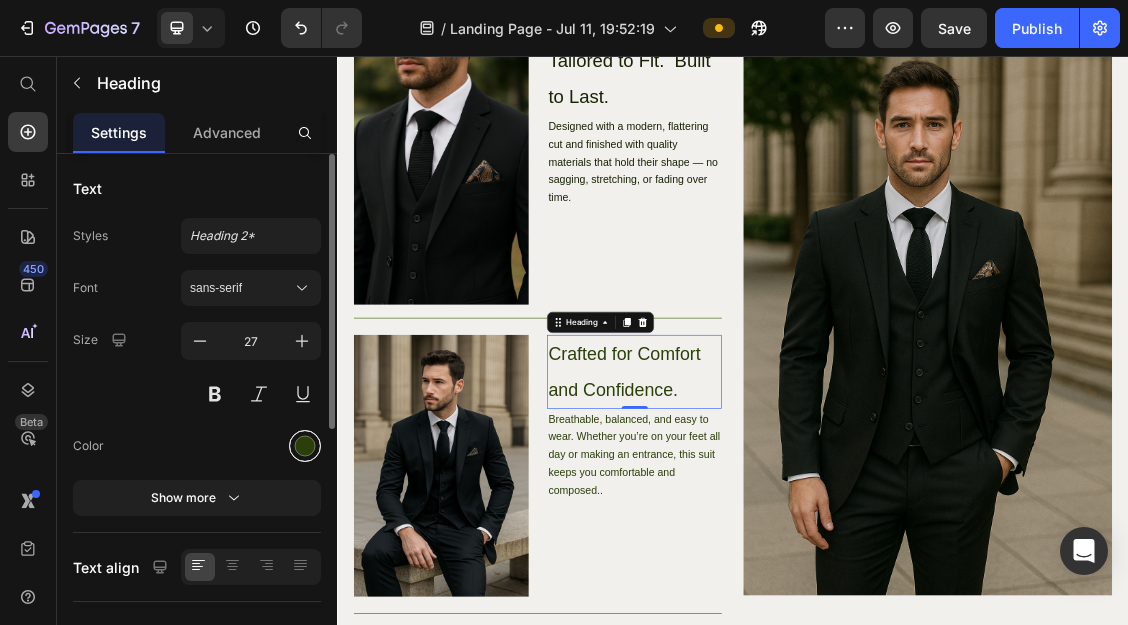 click at bounding box center (305, 446) 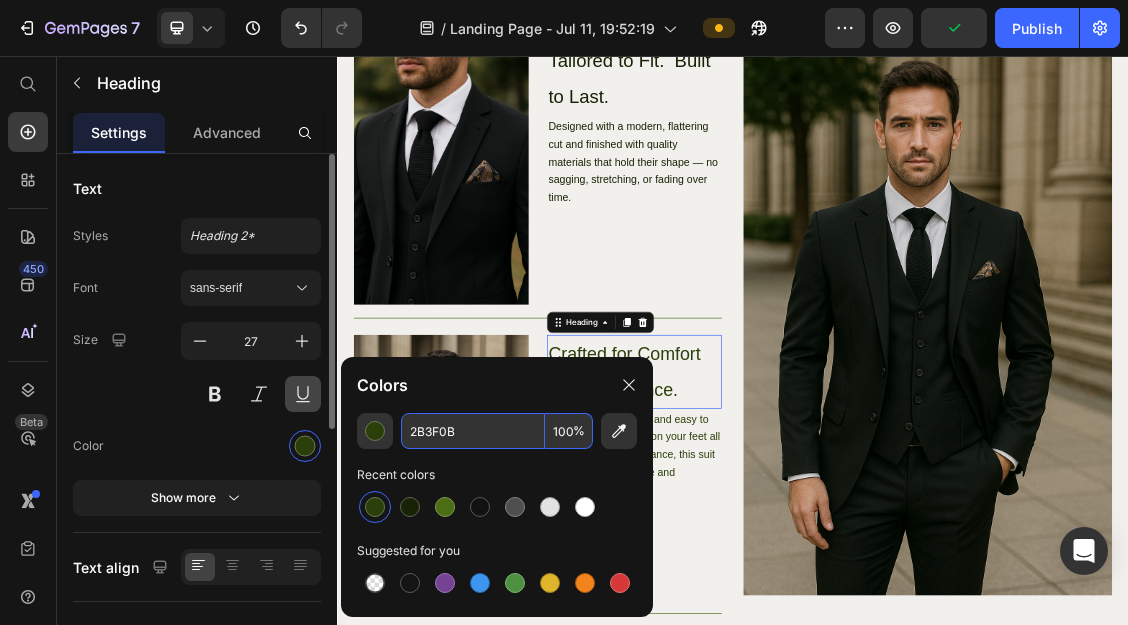 paste on "182306" 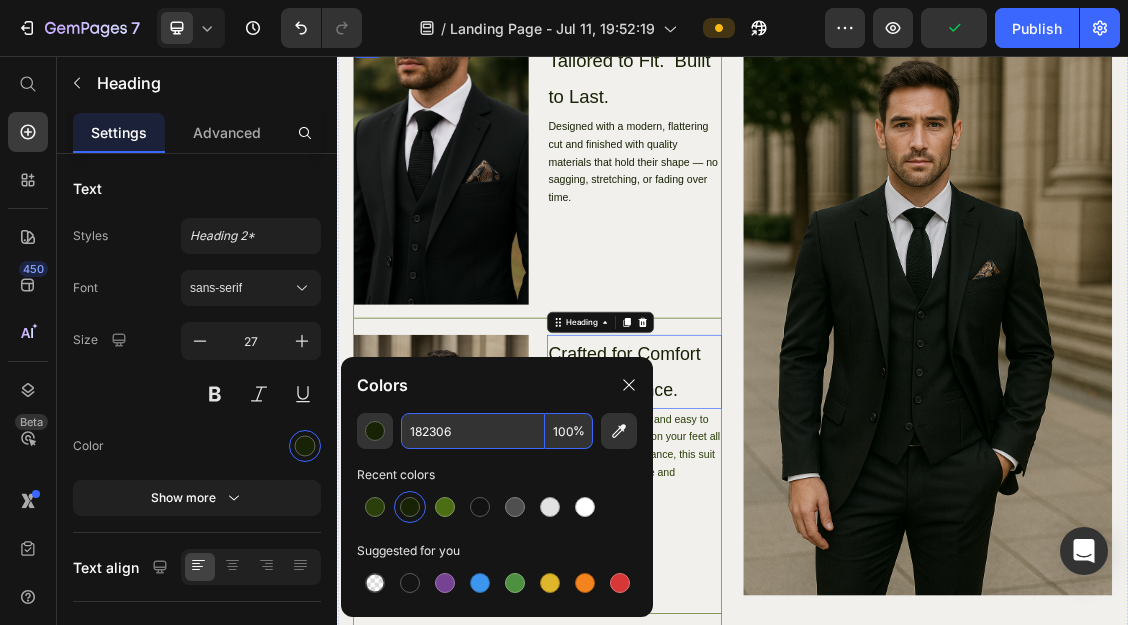 type on "182306" 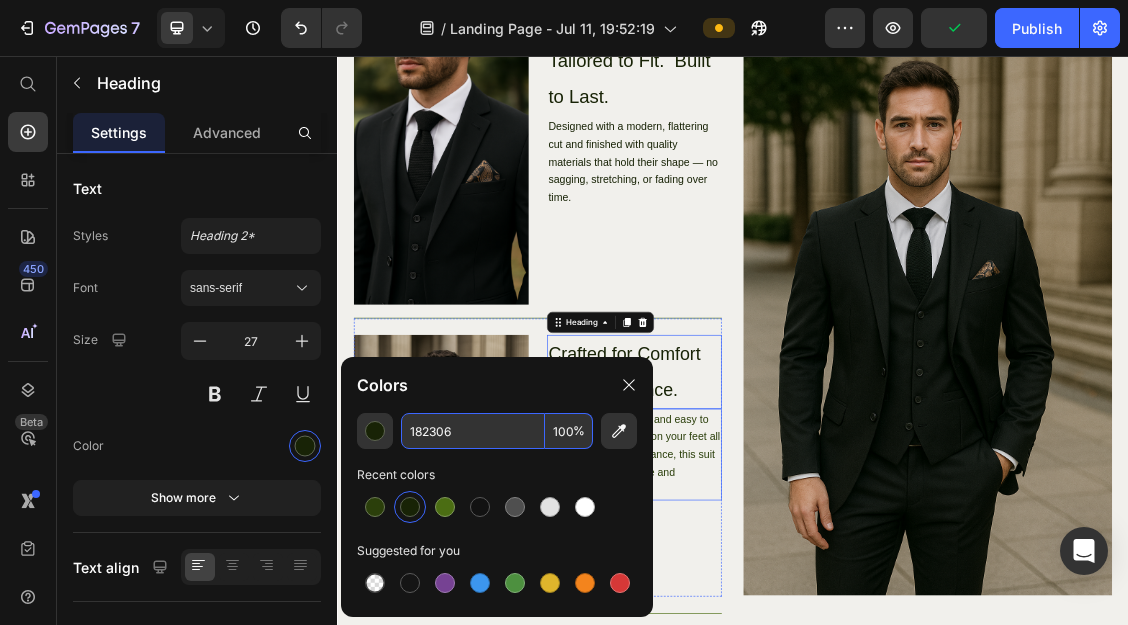 click on "Breathable, balanced, and easy to wear. Whether you’re on your feet all day or making an entrance, this suit keeps you comfortable and composed.." at bounding box center [787, 660] 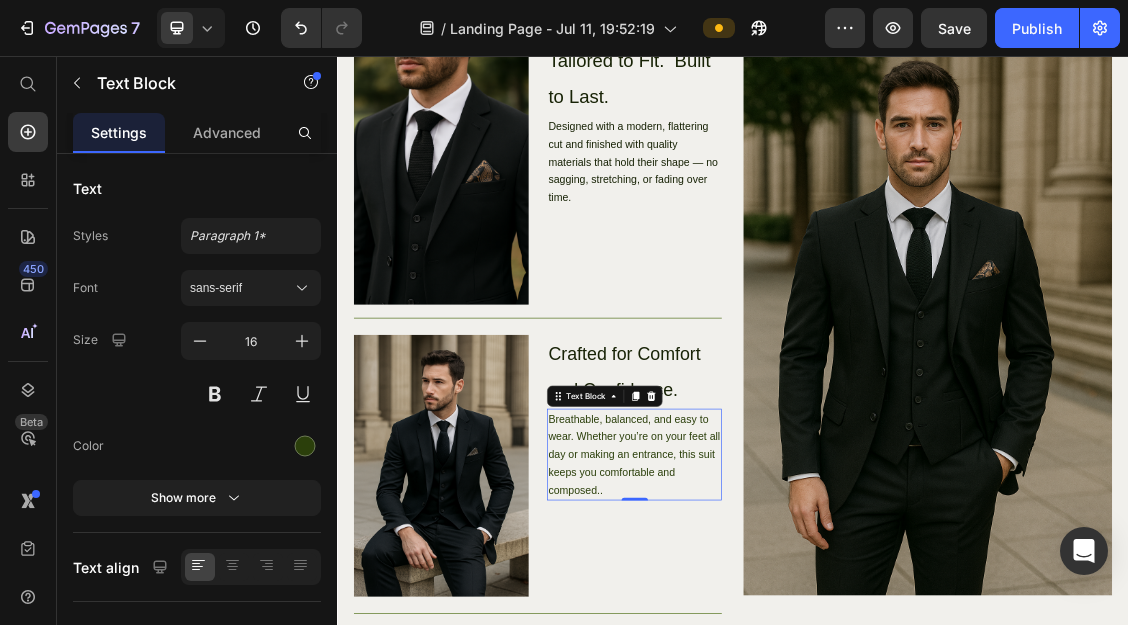 click on "Breathable, balanced, and easy to wear. Whether you’re on your feet all day or making an entrance, this suit keeps you comfortable and composed.." at bounding box center [787, 660] 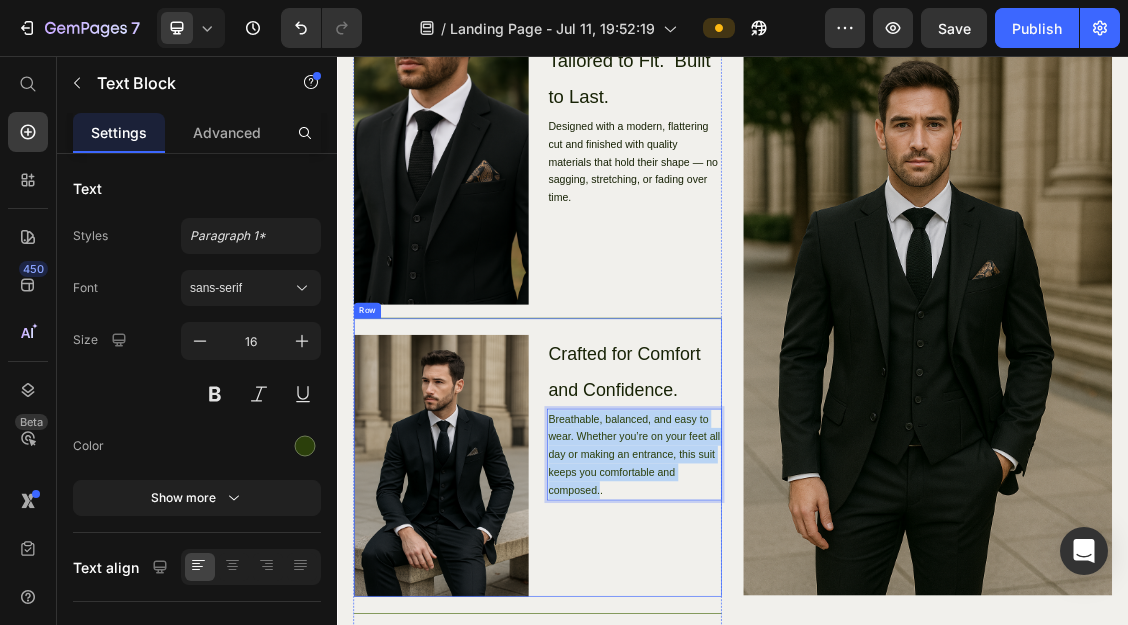 drag, startPoint x: 733, startPoint y: 705, endPoint x: 643, endPoint y: 594, distance: 142.90207 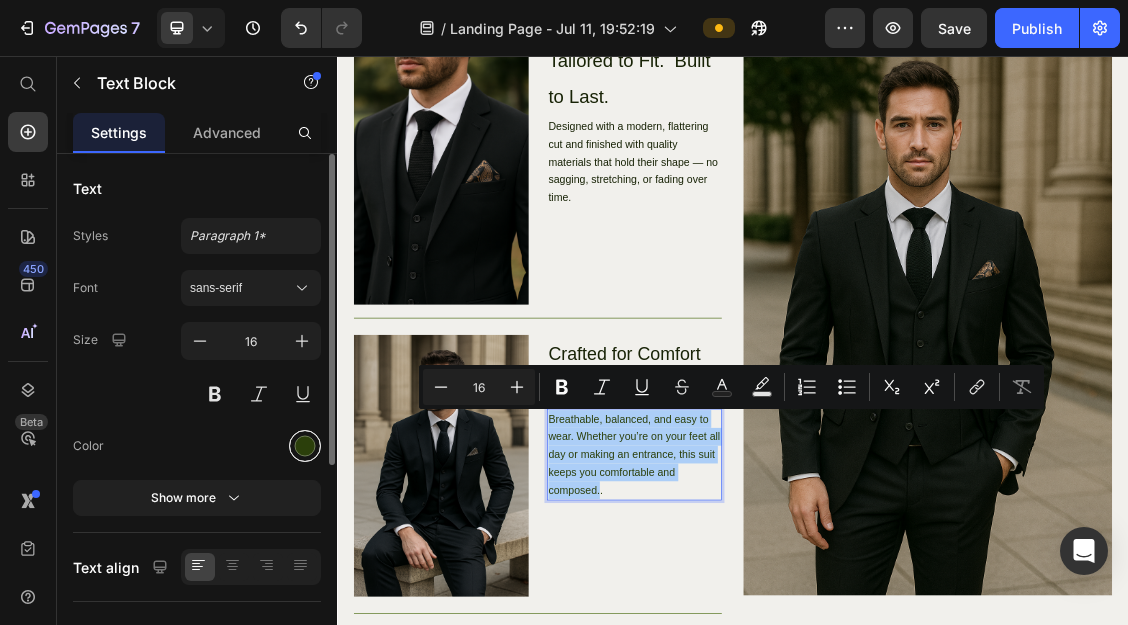 click at bounding box center (305, 446) 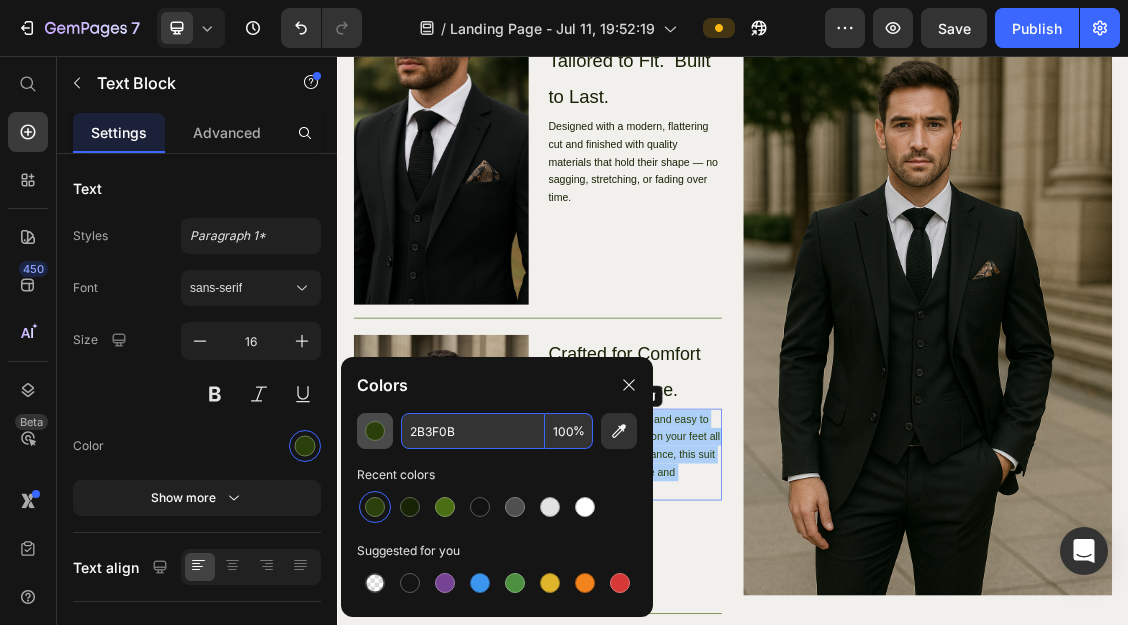 paste on "182306" 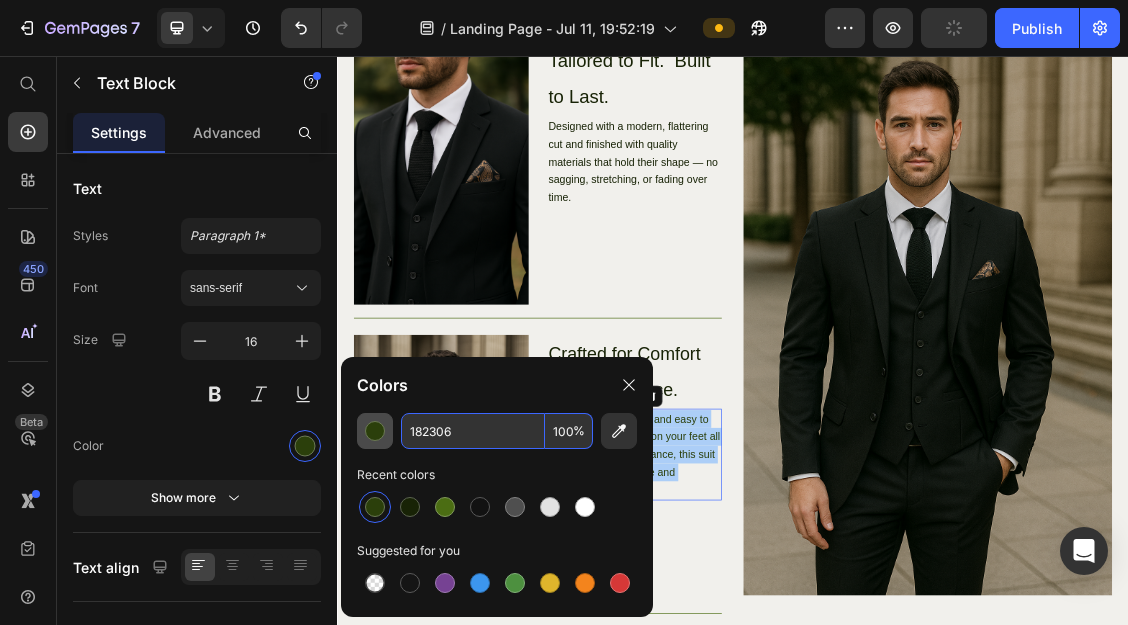 type on "182306" 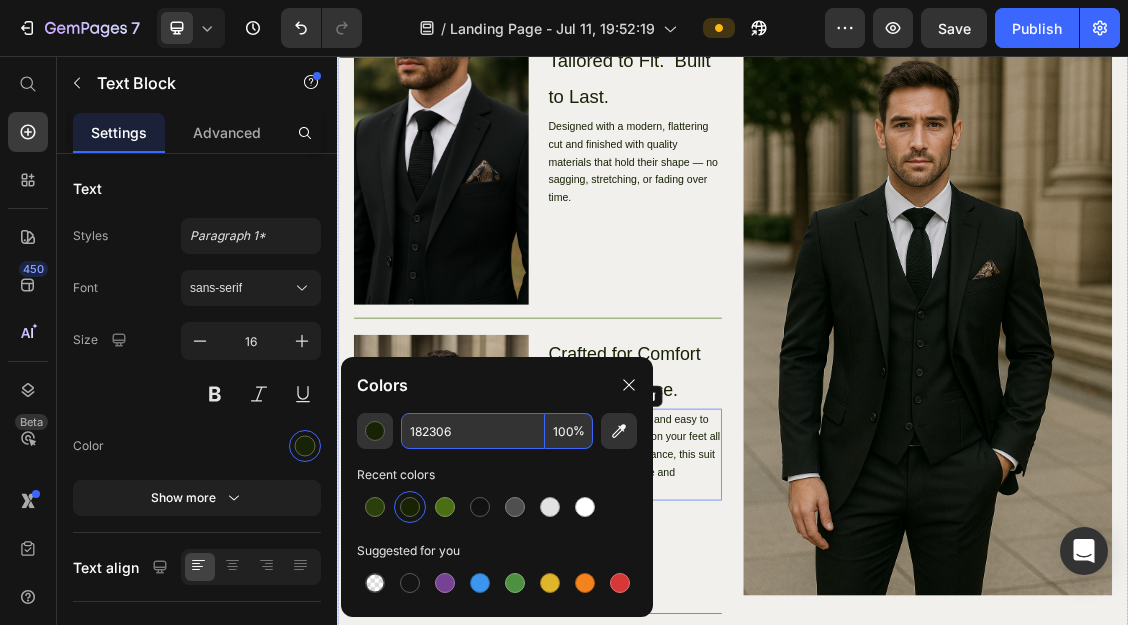 click on "Image Tailored to Fit.  Built to Last. Heading Designed with a modern, flattering cut and finished with quality materials that hold their shape — no sagging, stretching, or fading over time. Text Block Row Image Crafted for Comfort and Confidence. Heading Breathable, balanced, and easy to wear. Whether you’re on your feet all day or making an entrance, this suit keeps you comfortable and composed.. Text Block   0 Row Image Fits Your Life. Not Just the Occassion. Heading Weddings, meetings, parties or big interviews — one suit that transitions effortlessly wherever you need to be, without skipping a beat.. Text Block Row Buy Now Button Row Image" at bounding box center (937, 764) 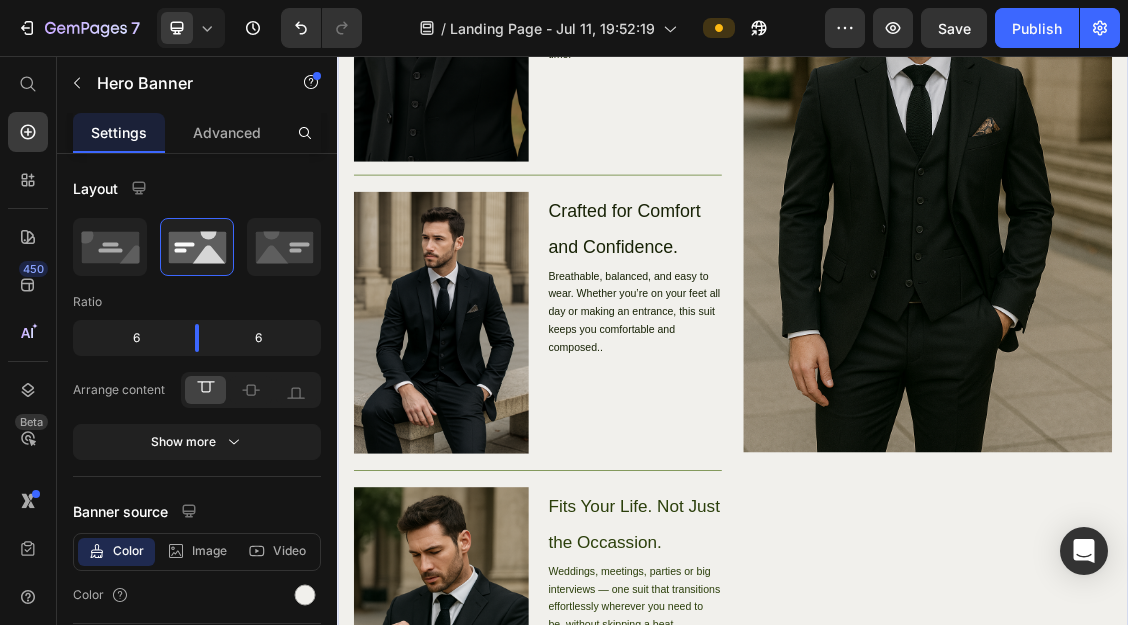 scroll, scrollTop: 1832, scrollLeft: 0, axis: vertical 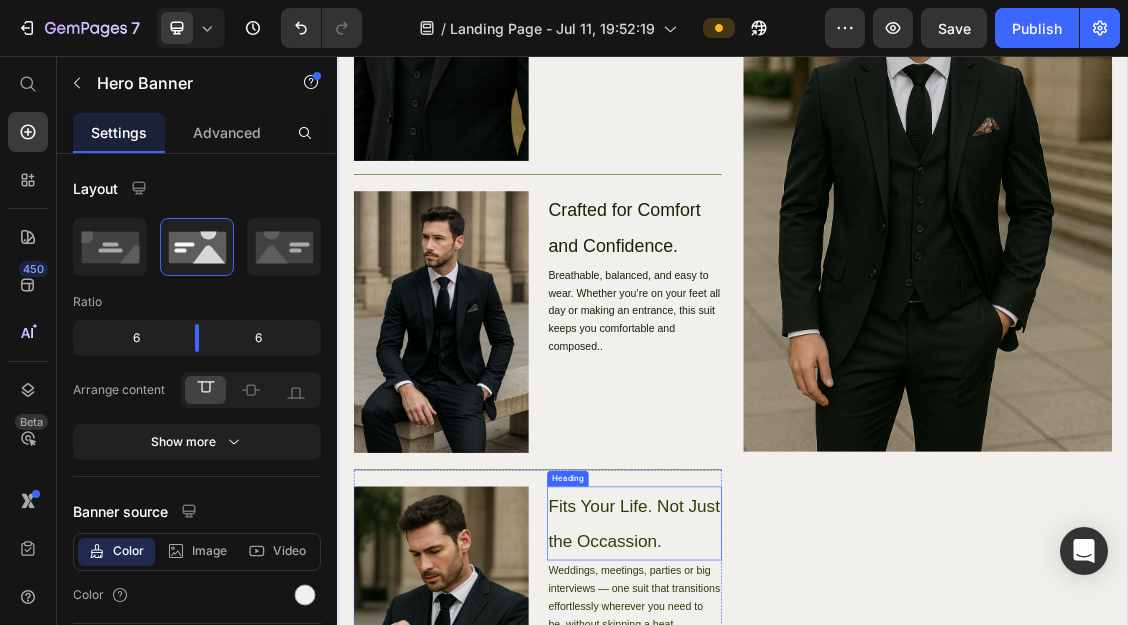 click on "Fits Your Life. Not Just the Occassion." at bounding box center (787, 765) 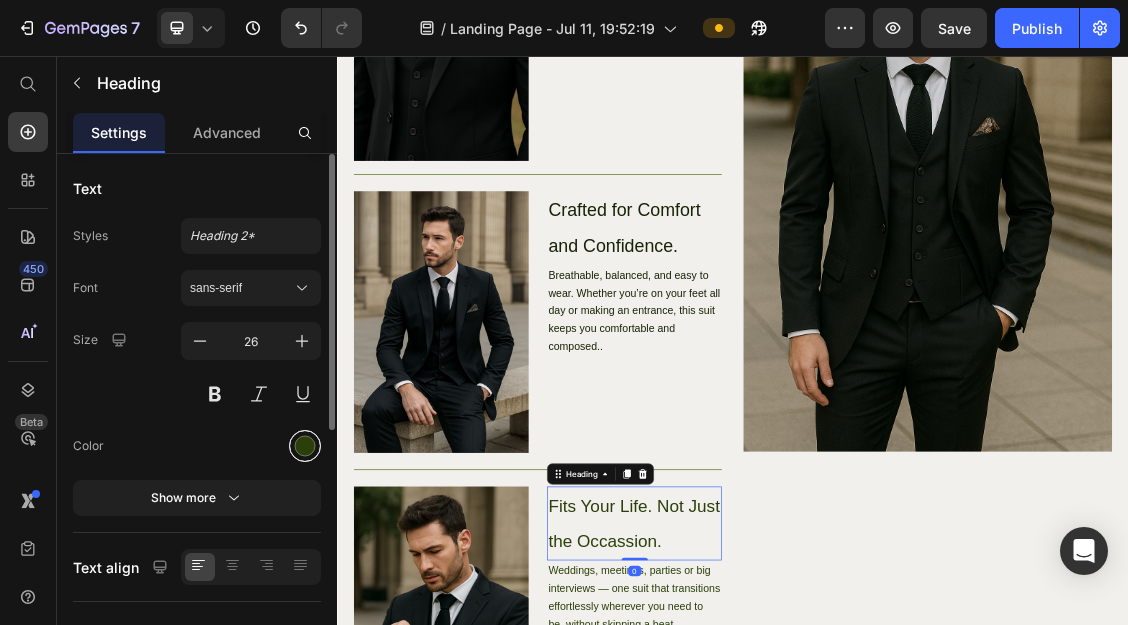 click at bounding box center (305, 446) 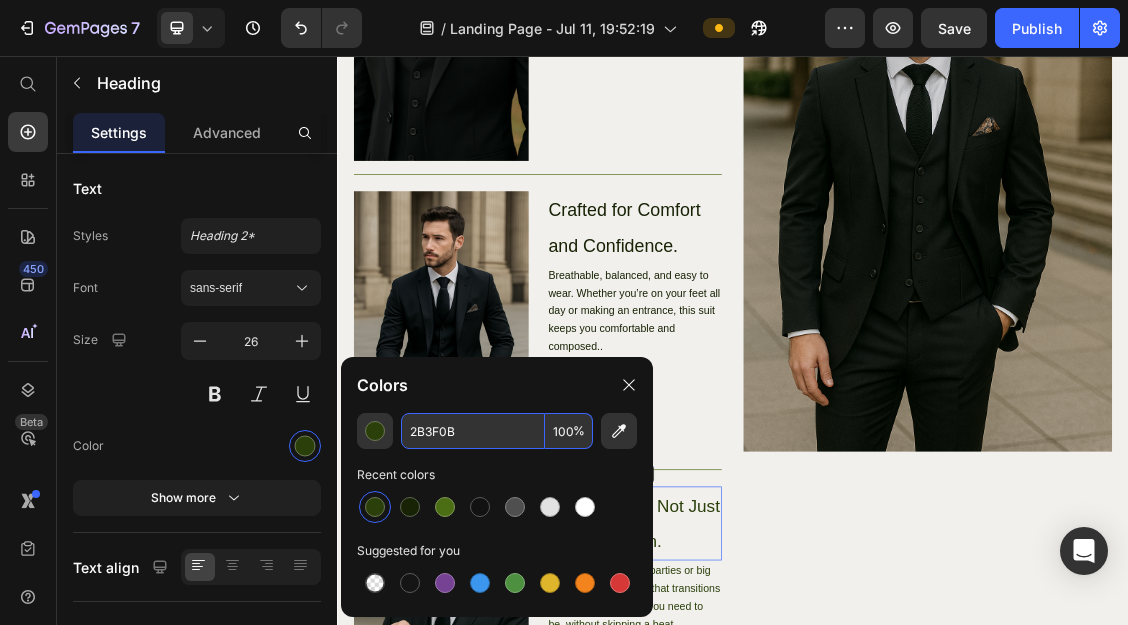 paste on "182306" 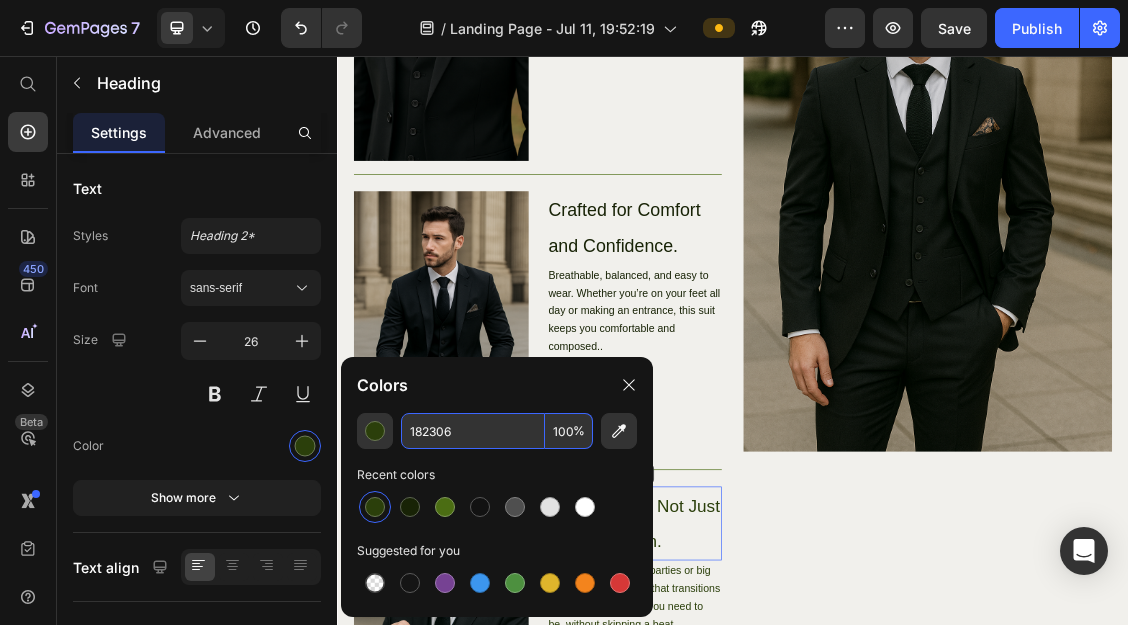 type on "182306" 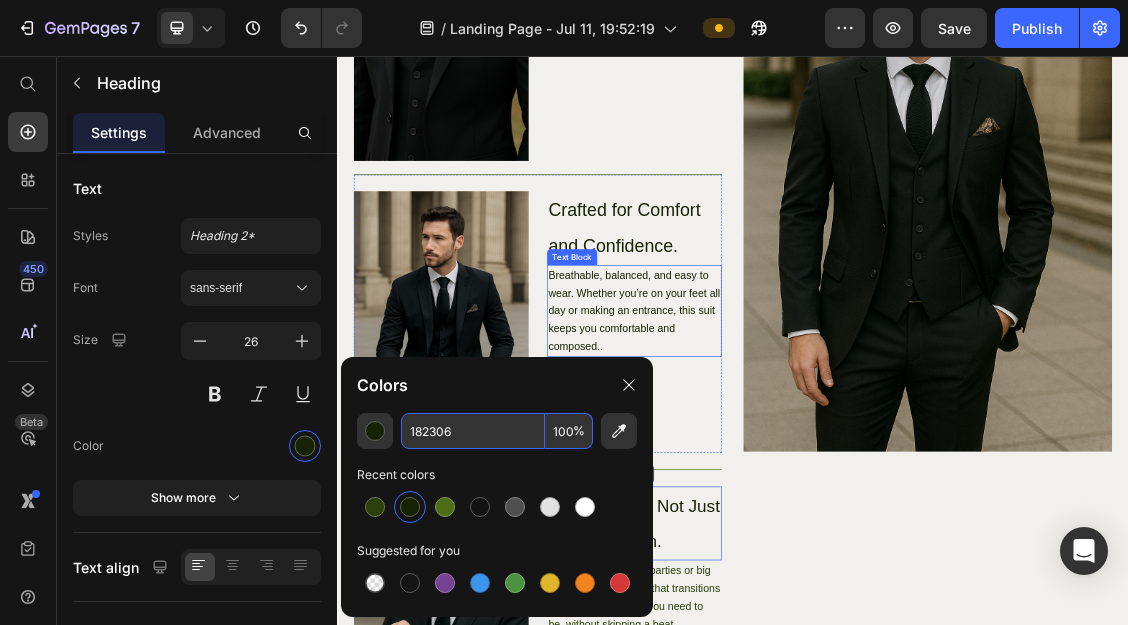 click on "Breathable, balanced, and easy to wear. Whether you’re on your feet all day or making an entrance, this suit keeps you comfortable and composed.." at bounding box center (787, 442) 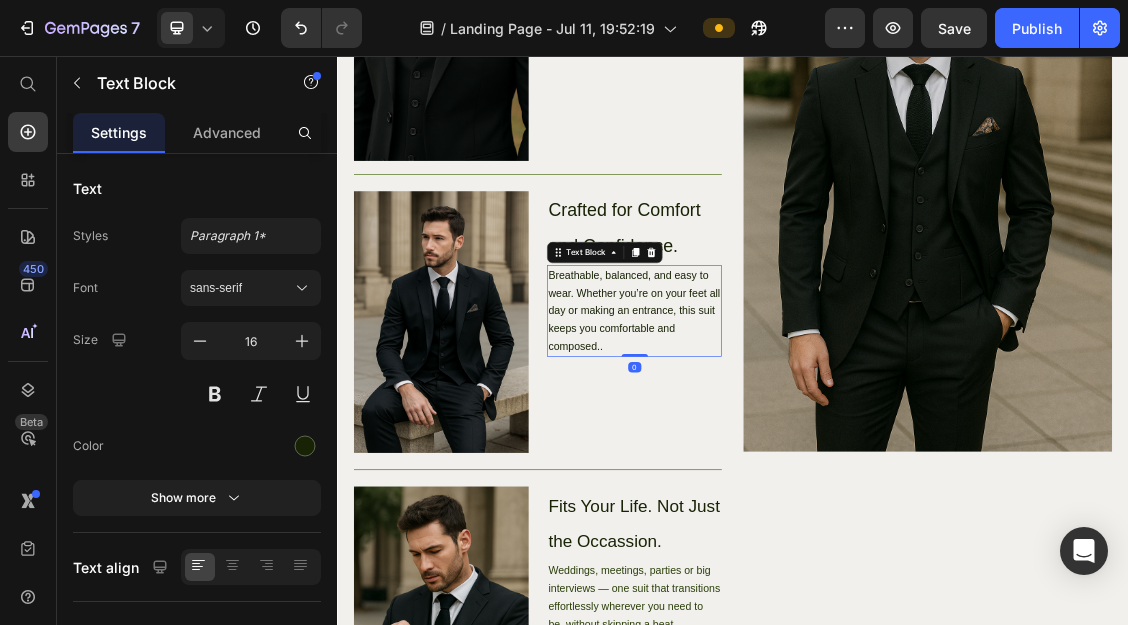 scroll, scrollTop: 2152, scrollLeft: 0, axis: vertical 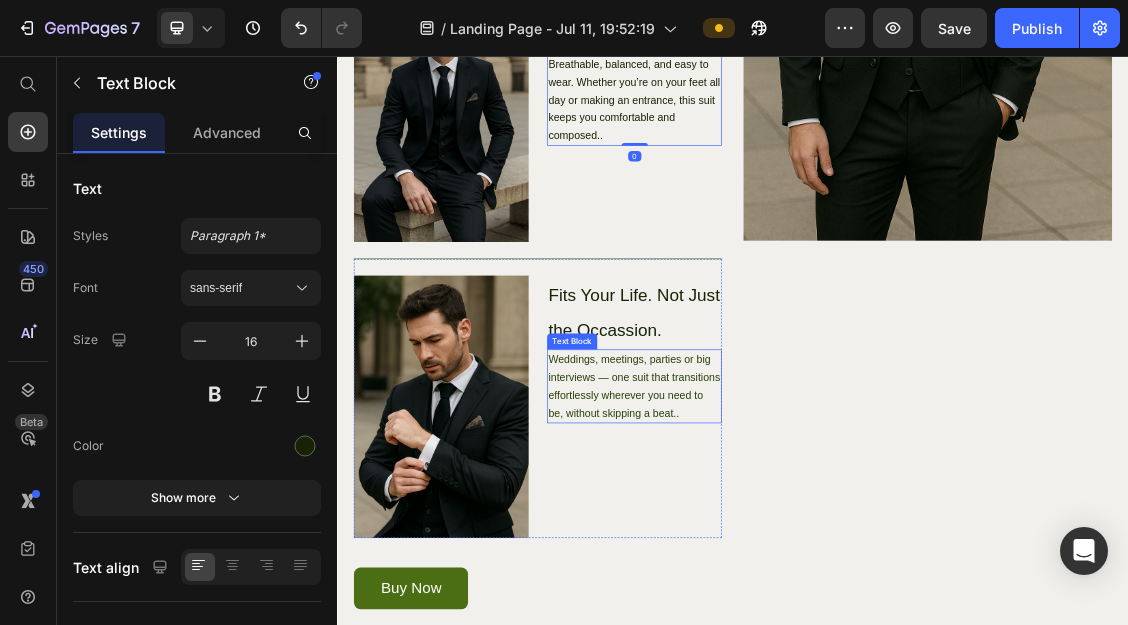 click on "Weddings, meetings, parties or big interviews — one suit that transitions effortlessly wherever you need to be, without skipping a beat.." at bounding box center [787, 557] 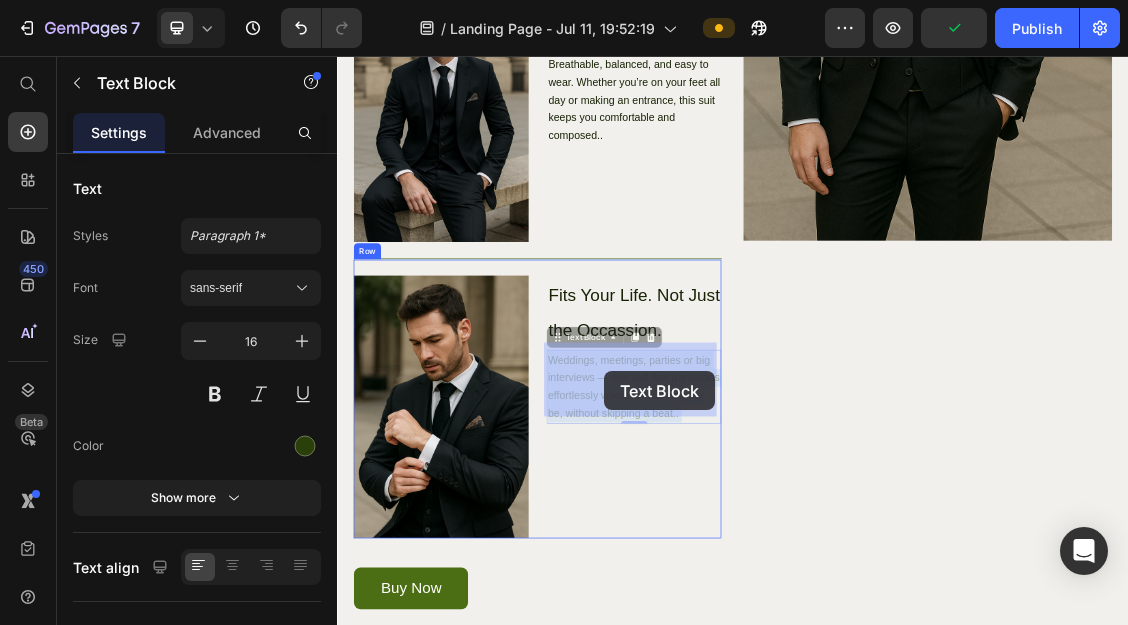 scroll, scrollTop: 2265, scrollLeft: 0, axis: vertical 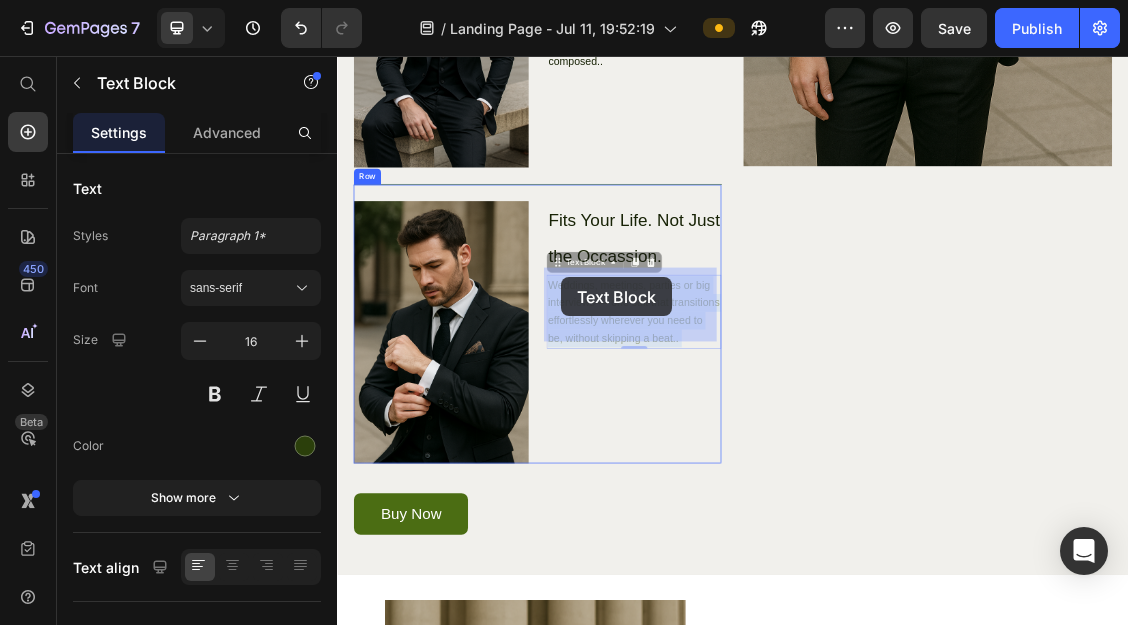 drag, startPoint x: 657, startPoint y: 502, endPoint x: 677, endPoint y: 391, distance: 112.78741 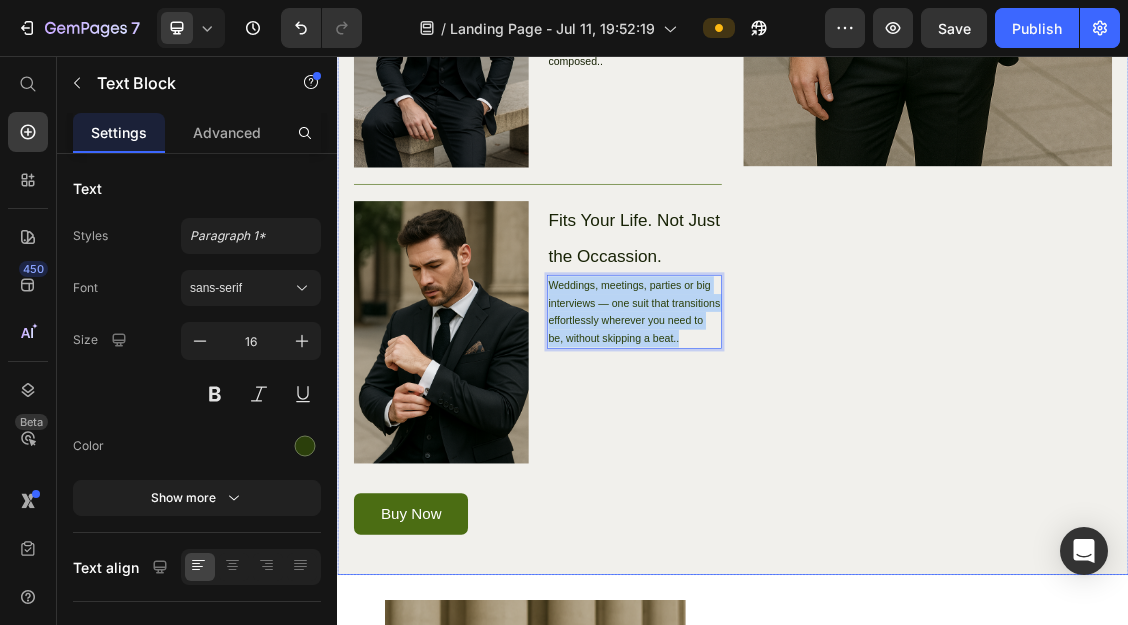 drag, startPoint x: 656, startPoint y: 387, endPoint x: 922, endPoint y: 483, distance: 282.7932 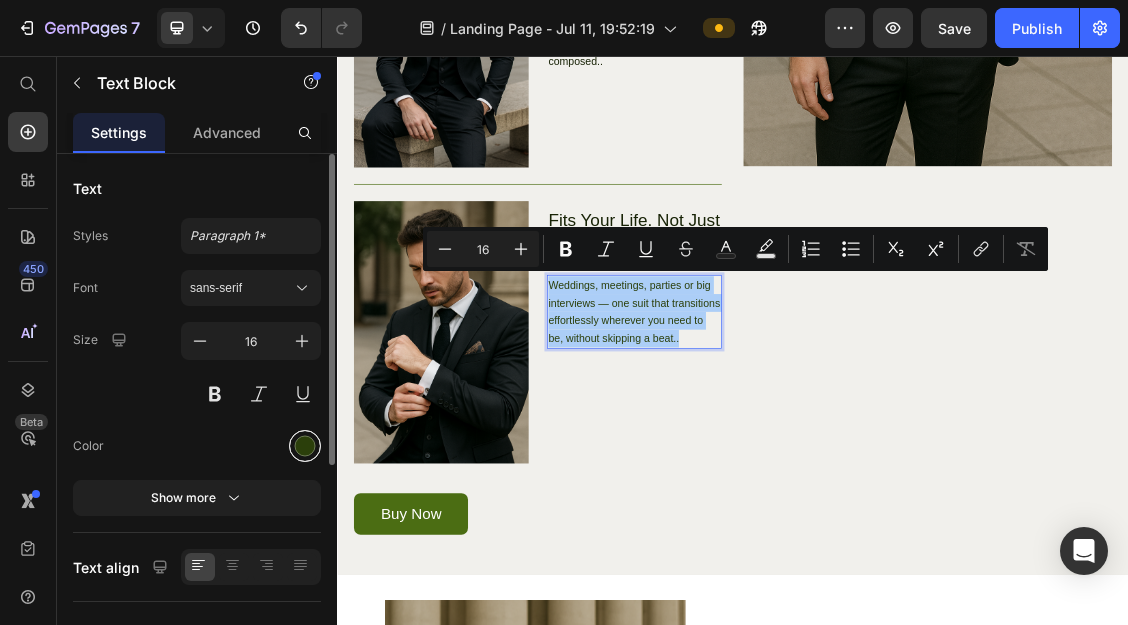 click at bounding box center (305, 446) 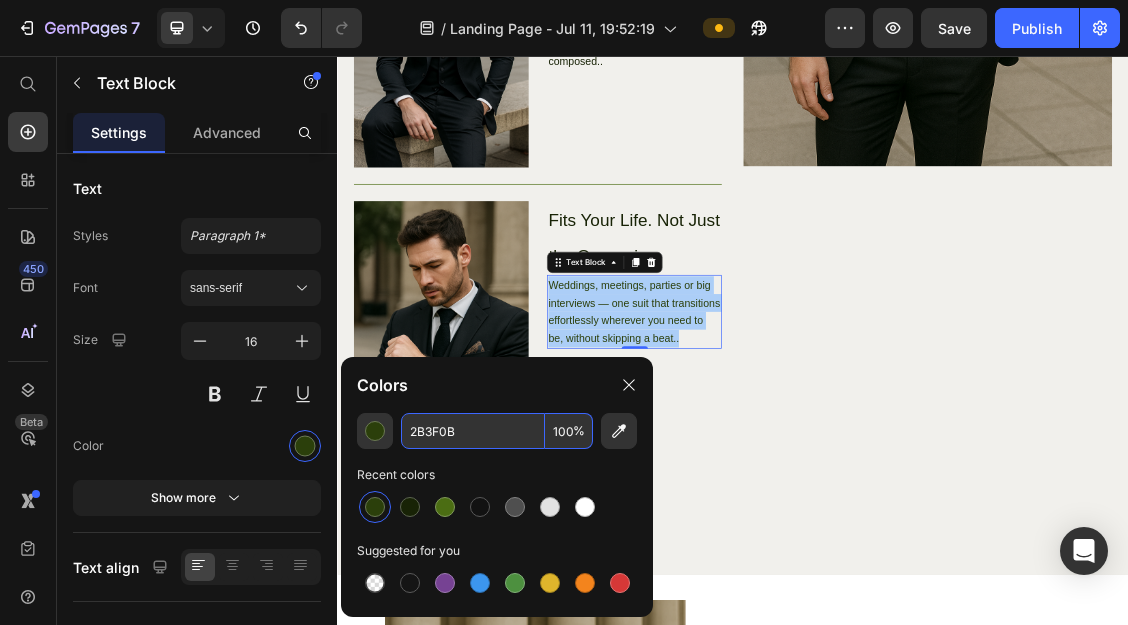 paste on "182306" 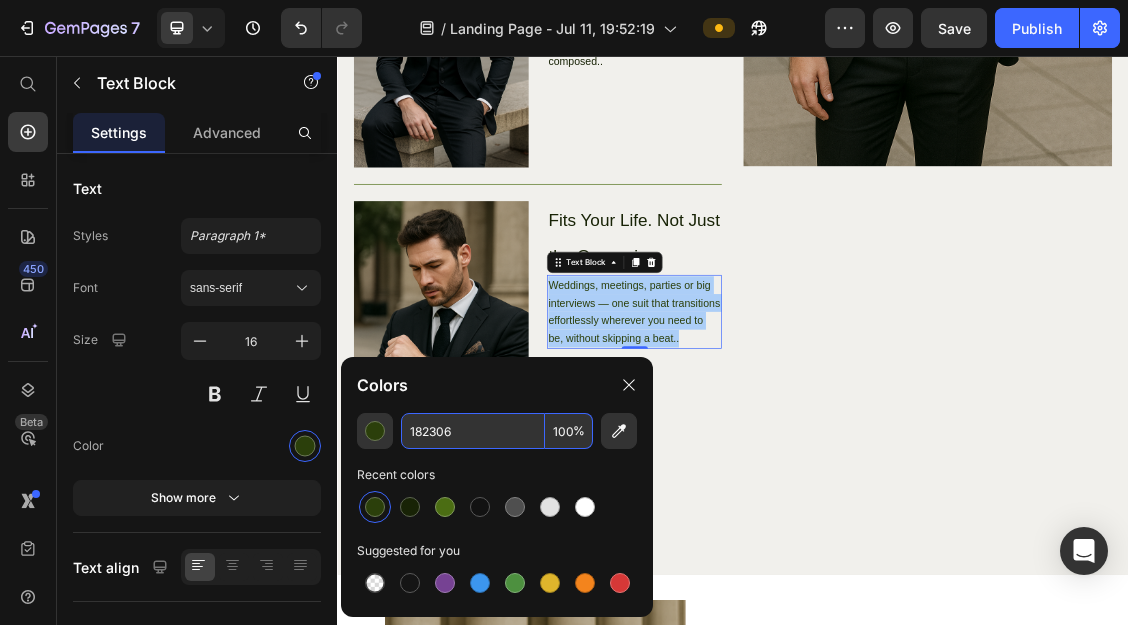 type on "182306" 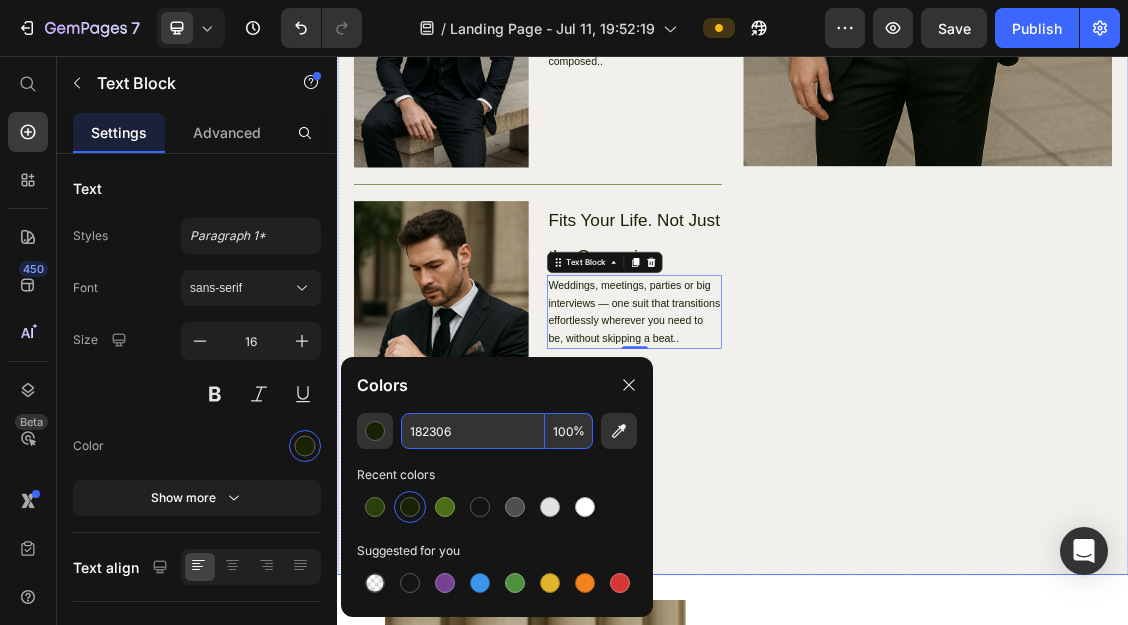 click on "Image" at bounding box center [1232, 83] 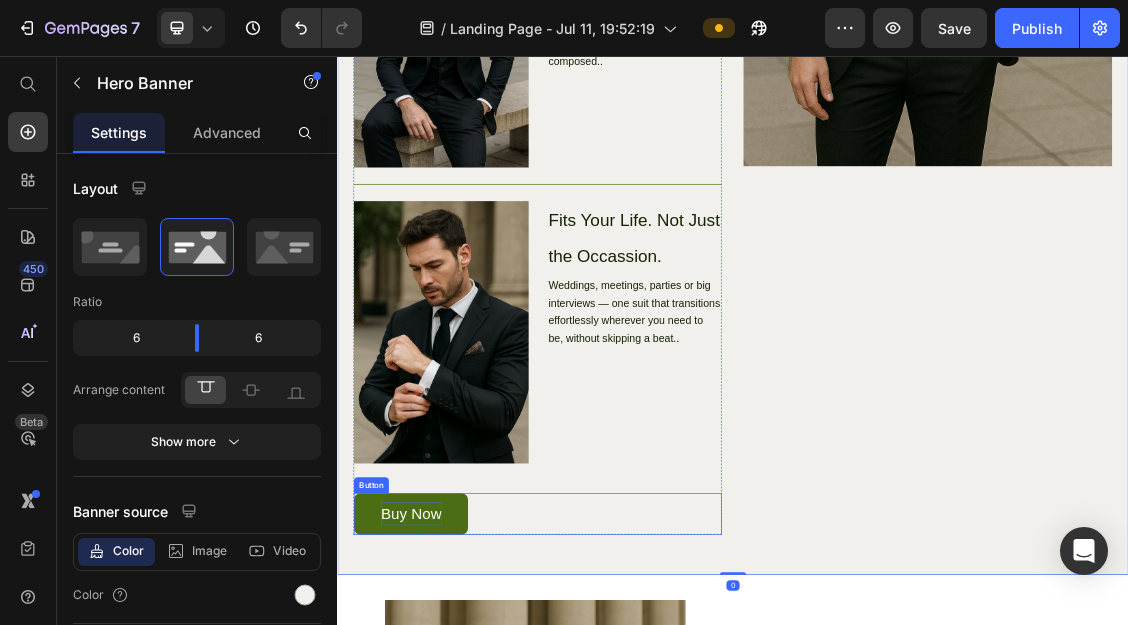 click on "Buy Now" at bounding box center (449, 750) 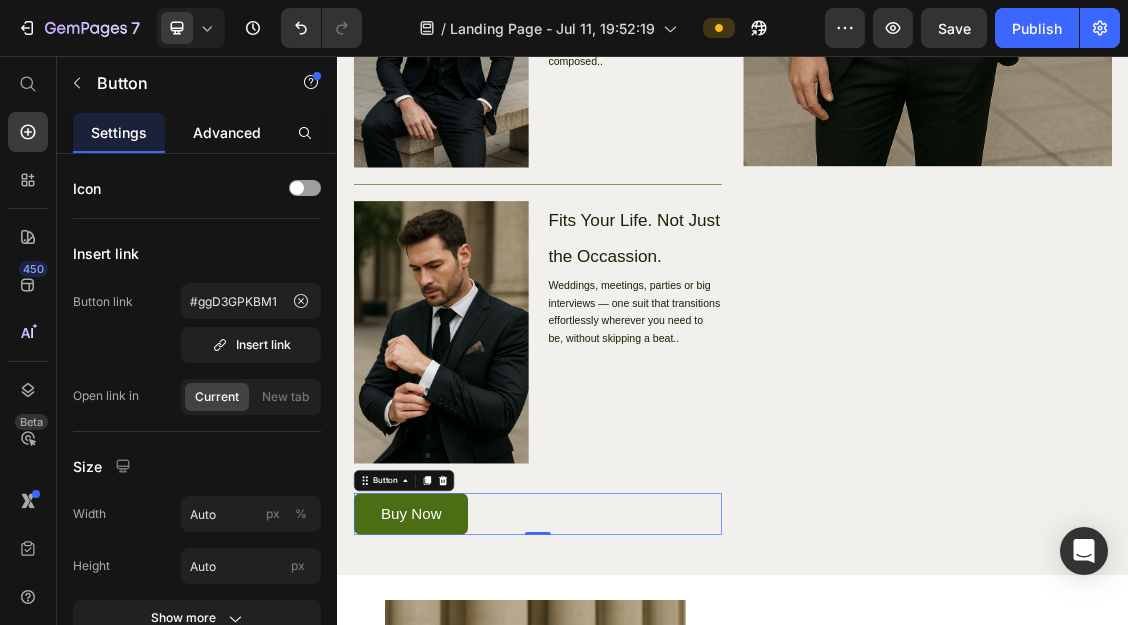 click on "Advanced" at bounding box center [227, 132] 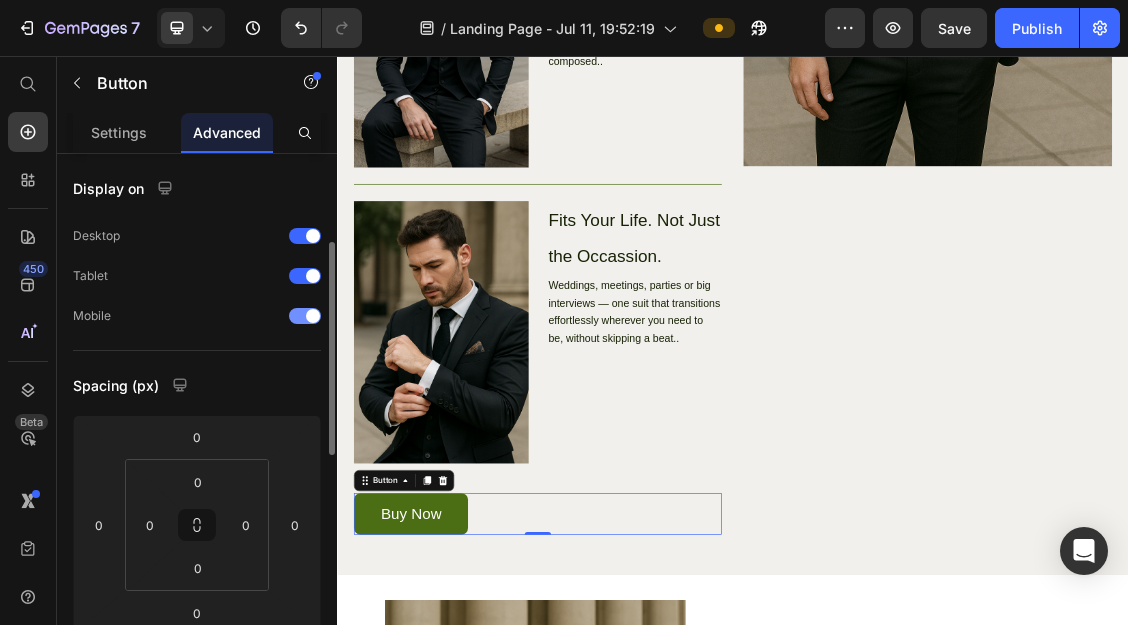 scroll, scrollTop: 777, scrollLeft: 0, axis: vertical 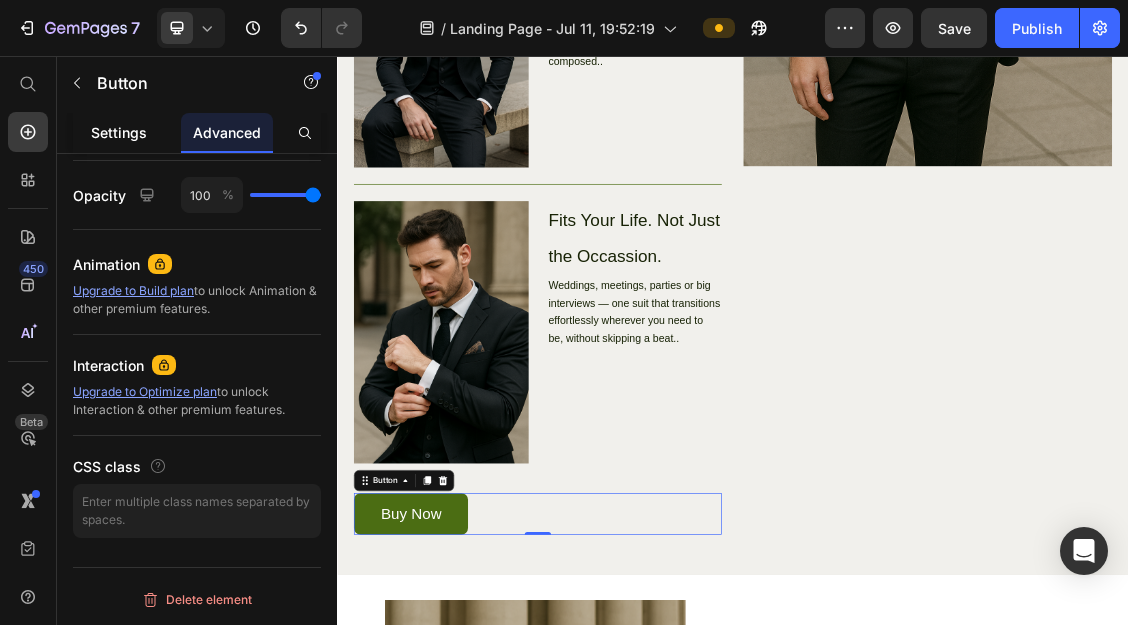 click on "Settings" at bounding box center (119, 132) 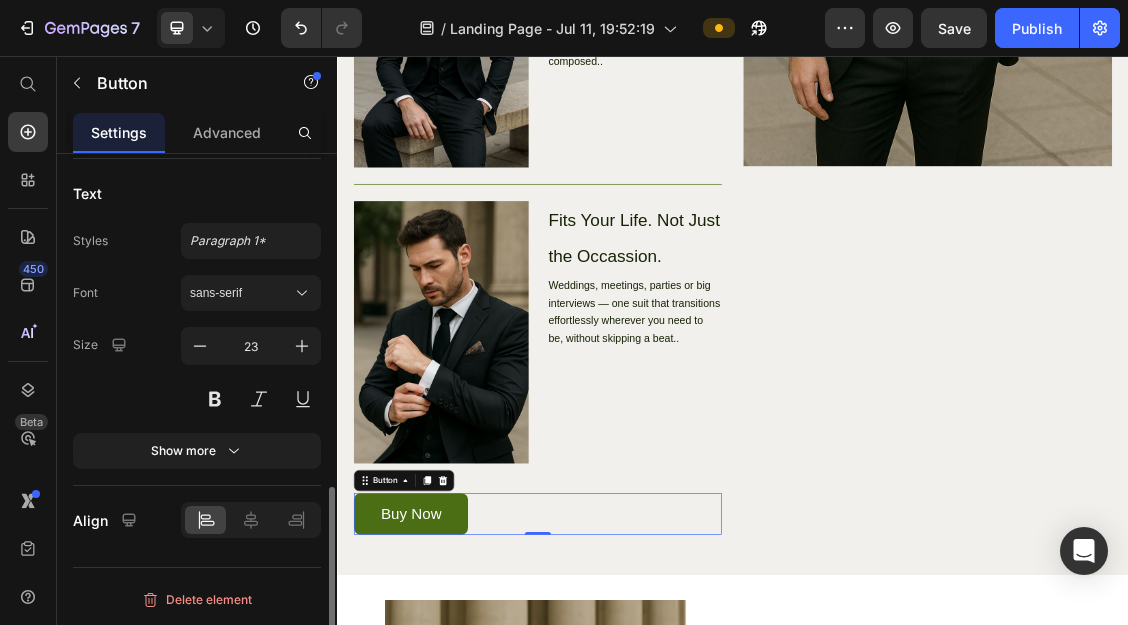 scroll, scrollTop: 952, scrollLeft: 0, axis: vertical 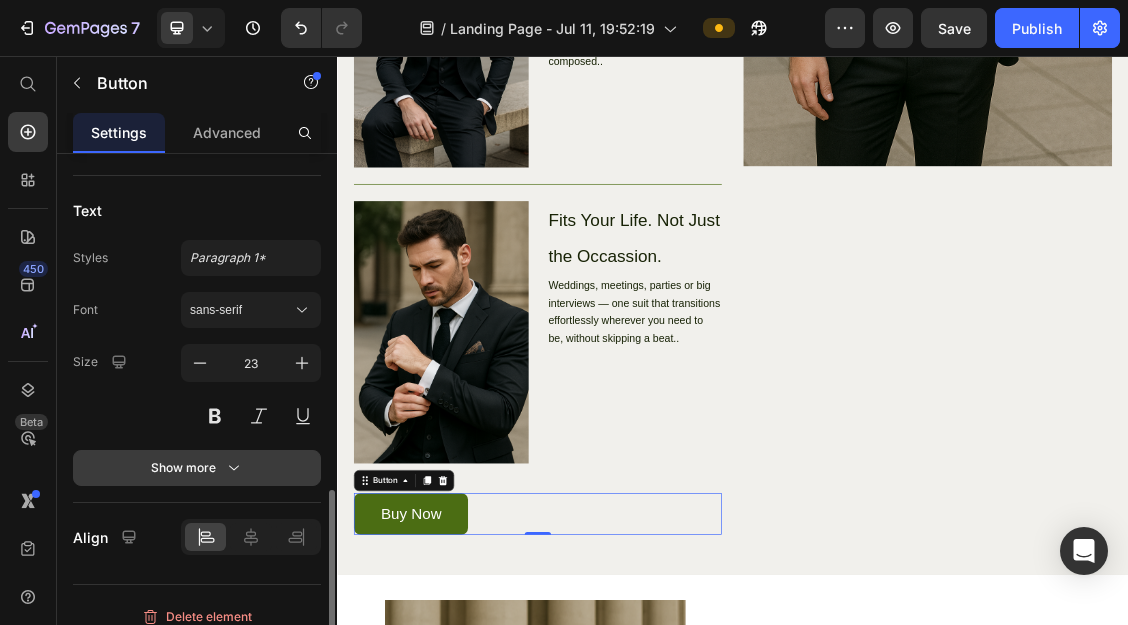 click on "Show more" at bounding box center [197, 468] 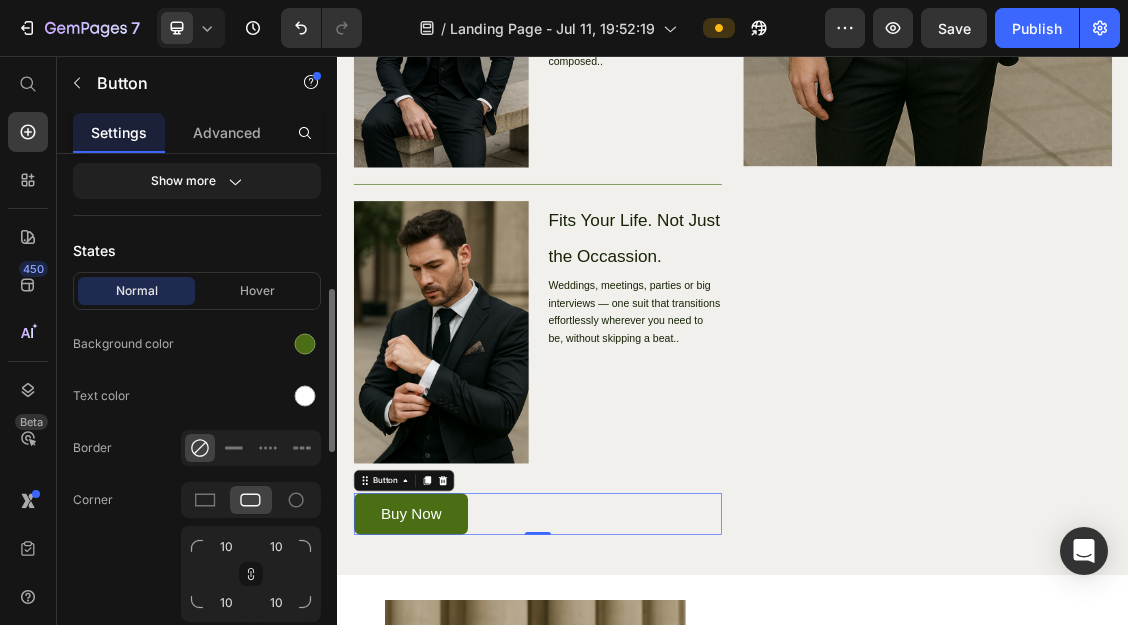 scroll, scrollTop: 432, scrollLeft: 0, axis: vertical 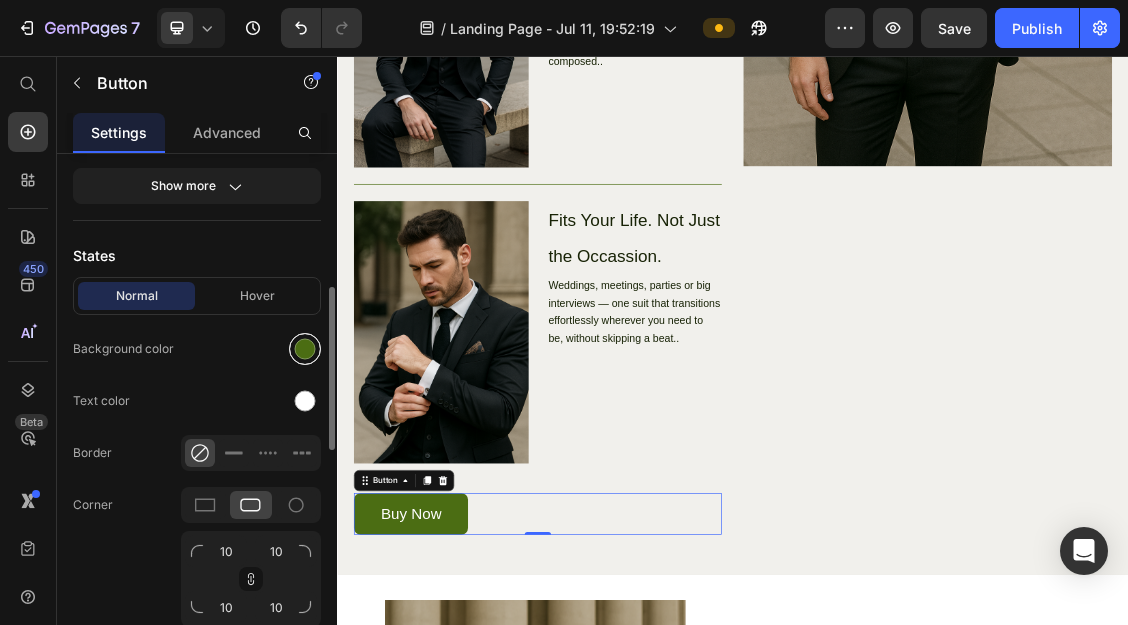 click at bounding box center [305, 349] 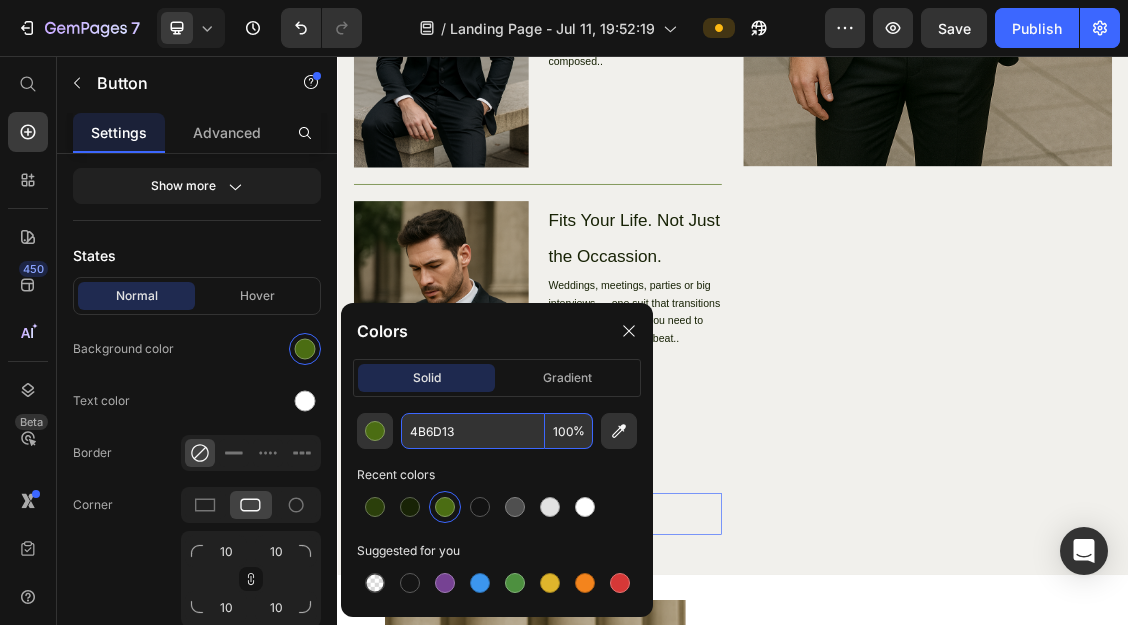 paste on "182306" 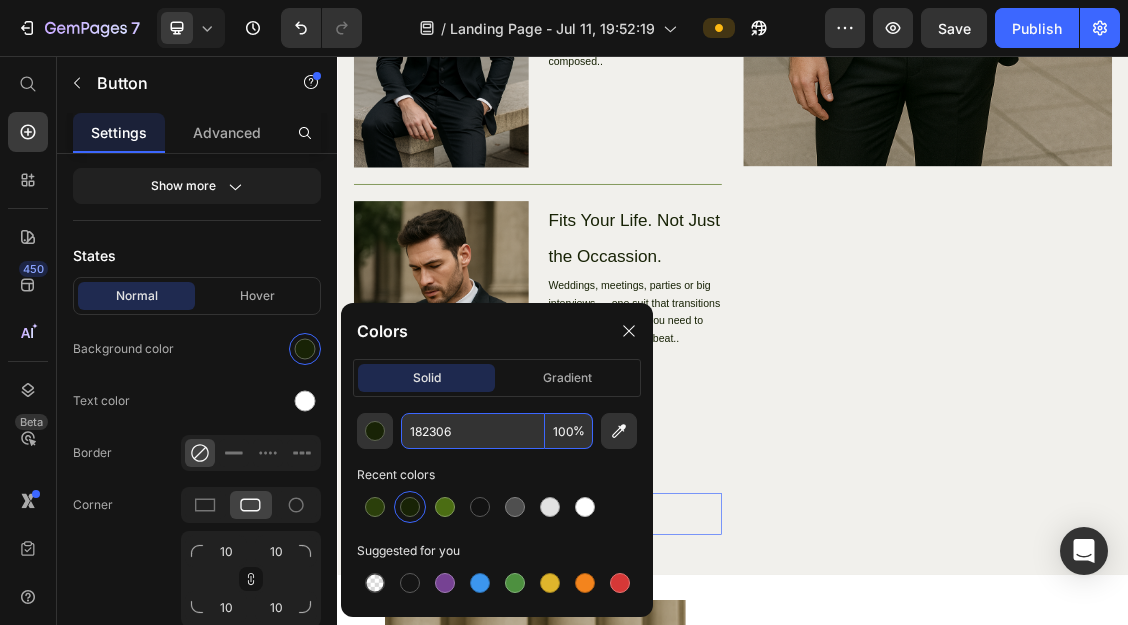 type on "182306" 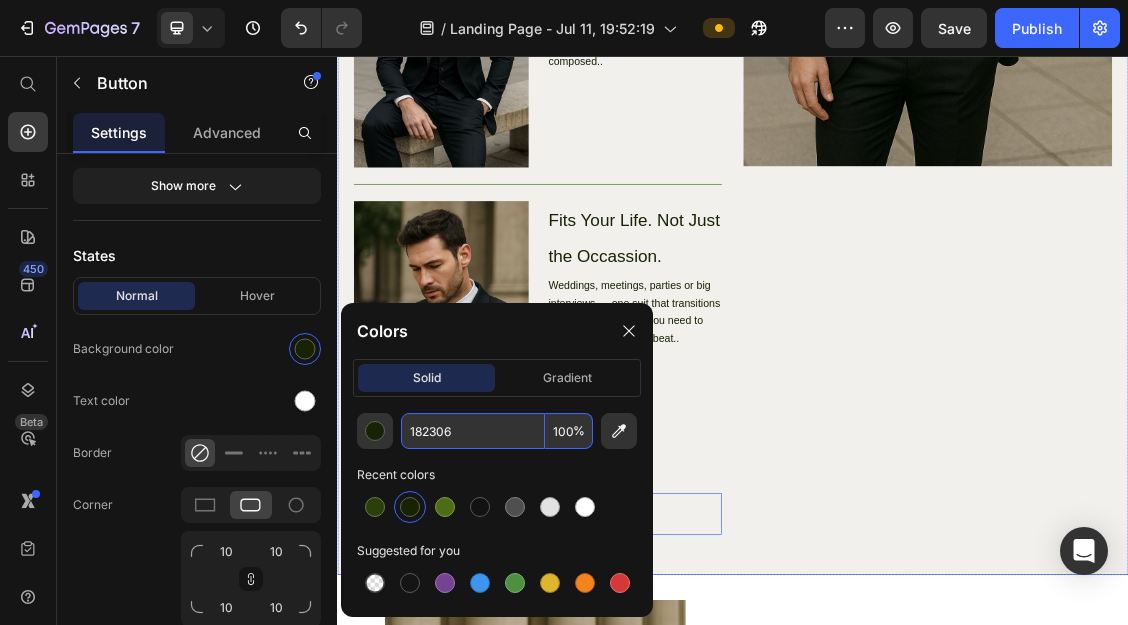 click on "Image Tailored to Fit.  Built to Last. Heading Designed with a modern, flattering cut and finished with quality materials that hold their shape — no sagging, stretching, or fading over time. Text Block Row Image Crafted for Comfort and Confidence. Heading Breathable, balanced, and easy to wear. Whether you’re on your feet all day or making an entrance, this suit keeps you comfortable and composed.. Text Block Row Image Fits Your Life. Not Just the Occassion. Heading Weddings, meetings, parties or big interviews — one suit that transitions effortlessly wherever you need to be, without skipping a beat.. Text Block Row Buy Now Button   0 Row Image" at bounding box center (937, 113) 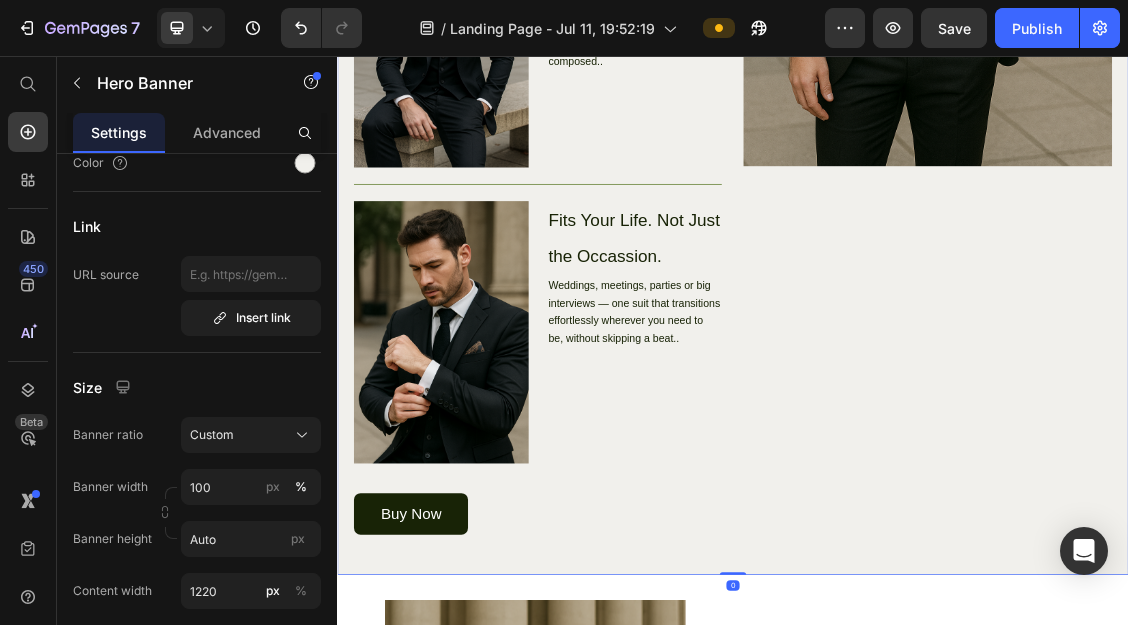 scroll, scrollTop: 0, scrollLeft: 0, axis: both 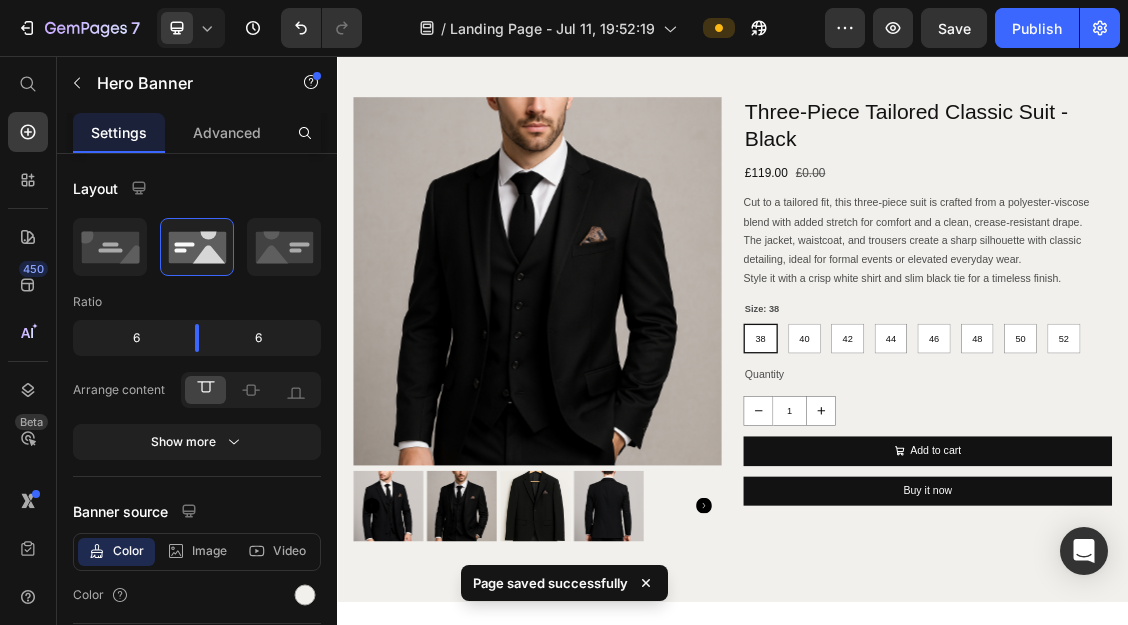 click on "Cut to a tailored fit, this three-piece suit is crafted from a polyester-viscose blend with added stretch for comfort and a clean, crease-resistant drape." at bounding box center [1215, 293] 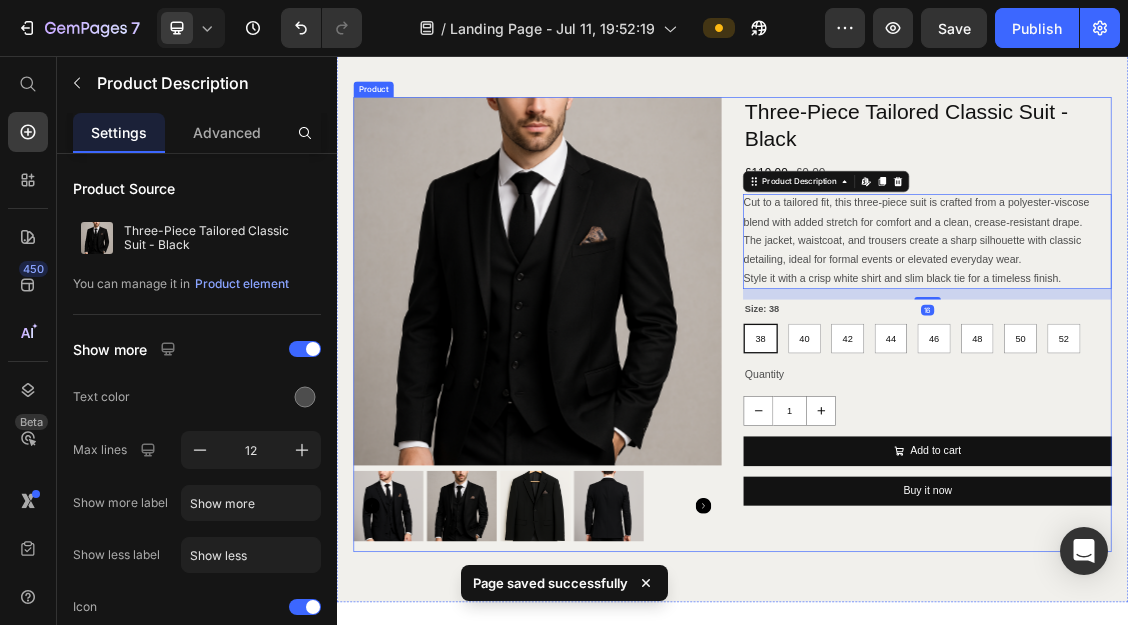 click on "Three-Piece Tailored Classic Suit - Black Product Title £119.00 Product Price £0.00 Product Price Row Cut to a tailored fit, this three-piece suit is crafted from a polyester-viscose blend with added stretch for comfort and a clean, crease-resistant drape.
The jacket, waistcoat, and trousers create a sharp silhouette with classic detailing, ideal for formal events or elevated everyday wear.
Style it with a crisp white shirt and slim black tie for a timeless finish. Product Description   Edit content in Shopify 16 Size: 38 38 38 38 40 40 40 42 42 42 44 44 44 46 46 46 48 48 48 50 50 50 52 52 52 Product Variants & Swatches Quantity Text Block 1 Product Quantity
Add to cart Add to Cart Buy it now Dynamic Checkout" at bounding box center (1232, 462) 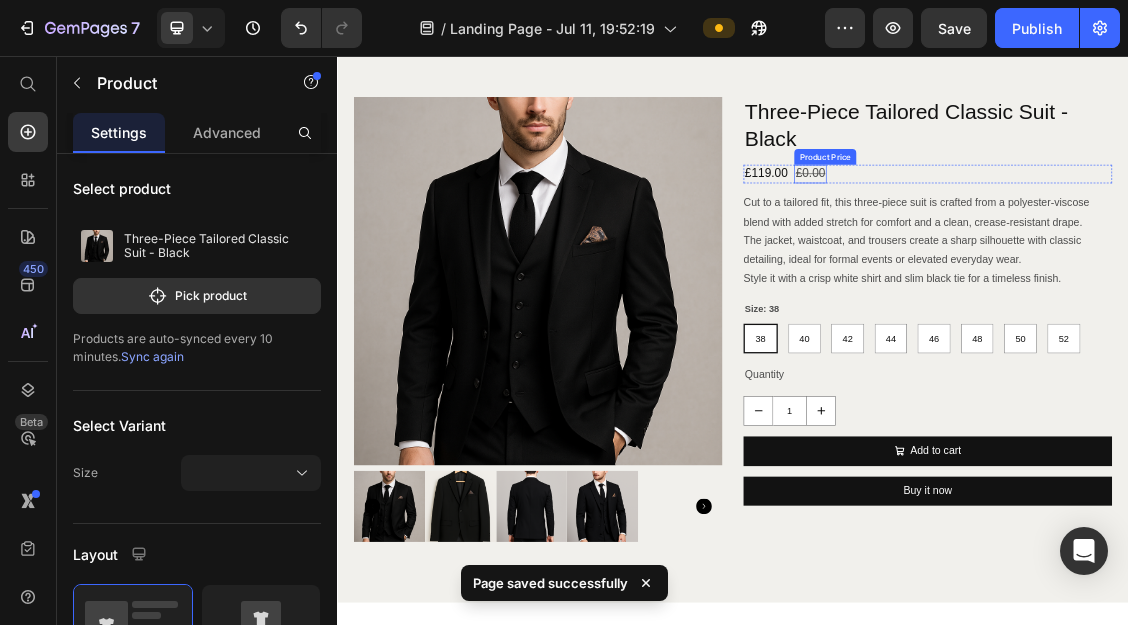 click on "£0.00" at bounding box center (1054, 234) 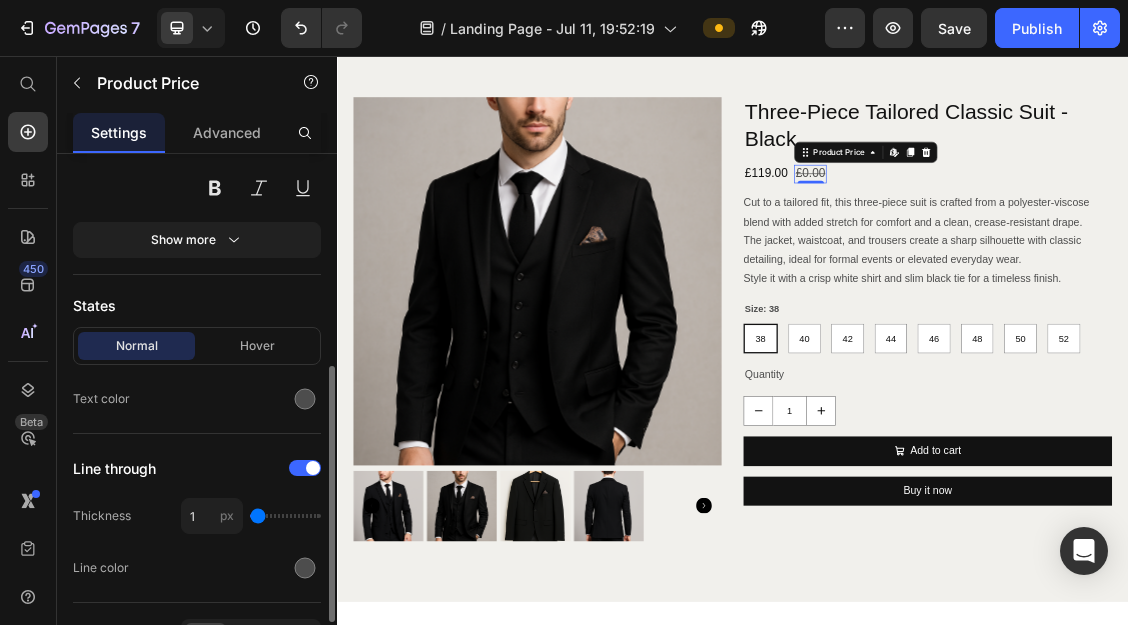 scroll, scrollTop: 557, scrollLeft: 0, axis: vertical 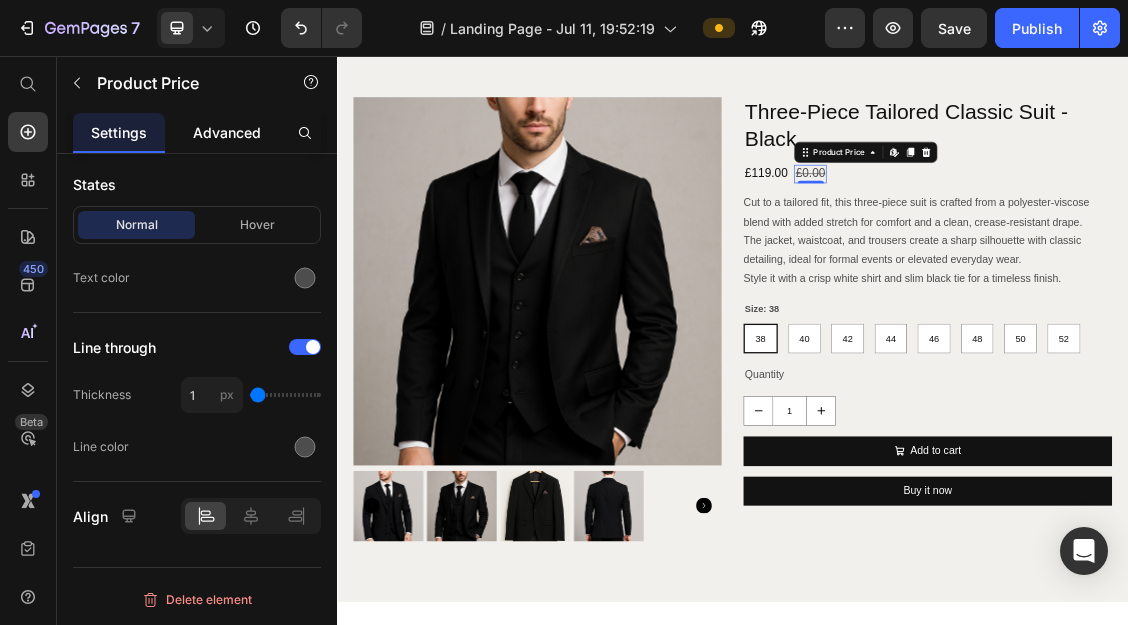 click on "Advanced" at bounding box center [227, 132] 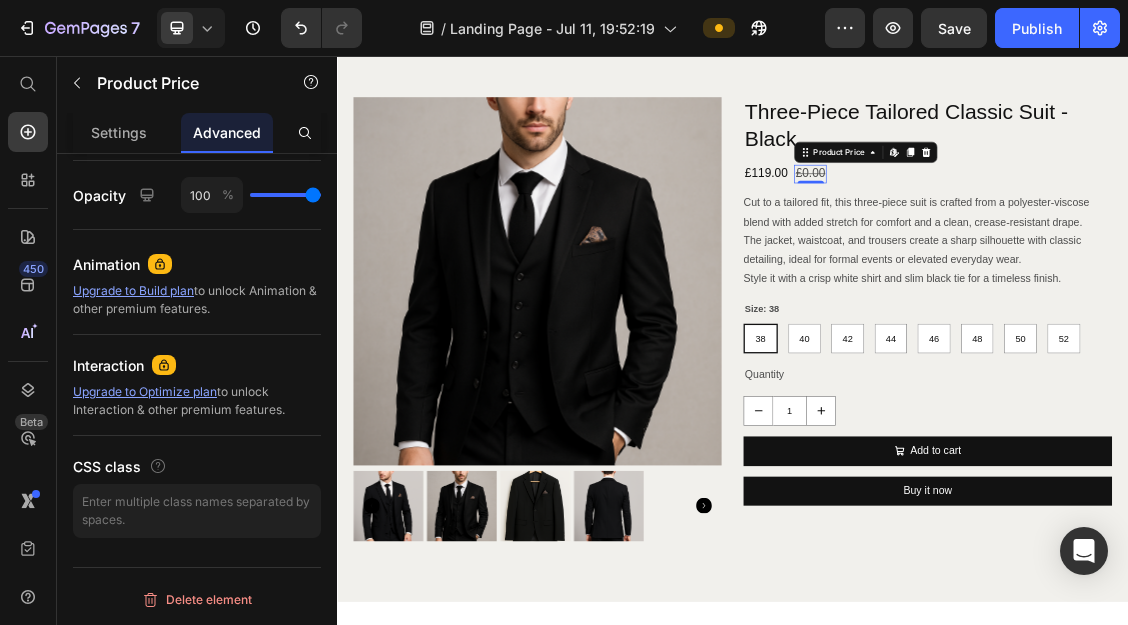 scroll, scrollTop: 0, scrollLeft: 0, axis: both 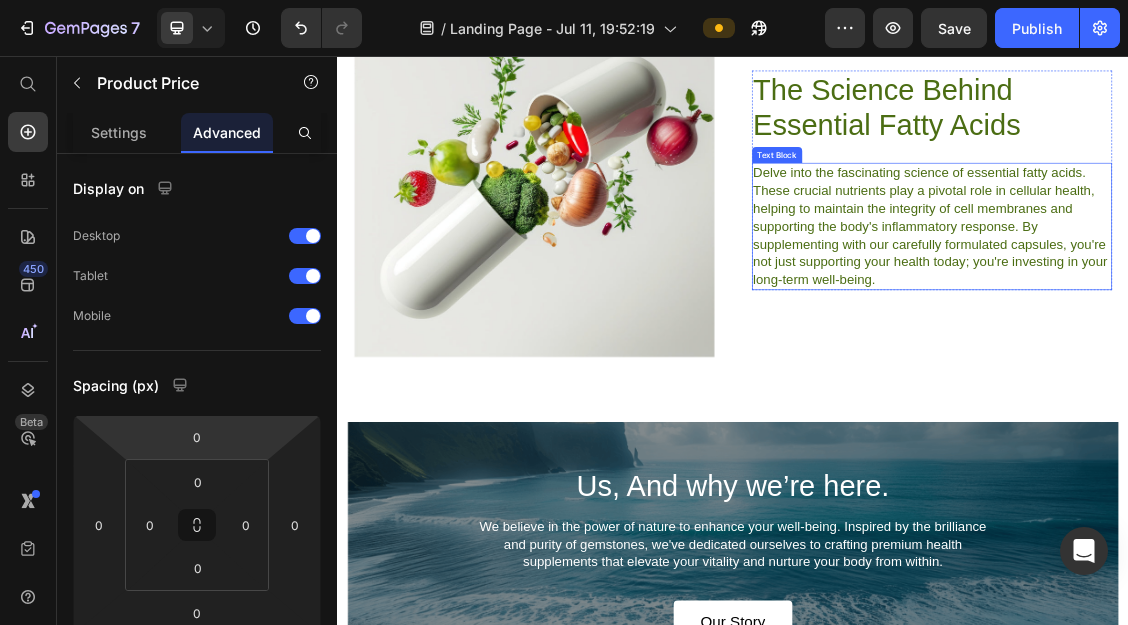 click on "Delve into the fascinating science of essential fatty acids. These crucial nutrients play a pivotal role in cellular health, helping to maintain the integrity of cell membranes and supporting the body's inflammatory response. By supplementing with our carefully formulated capsules, you're not just supporting your health today; you're investing in your long-term well-being." at bounding box center (1239, 314) 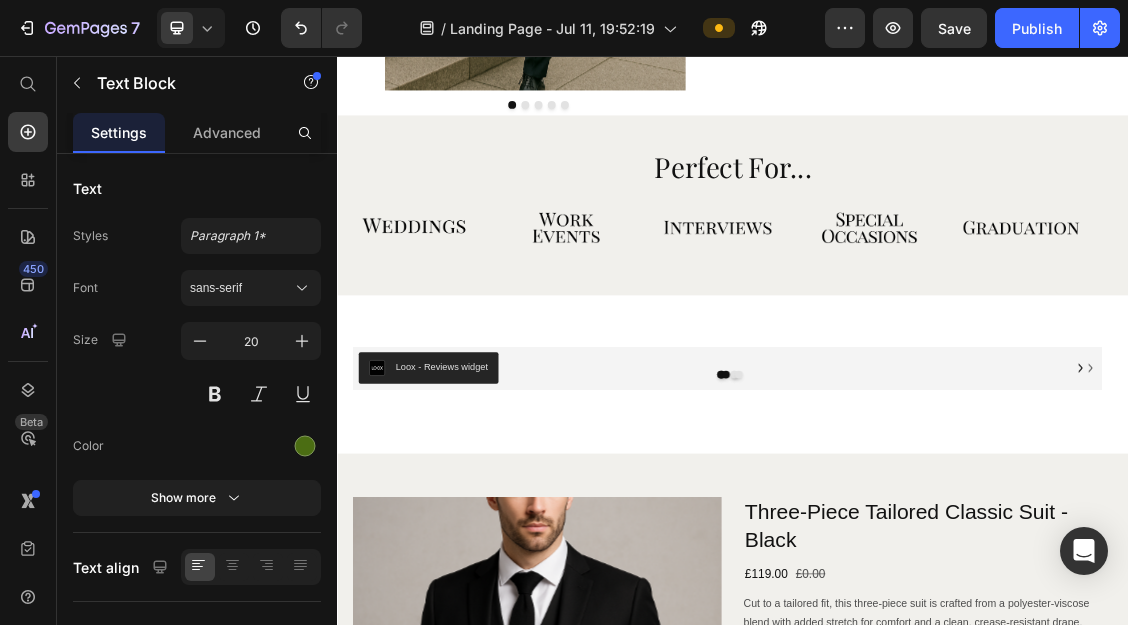 scroll, scrollTop: 3685, scrollLeft: 0, axis: vertical 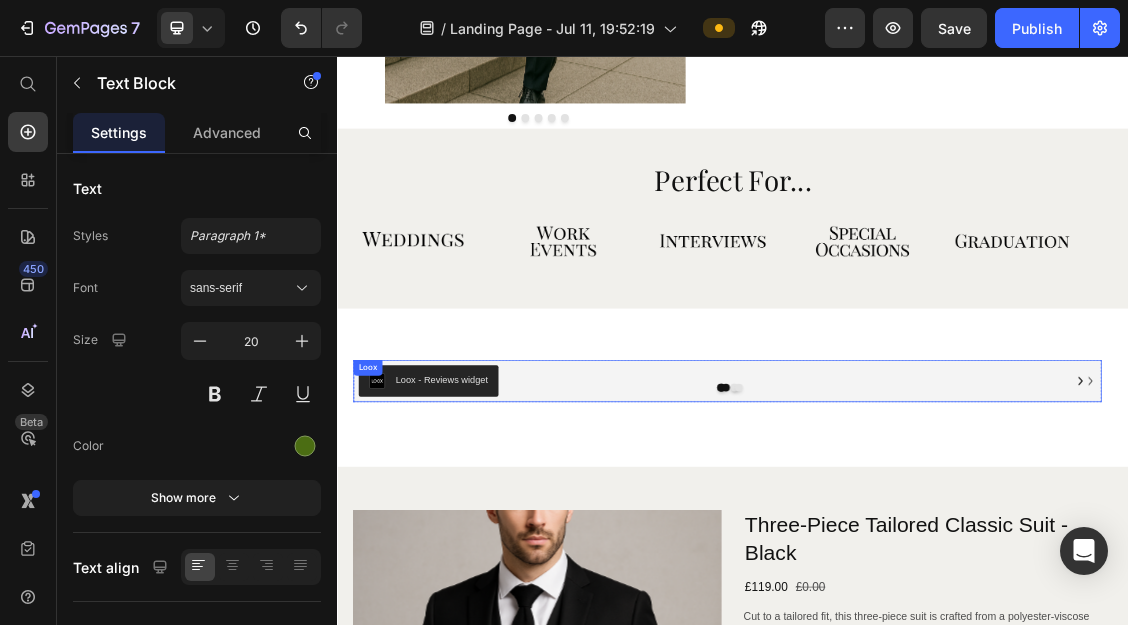 click on "Loox - Reviews widget" at bounding box center (496, 547) 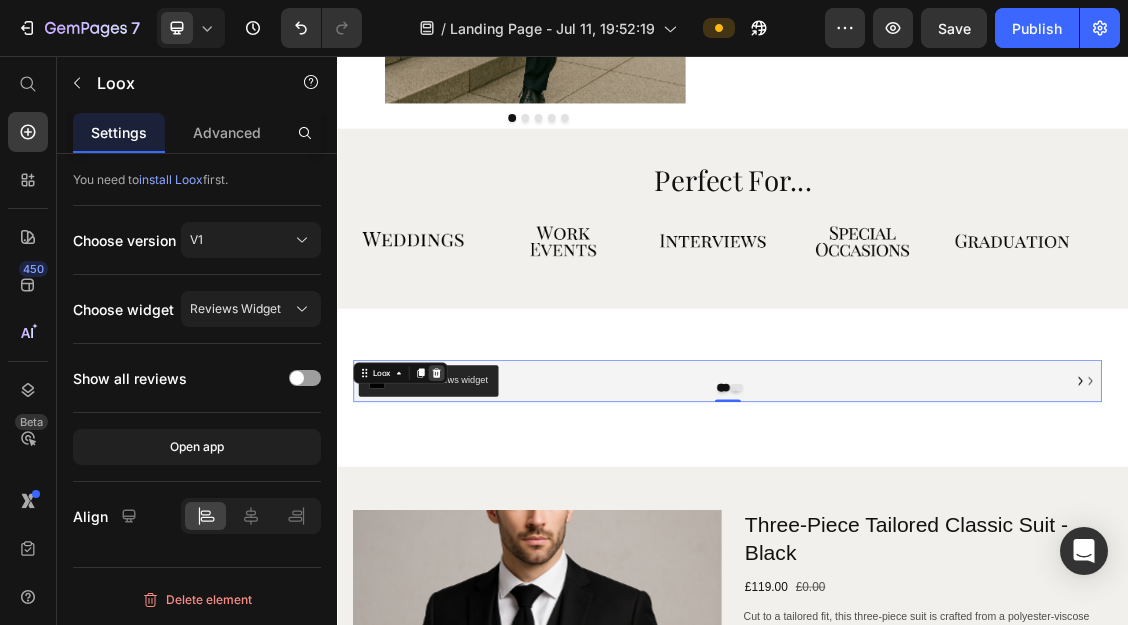 click at bounding box center [488, 537] 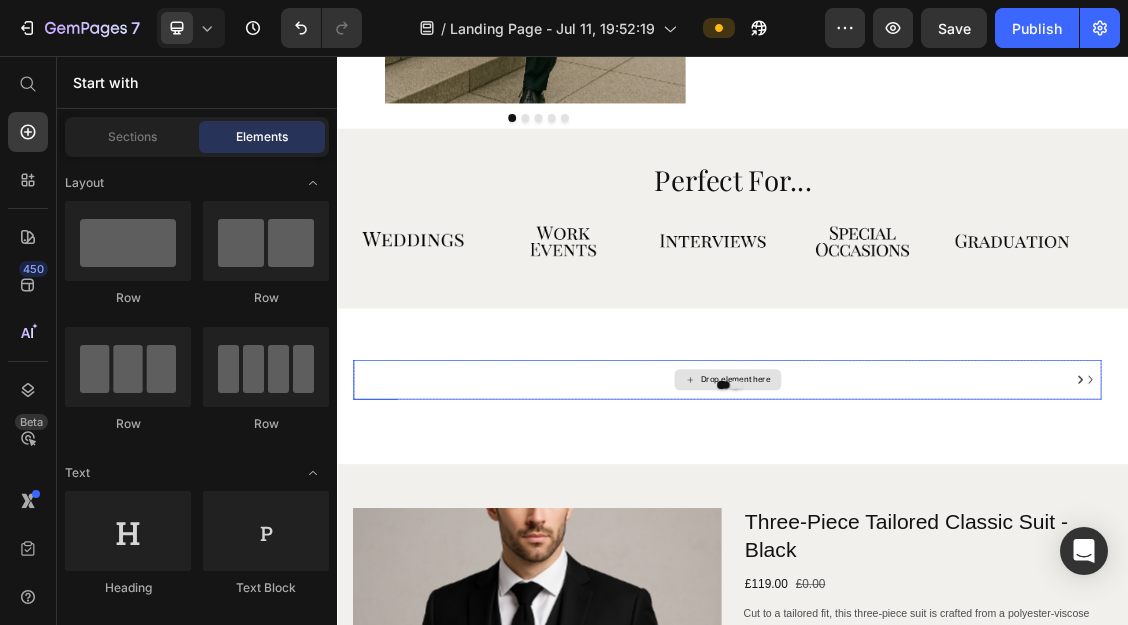 click on "Drop element here" at bounding box center (929, 547) 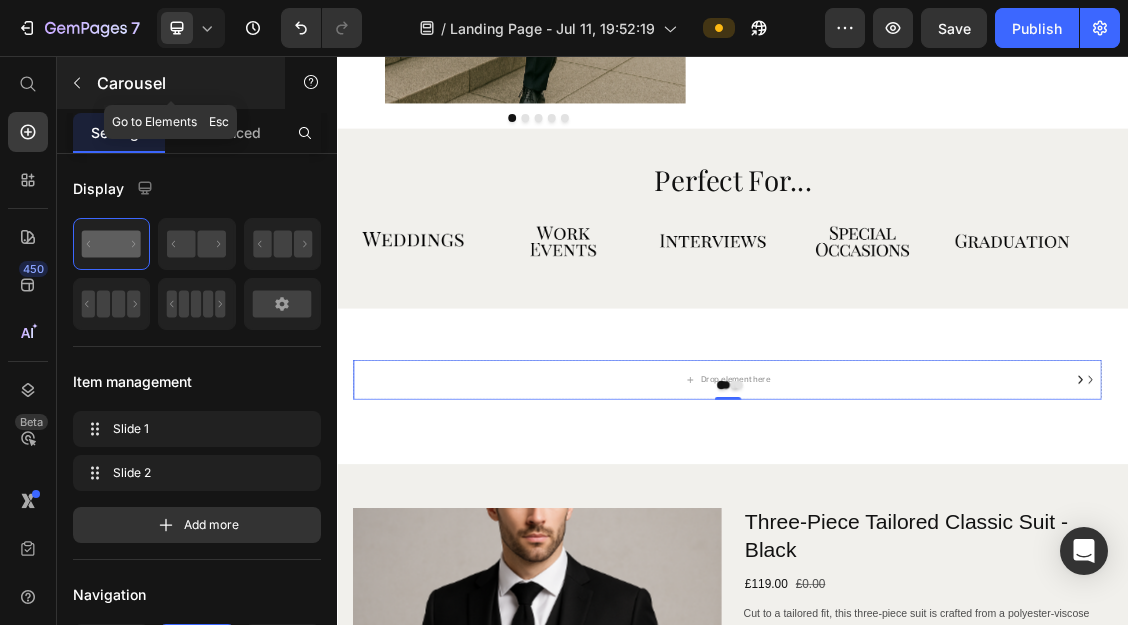 click at bounding box center (77, 83) 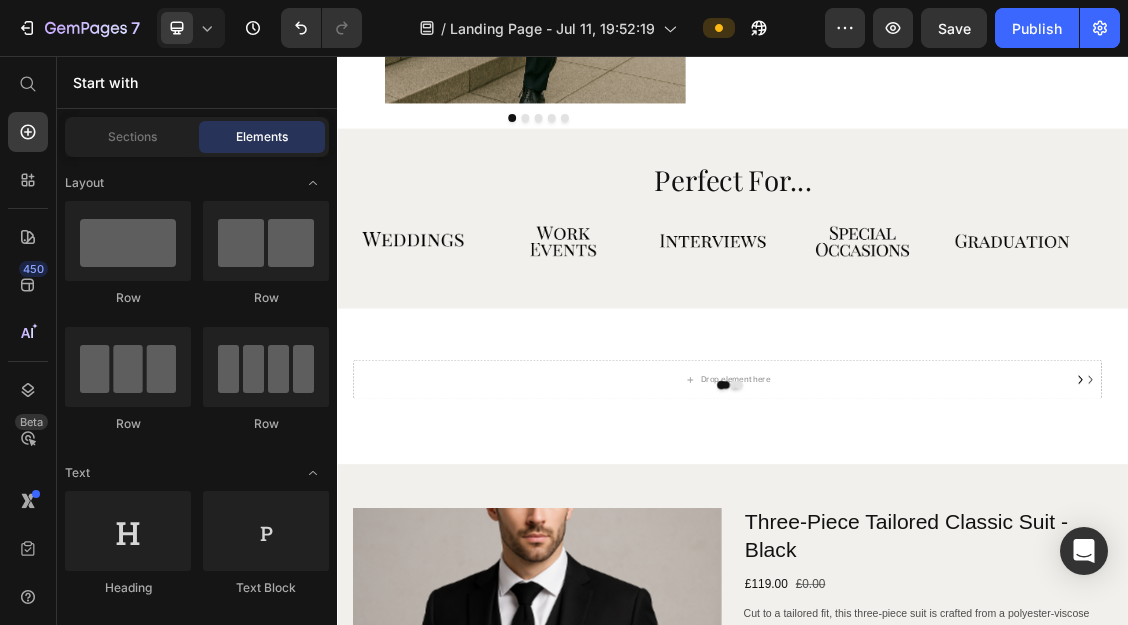 click on "Start with" at bounding box center [197, 82] 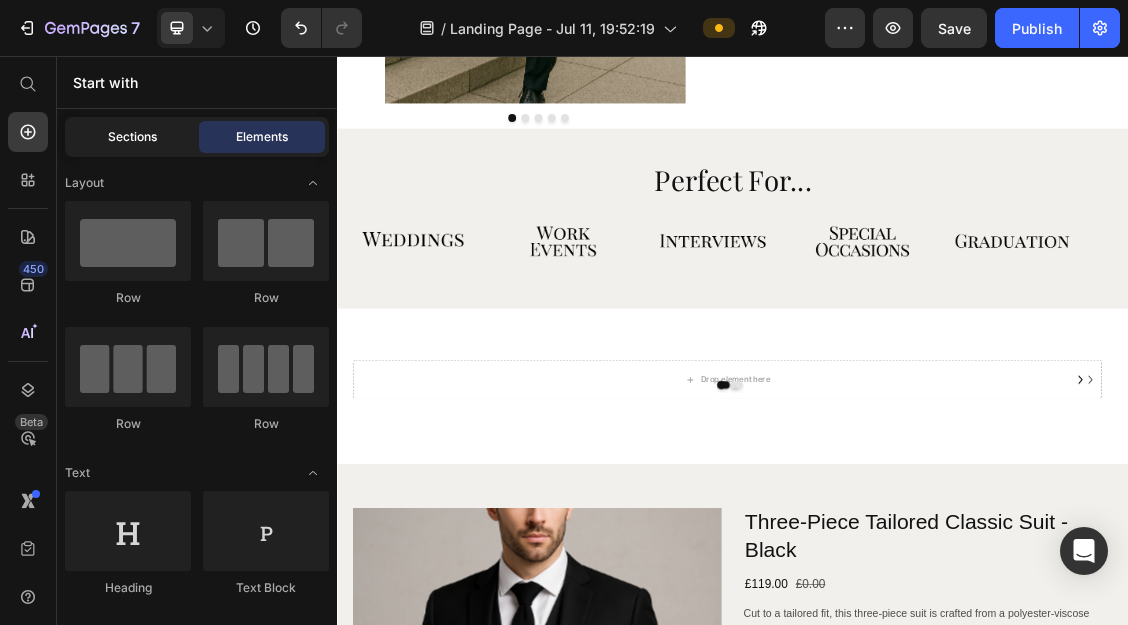 click on "Sections" at bounding box center (132, 137) 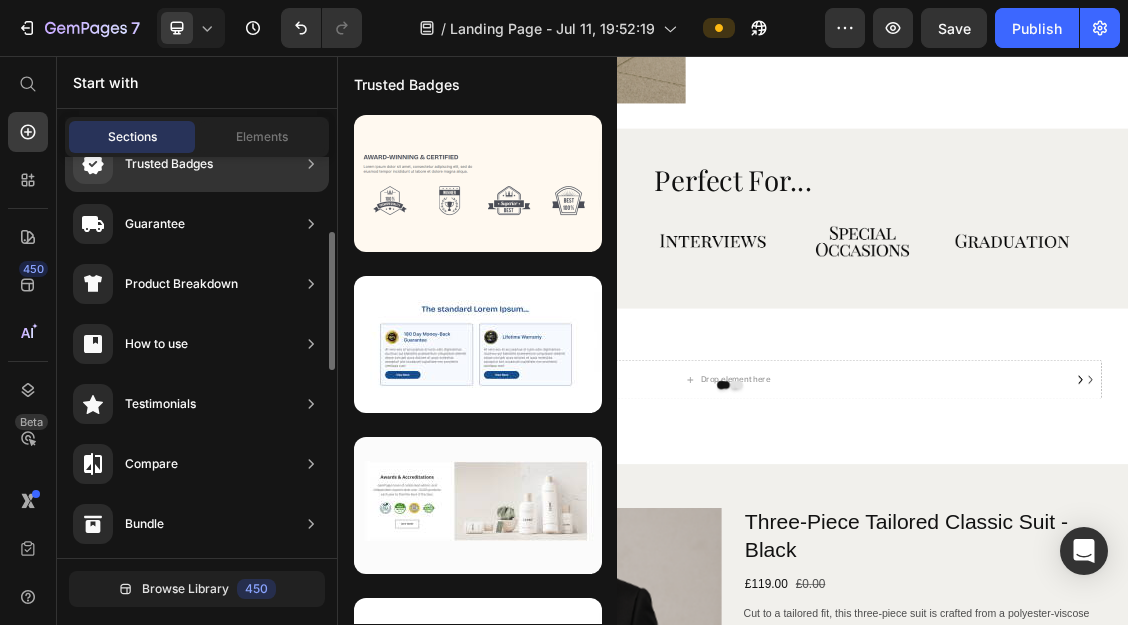 scroll, scrollTop: 216, scrollLeft: 0, axis: vertical 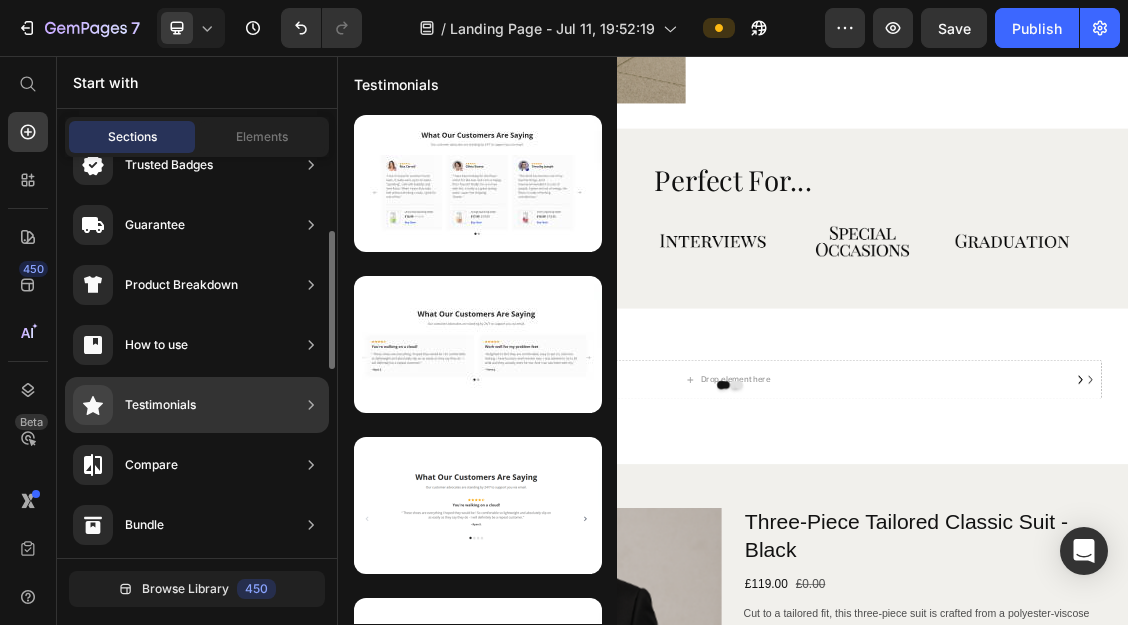 click on "Testimonials" at bounding box center [160, 405] 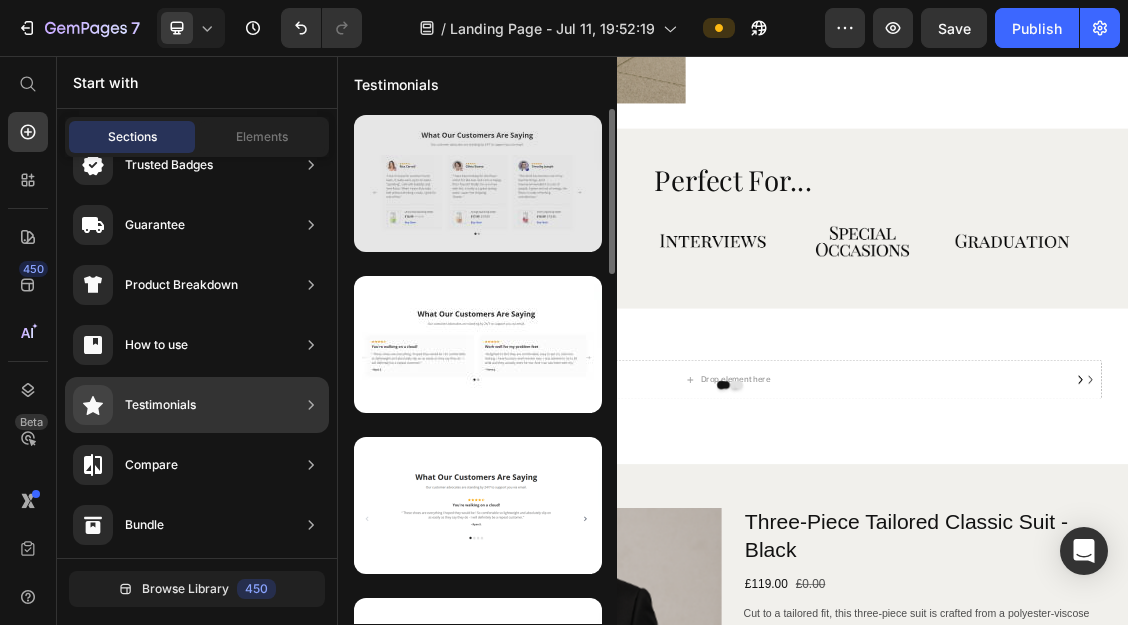 click at bounding box center (478, 183) 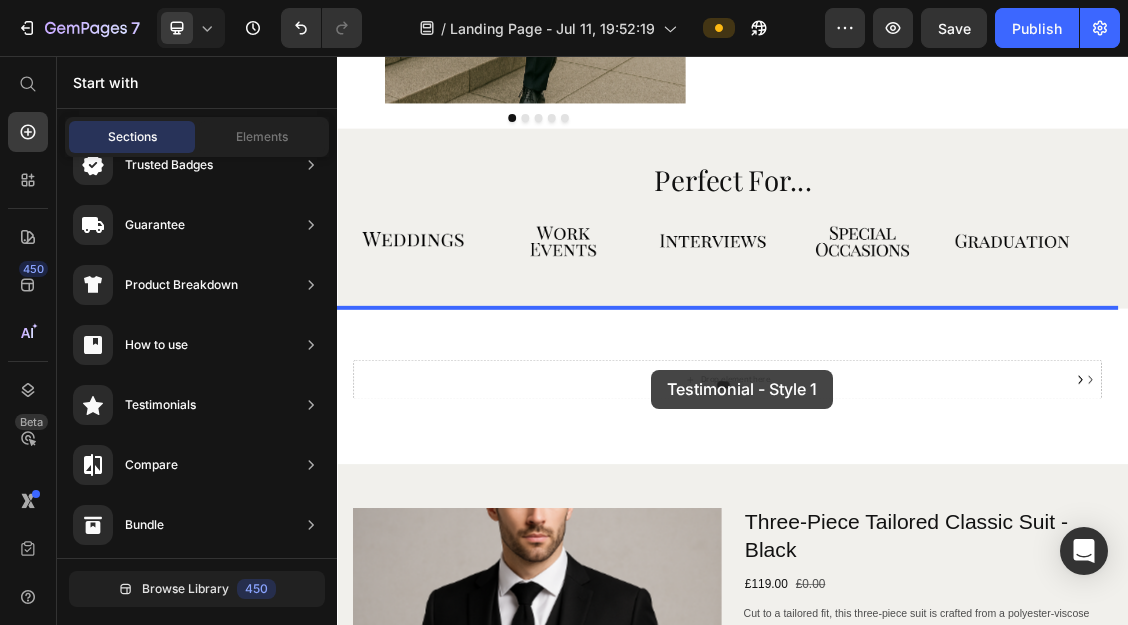 drag, startPoint x: 743, startPoint y: 251, endPoint x: 814, endPoint y: 531, distance: 288.86157 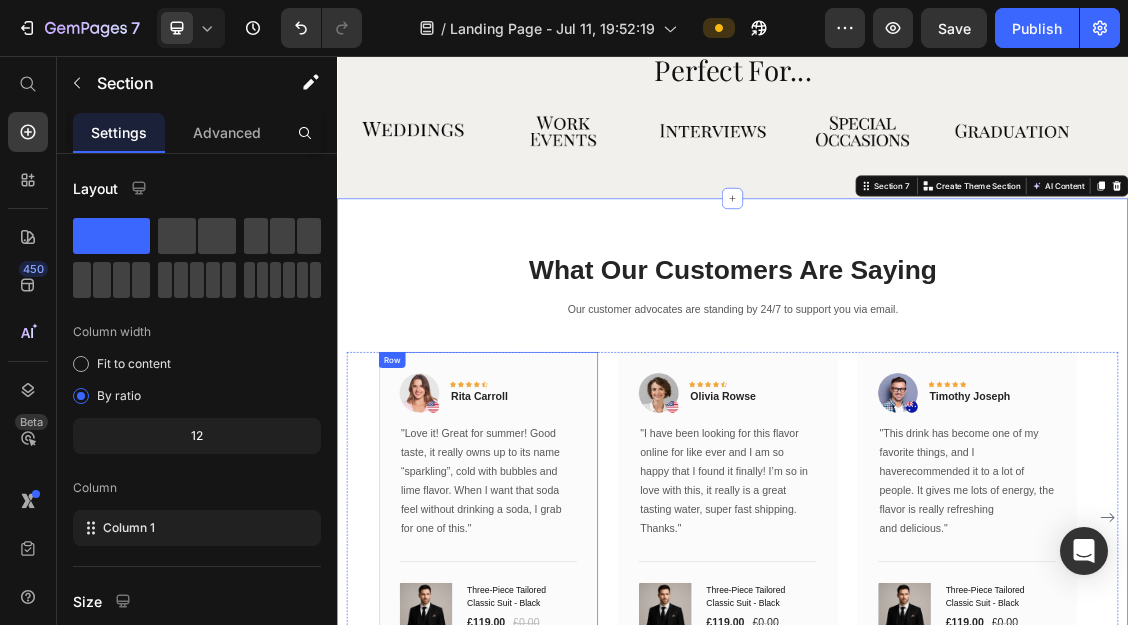 scroll, scrollTop: 3997, scrollLeft: 0, axis: vertical 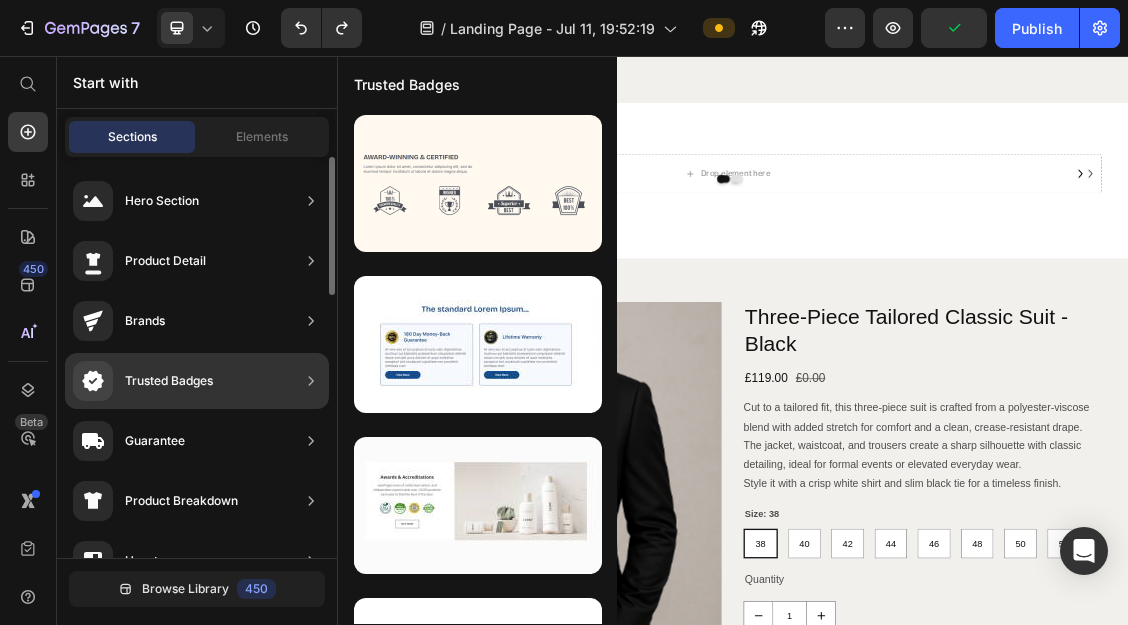 click on "Product Detail" at bounding box center [165, 261] 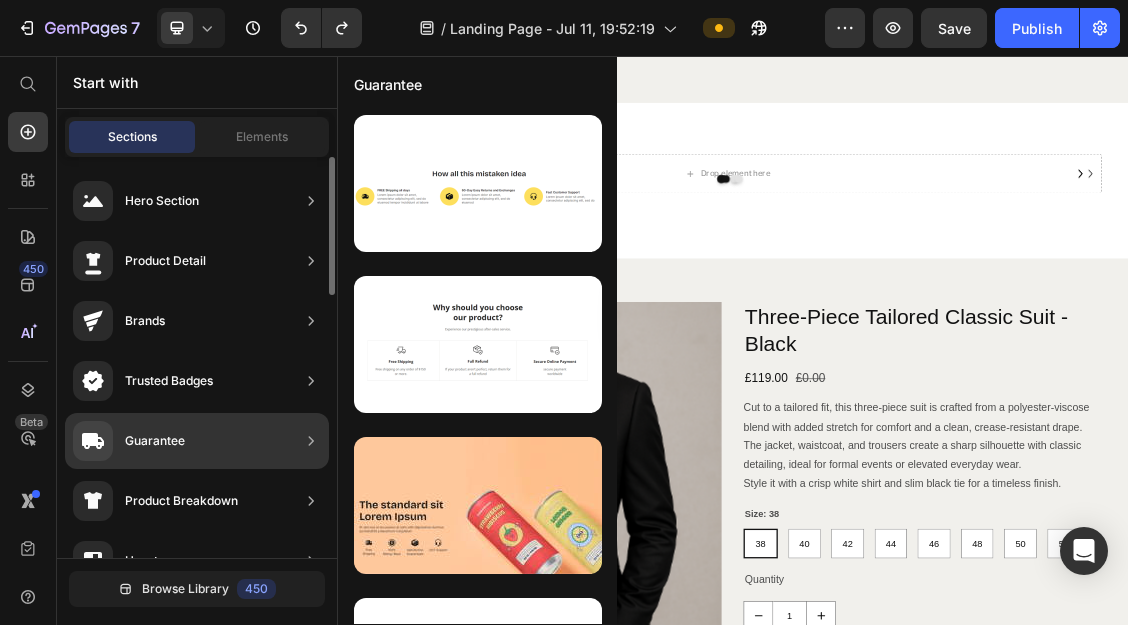 click on "Guarantee" at bounding box center [129, 441] 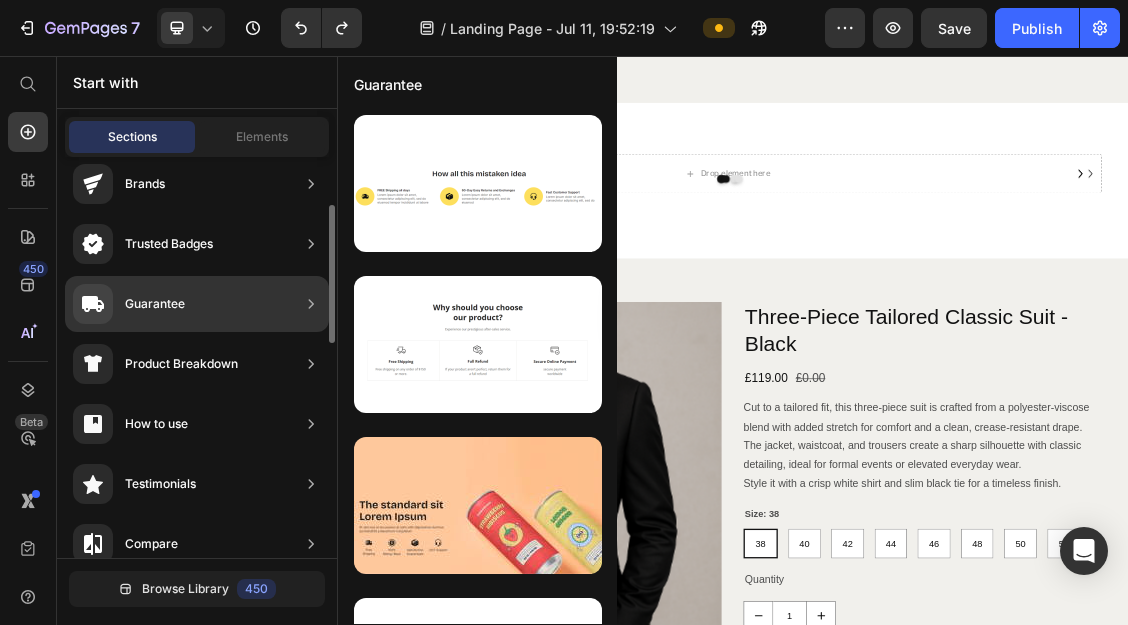 scroll, scrollTop: 140, scrollLeft: 0, axis: vertical 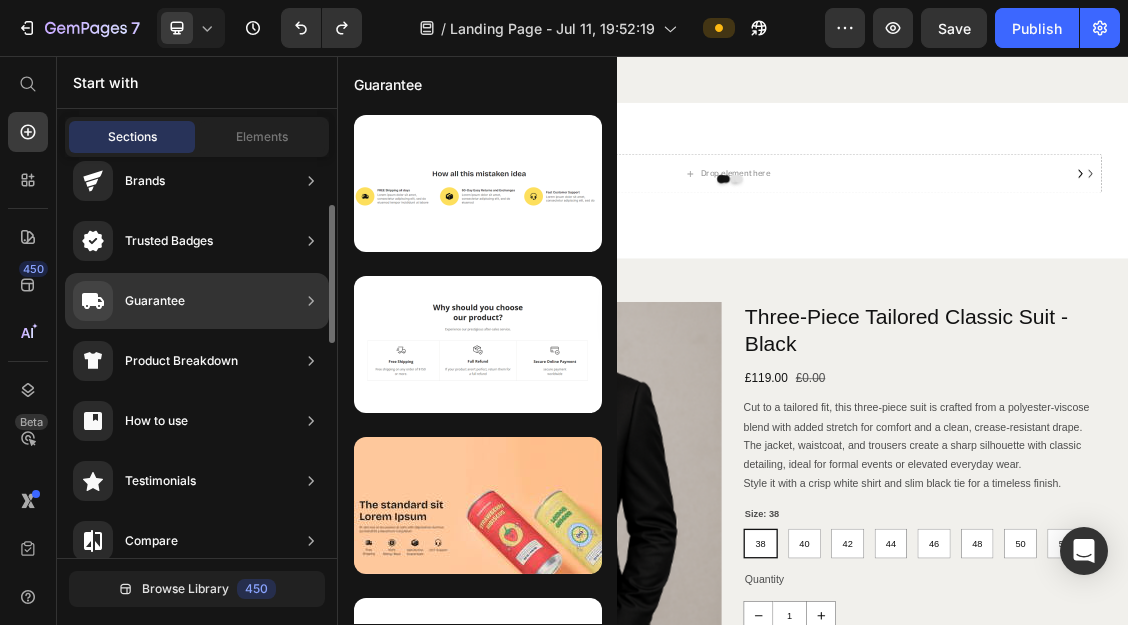 click on "Testimonials" at bounding box center (134, 481) 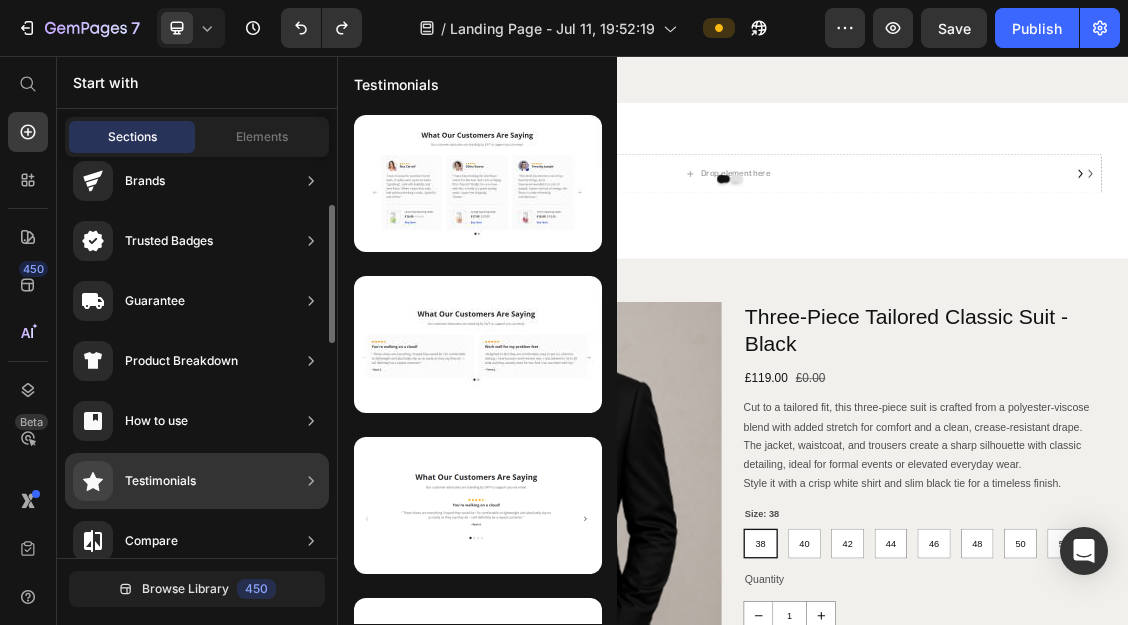 click on "Testimonials" at bounding box center (160, 481) 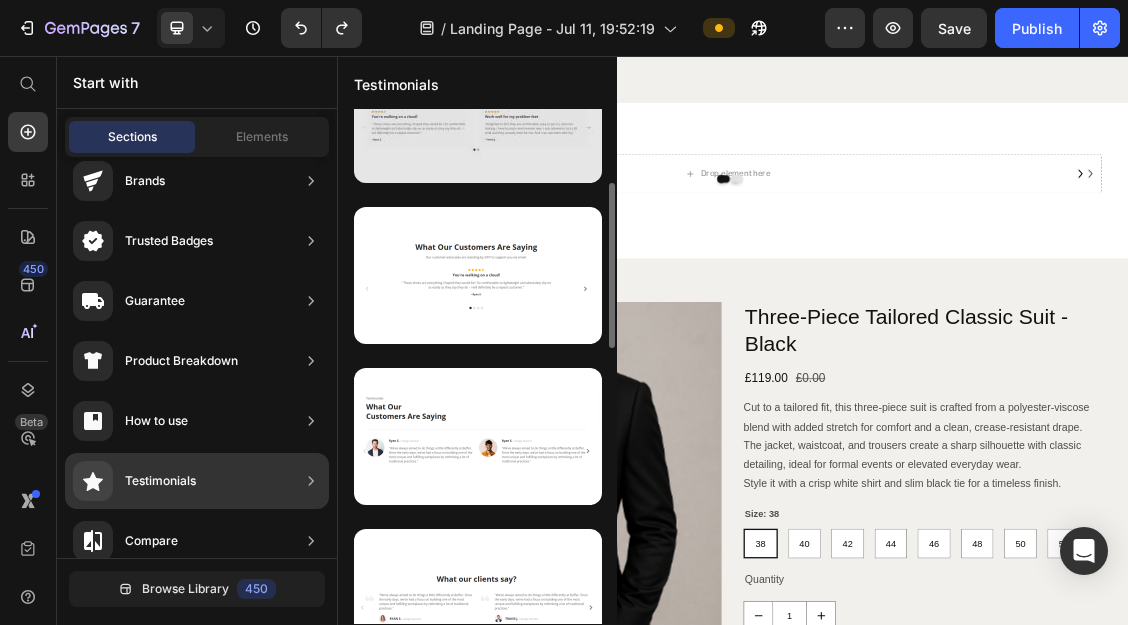 scroll, scrollTop: 231, scrollLeft: 0, axis: vertical 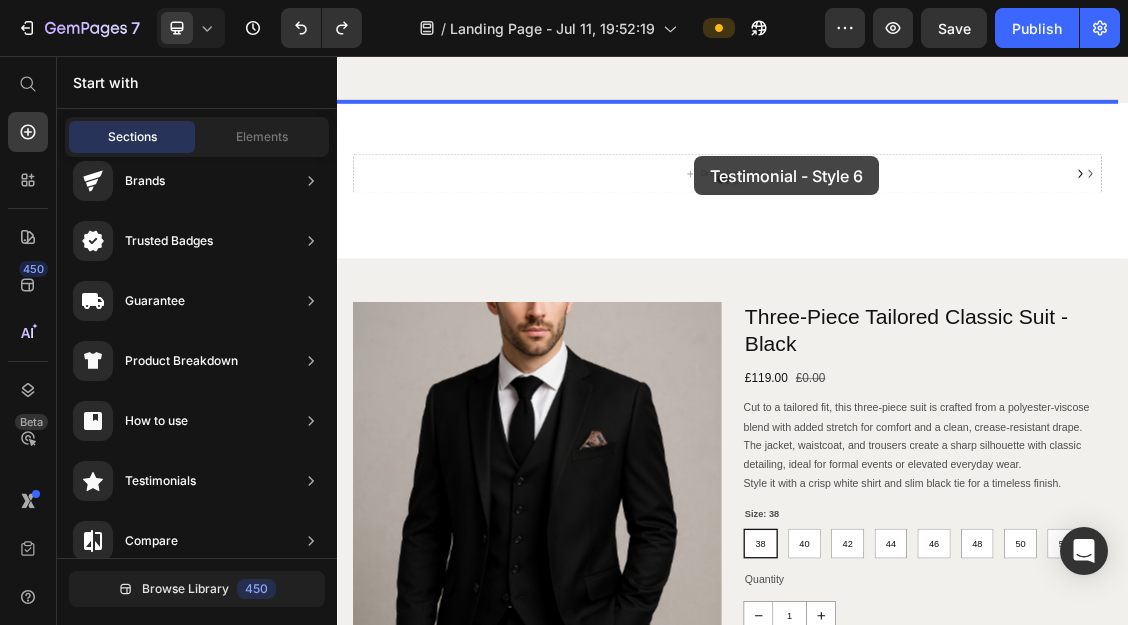 drag, startPoint x: 842, startPoint y: 349, endPoint x: 879, endPoint y: 208, distance: 145.7738 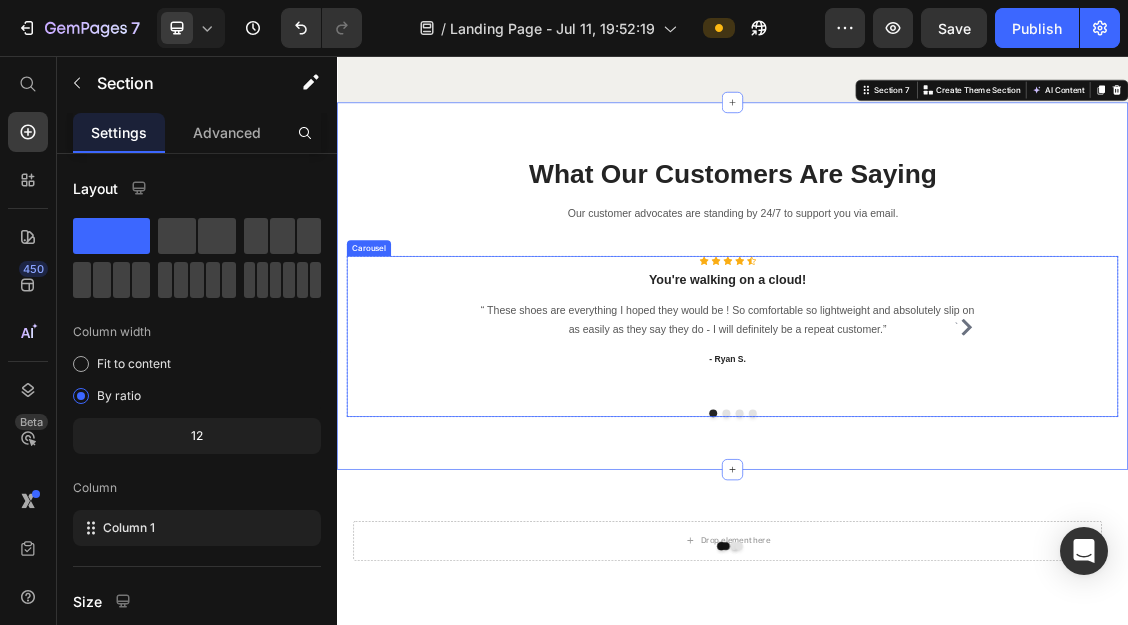 drag, startPoint x: 927, startPoint y: 674, endPoint x: 914, endPoint y: 586, distance: 88.95505 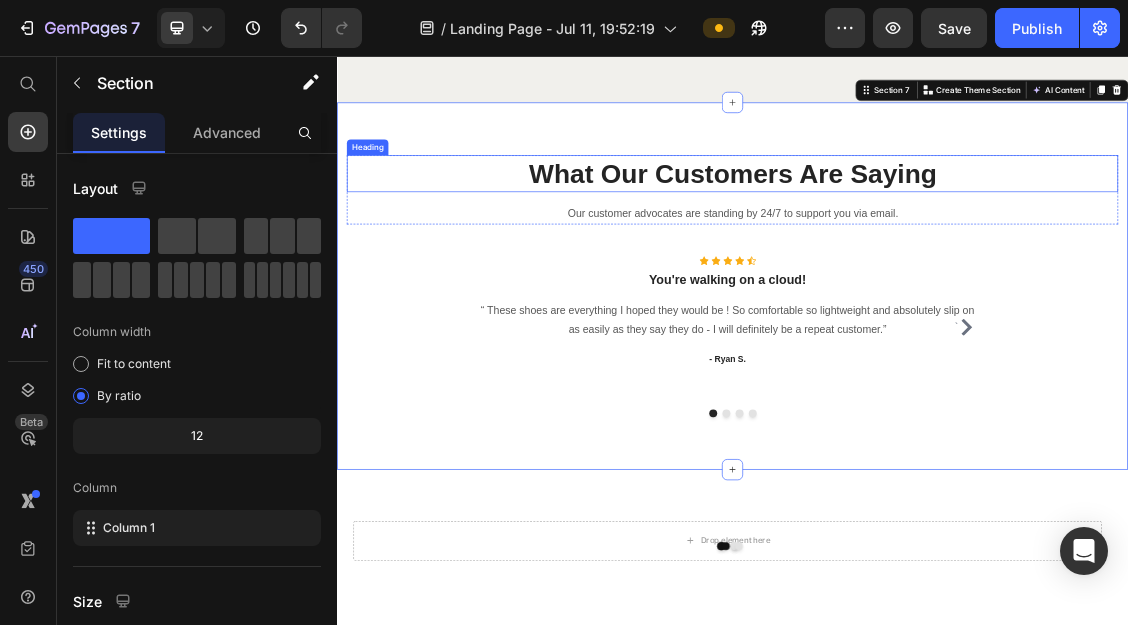click on "What Our Customers Are Saying" at bounding box center [937, 235] 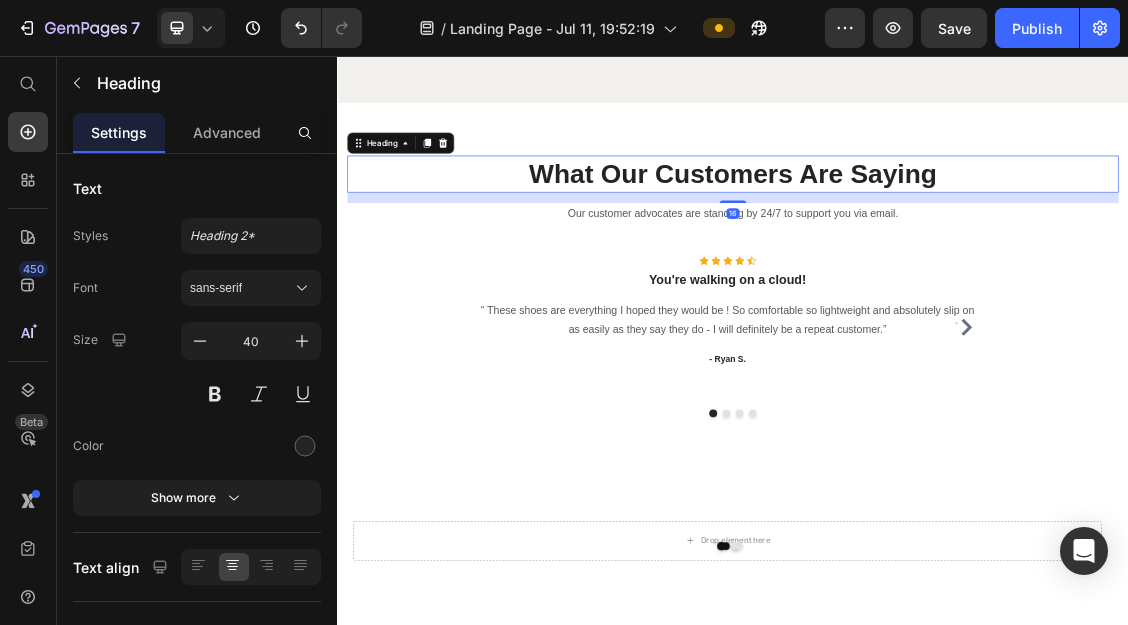 click on "What Our Customers Are Saying" at bounding box center [937, 235] 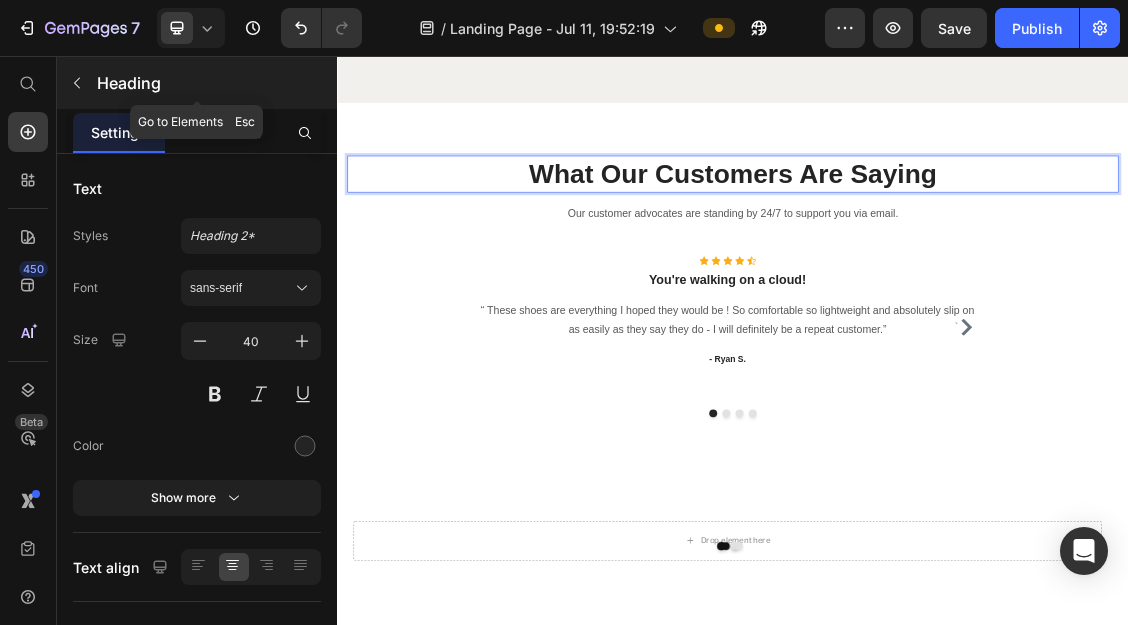click on "Heading" at bounding box center (215, 83) 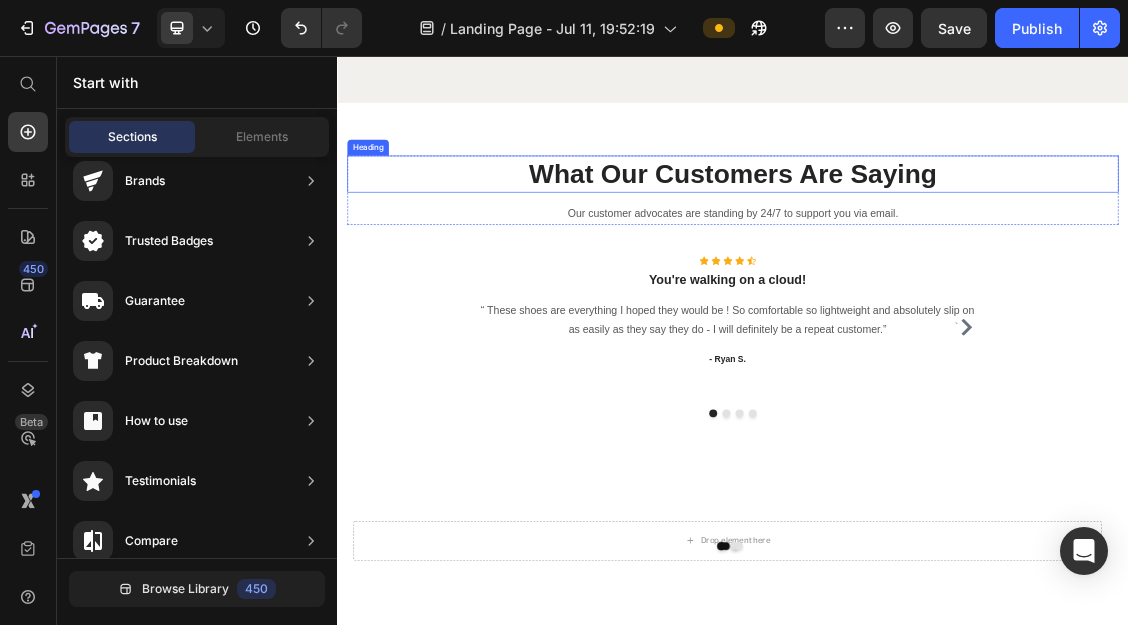 click on "What Our Customers Are Saying" at bounding box center [937, 235] 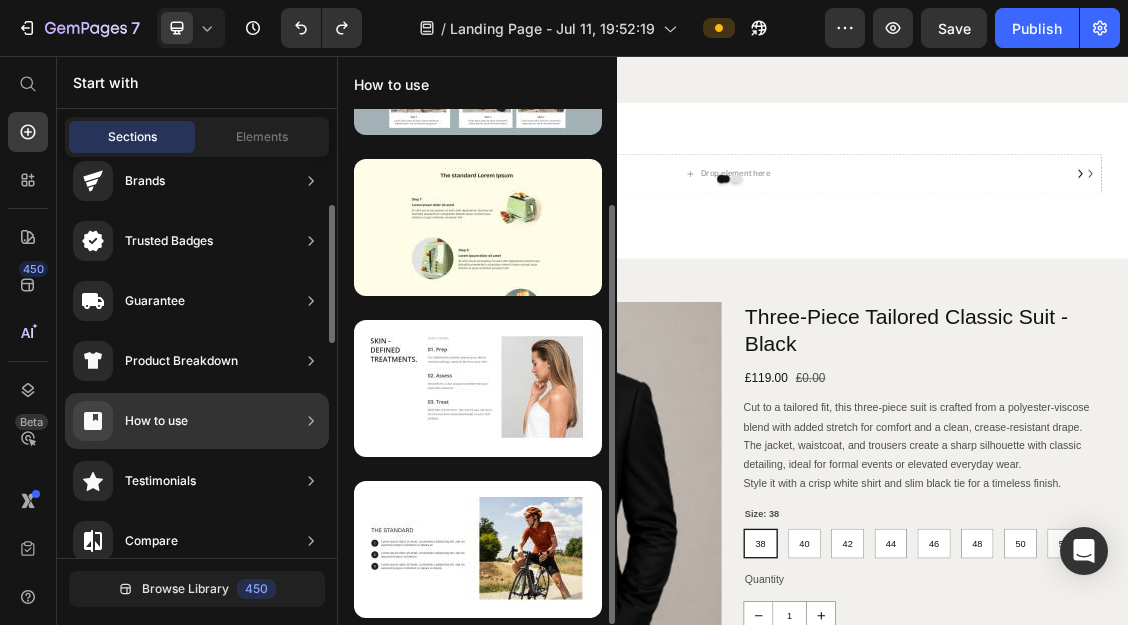 scroll, scrollTop: 117, scrollLeft: 0, axis: vertical 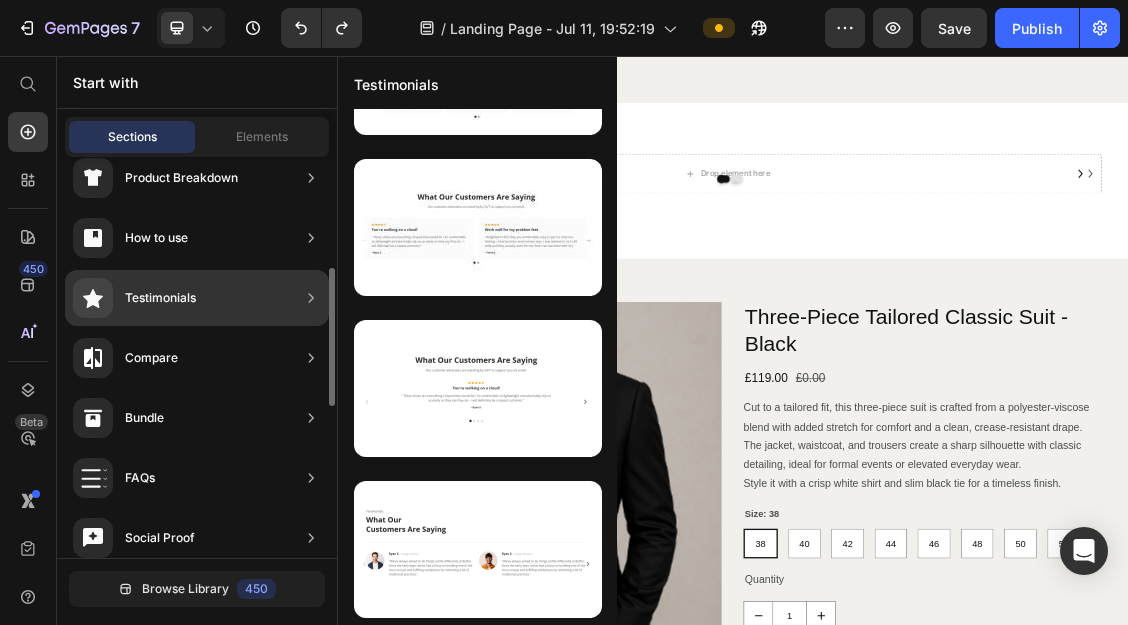 click on "Testimonials" 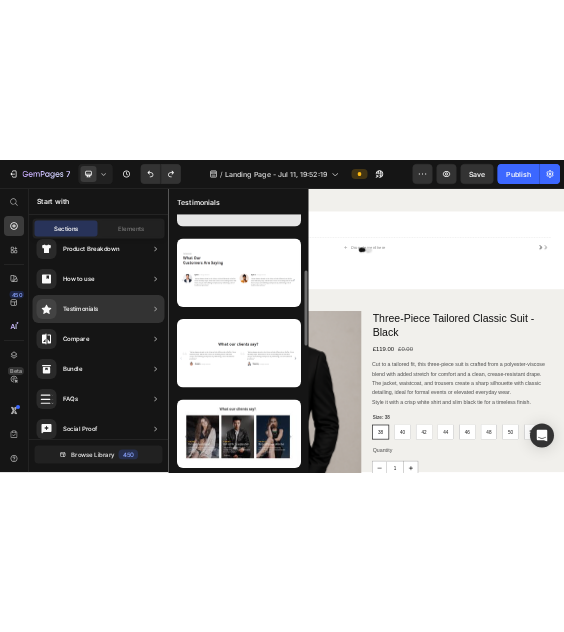 scroll, scrollTop: 428, scrollLeft: 0, axis: vertical 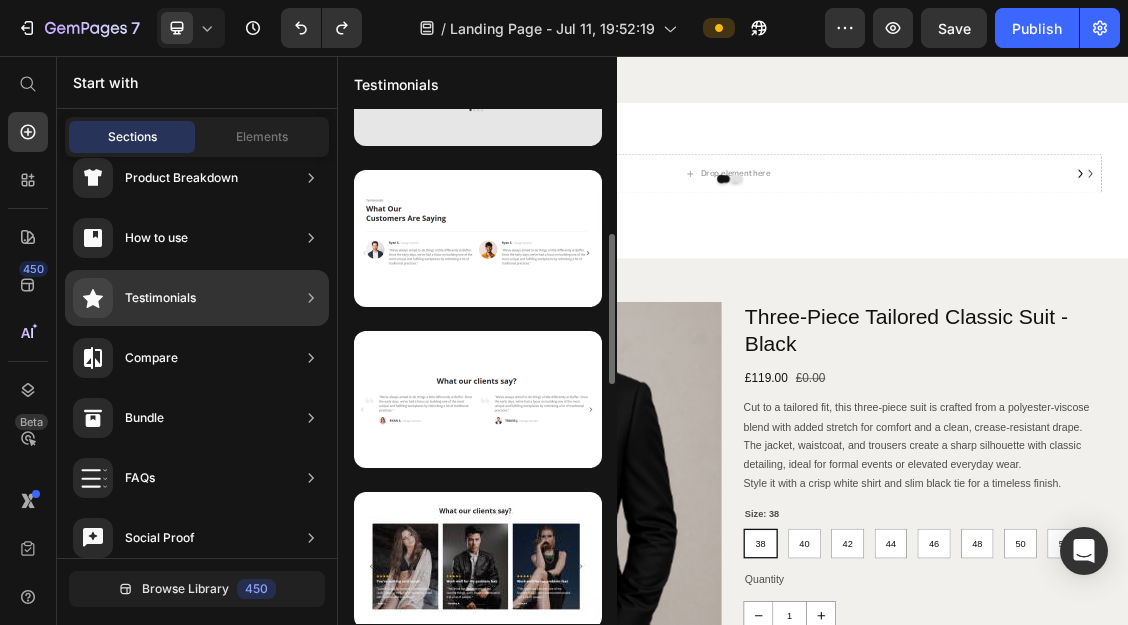click at bounding box center (478, 399) 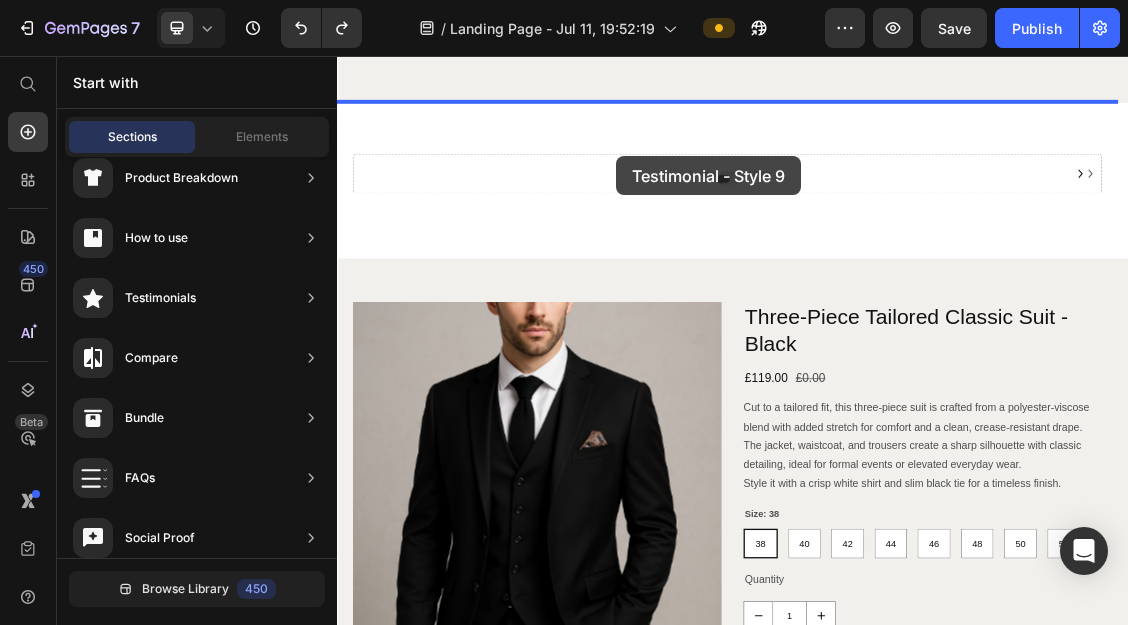 drag, startPoint x: 819, startPoint y: 467, endPoint x: 761, endPoint y: 208, distance: 265.41476 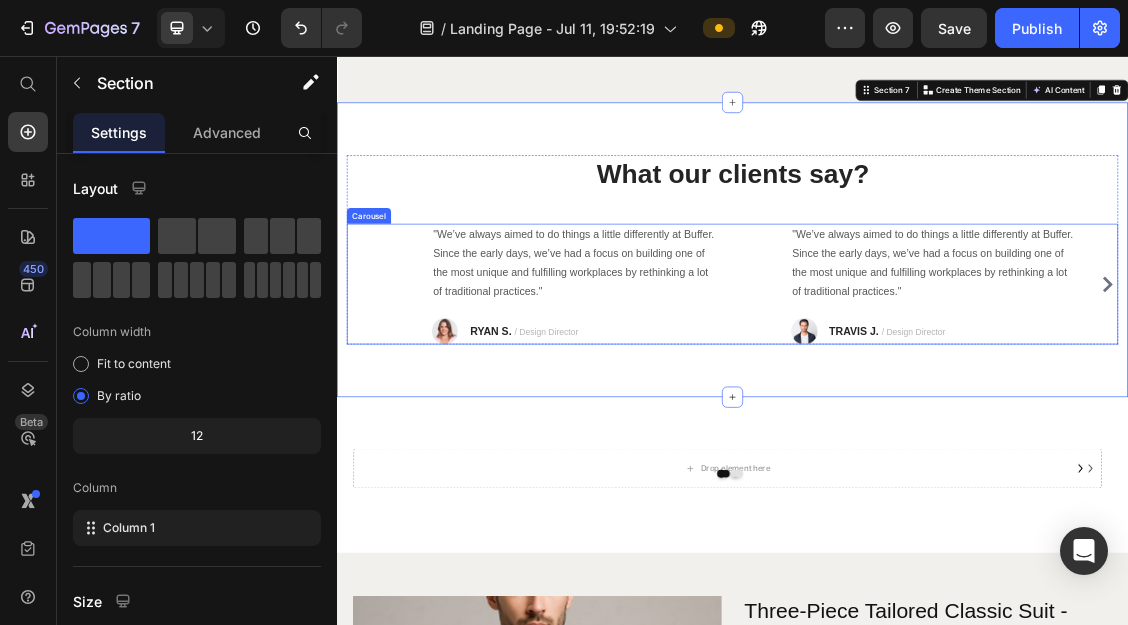 click on "Image "We’ve always aimed to do things a little differently at Buffer. Since the early days, we’ve had a focus on building one of the most unique and fulfilling workplaces by rethinking a lot of traditional practices." Text block Image RYAN S.   / Design Director Text block Row Row Image "We’ve always aimed to do things a little differently at Buffer. Since the early days, we’ve had a focus on building one of the most unique and fulfilling workplaces by rethinking a lot of traditional practices." Text block Image TRAVIS J.   / Design Director Text block Row Row Image "We’ve always aimed to do things a little differently at Buffer. Since the early days, we’ve had a focus on building one of the most unique and fulfilling workplaces by rethinking a lot of traditional practices." Text block Image RYAN S.   / Design Director Text block Row Row Image Text block Image TRAVIS J.   / Design Director Text block Row Row" at bounding box center [937, 402] 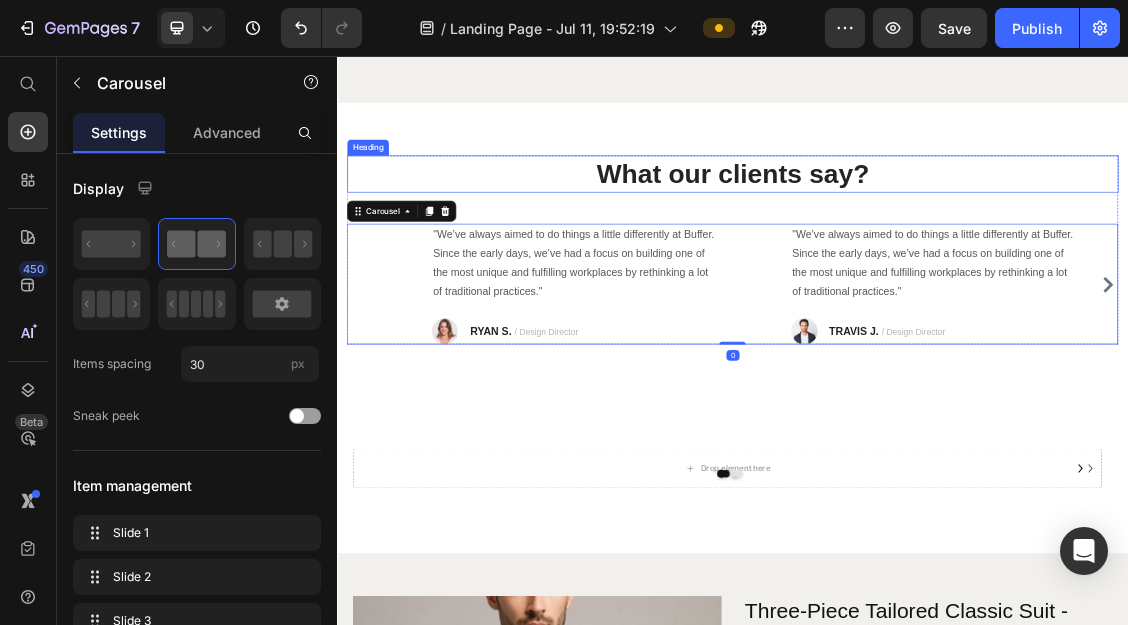 click on "What our clients say?" at bounding box center [937, 235] 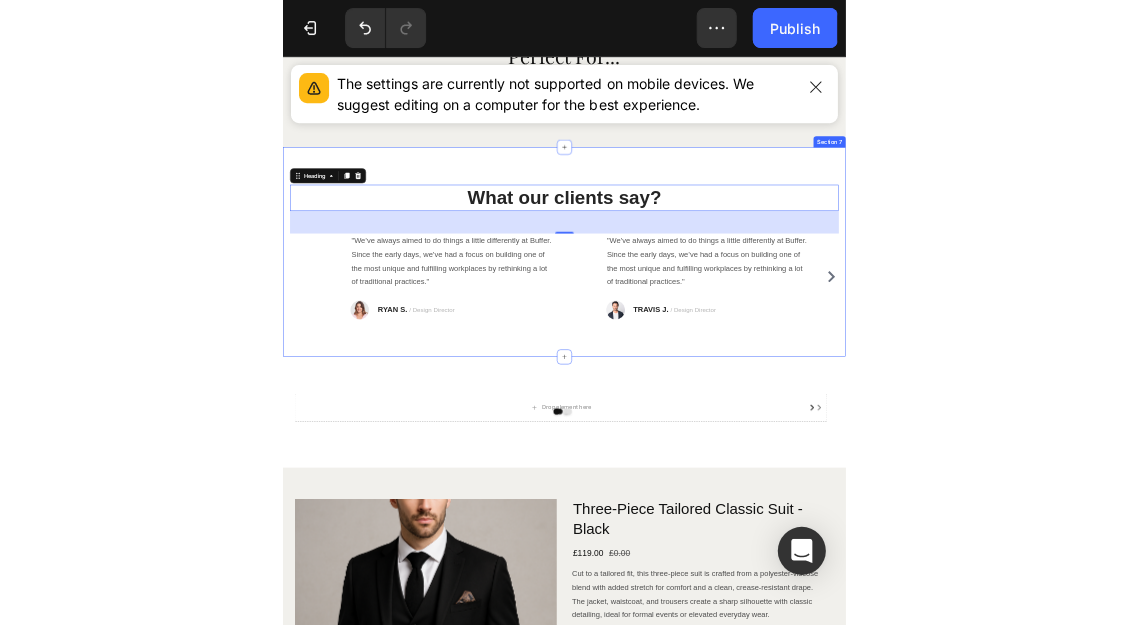 scroll, scrollTop: 3875, scrollLeft: 0, axis: vertical 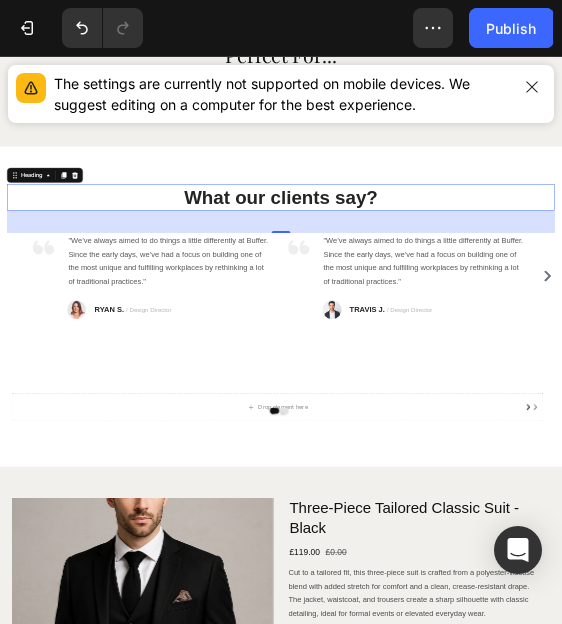 click on "What our clients say?" at bounding box center [600, 357] 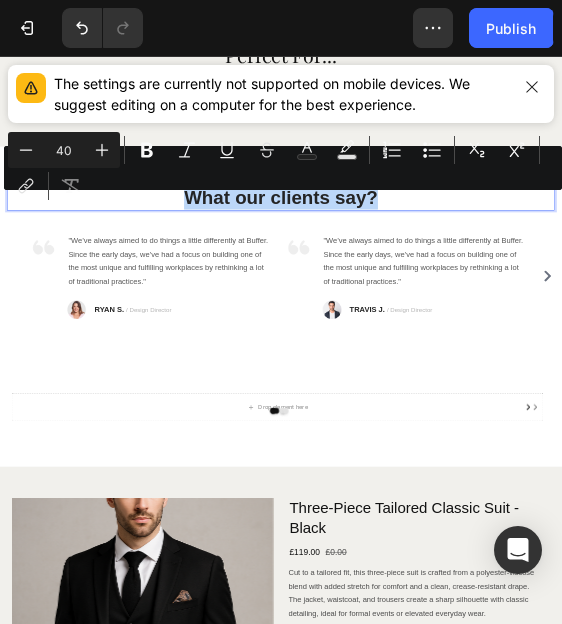 drag, startPoint x: 801, startPoint y: 346, endPoint x: 402, endPoint y: 357, distance: 399.1516 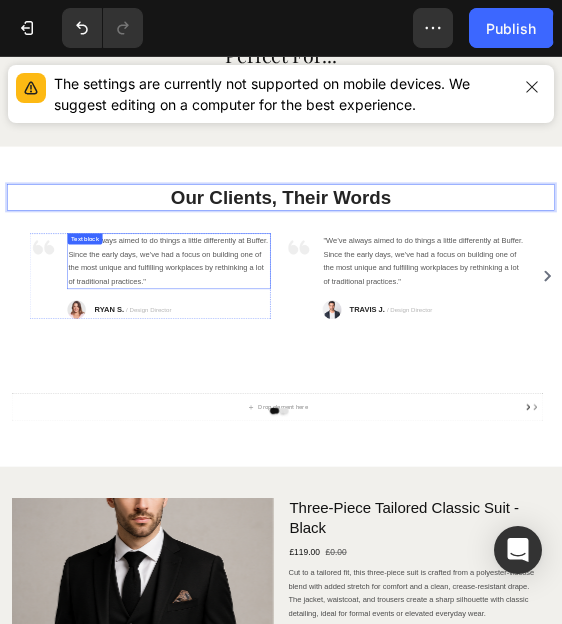 click on ""We’ve always aimed to do things a little differently at Buffer. Since the early days, we’ve had a focus on building one of the most unique and fulfilling workplaces by rethinking a lot of traditional practices."" at bounding box center (361, 492) 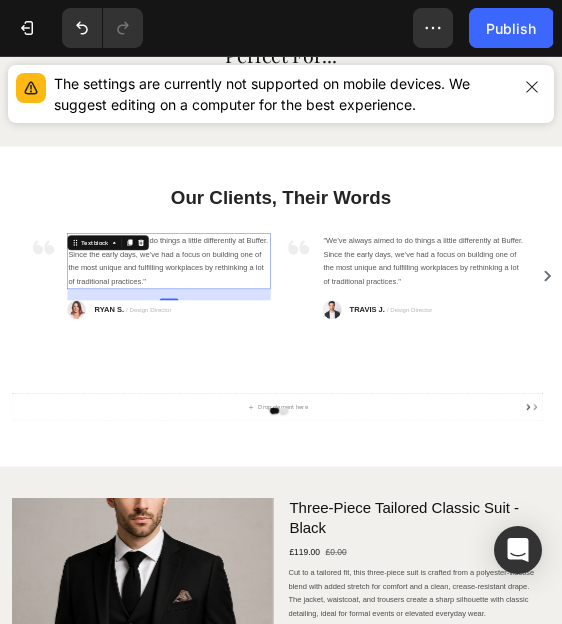 click on ""We’ve always aimed to do things a little differently at Buffer. Since the early days, we’ve had a focus on building one of the most unique and fulfilling workplaces by rethinking a lot of traditional practices."" at bounding box center (361, 492) 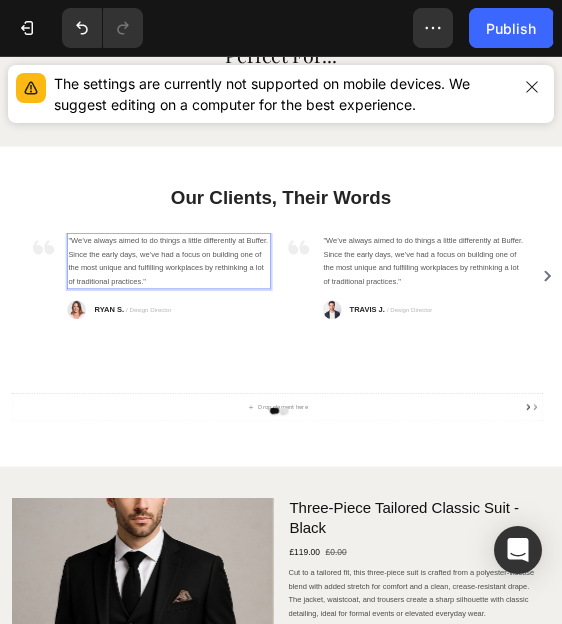 click on ""We’ve always aimed to do things a little differently at Buffer. Since the early days, we’ve had a focus on building one of the most unique and fulfilling workplaces by rethinking a lot of traditional practices."" at bounding box center [361, 492] 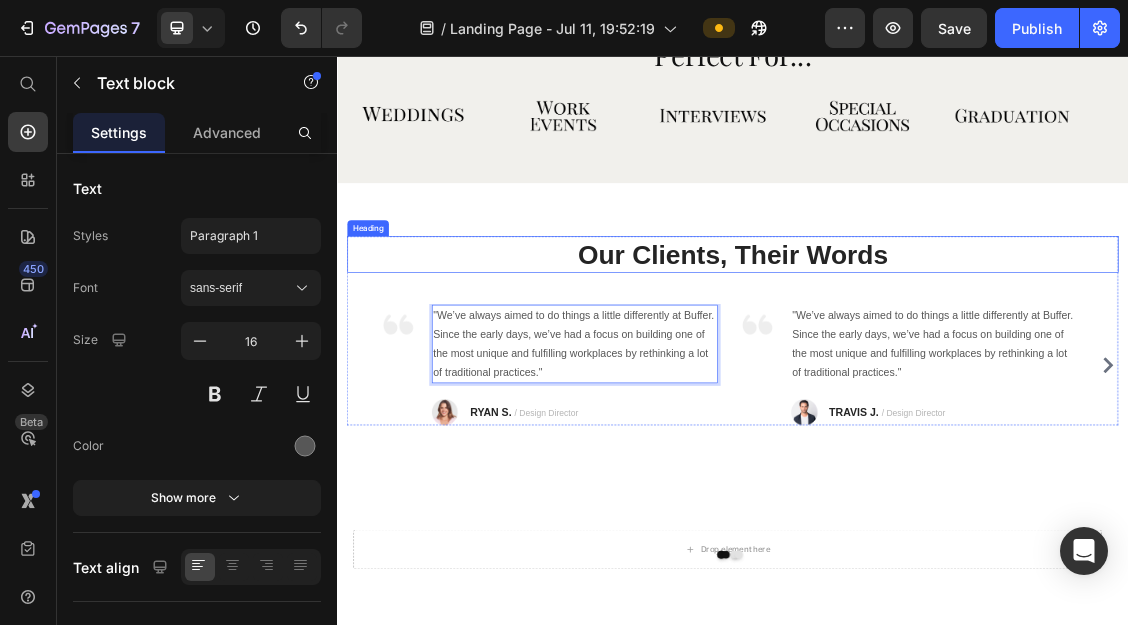 click on "Our Clients, Their Words" at bounding box center [937, 357] 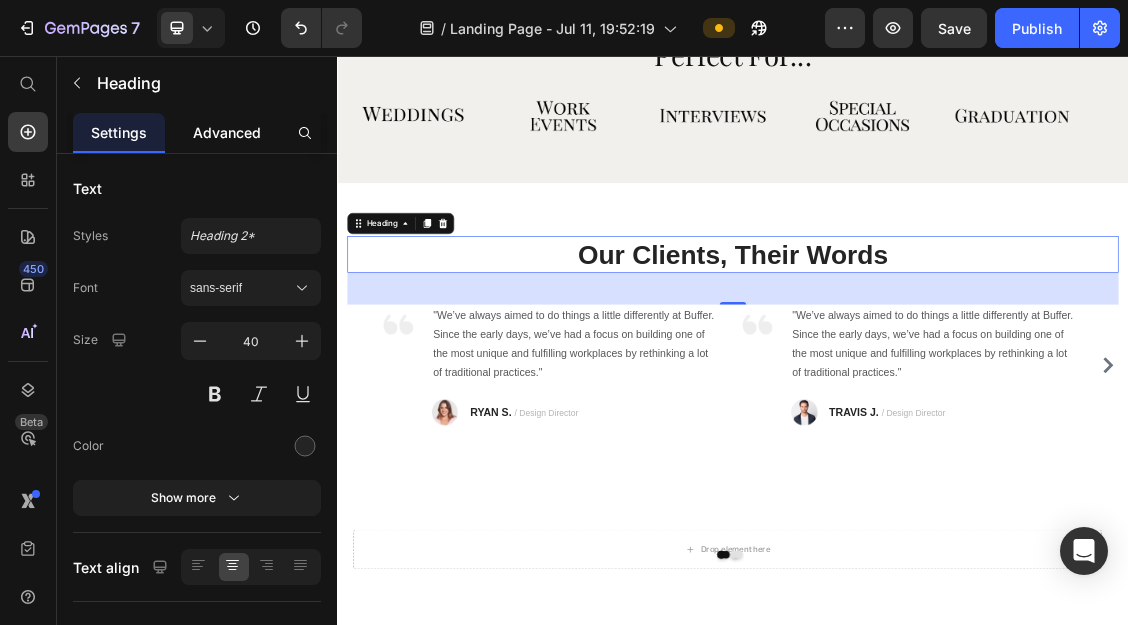 click on "Advanced" at bounding box center [227, 132] 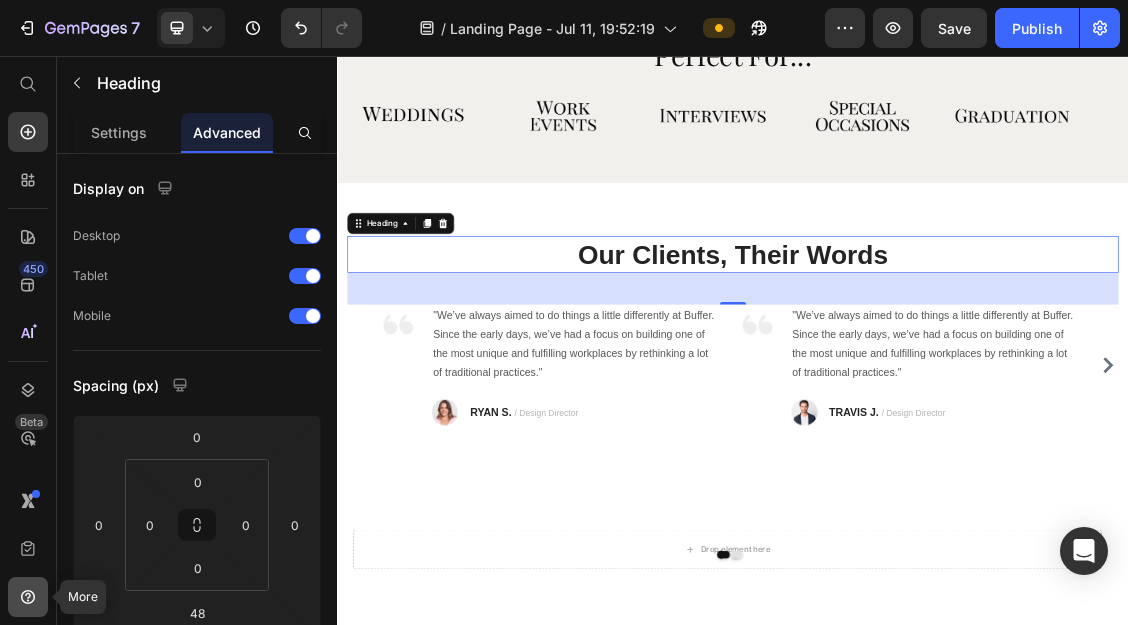 click 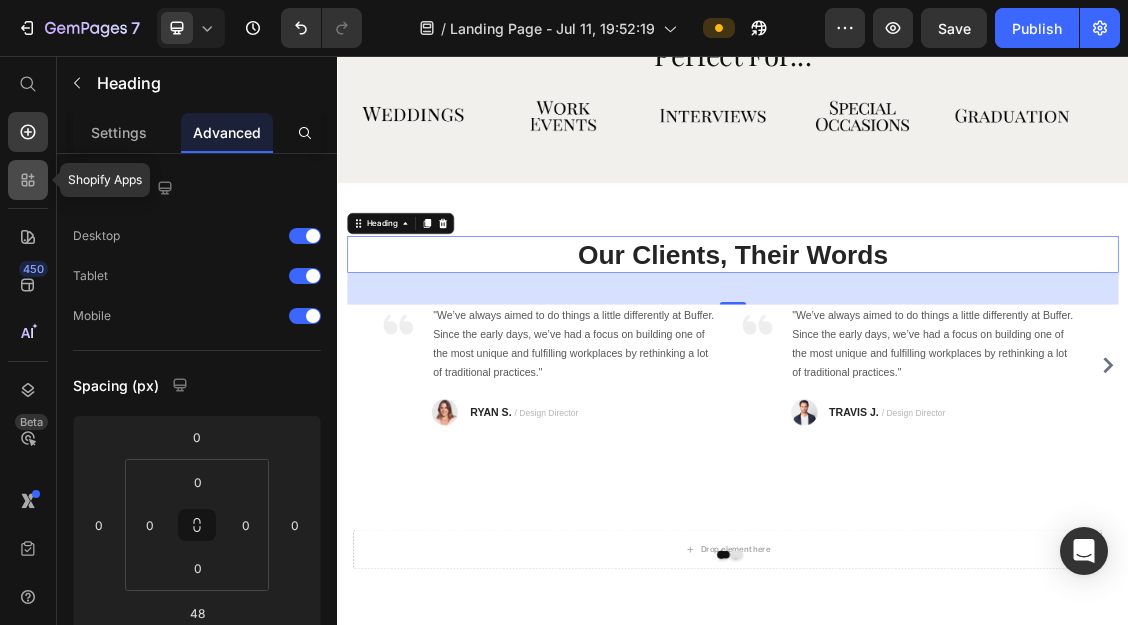 click 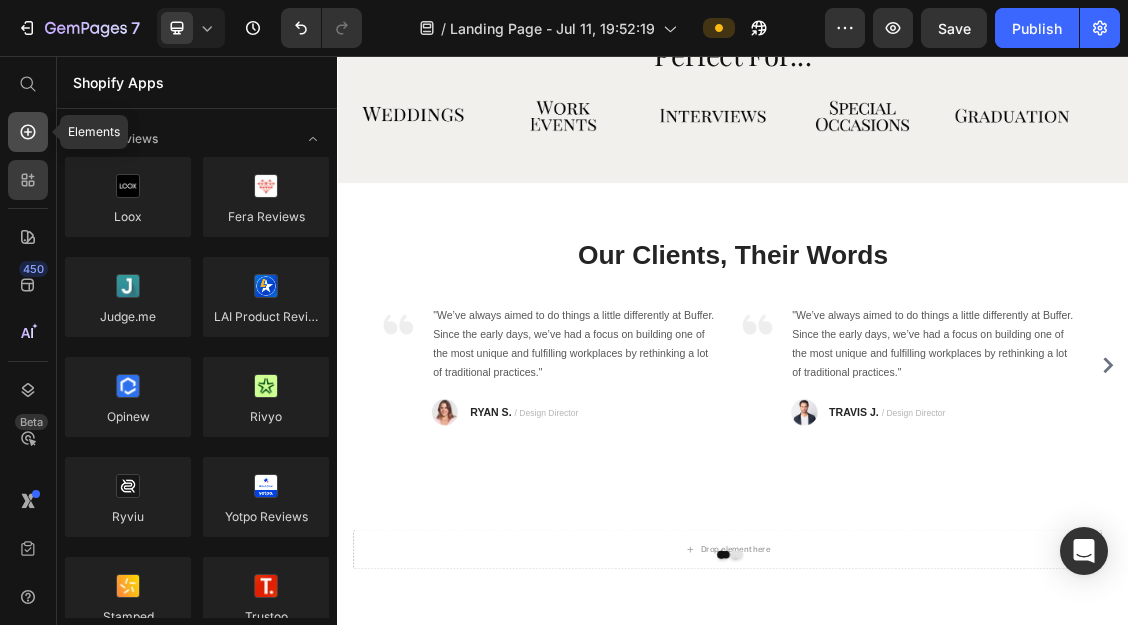 click 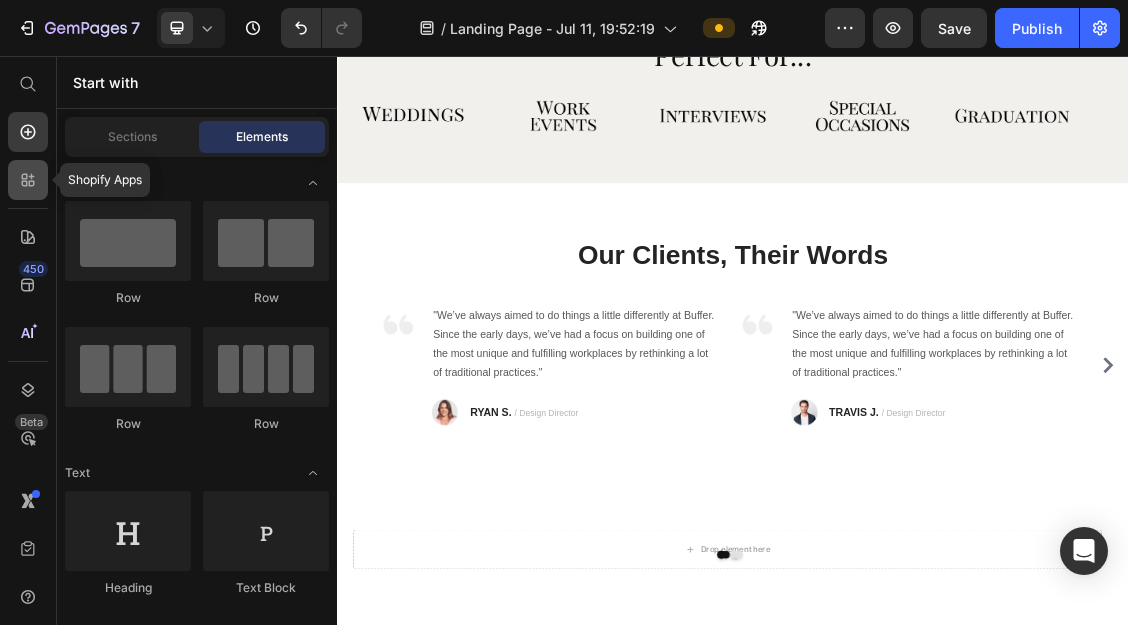 click 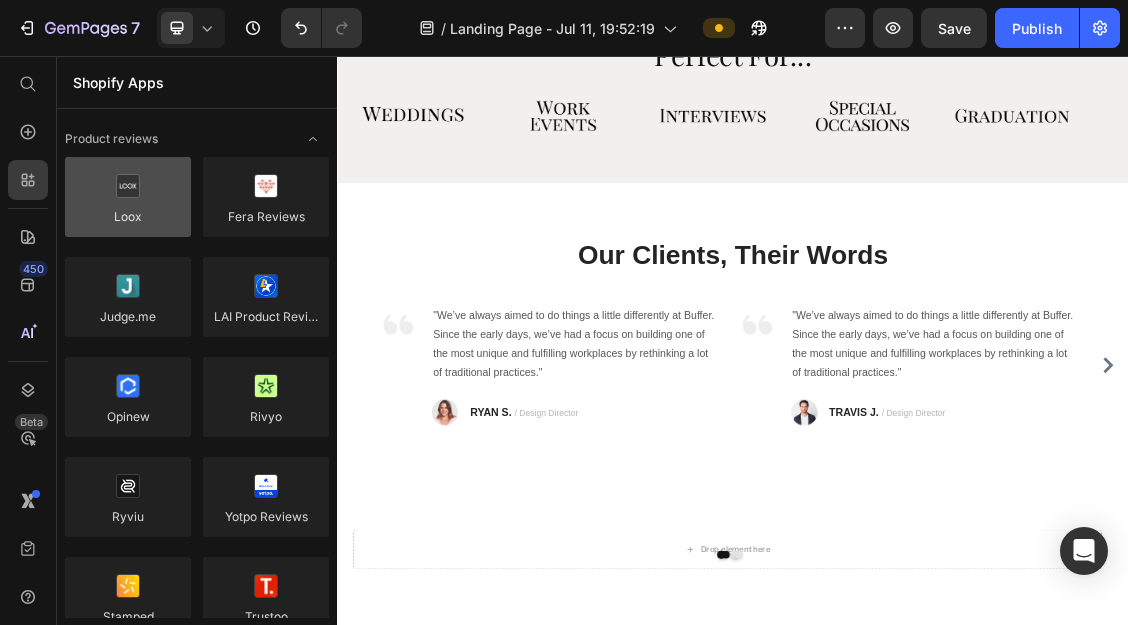 scroll, scrollTop: 505, scrollLeft: 0, axis: vertical 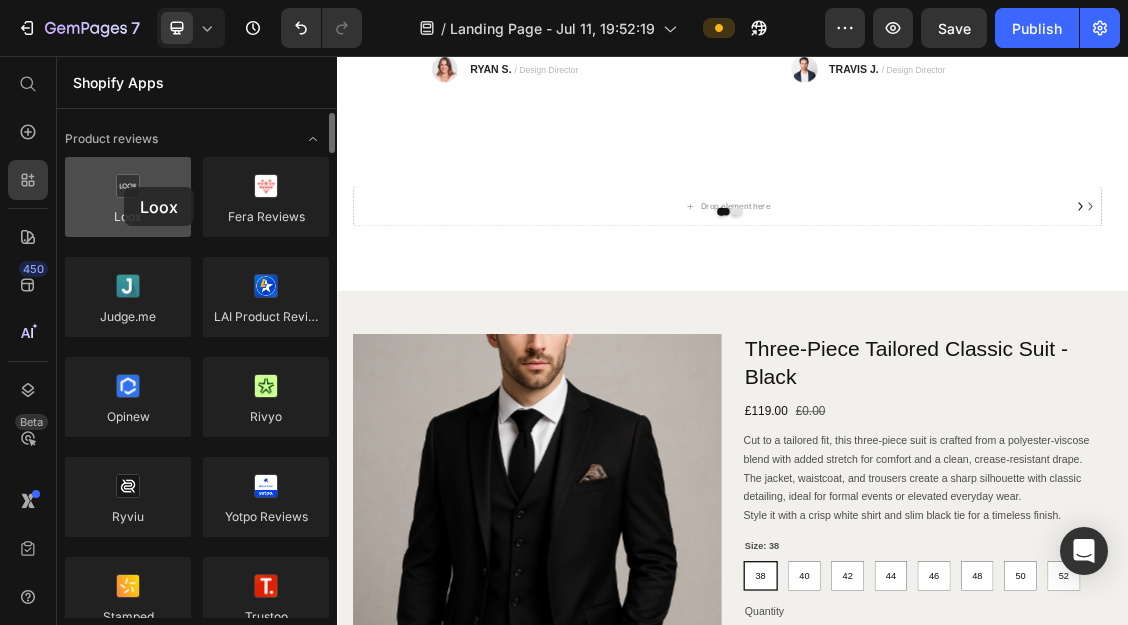 click 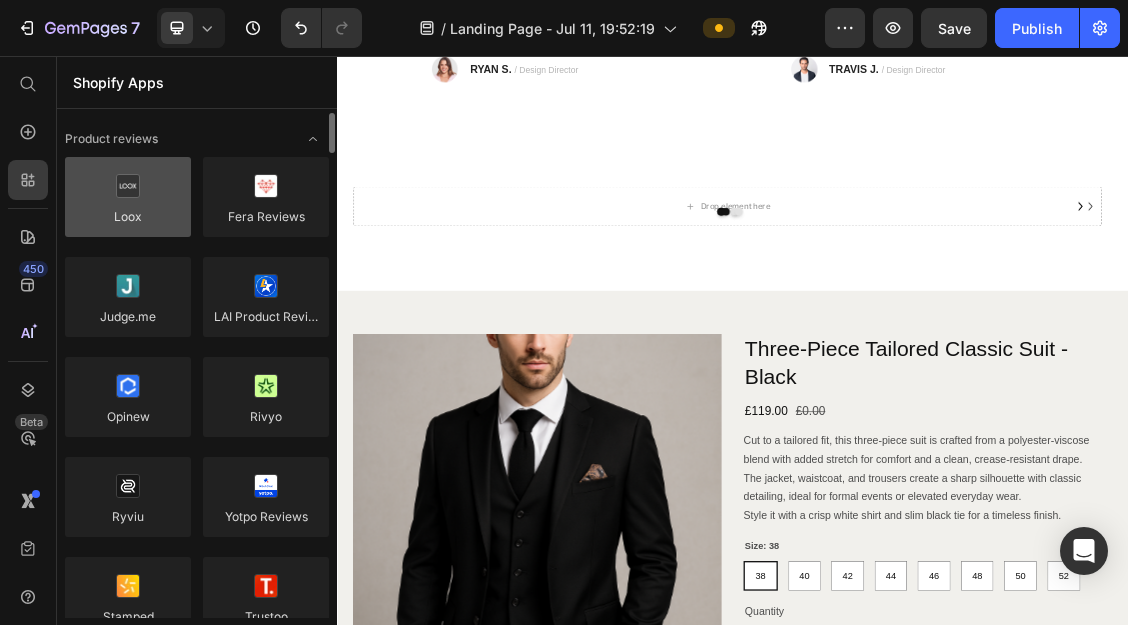 click 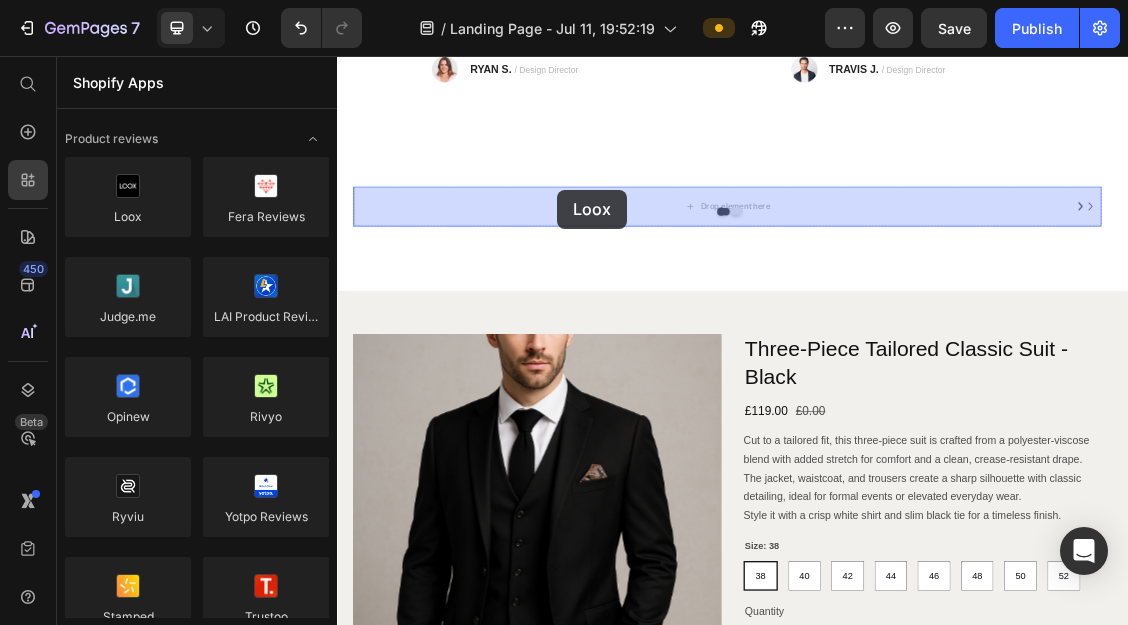 drag, startPoint x: 124, startPoint y: 187, endPoint x: 336, endPoint y: 203, distance: 212.60292 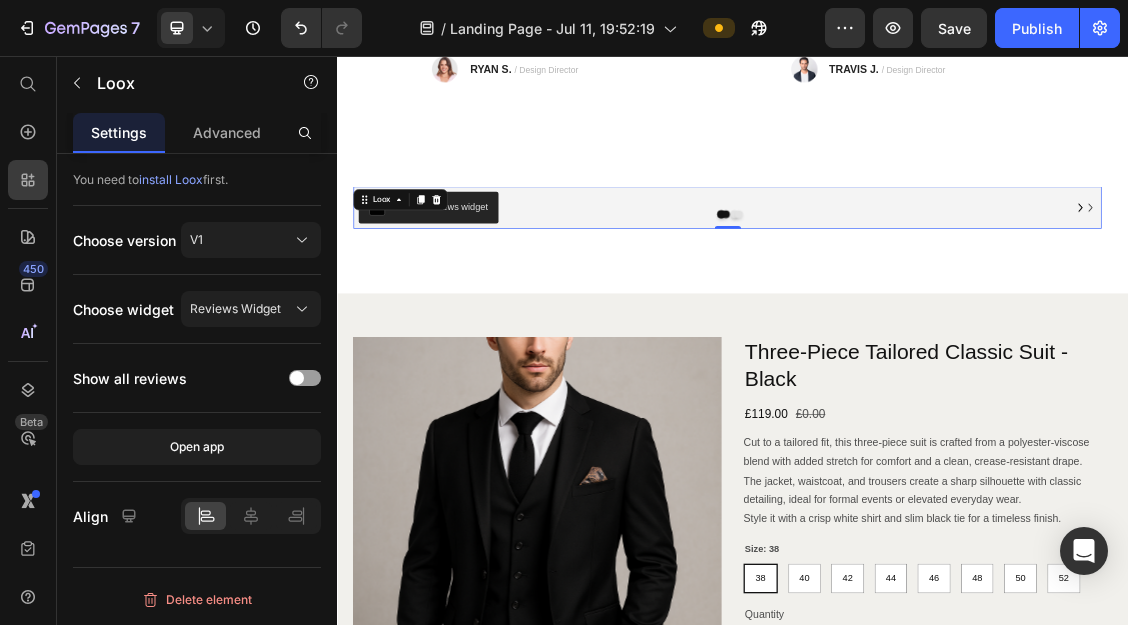 click on "Loox - Reviews widget" 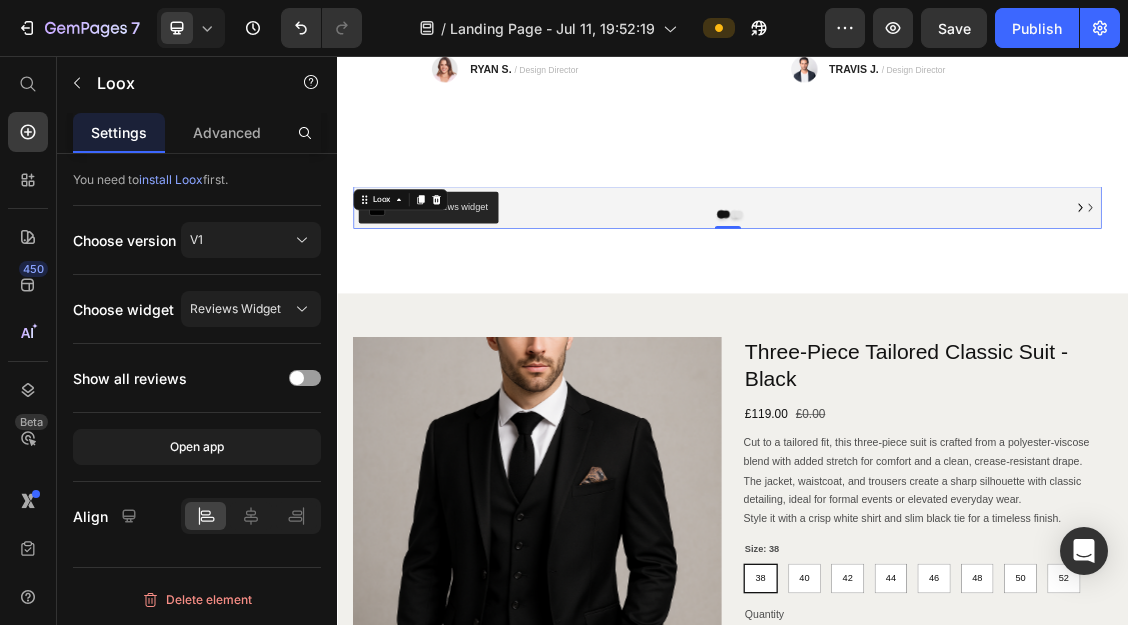 click on "install Loox" 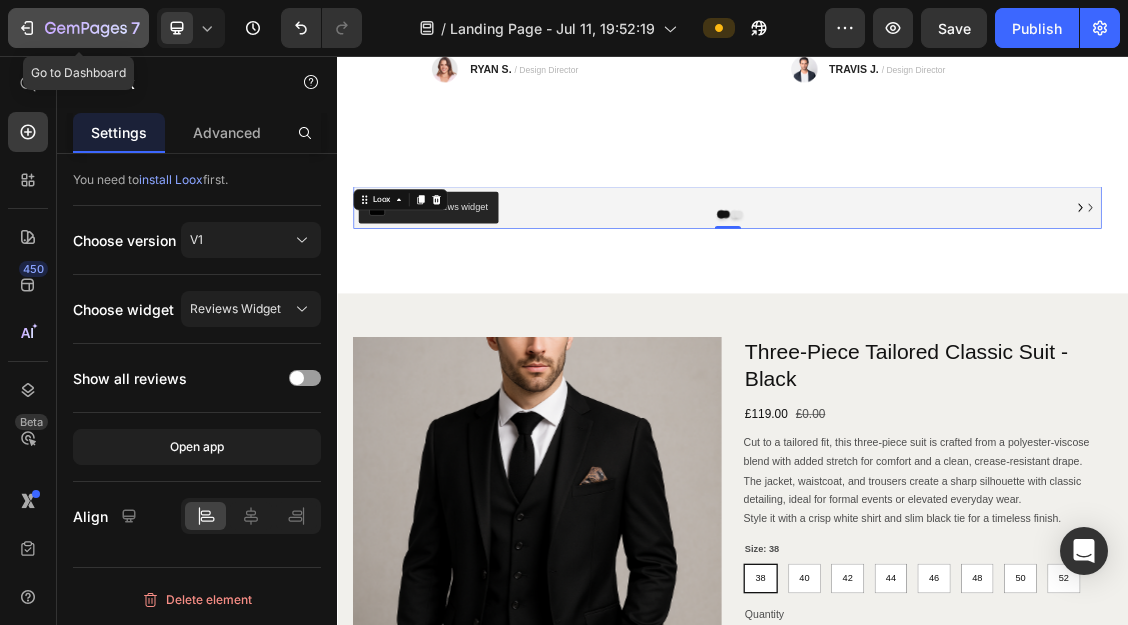 click 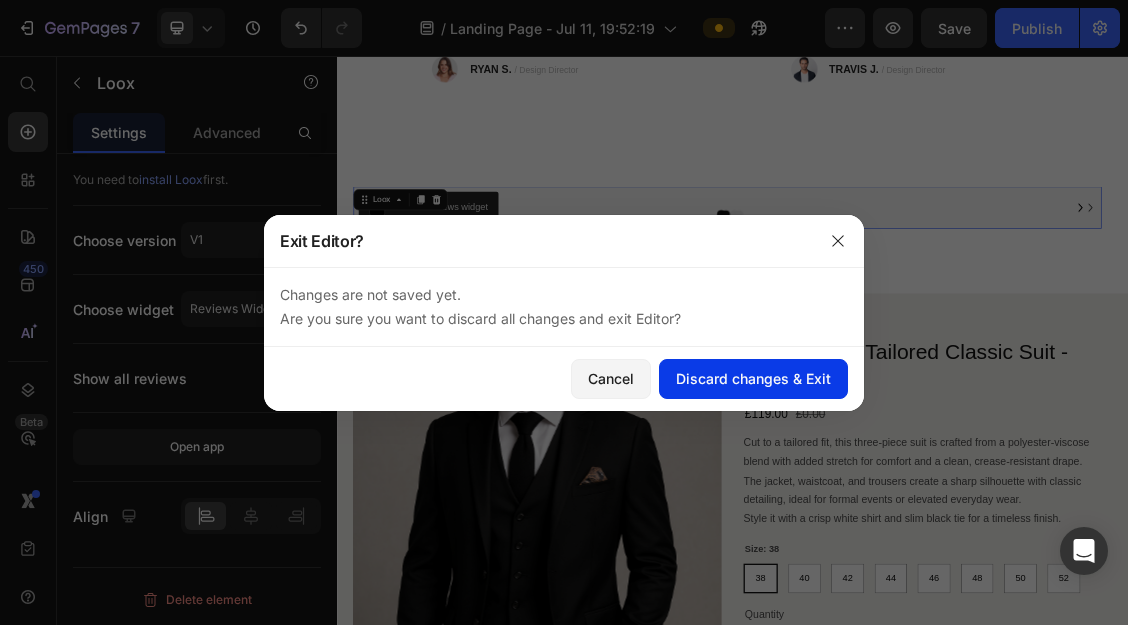click on "Discard changes & Exit" 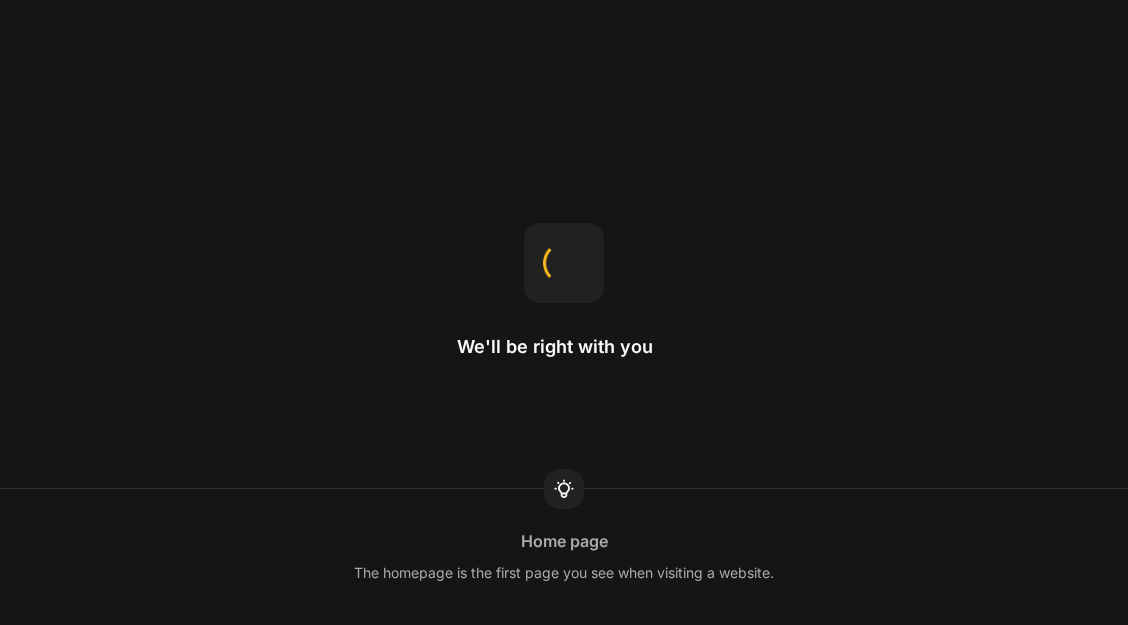 scroll, scrollTop: 0, scrollLeft: 0, axis: both 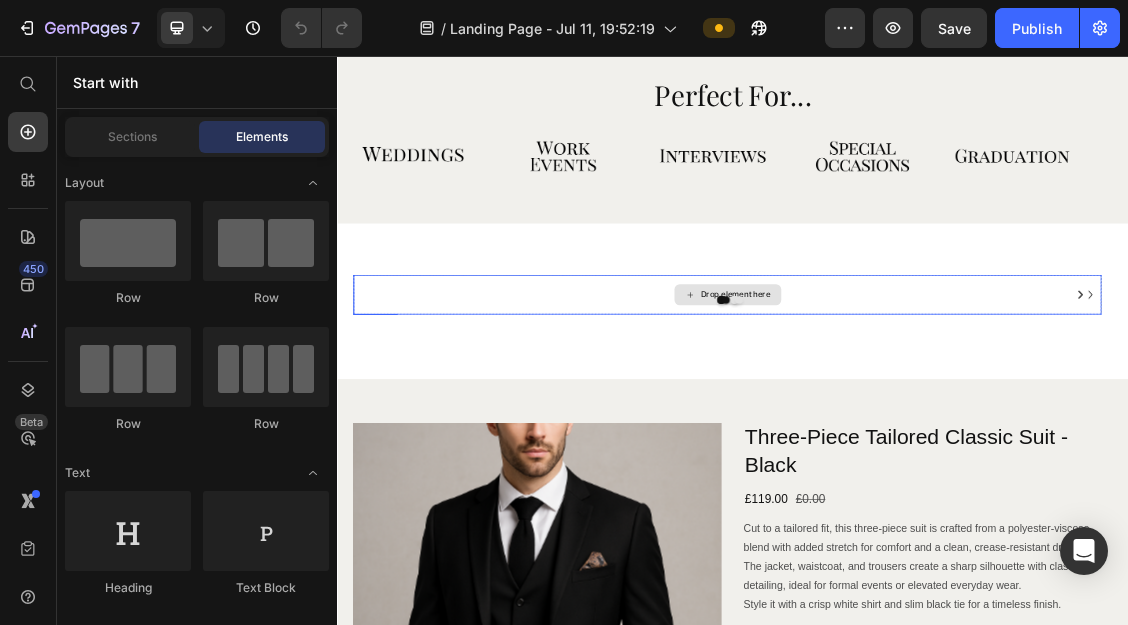 click on "Drop element here" at bounding box center [929, 418] 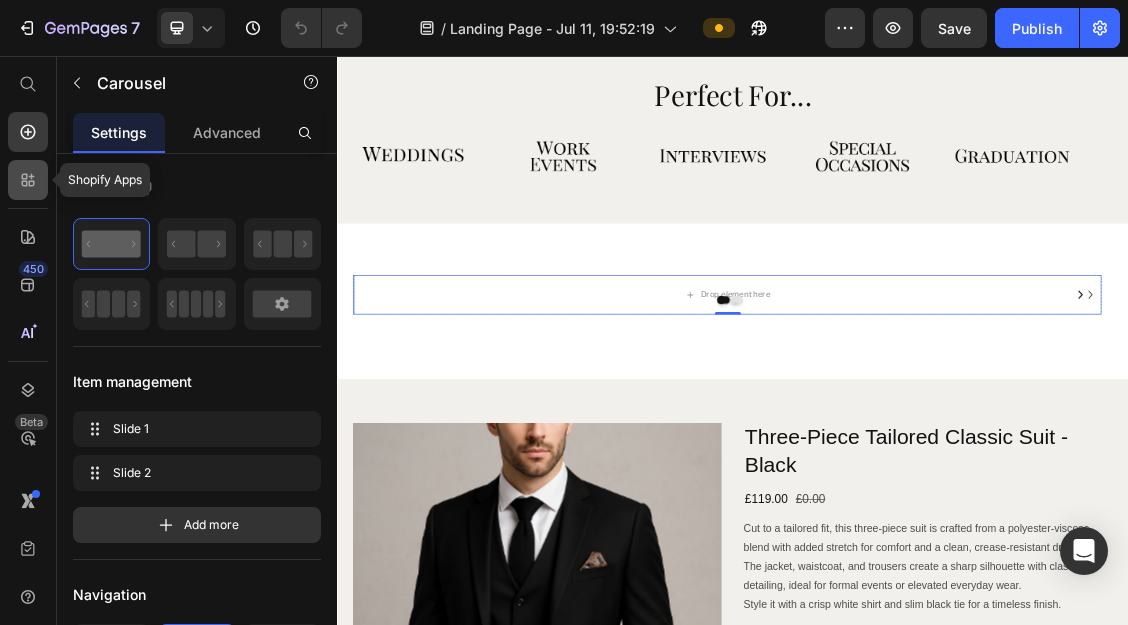 click 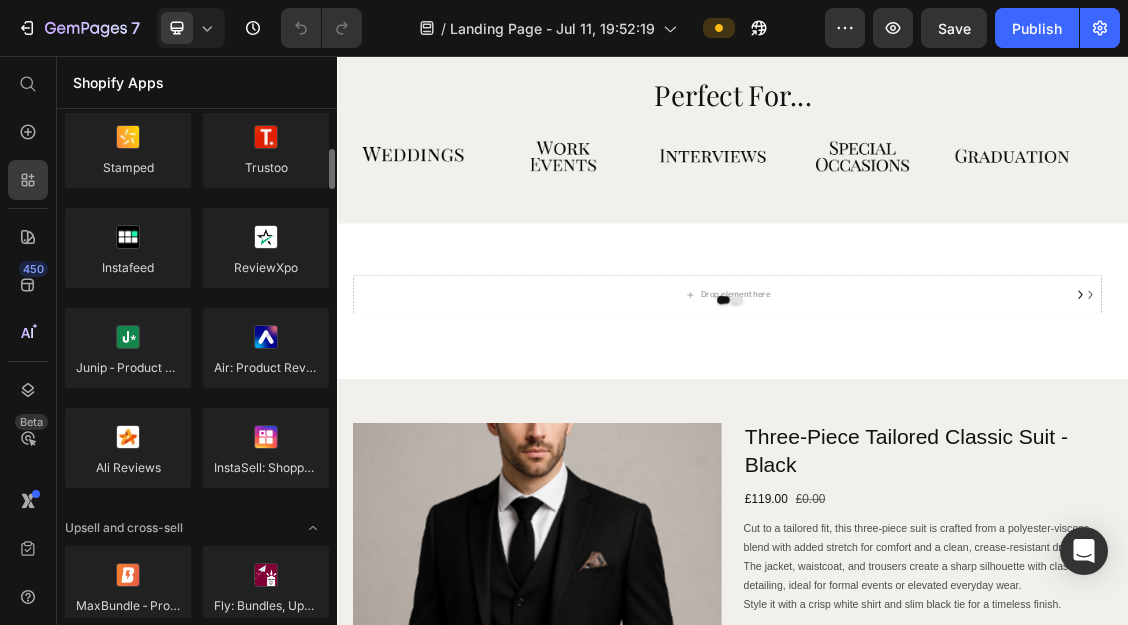 scroll, scrollTop: 450, scrollLeft: 0, axis: vertical 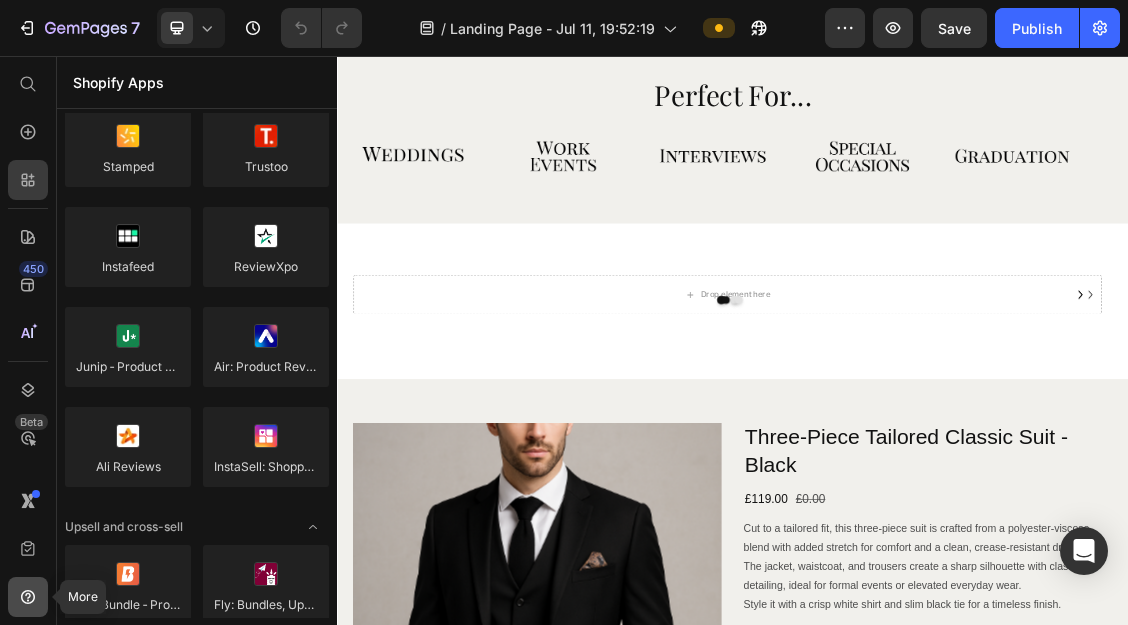 click 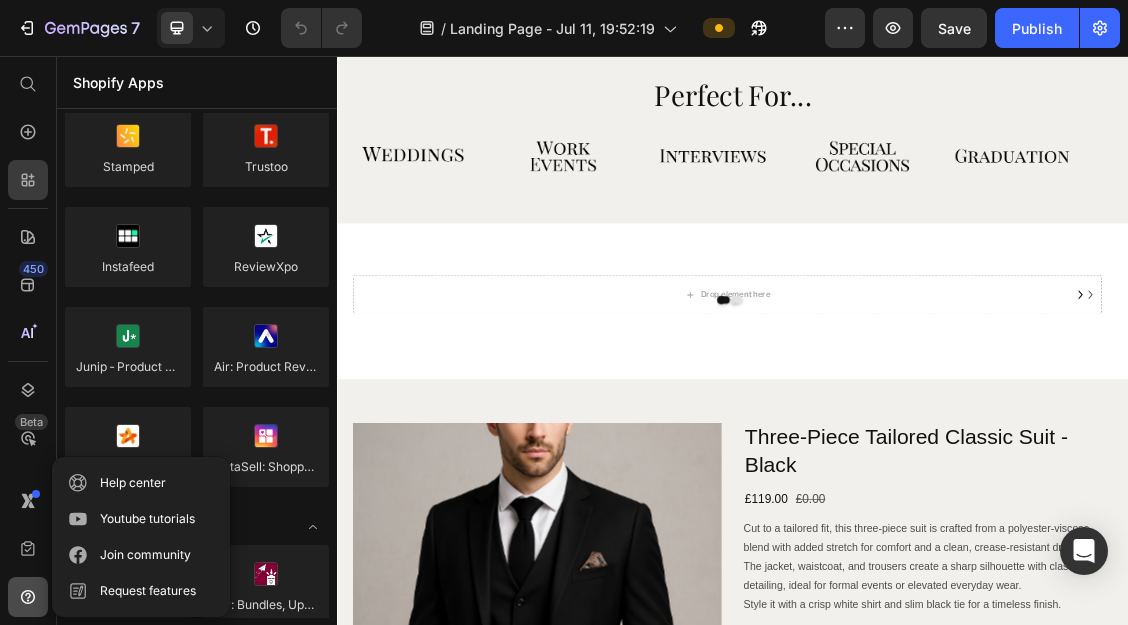 click 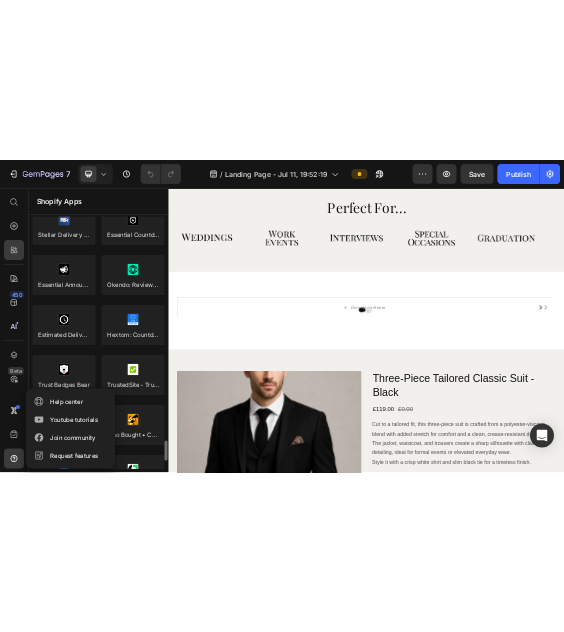 scroll, scrollTop: 5817, scrollLeft: 0, axis: vertical 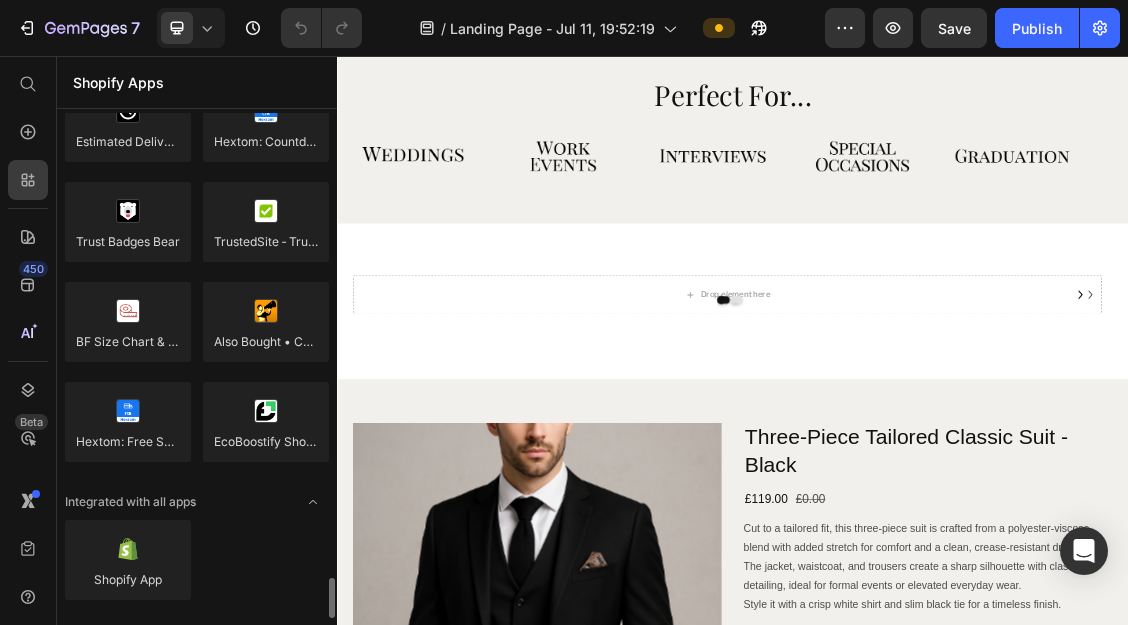 click on "Shopify App" 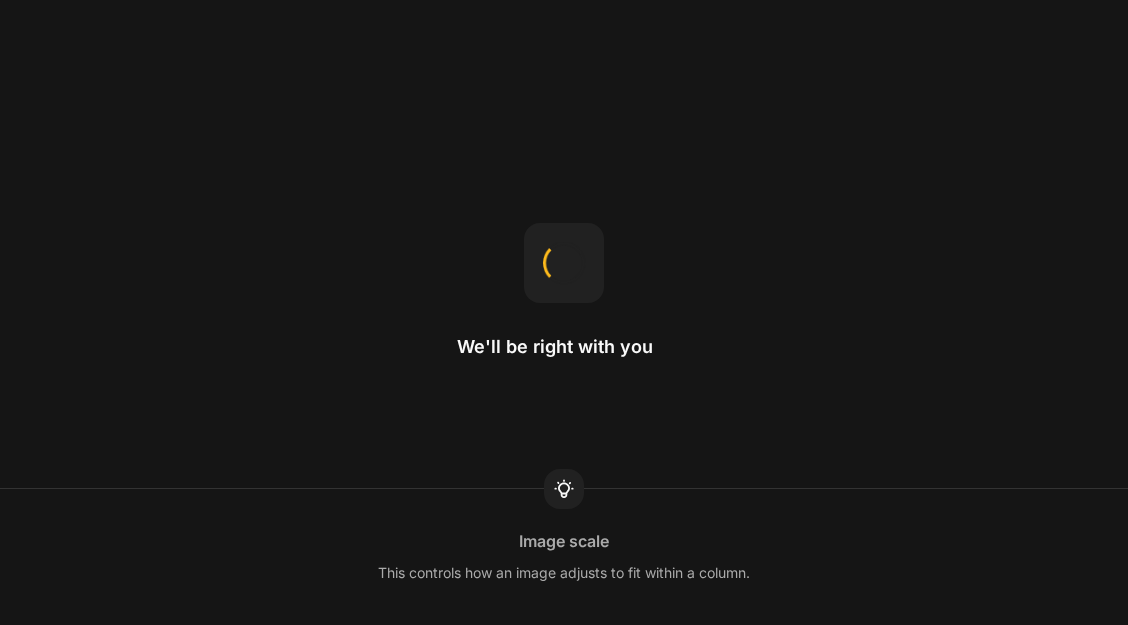 scroll, scrollTop: 0, scrollLeft: 0, axis: both 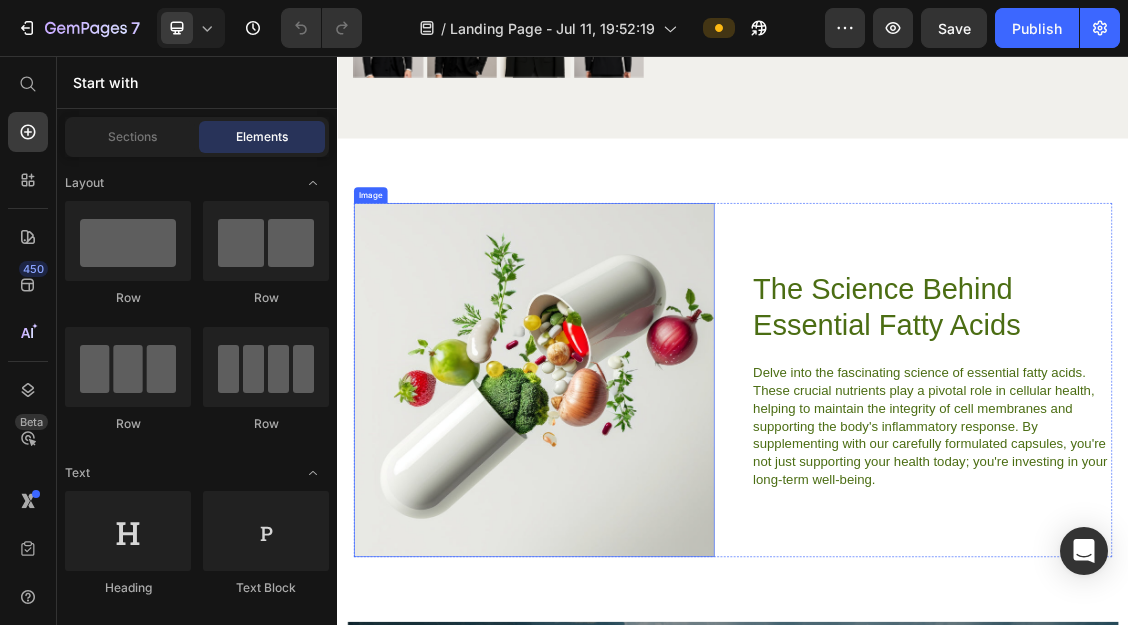 click at bounding box center (635, 547) 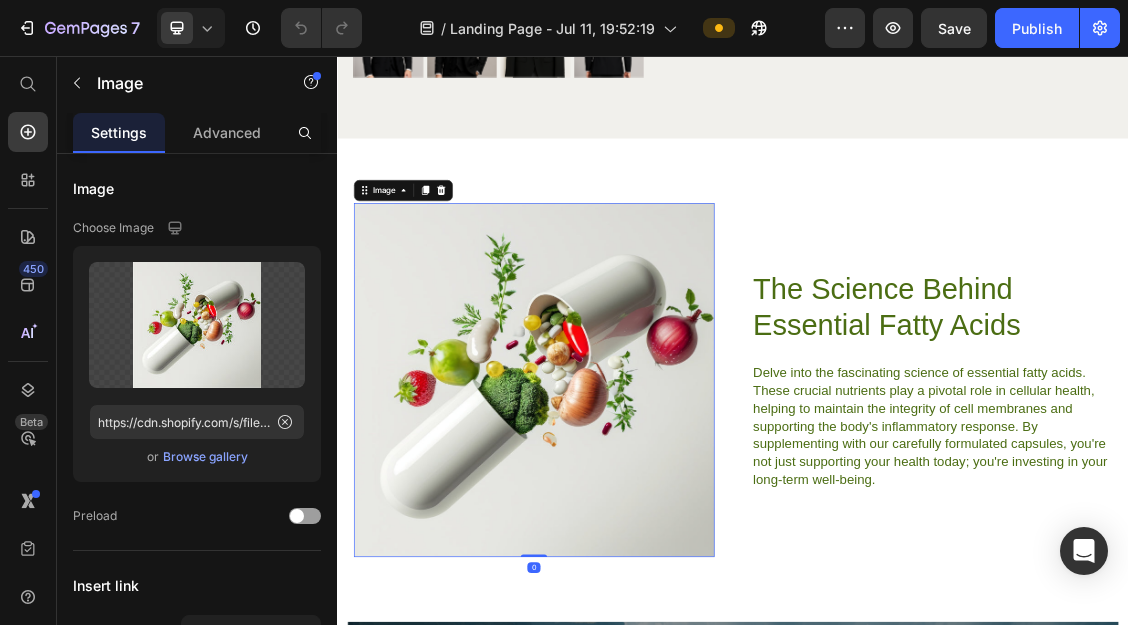 click at bounding box center [635, 547] 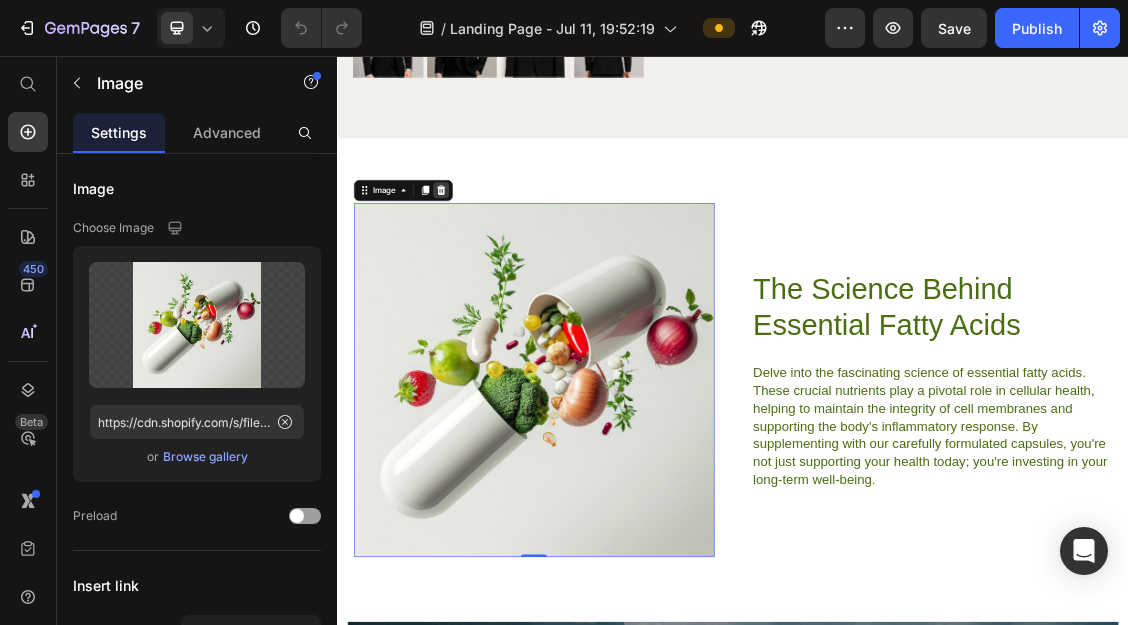 click 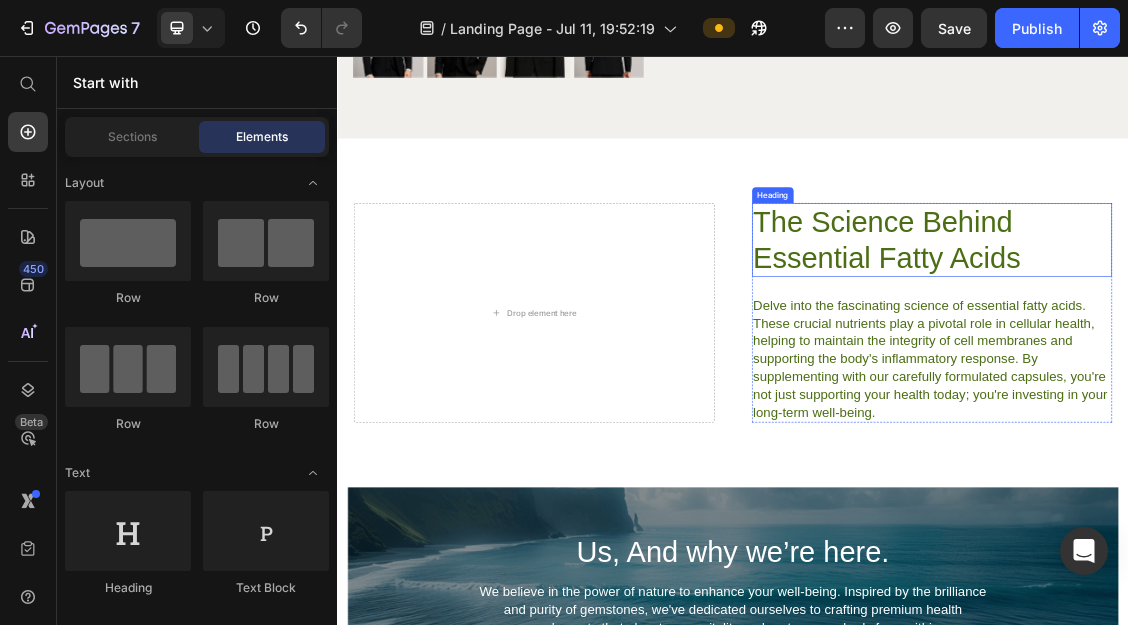click on "The Science Behind Essential Fatty Acids" at bounding box center [1239, 335] 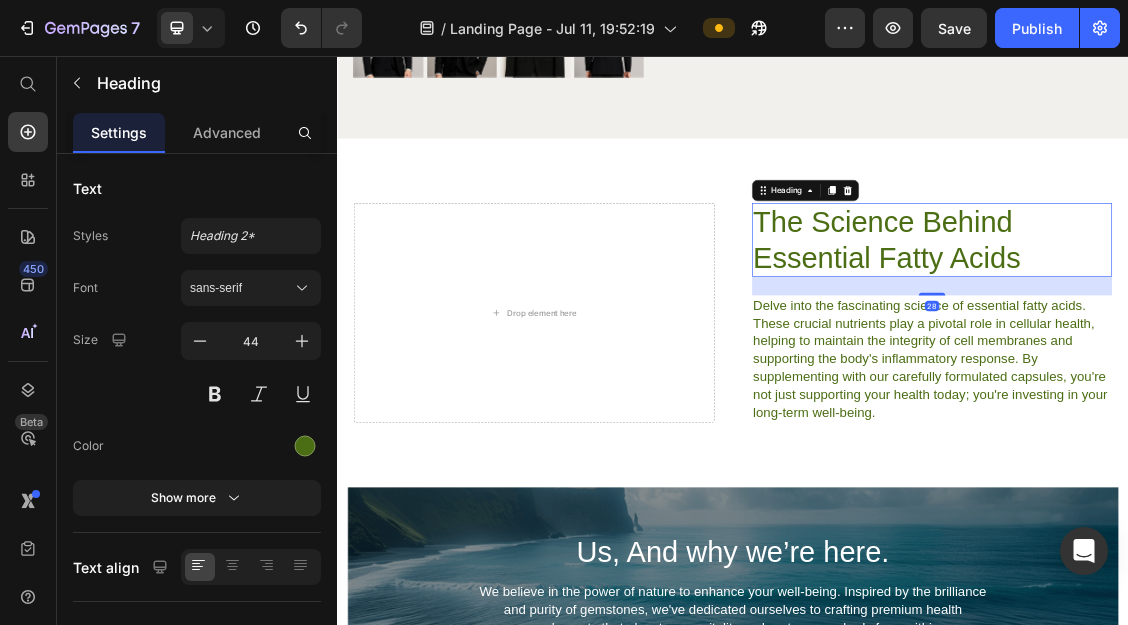 click on "Heading" at bounding box center [1047, 260] 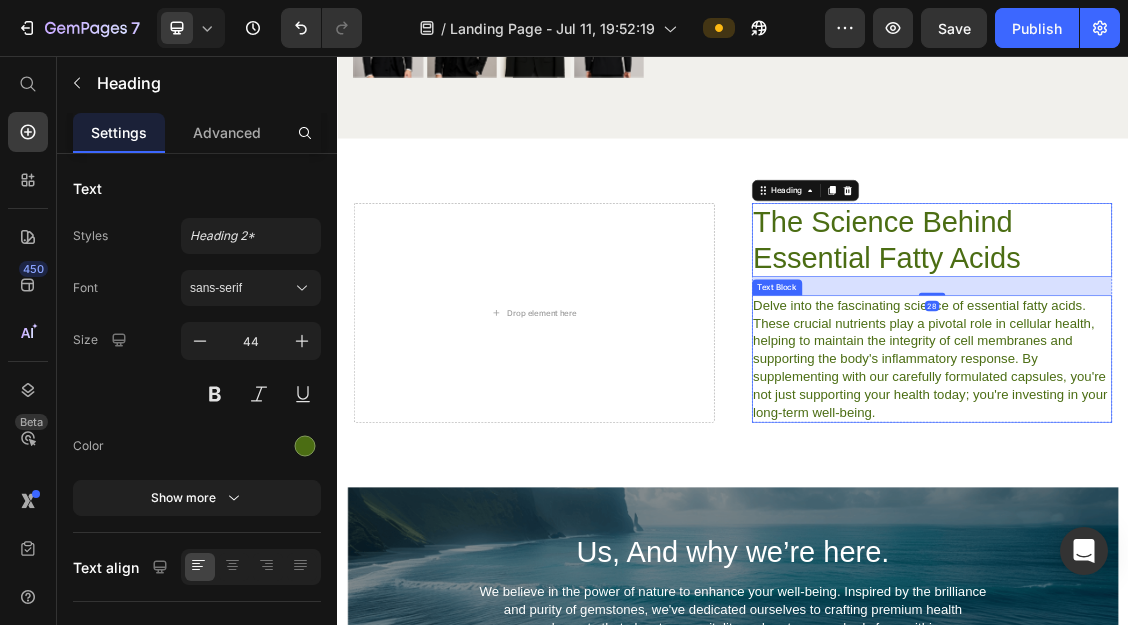 click on "Delve into the fascinating science of essential fatty acids. These crucial nutrients play a pivotal role in cellular health, helping to maintain the integrity of cell membranes and supporting the body's inflammatory response. By supplementing with our carefully formulated capsules, you're not just supporting your health today; you're investing in your long-term well-being." at bounding box center [1239, 515] 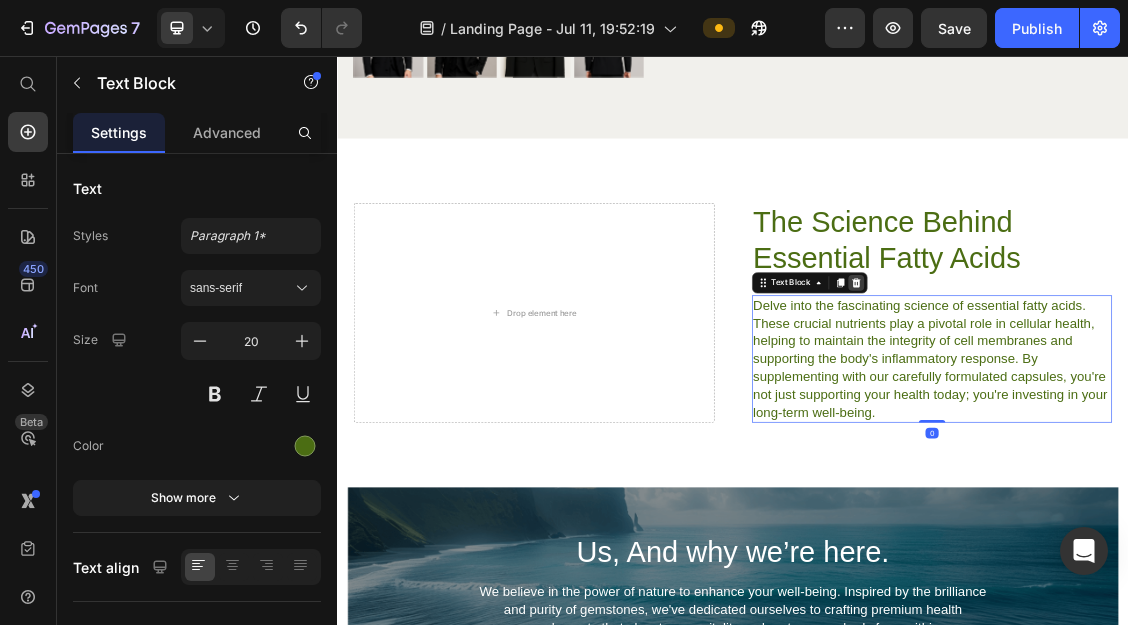 click 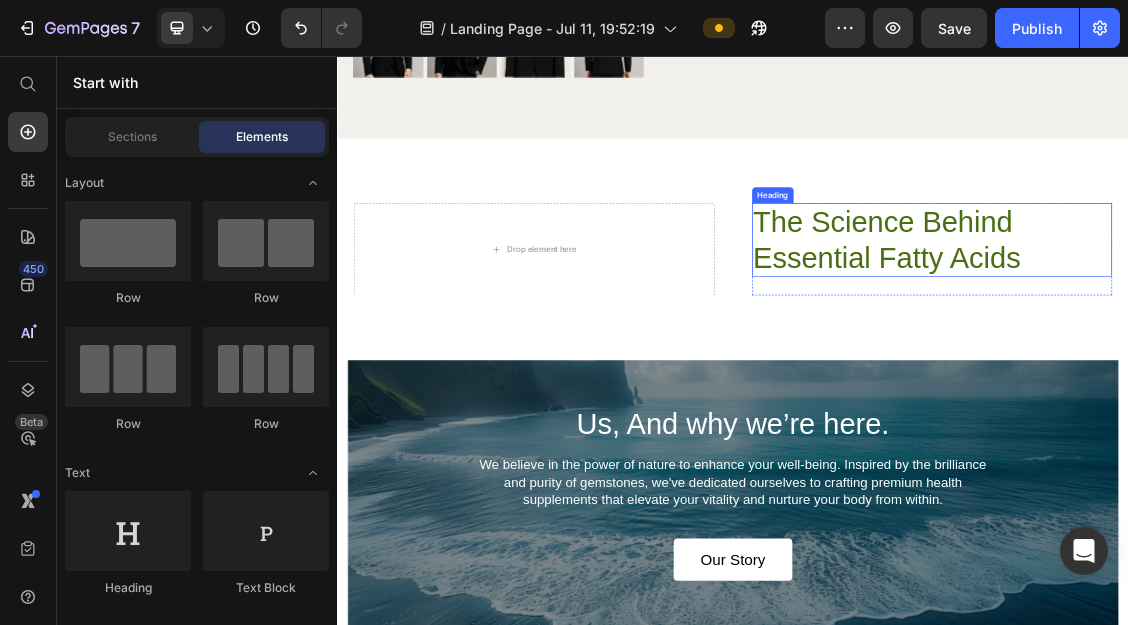 click on "The Science Behind Essential Fatty Acids" at bounding box center [1239, 335] 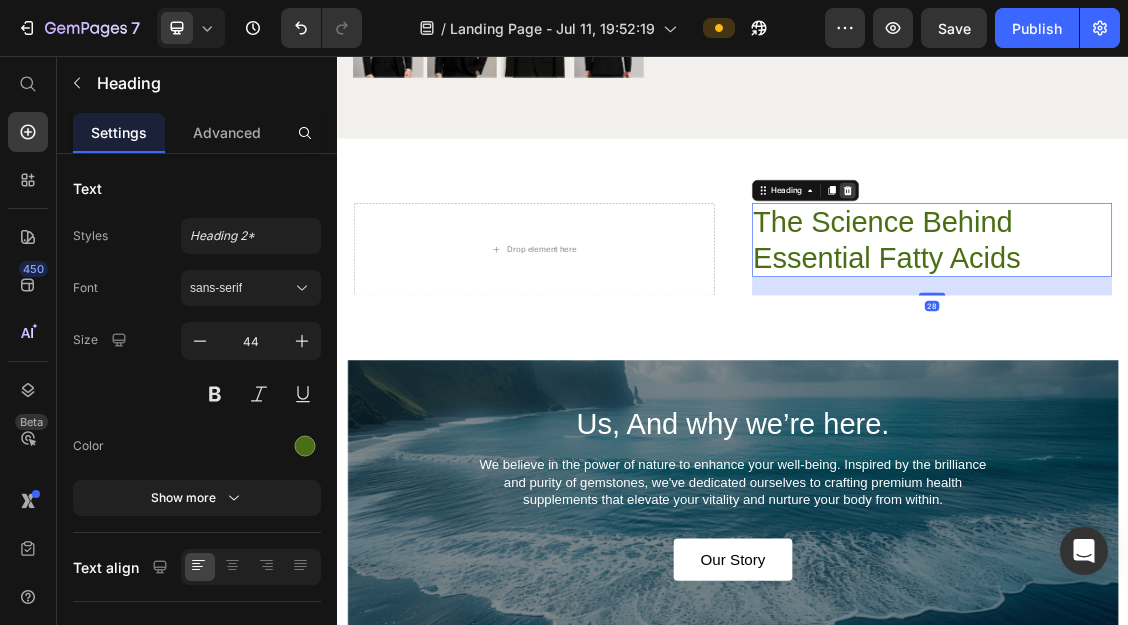click 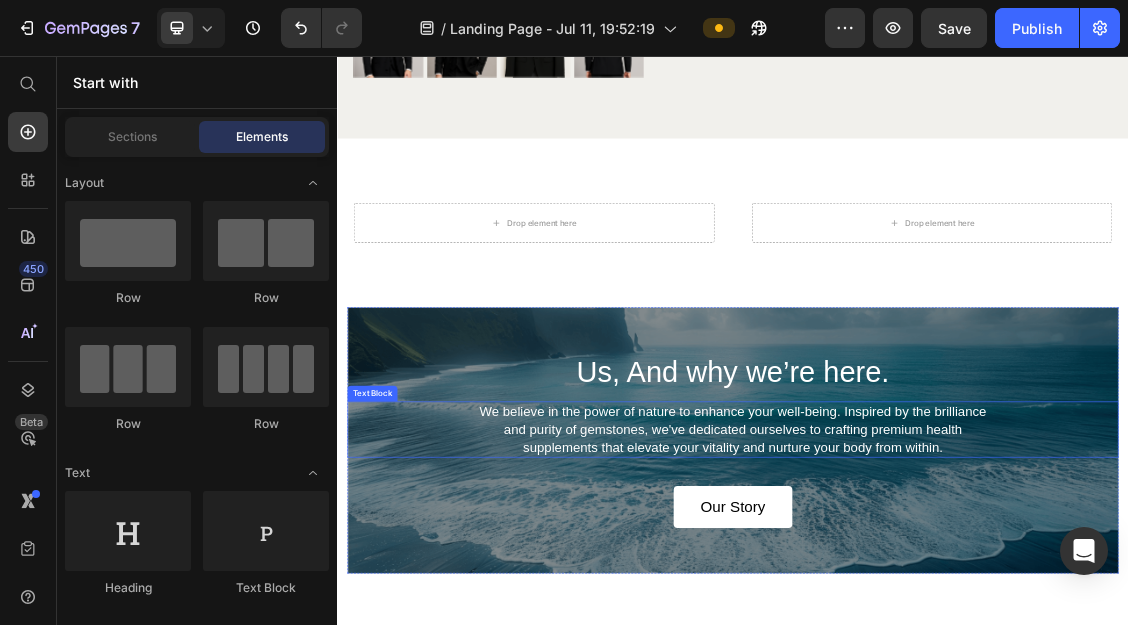 click on "We believe in the power of nature to enhance your well-being. Inspired by the brilliance and purity of gemstones, we've dedicated ourselves to crafting premium health supplements that elevate your vitality and nurture your body from within." at bounding box center (937, 622) 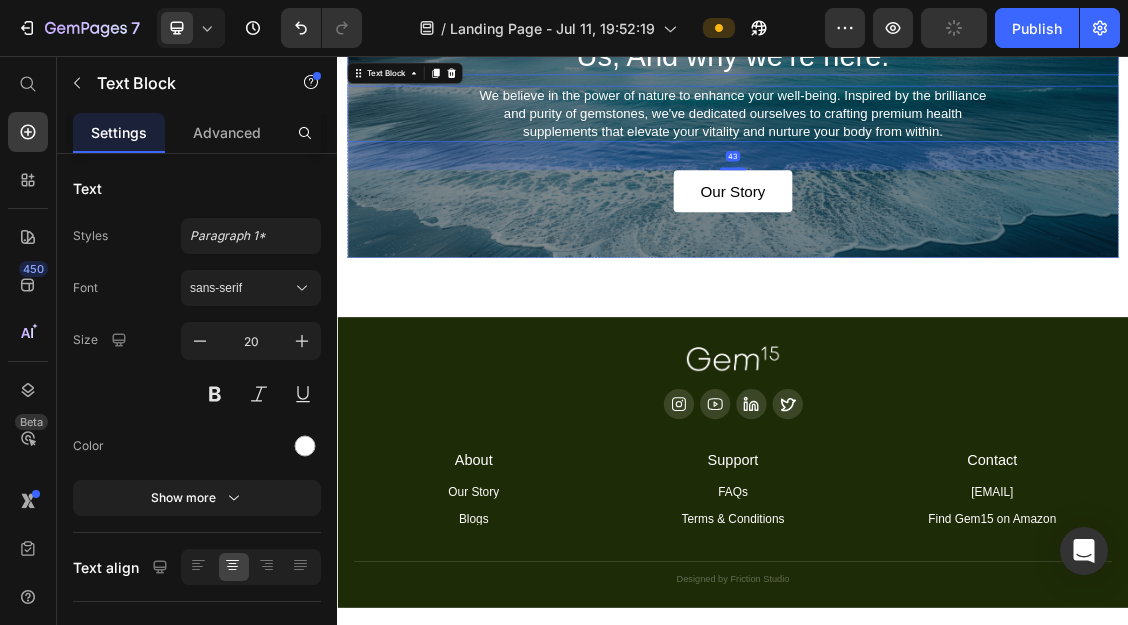 scroll, scrollTop: 5494, scrollLeft: 0, axis: vertical 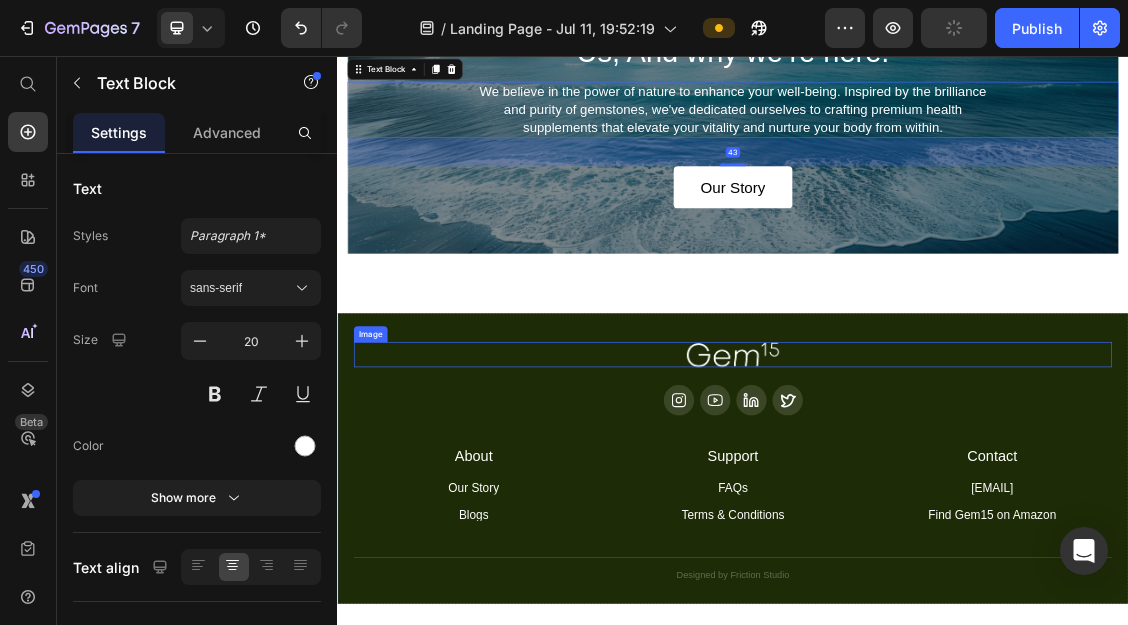 click at bounding box center (937, 509) 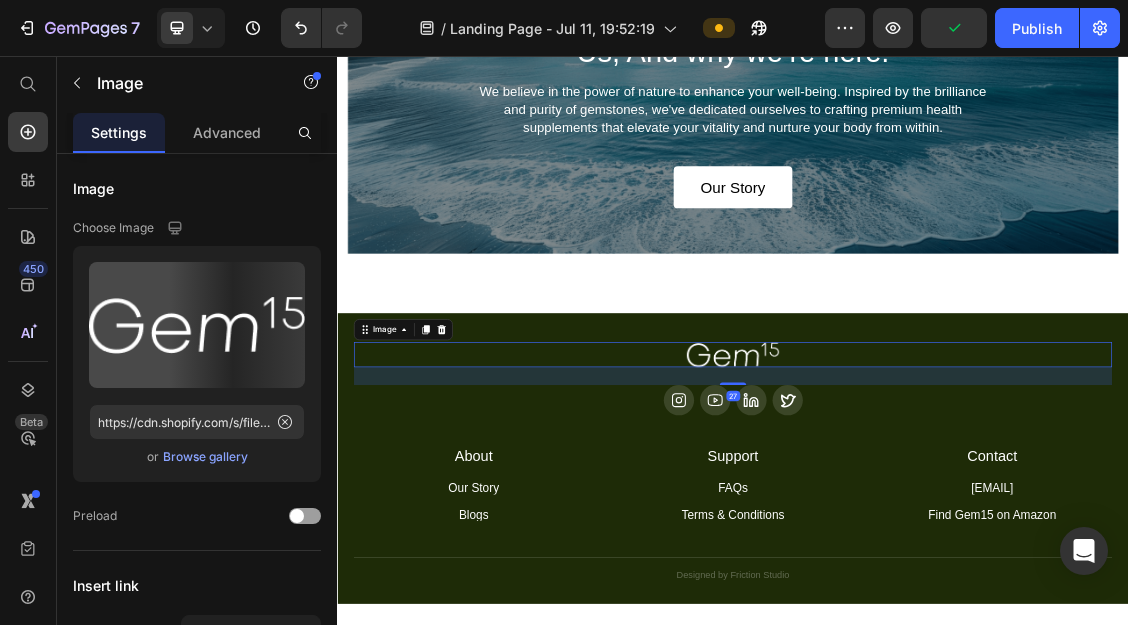 click at bounding box center (937, 509) 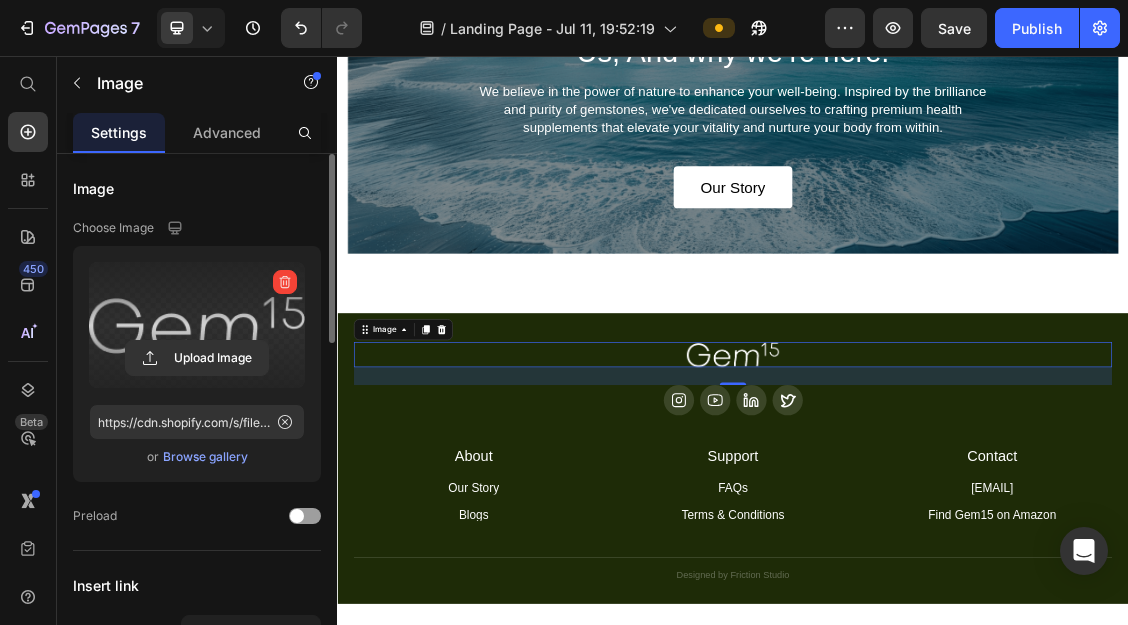 click at bounding box center (197, 325) 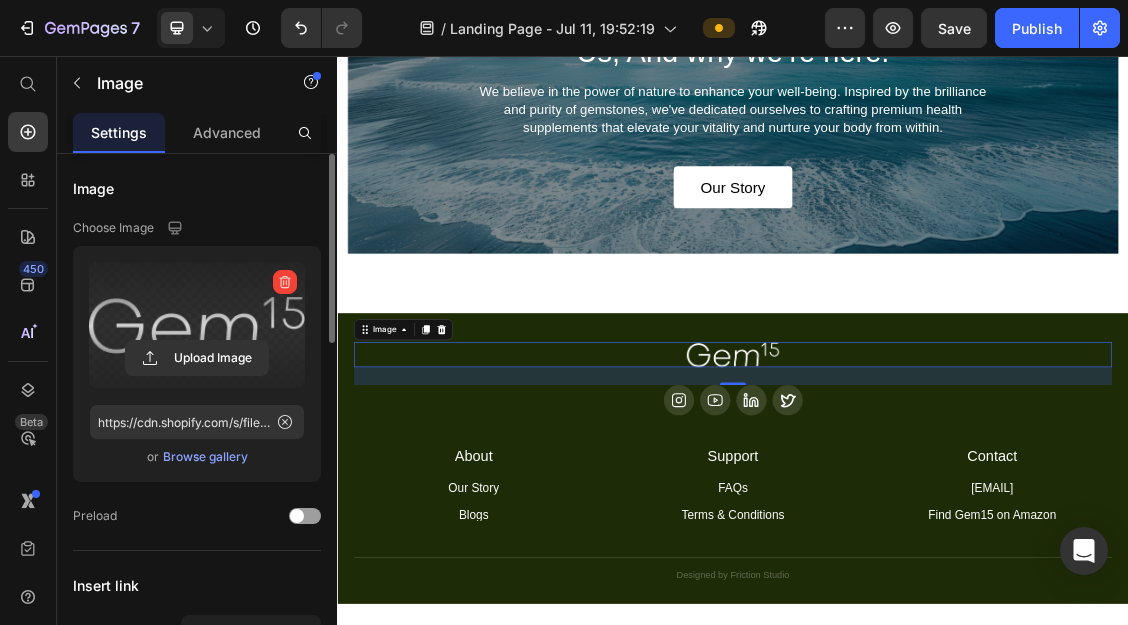 click 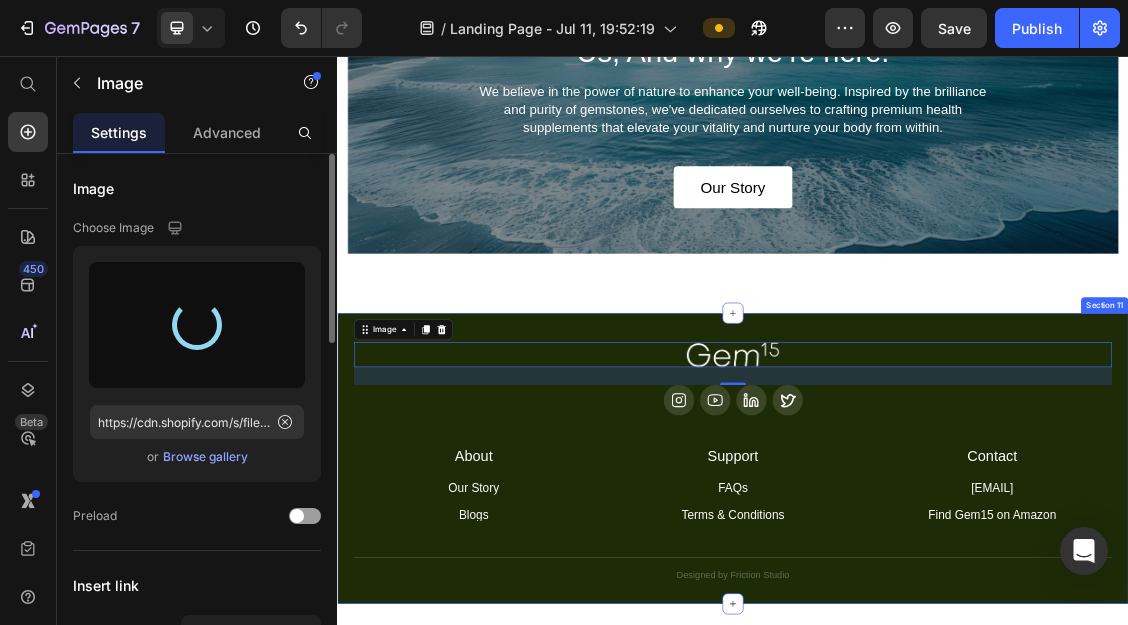 type on "https://cdn.shopify.com/s/files/1/0920/7581/9386/files/gempages_574891826889098469-f58ae513-6921-4c14-8759-d60671654fbf.png" 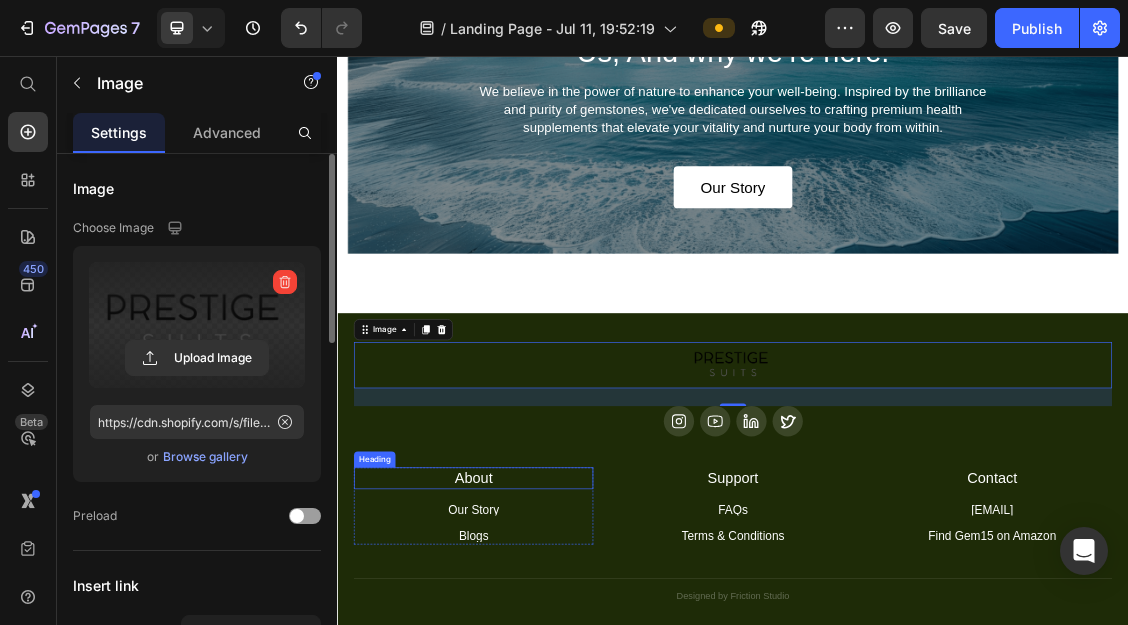 click on "About" at bounding box center (543, 696) 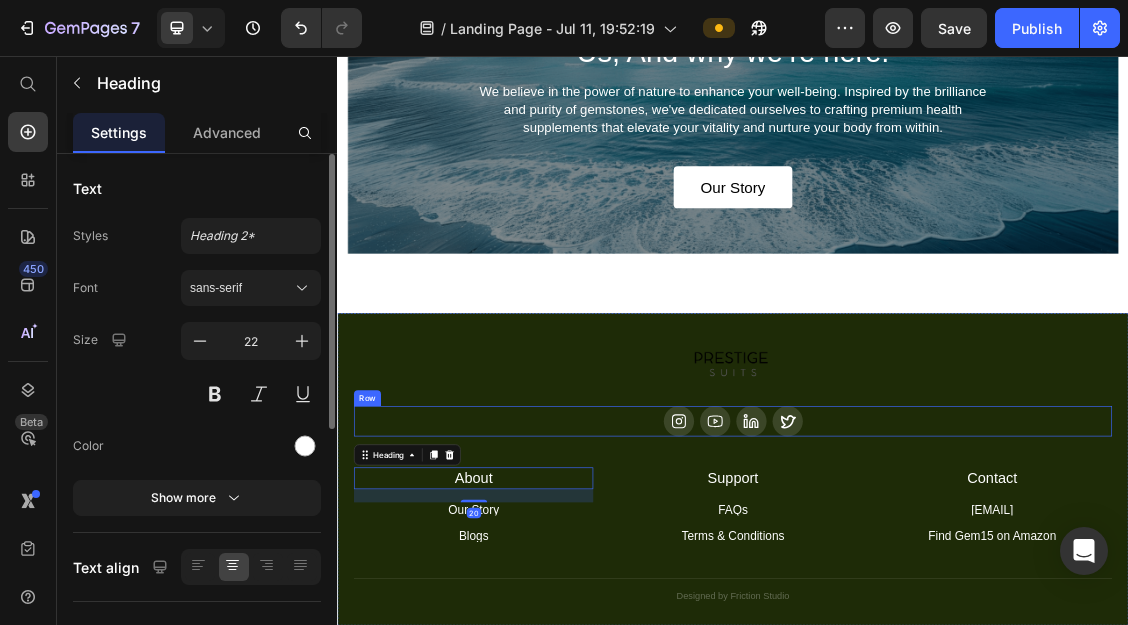 click on "Icon
Icon
Icon
Icon Row" at bounding box center [937, 610] 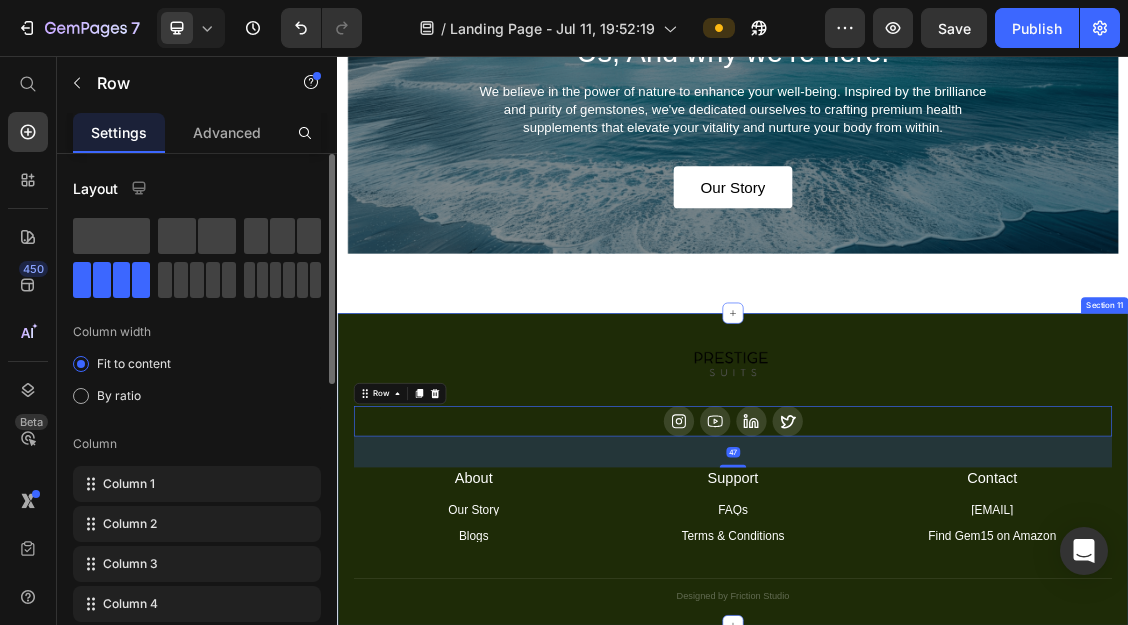 click on "Image
Icon
Icon
Icon
Icon Row   47
About Accordion
Support Accordion
Contact Accordion Row About Heading Our Story Button Blogs Button Row Support Heading FAQs Button Terms & Conditions Button Row Contact Heading [EMAIL] Button Find Gem15 on Amazon   Button Row Row Row                Title Line Designed by Friction Studio Text Block Section 11" at bounding box center (937, 682) 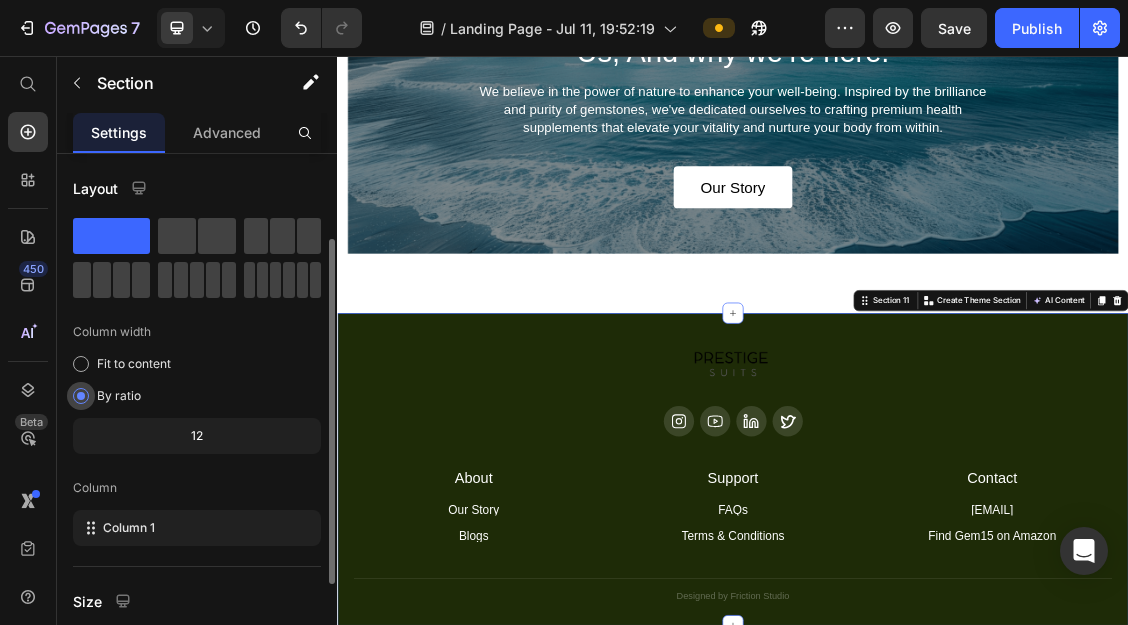 scroll, scrollTop: 280, scrollLeft: 0, axis: vertical 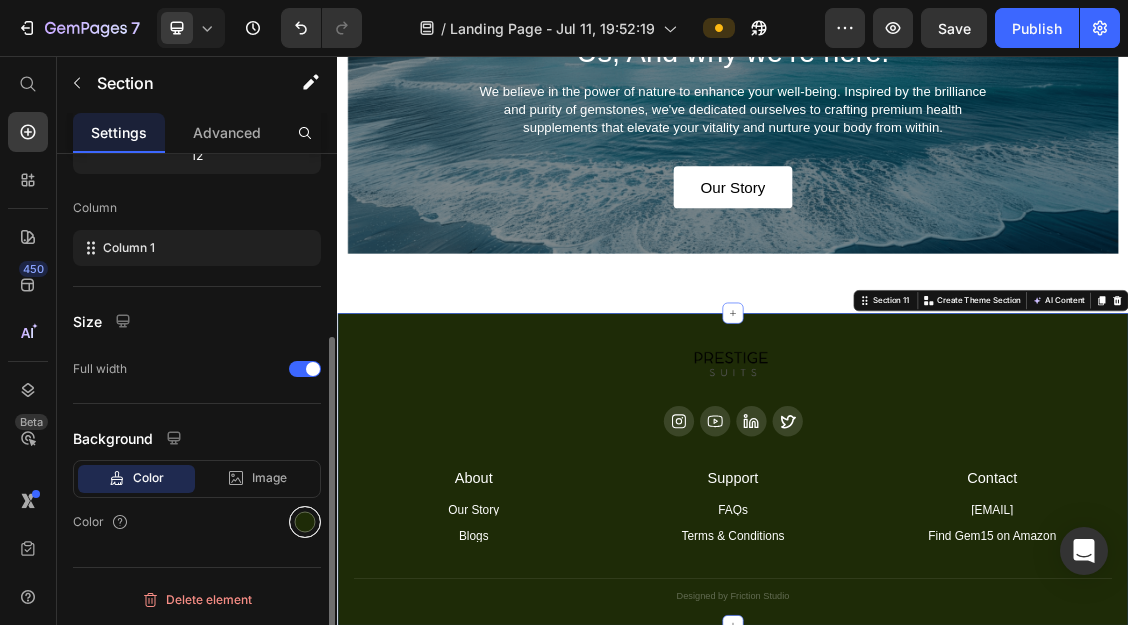 click at bounding box center (305, 522) 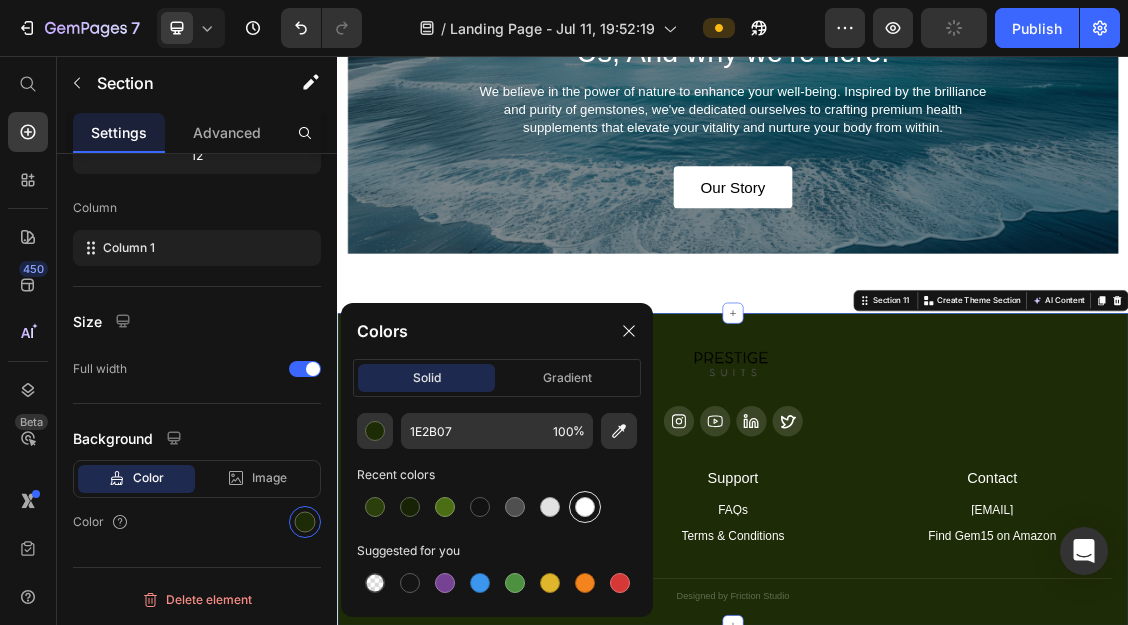 click at bounding box center [585, 507] 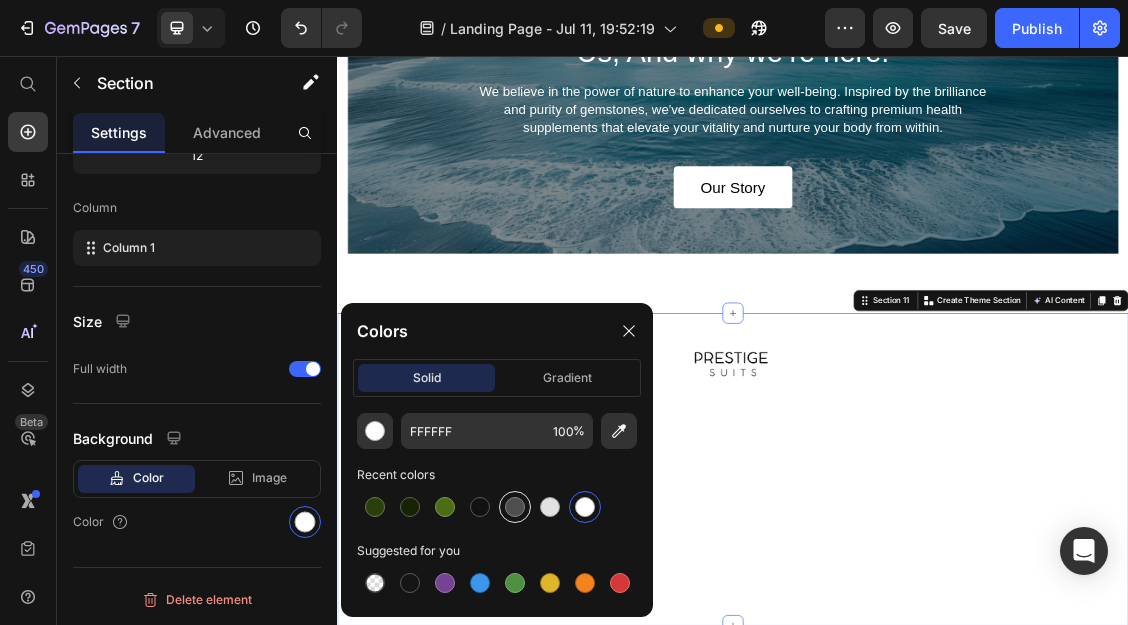click at bounding box center (515, 507) 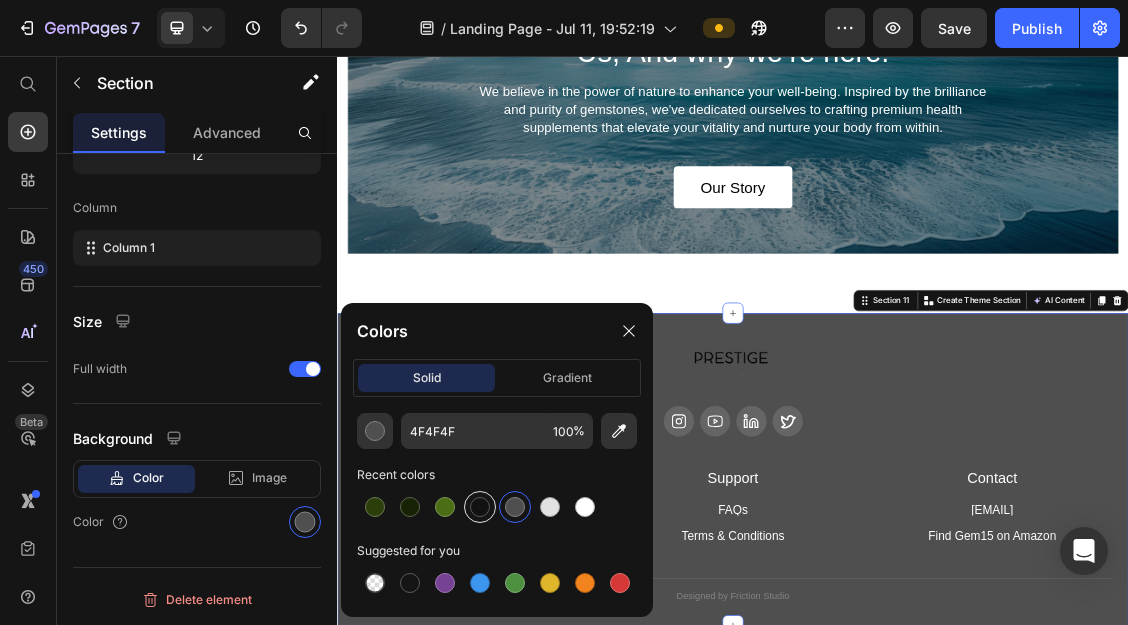 click at bounding box center (480, 507) 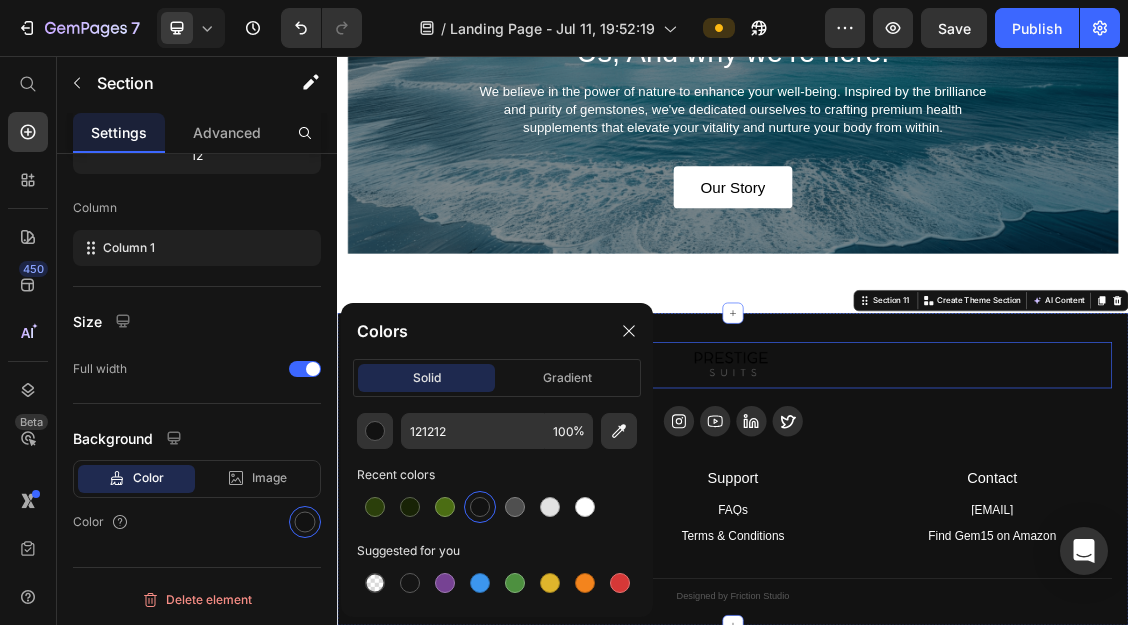 click at bounding box center (937, 525) 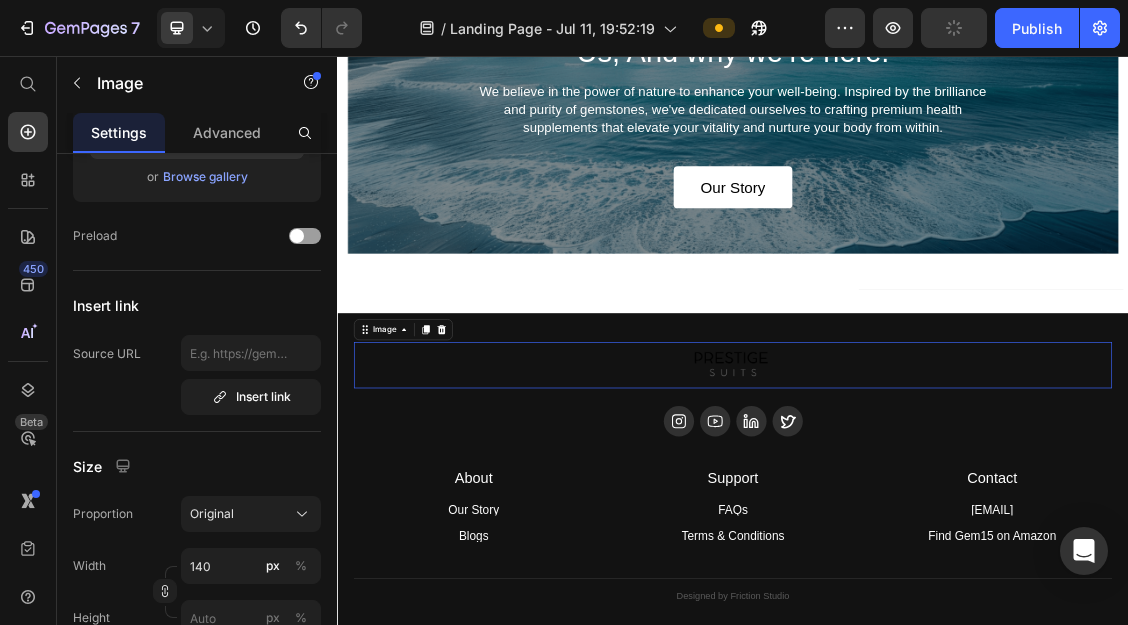 scroll, scrollTop: 0, scrollLeft: 0, axis: both 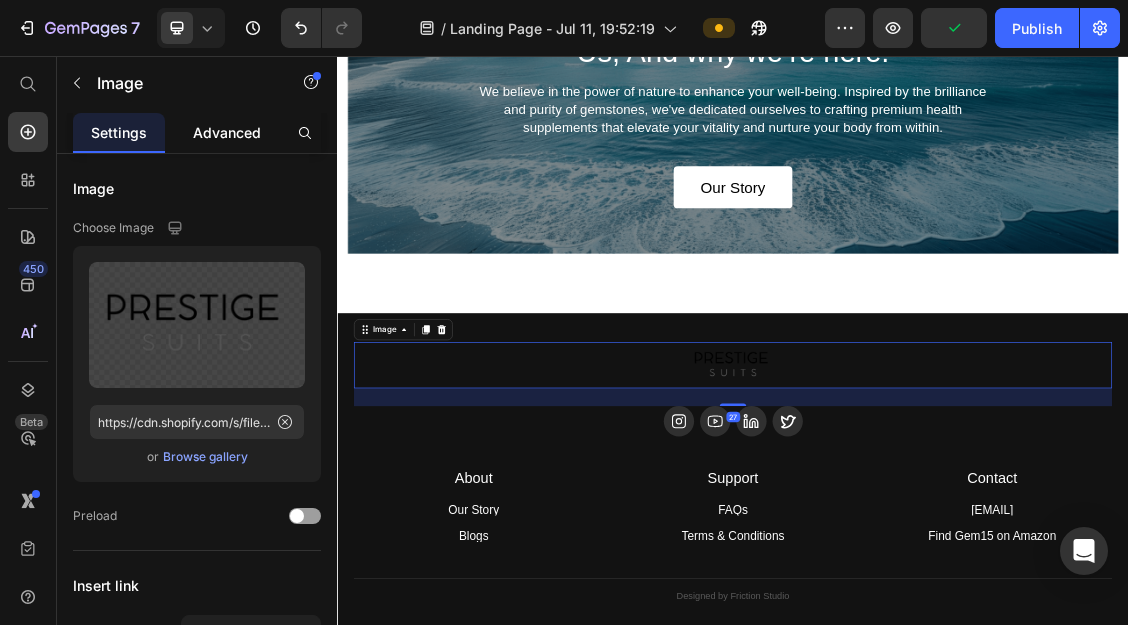 click on "Advanced" at bounding box center (227, 132) 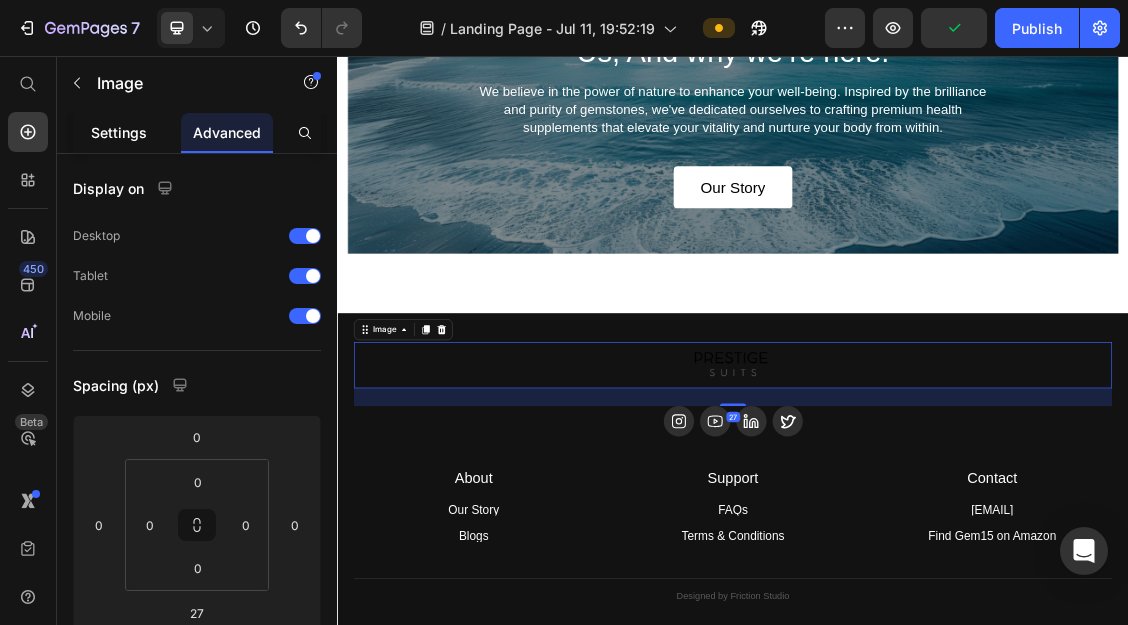 click on "Settings" at bounding box center [119, 132] 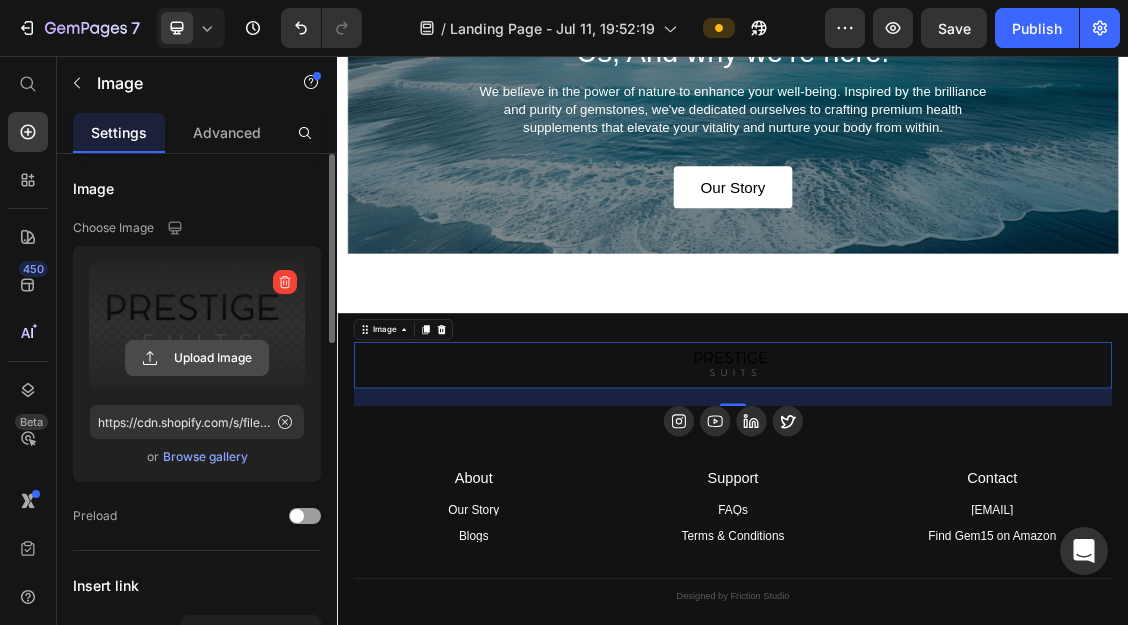click 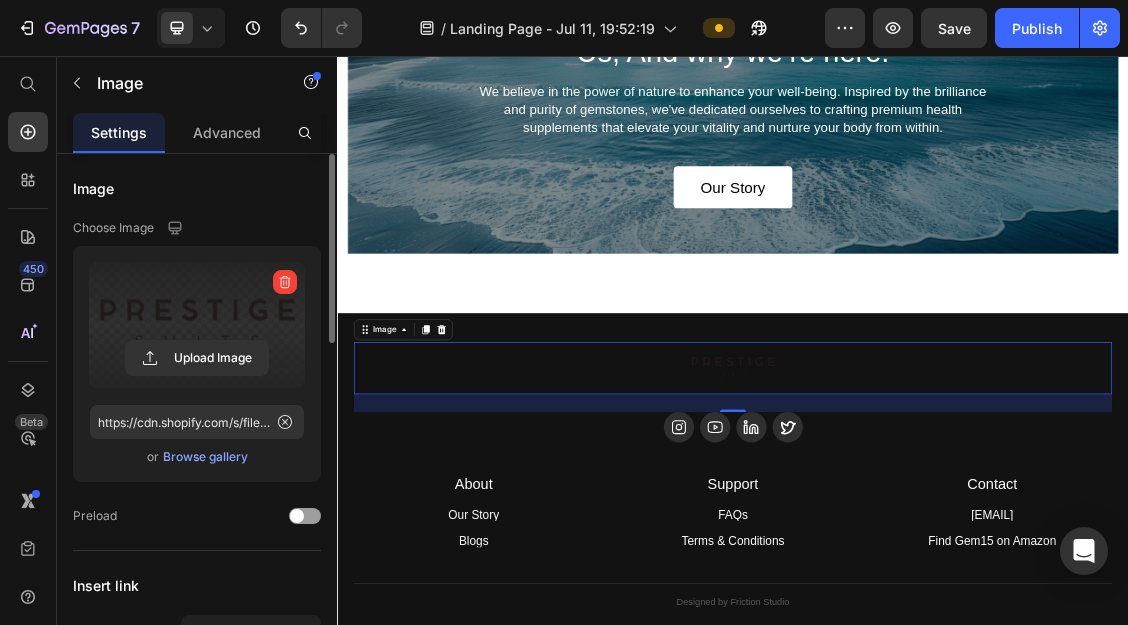 click on "Browse gallery" at bounding box center (205, 457) 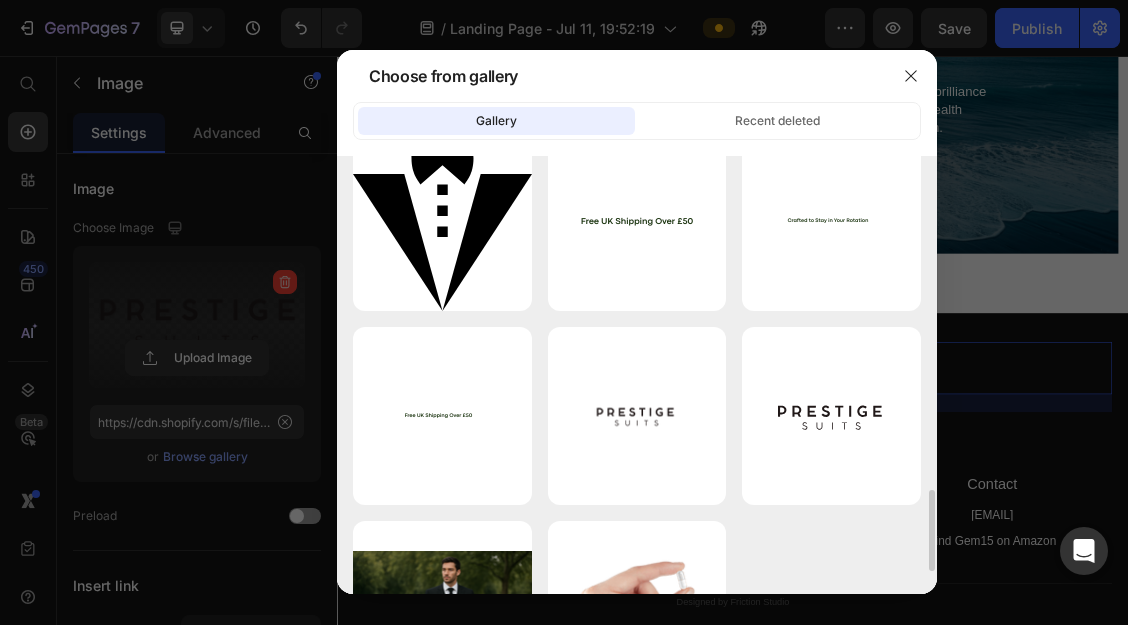 scroll, scrollTop: 1793, scrollLeft: 0, axis: vertical 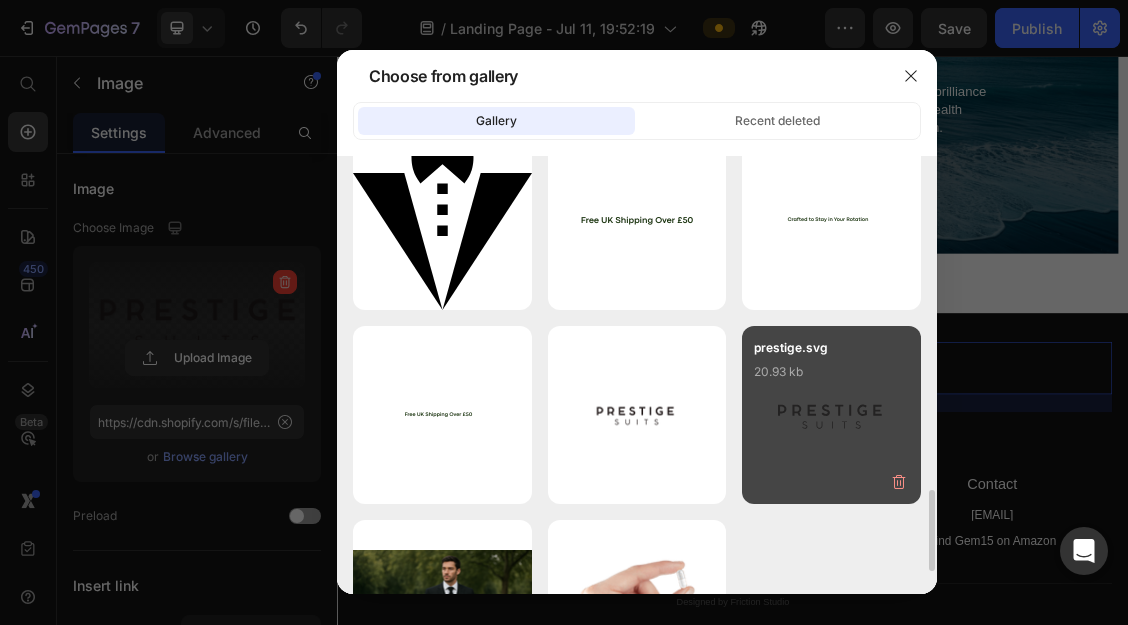 click on "prestige.svg 20.93 kb" at bounding box center [831, 378] 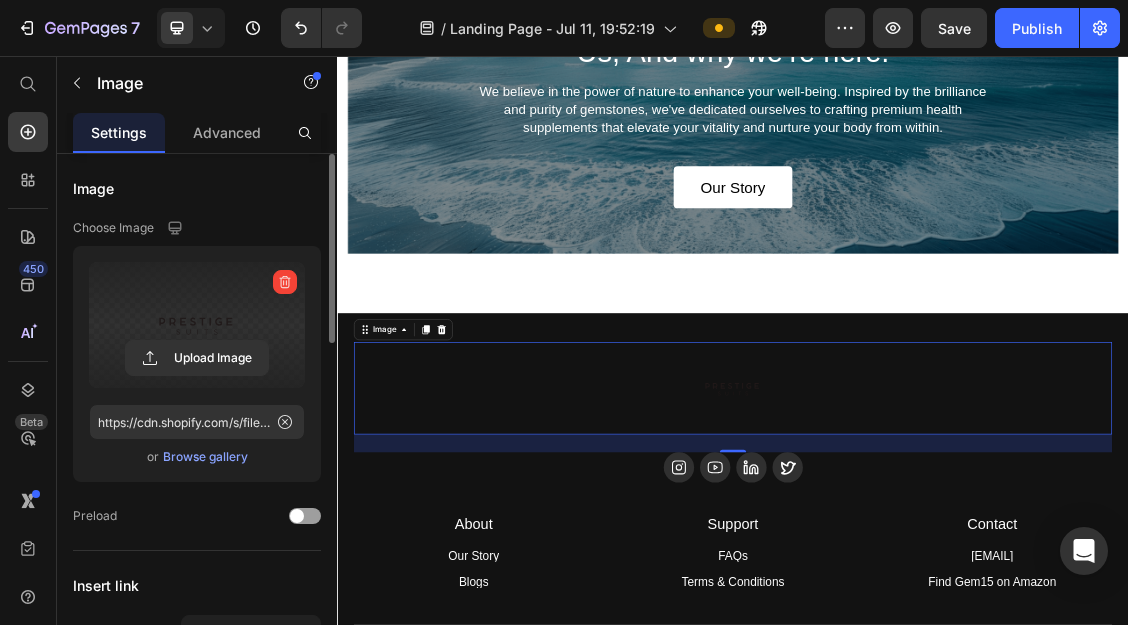 click on "Browse gallery" at bounding box center [205, 457] 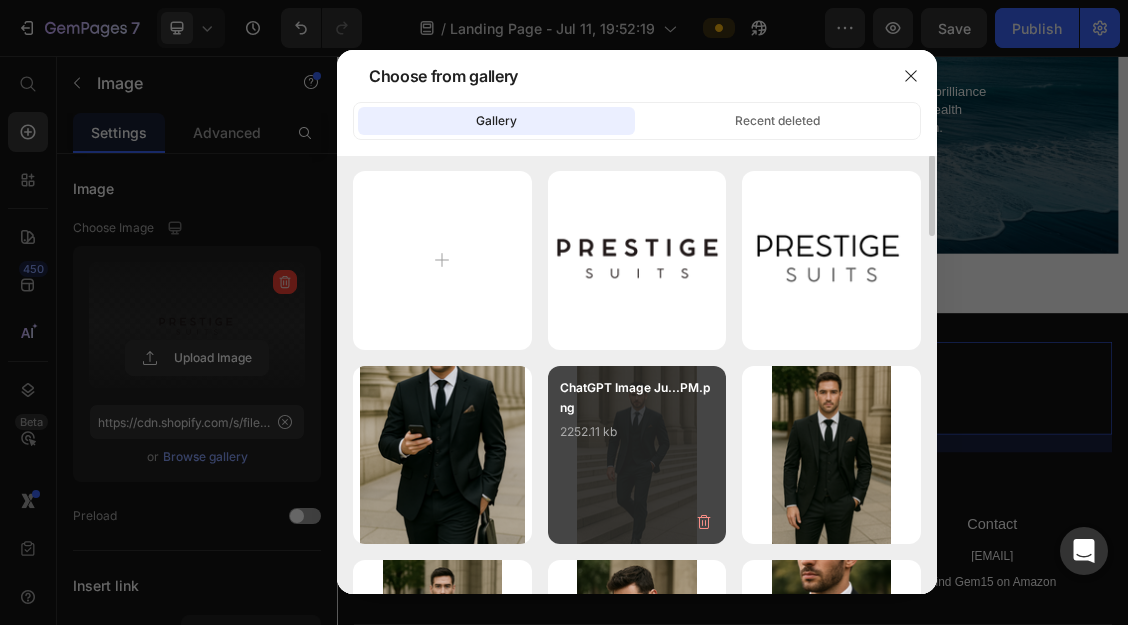 scroll, scrollTop: 0, scrollLeft: 0, axis: both 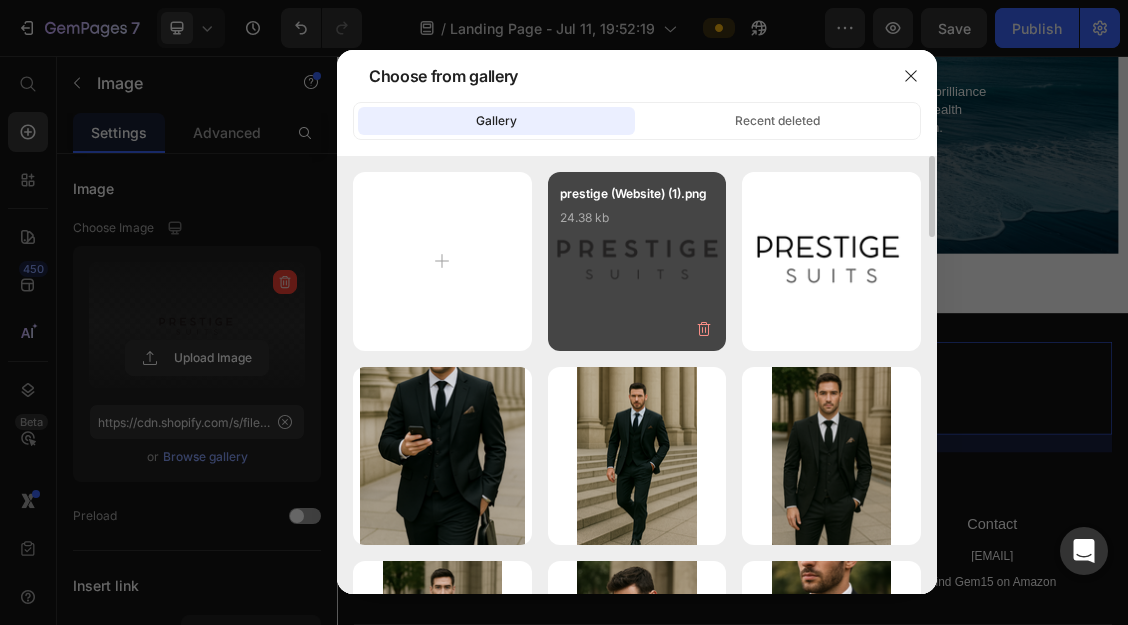 click on "prestige (Website) (1).png 24.38 kb" at bounding box center (637, 224) 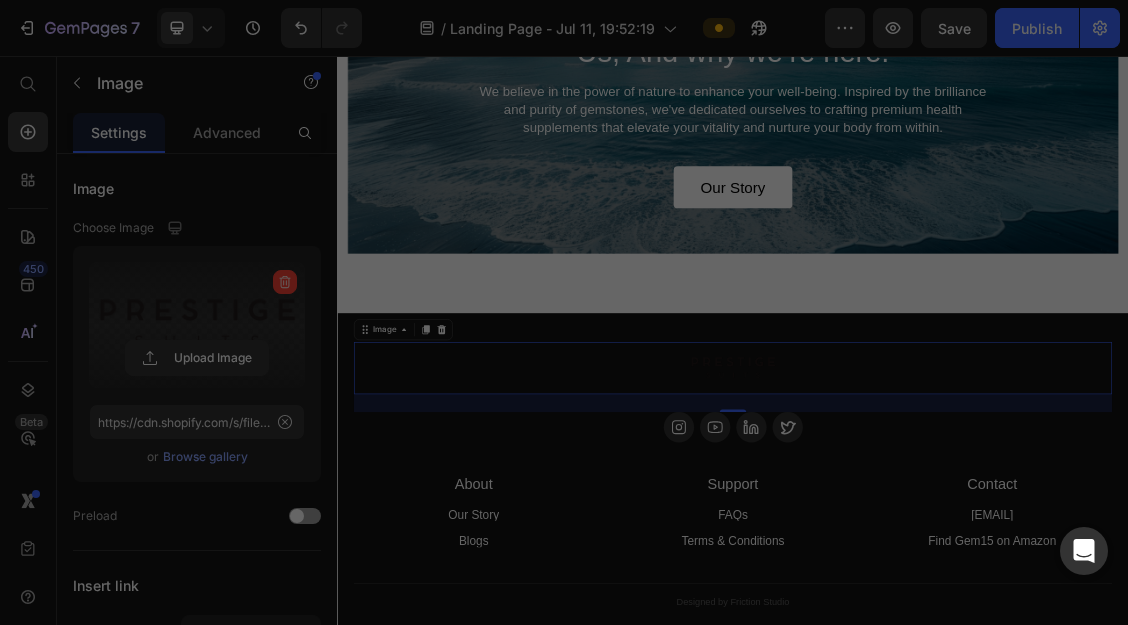 click on "prestige (Website) (1).png 24.38 kb" at bounding box center (637, 224) 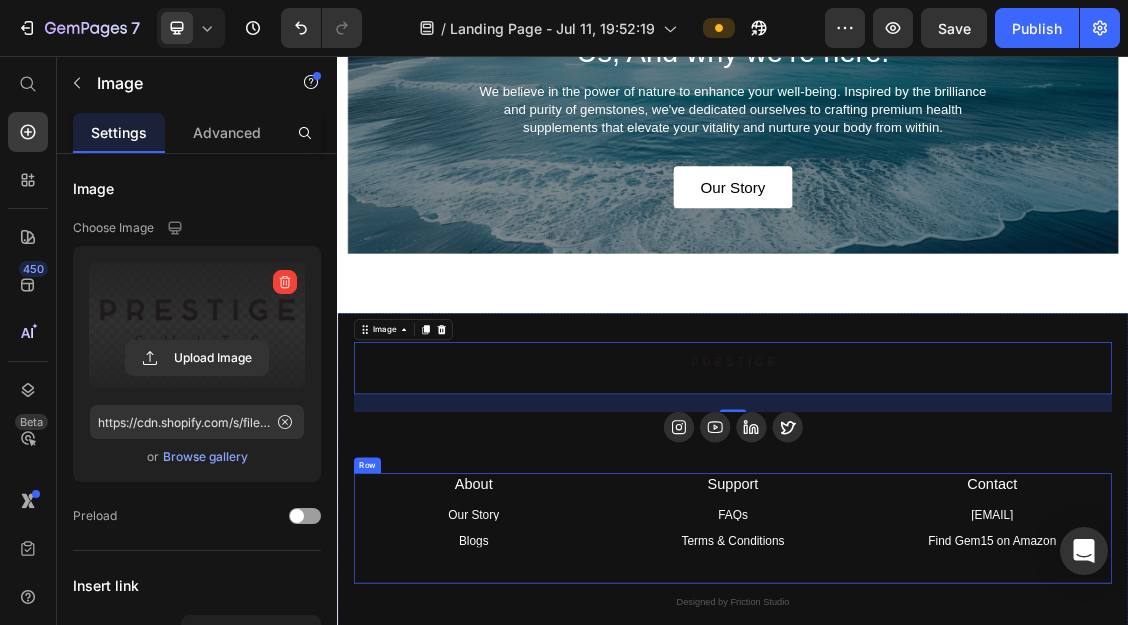 click on "About Heading Our Story Button Blogs Button Row Support Heading FAQs Button Terms & Conditions Button Row Contact Heading [EMAIL] Button Find Gem15 on Amazon   Button Row Row" at bounding box center [937, 773] 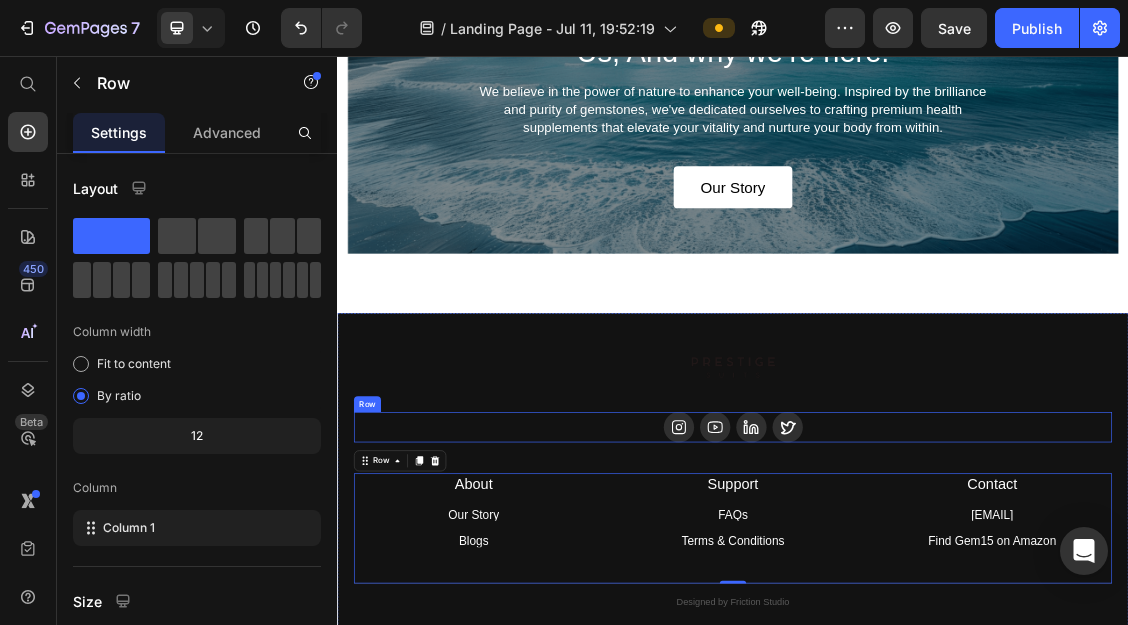 click on "Icon
Icon
Icon
Icon Row" at bounding box center [937, 619] 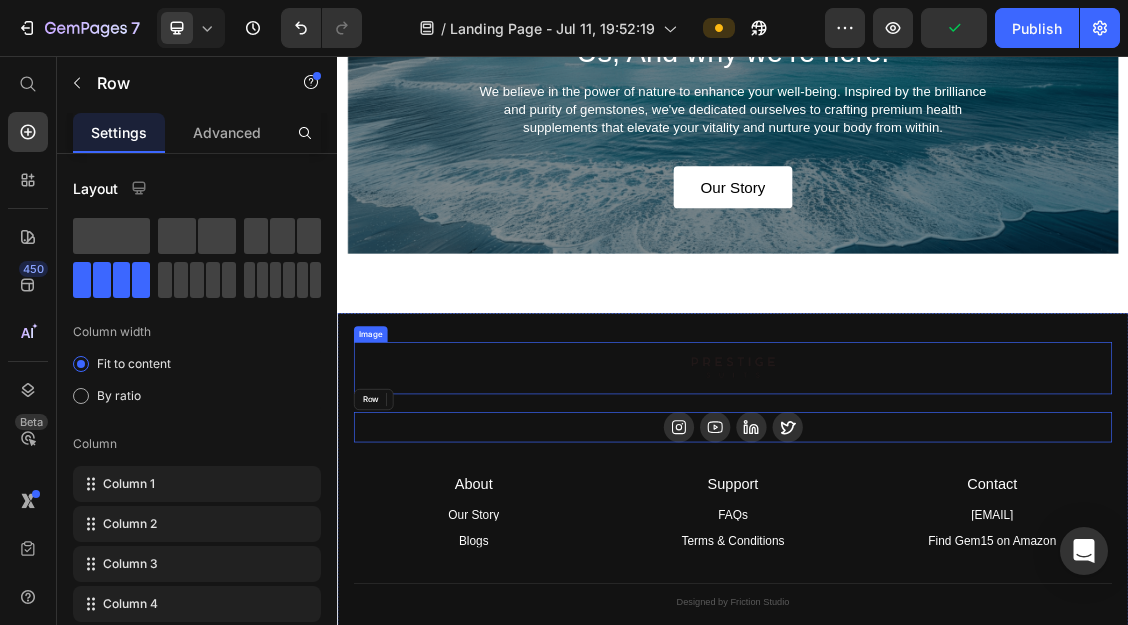 click at bounding box center [937, 529] 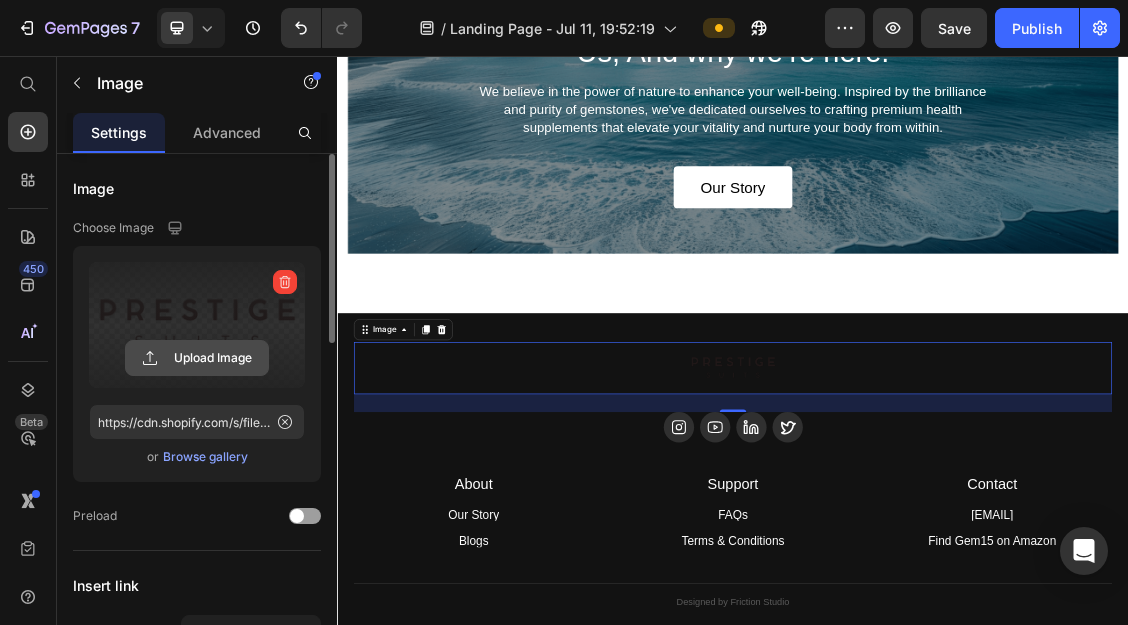 click 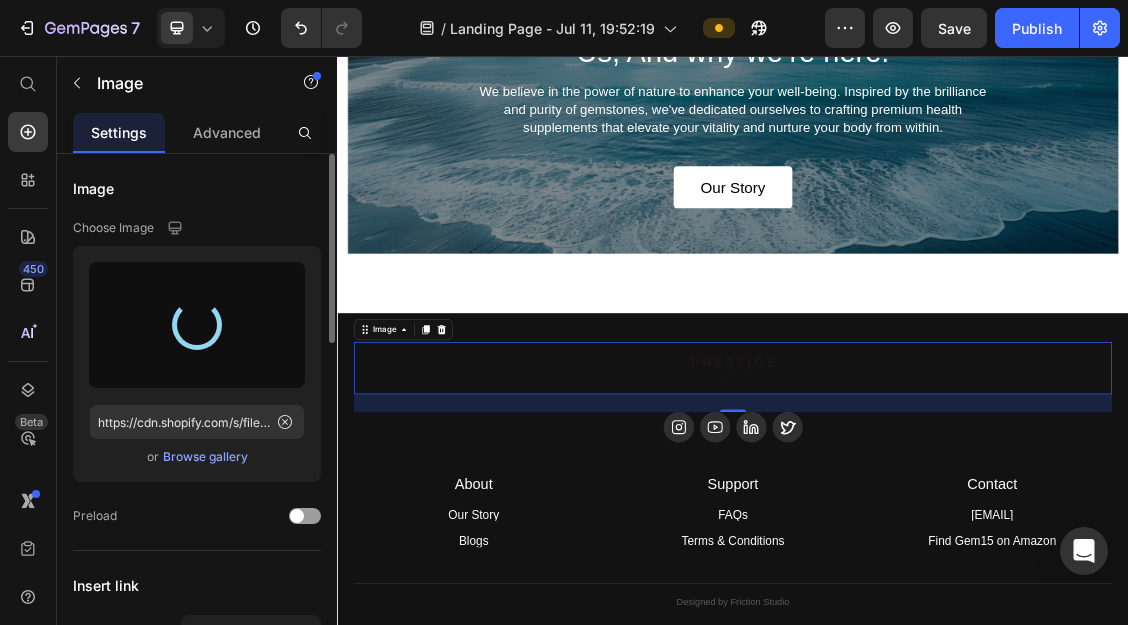 type on "https://cdn.shopify.com/s/files/1/0920/7581/9386/files/gempages_574891826889098469-f58ae513-6921-4c14-8759-d60671654fbf.png" 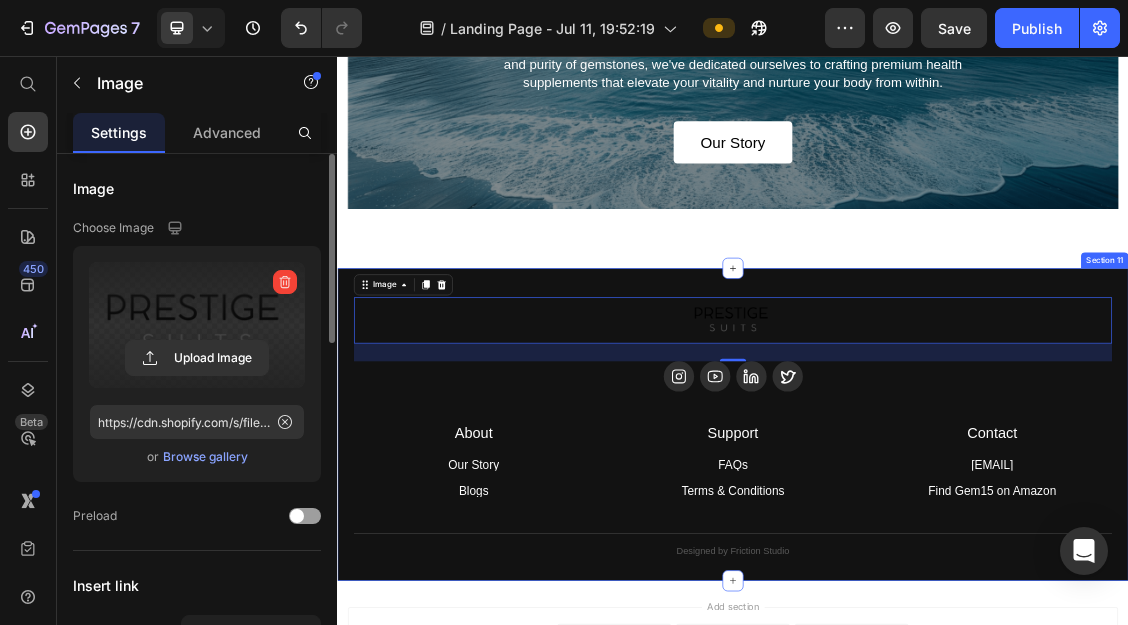 scroll, scrollTop: 5563, scrollLeft: 0, axis: vertical 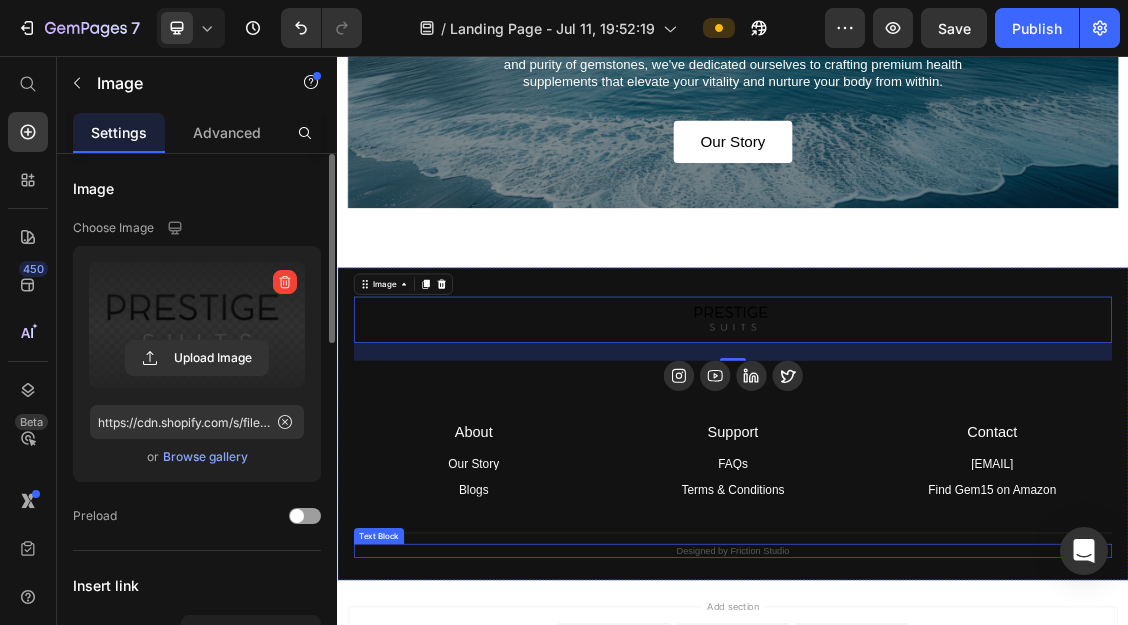 click on "Designed by Friction Studio" at bounding box center [937, 806] 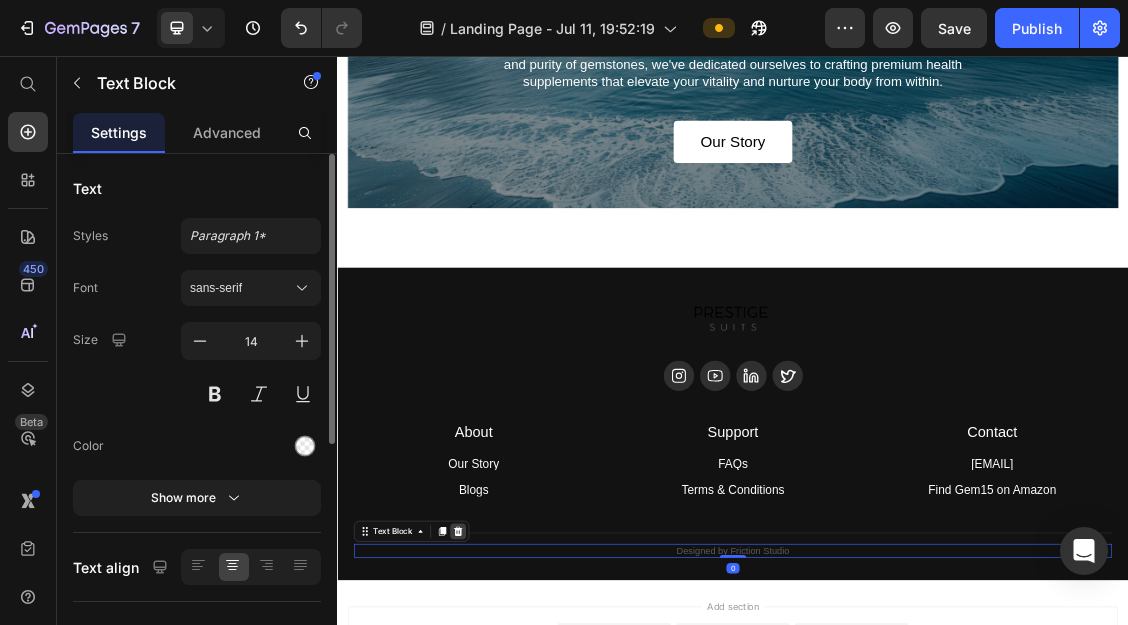 click 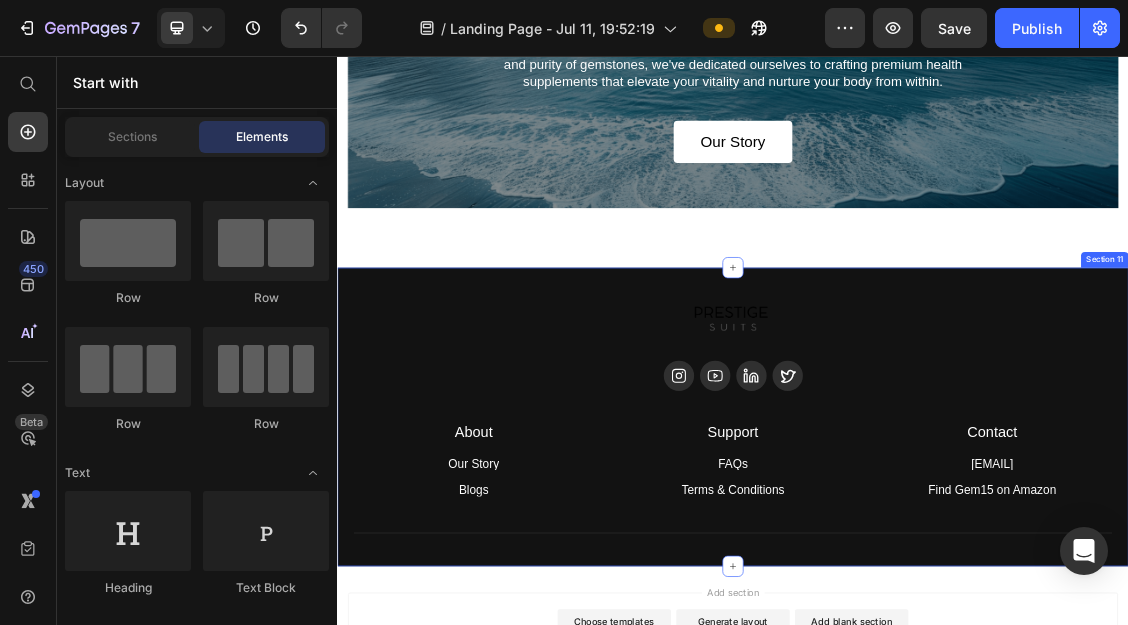 click on "Image
Icon
Icon
Icon
Icon Row
About Accordion
Support Accordion
Contact Accordion Row About Heading Our Story Button Blogs Button Row Support Heading FAQs Button Terms & Conditions Button Row Contact Heading [EMAIL] Button Find Gem15 on Amazon   Button Row Row Row                Title Line Section 11" at bounding box center (937, 603) 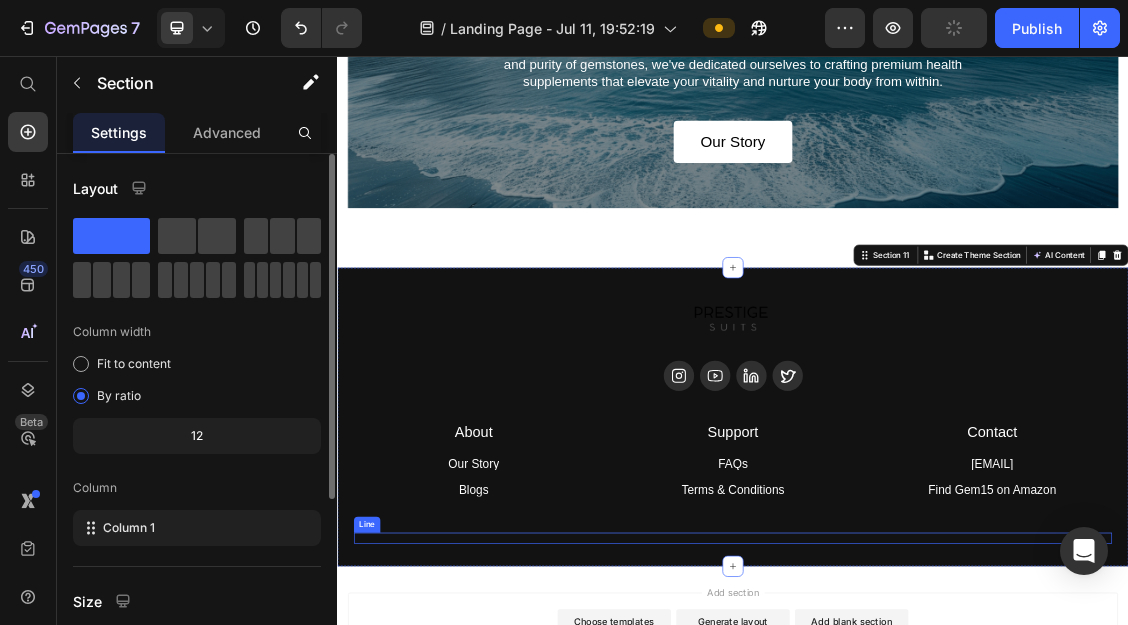 click on "Title Line" at bounding box center [937, 787] 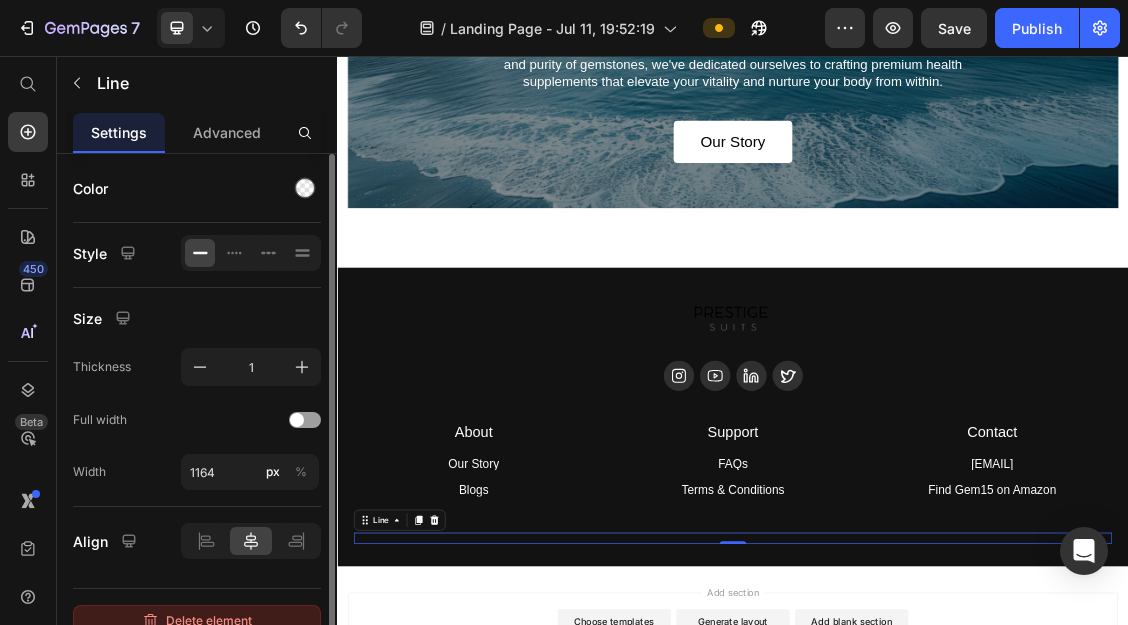 click on "Delete element" at bounding box center (197, 621) 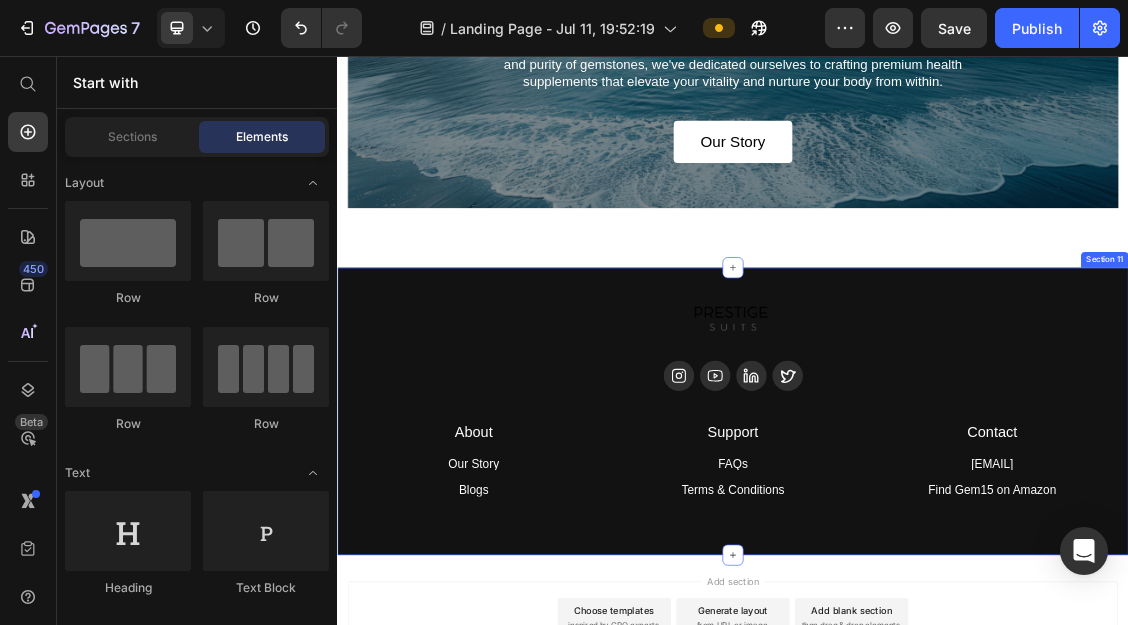 scroll, scrollTop: 5523, scrollLeft: 0, axis: vertical 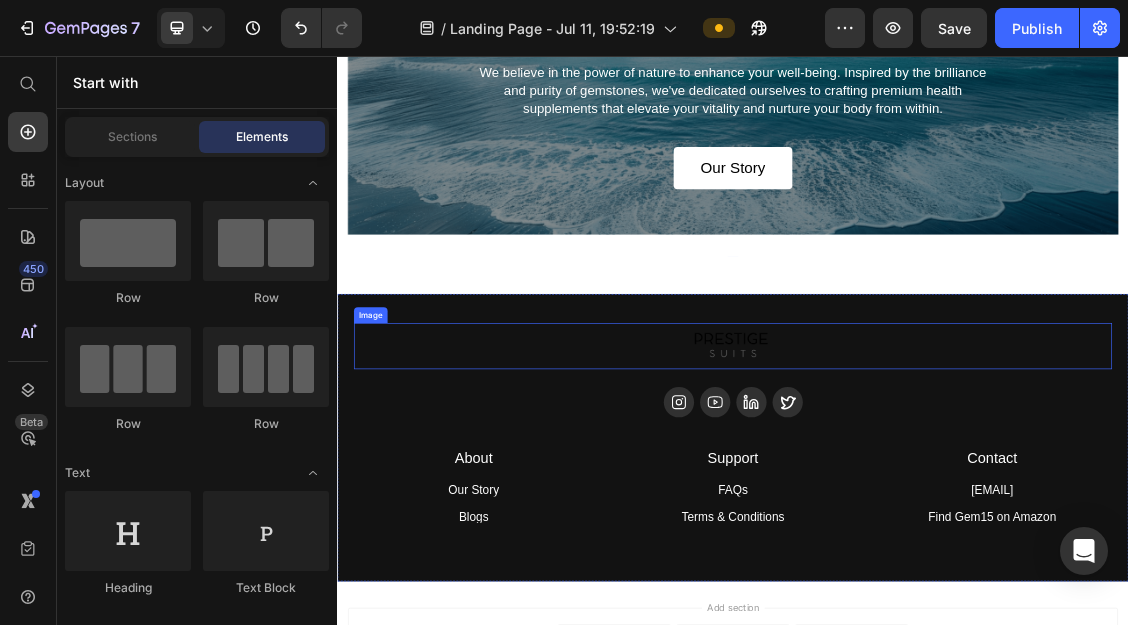 click at bounding box center [937, 496] 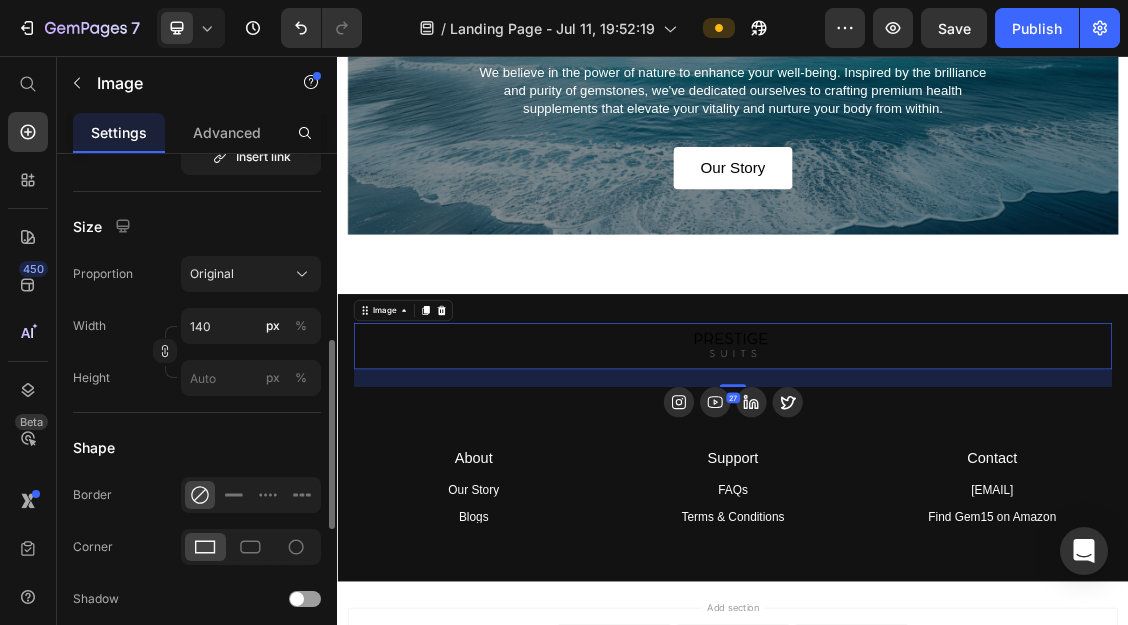 scroll, scrollTop: 521, scrollLeft: 0, axis: vertical 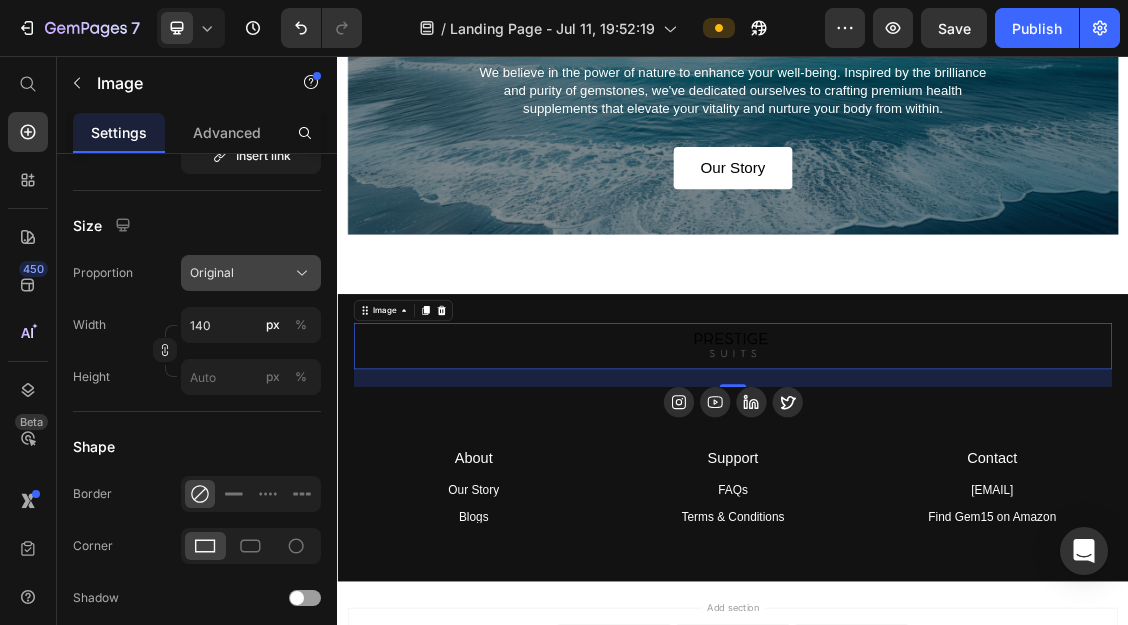 click on "Original" 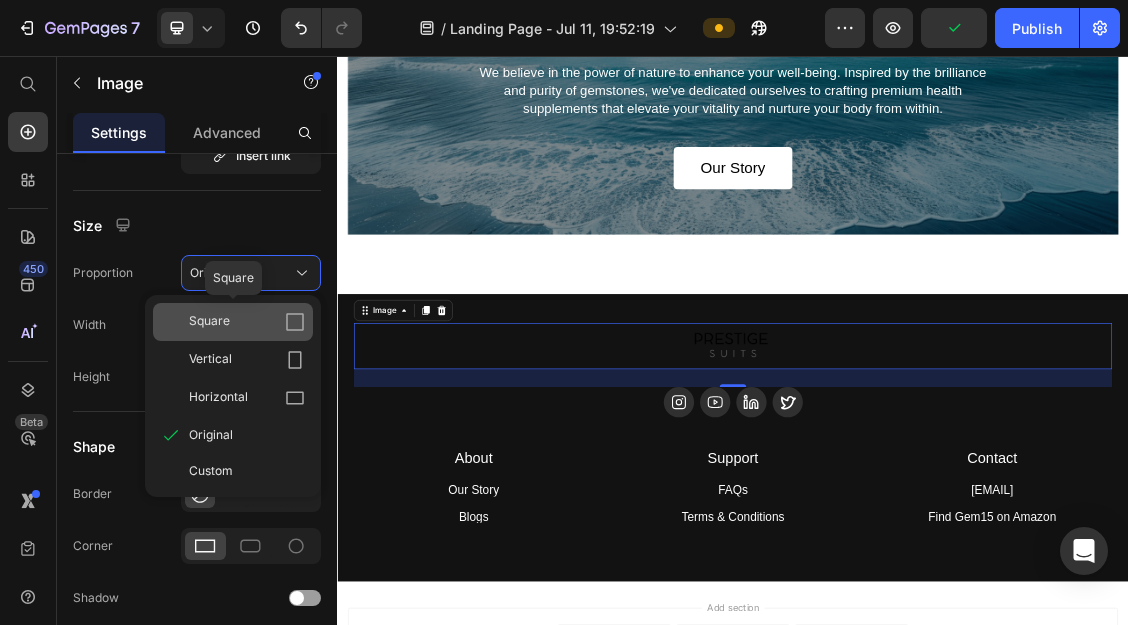 click on "Square" at bounding box center [247, 322] 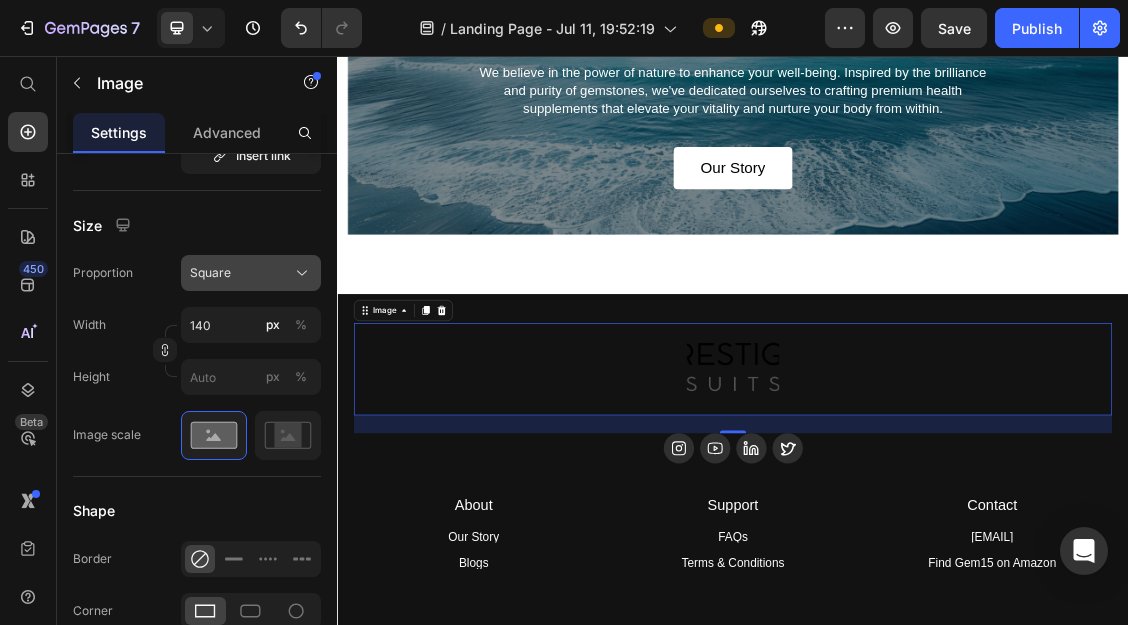 click on "Square" 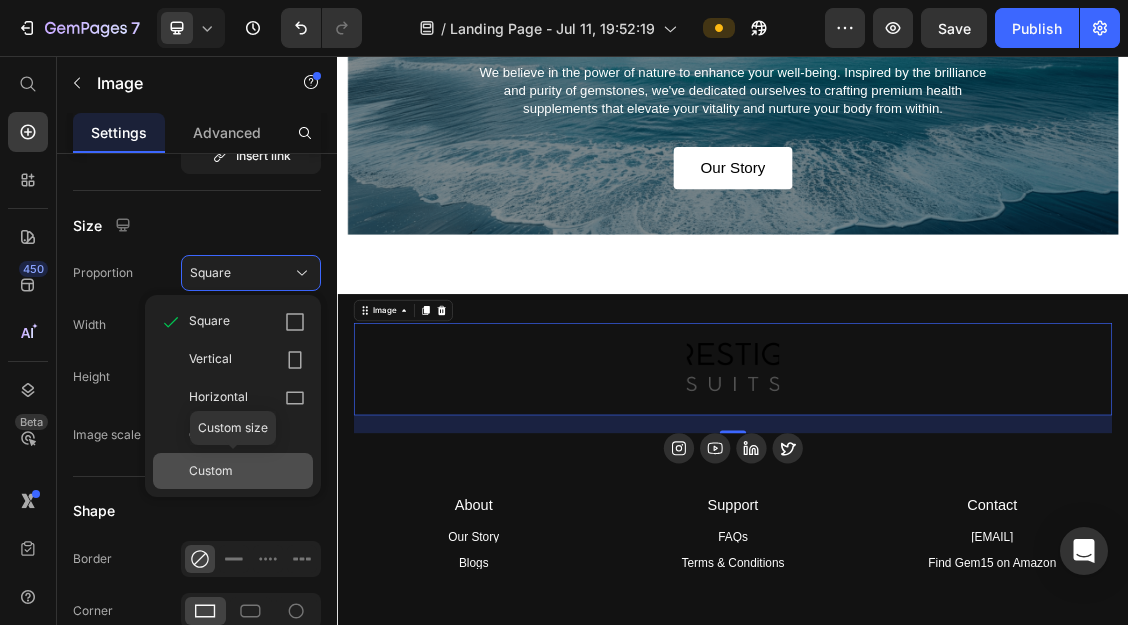 click on "Custom" 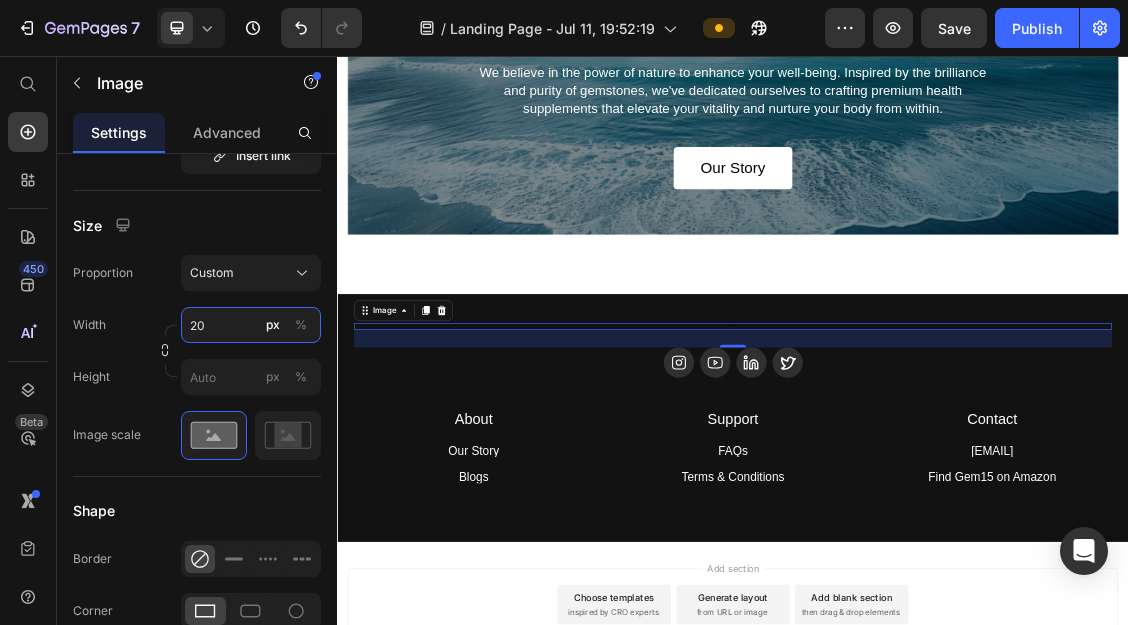 type on "2" 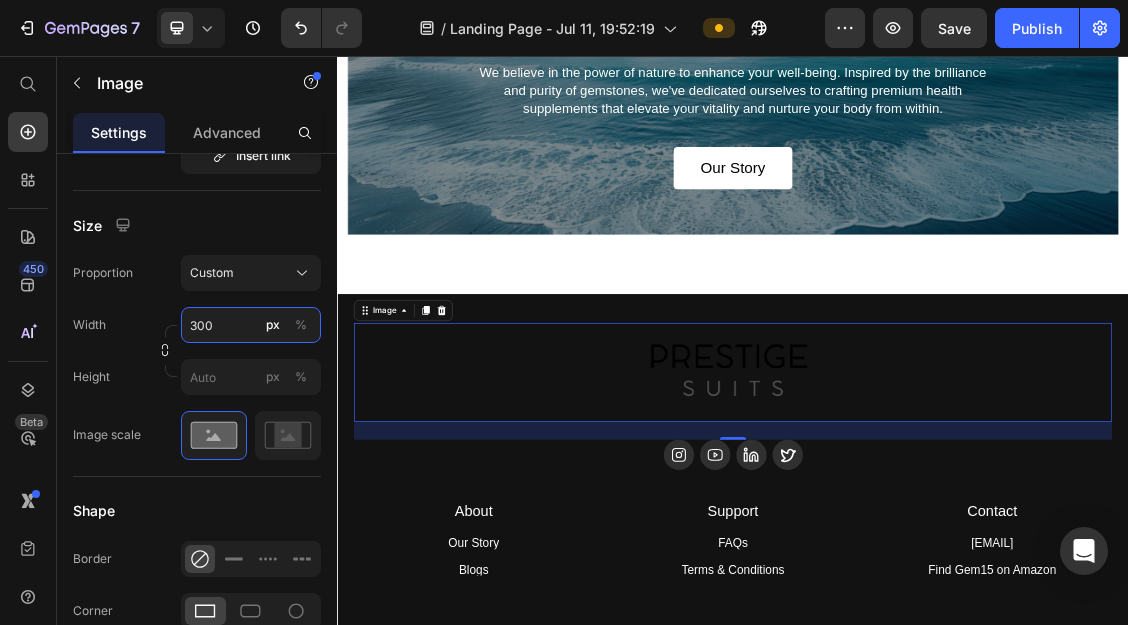 type on "300" 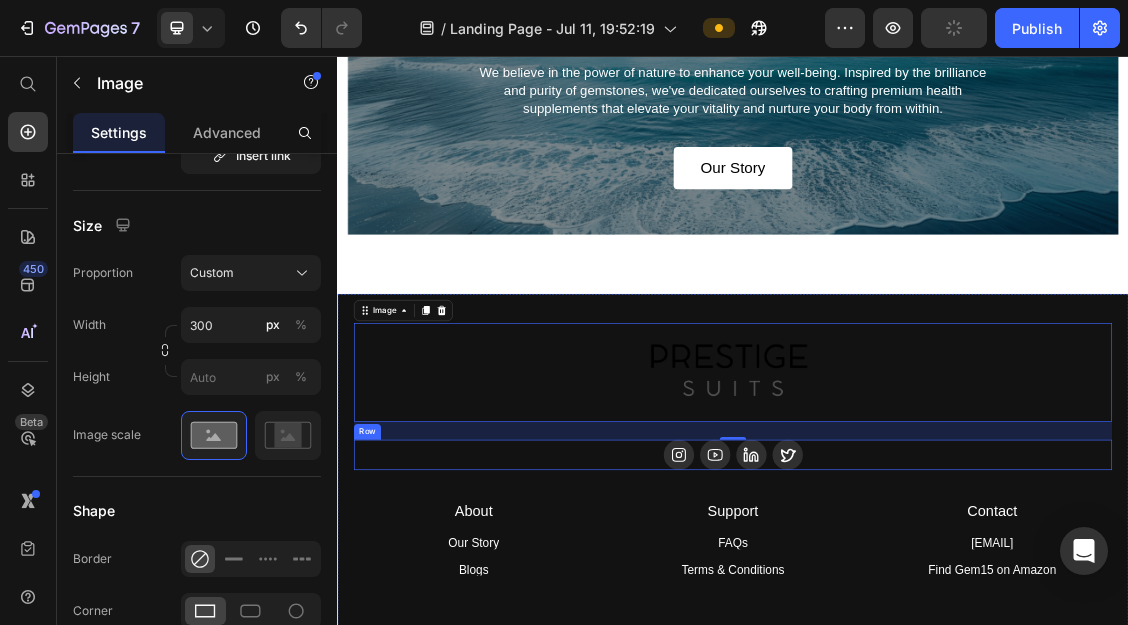 click on "Image   27
Icon
Icon
Icon
Icon Row
About Accordion
Support Accordion
Contact Accordion Row About Heading Our Story Button Blogs Button Row Support Heading FAQs Button Terms & Conditions Button Row Contact Heading hey@trygem15.com Button Find Gem15 on Amazon   Button Row Row Row" at bounding box center [937, 680] 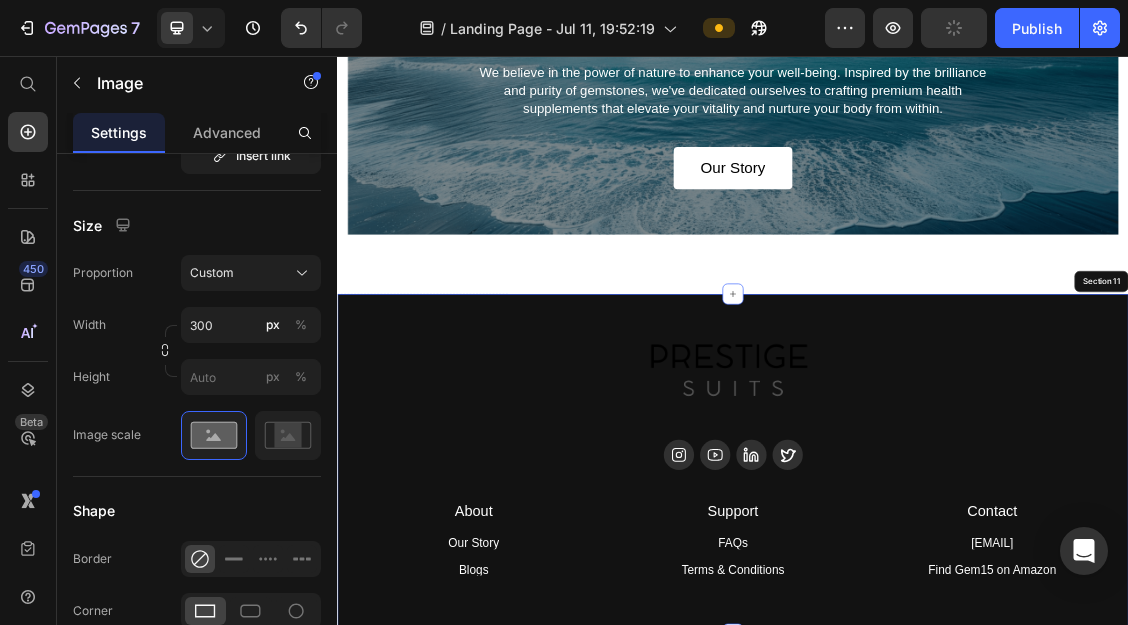 click on "FAQs Button" at bounding box center [936, 796] 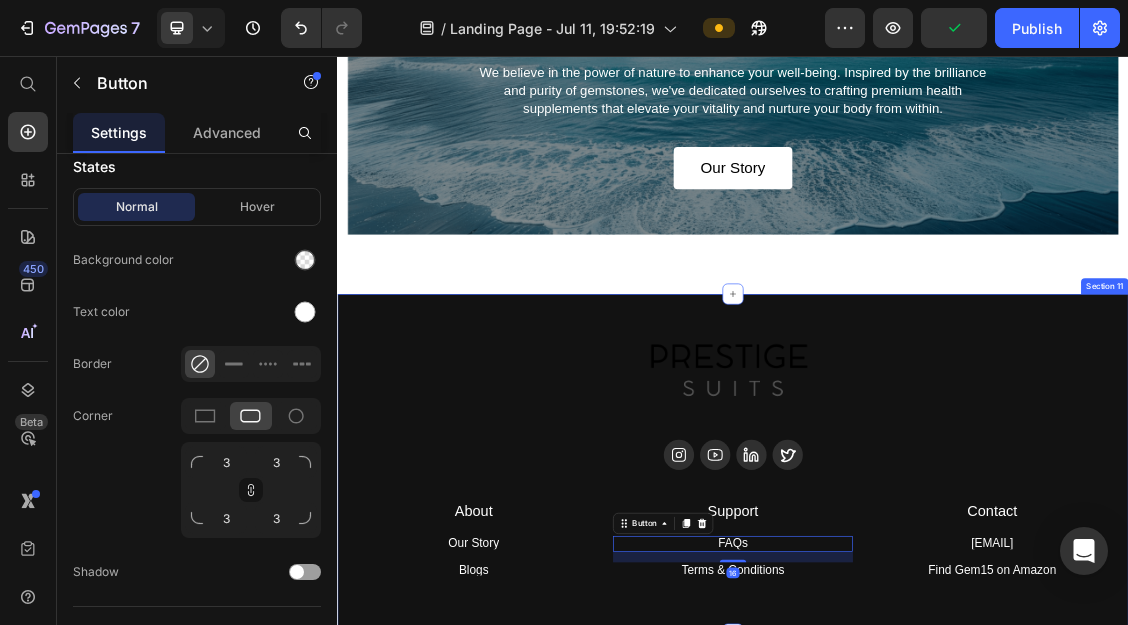 scroll, scrollTop: 0, scrollLeft: 0, axis: both 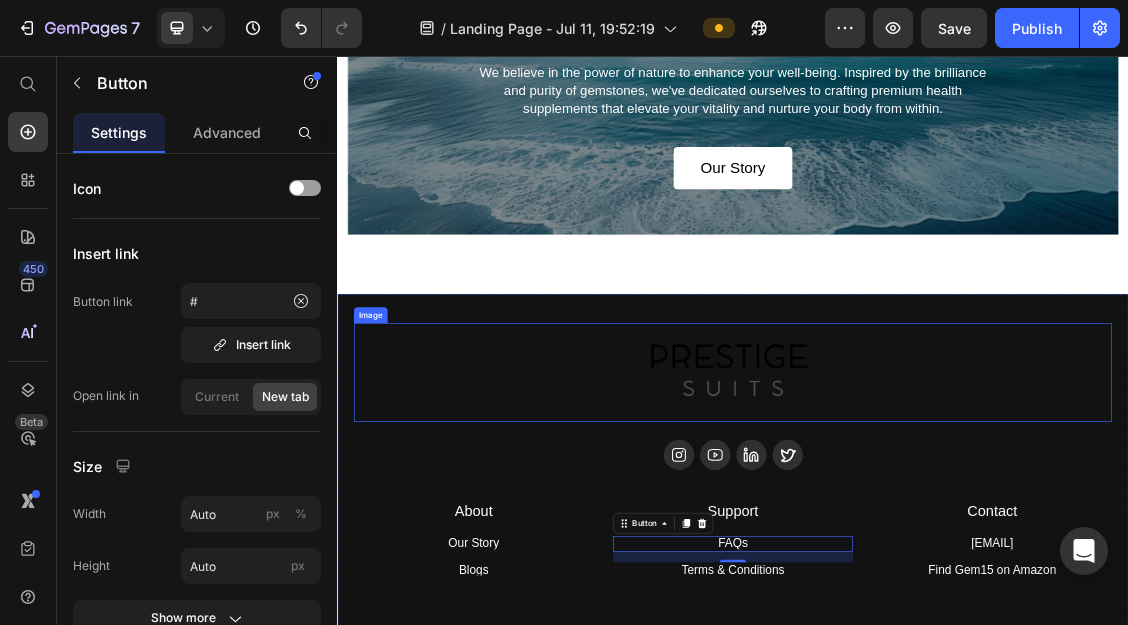 click at bounding box center [937, 536] 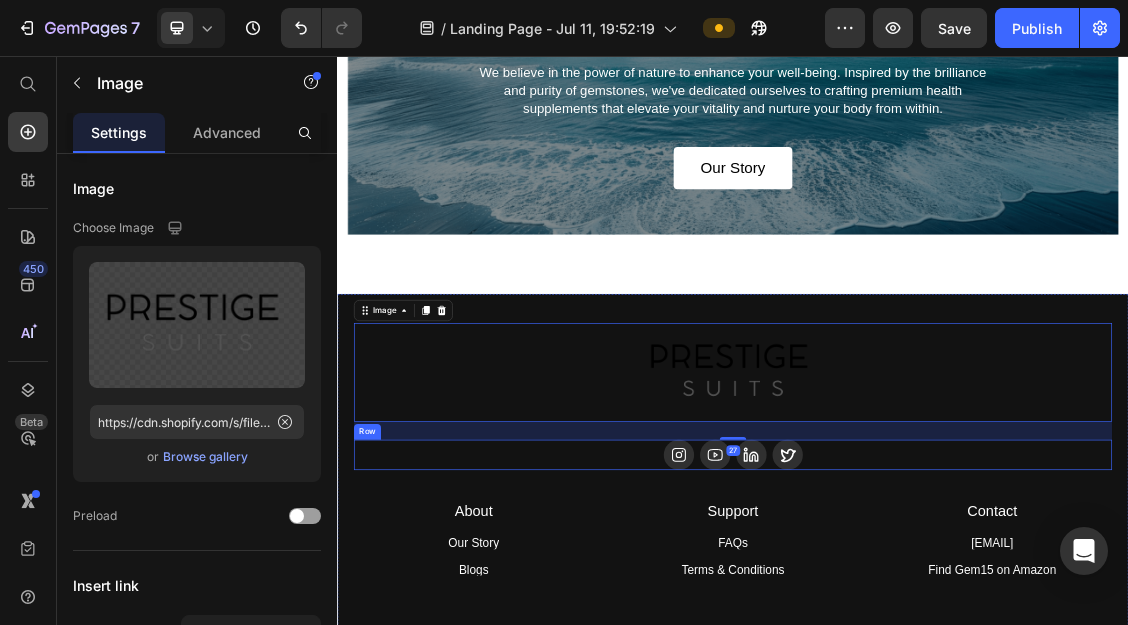 click on "Icon
Icon
Icon
Icon Row" at bounding box center [937, 661] 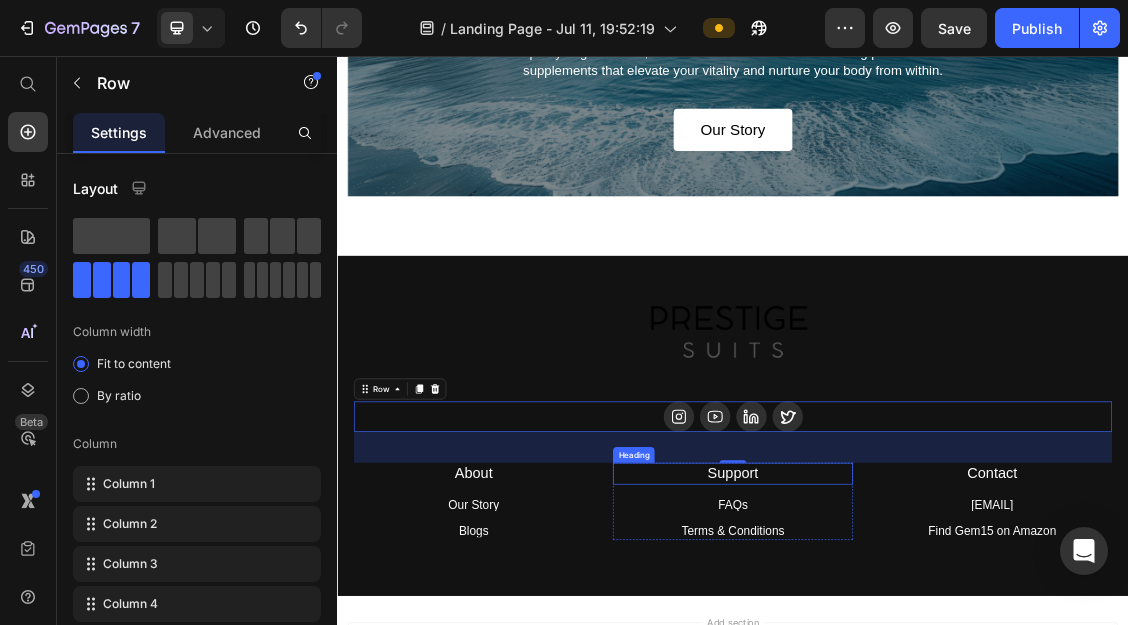 scroll, scrollTop: 5580, scrollLeft: 0, axis: vertical 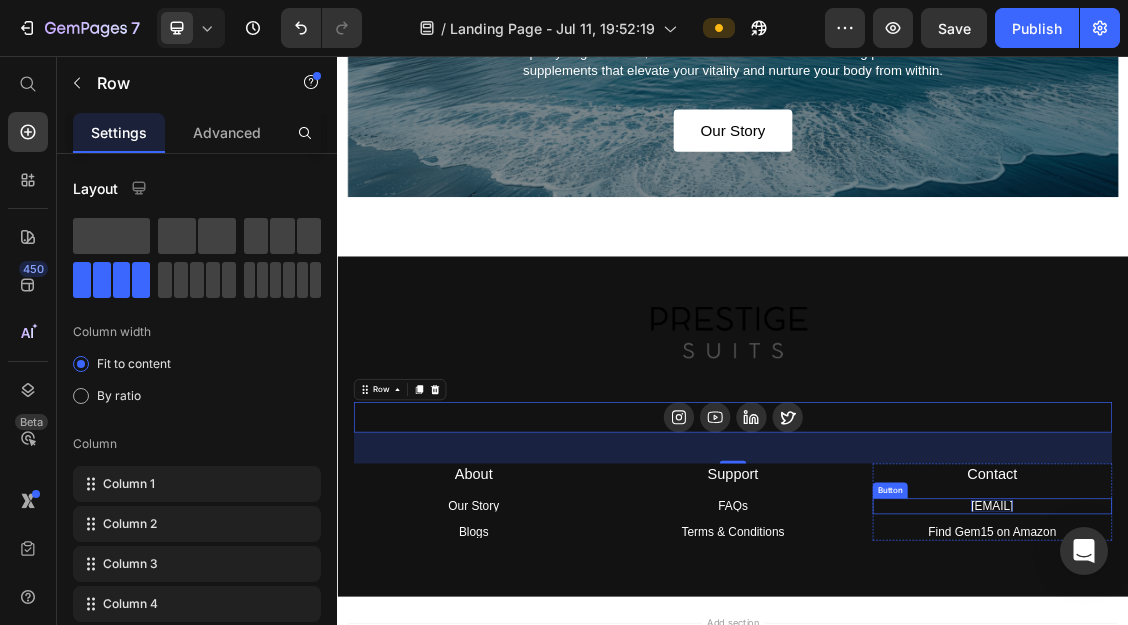 click on "hey@trygem15.com" at bounding box center [1330, 738] 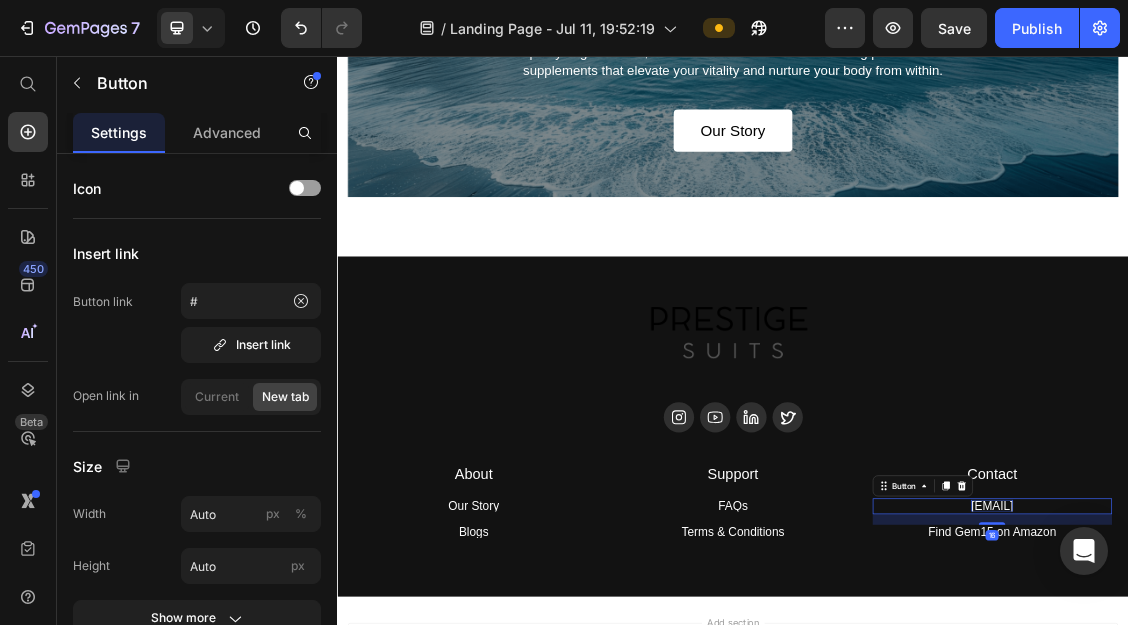 click on "hey@trygem15.com" at bounding box center [1330, 738] 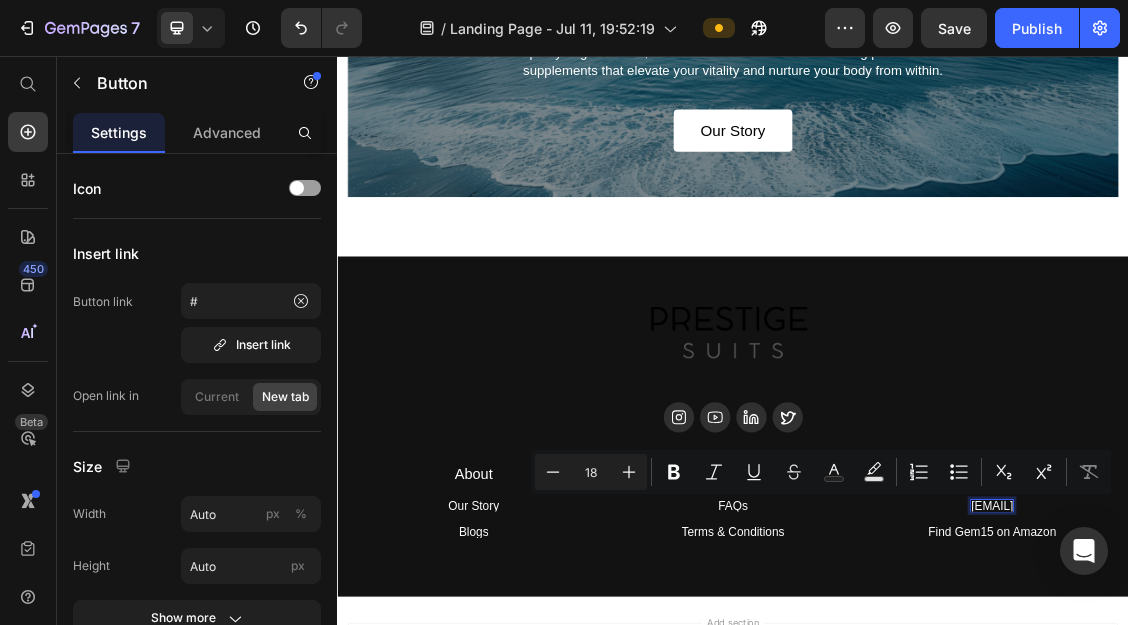 drag, startPoint x: 1394, startPoint y: 737, endPoint x: 1224, endPoint y: 741, distance: 170.04706 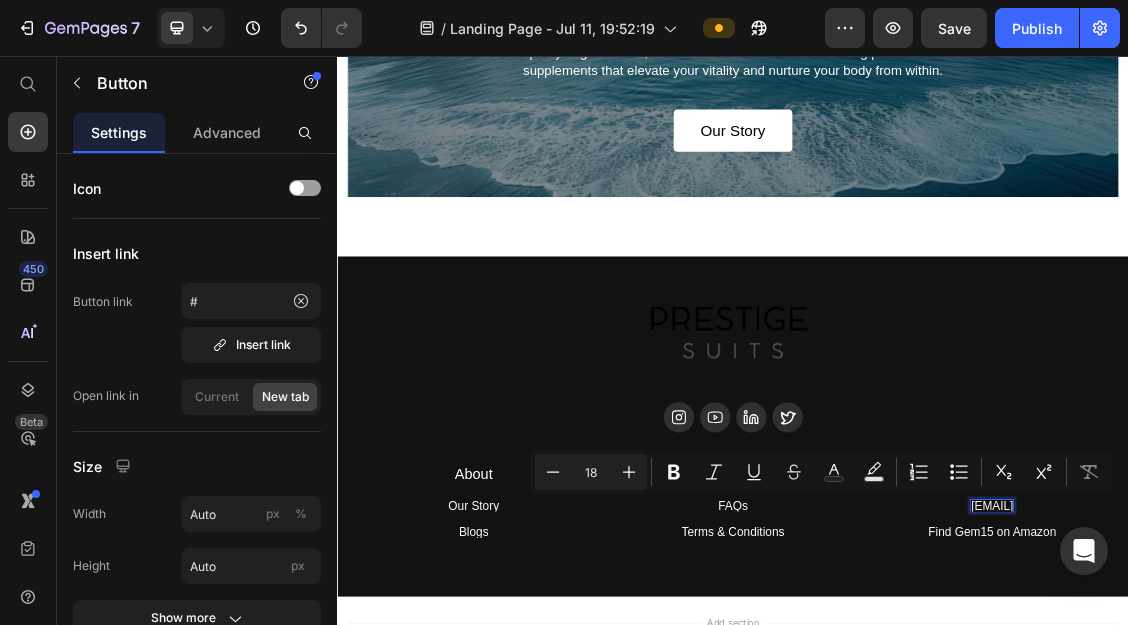 click on "hey@trygem15.com Button   16" at bounding box center (1330, 739) 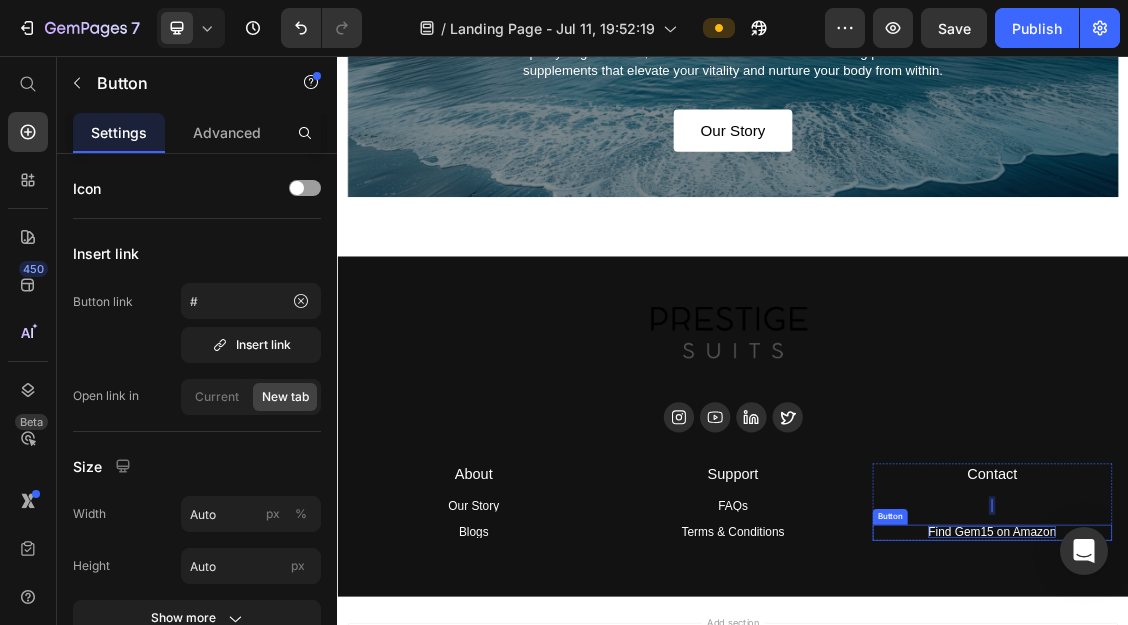scroll, scrollTop: 135, scrollLeft: 0, axis: vertical 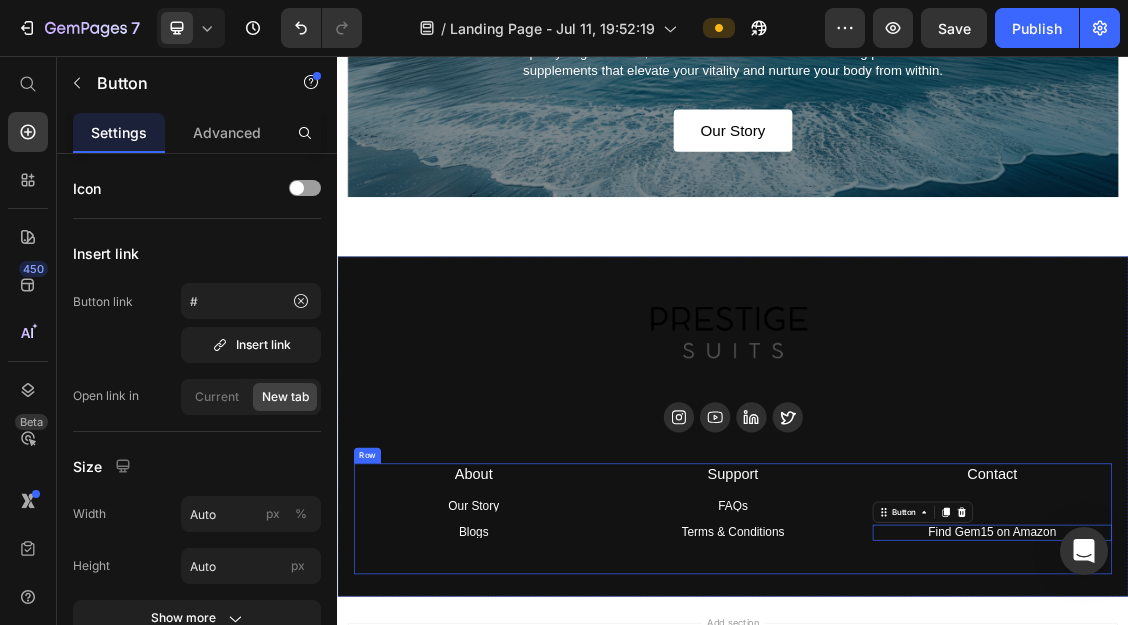 click on "About Heading Our Story Button Blogs Button Row Support Heading FAQs Button Terms & Conditions Button Row Contact Heading Button Find Gem15 on Amazon   Button   0 Row Row" at bounding box center (937, 758) 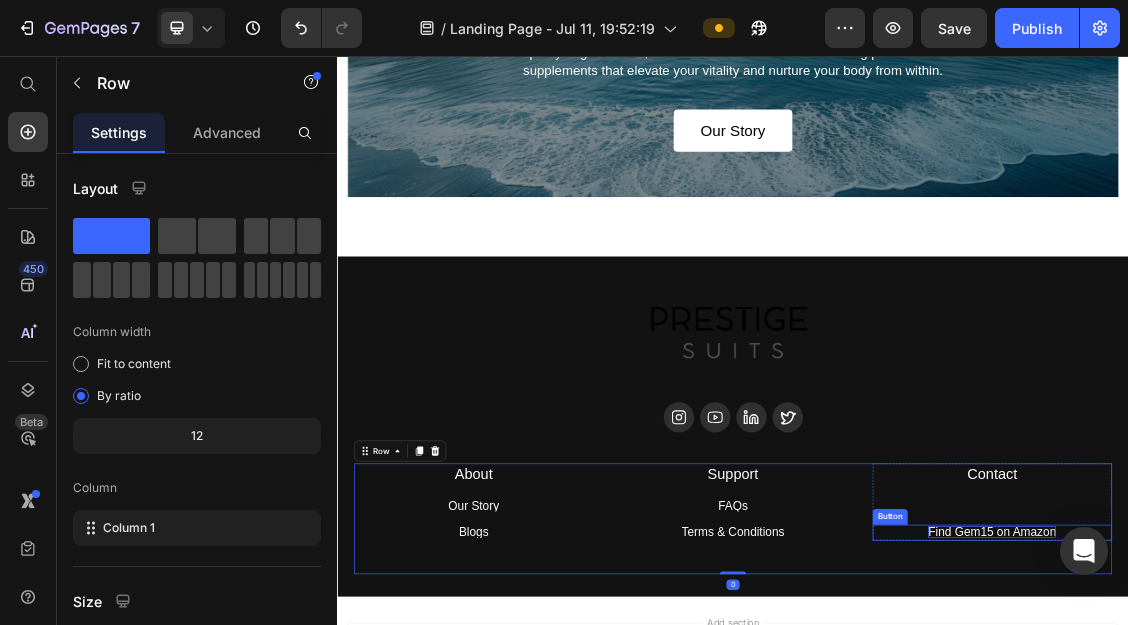 click on "Find Gem15 on Amazon" at bounding box center [1330, 778] 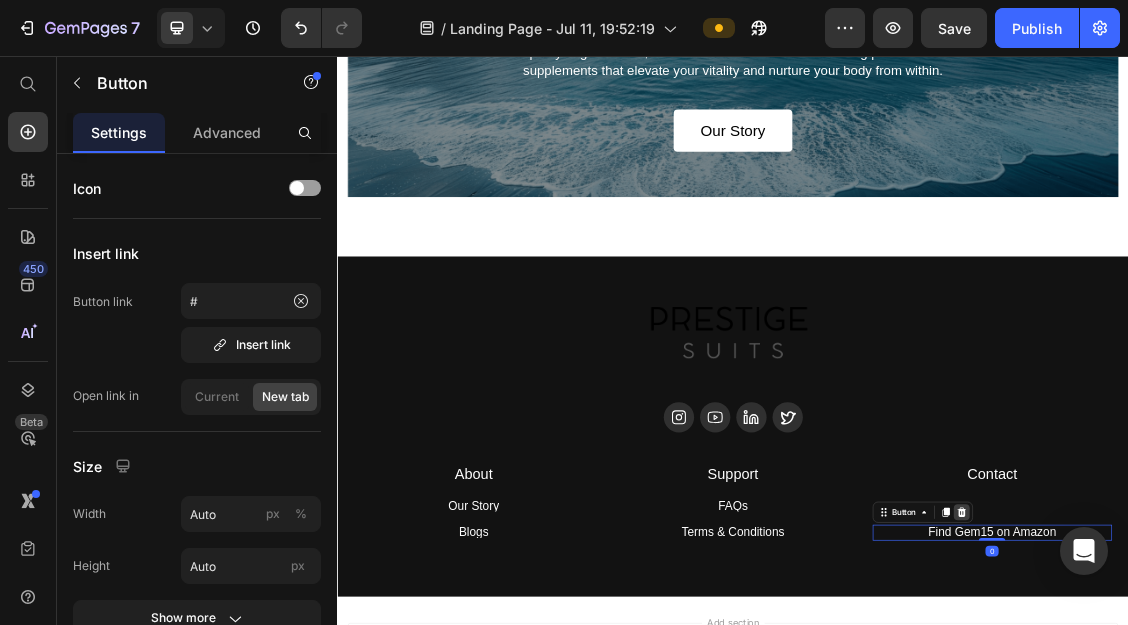 click 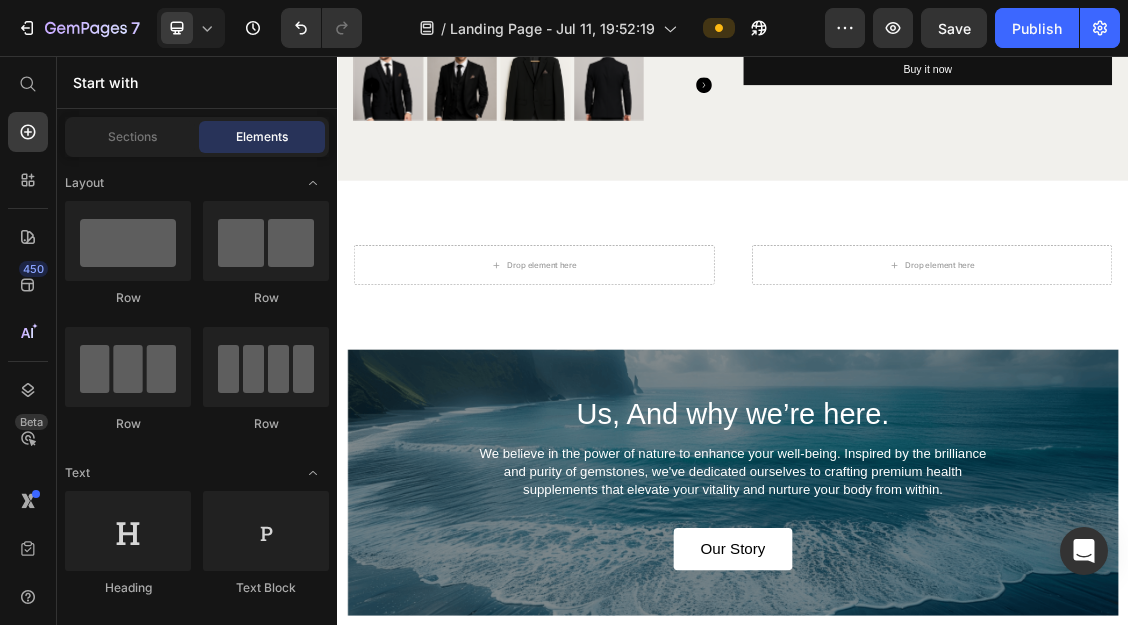 scroll, scrollTop: 5009, scrollLeft: 0, axis: vertical 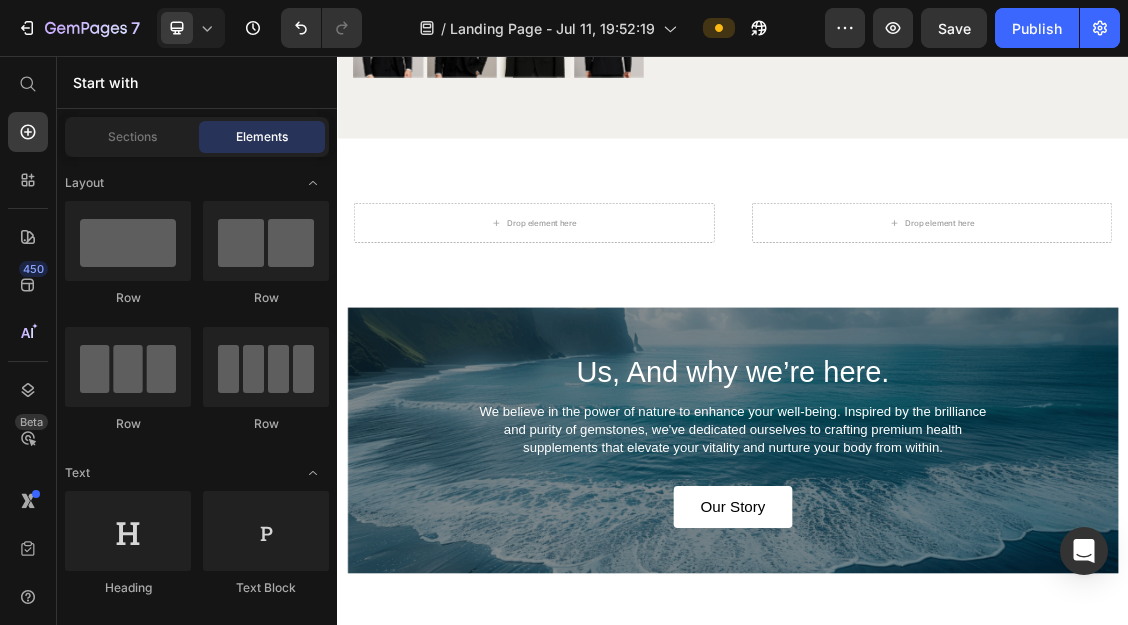 click on "Our Story Button" at bounding box center [937, 740] 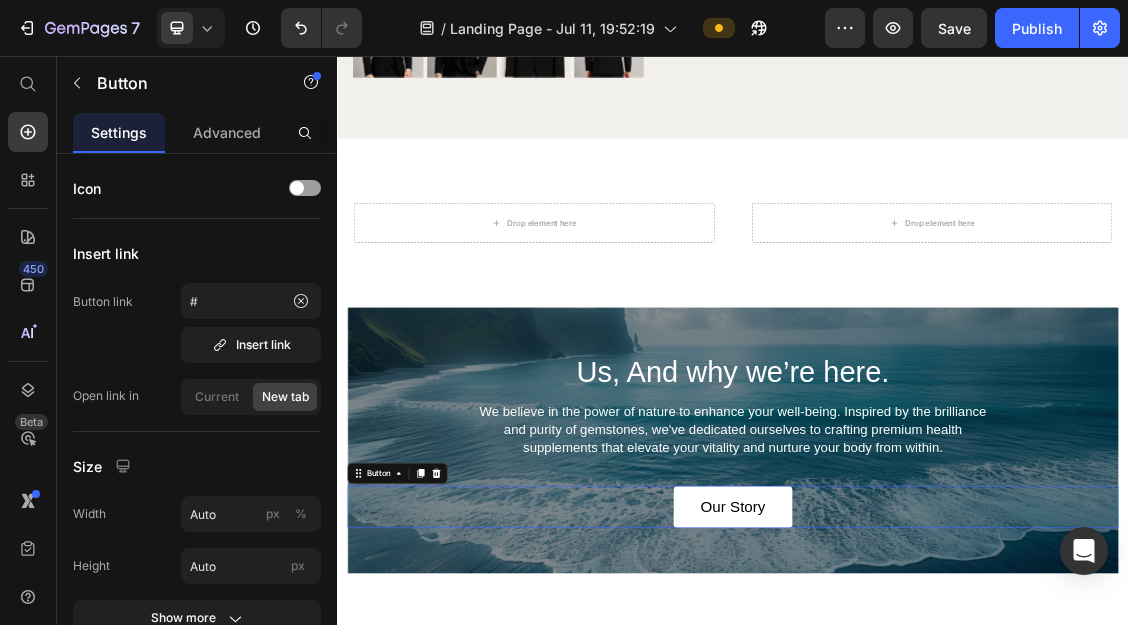 click on "Our Story Button   0" at bounding box center (937, 740) 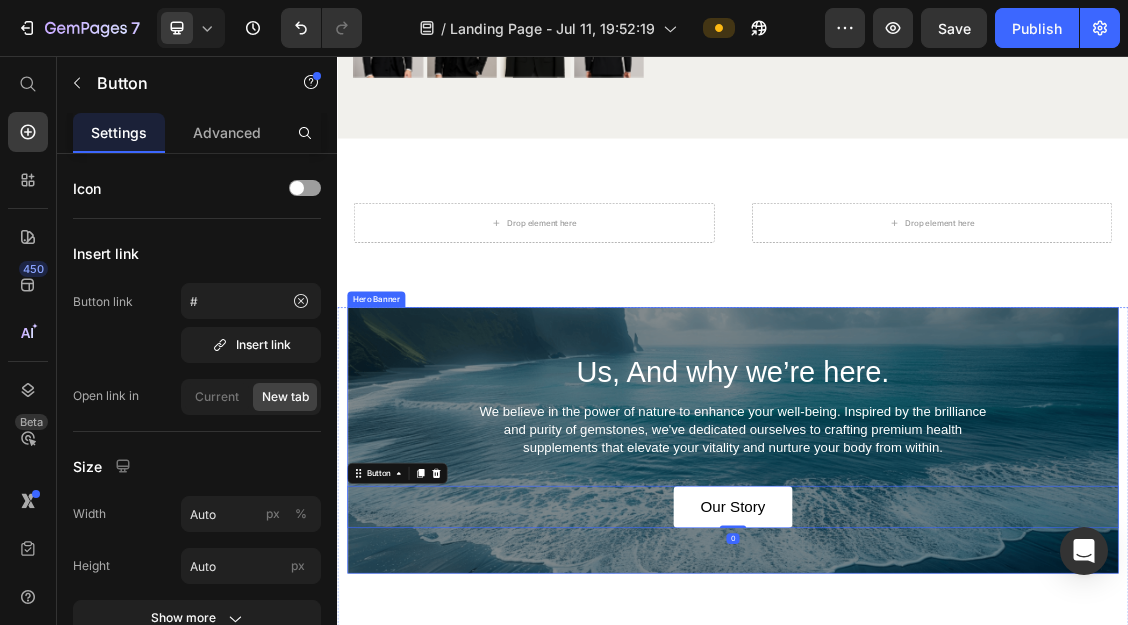 click on "Us, And why we’re here. Heading We believe in the power of nature to enhance your well-being. Inspired by the brilliance and purity of gemstones, we've dedicated ourselves to crafting premium health supplements that elevate your vitality and nurture your body from within. Text Block Our Story Button   0" at bounding box center (937, 639) 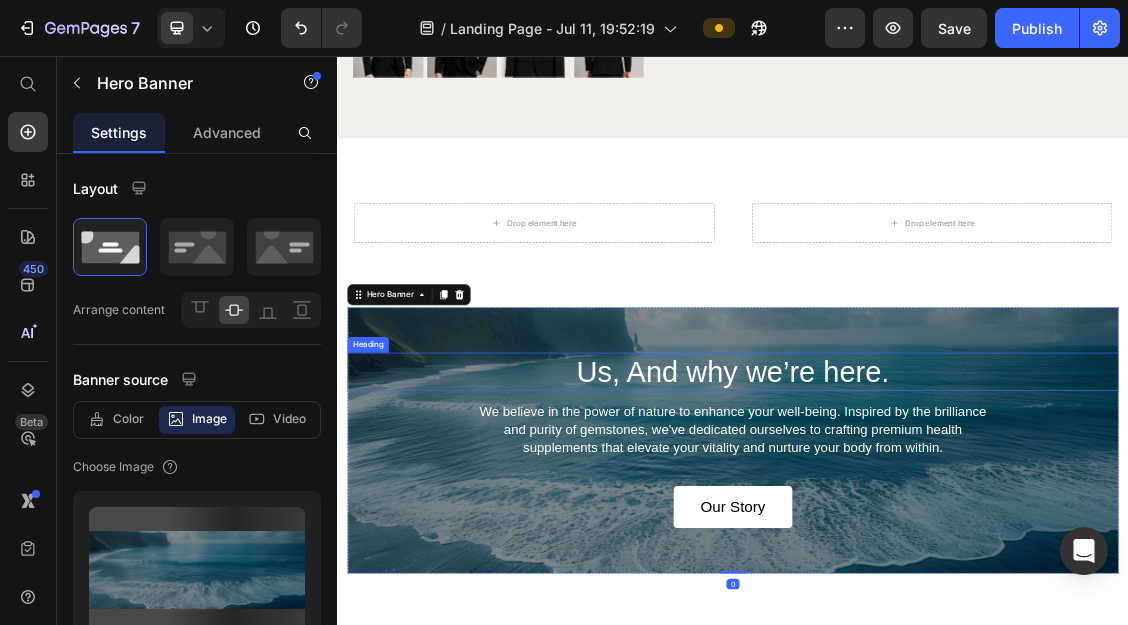 click on "Us, And why we’re here." at bounding box center [937, 535] 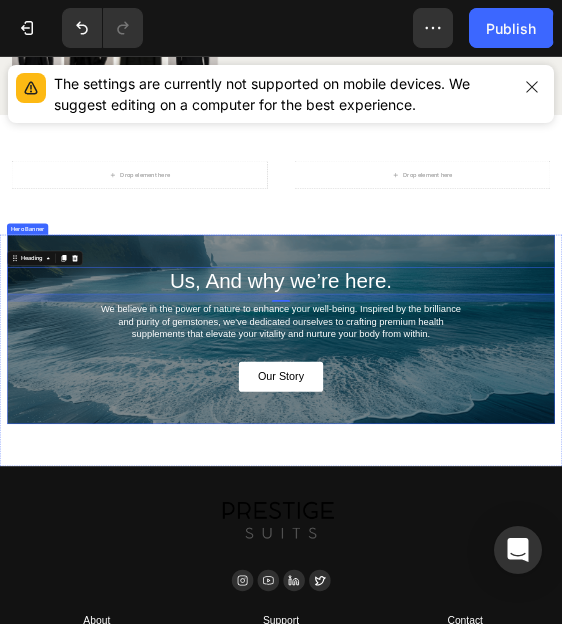 click on "Us, And why we’re here. Heading   16 We believe in the power of nature to enhance your well-being. Inspired by the brilliance and purity of gemstones, we've dedicated ourselves to crafting premium health supplements that elevate your vitality and nurture your body from within. Text Block Our Story Button" at bounding box center (600, 639) 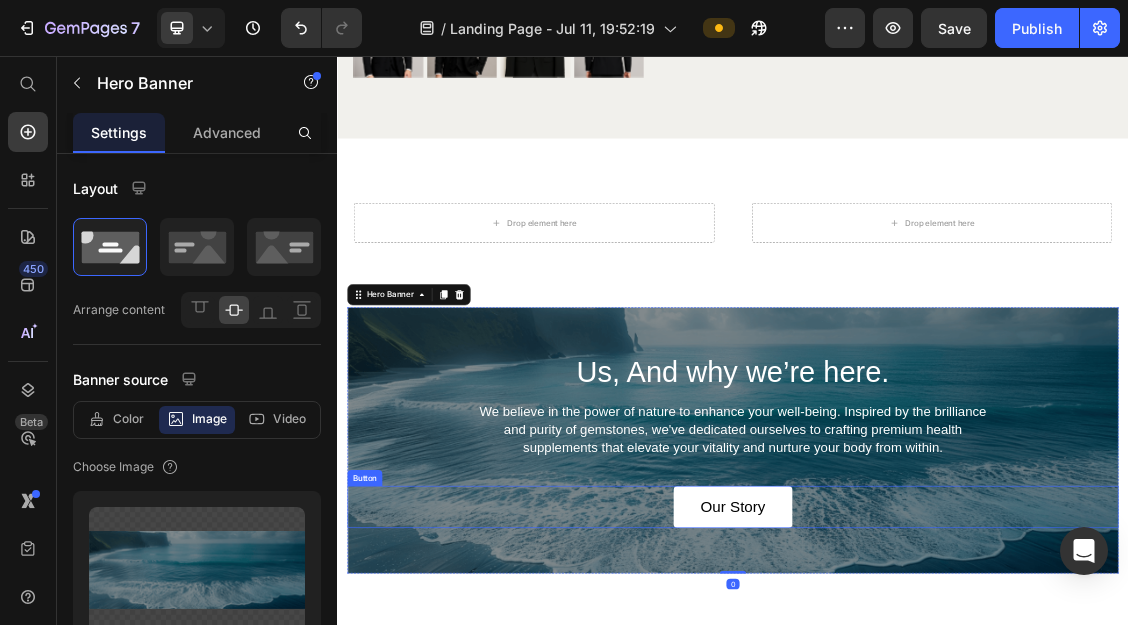 click on "Our Story Button" at bounding box center [937, 740] 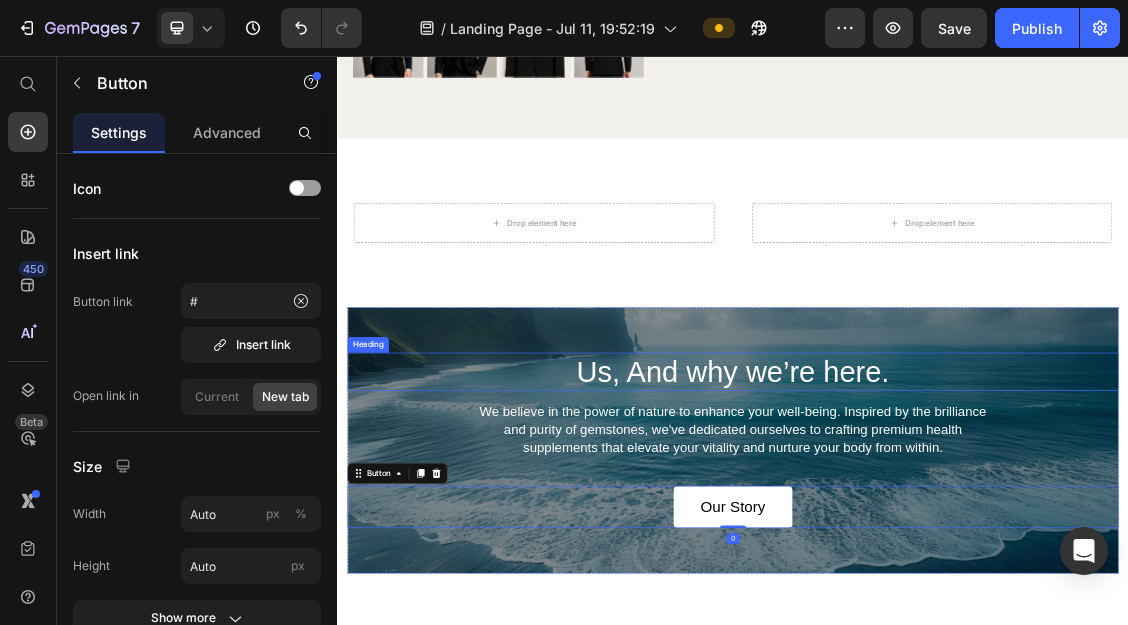 click on "Us, And why we’re here." at bounding box center [937, 535] 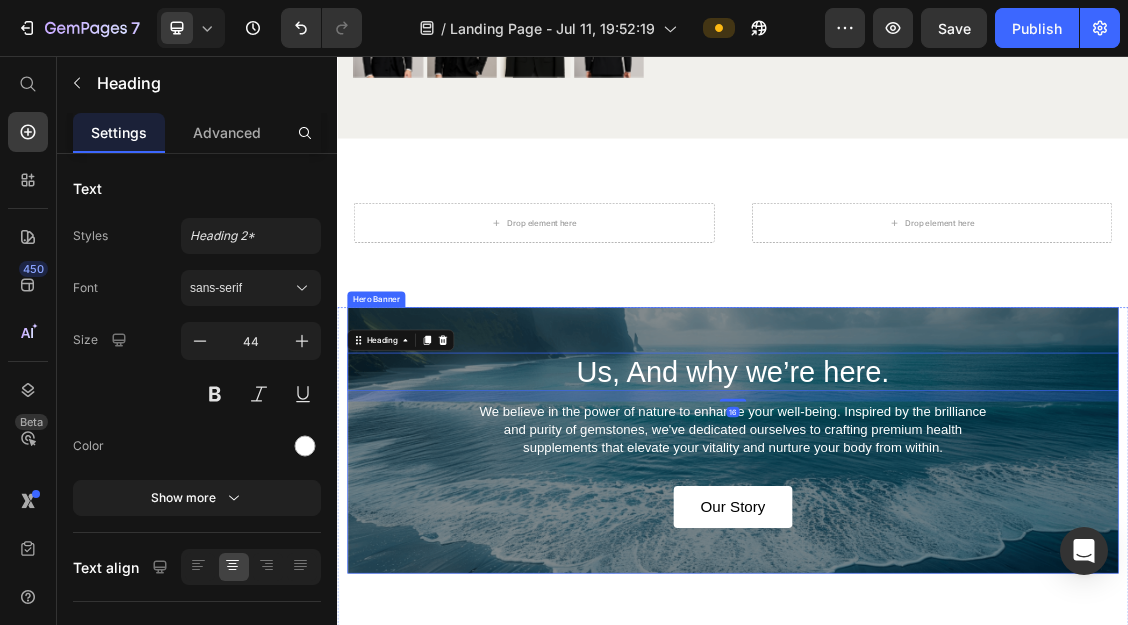 click on "Us, And why we’re here. Heading   16 We believe in the power of nature to enhance your well-being. Inspired by the brilliance and purity of gemstones, we've dedicated ourselves to crafting premium health supplements that elevate your vitality and nurture your body from within. Text Block Our Story Button" at bounding box center (937, 639) 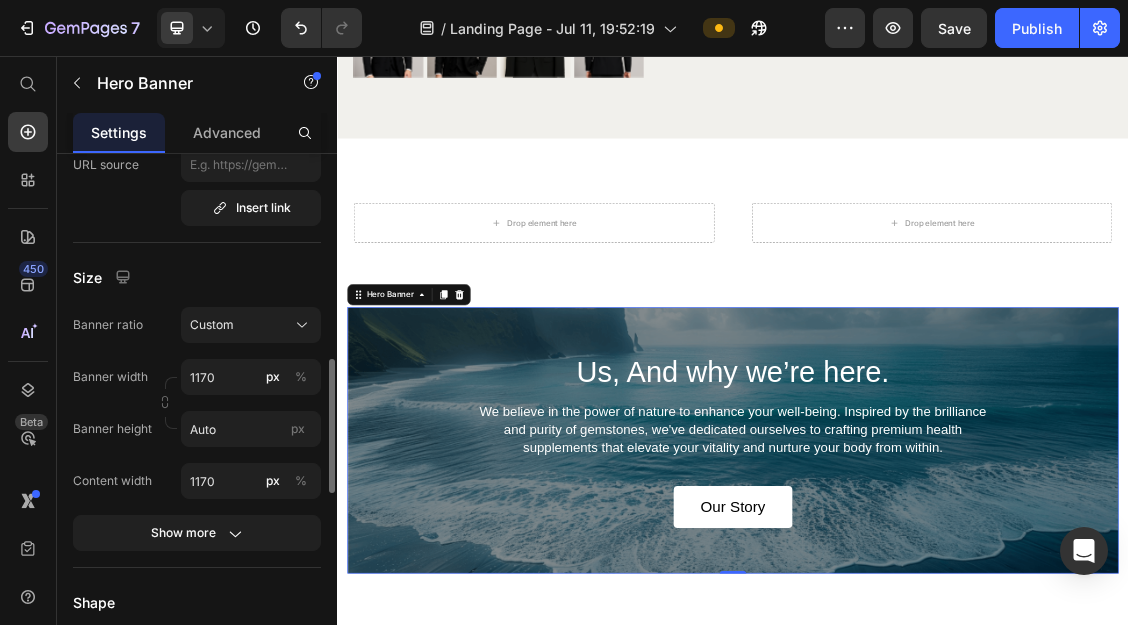 scroll, scrollTop: 774, scrollLeft: 0, axis: vertical 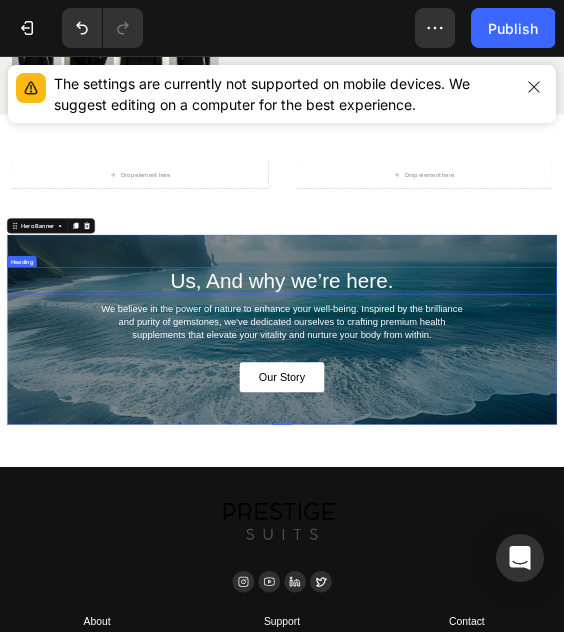 drag, startPoint x: 1027, startPoint y: 503, endPoint x: 1029, endPoint y: 701, distance: 198.0101 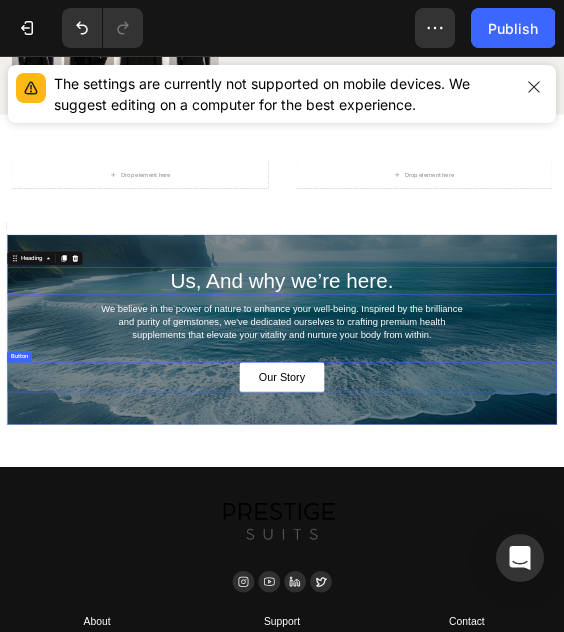 click on "Our Story Button" at bounding box center (600, 740) 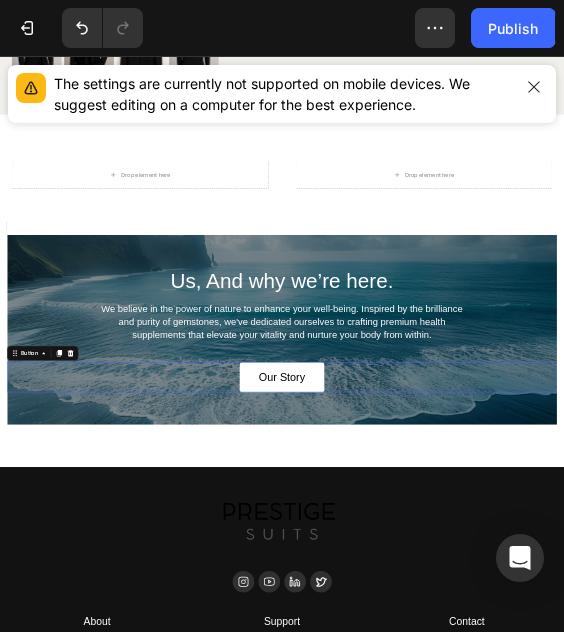 click on "Us, And why we’re here. Heading We believe in the power of nature to enhance your well-being. Inspired by the brilliance and purity of gemstones, we've dedicated ourselves to crafting premium health supplements that elevate your vitality and nurture your body from within. Text Block Our Story Button   0" at bounding box center (600, 639) 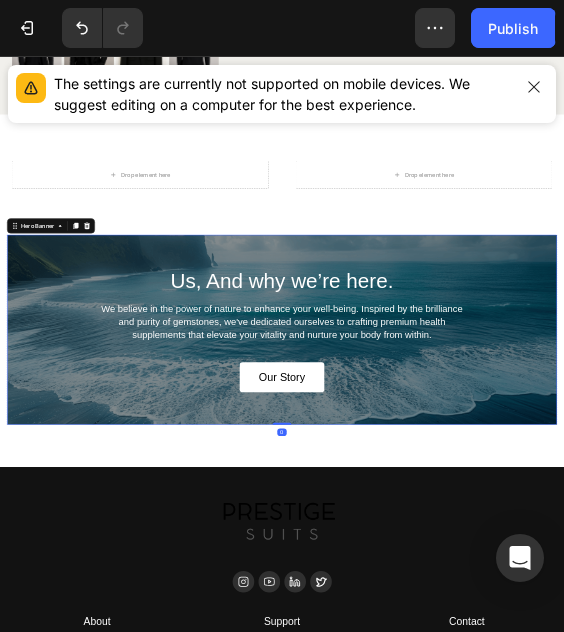 click on "Us, And why we’re here. Heading We believe in the power of nature to enhance your well-being. Inspired by the brilliance and purity of gemstones, we've dedicated ourselves to crafting premium health supplements that elevate your vitality and nurture your body from within. Text Block Our Story Button" at bounding box center [600, 639] 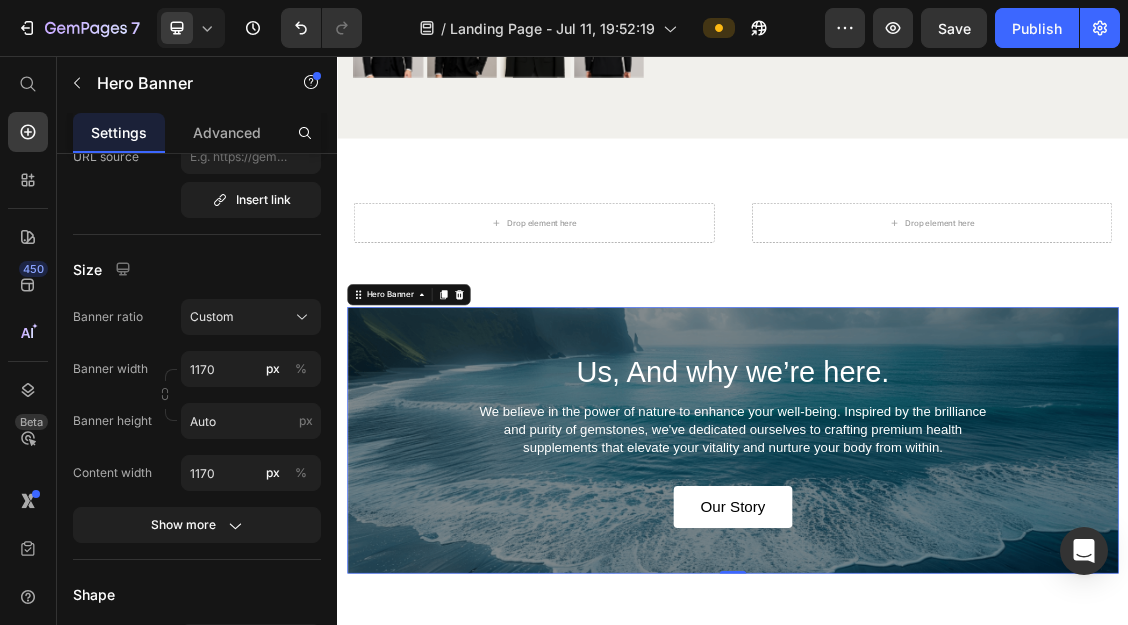 click on "Us, And why we’re here. Heading We believe in the power of nature to enhance your well-being. Inspired by the brilliance and purity of gemstones, we've dedicated ourselves to crafting premium health supplements that elevate your vitality and nurture your body from within. Text Block Our Story Button" at bounding box center [937, 639] 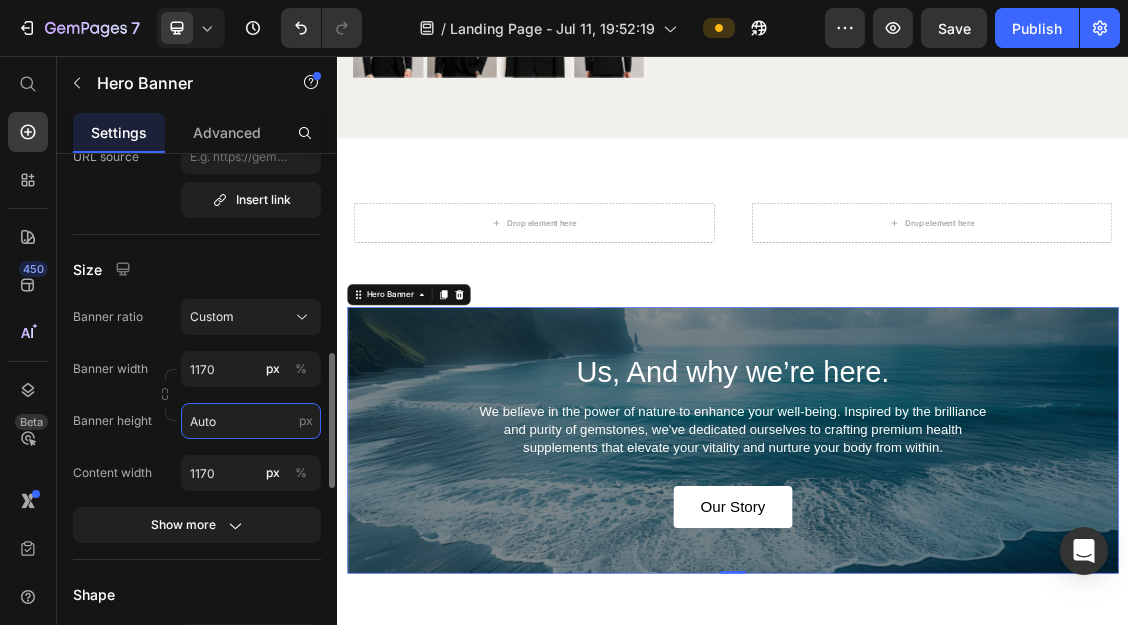 click on "Auto" at bounding box center (251, 421) 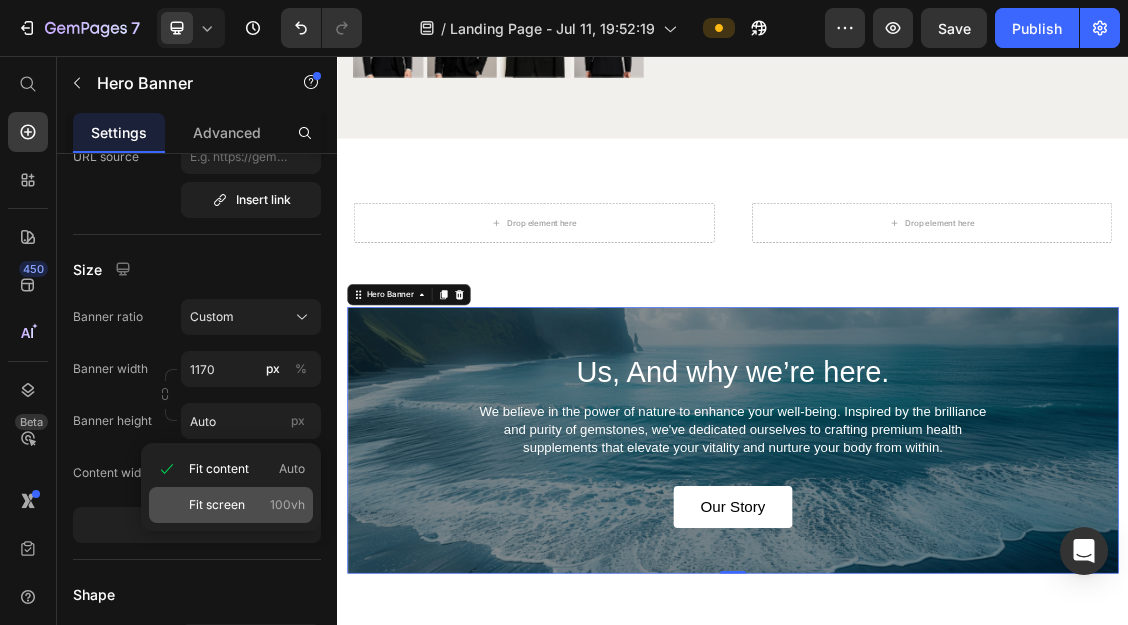 click on "Fit screen" at bounding box center (217, 505) 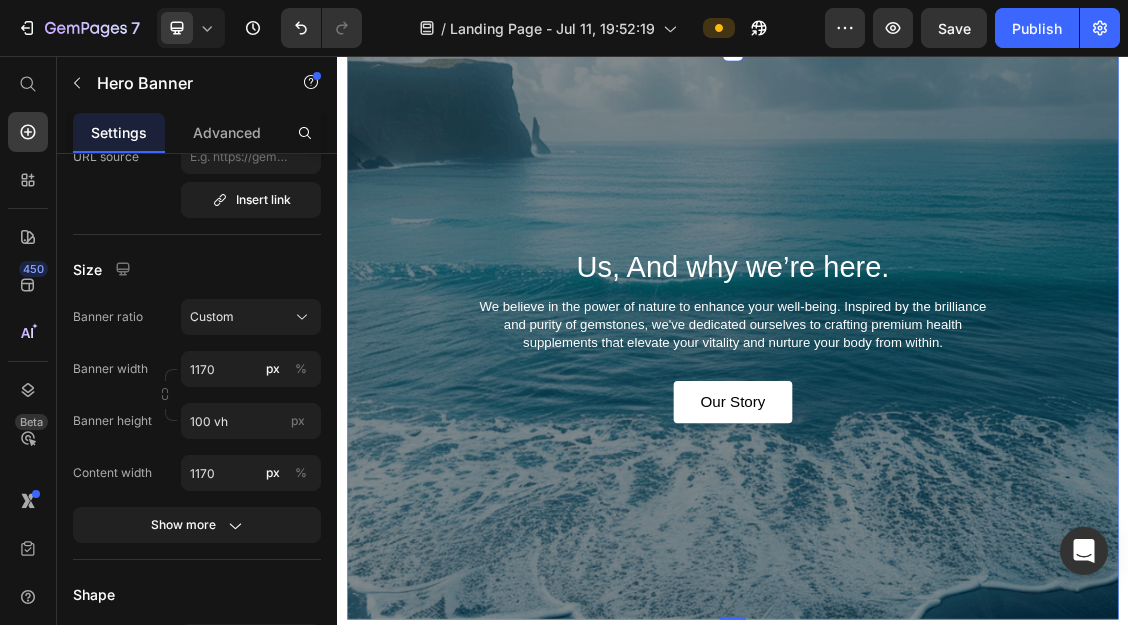 scroll, scrollTop: 5644, scrollLeft: 0, axis: vertical 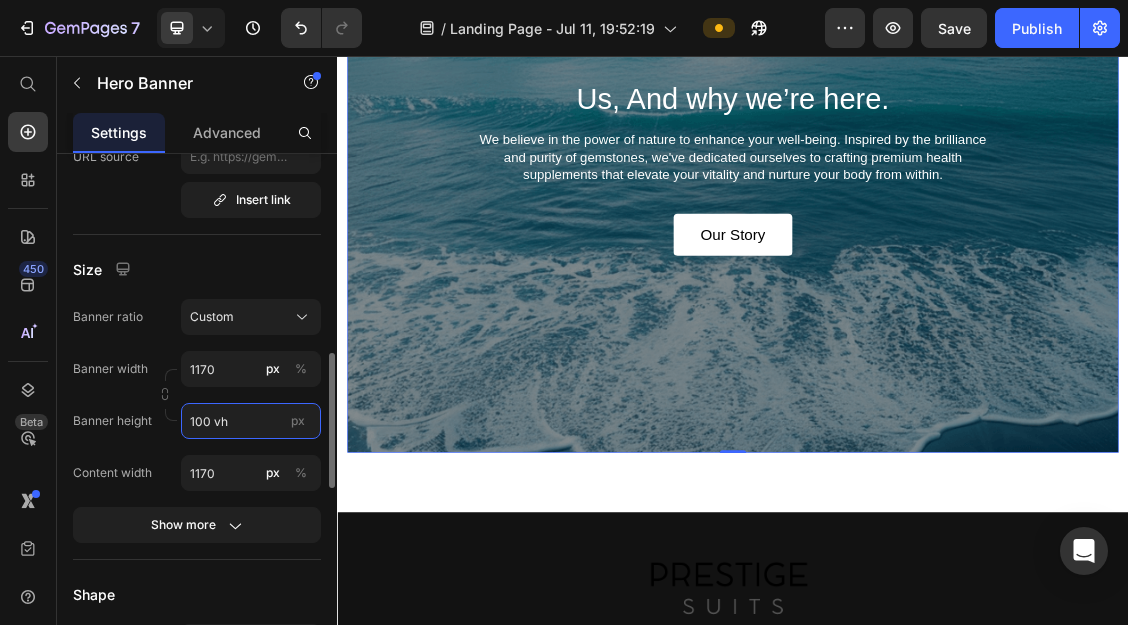 click on "100 vh" at bounding box center (251, 421) 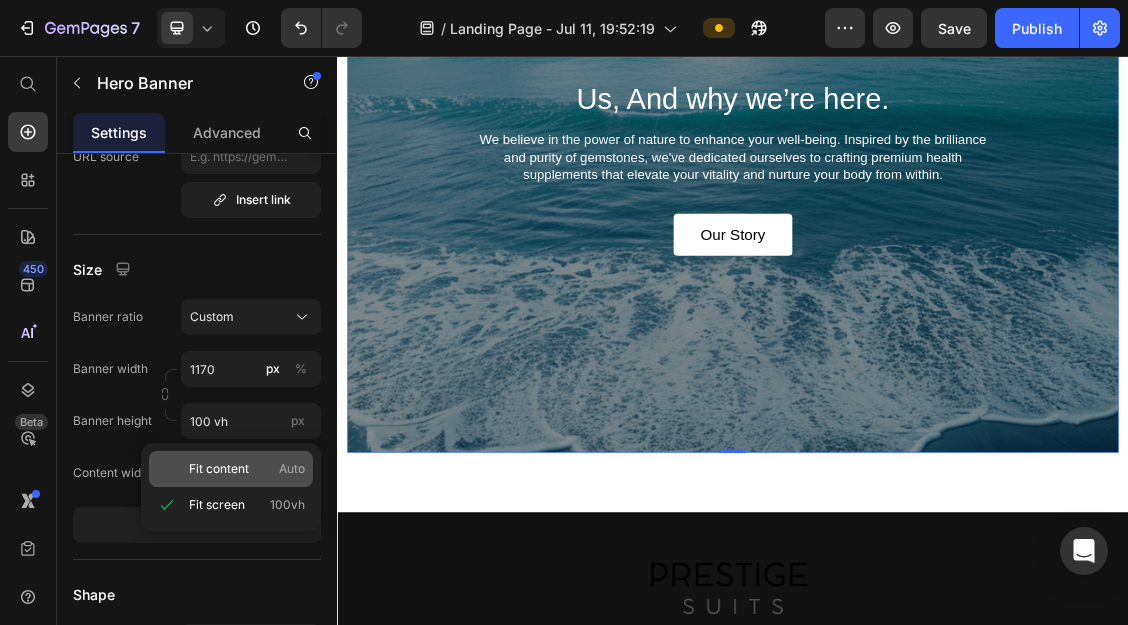 click on "Fit content" at bounding box center (219, 469) 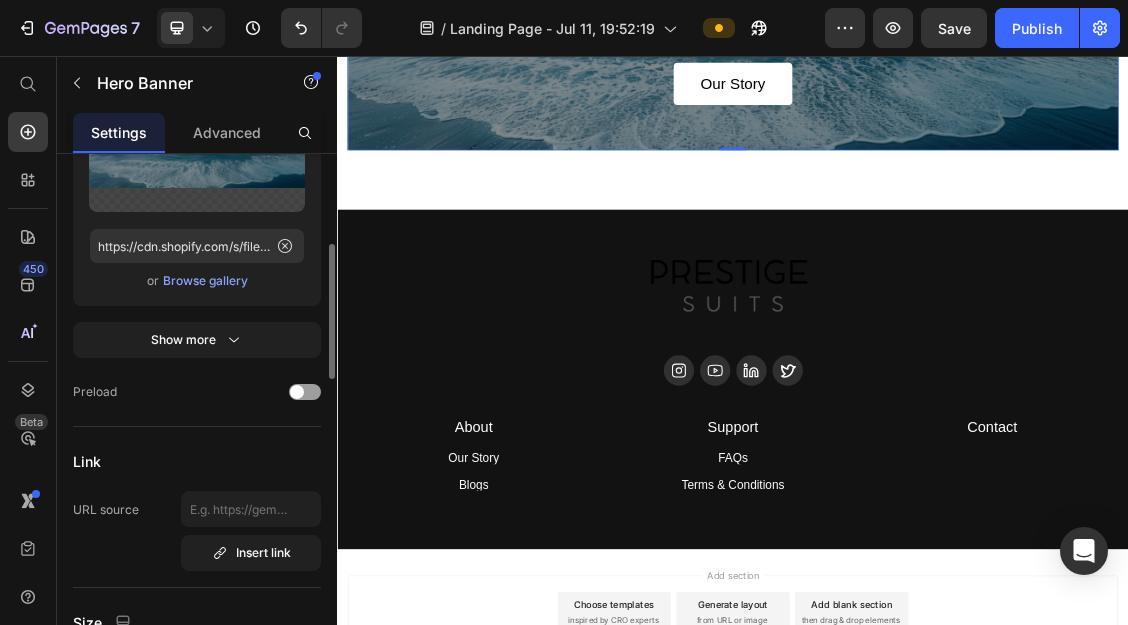 scroll, scrollTop: 407, scrollLeft: 0, axis: vertical 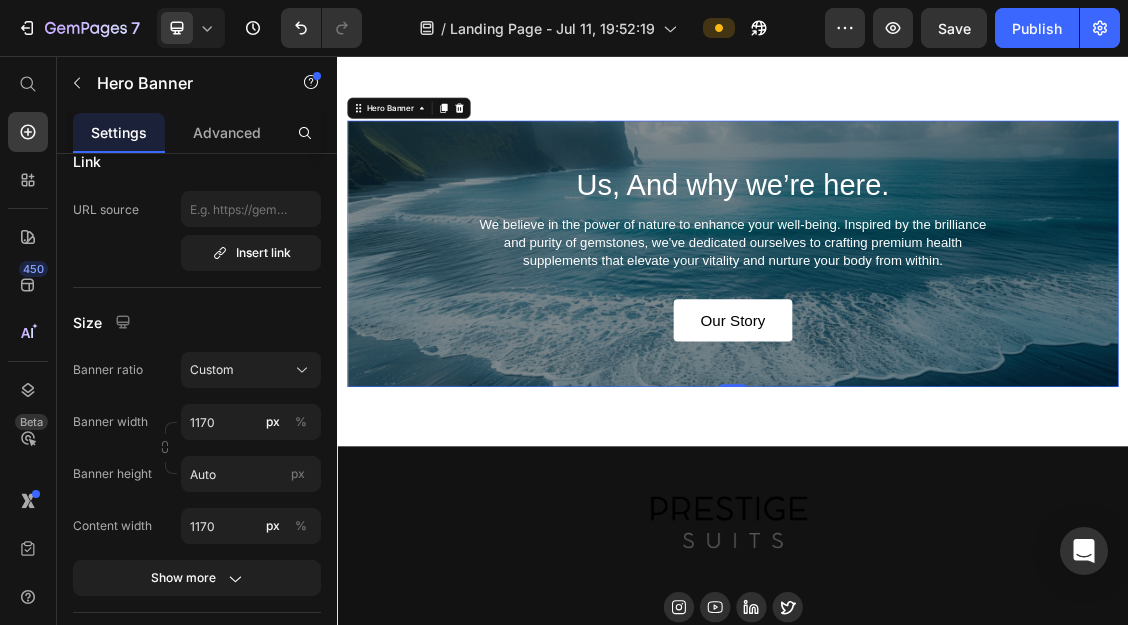 click on "Us, And why we’re here. Heading We believe in the power of nature to enhance your well-being. Inspired by the brilliance and purity of gemstones, we've dedicated ourselves to crafting premium health supplements that elevate your vitality and nurture your body from within. Text Block Our Story Button" at bounding box center (937, 356) 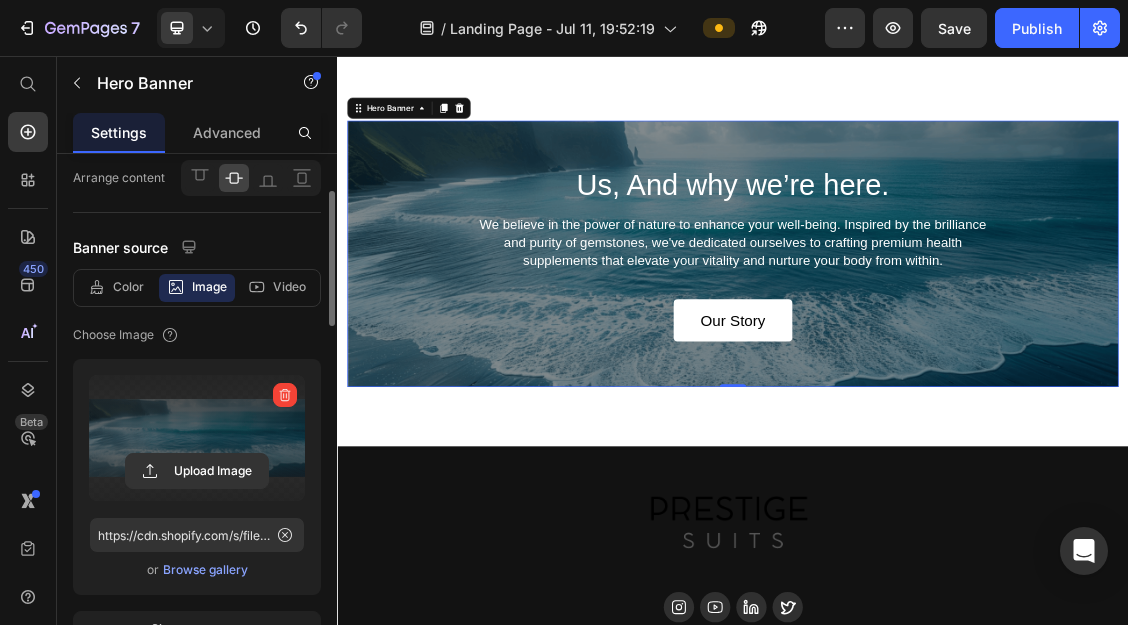 scroll, scrollTop: 135, scrollLeft: 0, axis: vertical 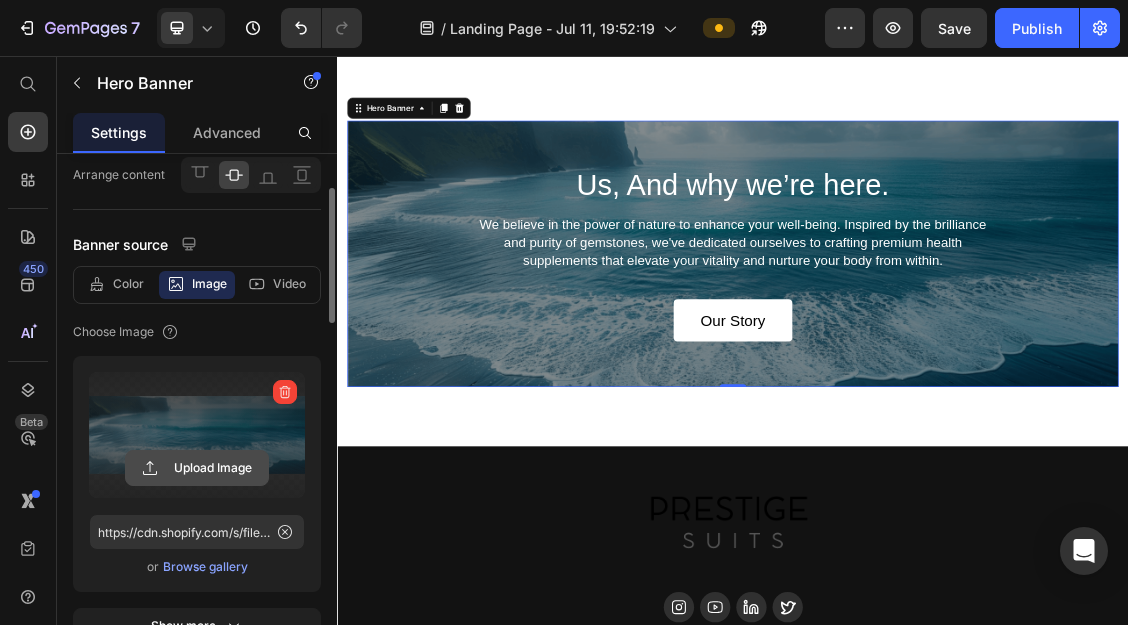 click 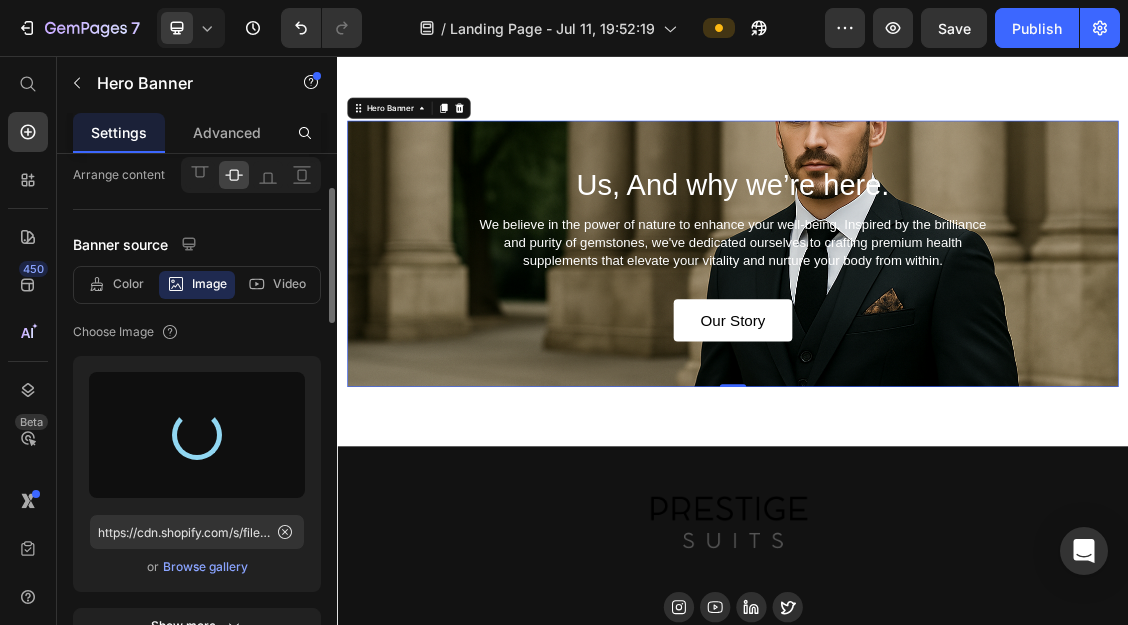 type on "https://cdn.shopify.com/s/files/1/0920/7581/9386/files/gempages_574891826889098469-36556575-660b-4968-bfb8-1dacb777735b.png" 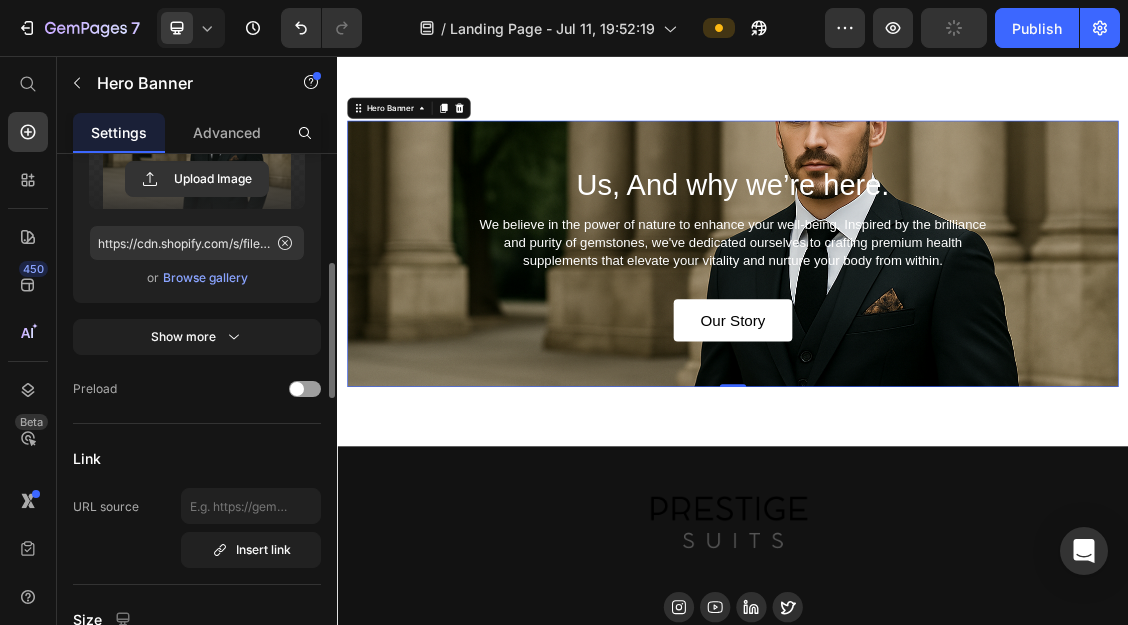 scroll, scrollTop: 425, scrollLeft: 0, axis: vertical 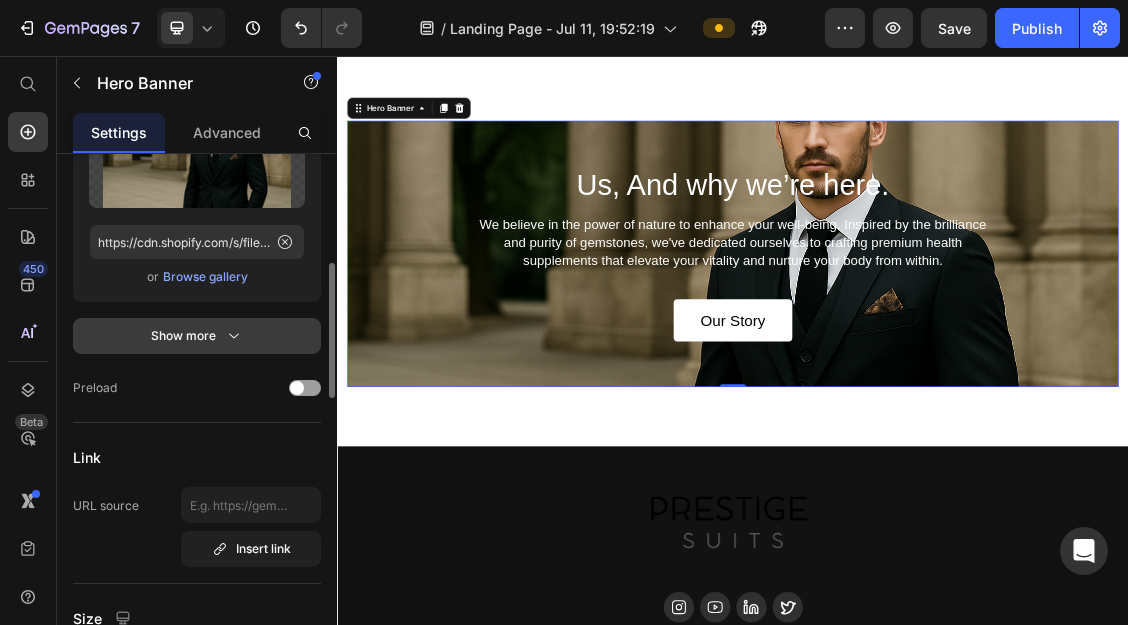 click on "Show more" at bounding box center (197, 336) 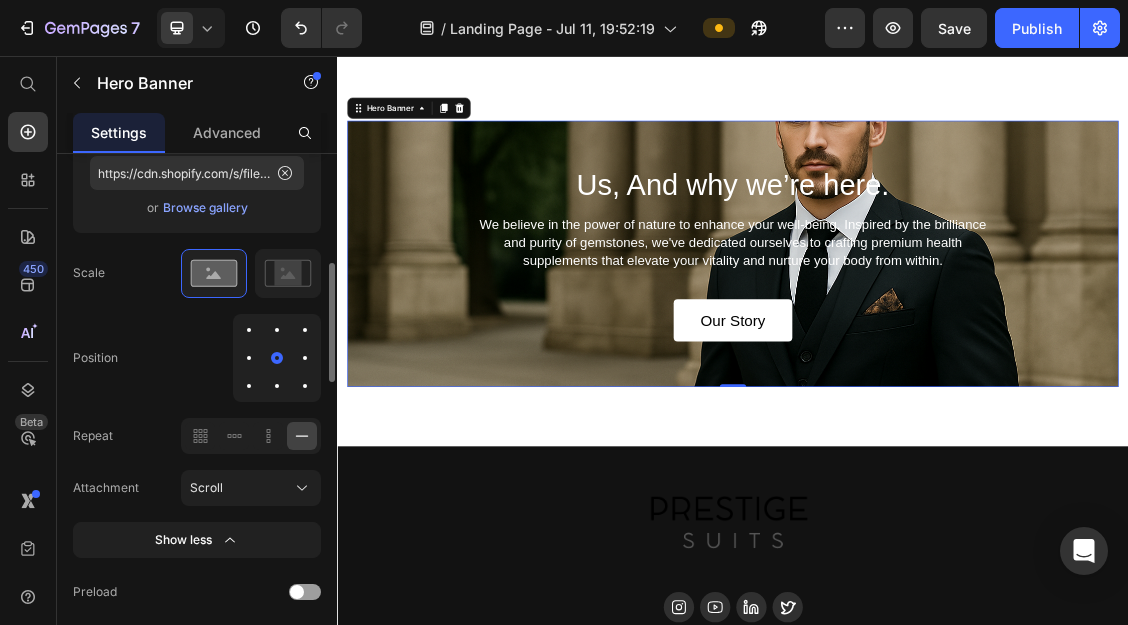 scroll, scrollTop: 495, scrollLeft: 0, axis: vertical 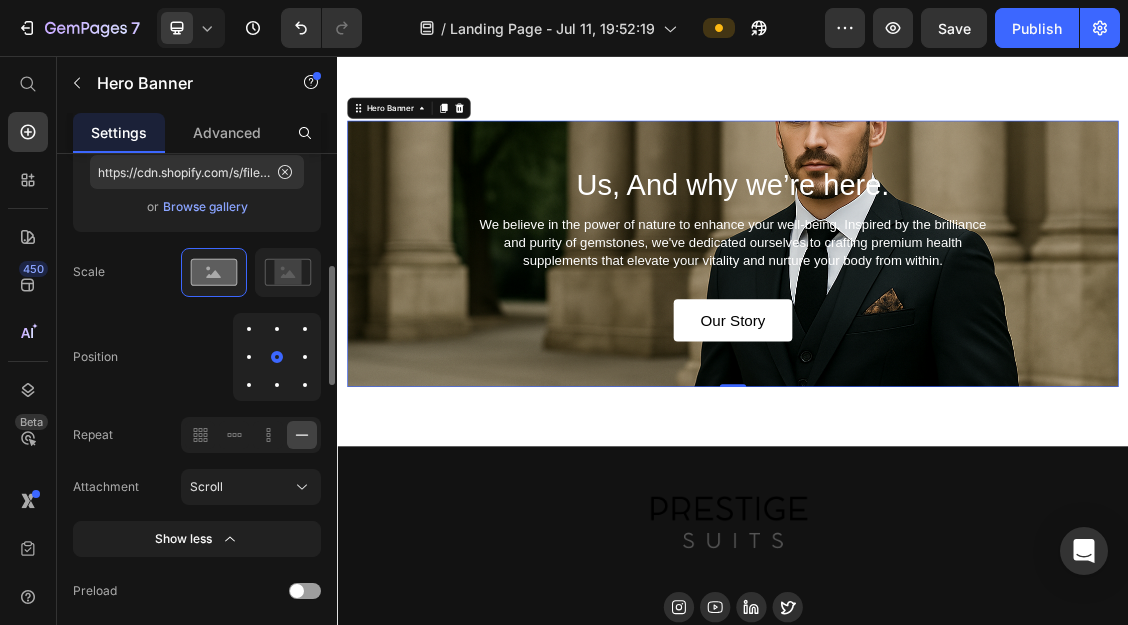 drag, startPoint x: 277, startPoint y: 351, endPoint x: 292, endPoint y: 355, distance: 15.524175 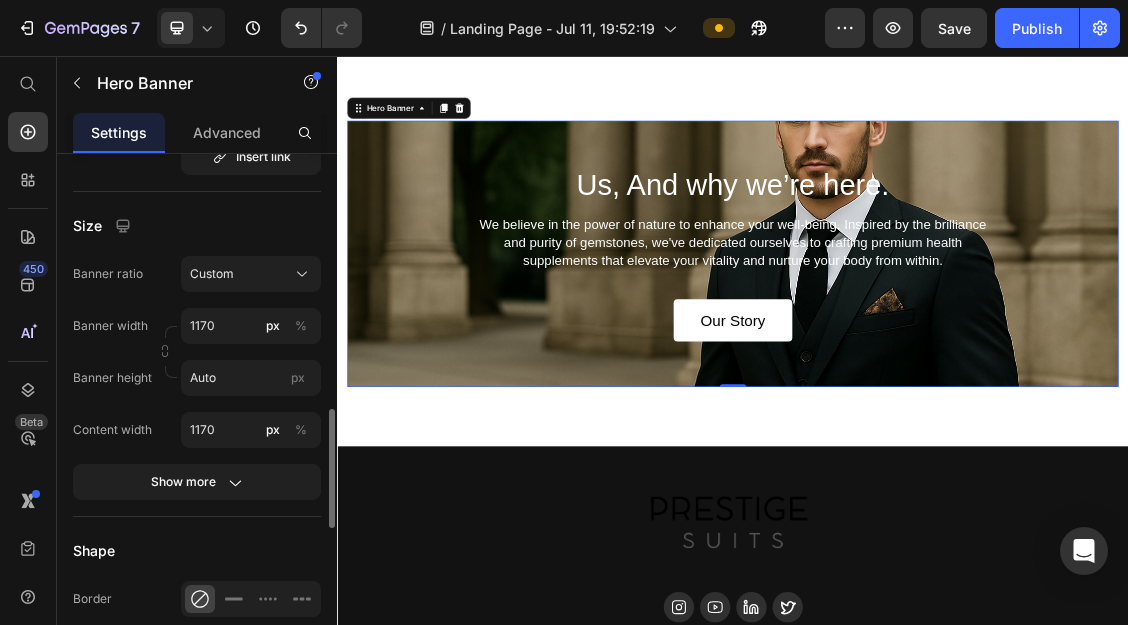scroll, scrollTop: 1101, scrollLeft: 0, axis: vertical 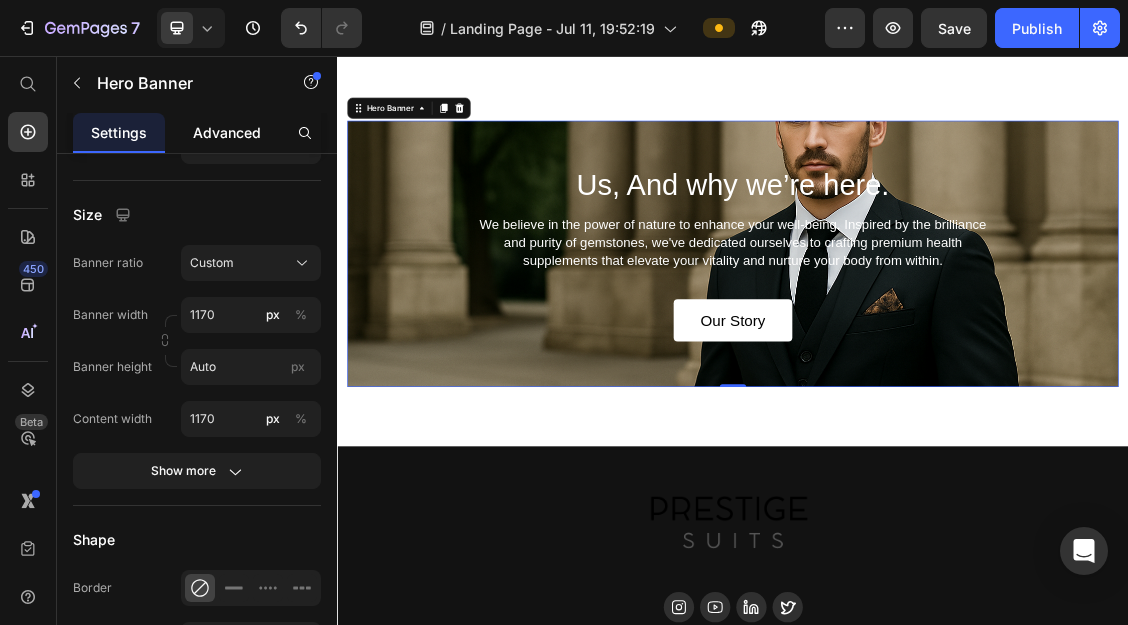 click on "Advanced" at bounding box center [227, 132] 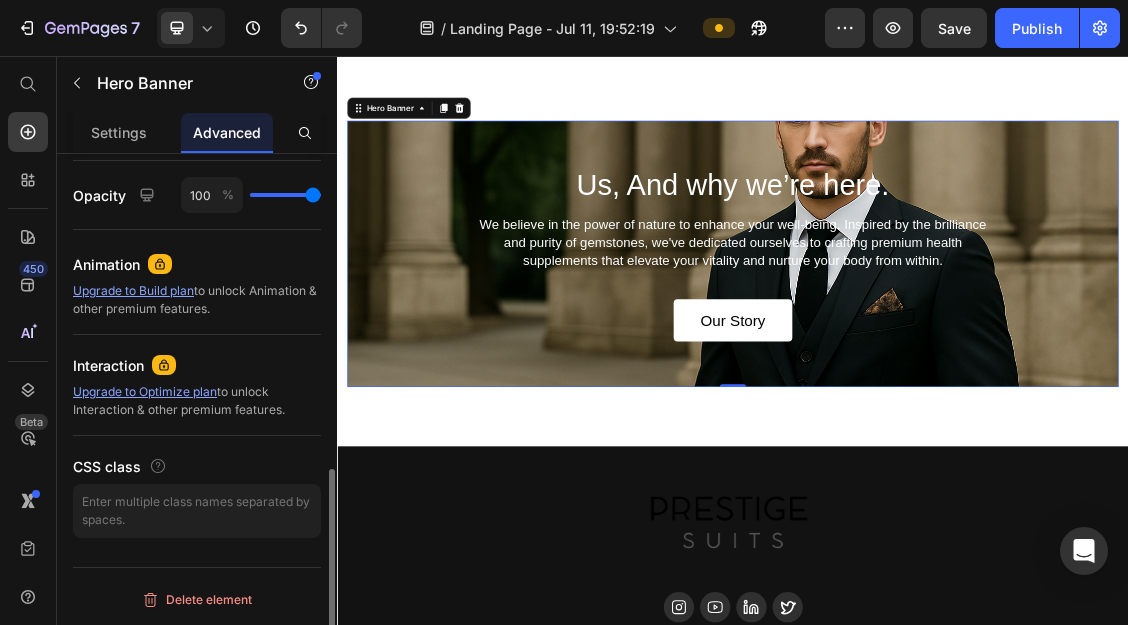 scroll, scrollTop: 0, scrollLeft: 0, axis: both 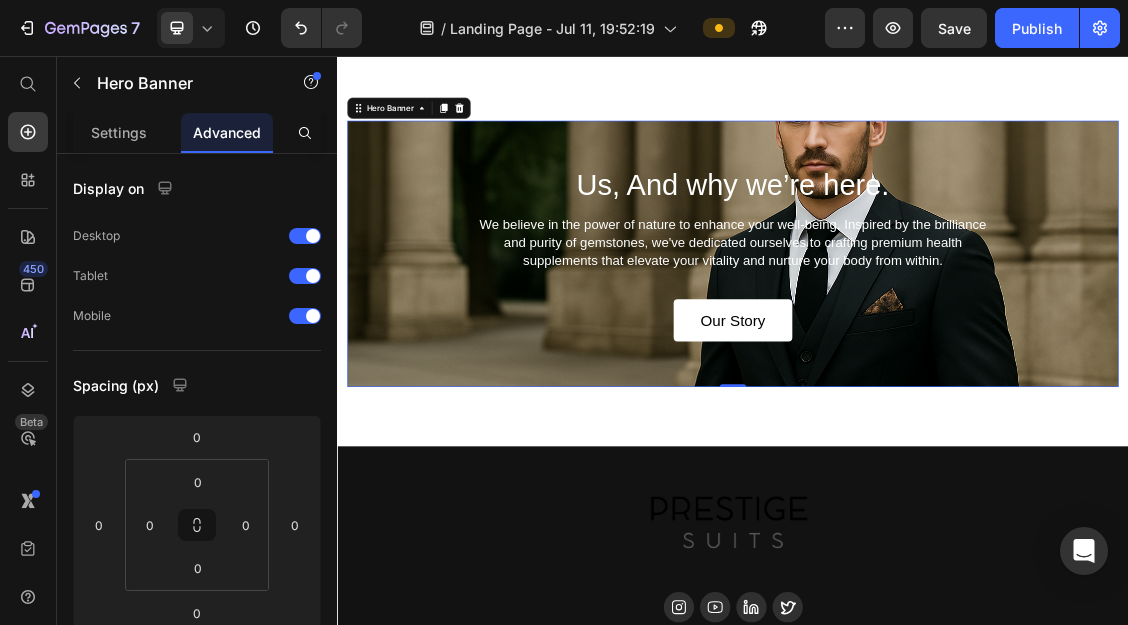 click on "Us, And why we’re here. Heading We believe in the power of nature to enhance your well-being. Inspired by the brilliance and purity of gemstones, we've dedicated ourselves to crafting premium health supplements that elevate your vitality and nurture your body from within. Text Block Our Story Button" at bounding box center (937, 356) 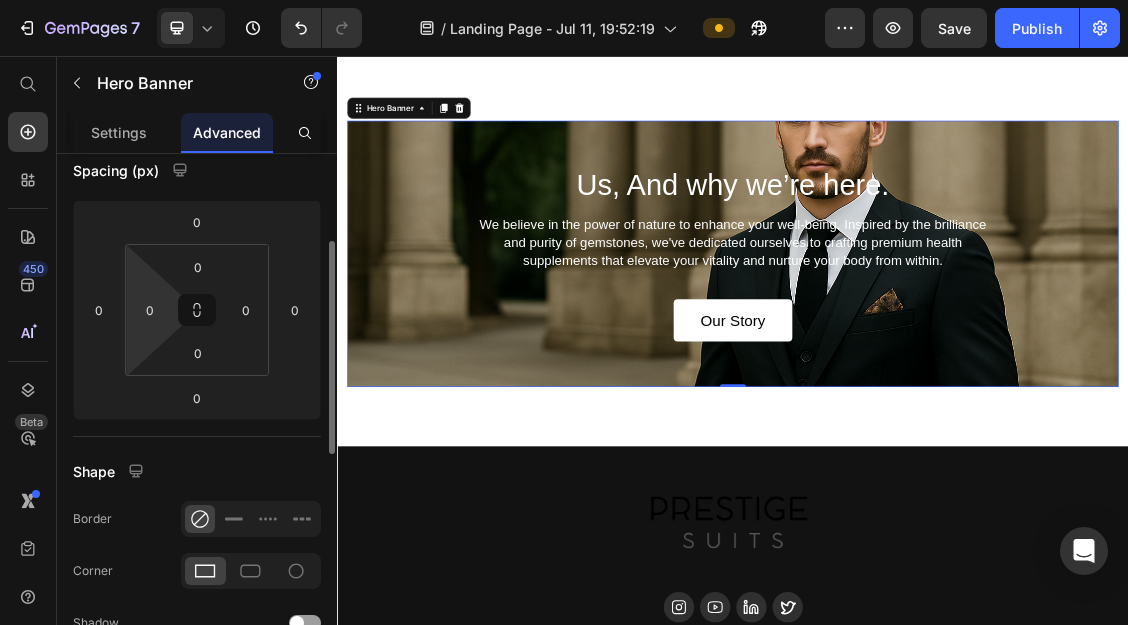 scroll, scrollTop: 216, scrollLeft: 0, axis: vertical 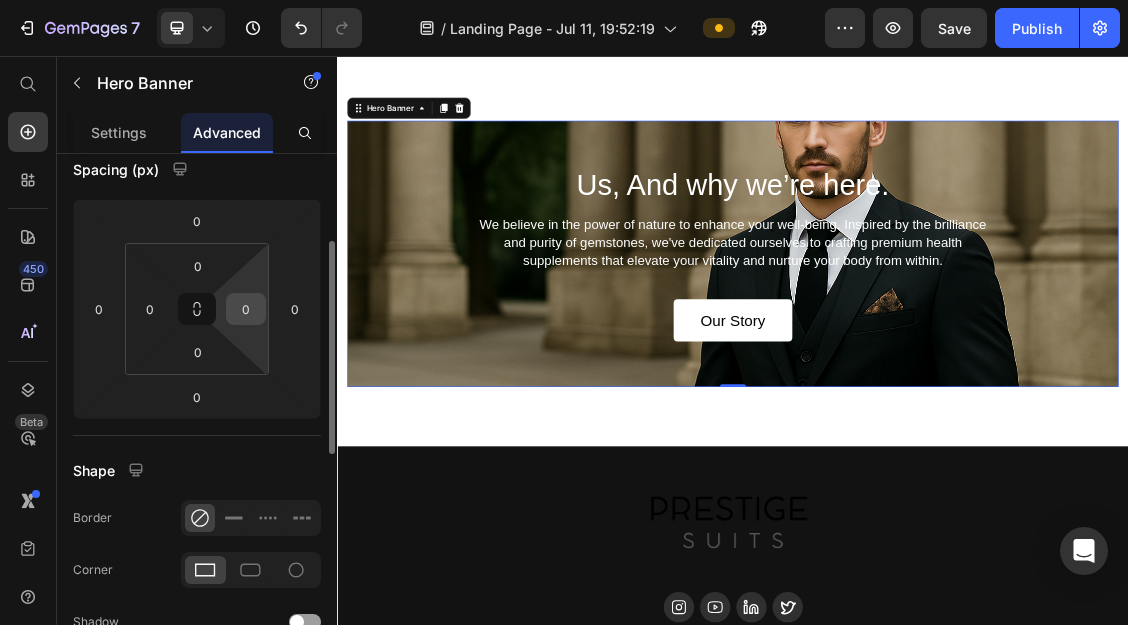 drag, startPoint x: 192, startPoint y: 317, endPoint x: 259, endPoint y: 309, distance: 67.47592 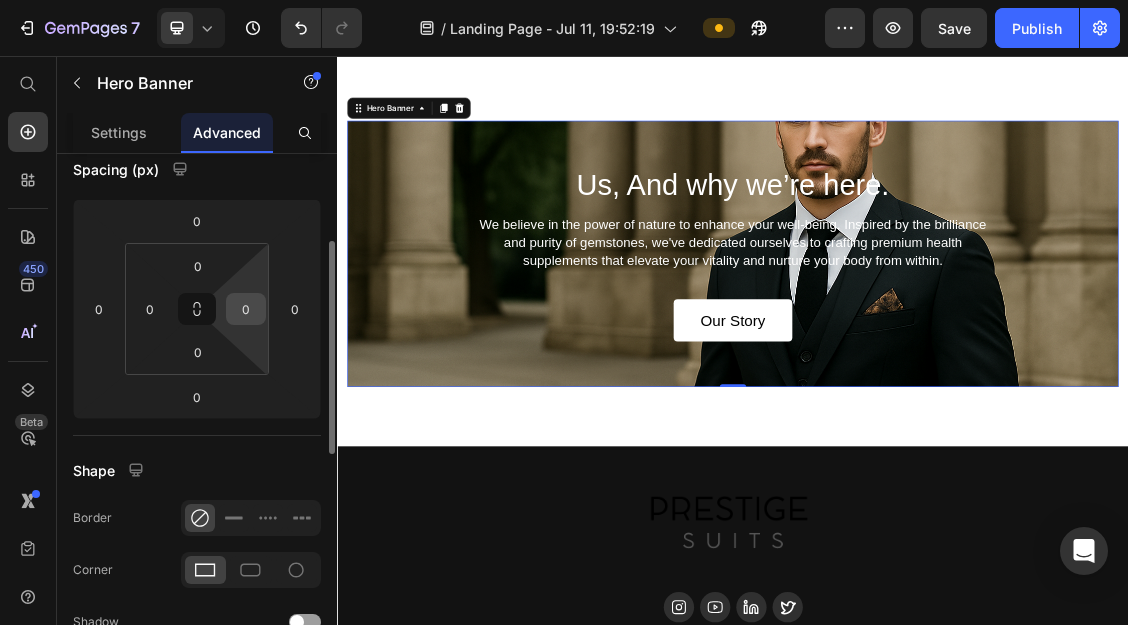 click on "0 0 0 0" at bounding box center (197, 309) 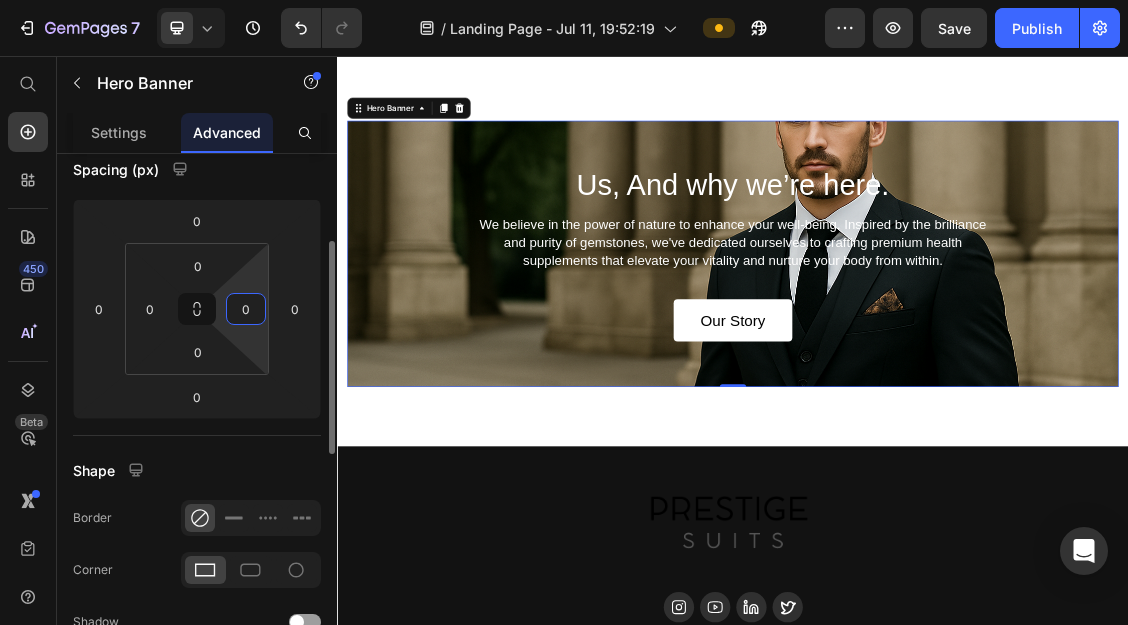 click on "0" at bounding box center [246, 309] 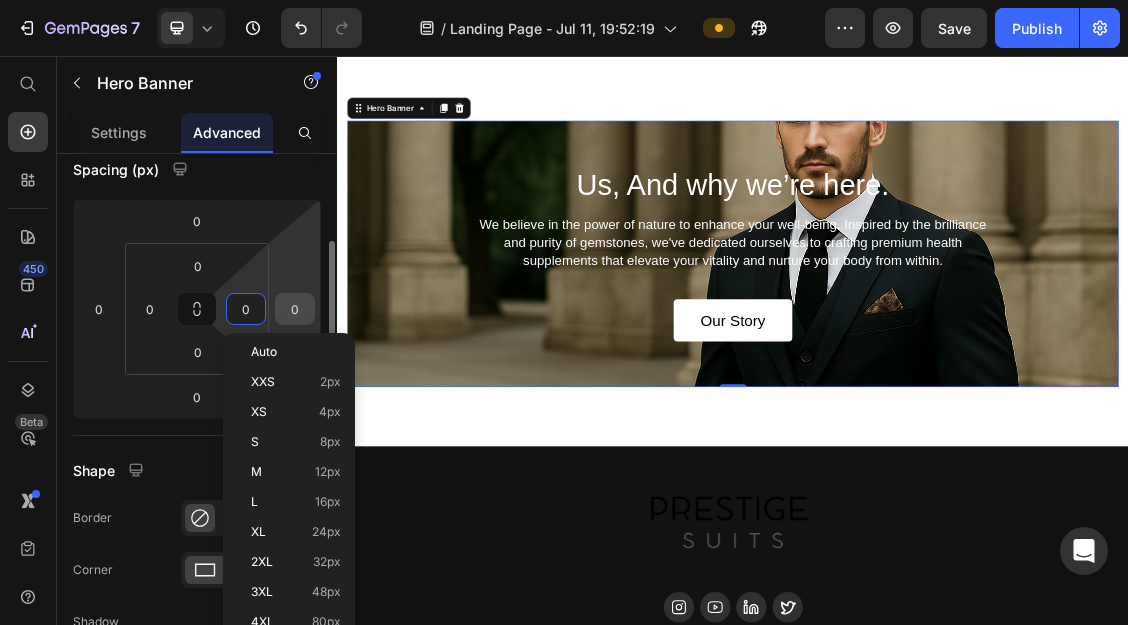 click on "0" at bounding box center (295, 309) 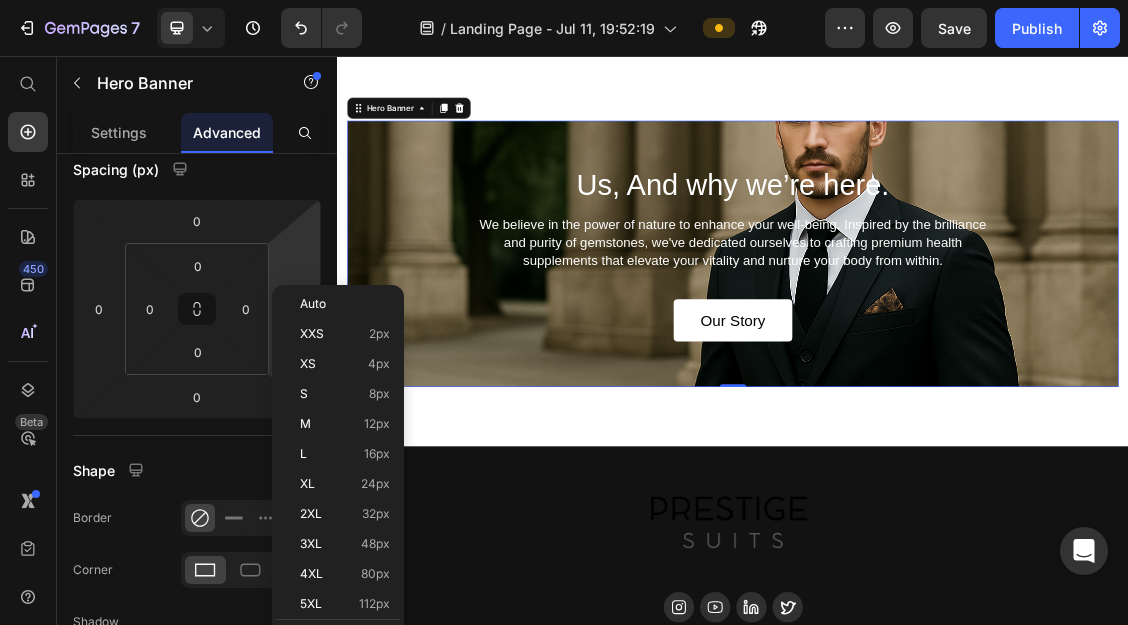 scroll, scrollTop: 264, scrollLeft: 0, axis: vertical 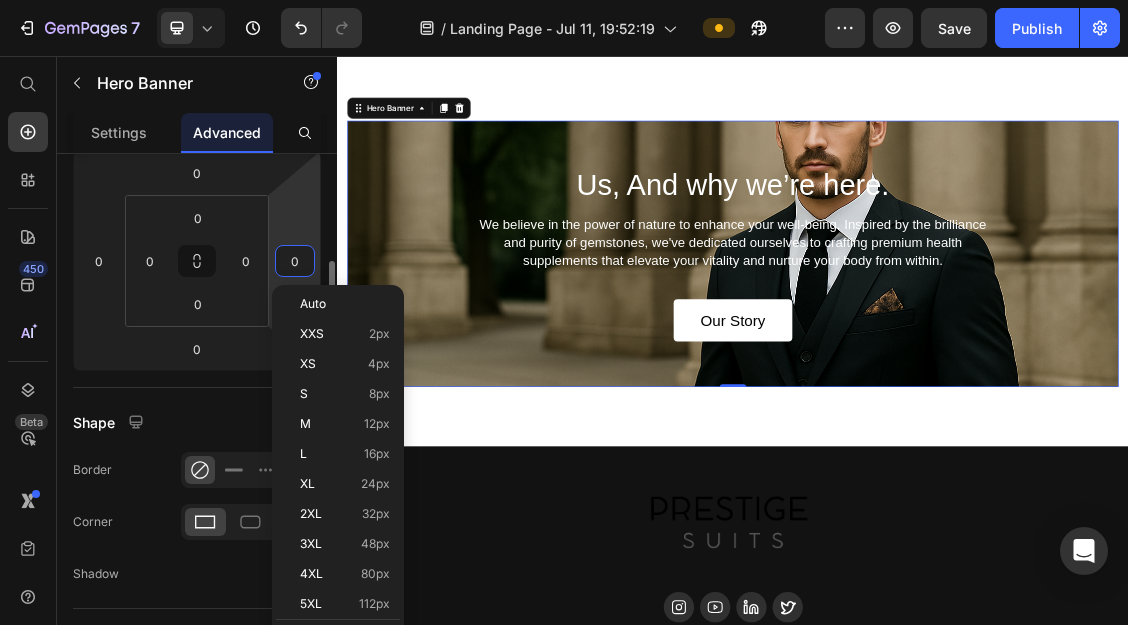 click on "Shape Border Corner Shadow" 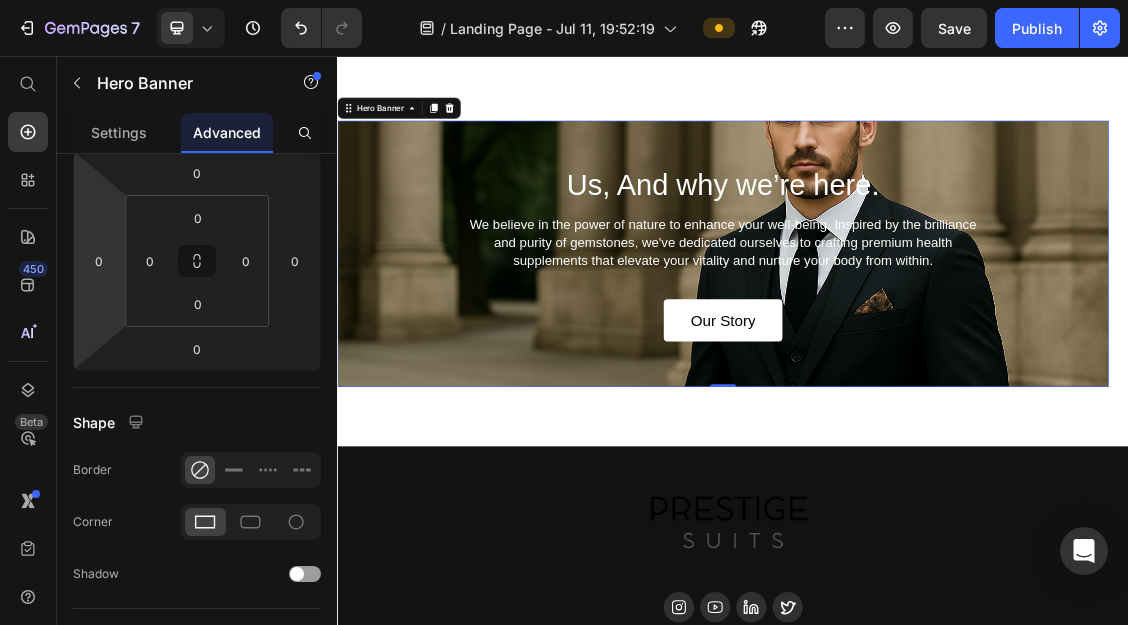 scroll, scrollTop: 0, scrollLeft: 0, axis: both 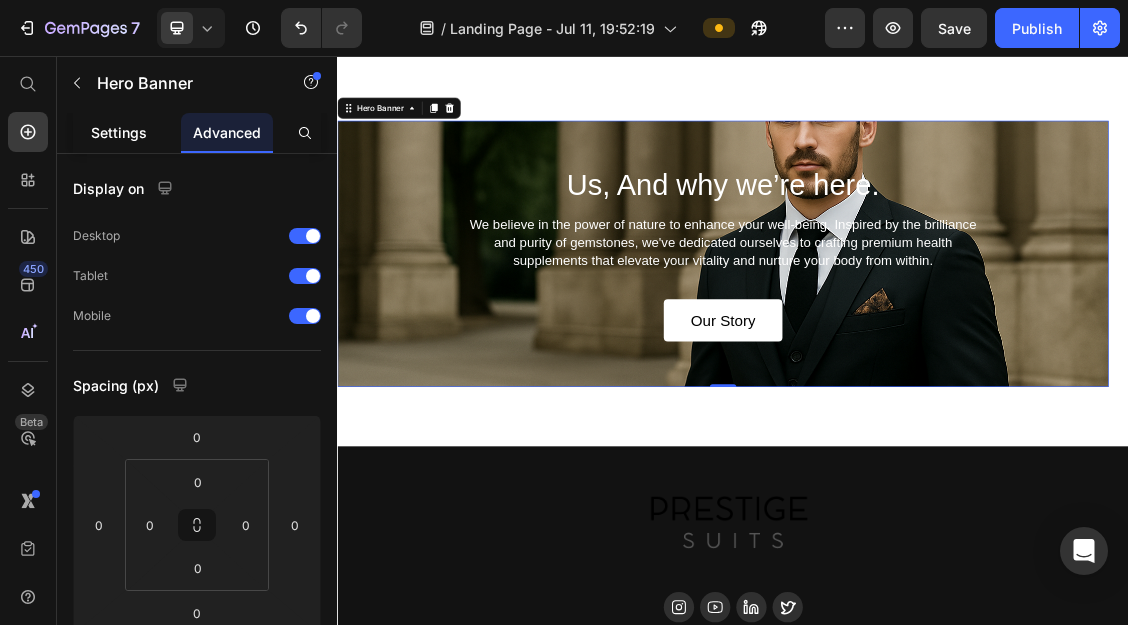 click on "Settings" at bounding box center (119, 132) 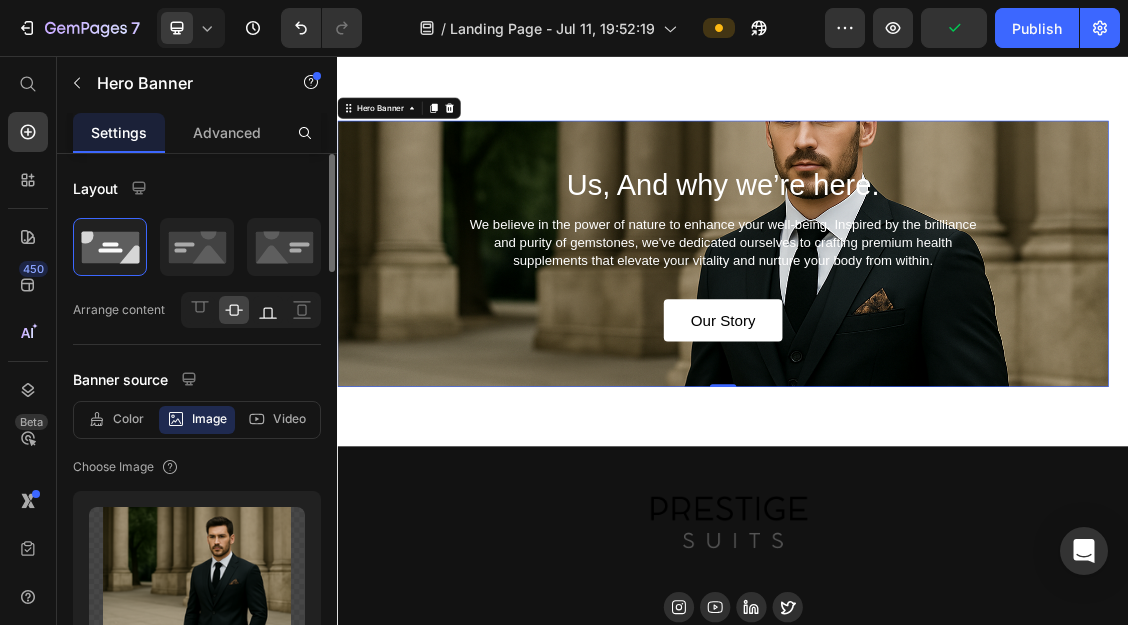 click 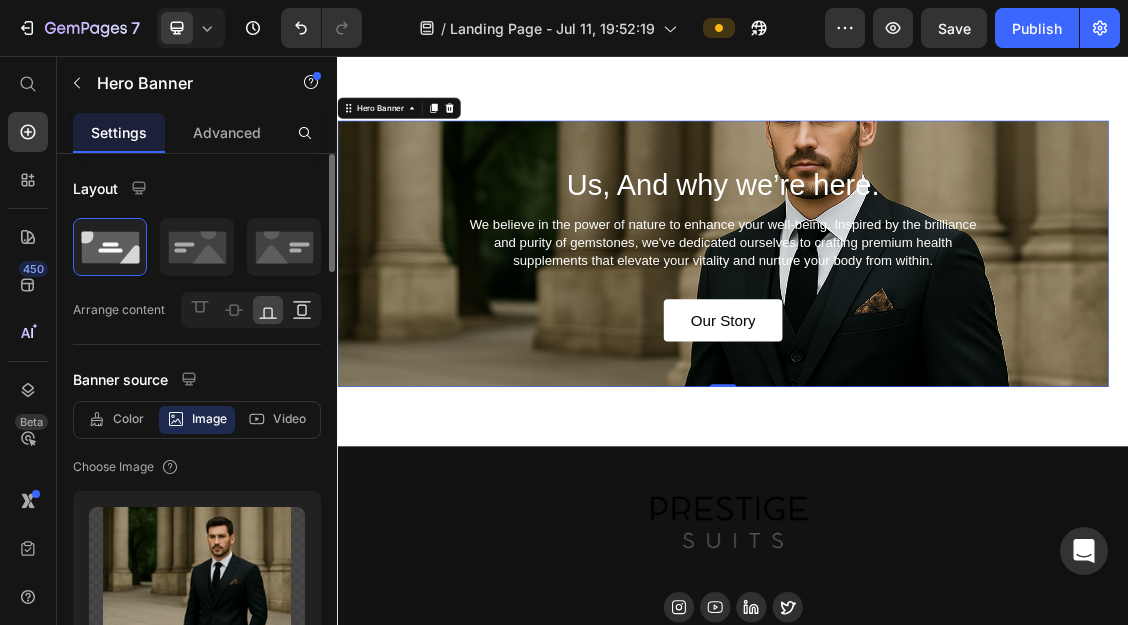 click 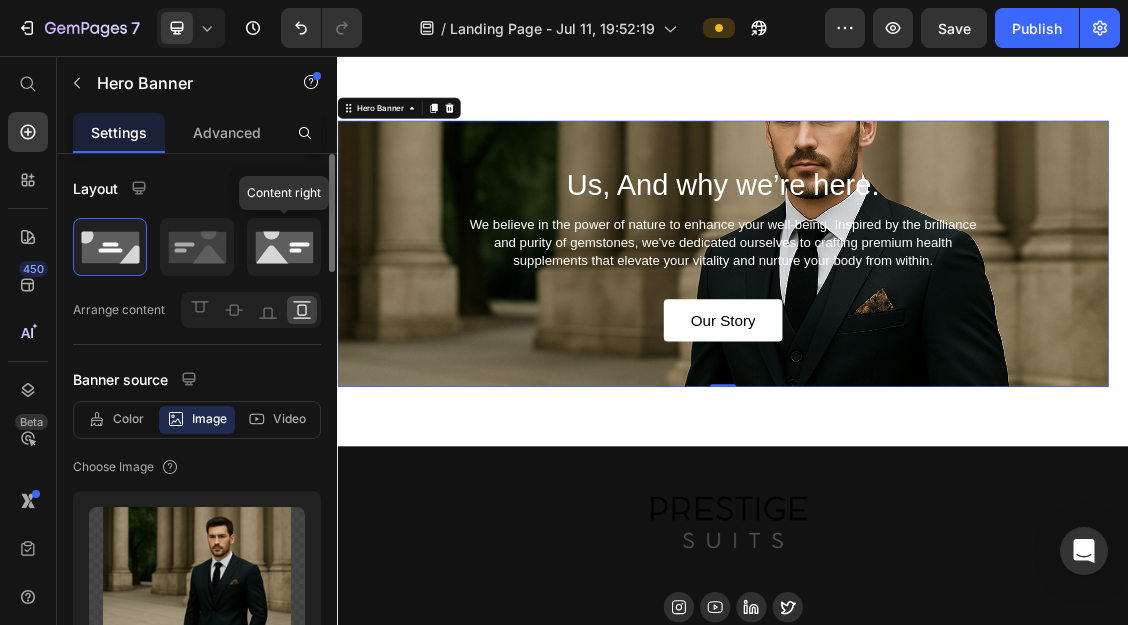 click 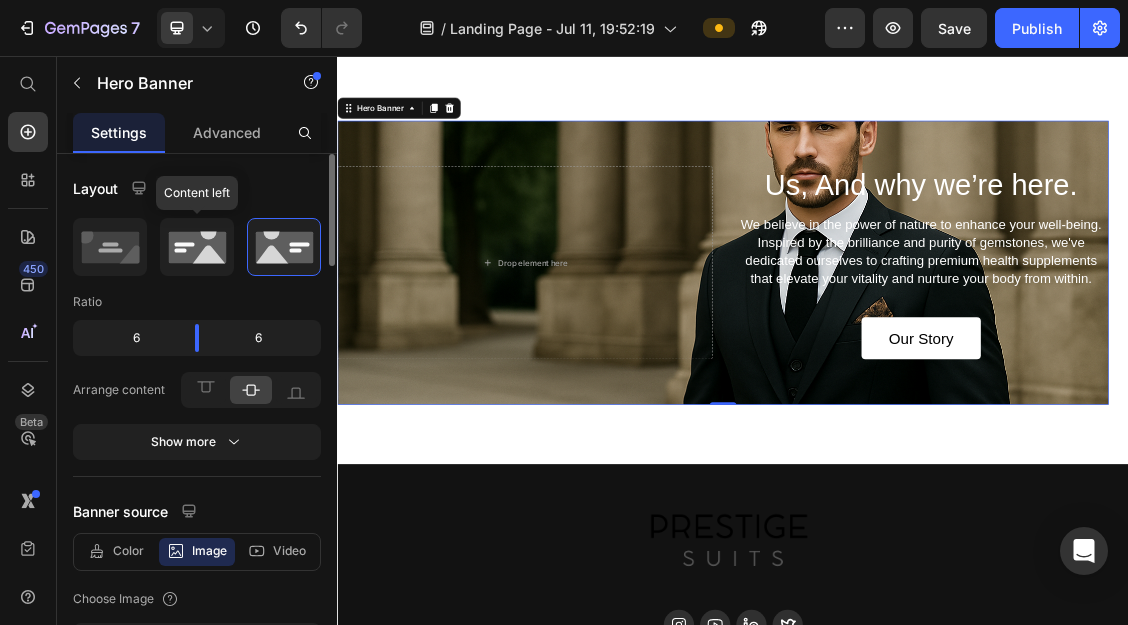 click 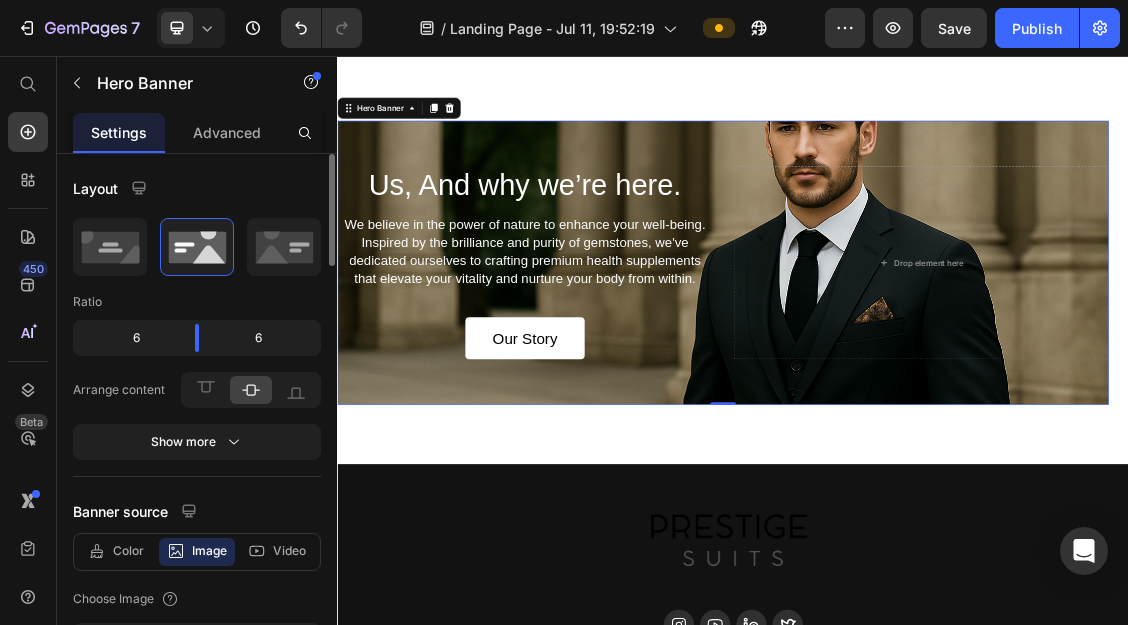 click on "6" 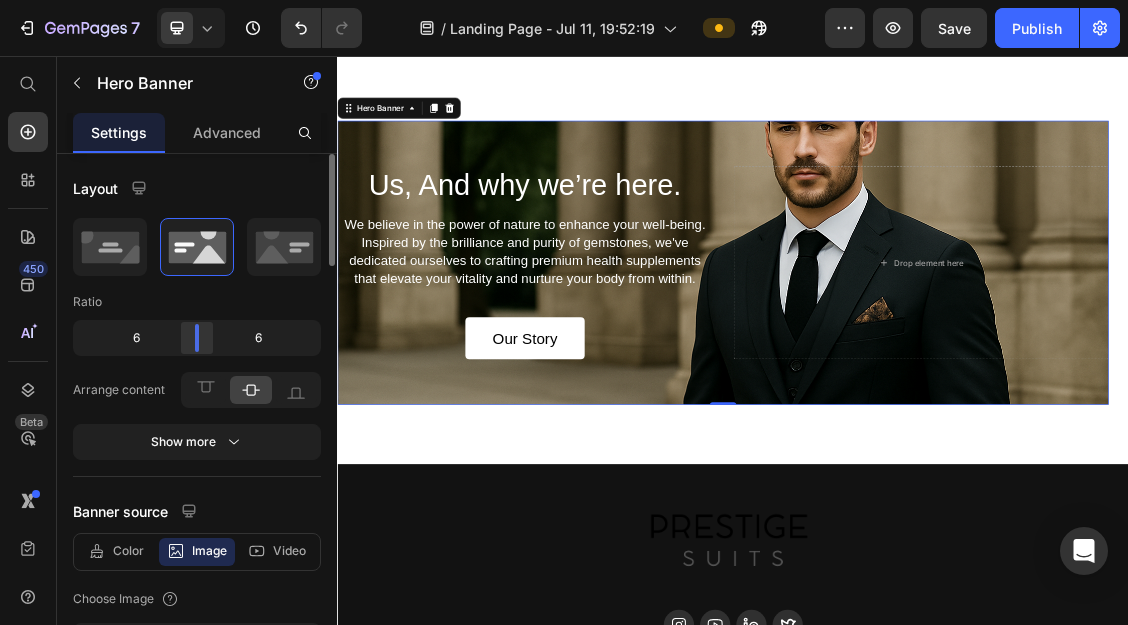 drag, startPoint x: 198, startPoint y: 335, endPoint x: 225, endPoint y: 343, distance: 28.160255 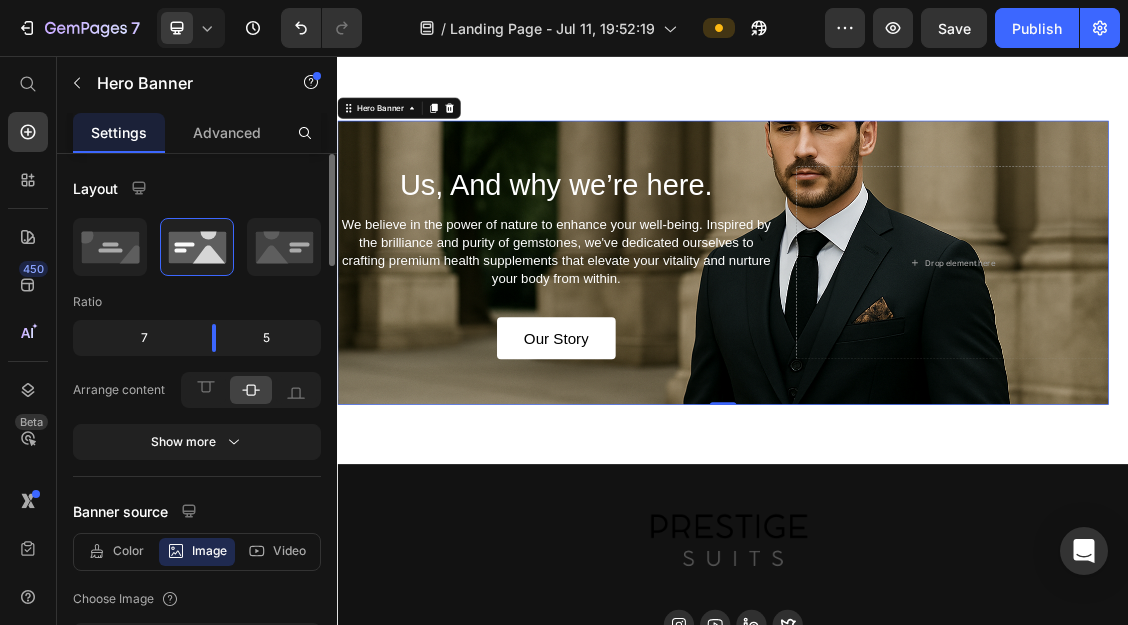 drag, startPoint x: 225, startPoint y: 343, endPoint x: 266, endPoint y: 345, distance: 41.04875 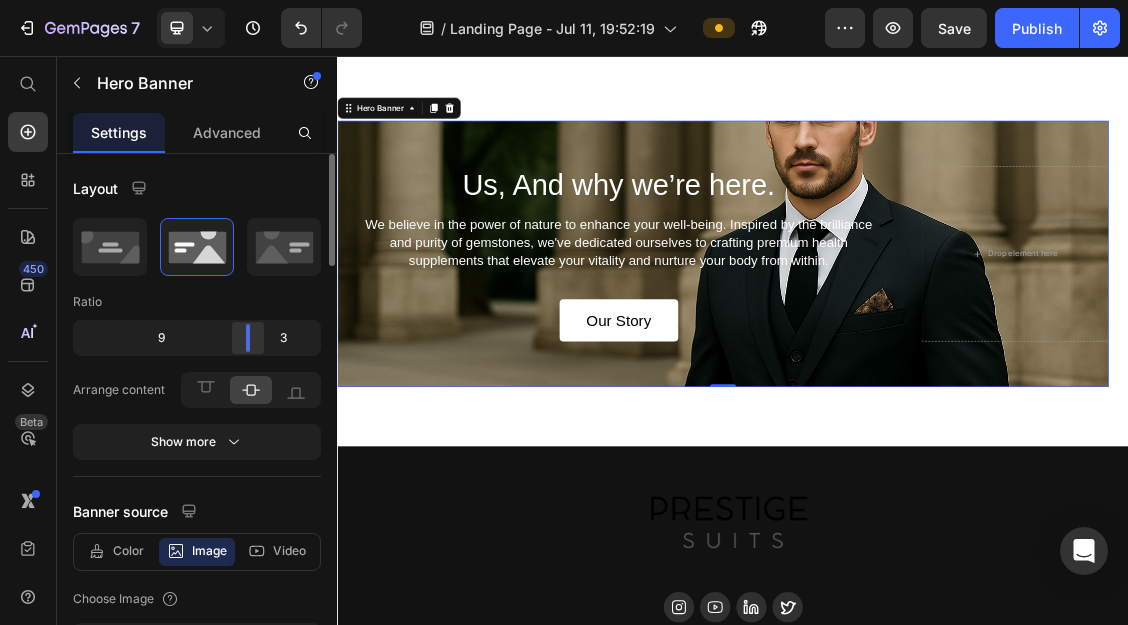 drag, startPoint x: 246, startPoint y: 339, endPoint x: 208, endPoint y: 345, distance: 38.470768 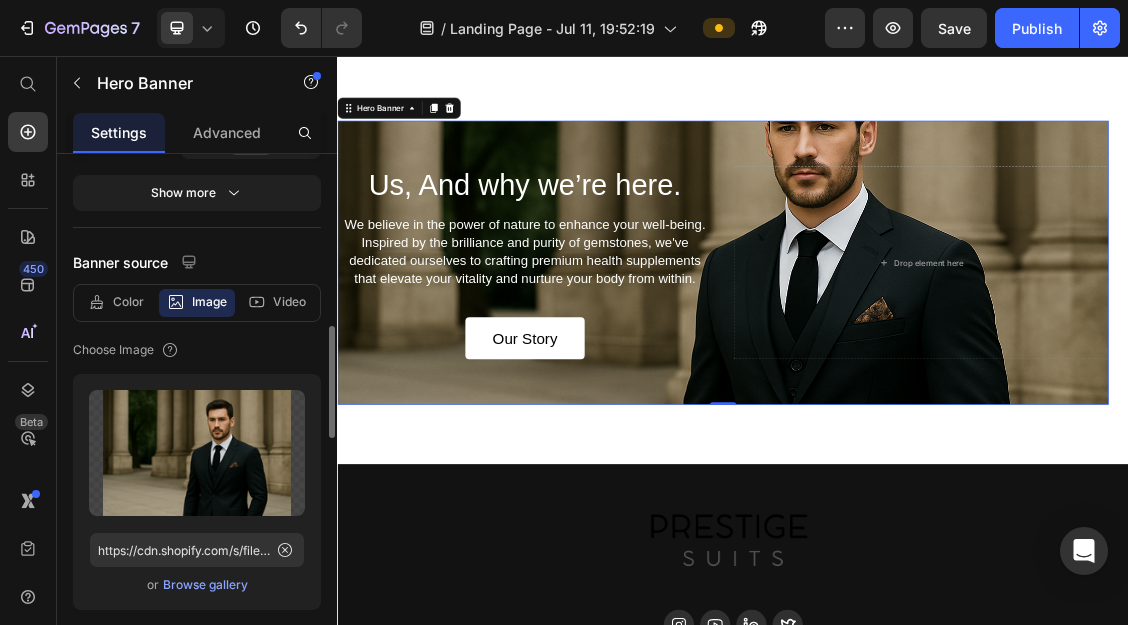 scroll, scrollTop: 362, scrollLeft: 0, axis: vertical 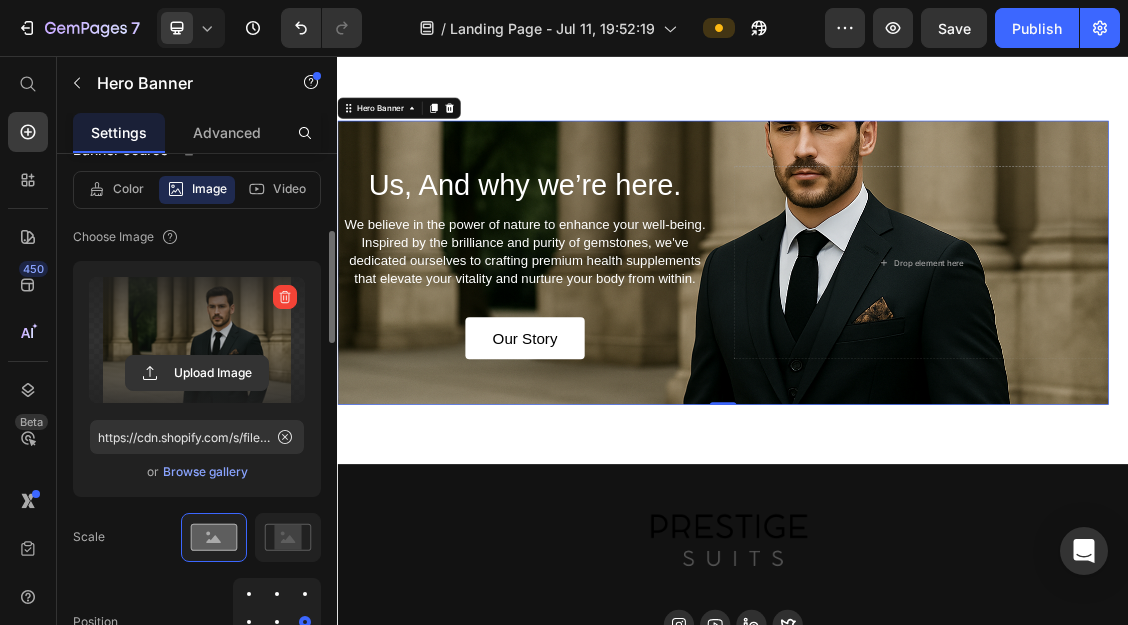 click at bounding box center [197, 340] 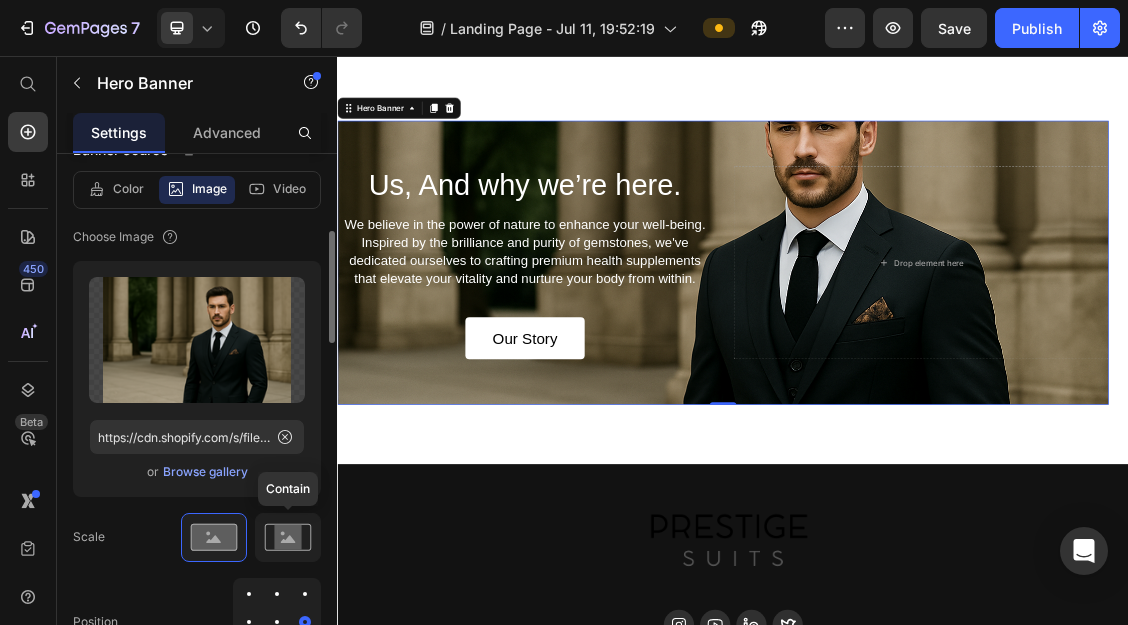 click 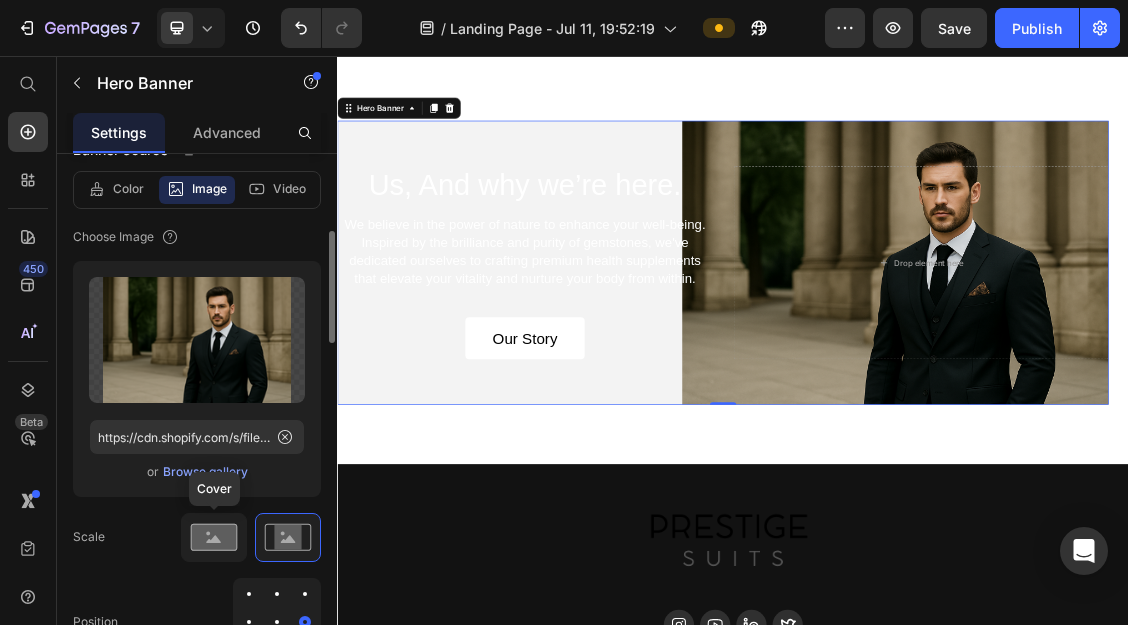 click 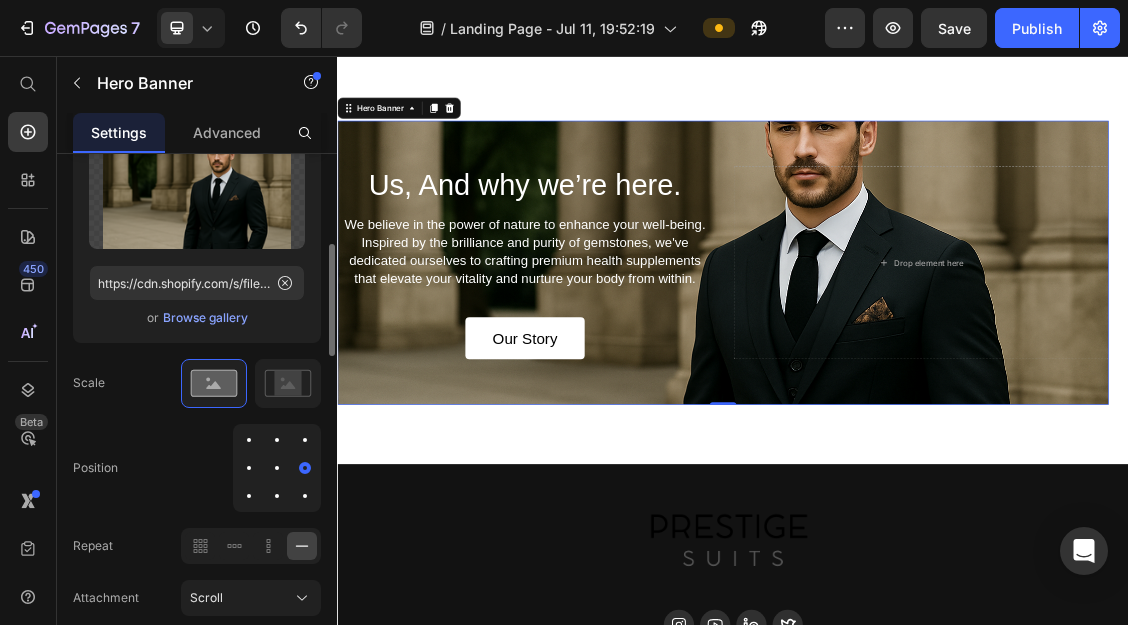 scroll, scrollTop: 521, scrollLeft: 0, axis: vertical 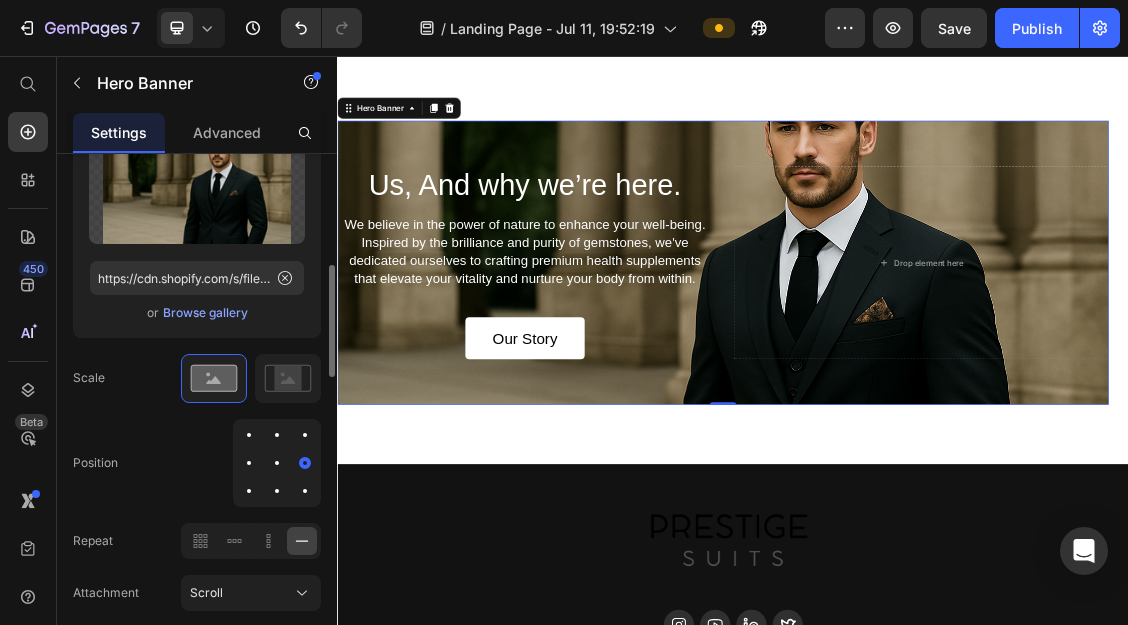 click at bounding box center (305, 491) 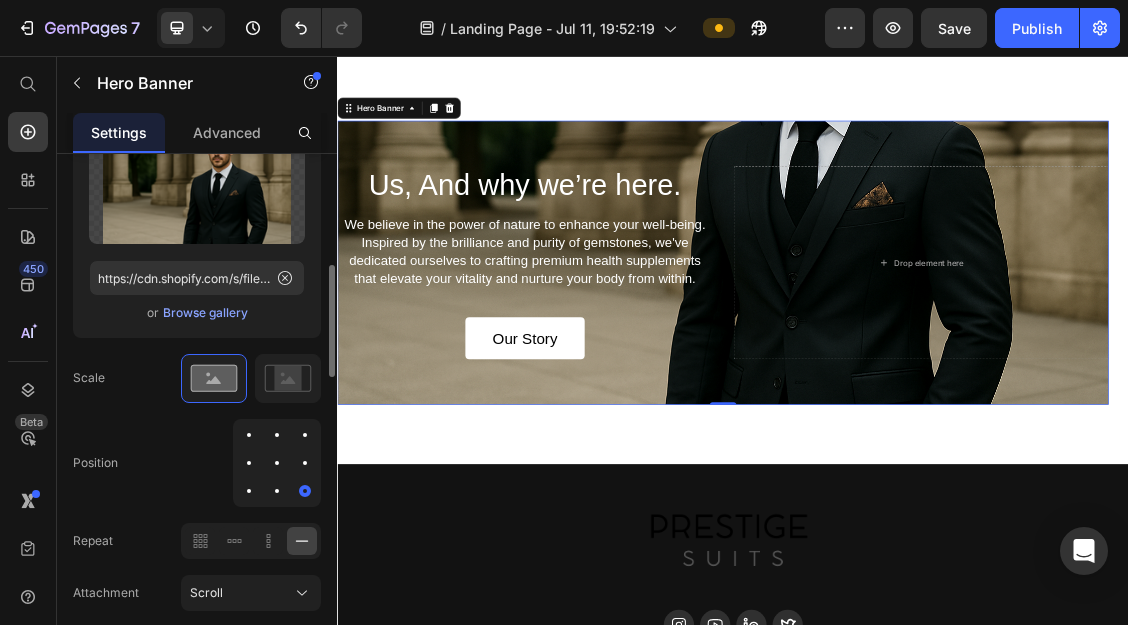 click at bounding box center [277, 463] 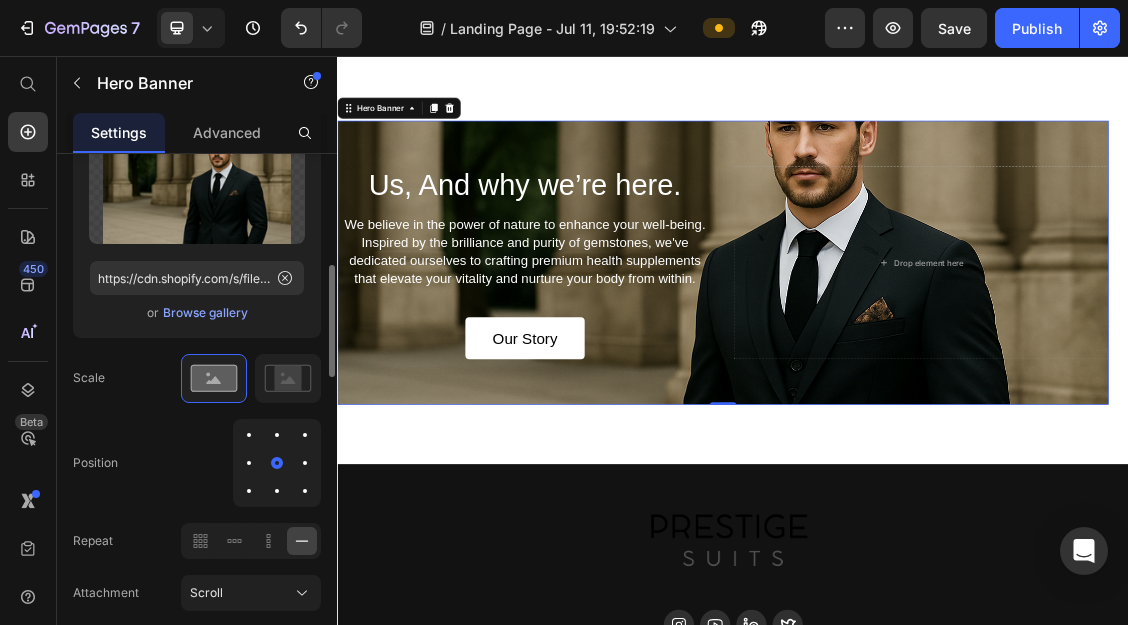 click at bounding box center (249, 463) 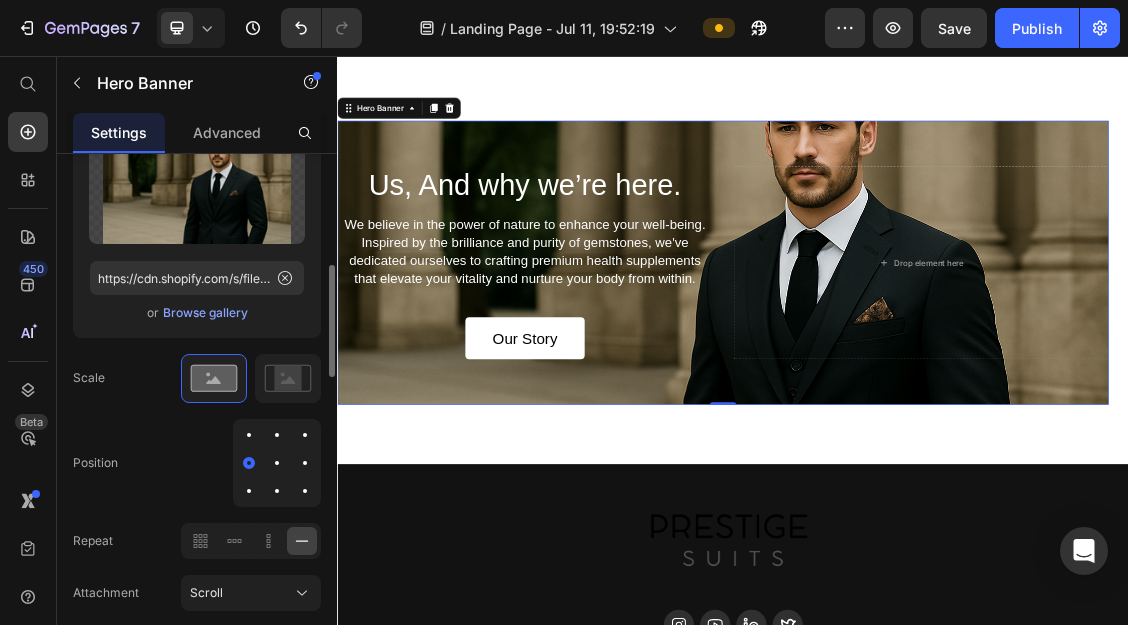 click at bounding box center (305, 435) 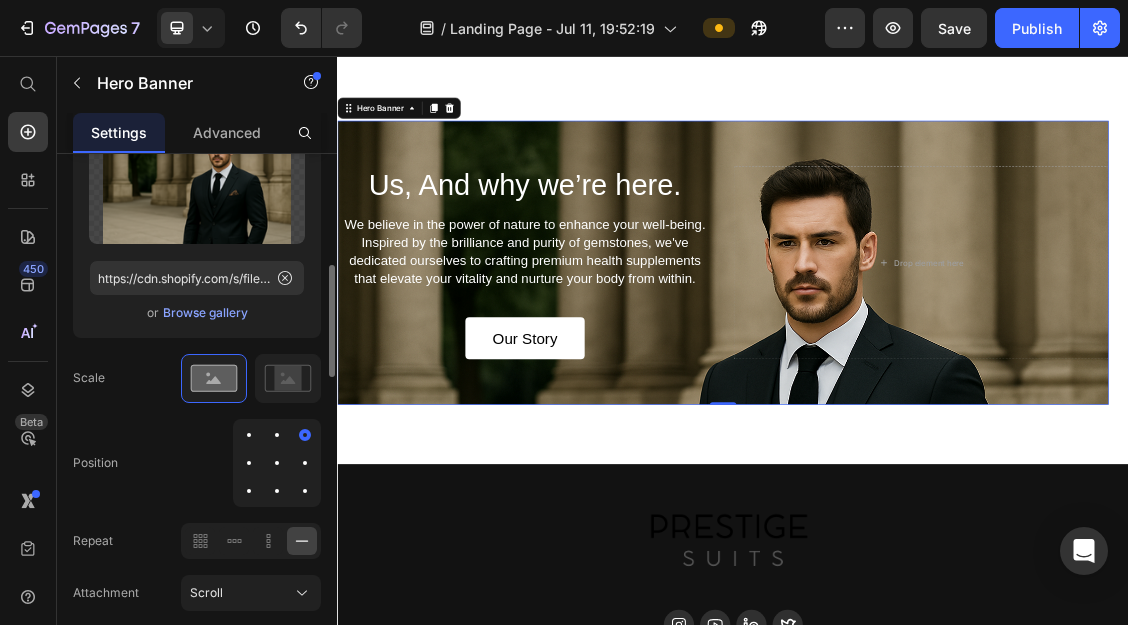 click at bounding box center (277, 491) 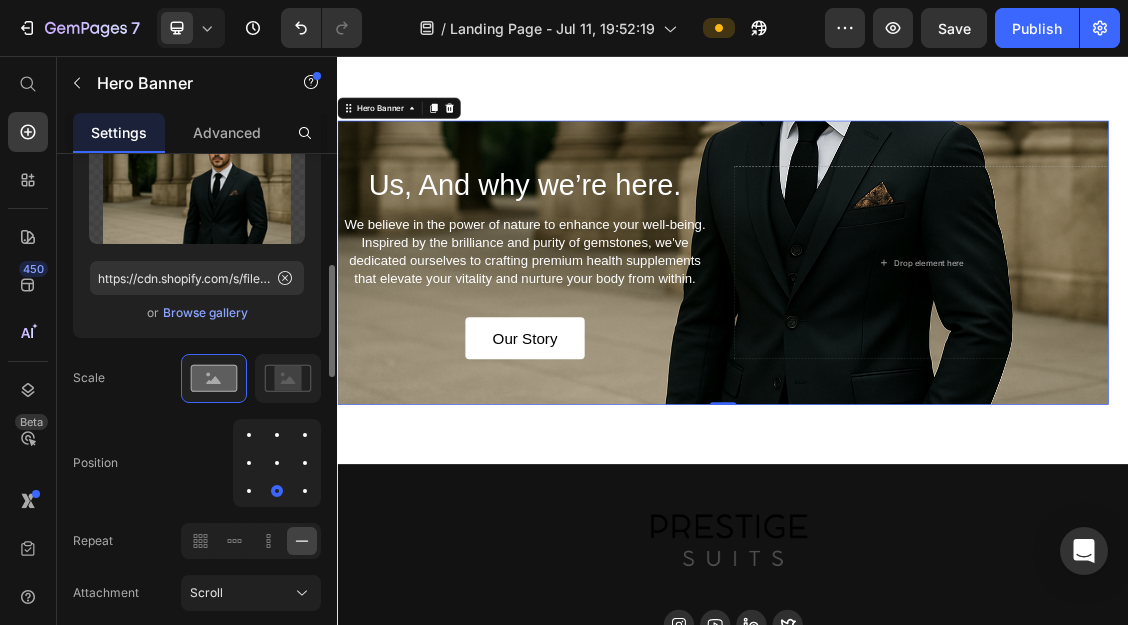 click at bounding box center (249, 491) 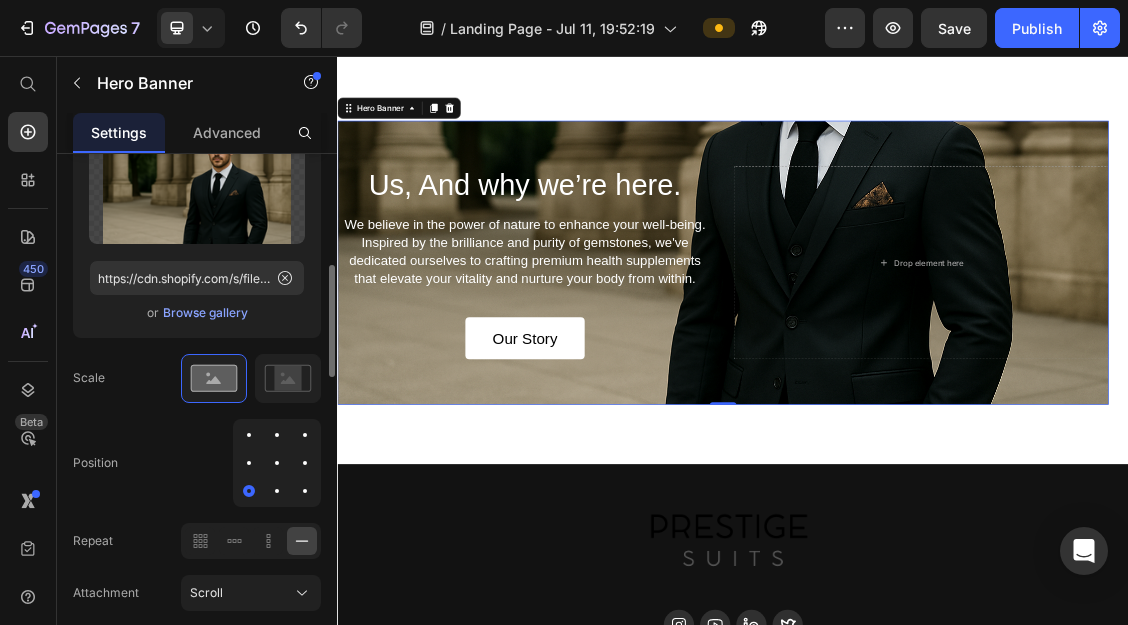 click at bounding box center (305, 491) 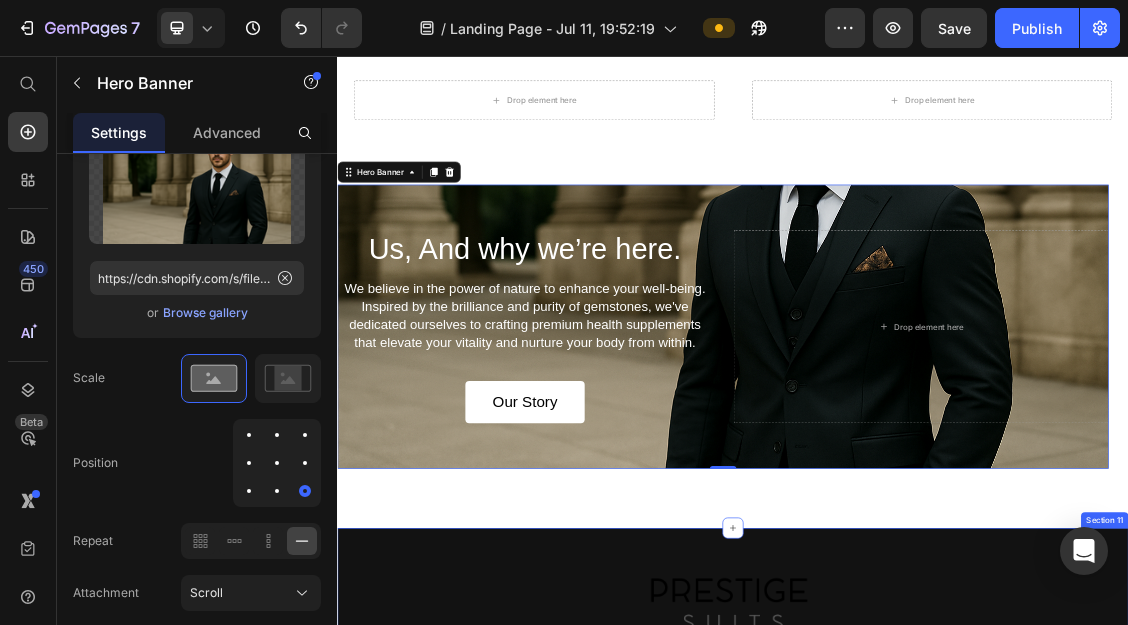 scroll, scrollTop: 5188, scrollLeft: 0, axis: vertical 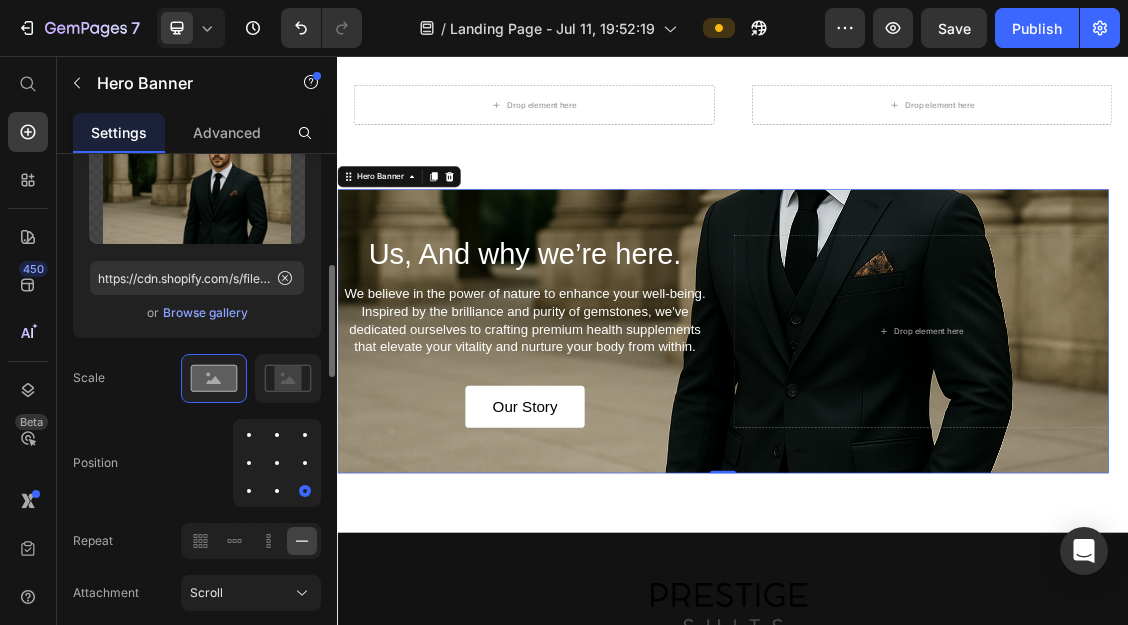 click at bounding box center (305, 463) 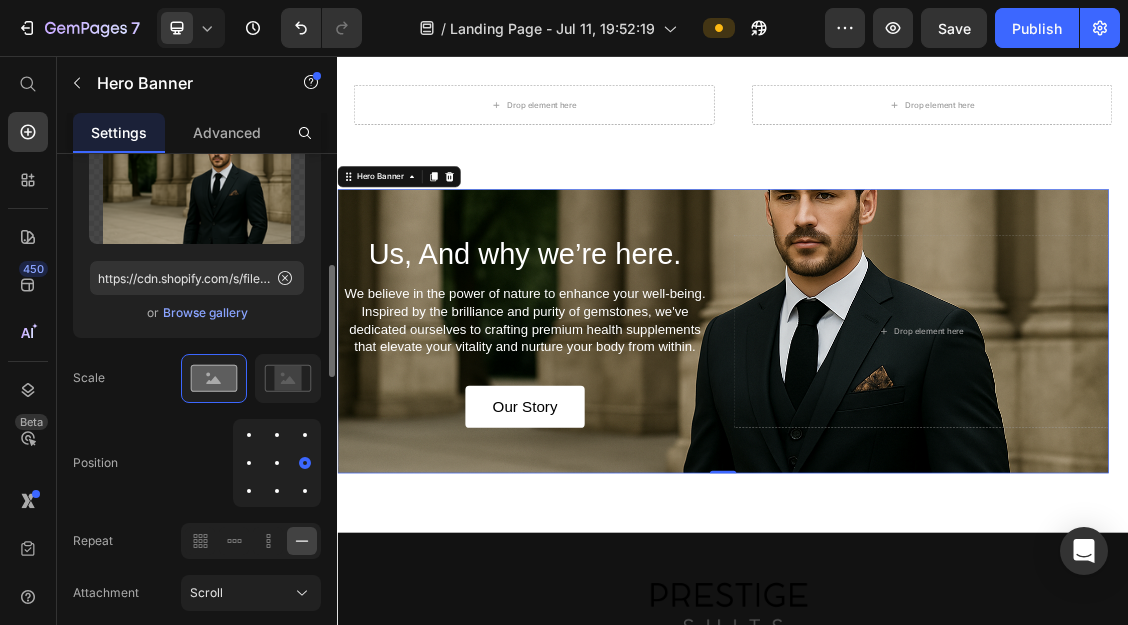 click at bounding box center [305, 491] 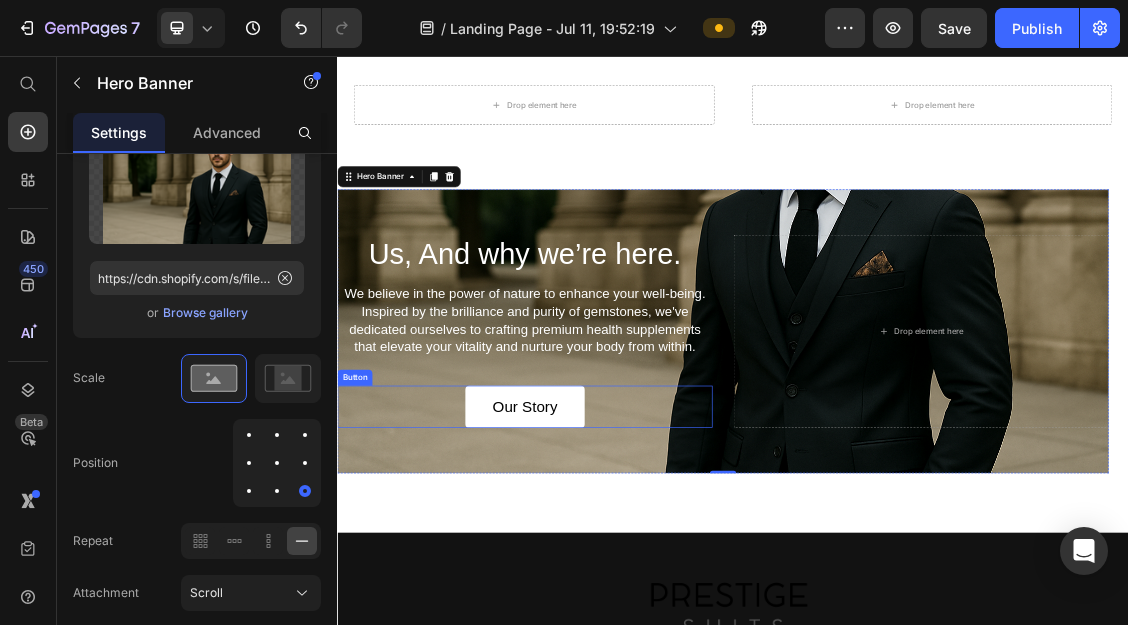click on "Our Story Button" at bounding box center [621, 588] 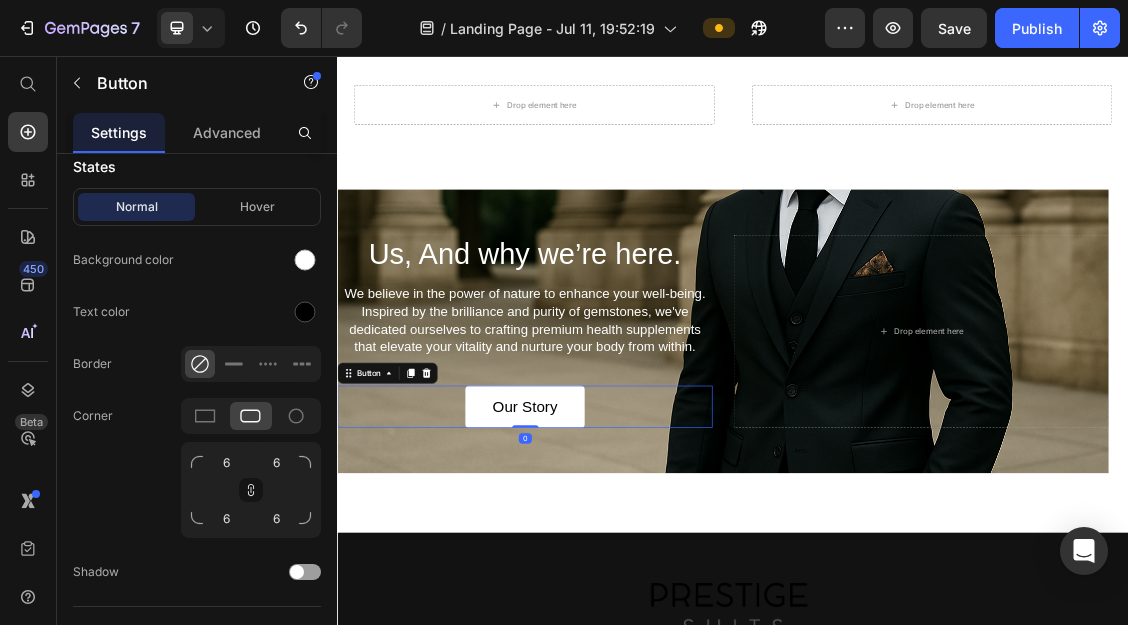 scroll, scrollTop: 0, scrollLeft: 0, axis: both 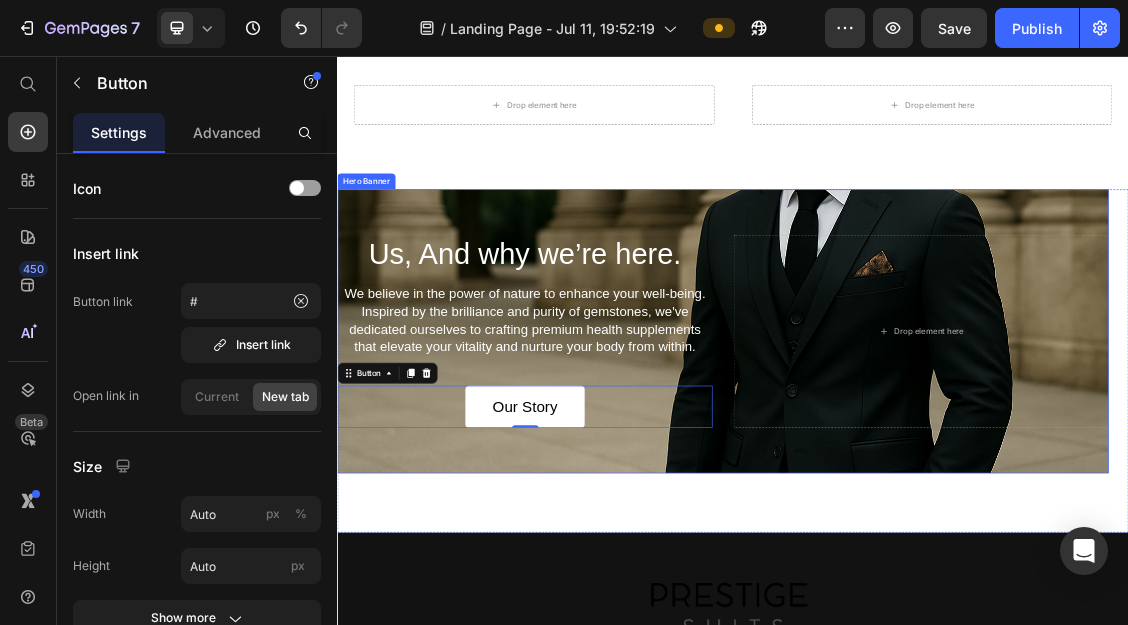 click on "Us, And why we’re here. Heading We believe in the power of nature to enhance your well-being. Inspired by the brilliance and purity of gemstones, we've dedicated ourselves to crafting premium health supplements that elevate your vitality and nurture your body from within. Text Block Our Story Button   0
Drop element here" at bounding box center (922, 473) 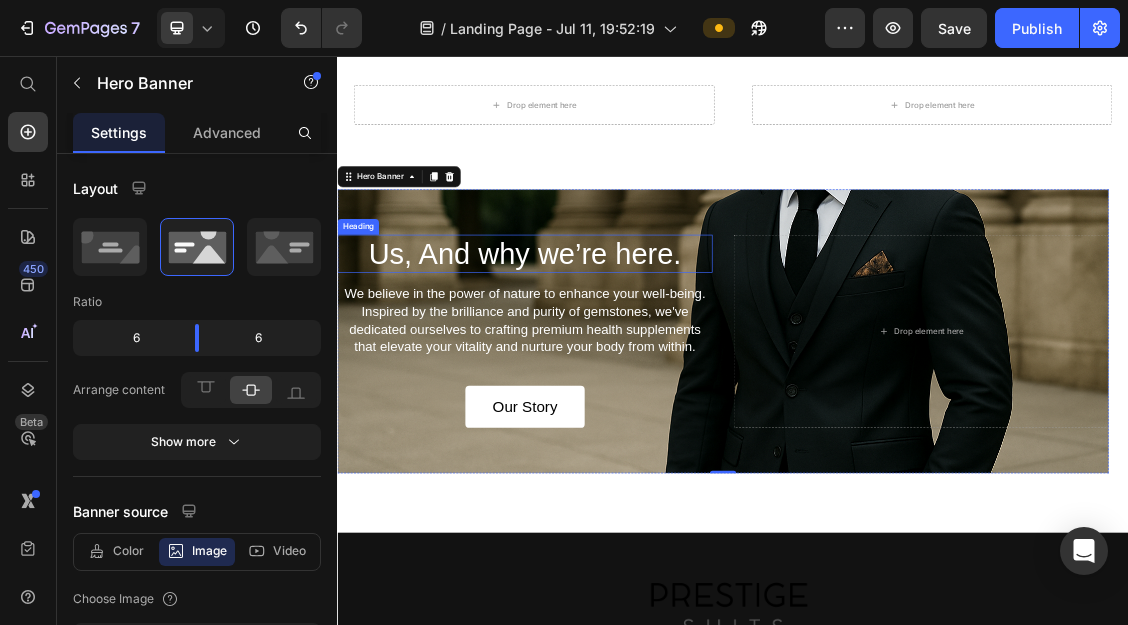 click on "Us, And why we’re here." at bounding box center (621, 356) 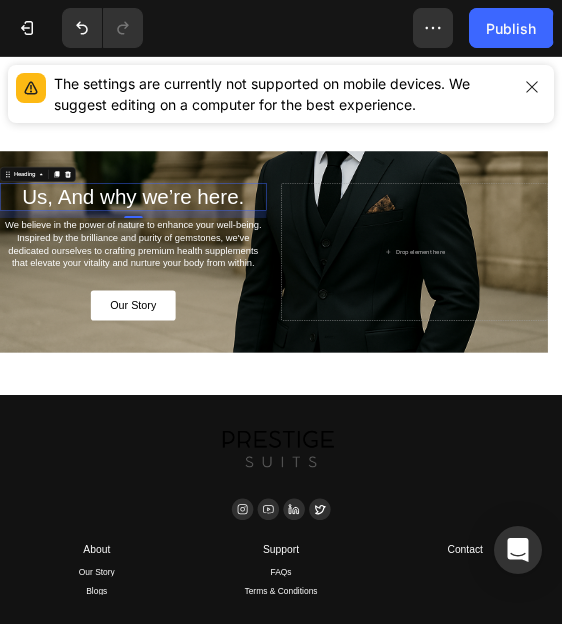 click on "Us, And why we’re here." at bounding box center [284, 356] 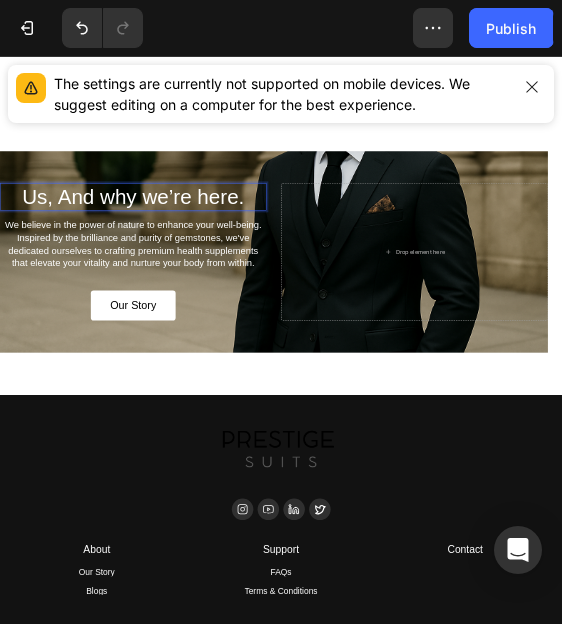 click on "Us, And why we’re here." at bounding box center [284, 356] 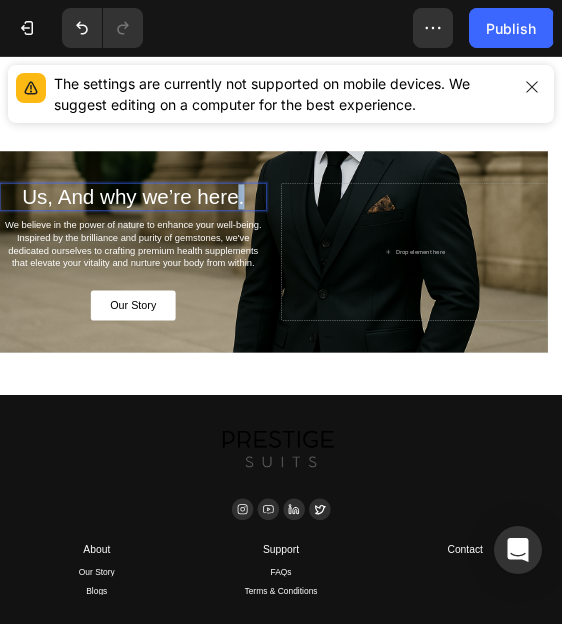 click on "Us, And why we’re here." at bounding box center (284, 356) 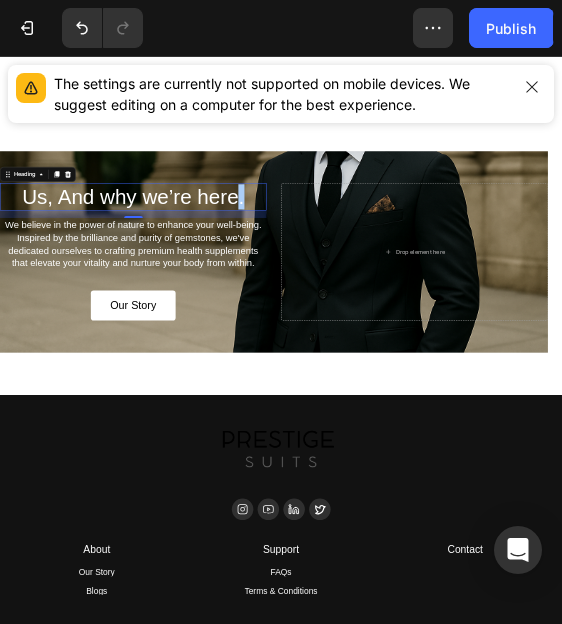drag, startPoint x: 510, startPoint y: 339, endPoint x: 370, endPoint y: 348, distance: 140.28899 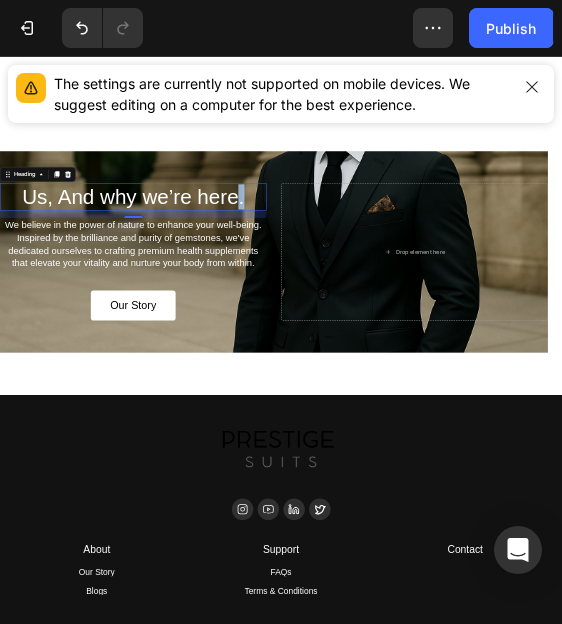 click on "Us, And why we’re here." at bounding box center [284, 356] 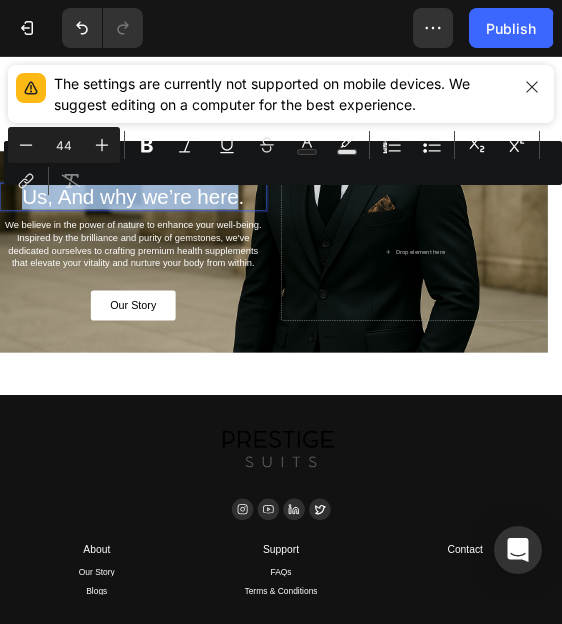 drag, startPoint x: 508, startPoint y: 344, endPoint x: 34, endPoint y: 355, distance: 474.12762 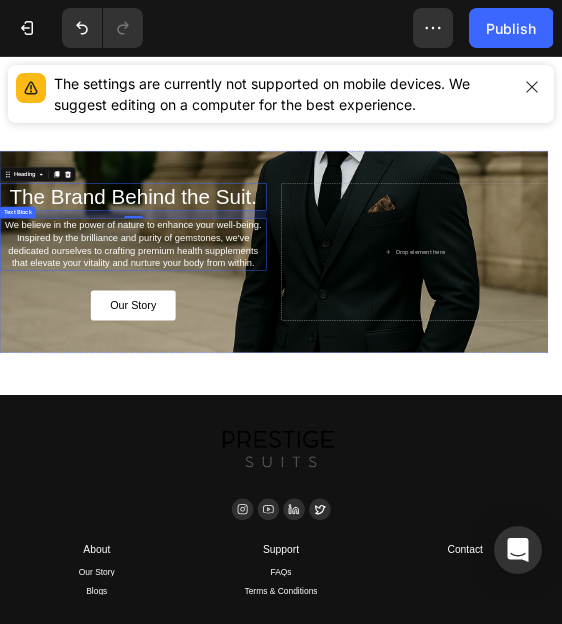 click on "We believe in the power of nature to enhance your well-being. Inspired by the brilliance and purity of gemstones, we've dedicated ourselves to crafting premium health supplements that elevate your vitality and nurture your body from within." at bounding box center [284, 457] 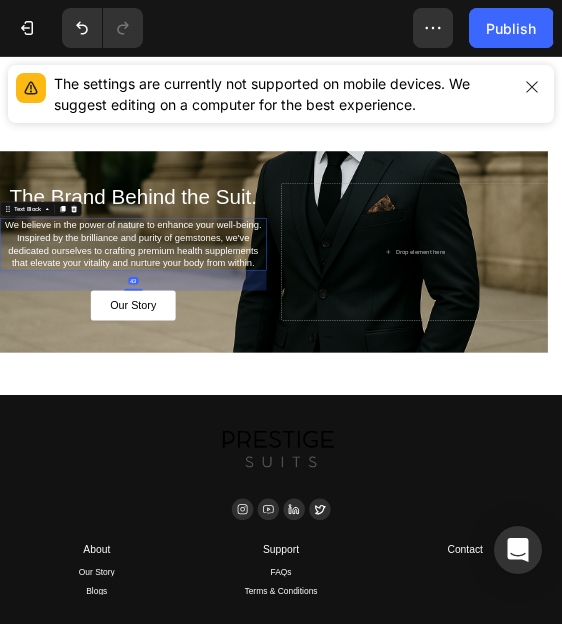 click on "We believe in the power of nature to enhance your well-being. Inspired by the brilliance and purity of gemstones, we've dedicated ourselves to crafting premium health supplements that elevate your vitality and nurture your body from within." at bounding box center [284, 457] 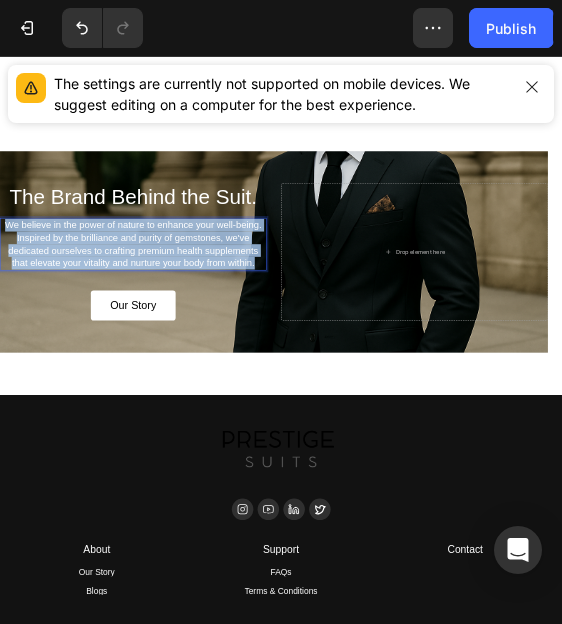 drag, startPoint x: 546, startPoint y: 489, endPoint x: -3, endPoint y: 389, distance: 558.03314 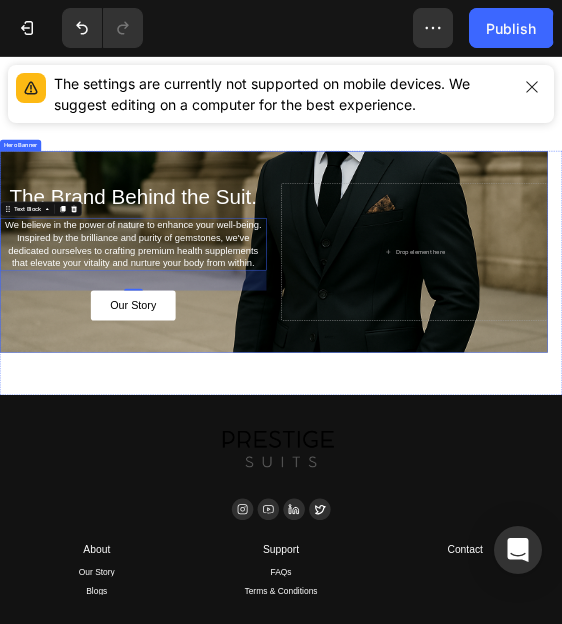 click on "The Brand Behind the Suit. Heading We believe in the power of nature to enhance your well-being. Inspired by the brilliance and purity of gemstones, we've dedicated ourselves to crafting premium health supplements that elevate your vitality and nurture your body from within. Text Block   43 Our Story Button
Drop element here" at bounding box center (585, 473) 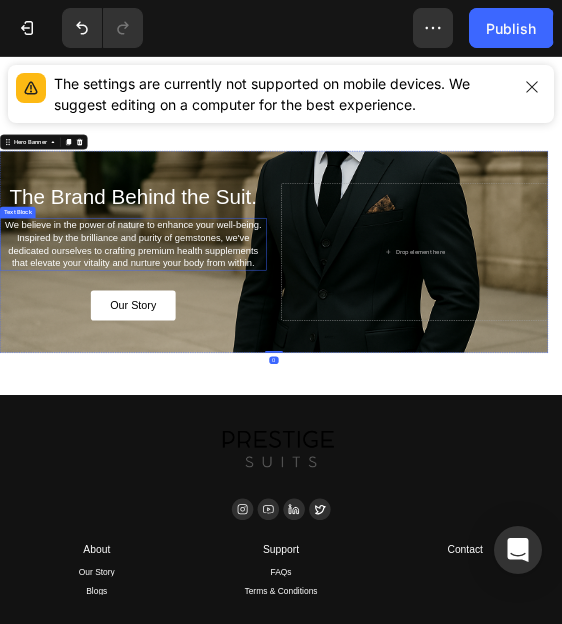 click on "We believe in the power of nature to enhance your well-being. Inspired by the brilliance and purity of gemstones, we've dedicated ourselves to crafting premium health supplements that elevate your vitality and nurture your body from within." at bounding box center [284, 457] 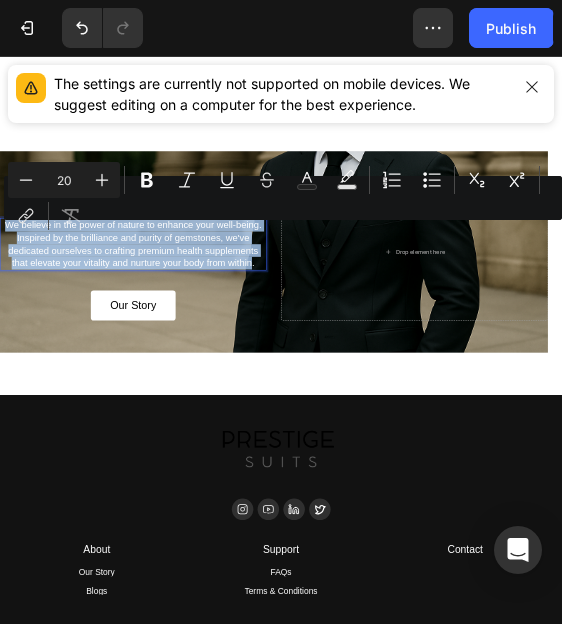 drag, startPoint x: 538, startPoint y: 486, endPoint x: -3, endPoint y: 404, distance: 547.17914 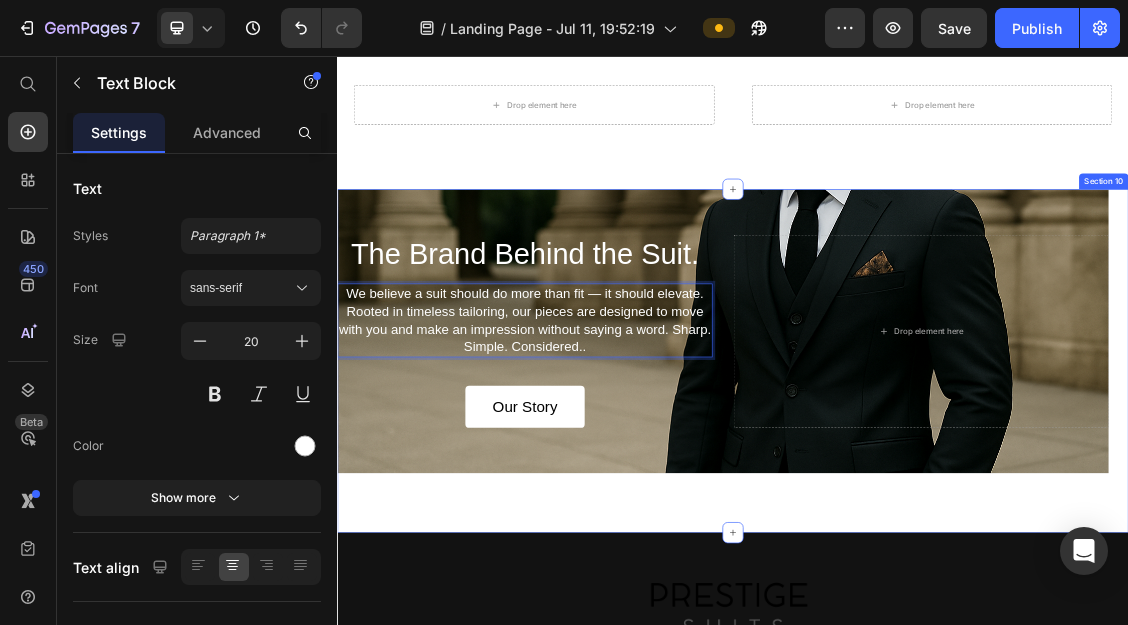 click on "The Brand Behind the Suit. Heading We believe a suit should do more than fit — it should elevate. Rooted in timeless tailoring, our pieces are designed to move with you and make an impression without saying a word. Sharp. Simple. Considered.. Text Block   43 Our Story Button
Drop element here Hero Banner Section 10" at bounding box center (937, 518) 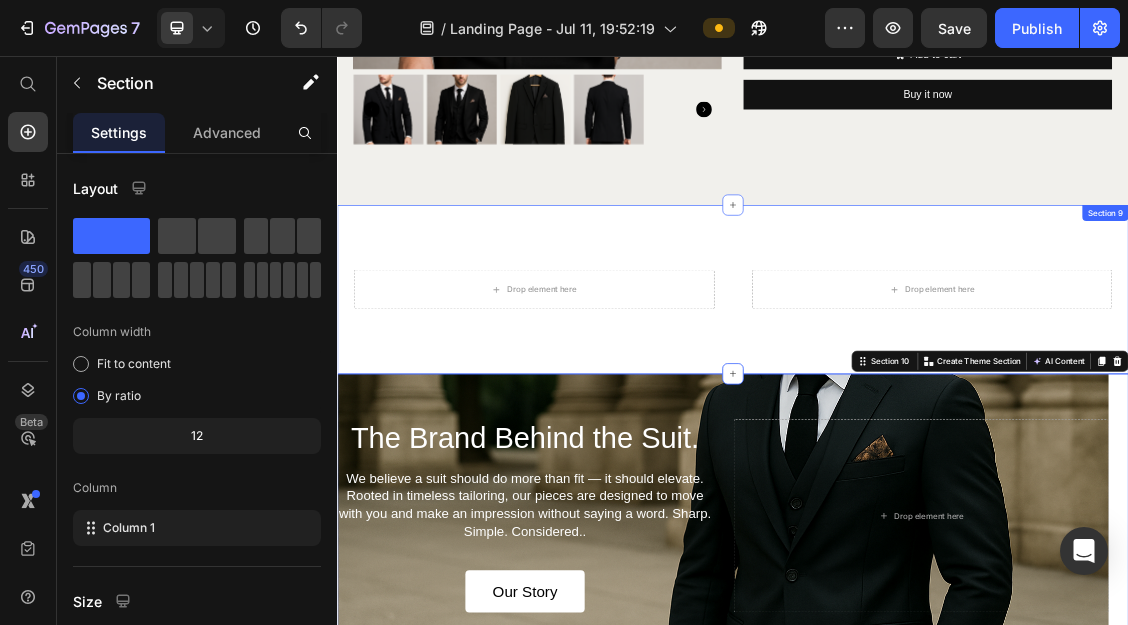 scroll, scrollTop: 4902, scrollLeft: 0, axis: vertical 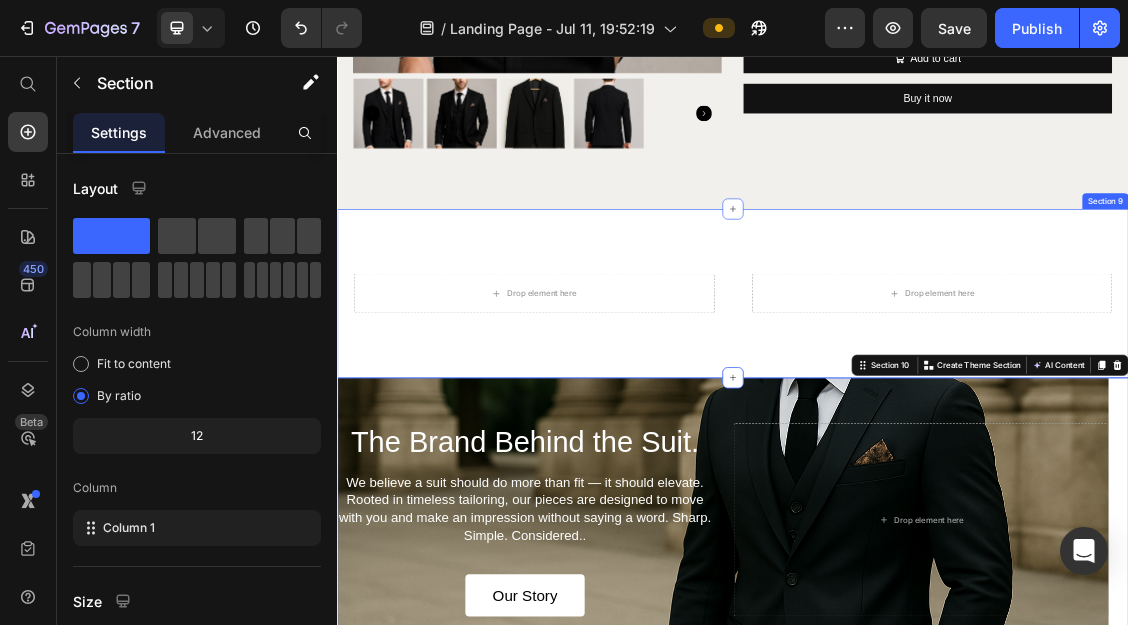 click on "Drop element here
Drop element here Row Row Section 9" at bounding box center (937, 416) 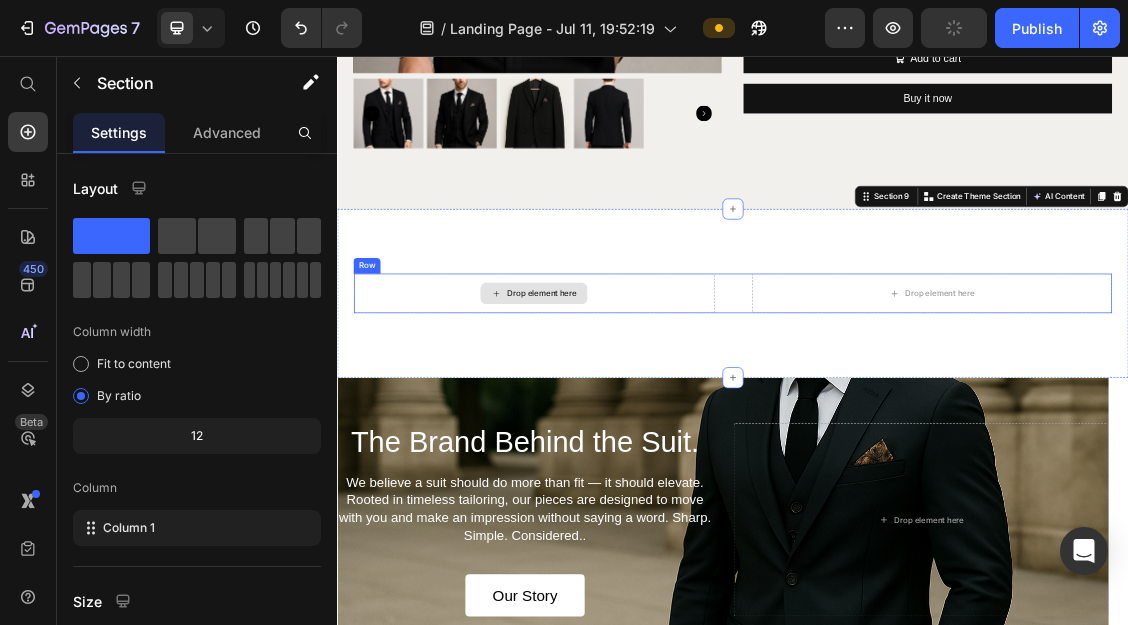 click on "Drop element here" at bounding box center (635, 416) 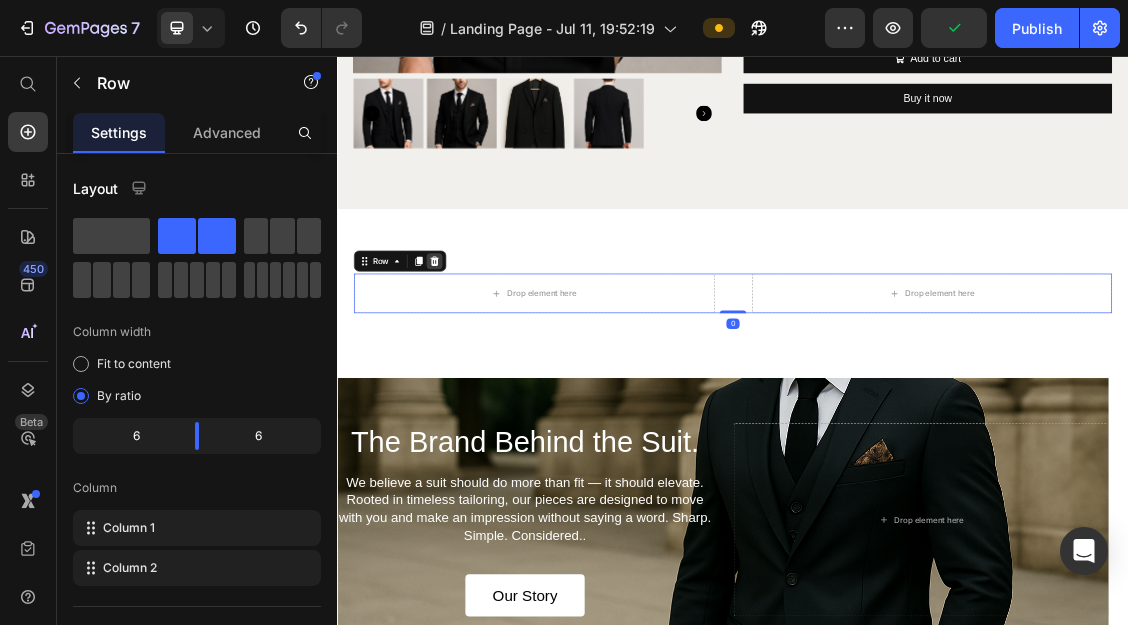 click 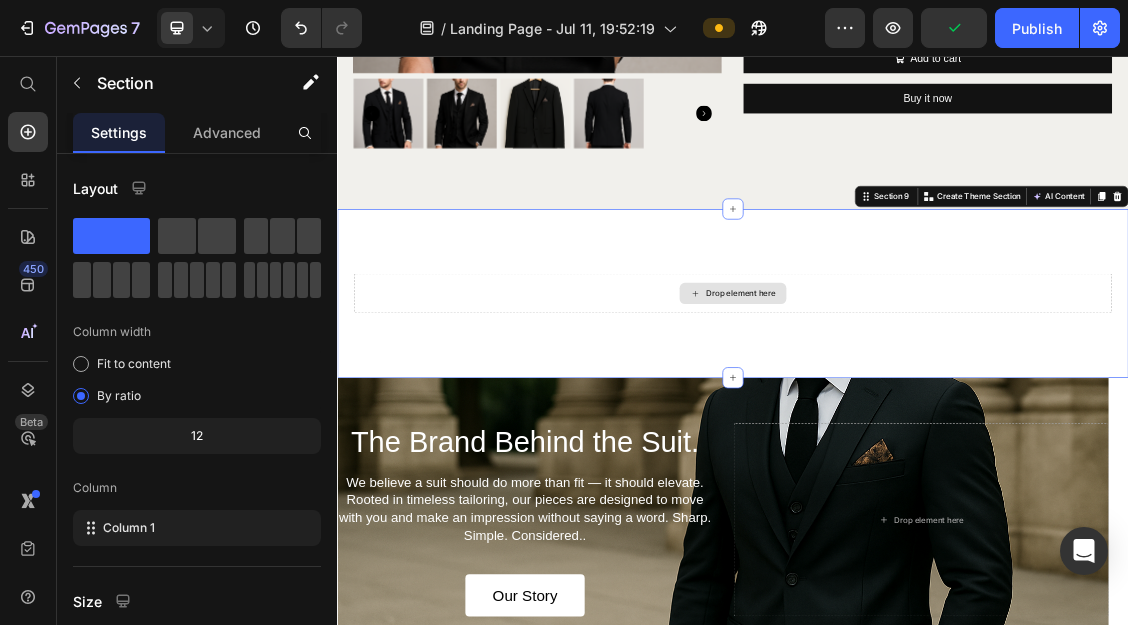 click on "Drop element here" at bounding box center [937, 416] 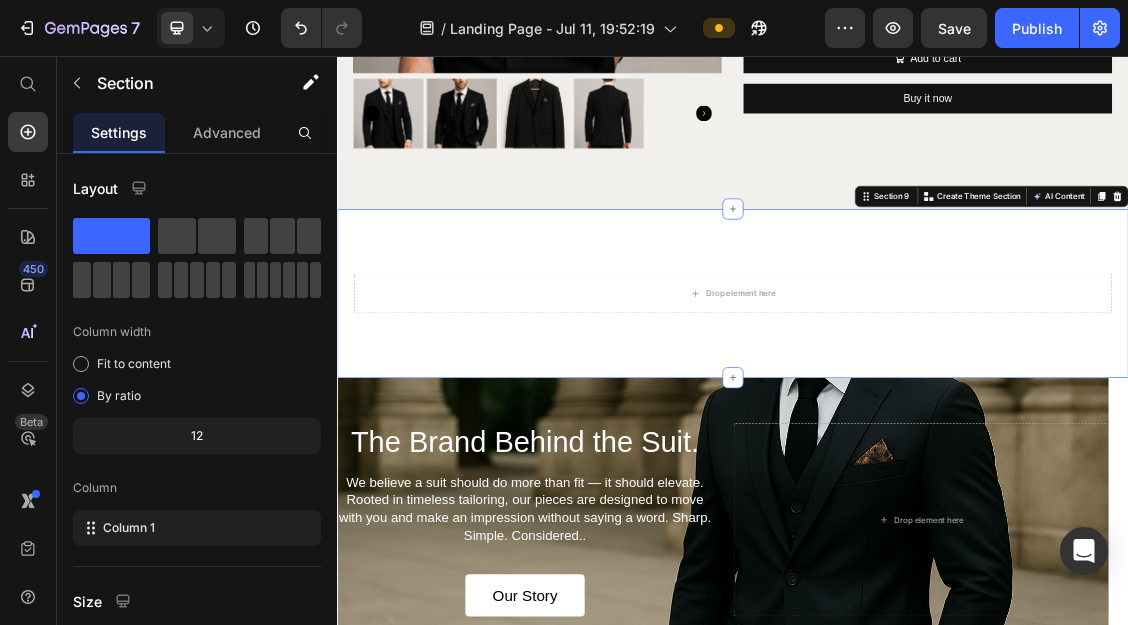 click on "Drop element here" at bounding box center [937, 416] 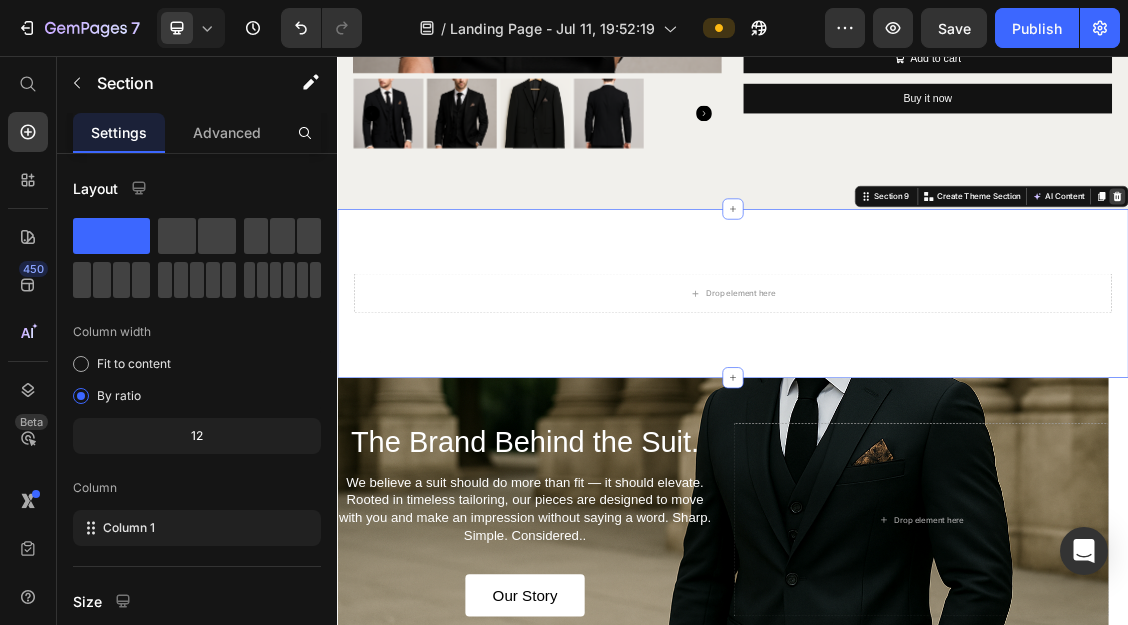 click 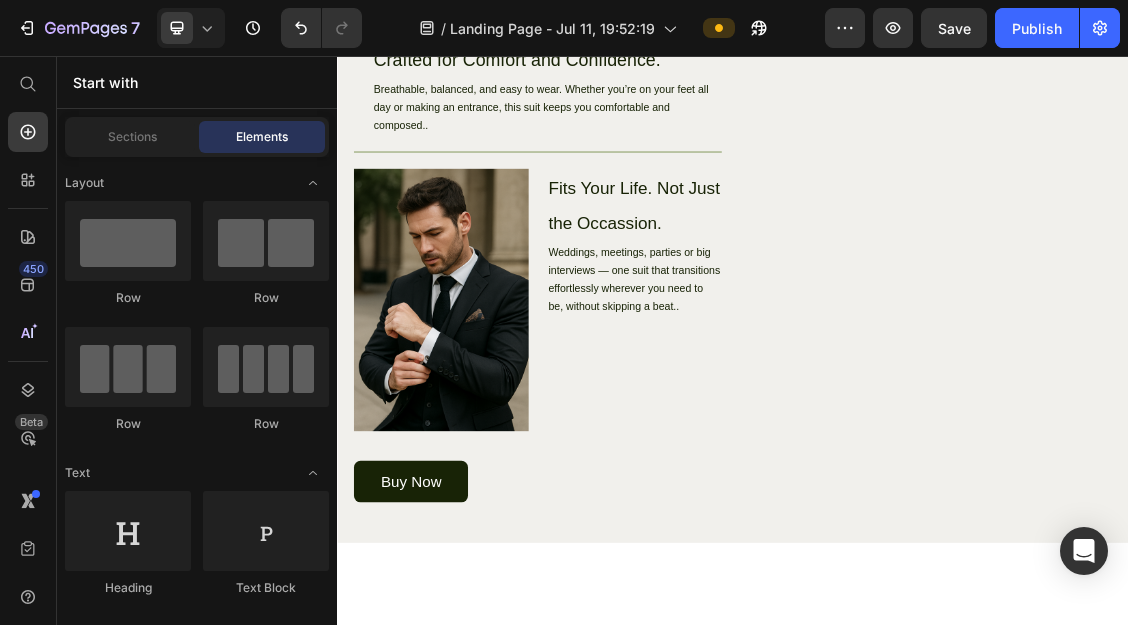 scroll, scrollTop: 1460, scrollLeft: 0, axis: vertical 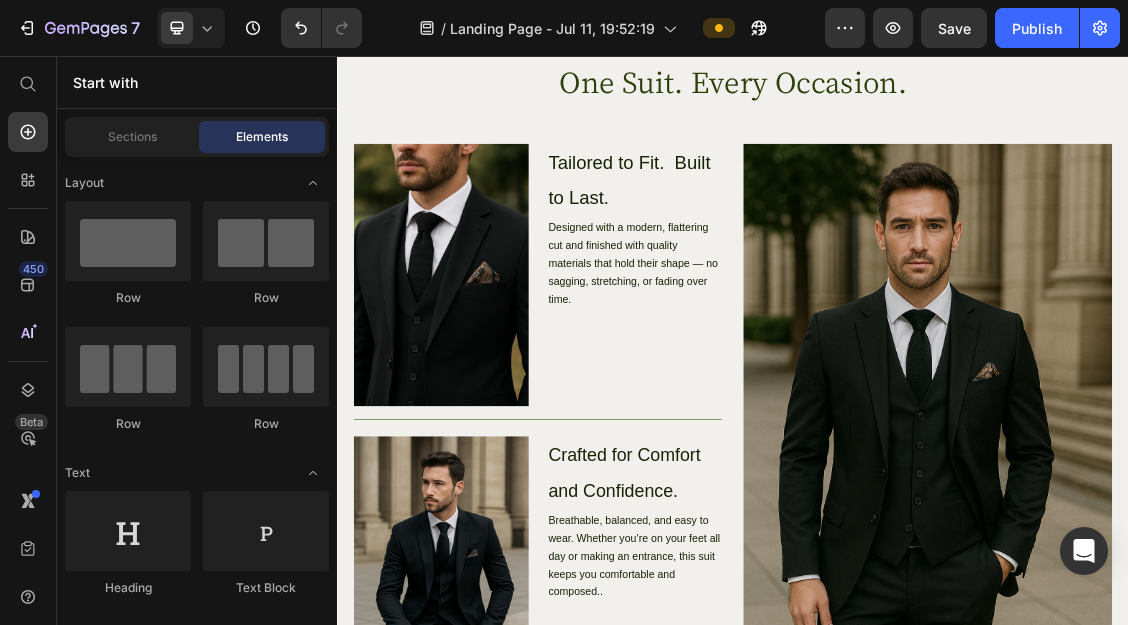 click at bounding box center (1232, 608) 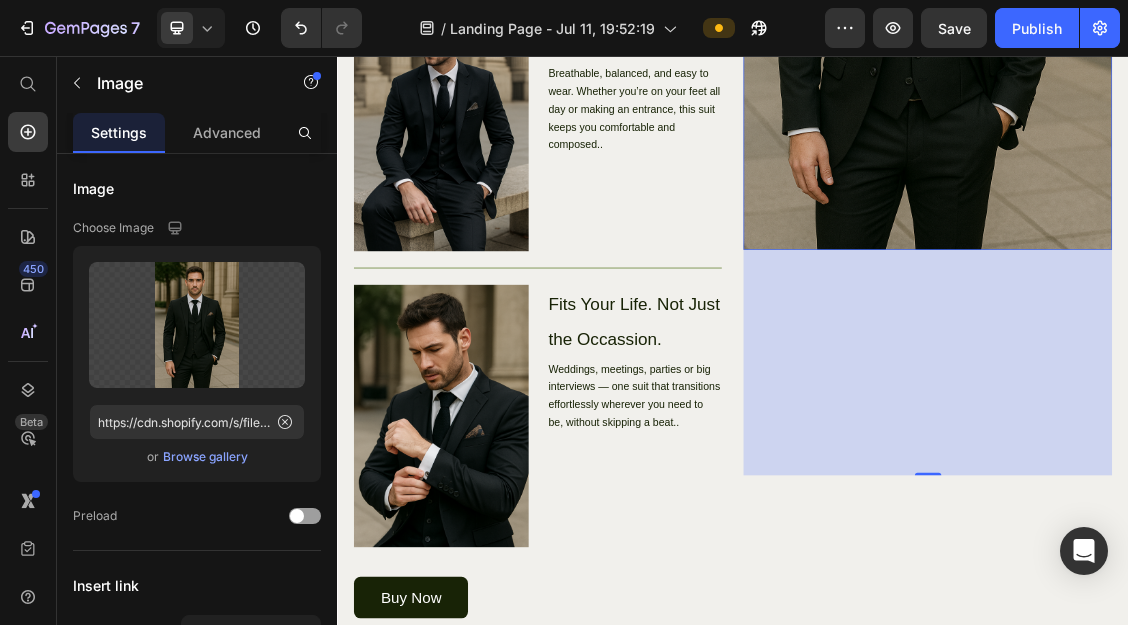 scroll, scrollTop: 2139, scrollLeft: 0, axis: vertical 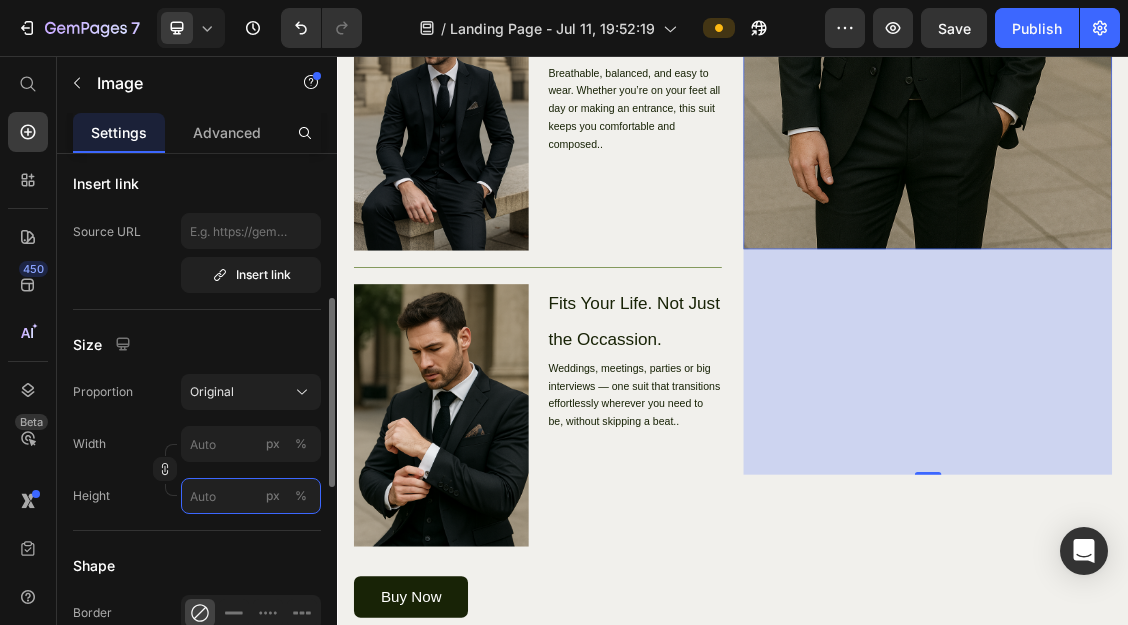 click on "px %" at bounding box center [251, 496] 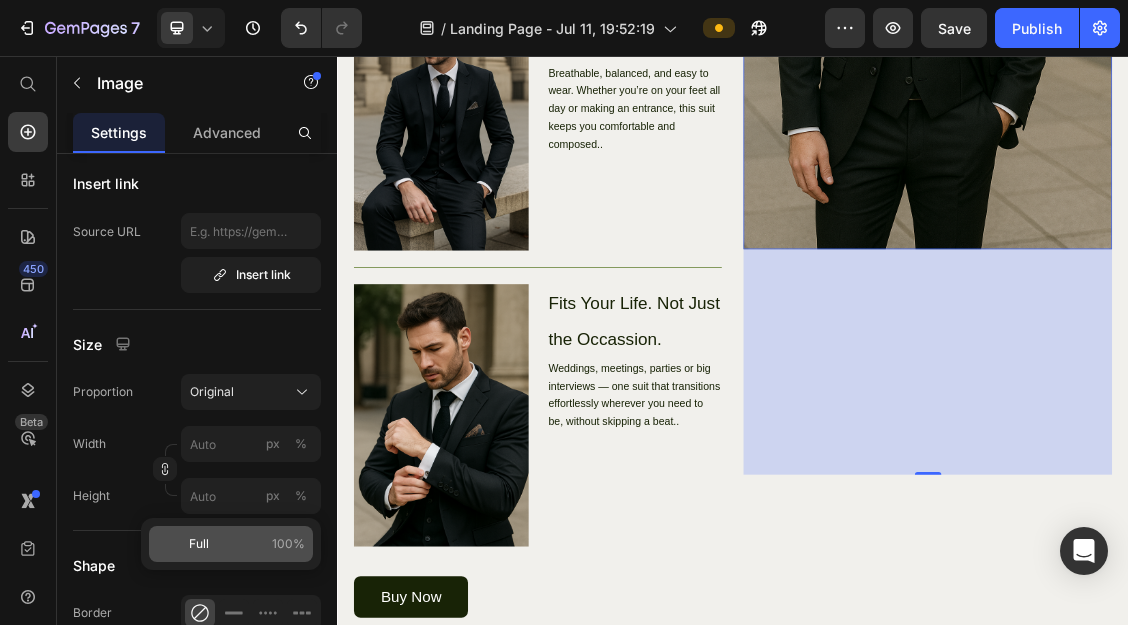 click on "Full 100%" at bounding box center (247, 544) 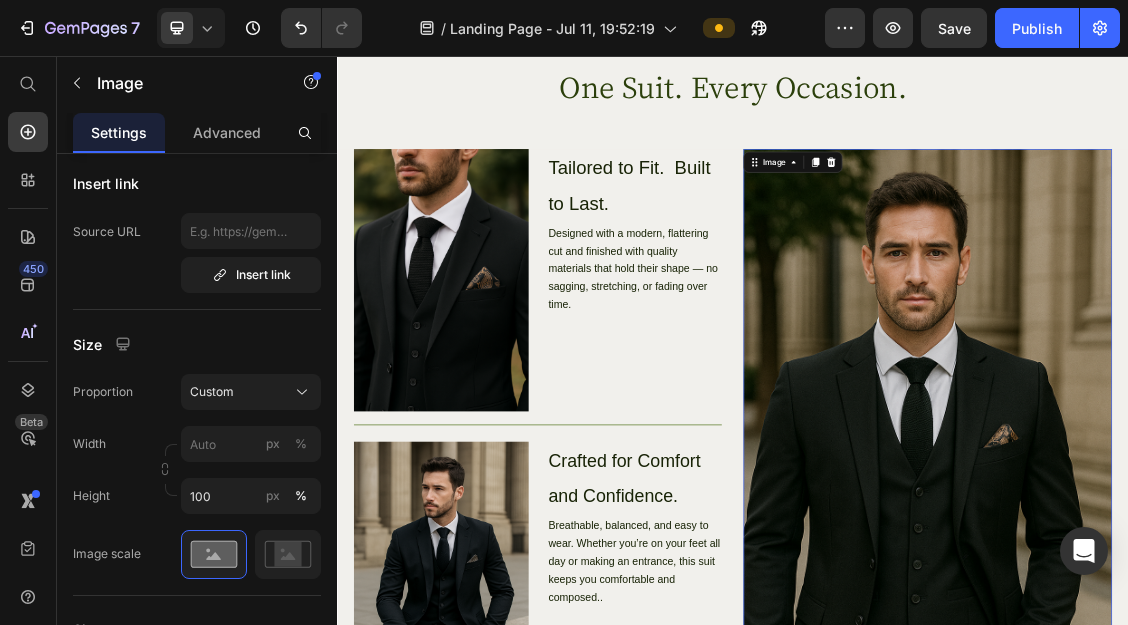 scroll, scrollTop: 1857, scrollLeft: 0, axis: vertical 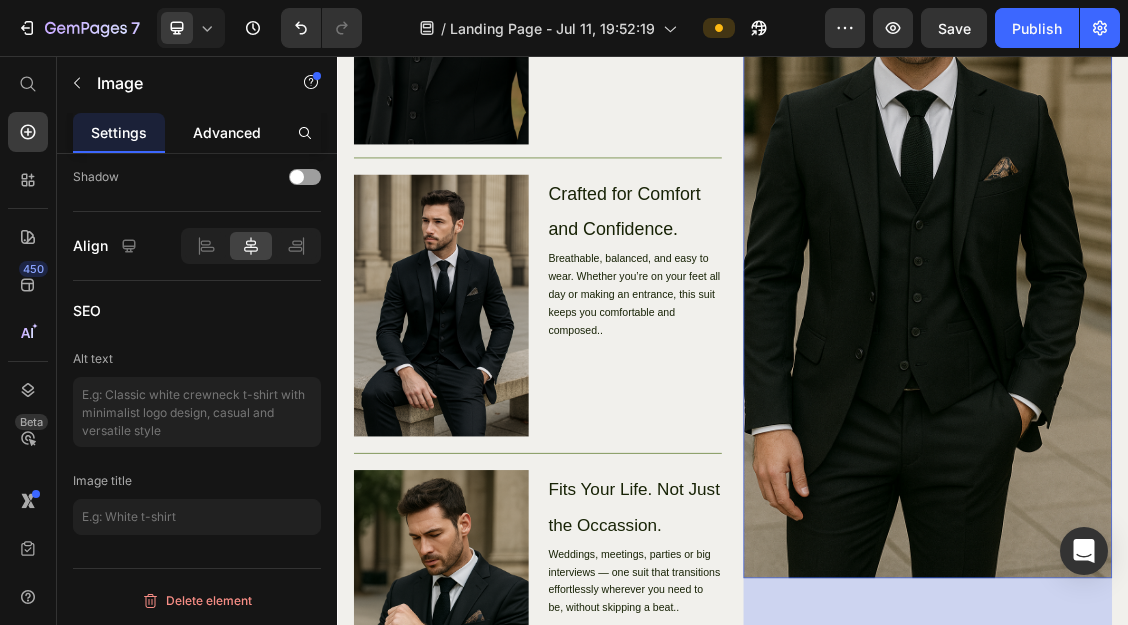 click on "Advanced" at bounding box center [227, 132] 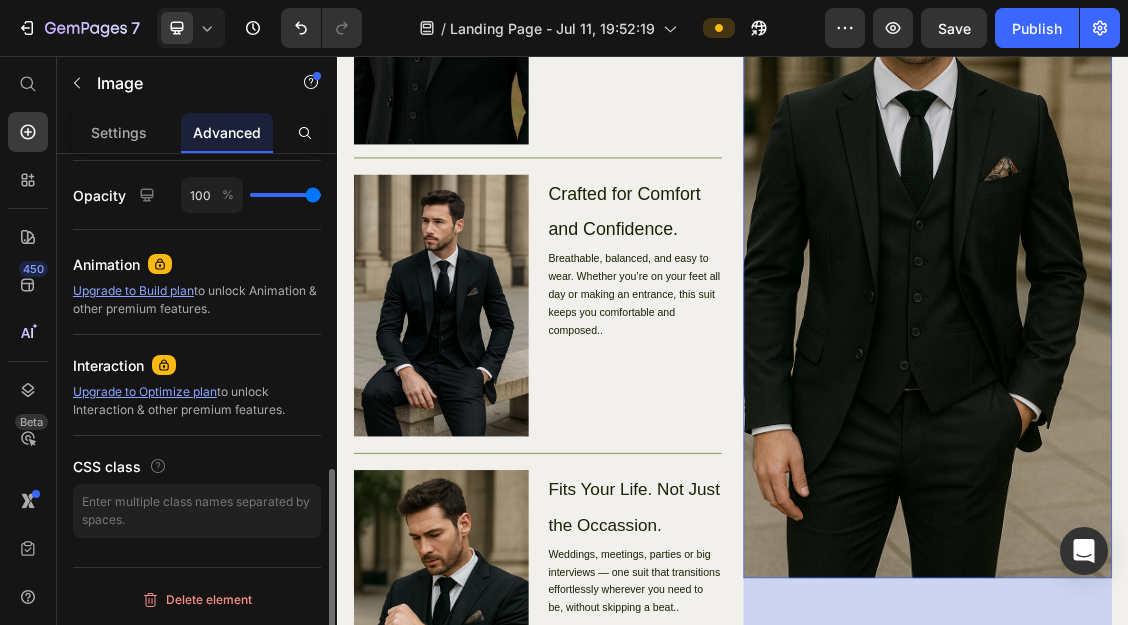 scroll, scrollTop: 0, scrollLeft: 0, axis: both 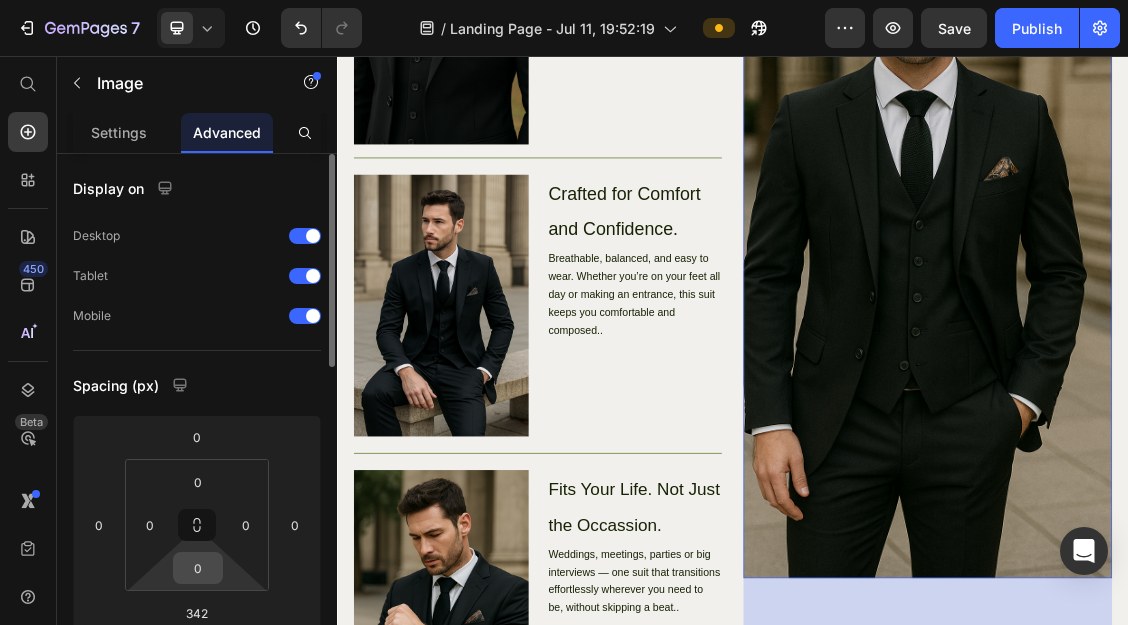 click on "0" at bounding box center (198, 568) 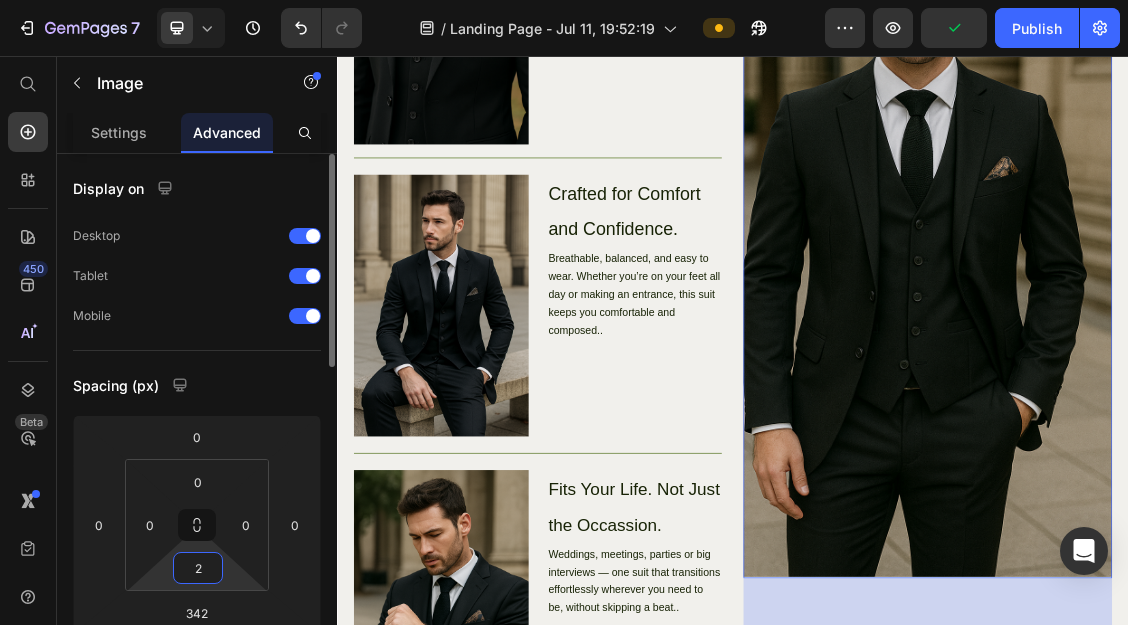 type on "2" 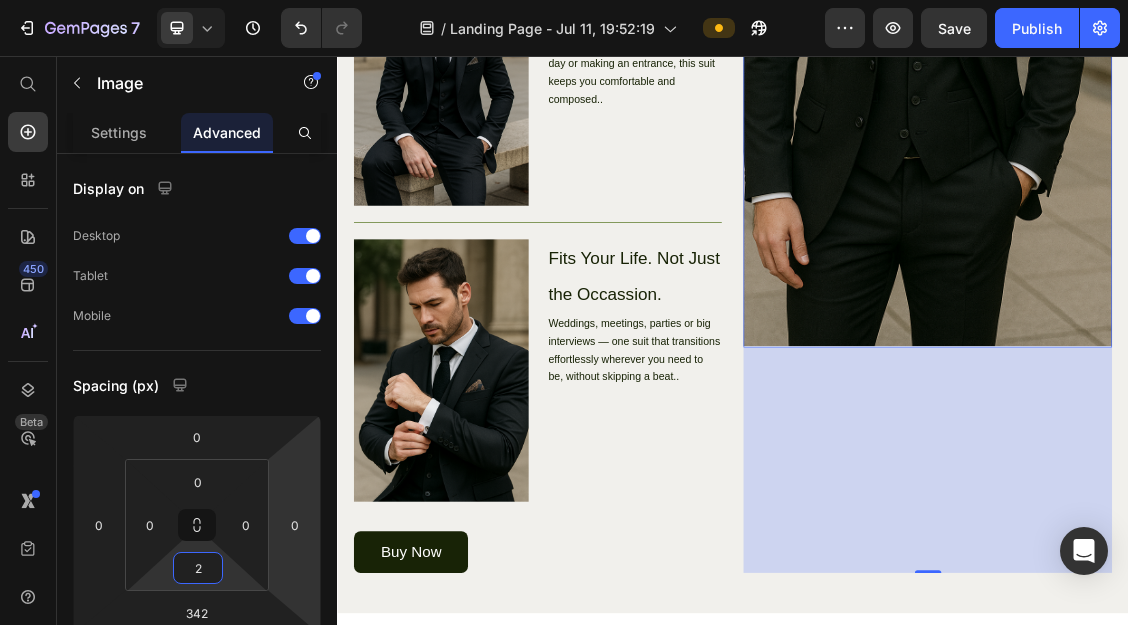 scroll, scrollTop: 2208, scrollLeft: 0, axis: vertical 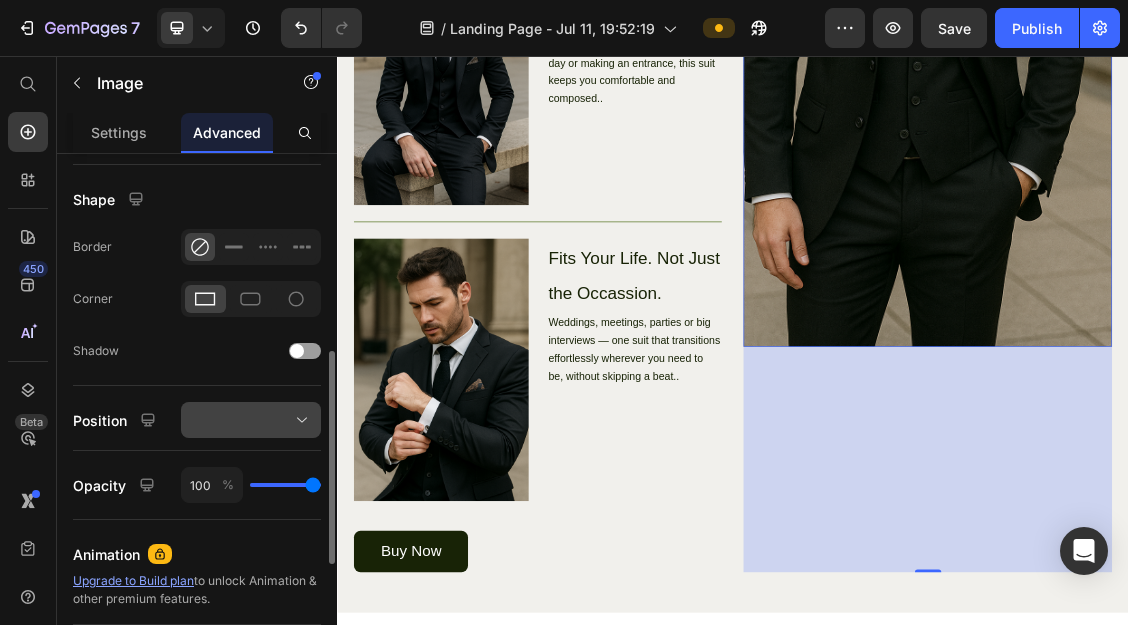type on "0" 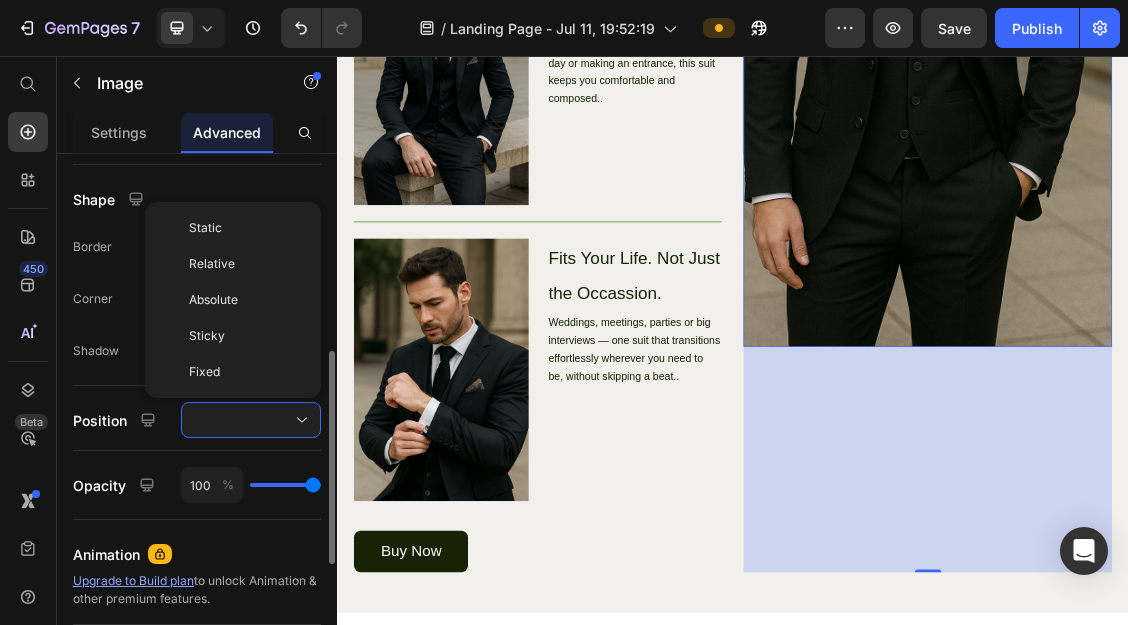 click on "Display on Desktop Tablet Mobile Spacing (px) 0 0 342 0 0 0 0 0 Shape Border Corner Shadow Position Static Relative Absolute Sticky Fixed Opacity 100 % Animation Upgrade to Build plan  to unlock Animation & other premium features. Interaction Upgrade to Optimize plan  to unlock Interaction & other premium features. CSS class" at bounding box center [197, 270] 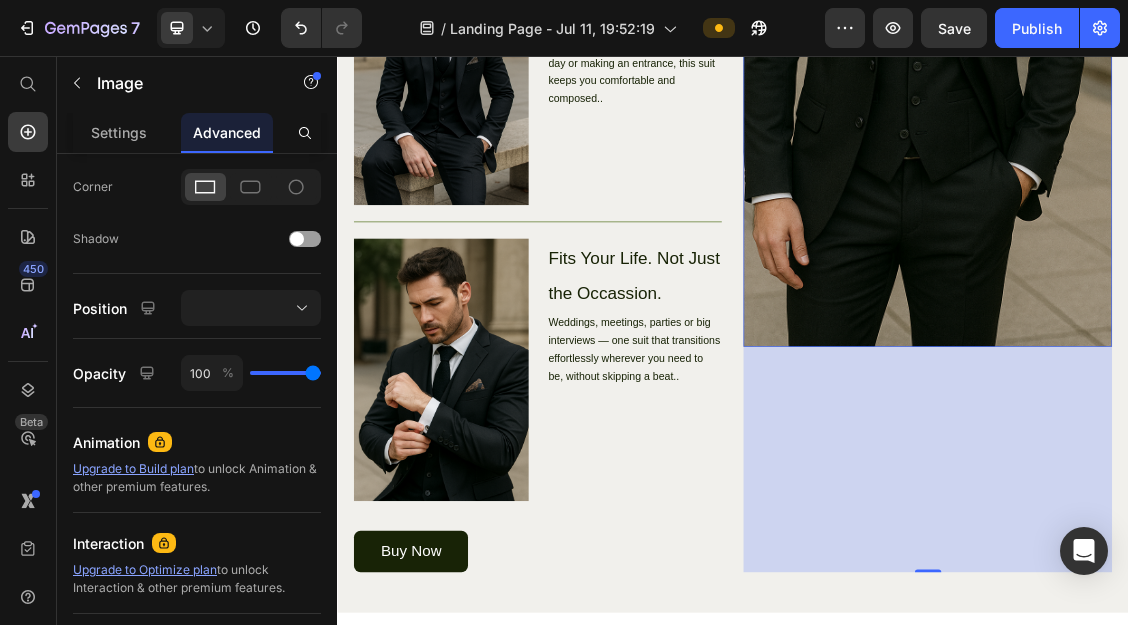 scroll, scrollTop: 777, scrollLeft: 0, axis: vertical 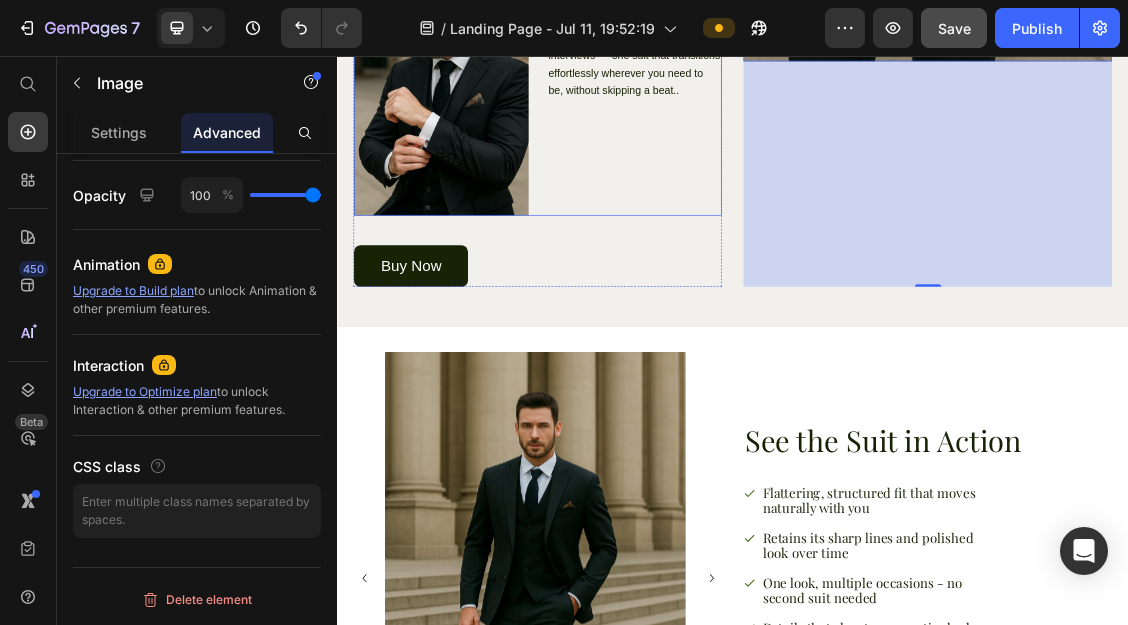 click on "Save" at bounding box center [954, 28] 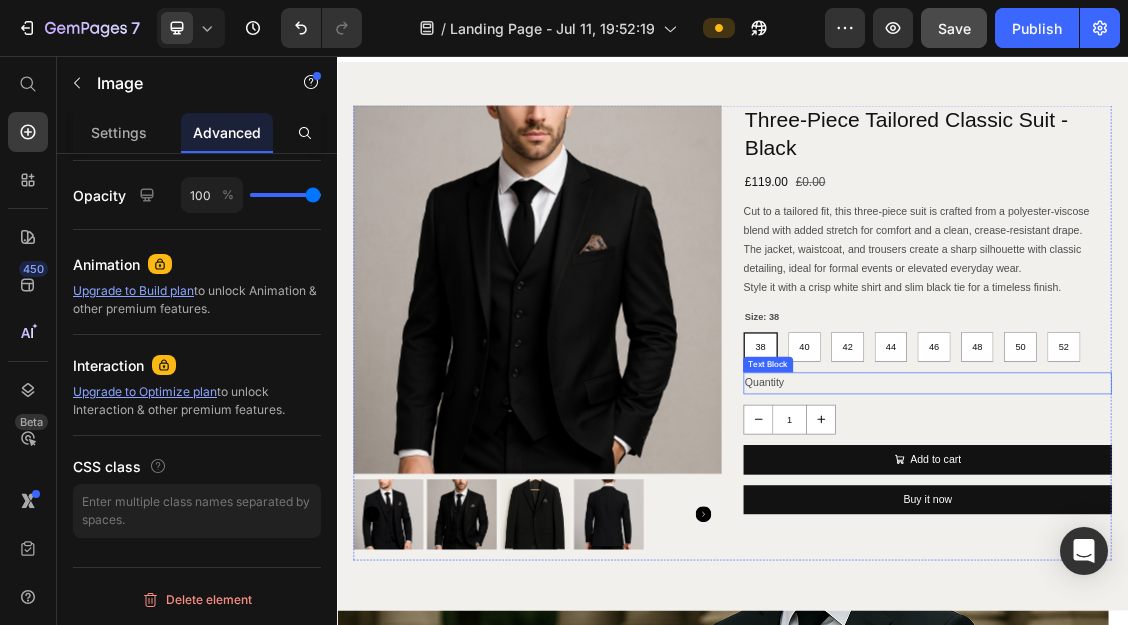 scroll, scrollTop: 4254, scrollLeft: 0, axis: vertical 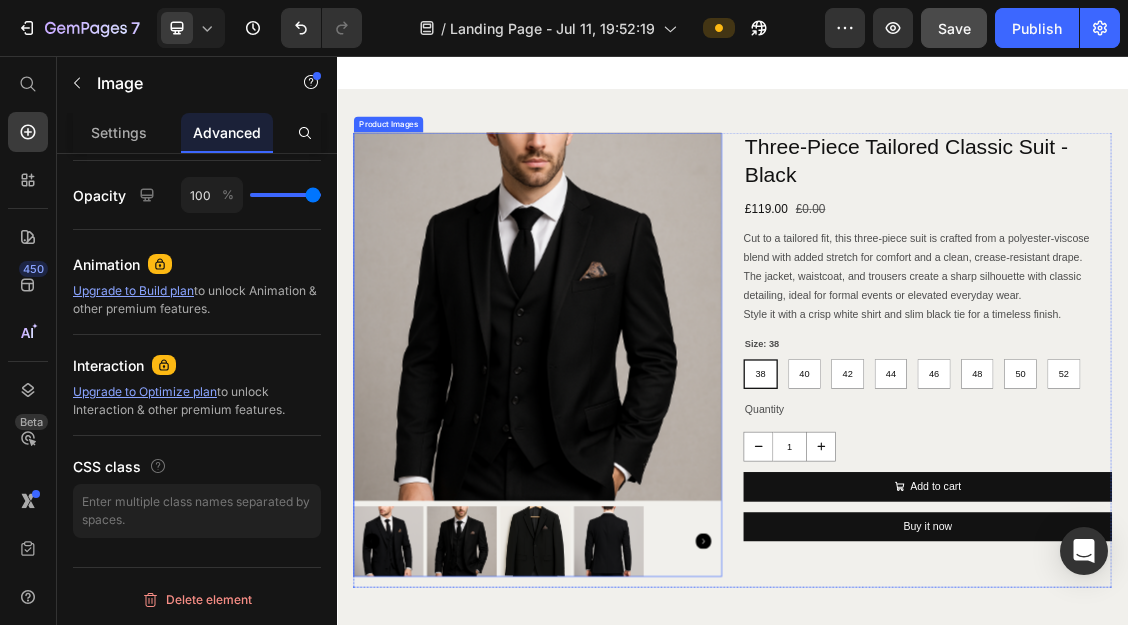 click 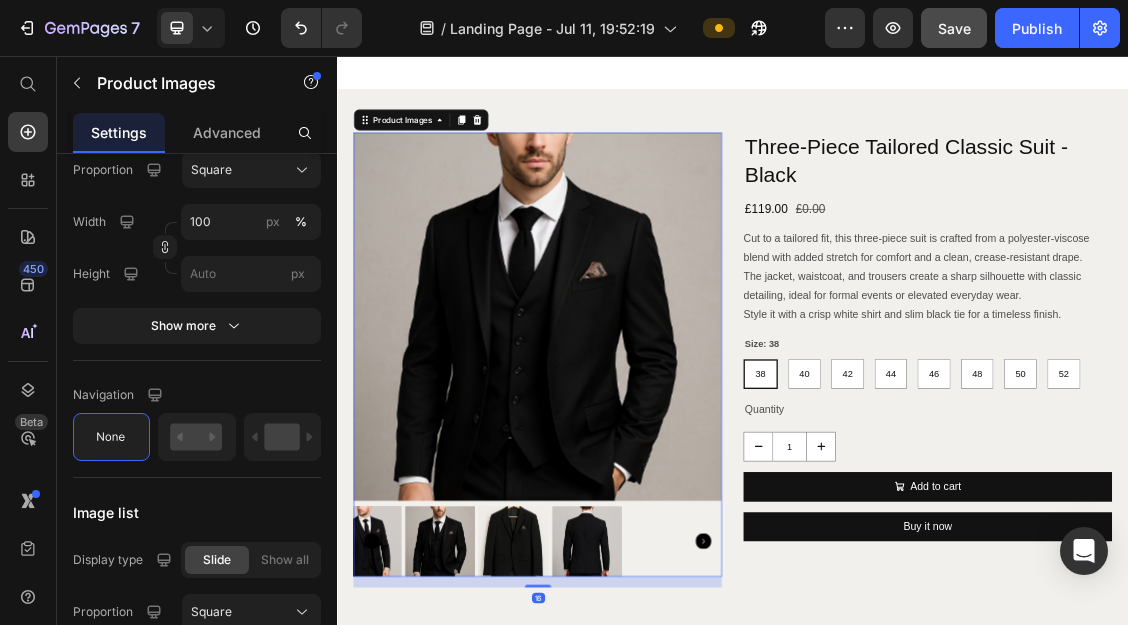scroll, scrollTop: 0, scrollLeft: 0, axis: both 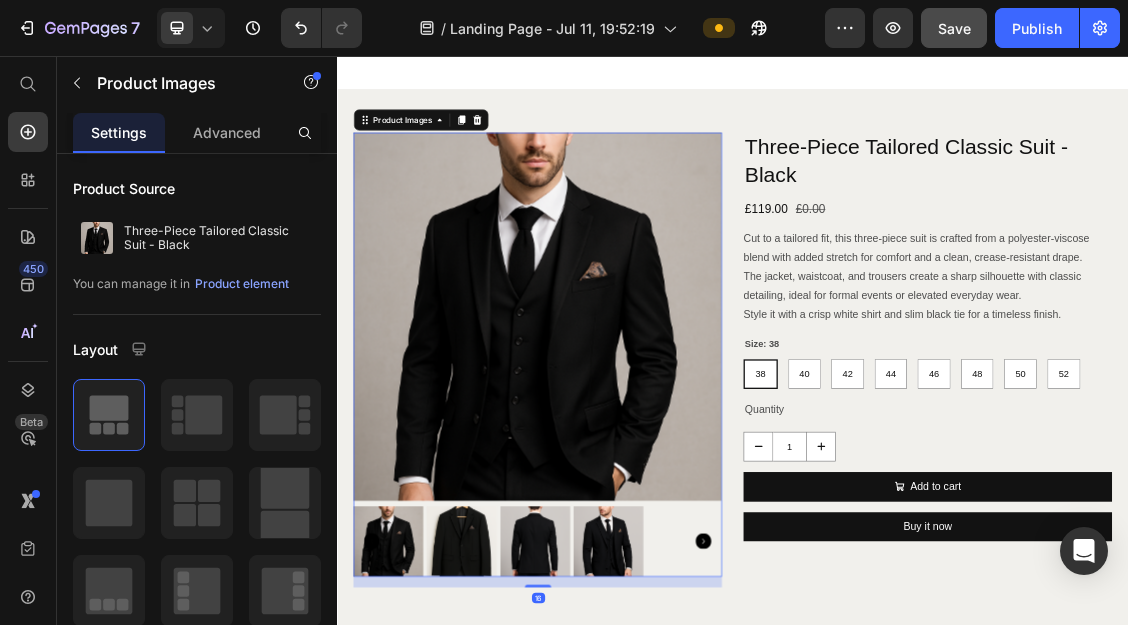 click at bounding box center (641, 792) 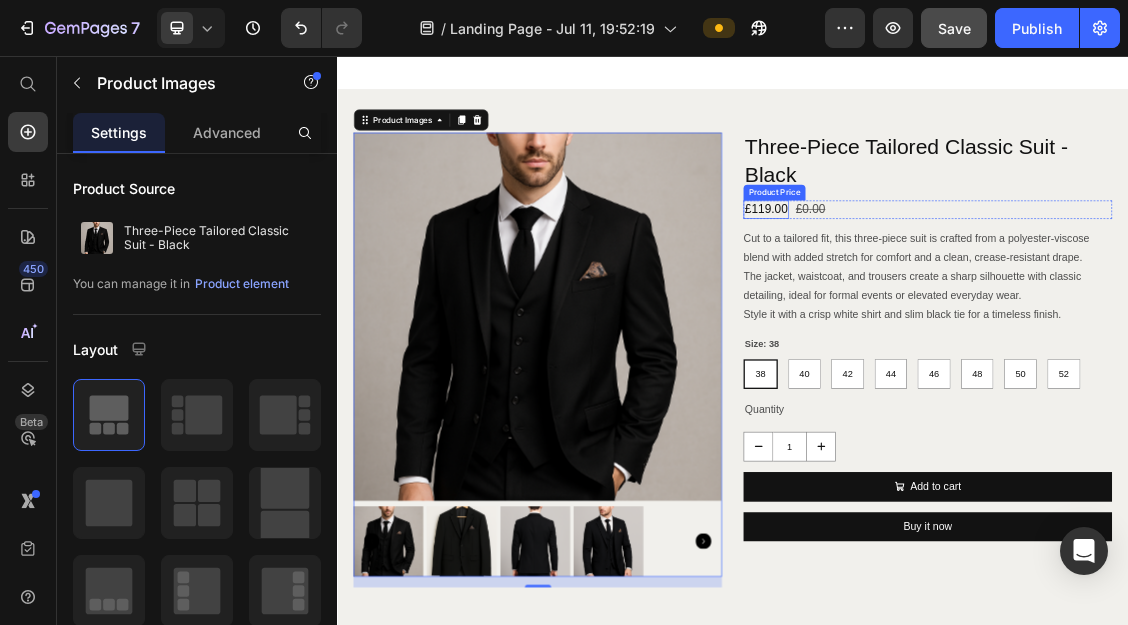 click on "£119.00" at bounding box center [987, 288] 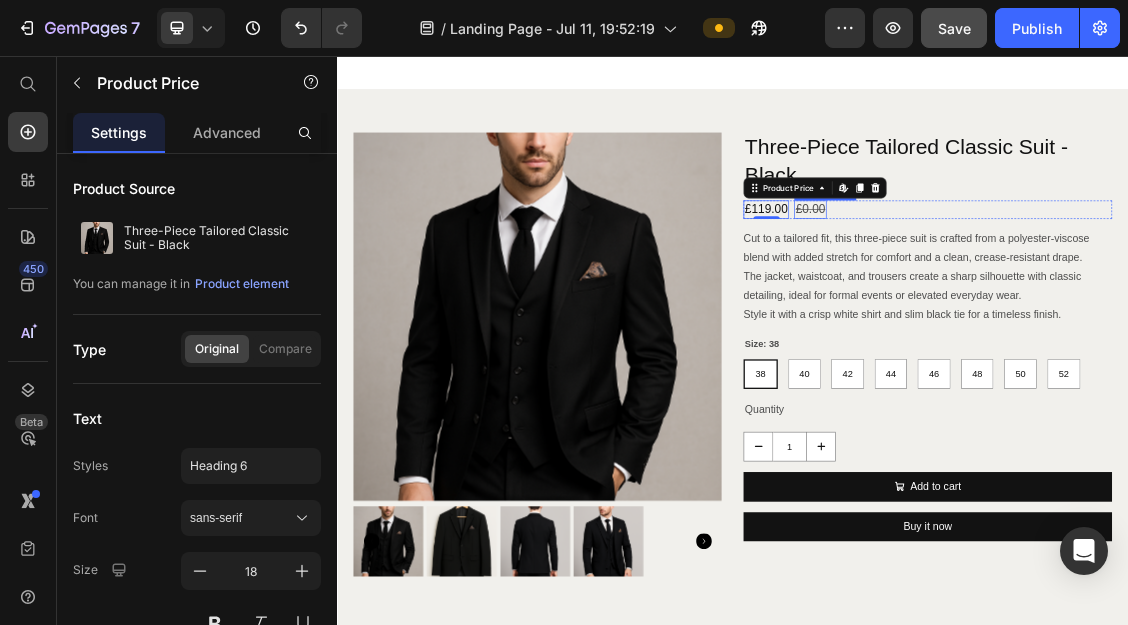 click on "£0.00" at bounding box center [1054, 288] 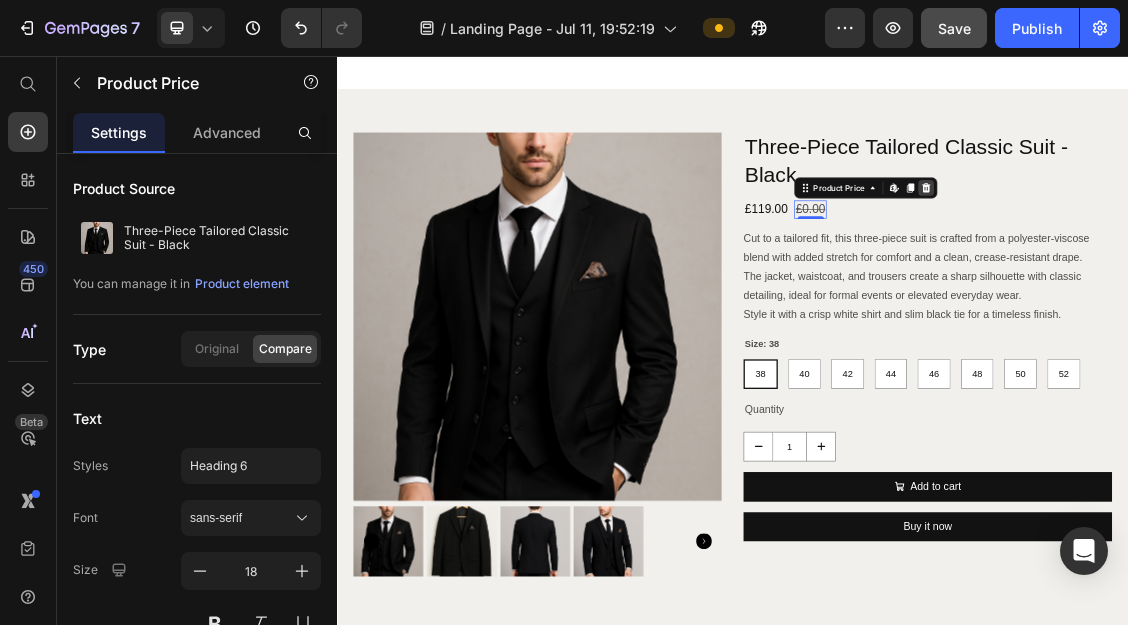 click 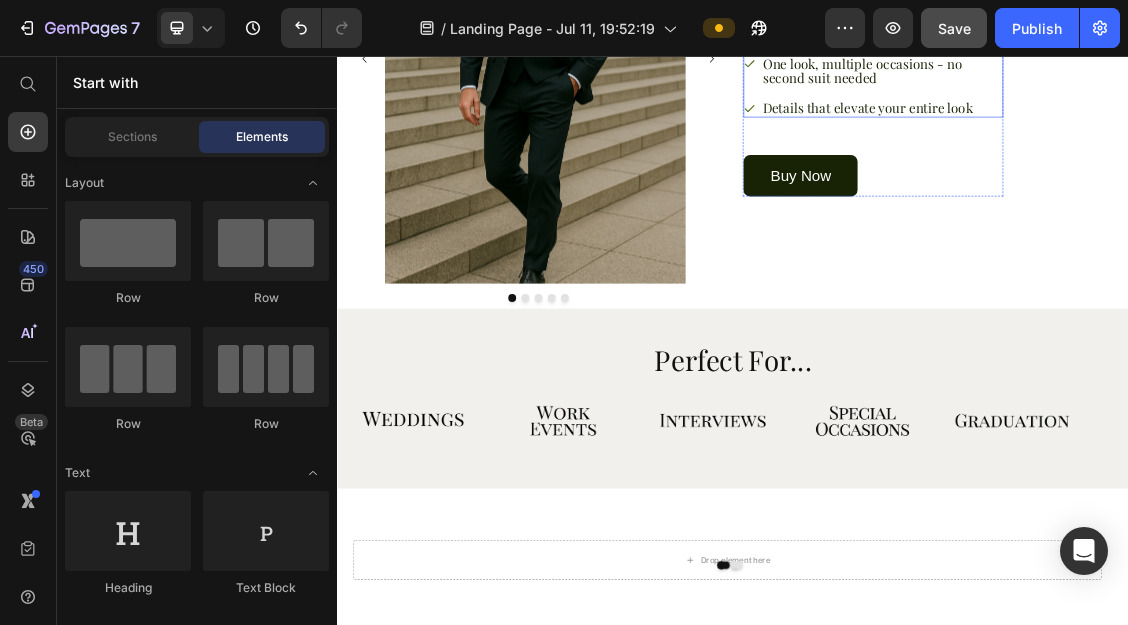 scroll, scrollTop: 2205, scrollLeft: 0, axis: vertical 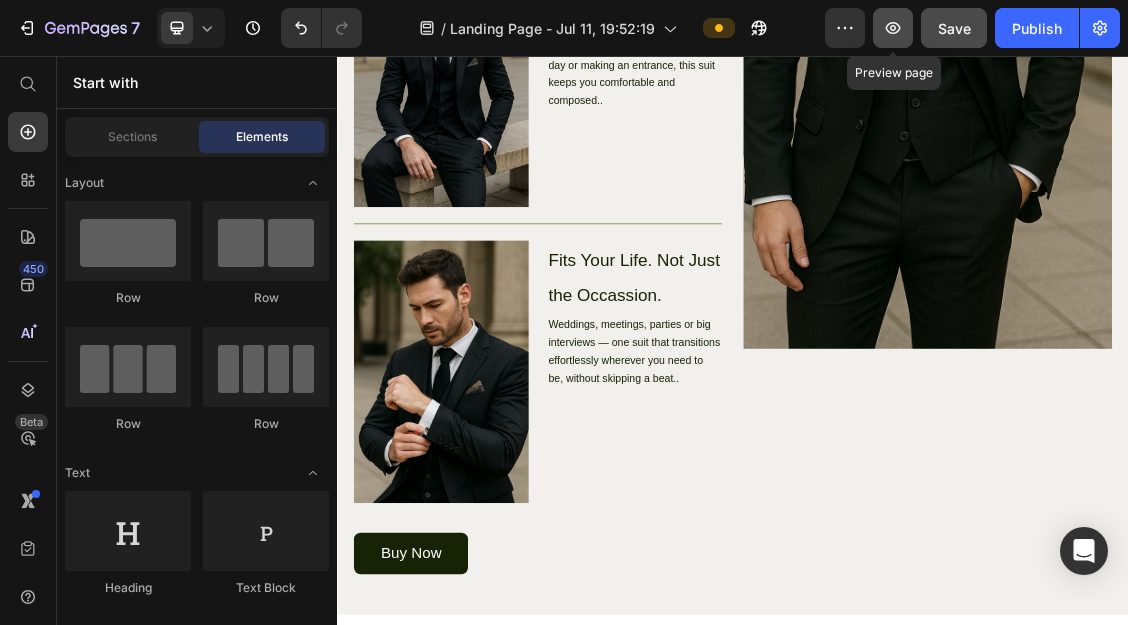 click 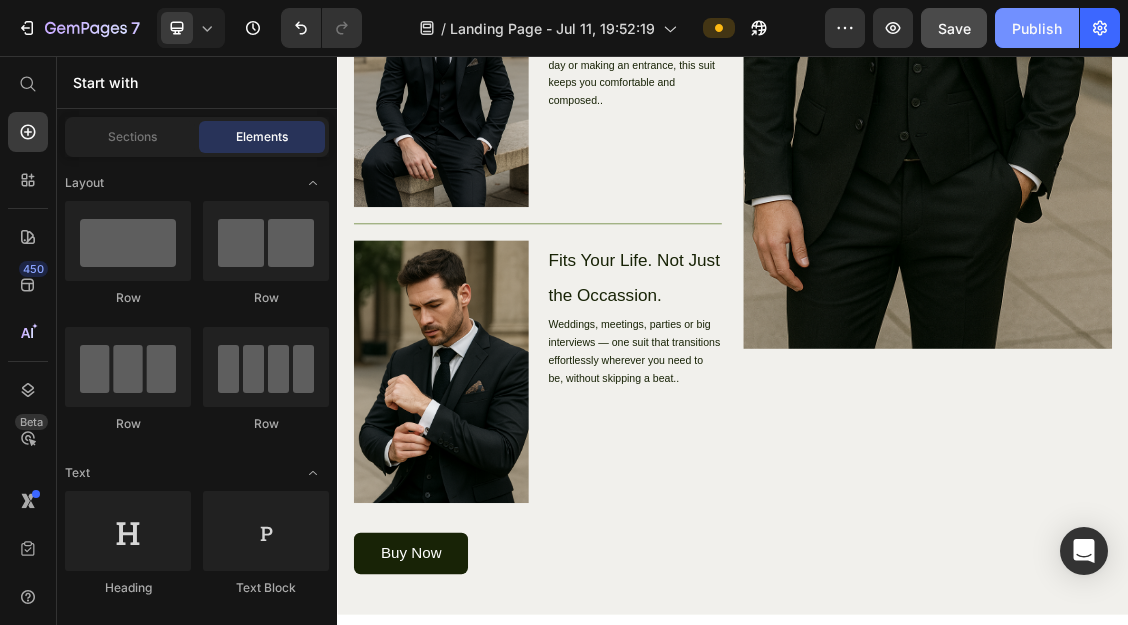click on "Publish" 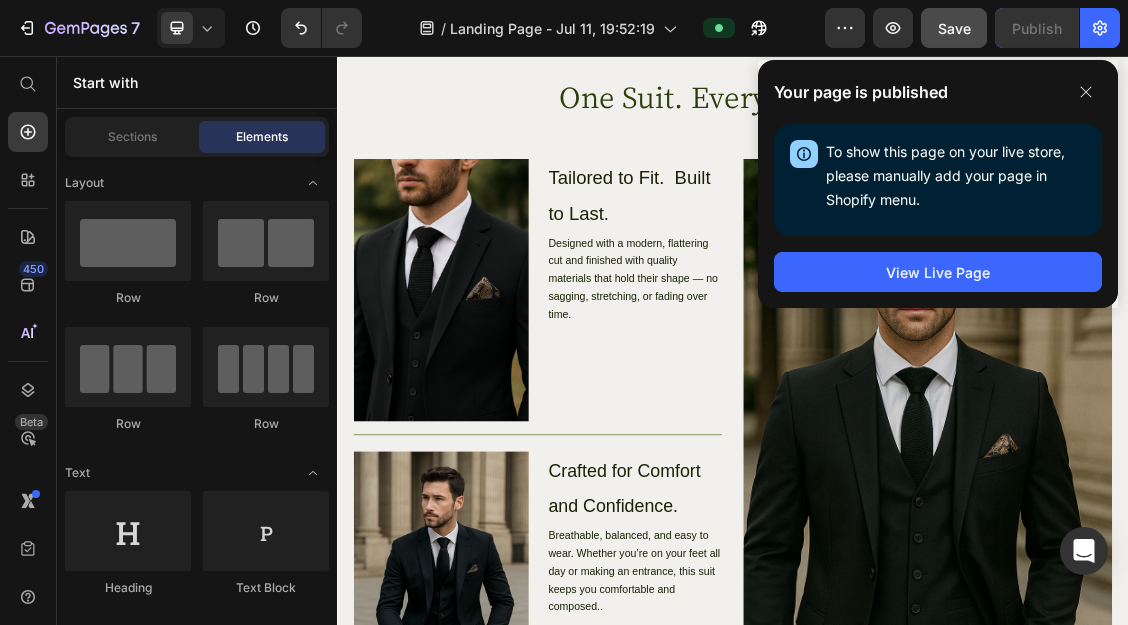 scroll, scrollTop: 1438, scrollLeft: 0, axis: vertical 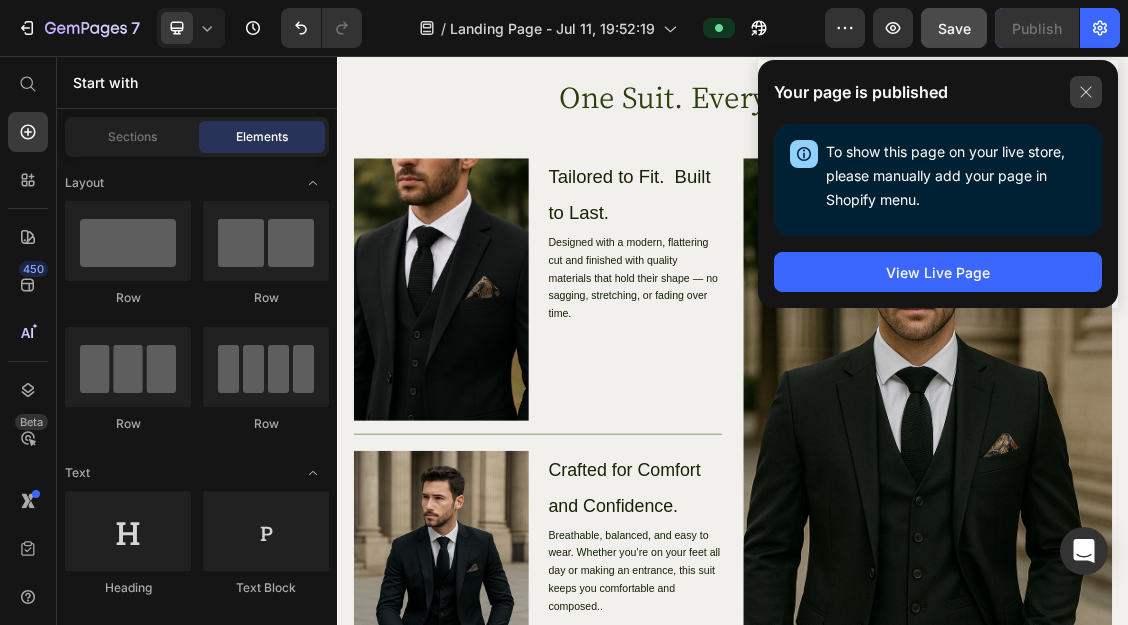 click 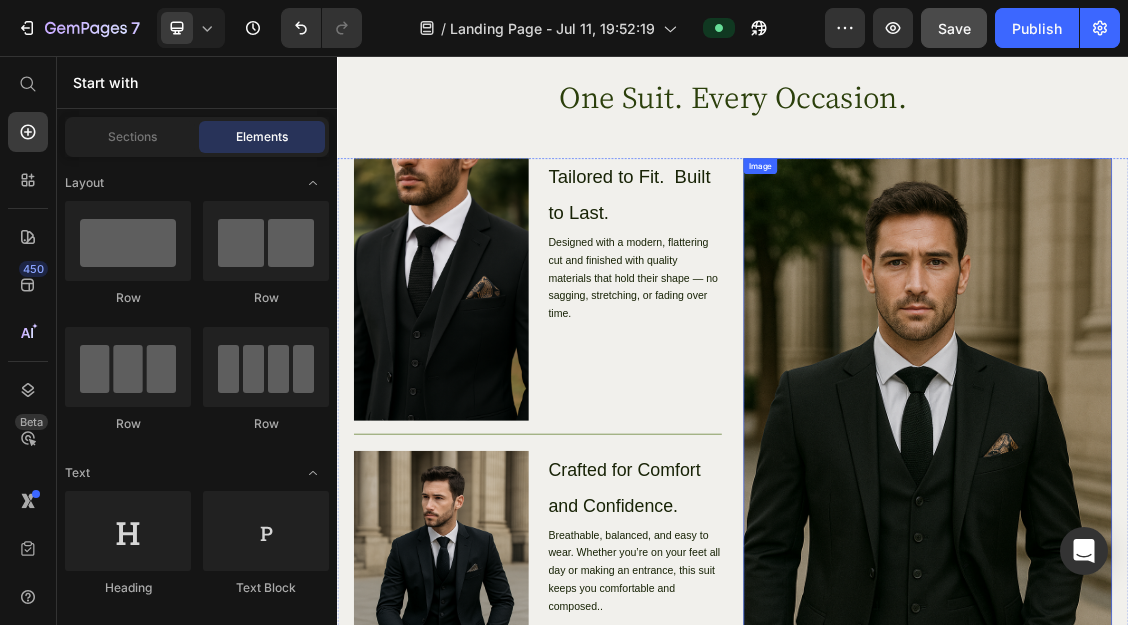 scroll, scrollTop: 2701, scrollLeft: 0, axis: vertical 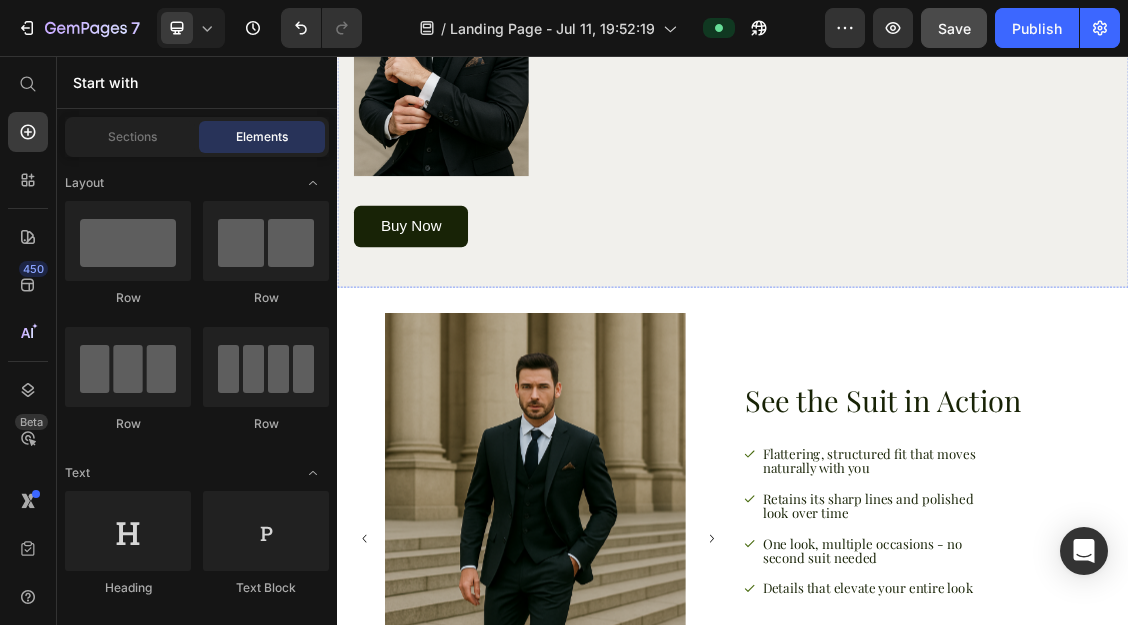 click on "One look, multiple occasions - no second suit needed" at bounding box center (1150, 806) 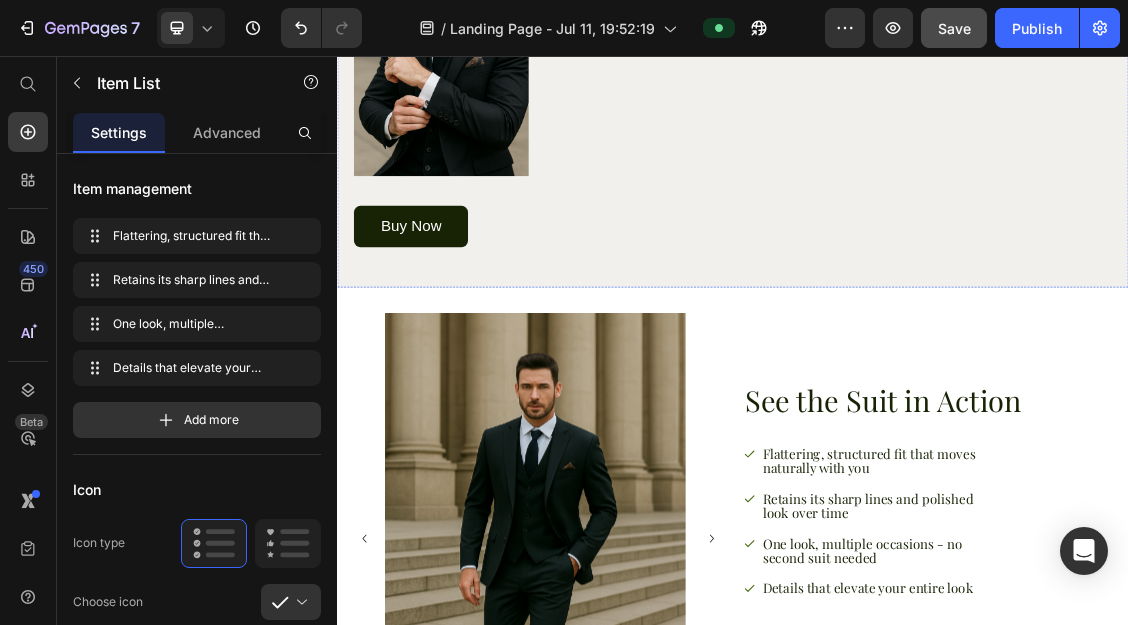 click on "One look, multiple occasions - no second suit needed" at bounding box center [1163, 806] 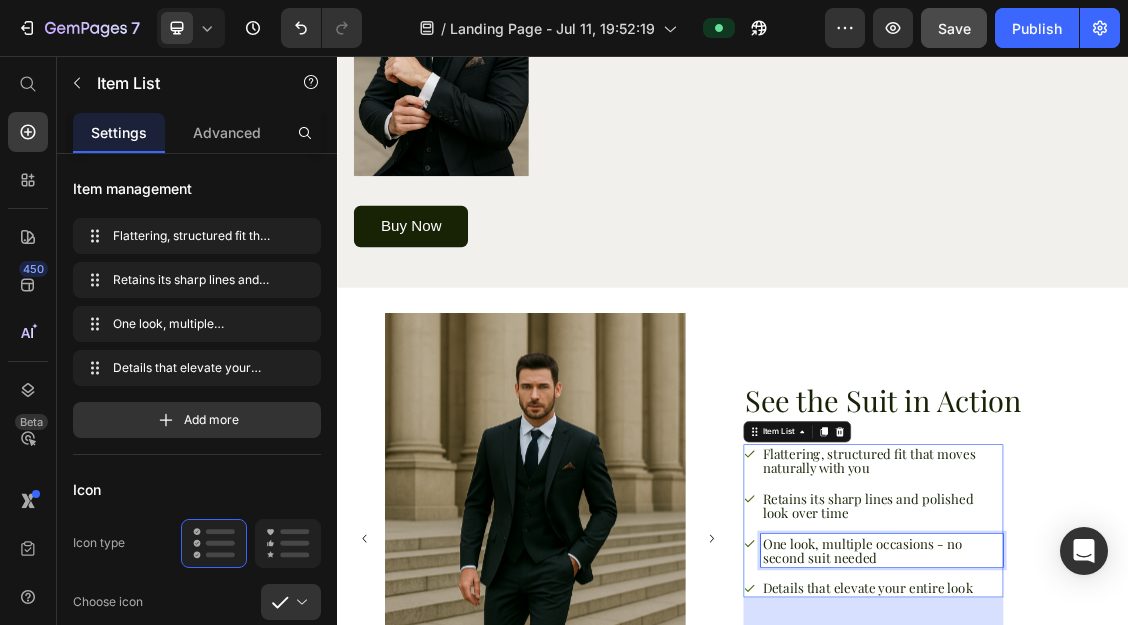 scroll, scrollTop: 3012, scrollLeft: 0, axis: vertical 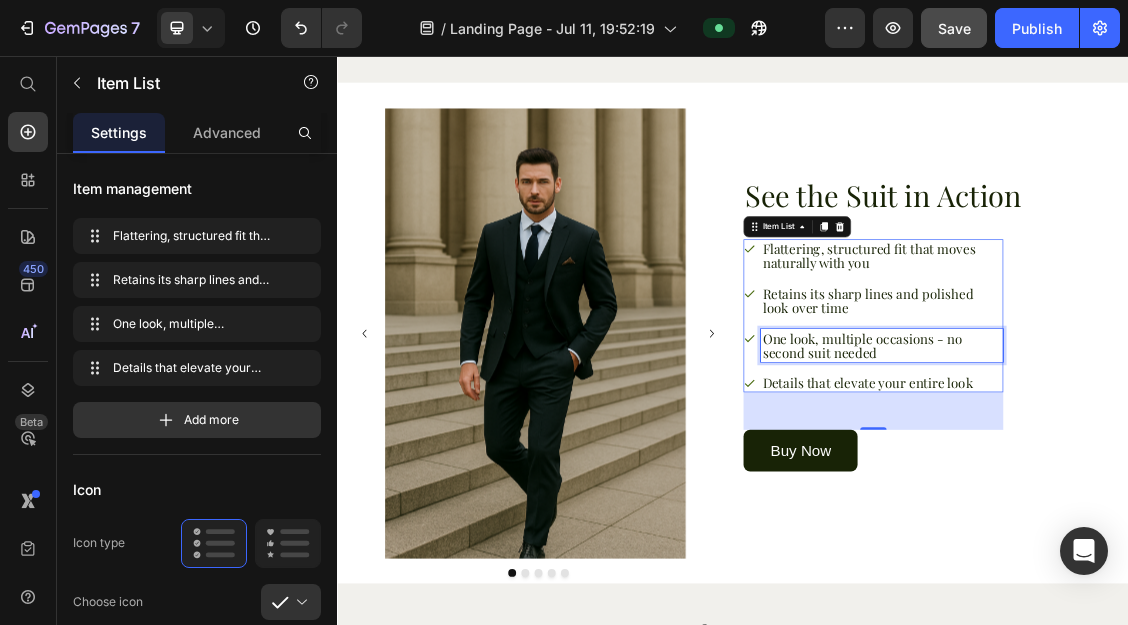 click on "Flattering, structured fit that moves naturally with you" at bounding box center (1163, 359) 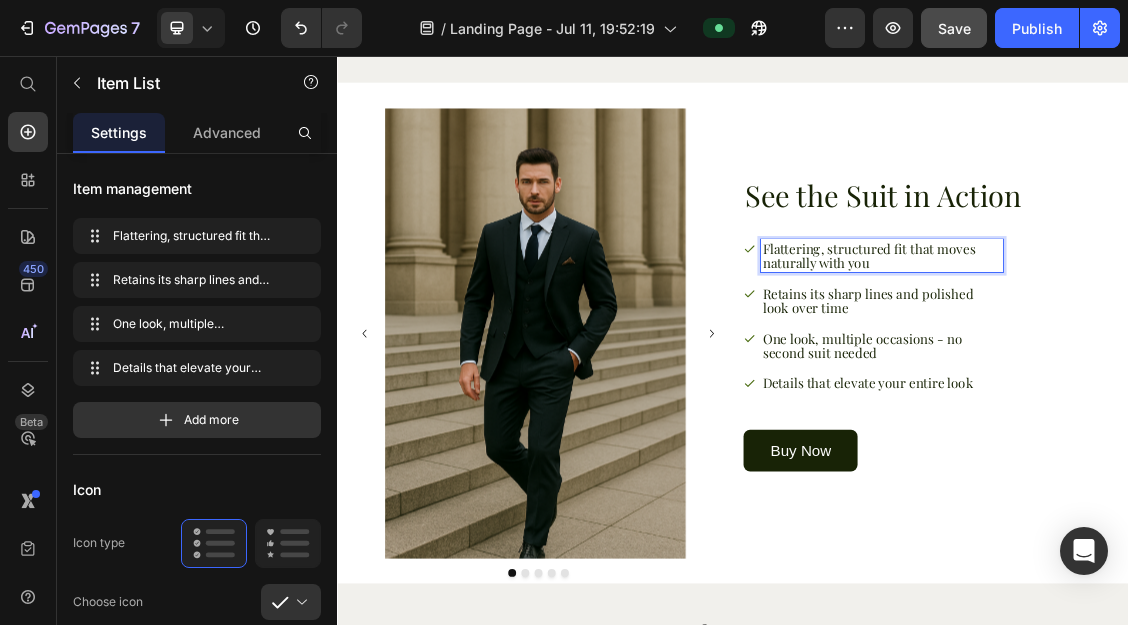 click 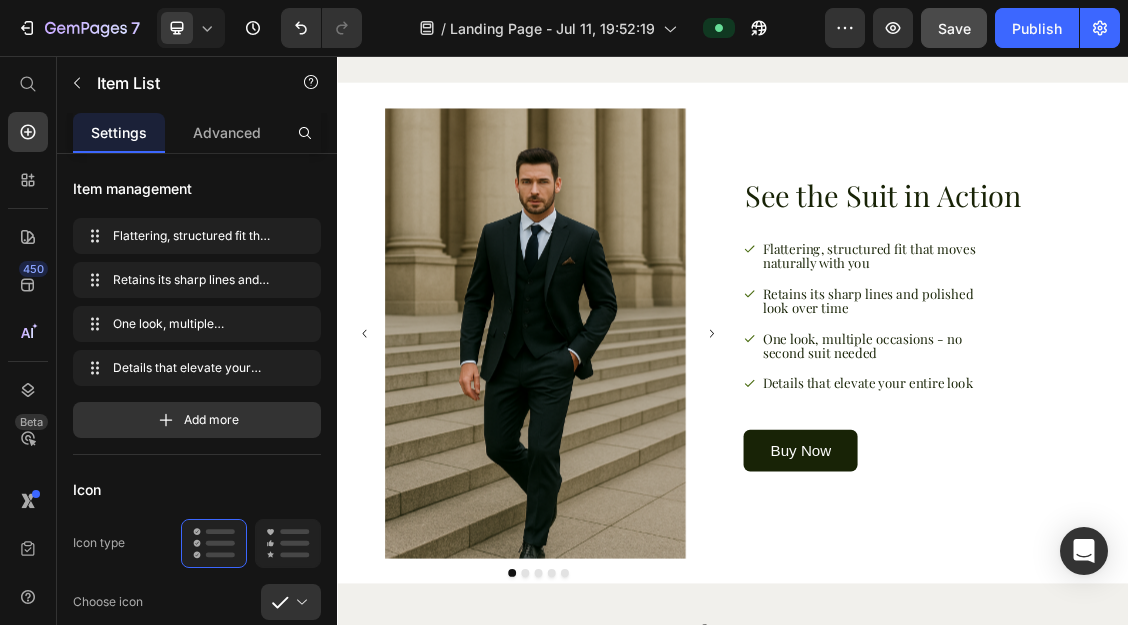 click 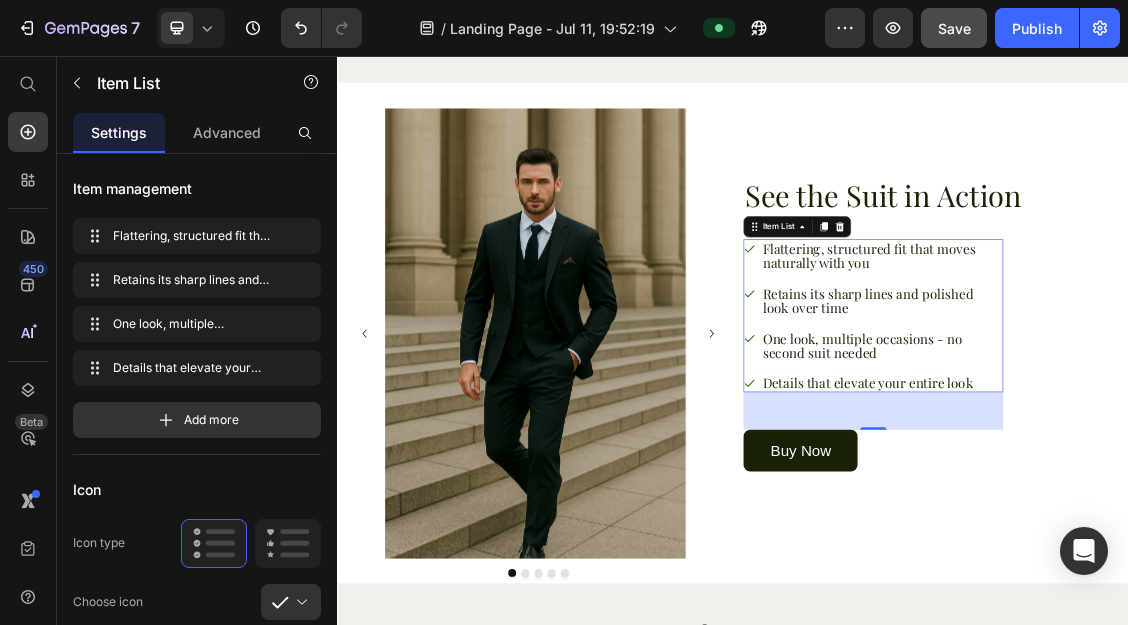 click 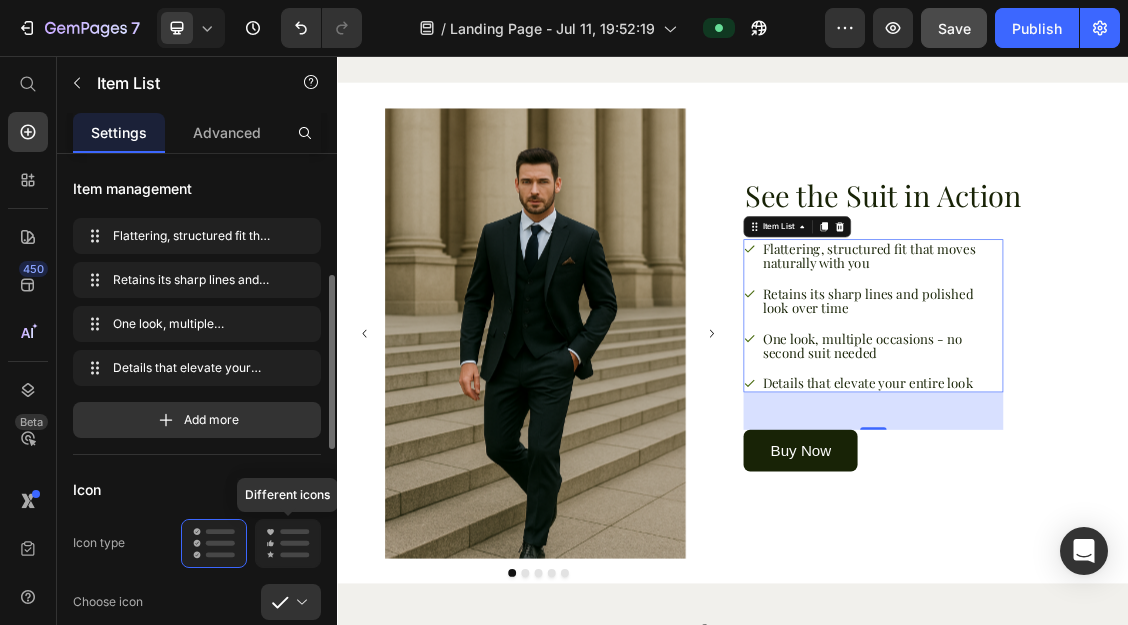 scroll, scrollTop: 92, scrollLeft: 0, axis: vertical 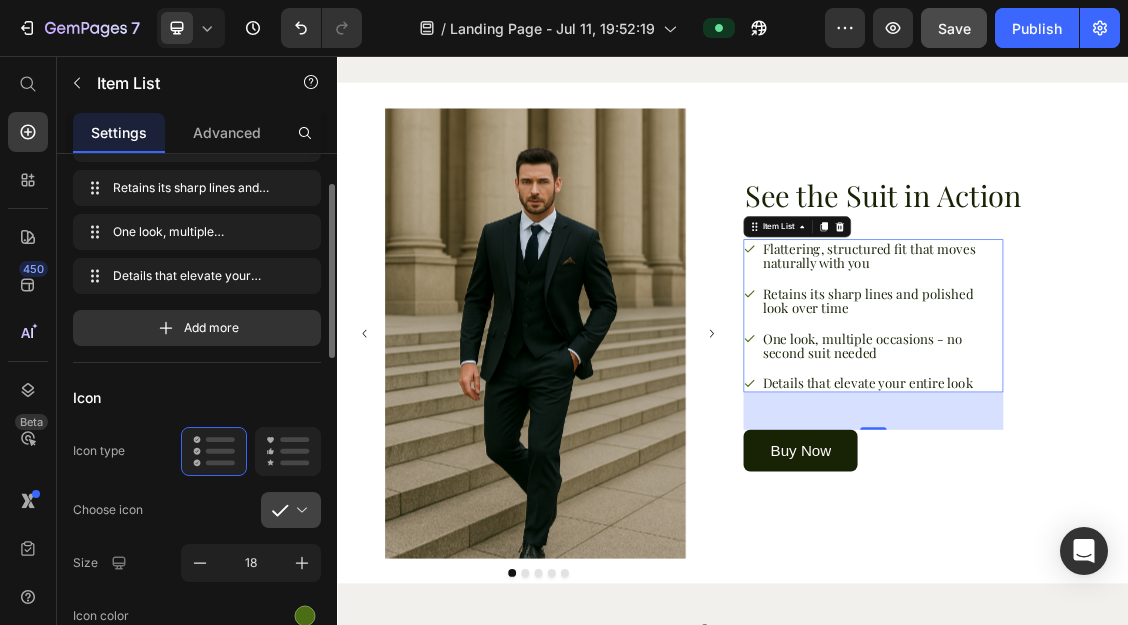 click at bounding box center [299, 510] 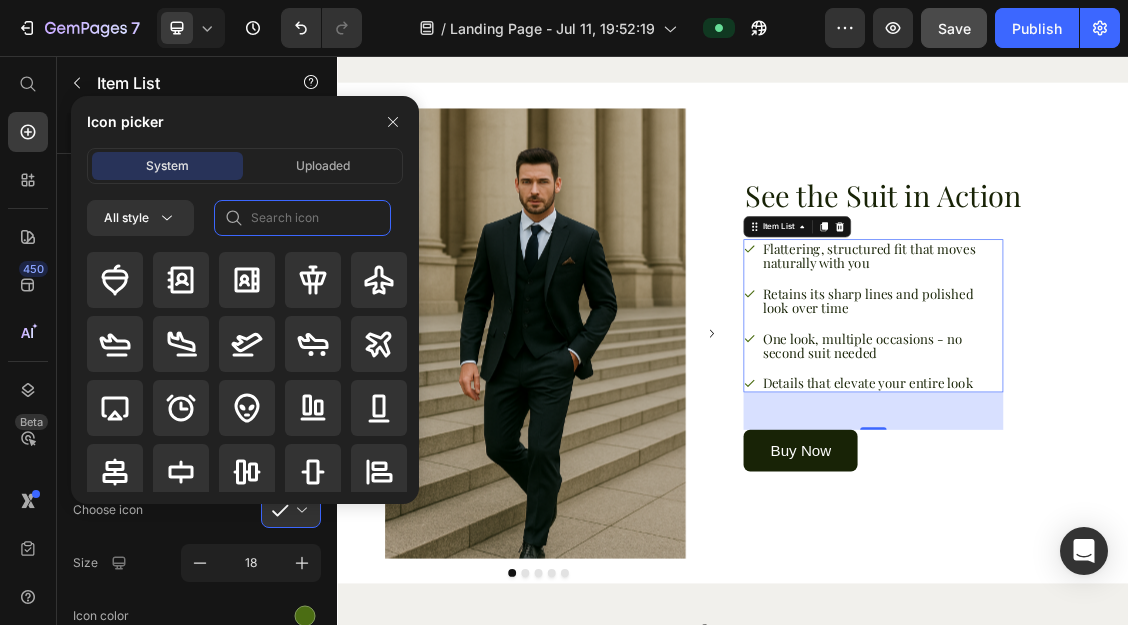 click 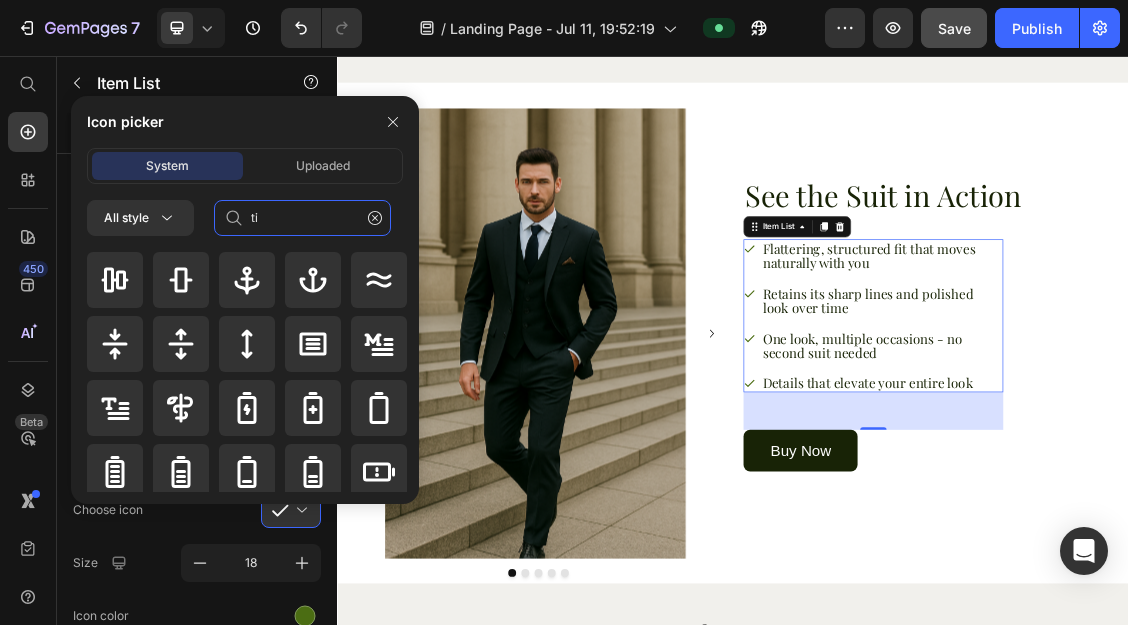 type on "t" 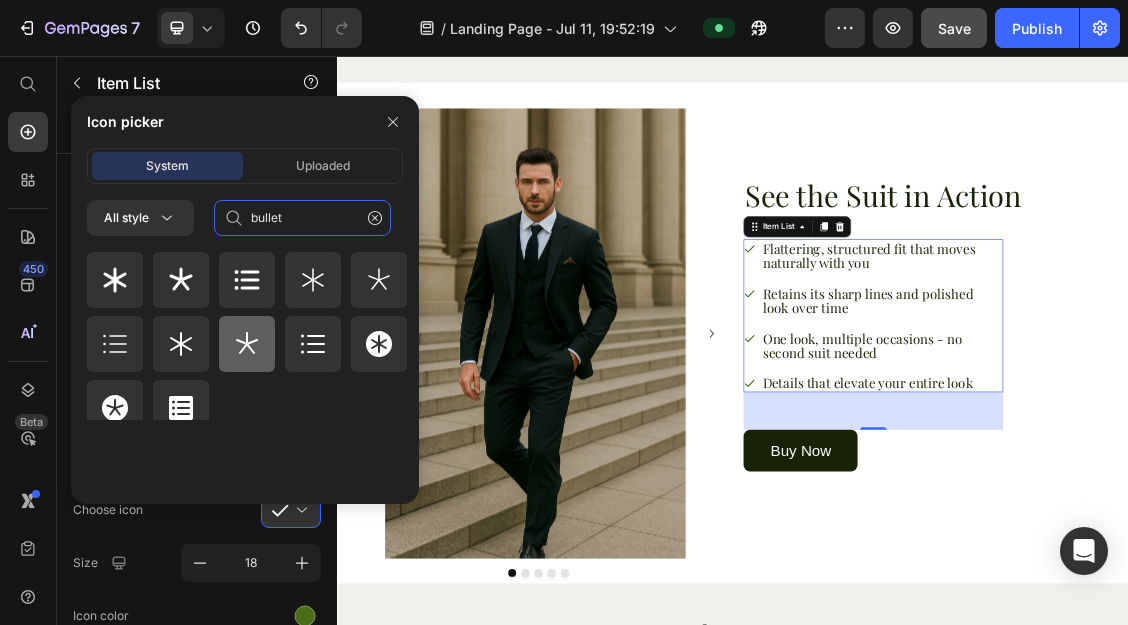 scroll, scrollTop: 16, scrollLeft: 0, axis: vertical 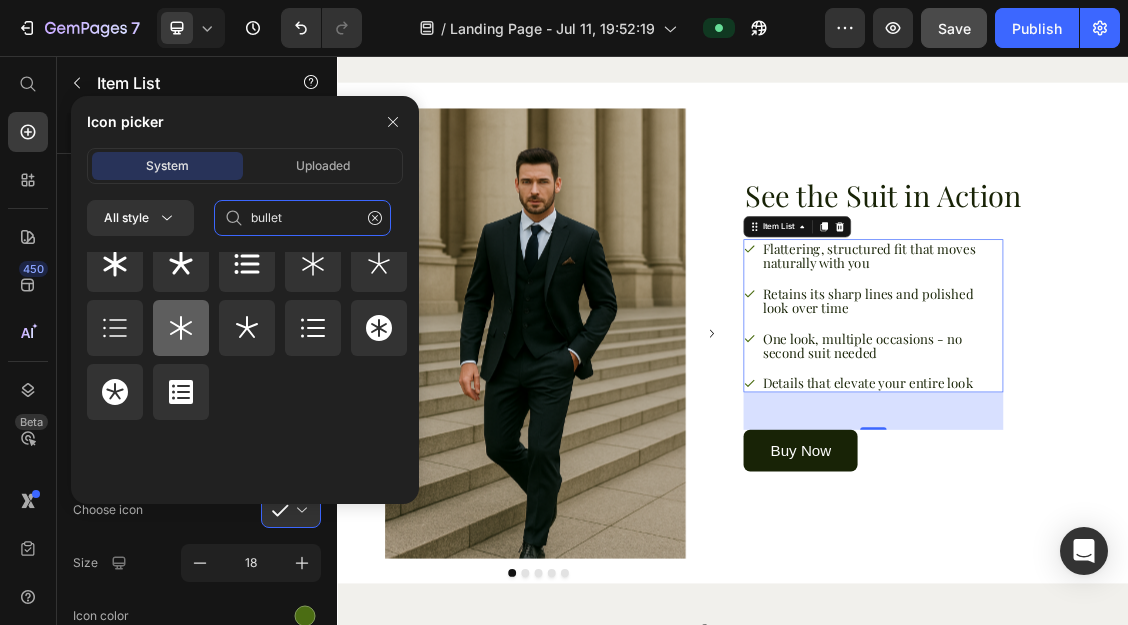 type on "bullet" 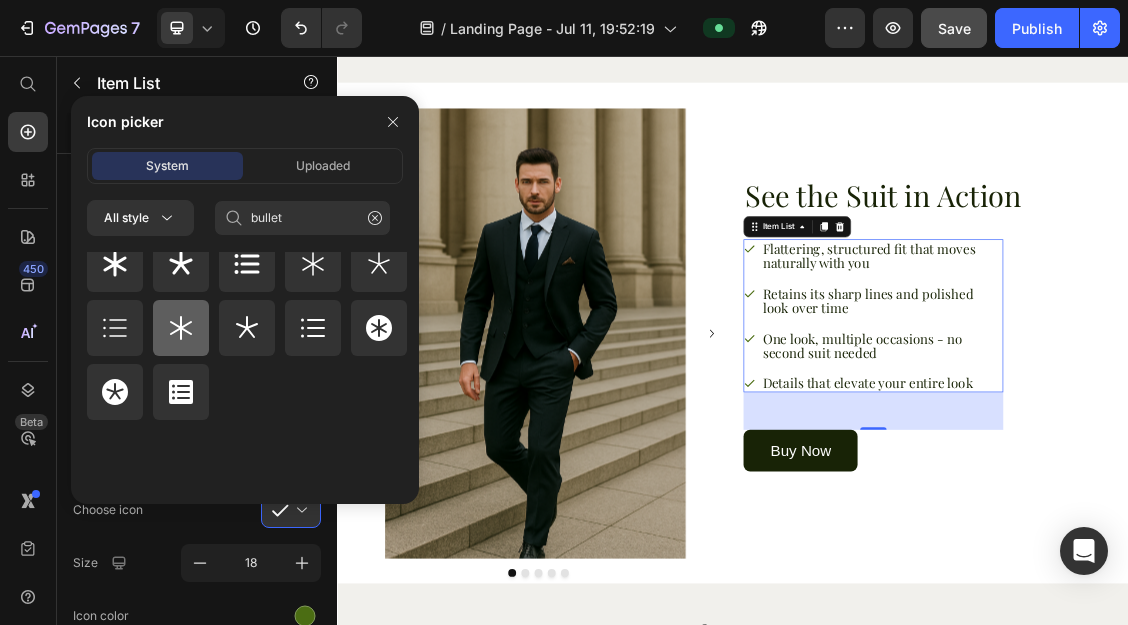 click 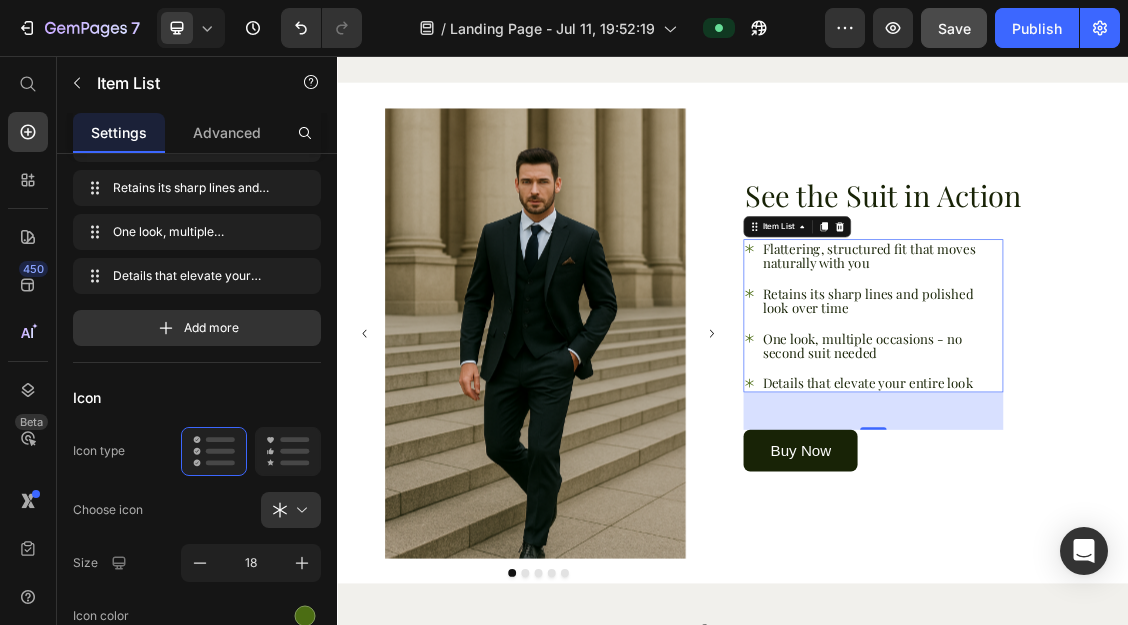 scroll, scrollTop: 0, scrollLeft: 0, axis: both 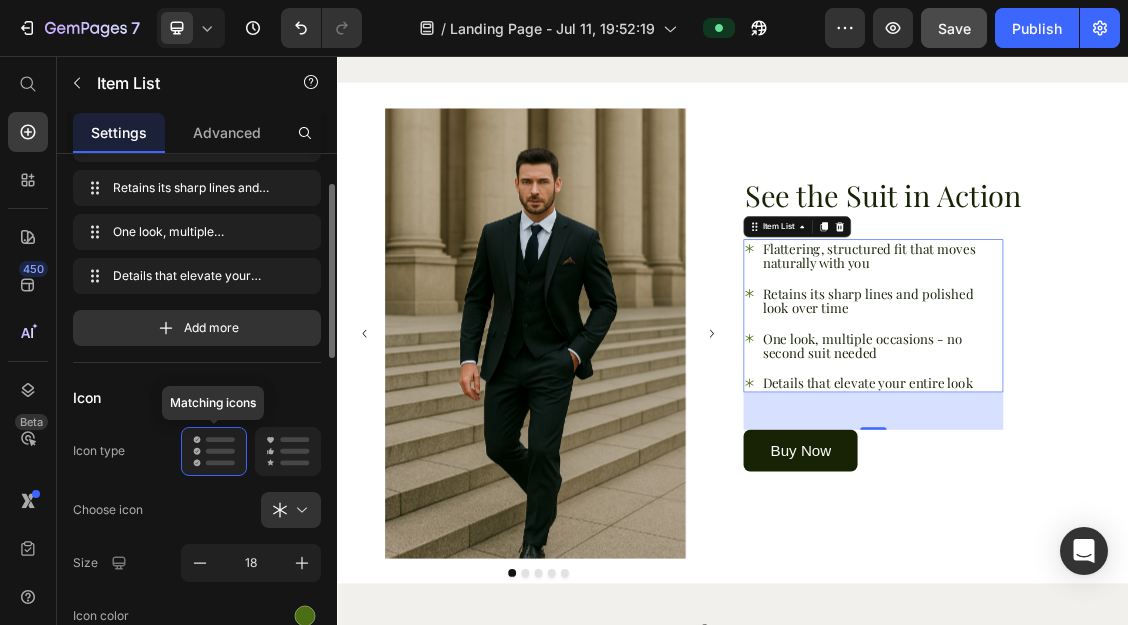 click 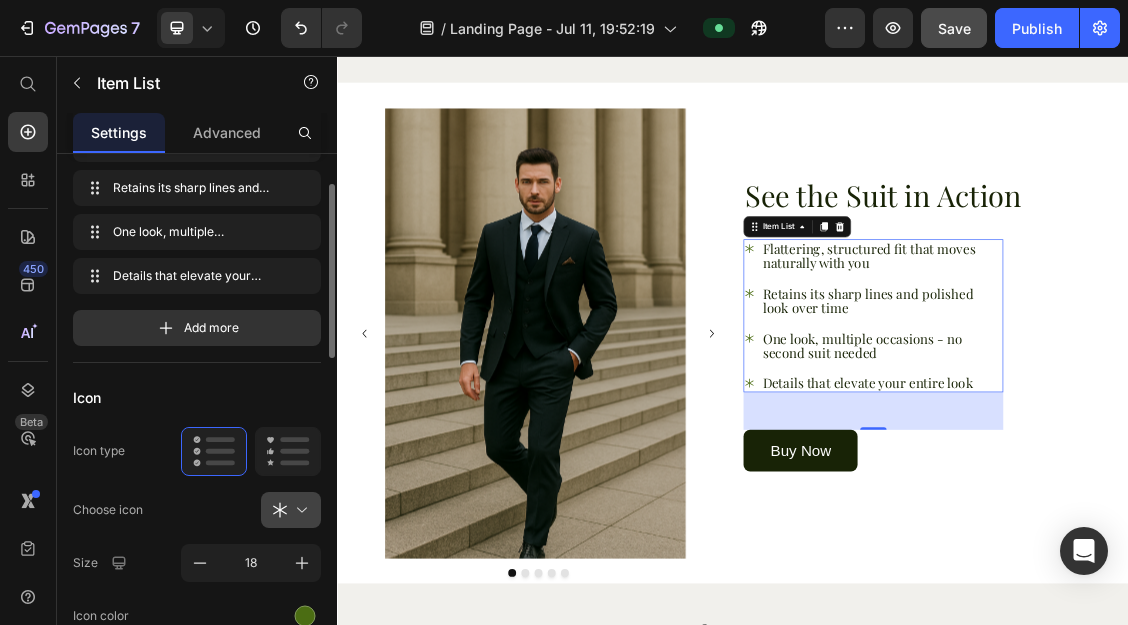 click at bounding box center (299, 510) 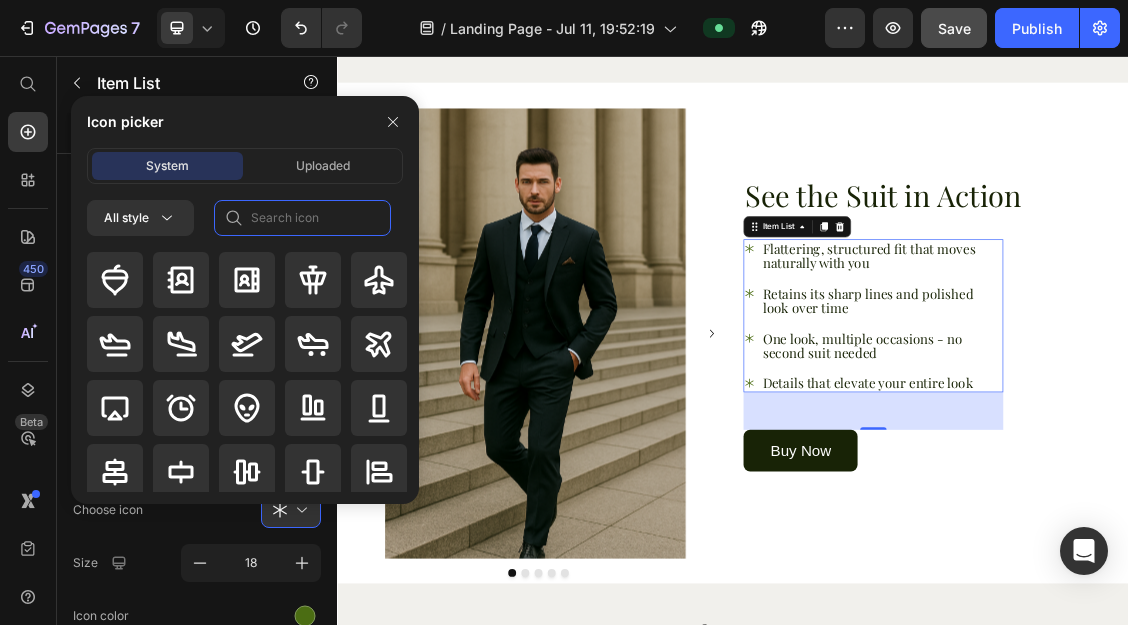 click 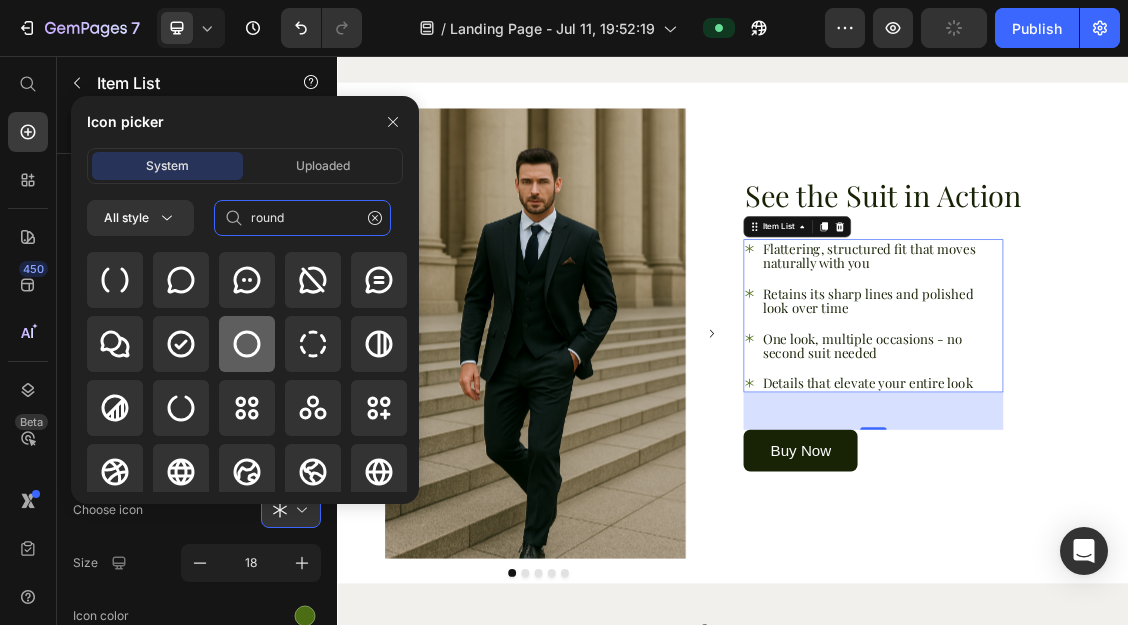 type on "round" 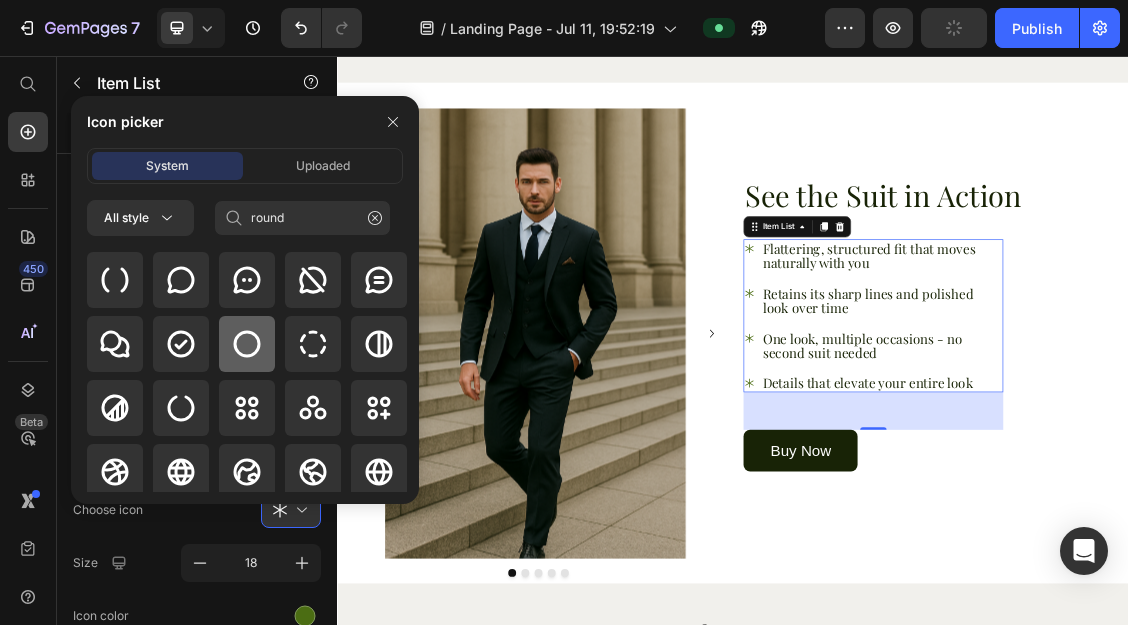 click 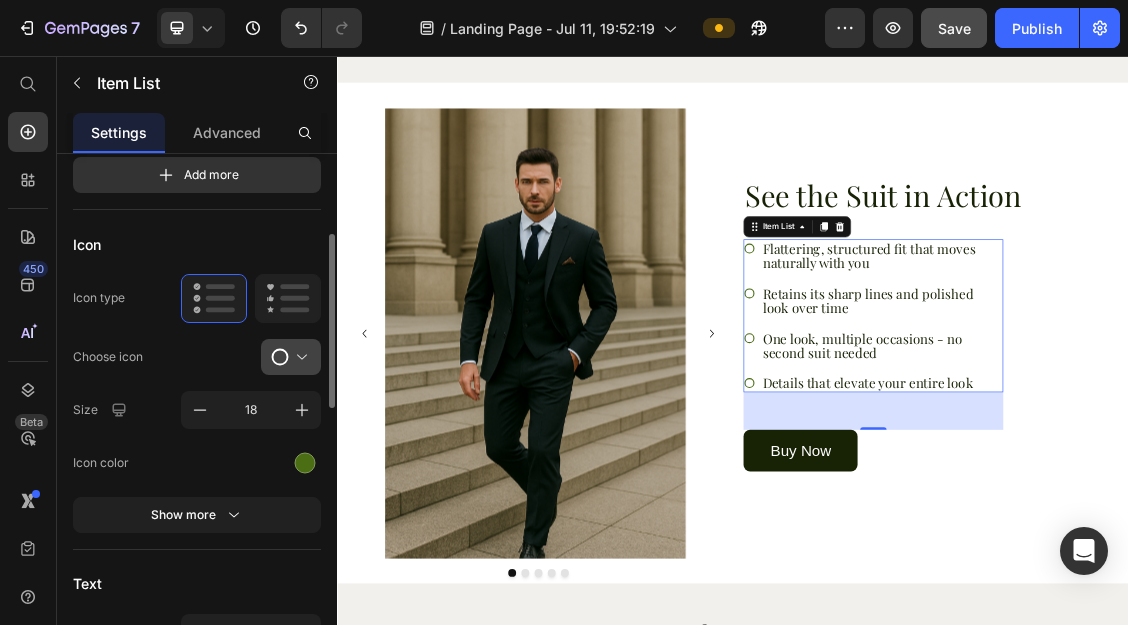 scroll, scrollTop: 246, scrollLeft: 0, axis: vertical 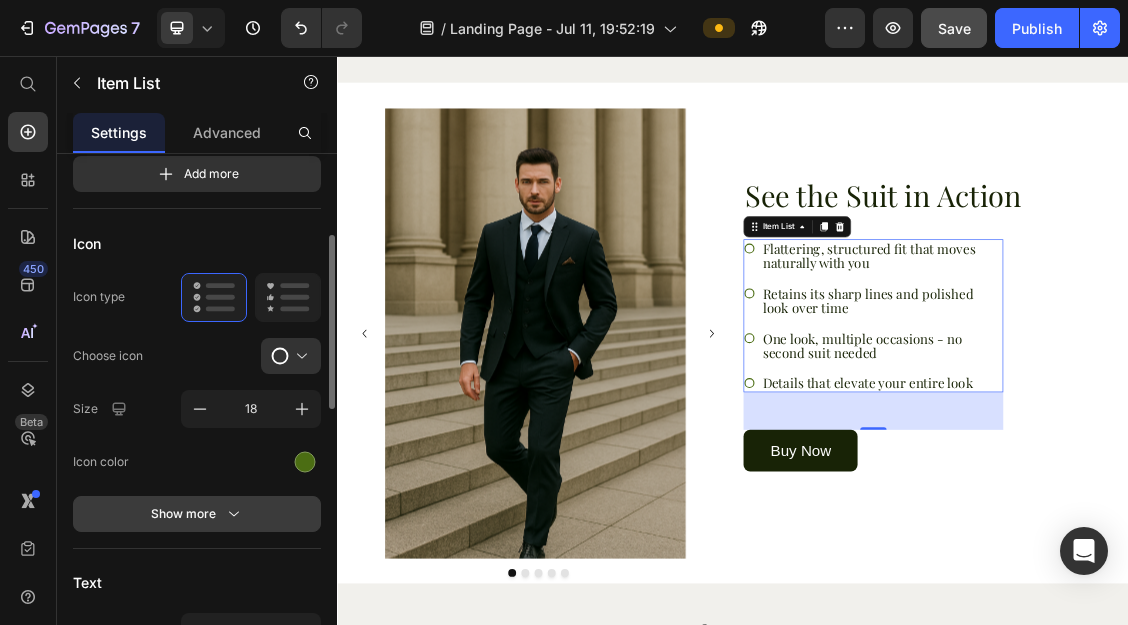 click on "Show more" at bounding box center [197, 514] 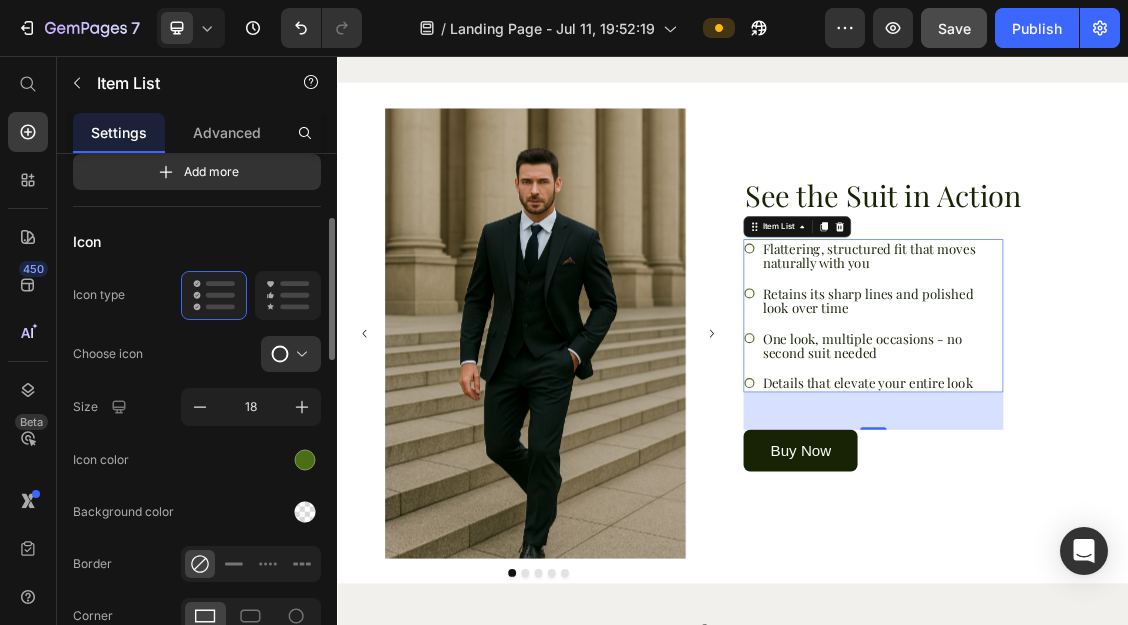scroll, scrollTop: 246, scrollLeft: 0, axis: vertical 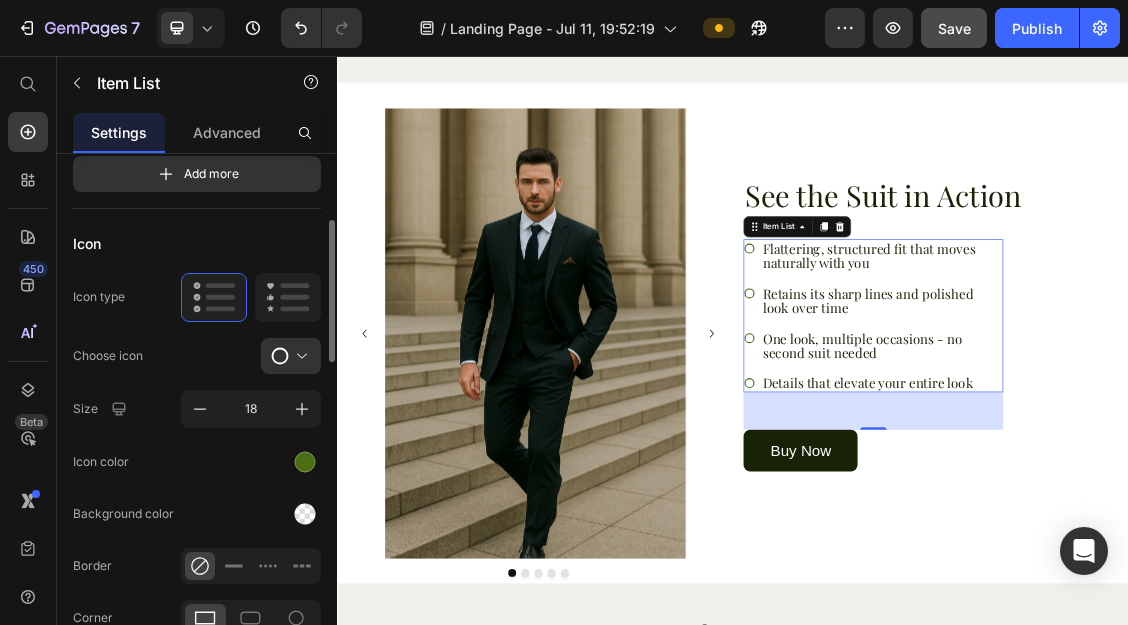 click at bounding box center [299, 356] 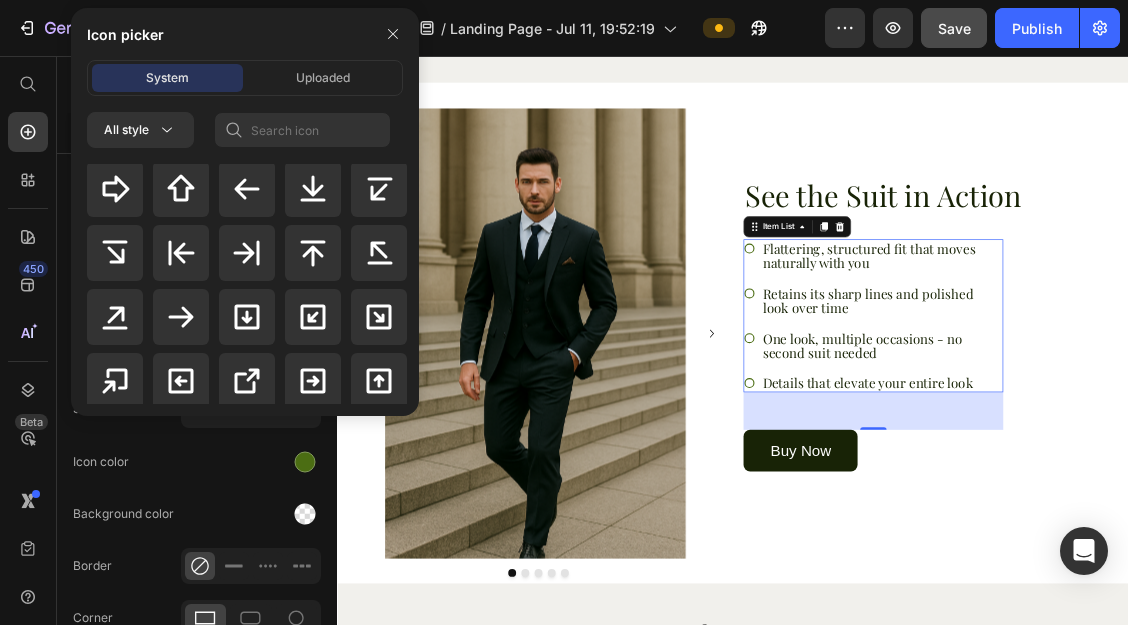 scroll, scrollTop: 990, scrollLeft: 0, axis: vertical 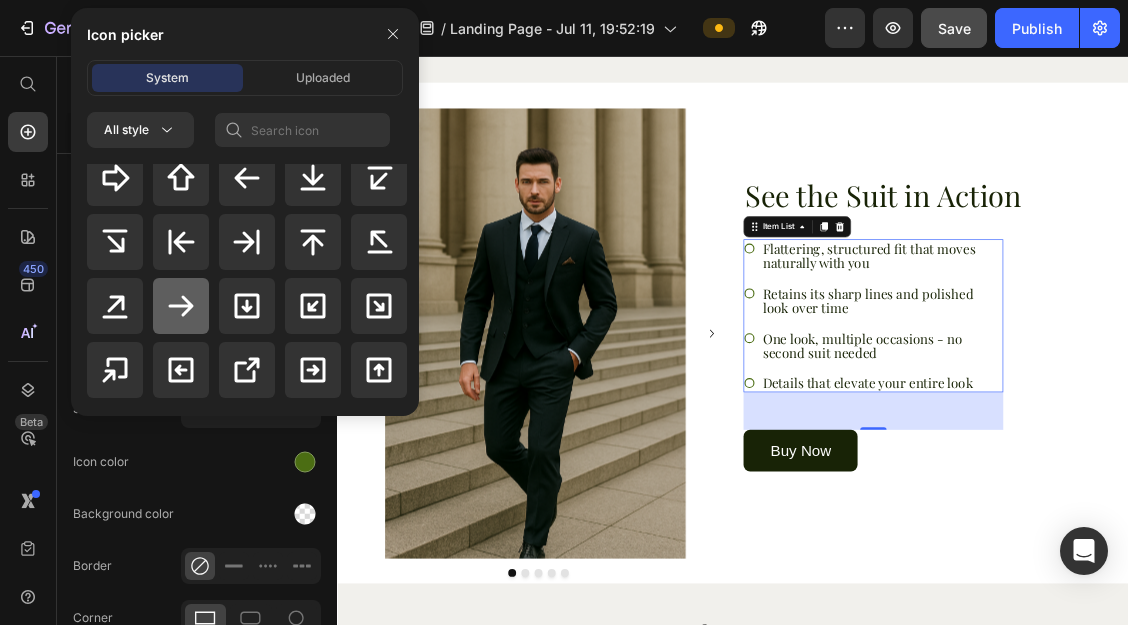 click 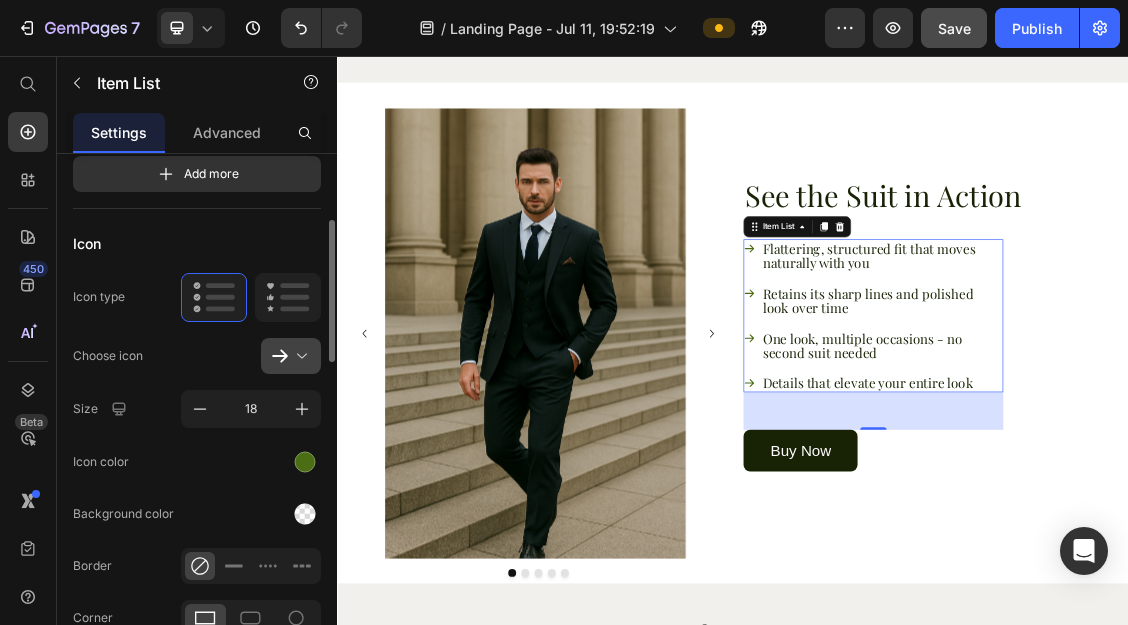 click at bounding box center [299, 356] 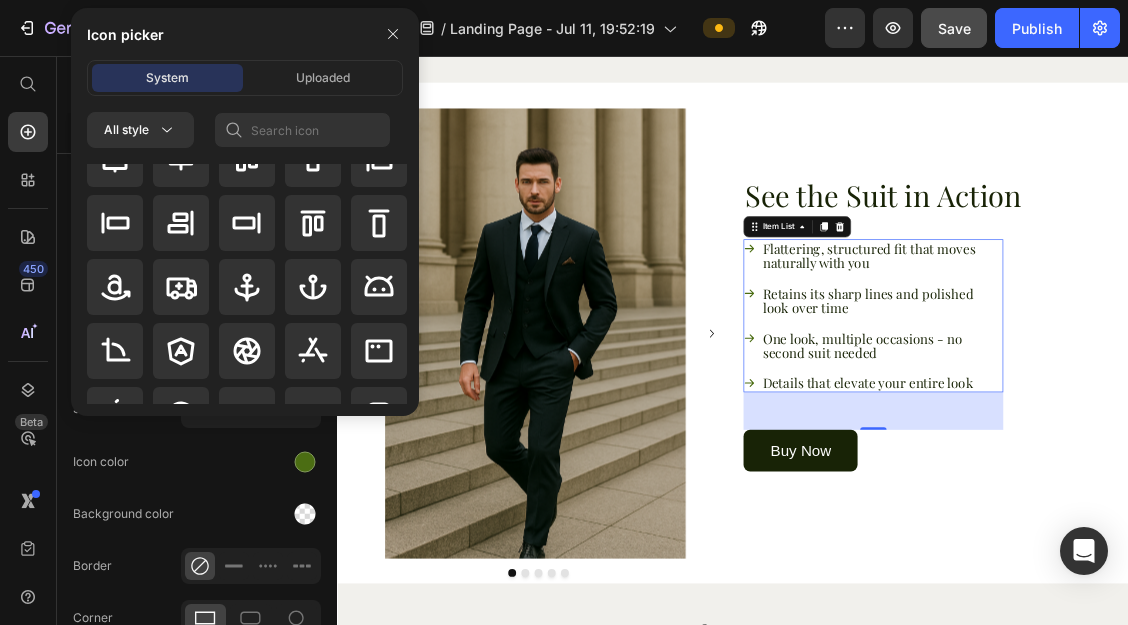 scroll, scrollTop: 0, scrollLeft: 0, axis: both 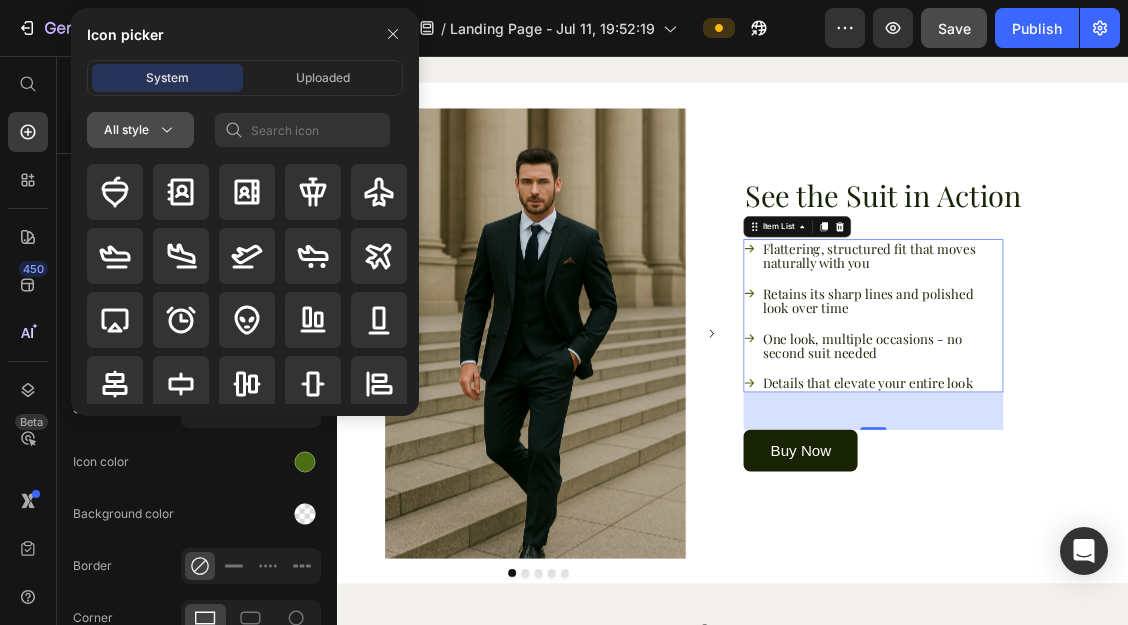 click on "All style" at bounding box center (140, 130) 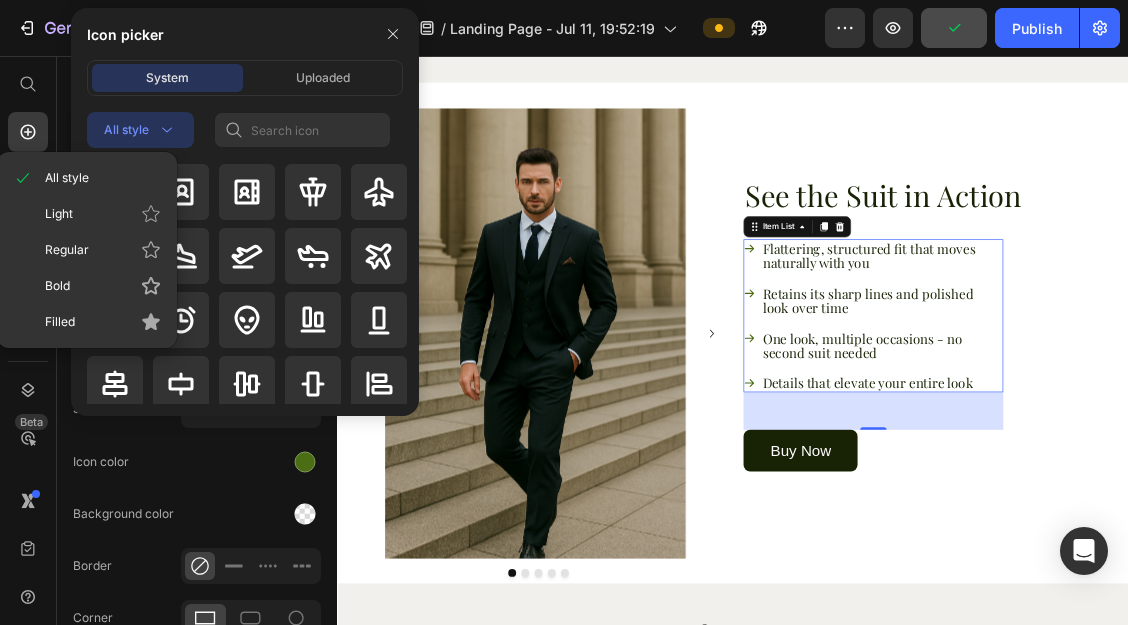 click on "All style" at bounding box center [140, 130] 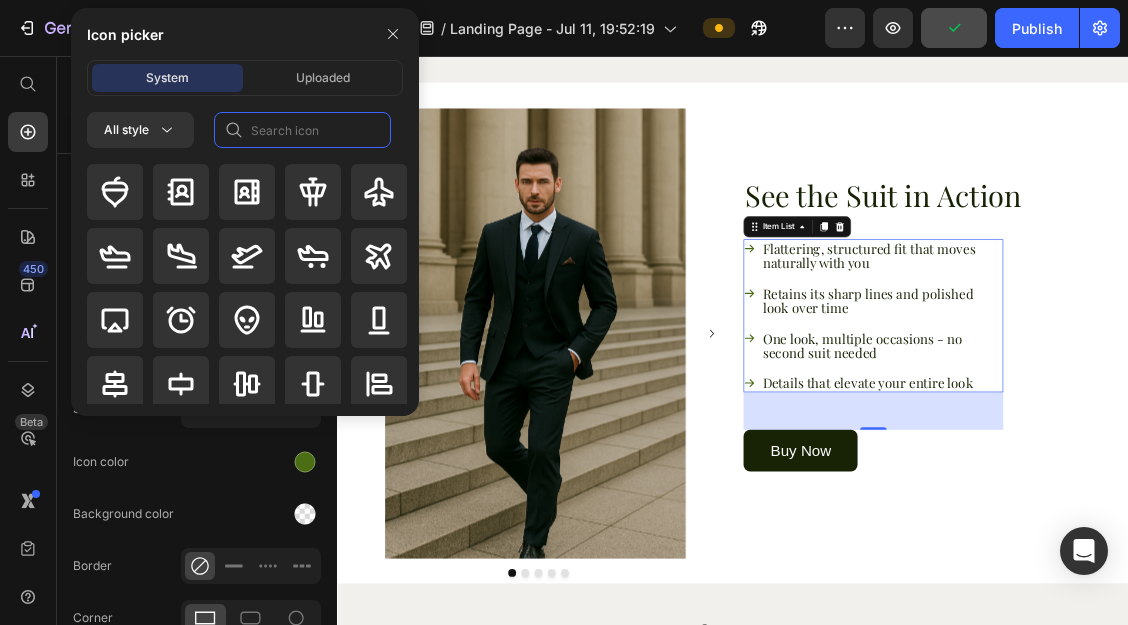 click 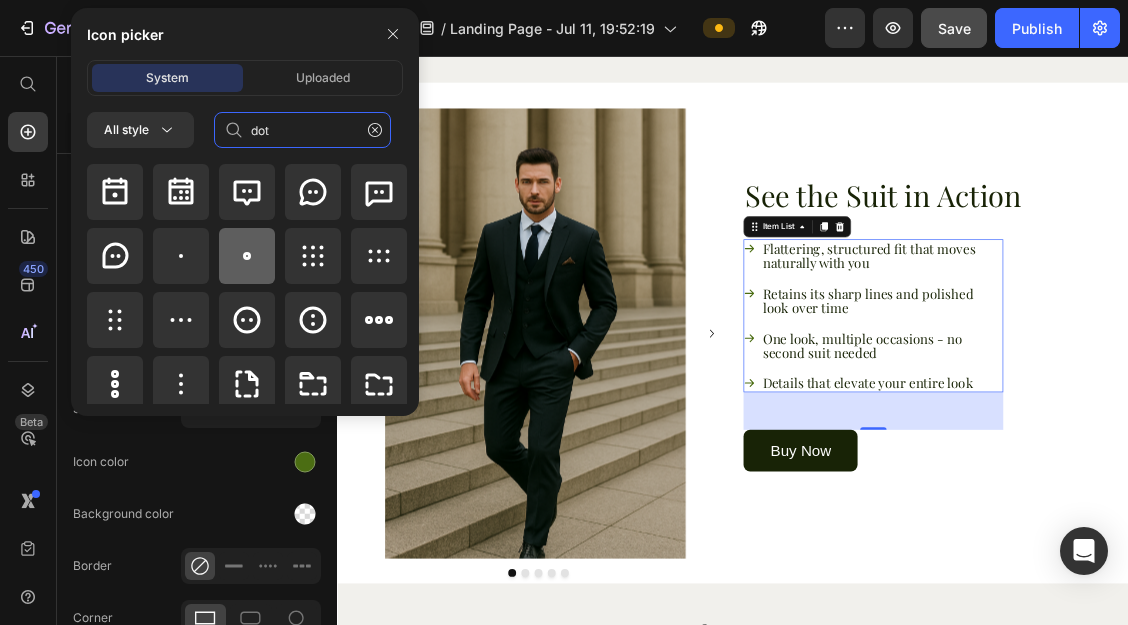 type on "dot" 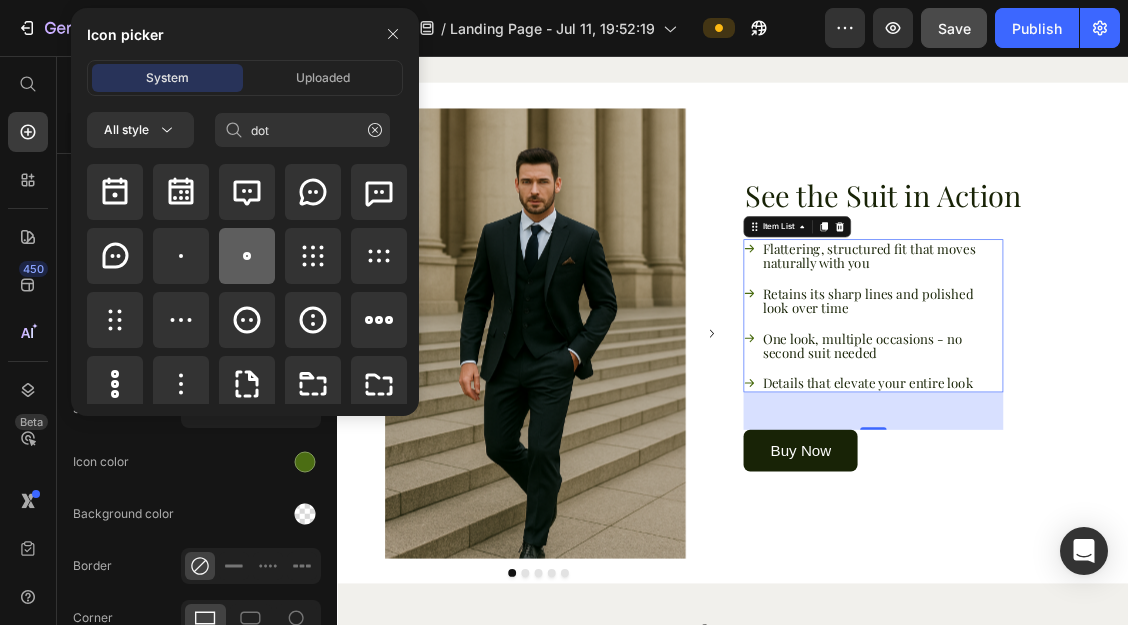 click 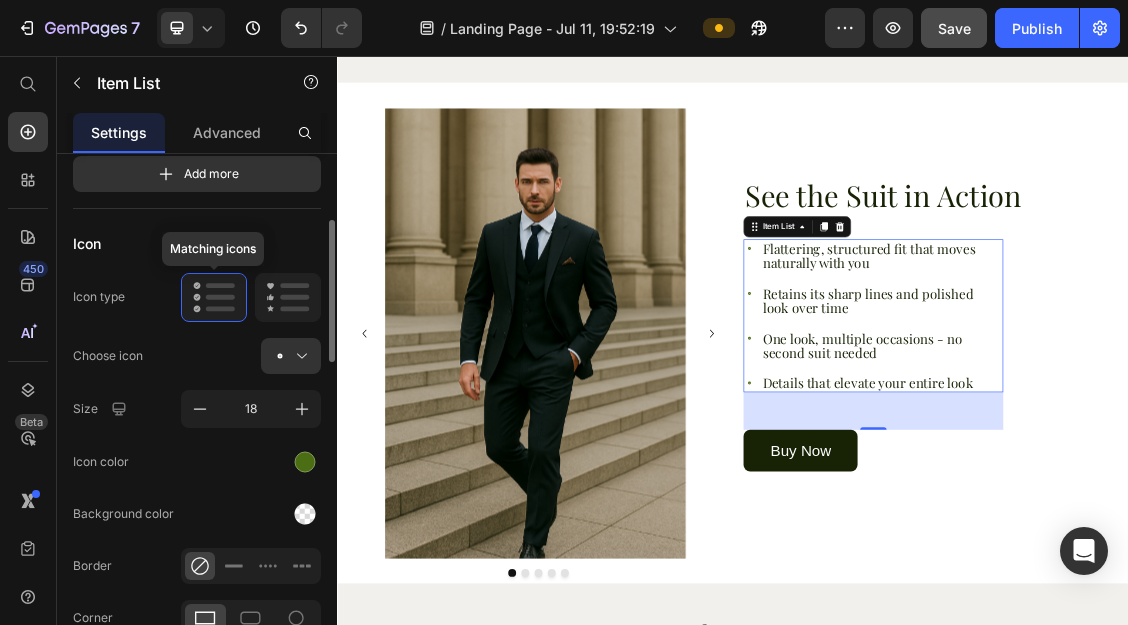 click 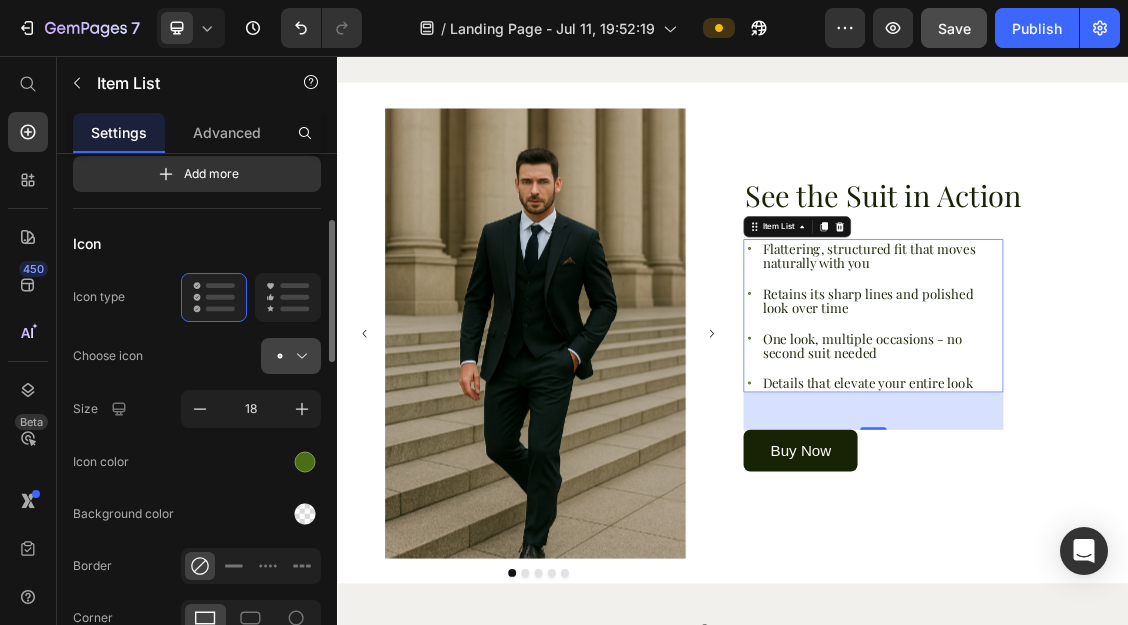 click at bounding box center [299, 356] 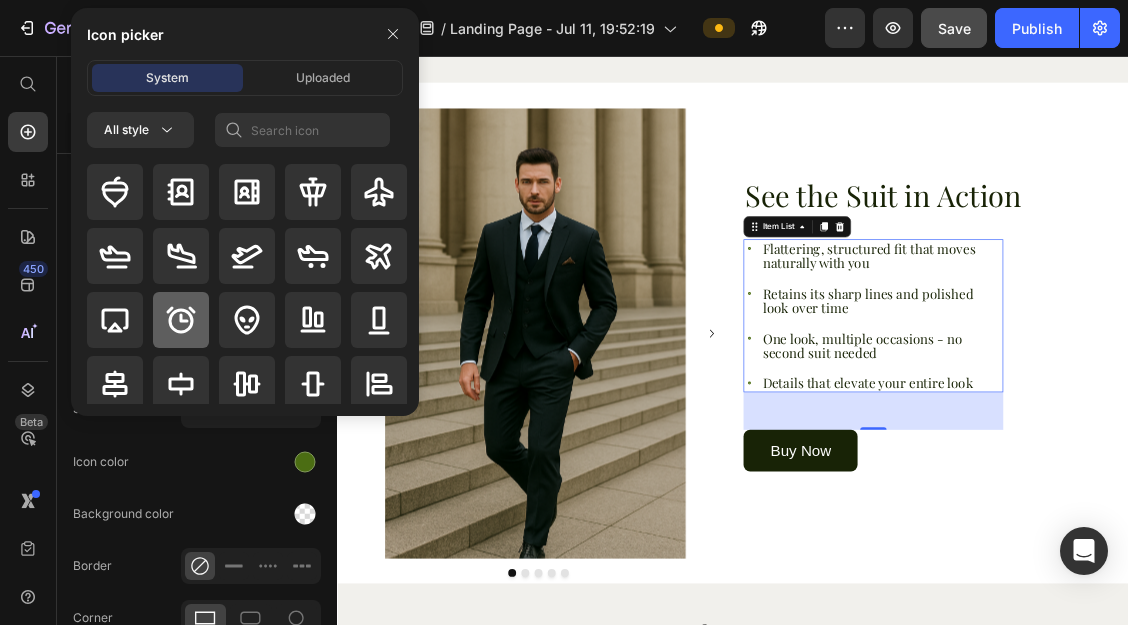 scroll, scrollTop: 111, scrollLeft: 0, axis: vertical 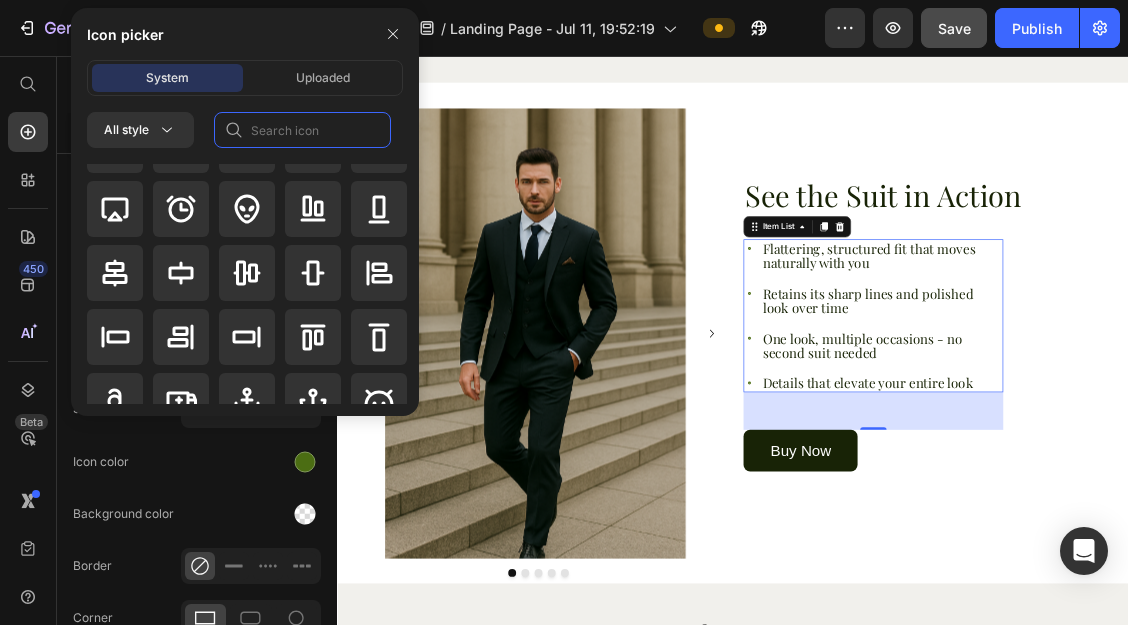 click 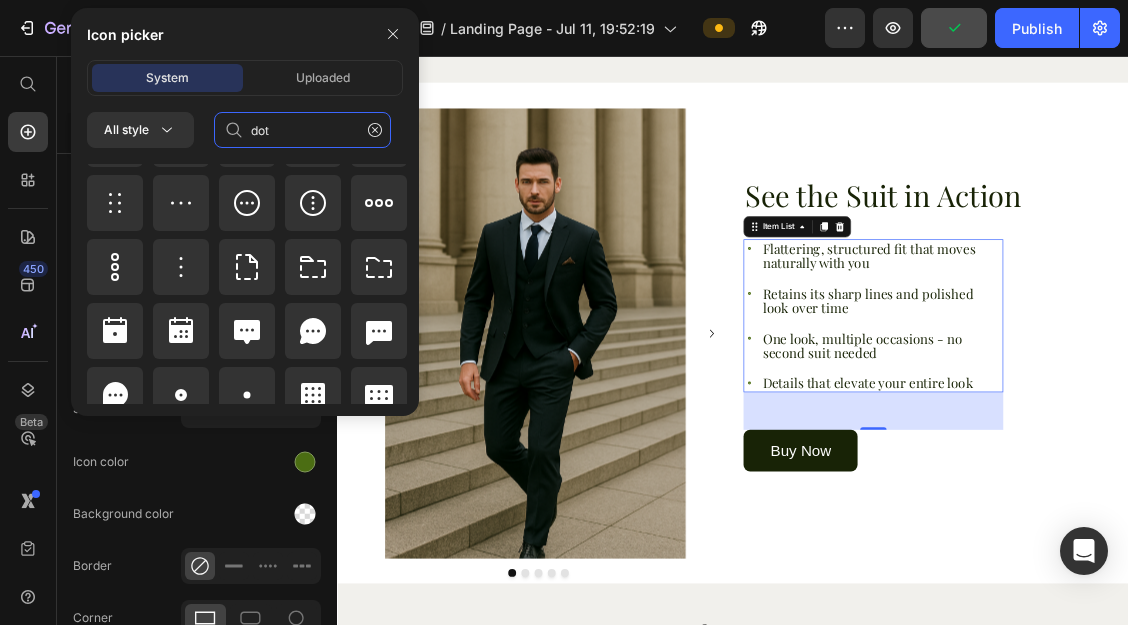 scroll, scrollTop: 704, scrollLeft: 0, axis: vertical 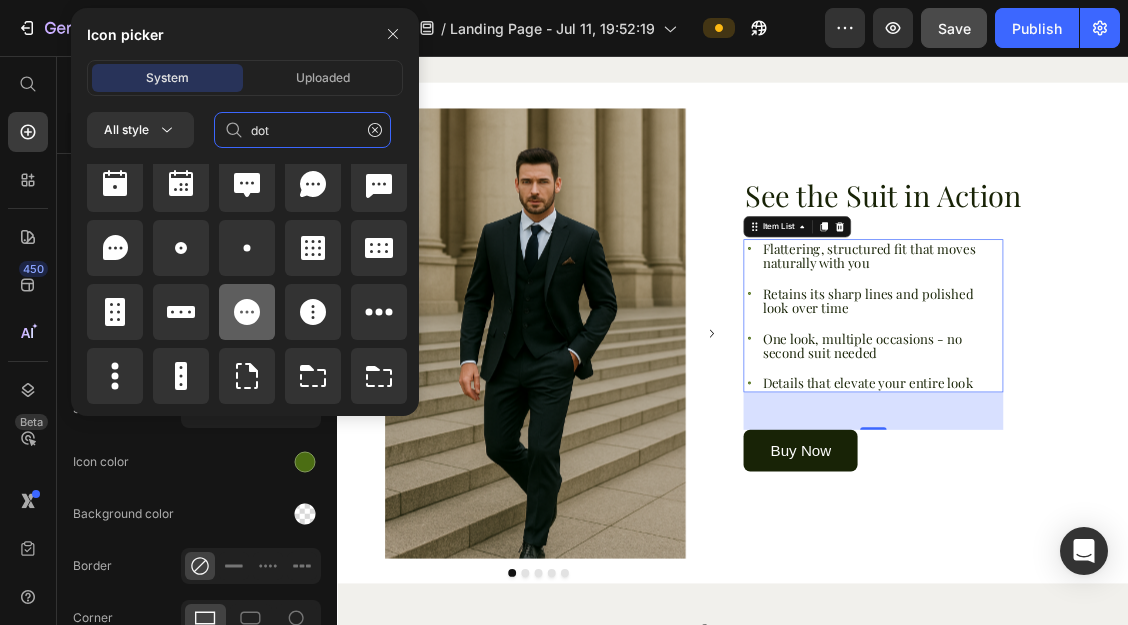 type on "dot" 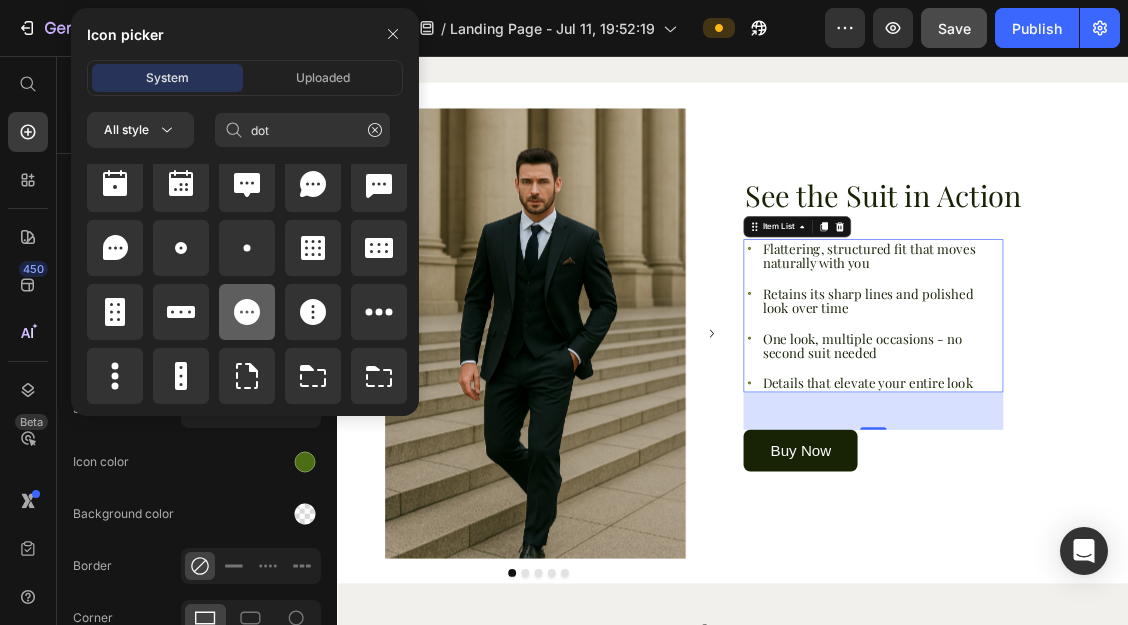 click 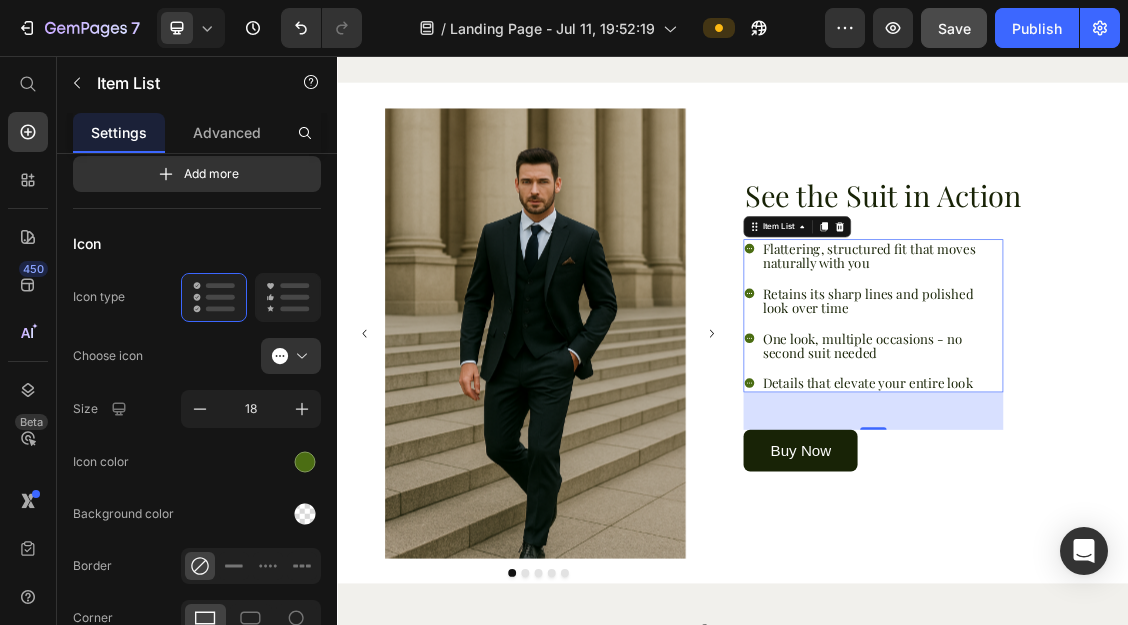 scroll, scrollTop: 0, scrollLeft: 0, axis: both 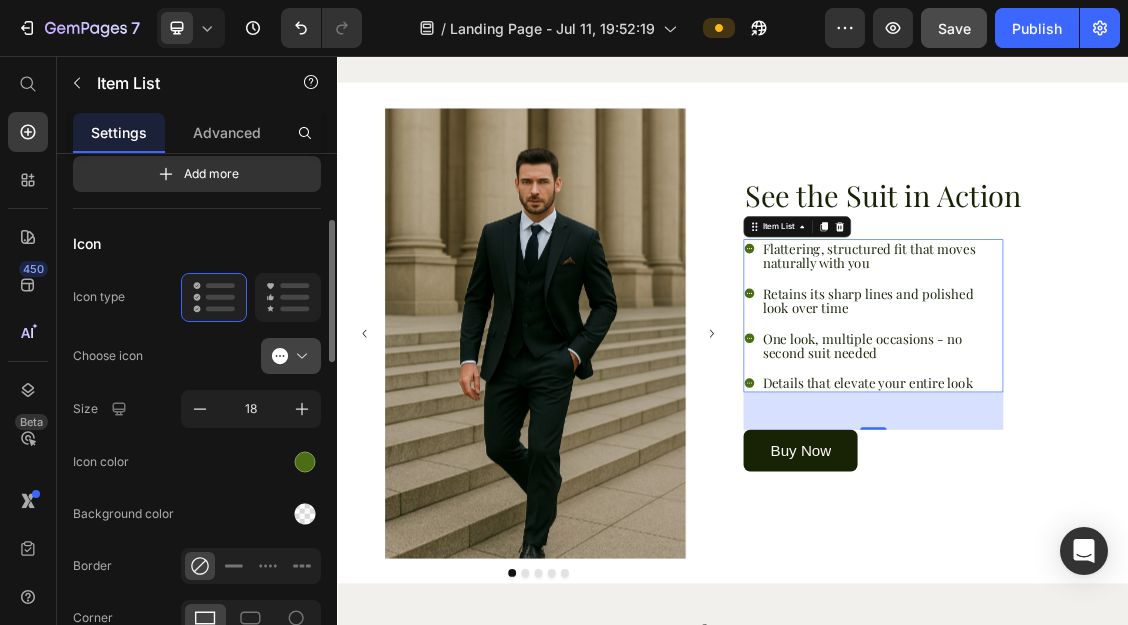 click at bounding box center [299, 356] 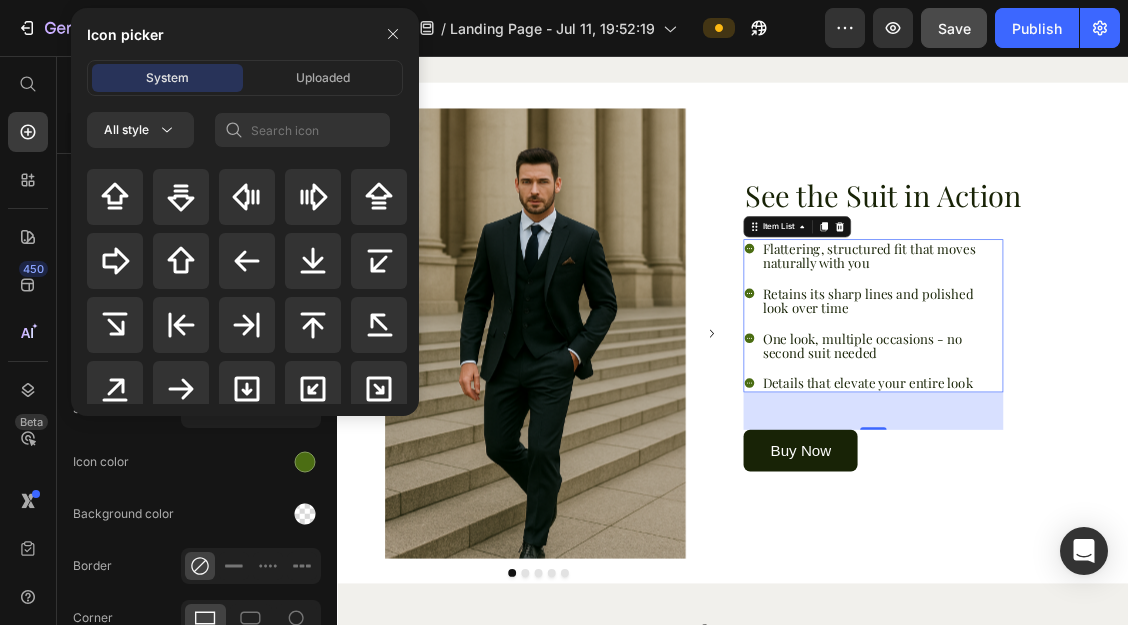scroll, scrollTop: 0, scrollLeft: 0, axis: both 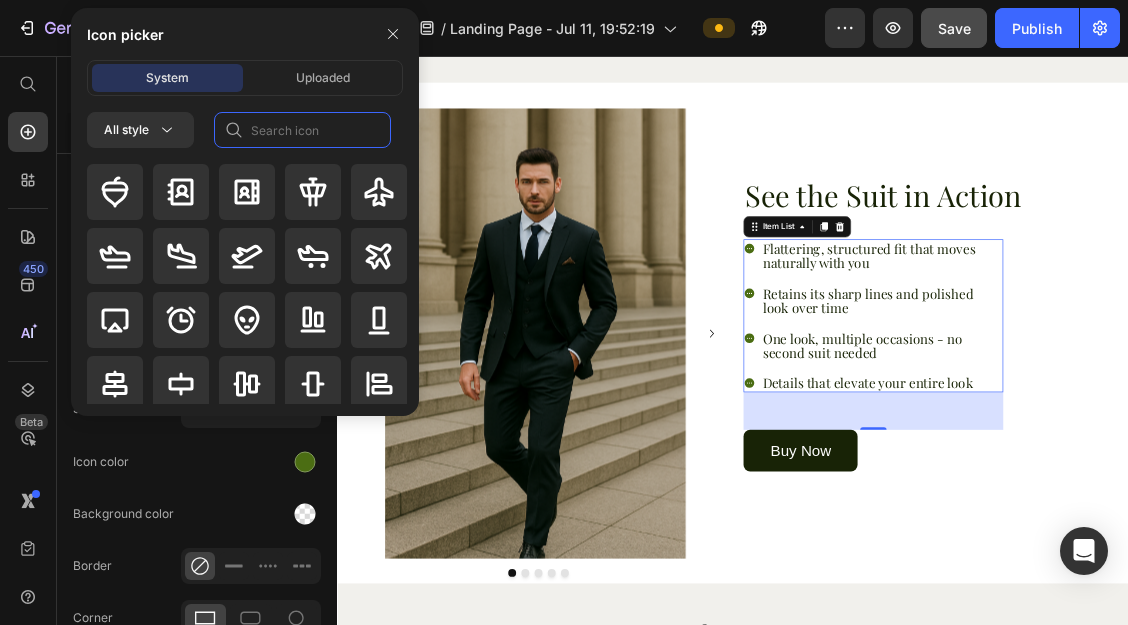 click 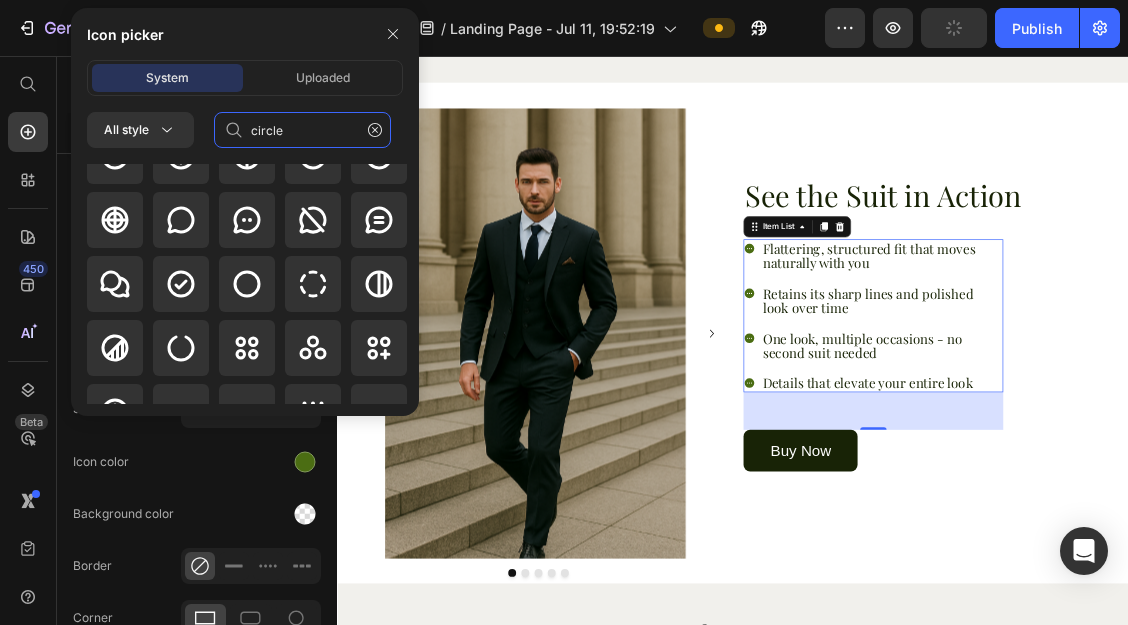 scroll, scrollTop: 253, scrollLeft: 0, axis: vertical 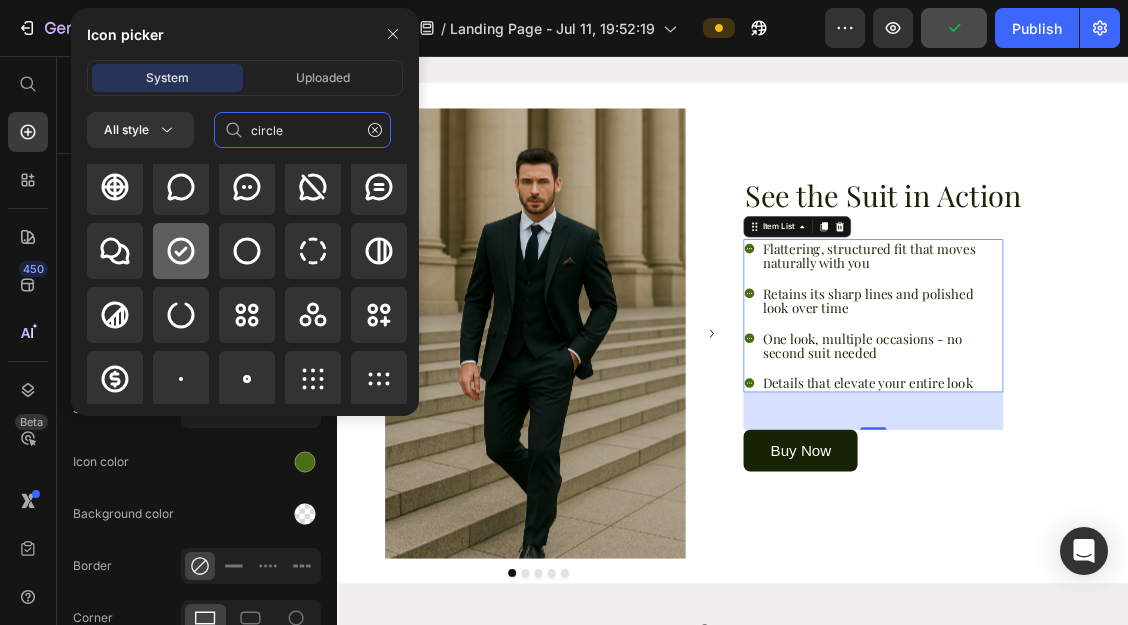 type on "circle" 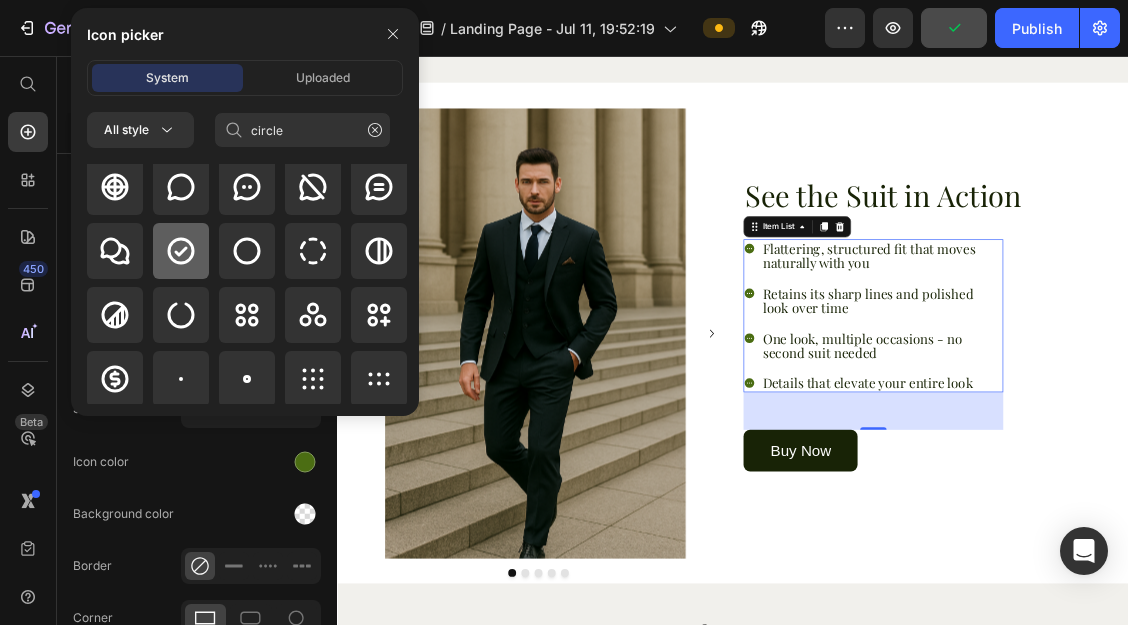 click 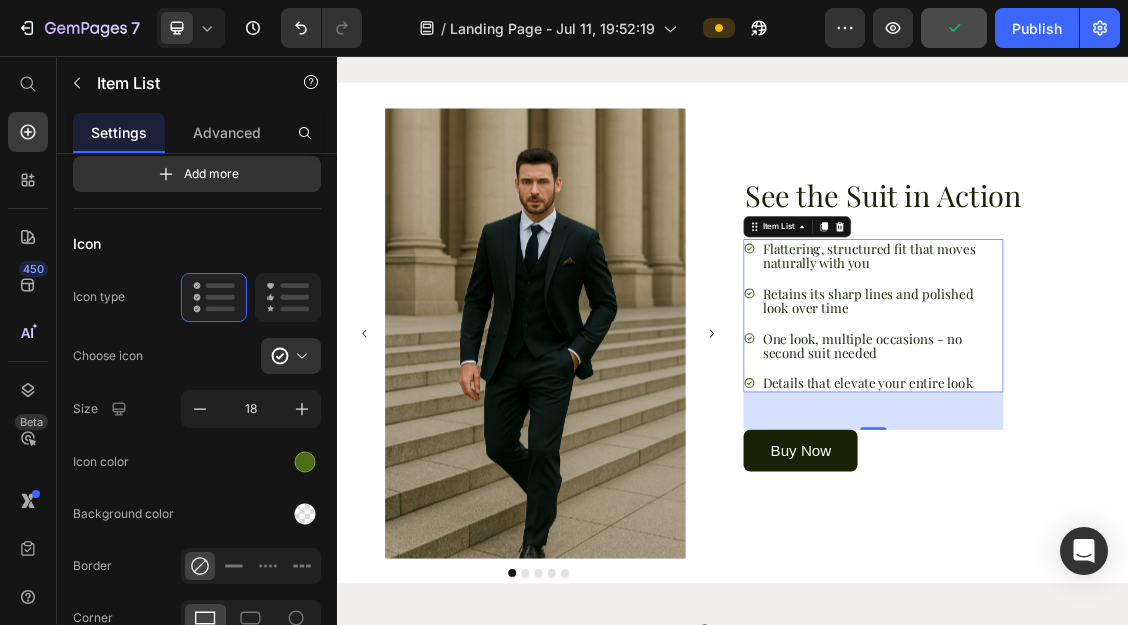 scroll, scrollTop: 0, scrollLeft: 0, axis: both 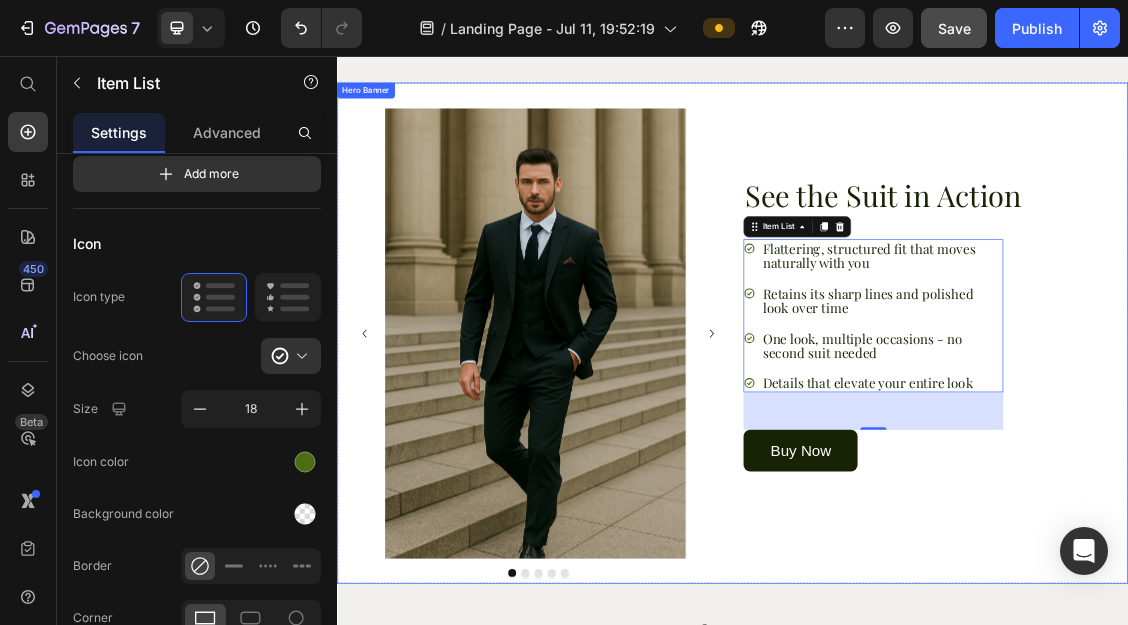 click on "See the Suit in Action Heading
Flattering, structured fit that moves naturally with you
Retains its sharp lines and polished look over time
One look, multiple occasions - no second suit needed
Details that elevate your entire look Item List   57 Buy Now Button Row" at bounding box center (1232, 490) 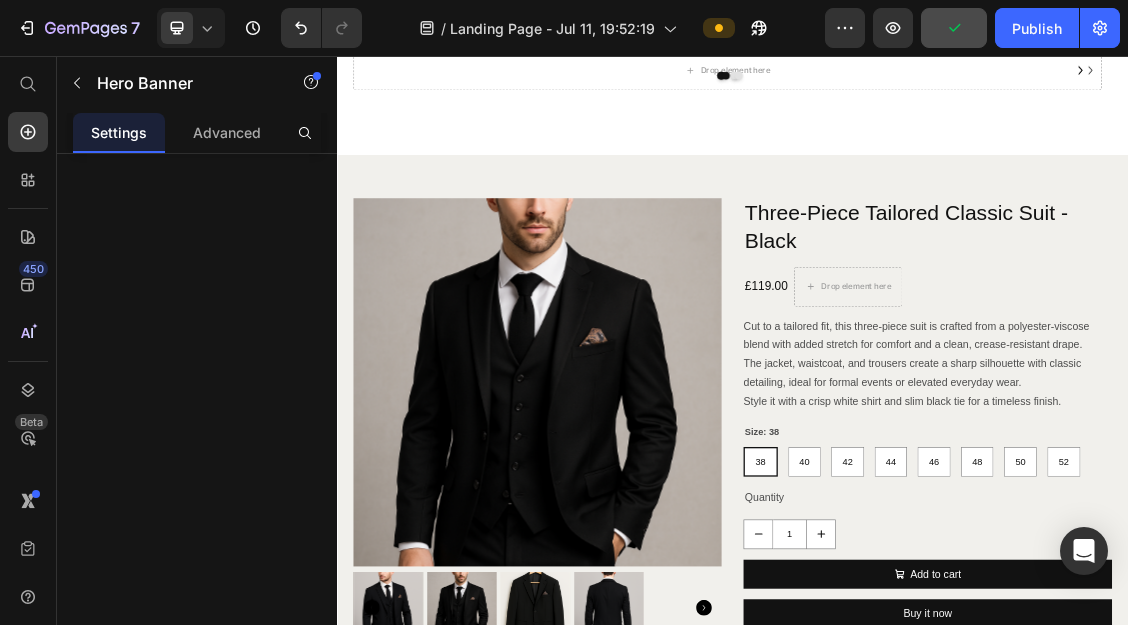 scroll, scrollTop: 4036, scrollLeft: 0, axis: vertical 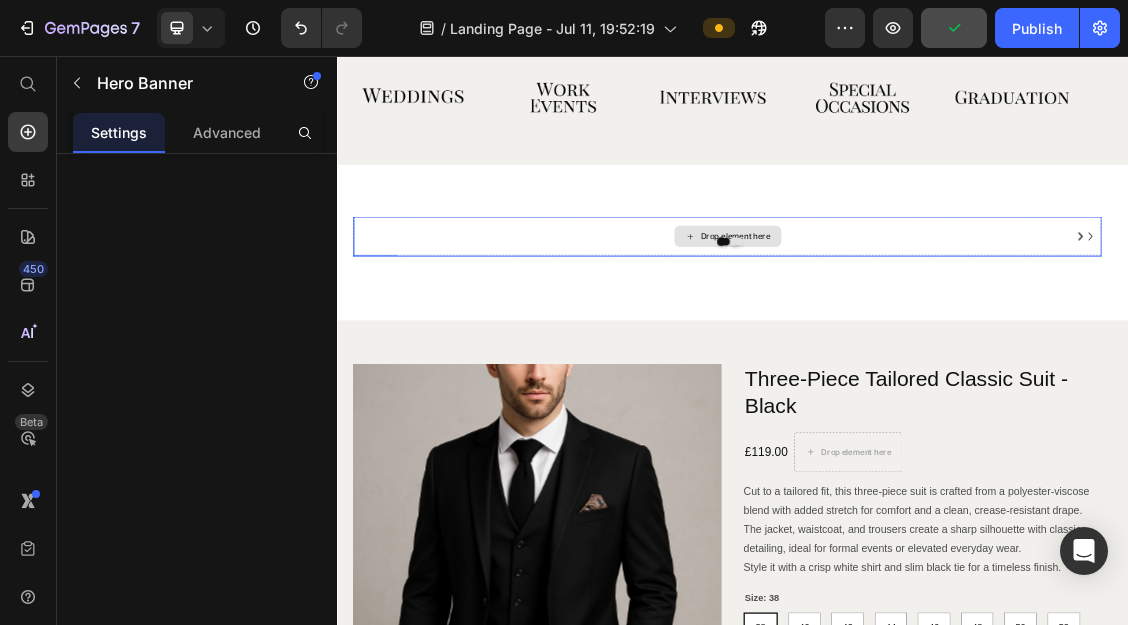 click on "Drop element here" at bounding box center (942, 329) 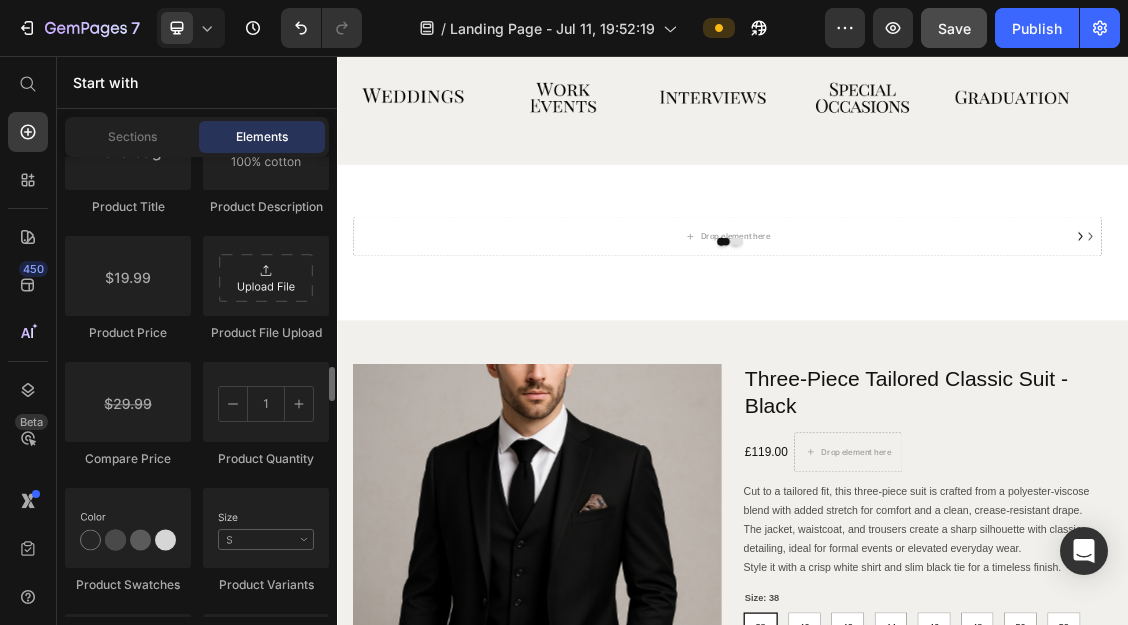 scroll, scrollTop: 3353, scrollLeft: 0, axis: vertical 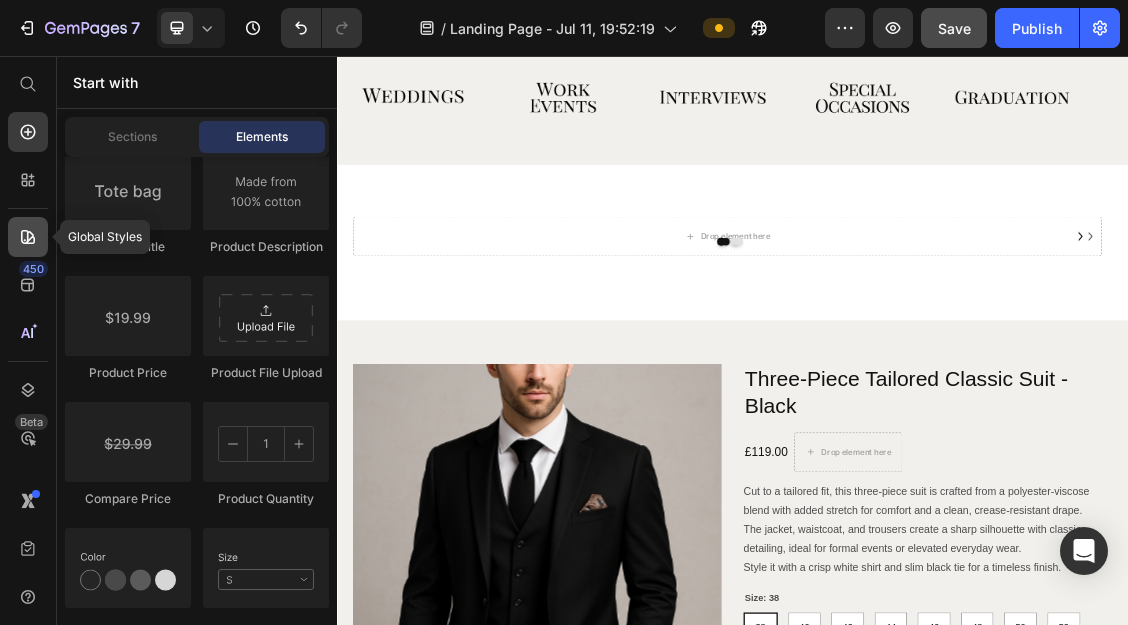 click 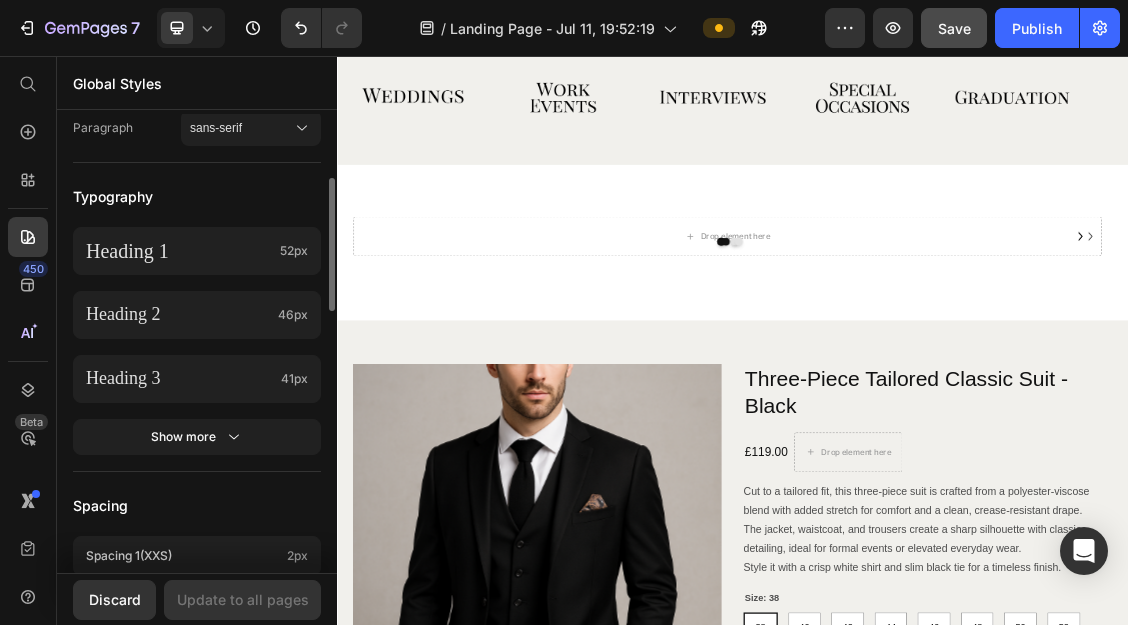 scroll, scrollTop: 535, scrollLeft: 0, axis: vertical 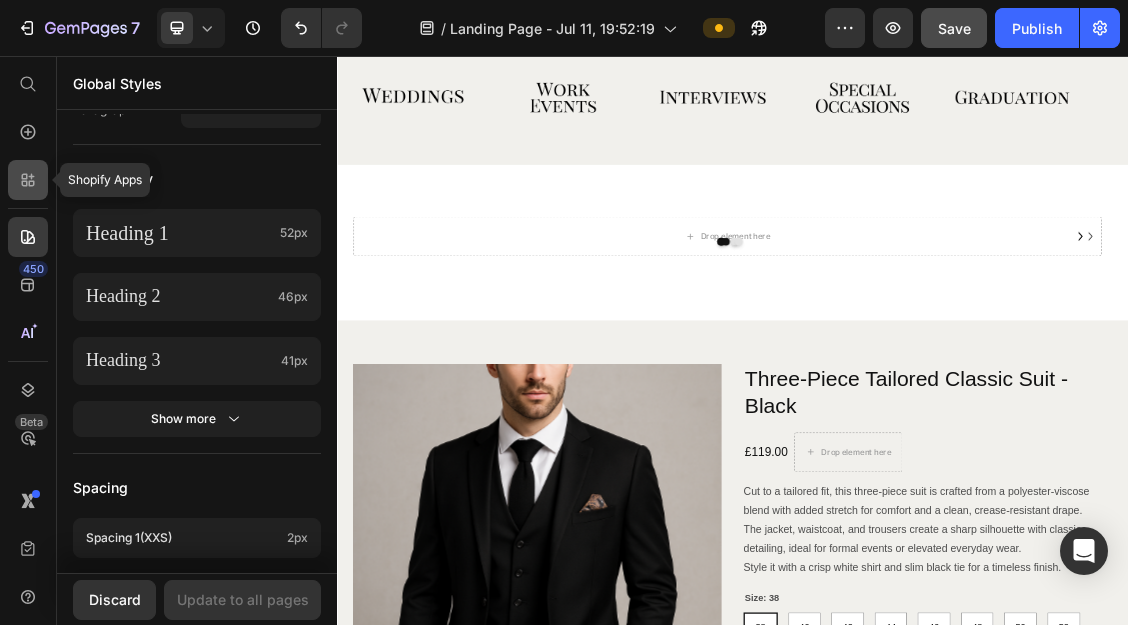 click 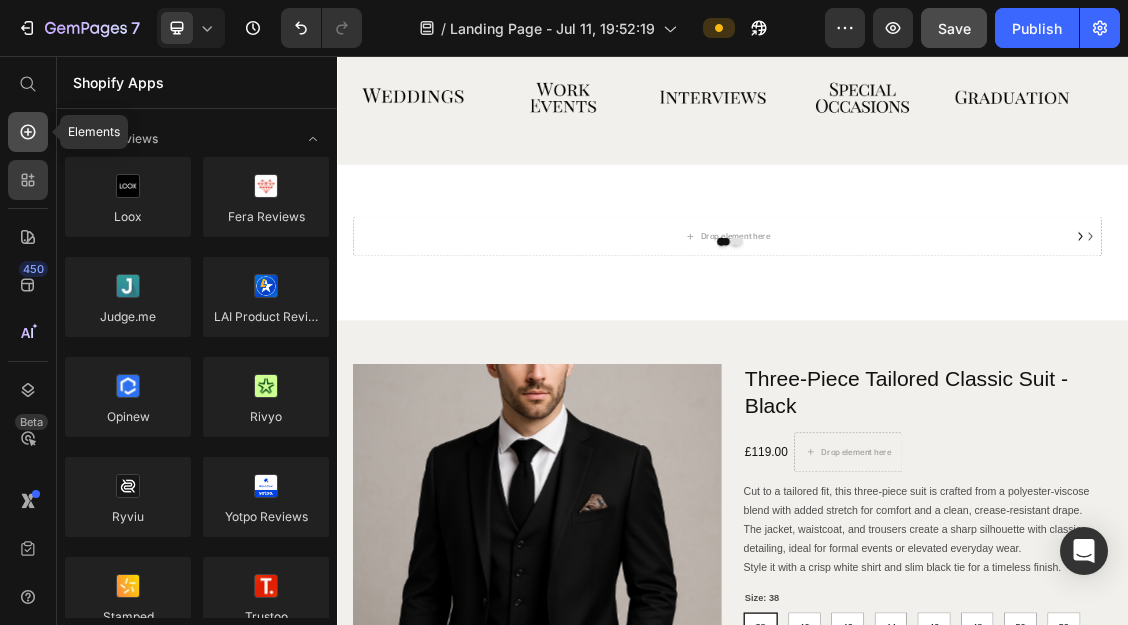 scroll, scrollTop: 3353, scrollLeft: 0, axis: vertical 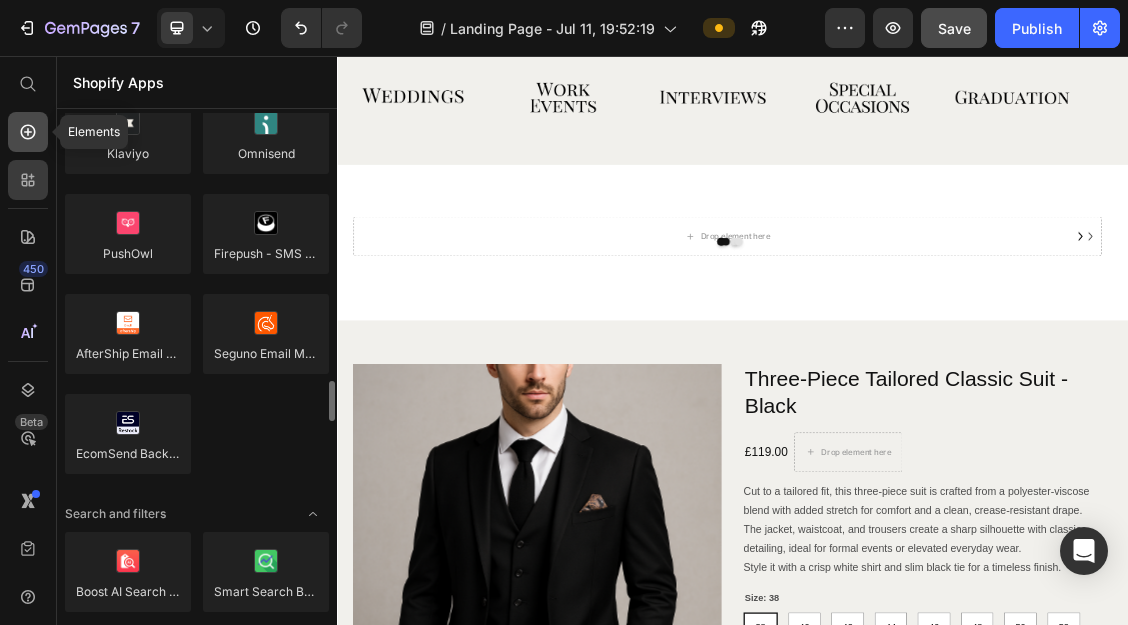 click 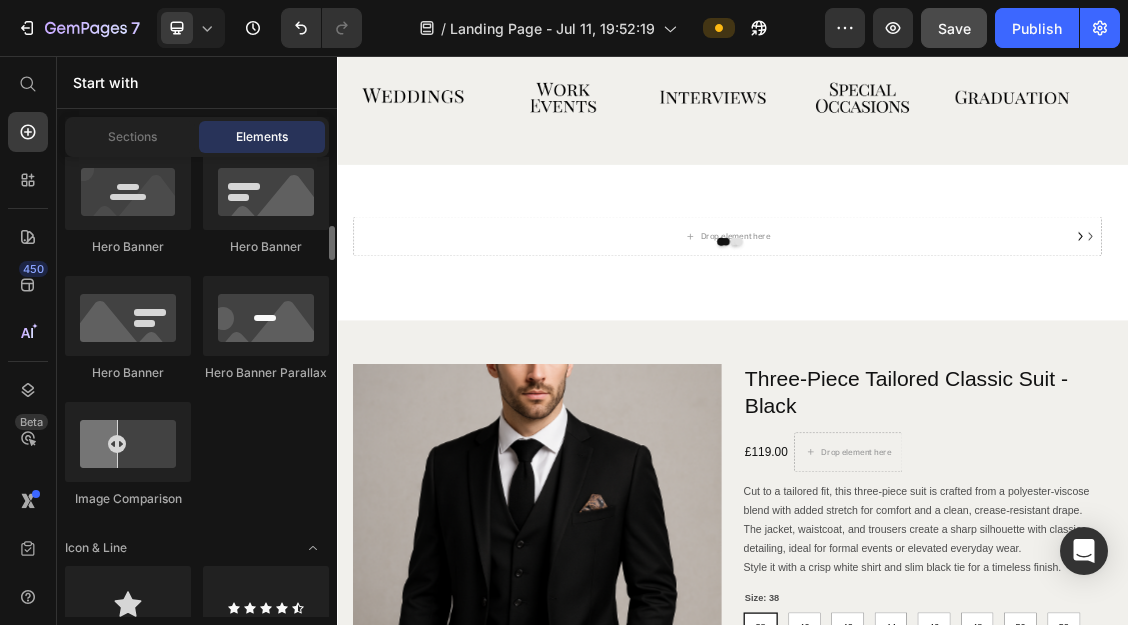 scroll, scrollTop: 1032, scrollLeft: 0, axis: vertical 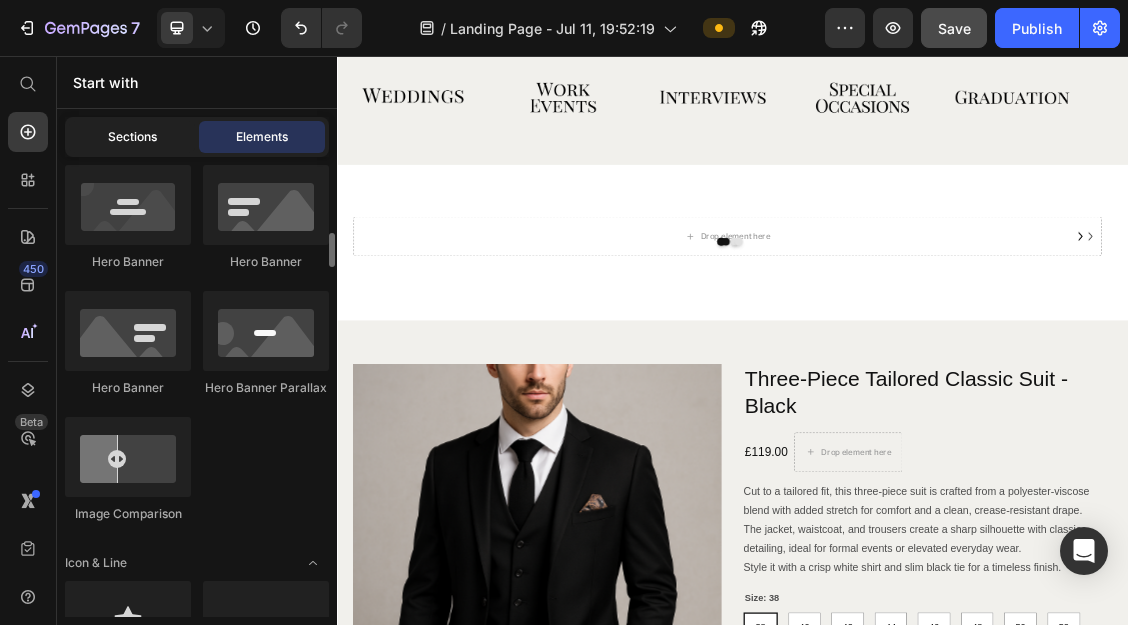 click on "Sections" at bounding box center [132, 137] 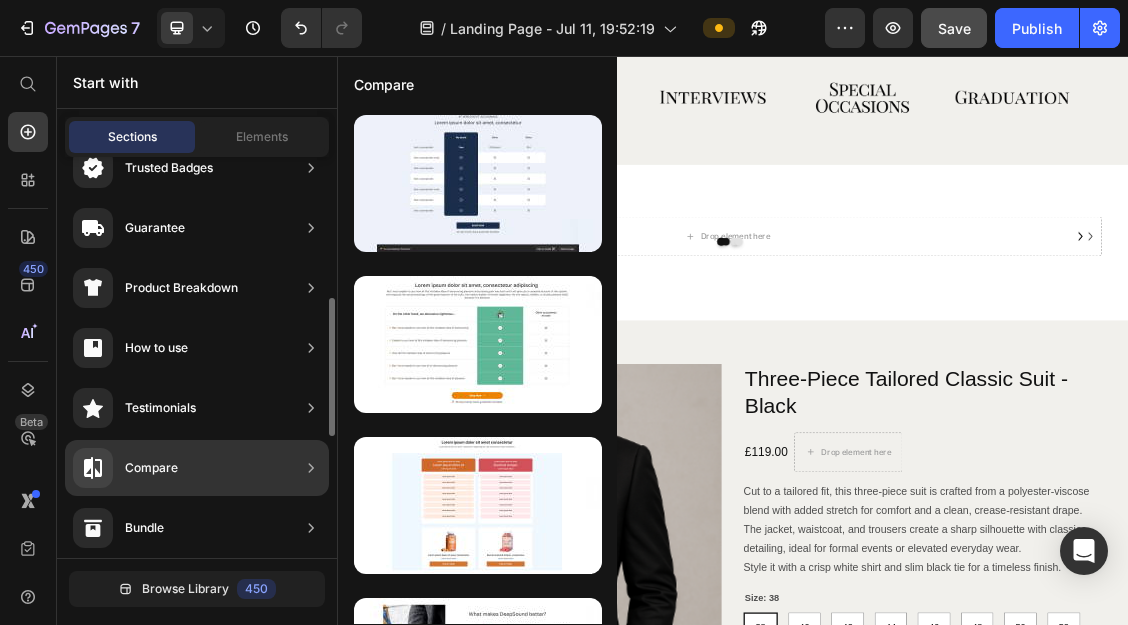 scroll, scrollTop: 212, scrollLeft: 0, axis: vertical 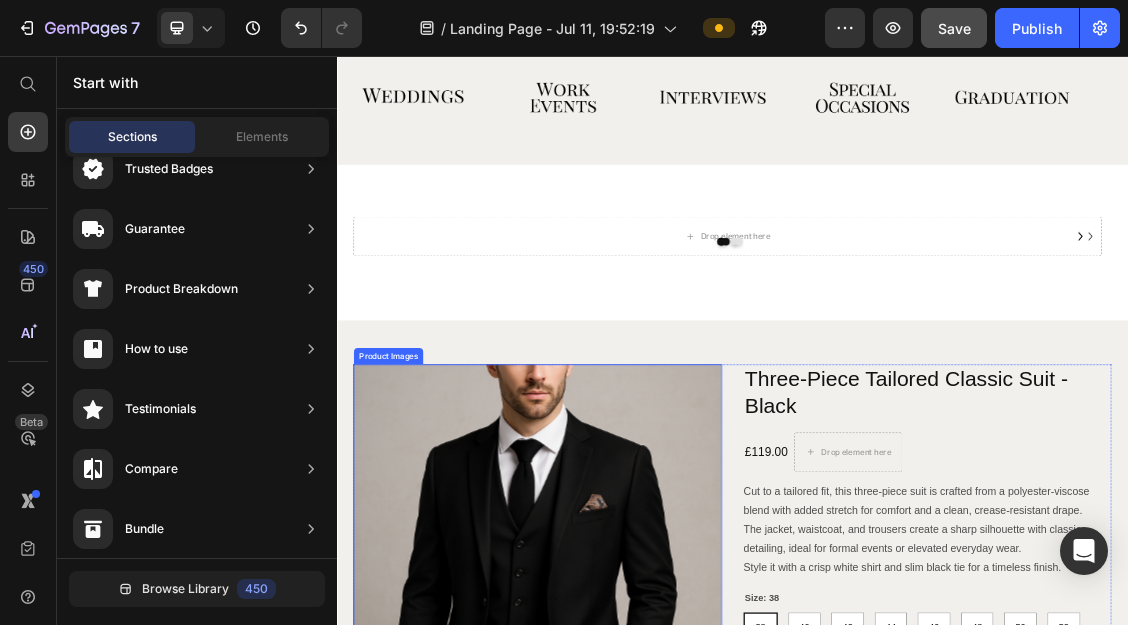 drag, startPoint x: 508, startPoint y: 451, endPoint x: 364, endPoint y: 560, distance: 180.60178 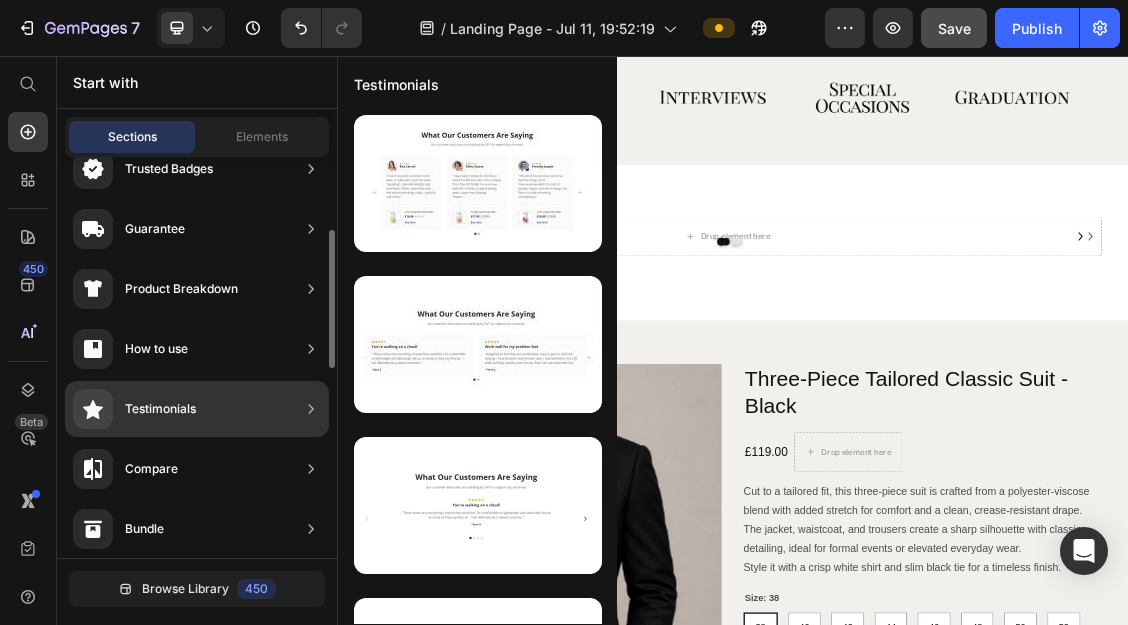 click on "Testimonials" 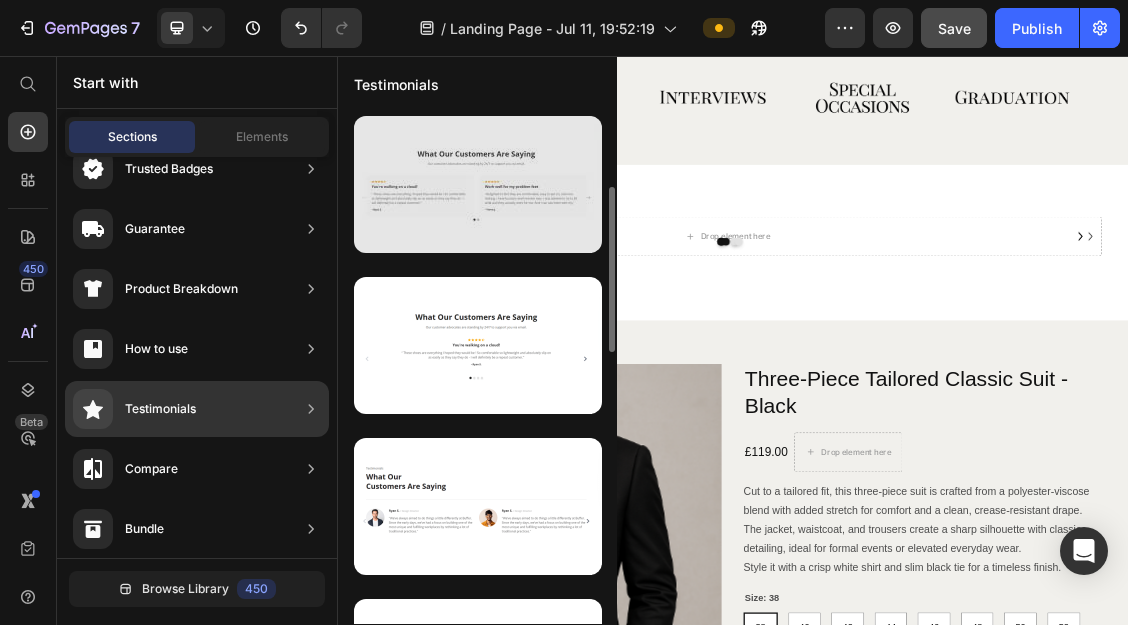 scroll, scrollTop: 183, scrollLeft: 0, axis: vertical 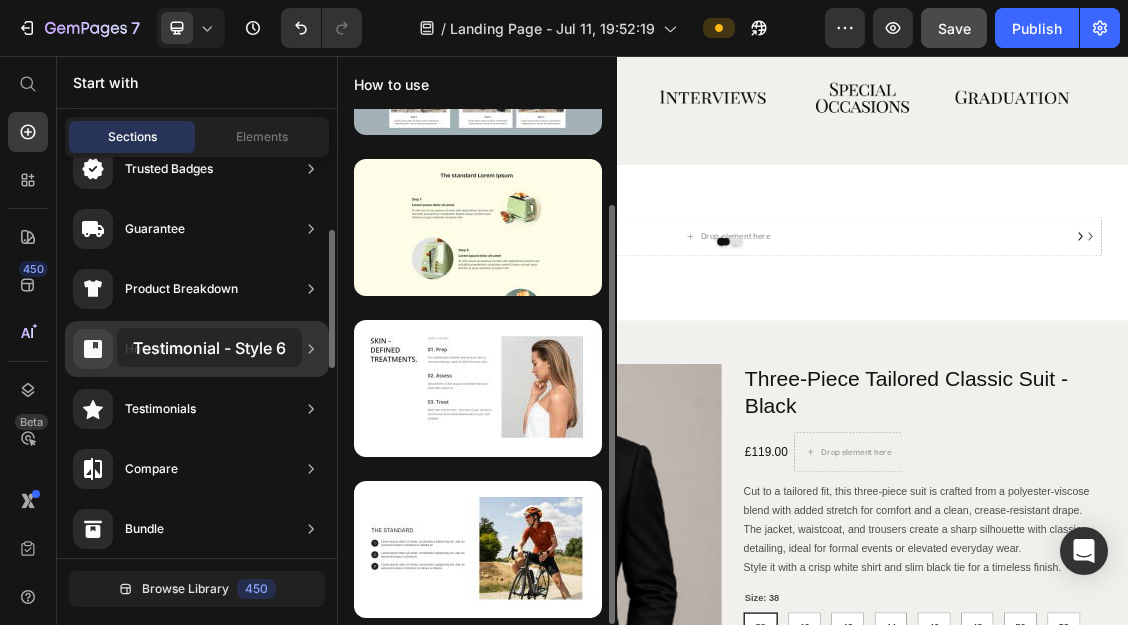 drag, startPoint x: 454, startPoint y: 316, endPoint x: 116, endPoint y: 330, distance: 338.28983 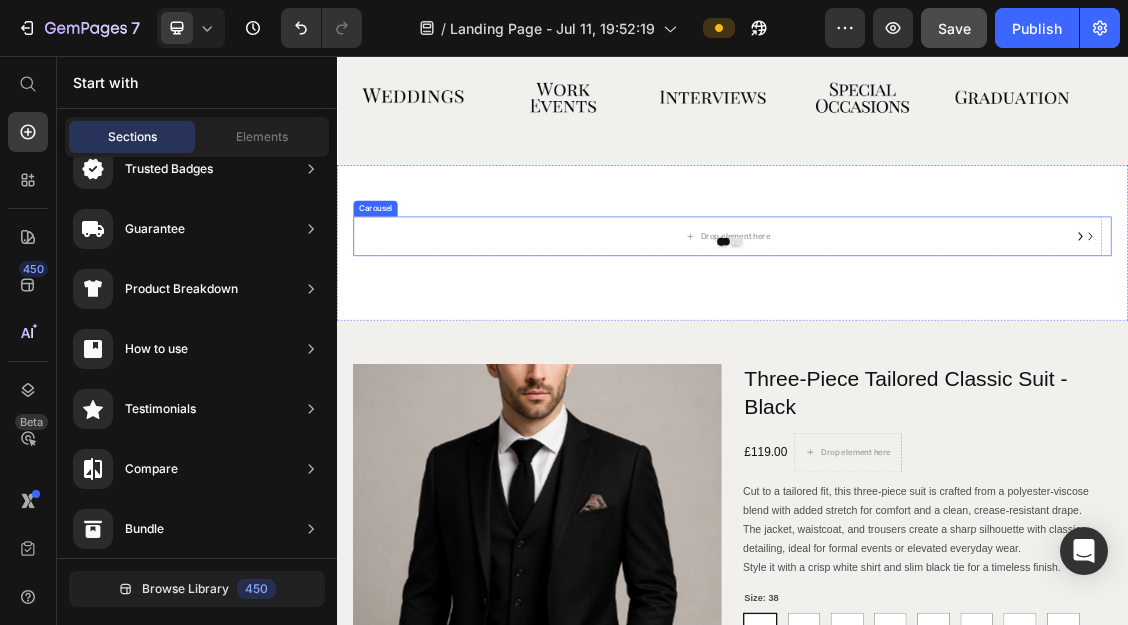 click at bounding box center [937, 337] 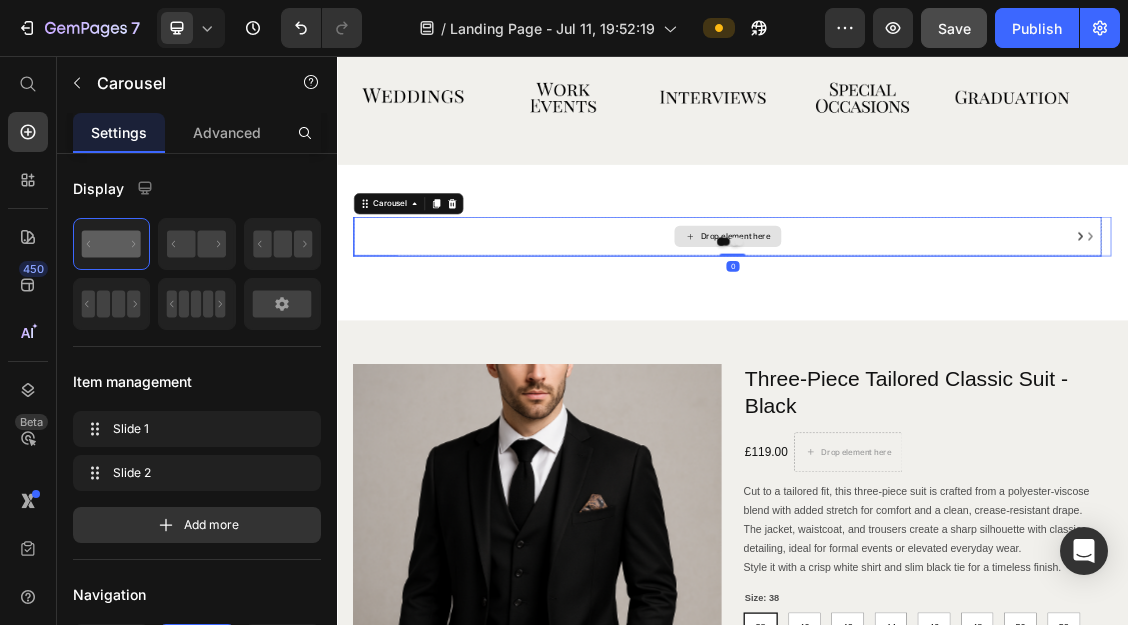 click on "Drop element here" at bounding box center (942, 329) 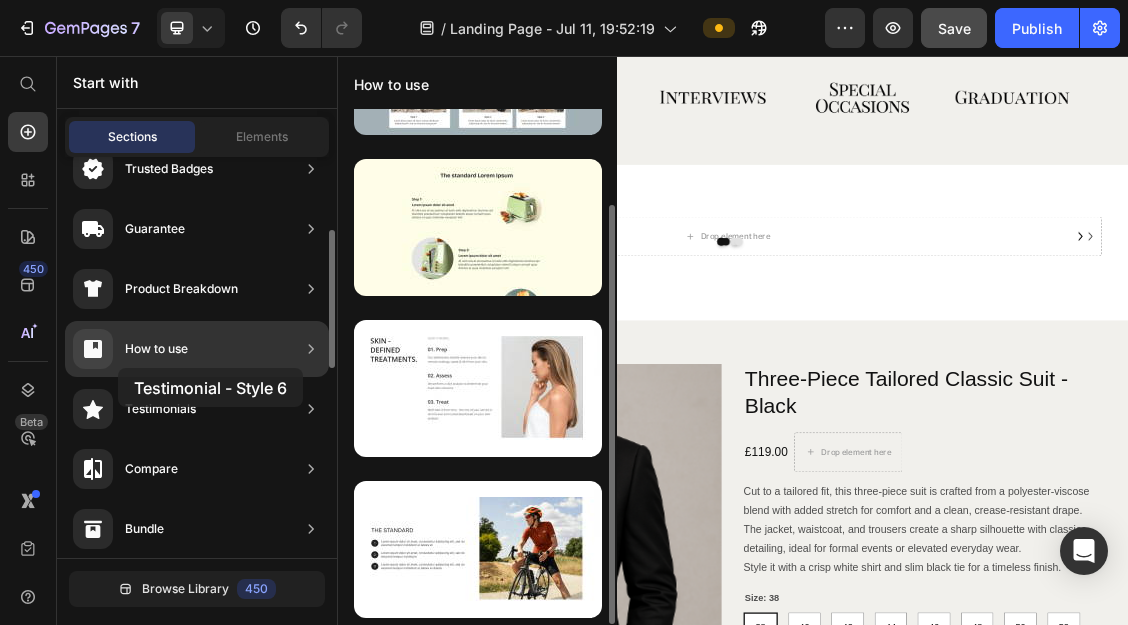 drag, startPoint x: 460, startPoint y: 381, endPoint x: 124, endPoint y: 403, distance: 336.71948 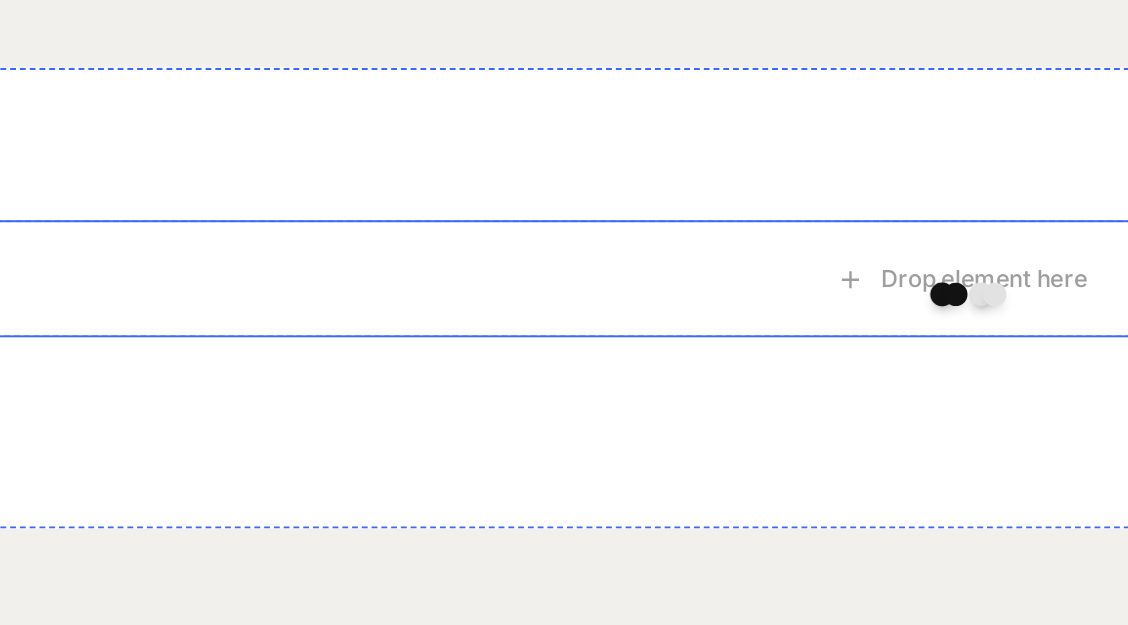 click at bounding box center [404, 27] 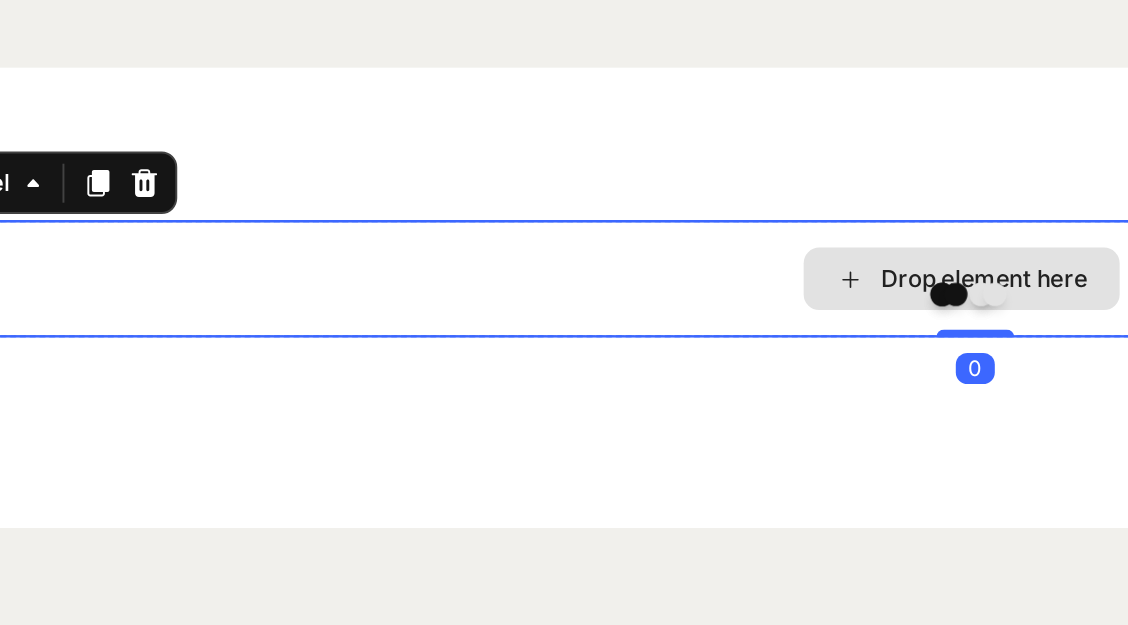 click on "Drop element here" at bounding box center (397, 19) 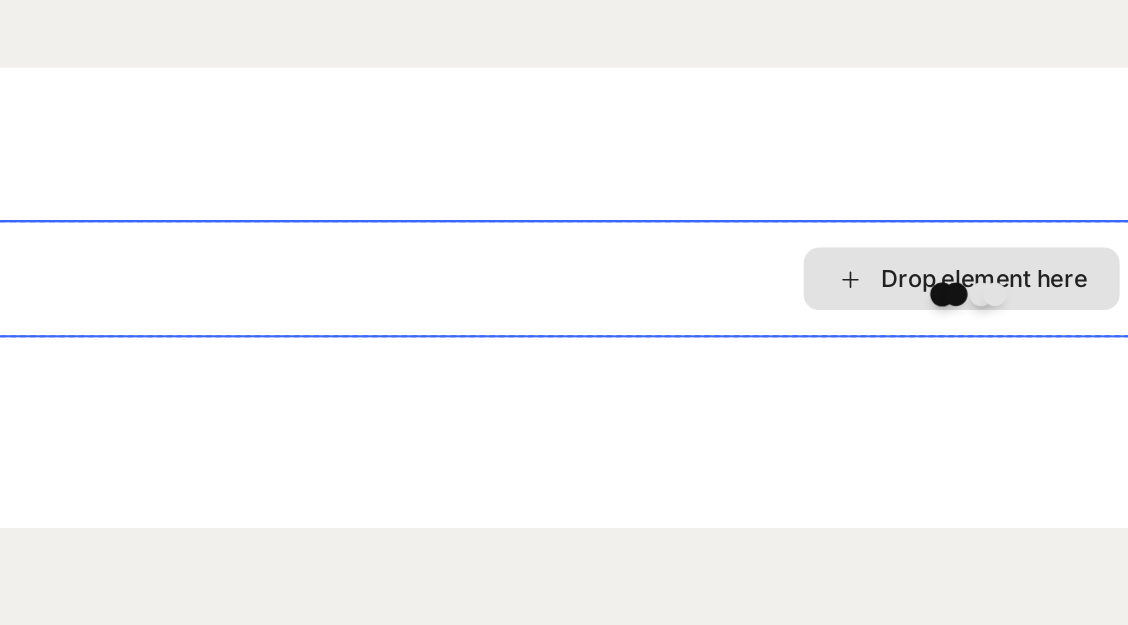 click on "Drop element here" at bounding box center [397, 19] 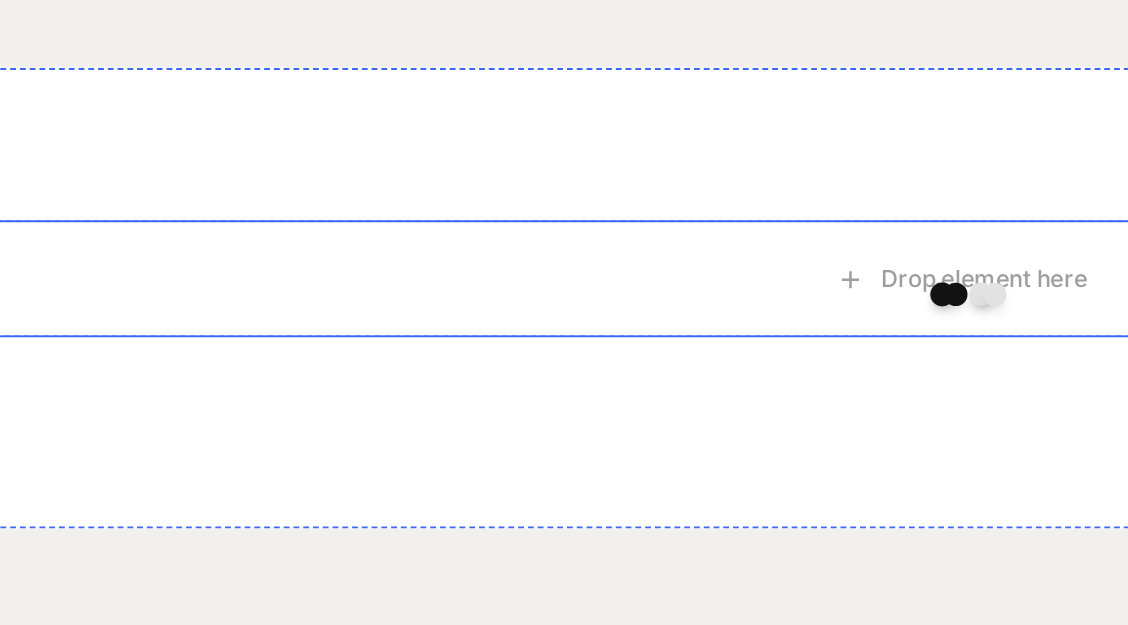 click at bounding box center (414, 27) 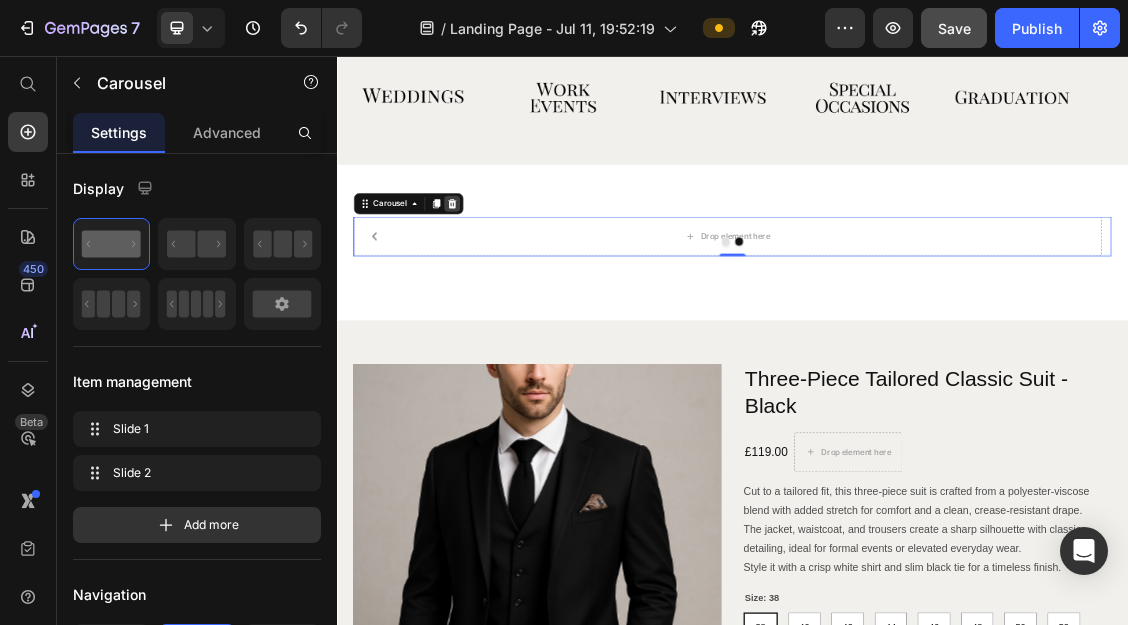 click at bounding box center (511, 280) 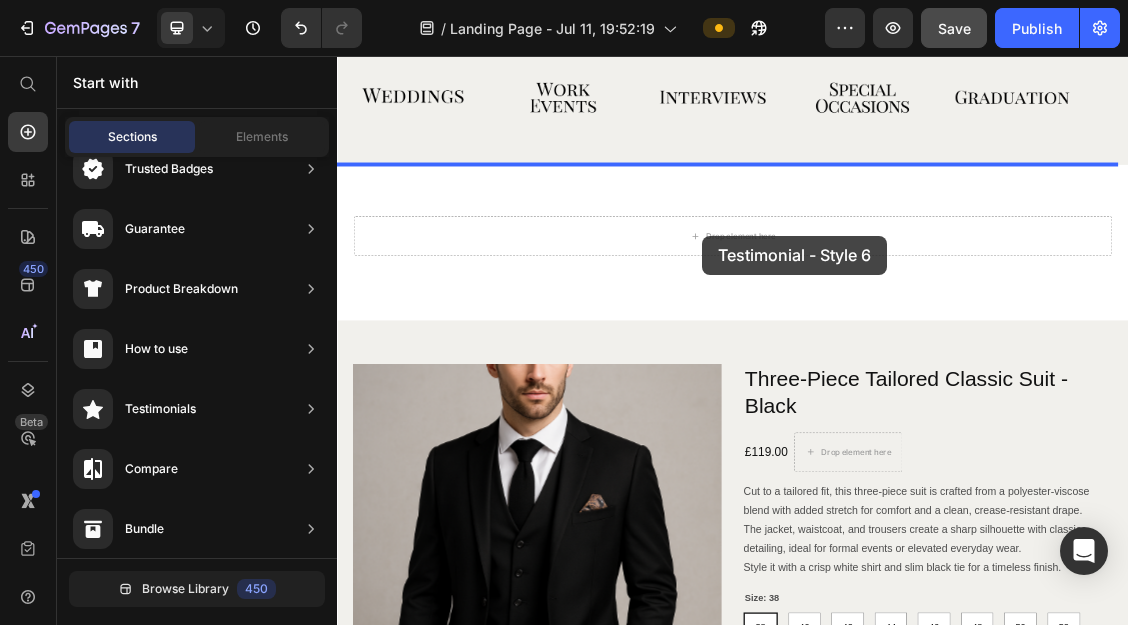 drag, startPoint x: 766, startPoint y: 453, endPoint x: 890, endPoint y: 329, distance: 175.36249 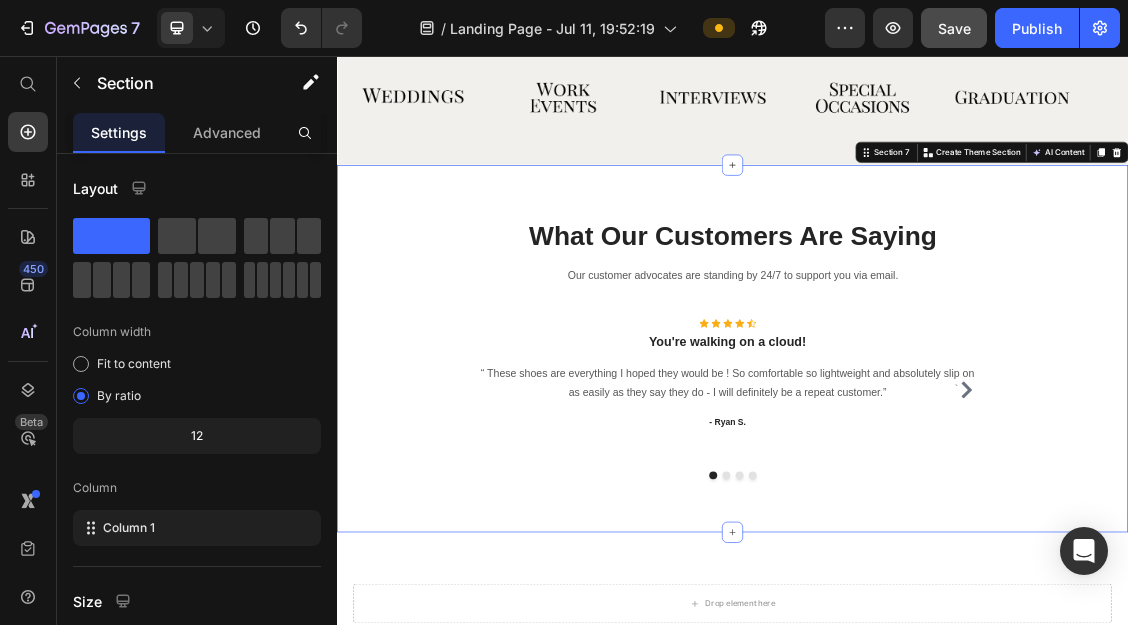 scroll, scrollTop: 4242, scrollLeft: 0, axis: vertical 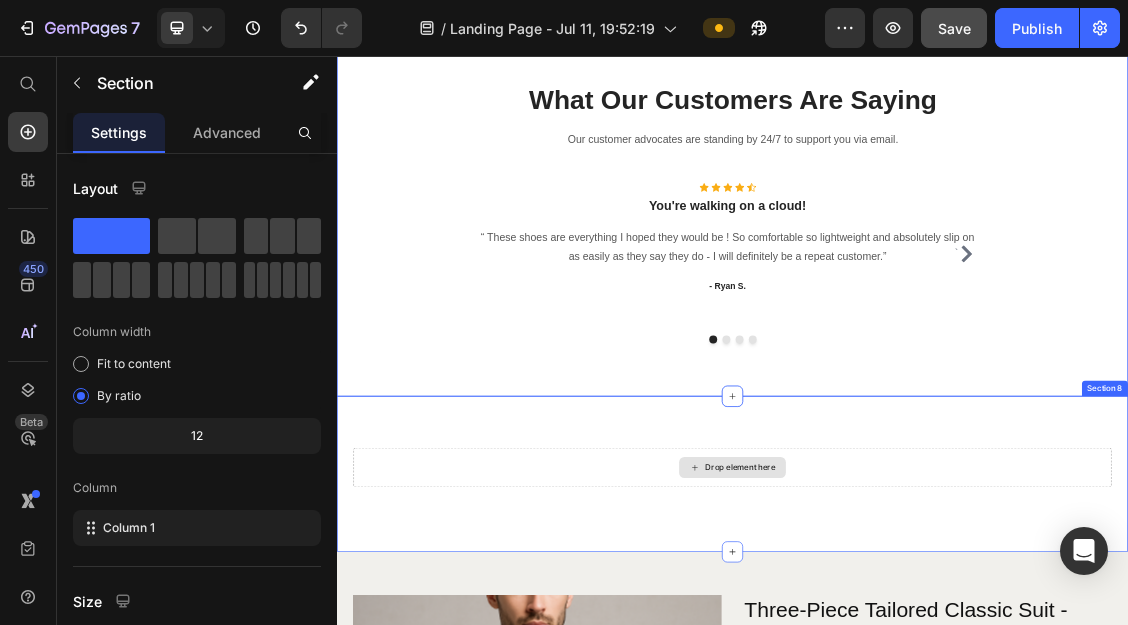 click on "Drop element here" at bounding box center (937, 680) 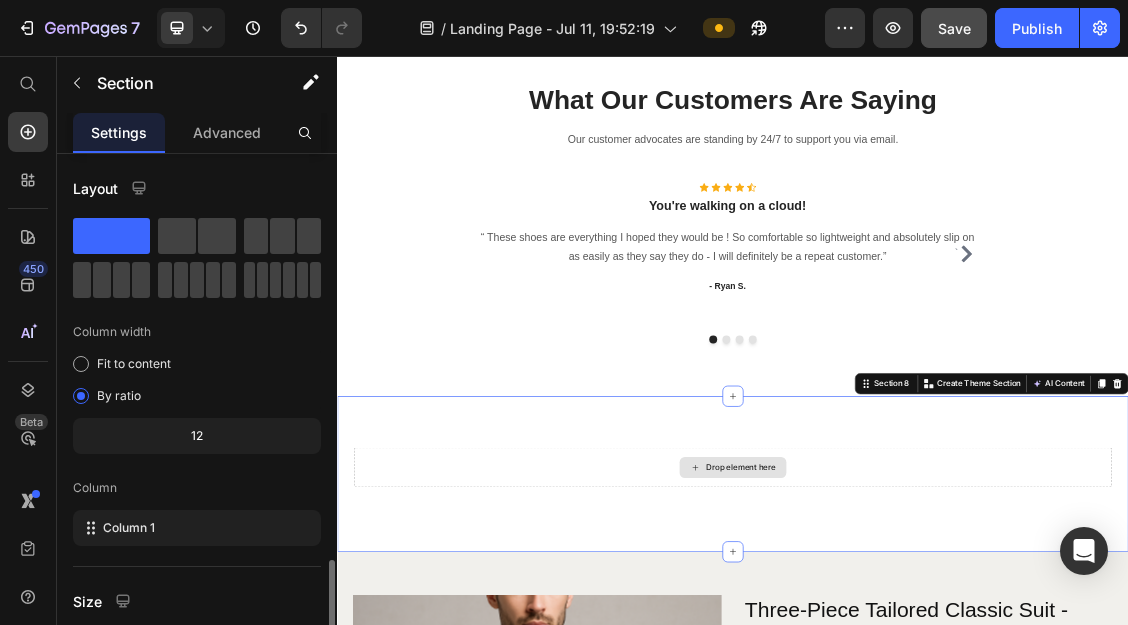 scroll, scrollTop: 246, scrollLeft: 0, axis: vertical 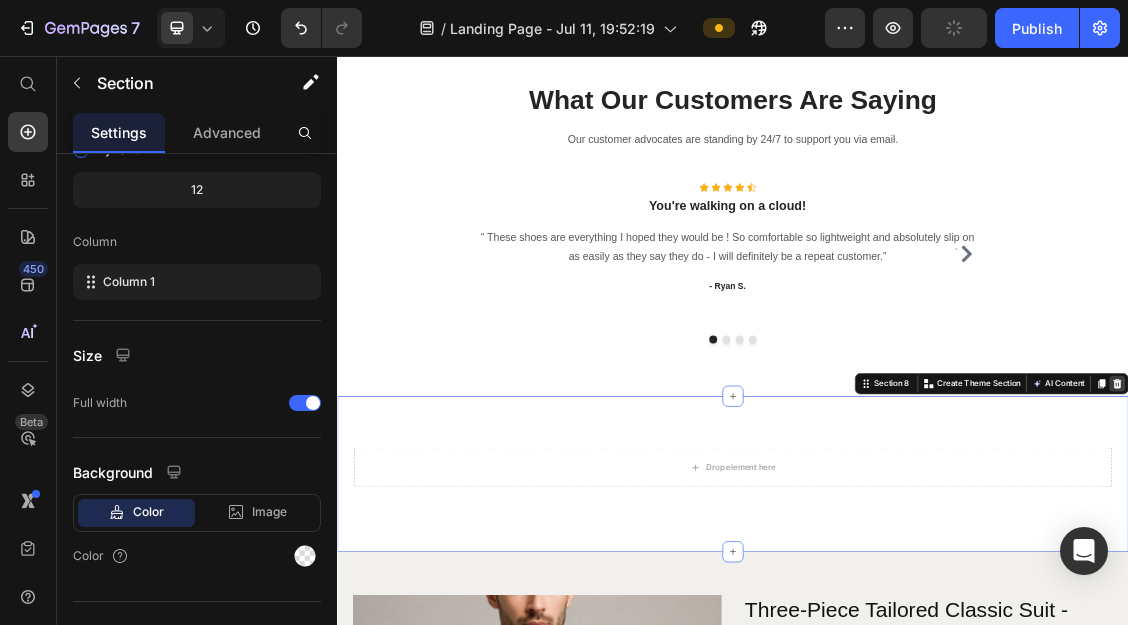 click 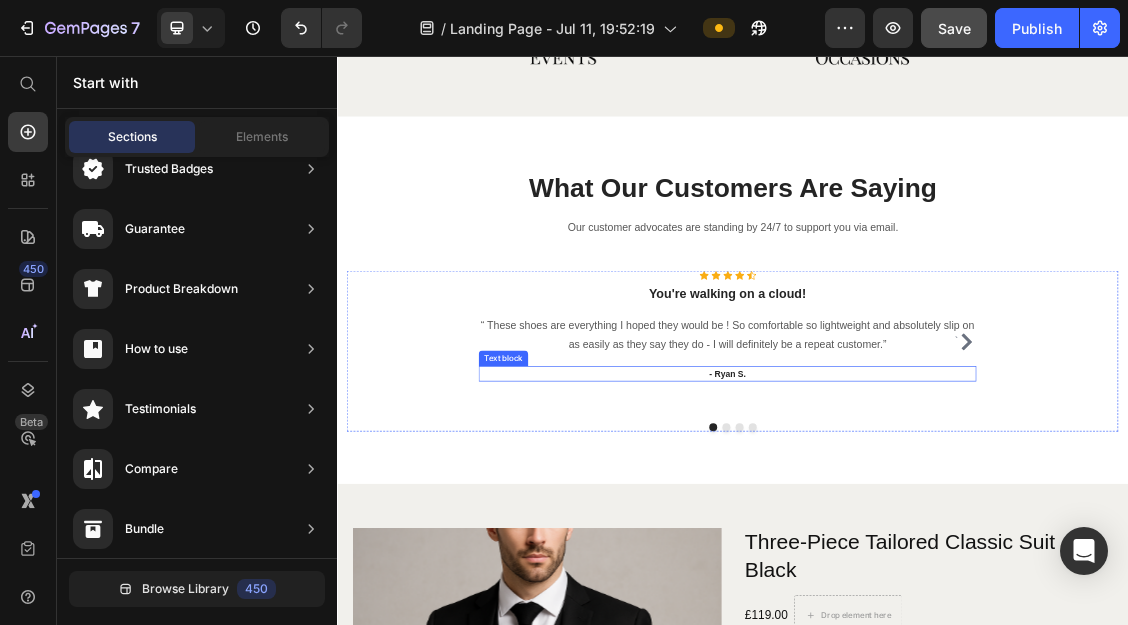 scroll, scrollTop: 4085, scrollLeft: 0, axis: vertical 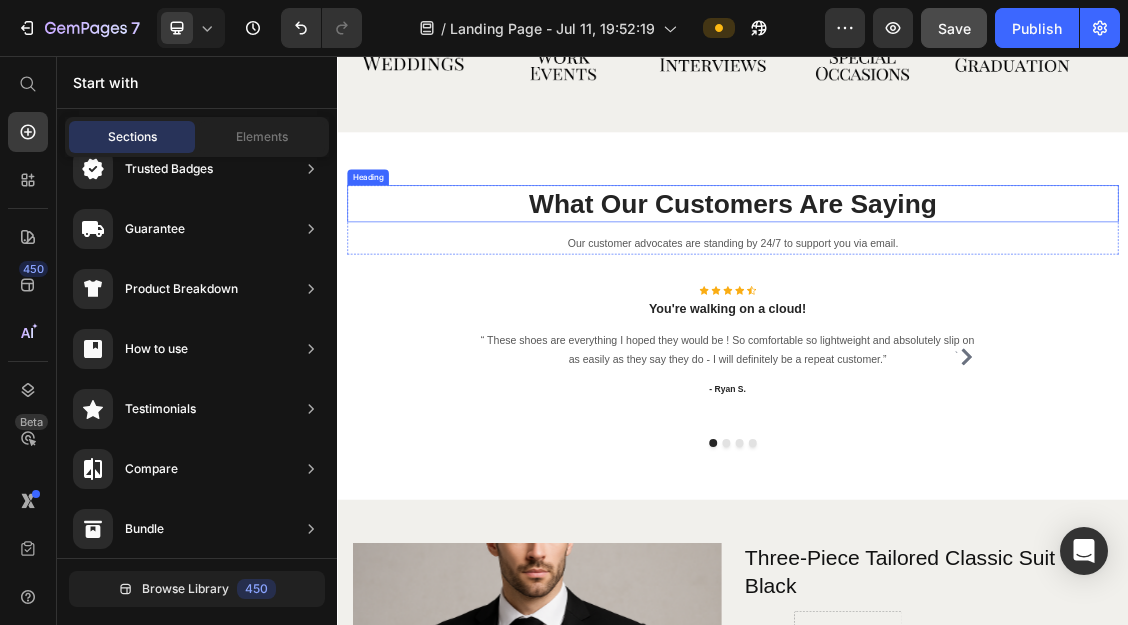 click on "What Our Customers Are Saying" at bounding box center [937, 280] 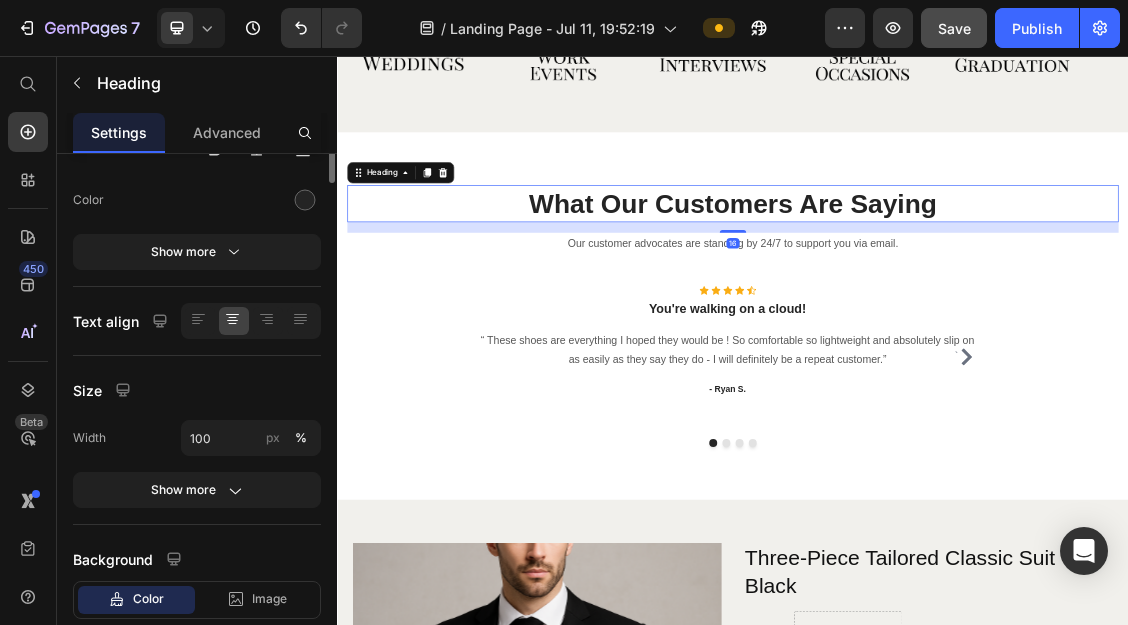 scroll, scrollTop: 0, scrollLeft: 0, axis: both 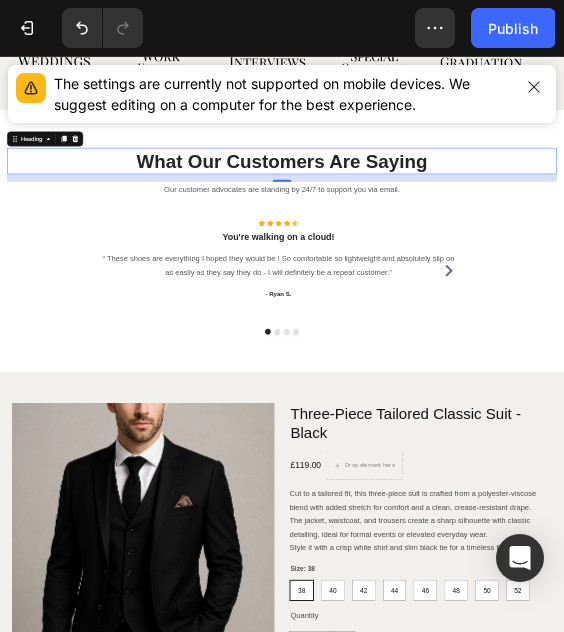 click on "What Our Customers Are Saying" at bounding box center [600, 280] 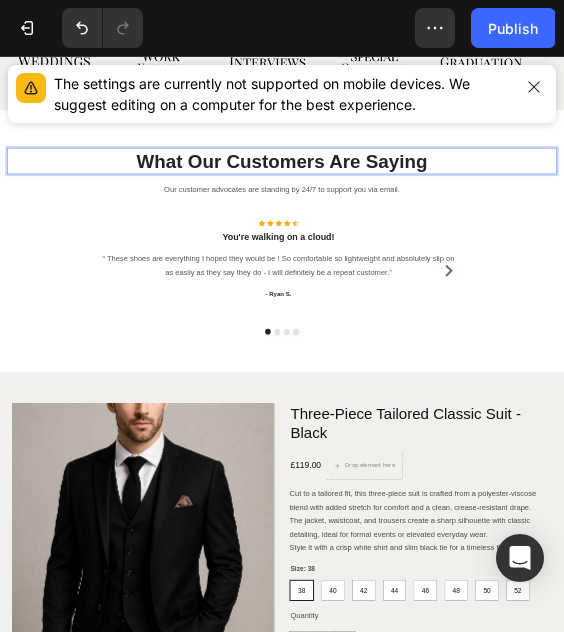 click on "What Our Customers Are Saying" at bounding box center [600, 280] 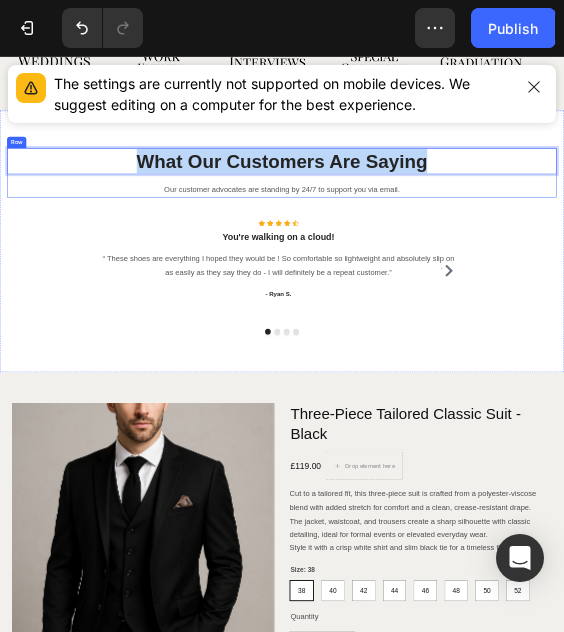 drag, startPoint x: 896, startPoint y: 273, endPoint x: 295, endPoint y: 305, distance: 601.8513 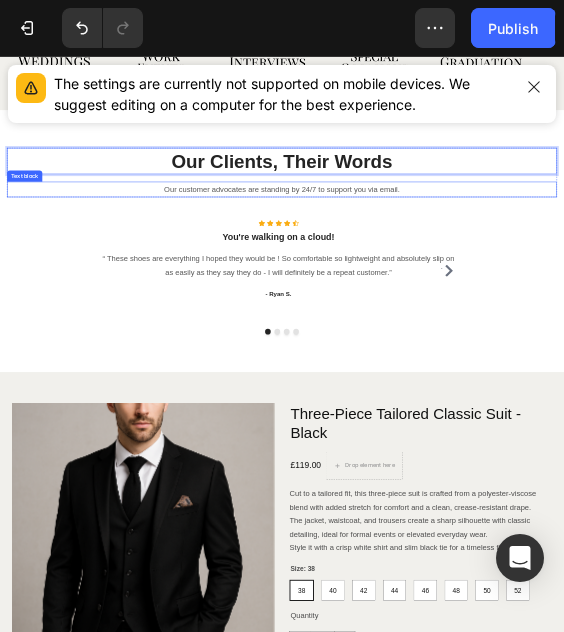 click on "Our customer advocates are standing by 24/7 to support you via email." at bounding box center (600, 340) 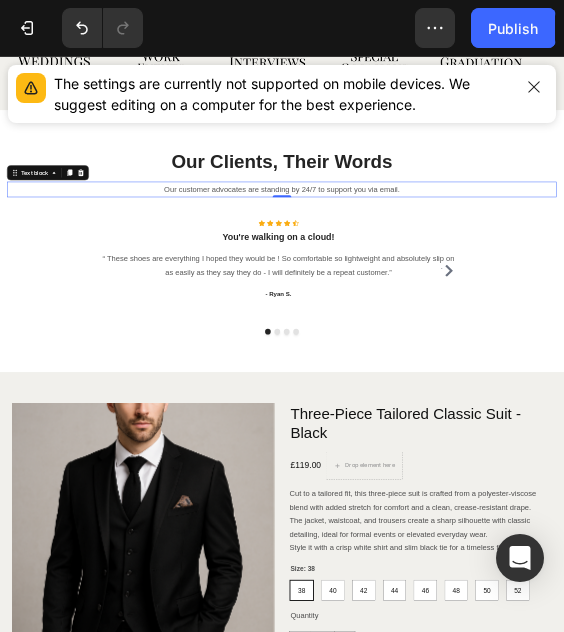click on "Our customer advocates are standing by 24/7 to support you via email." at bounding box center [600, 340] 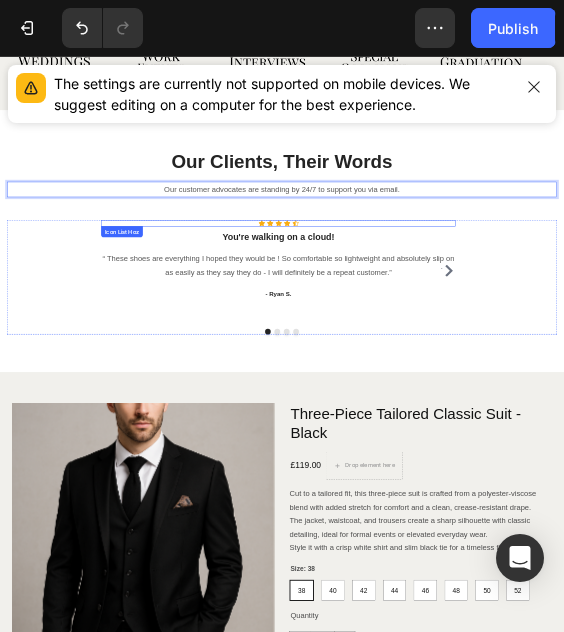 click on "Icon                Icon                Icon                Icon
Icon" at bounding box center [592, 412] 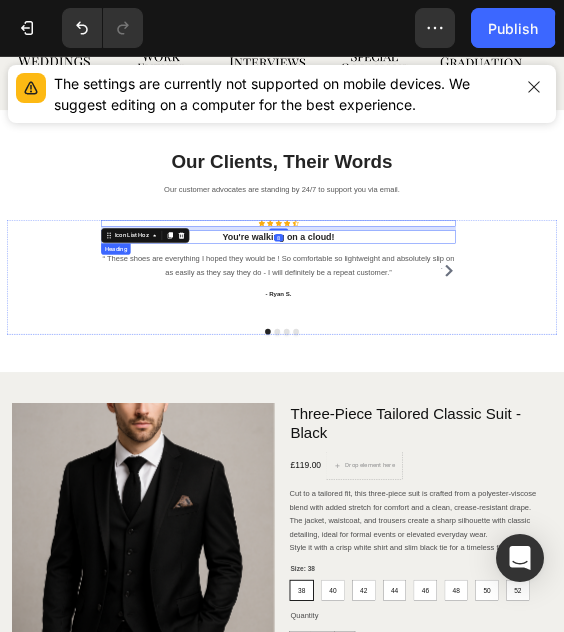 click on "You're walking on a cloud!" at bounding box center (592, 441) 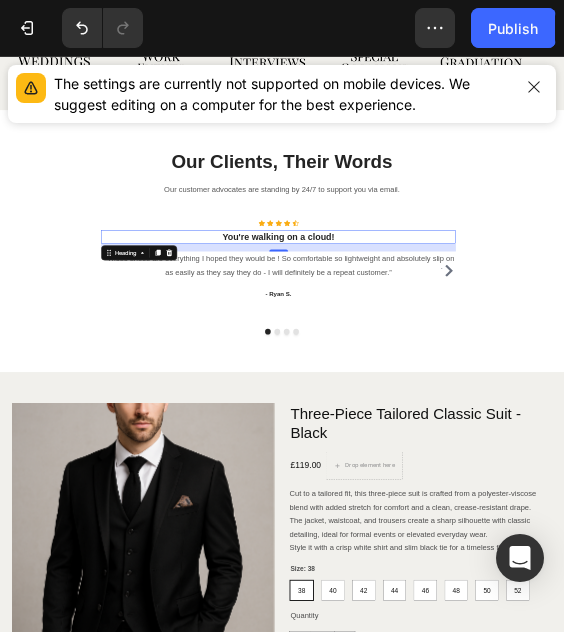 click on "You're walking on a cloud!" at bounding box center (592, 441) 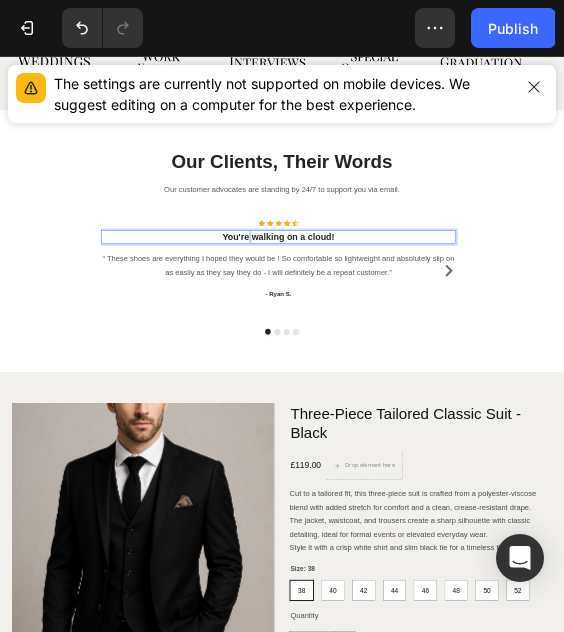click on "You're walking on a cloud!" at bounding box center (592, 441) 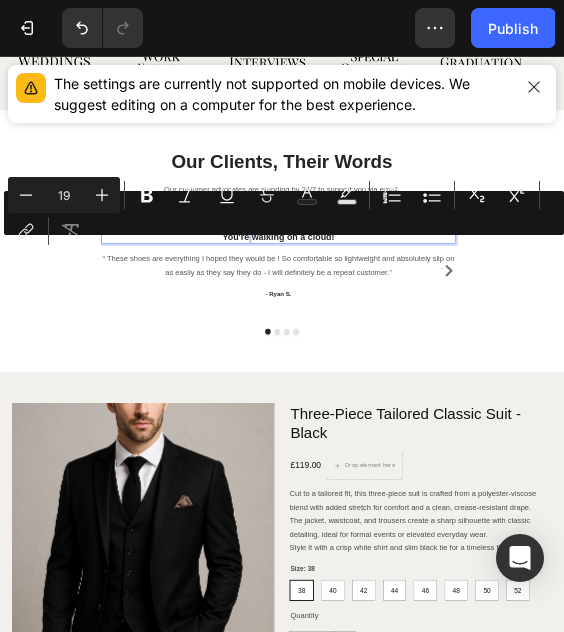 click on "Minus 19 Plus Bold Italic Underline       Strikethrough
Text Color
Text Background Color Numbered List Bulleted List Subscript Superscript       link Remove Format" at bounding box center (284, 213) 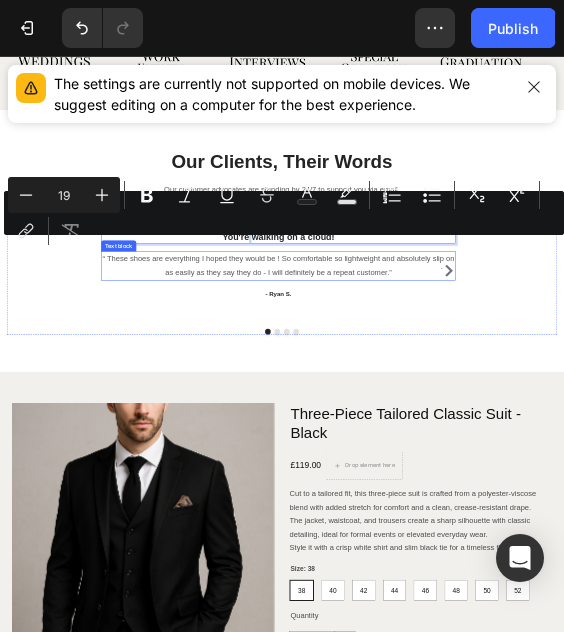 click on "Icon                Icon                Icon                Icon
Icon Icon List Hoz You're walking on a cloud! Heading   16 “ These shoes are everything I hoped they would be ! So comfortable so lightweight and absolutely slip on as easily as they say they do - I will definitely be a repeat customer.” Text block - Ryan S. Text block" at bounding box center (592, 513) 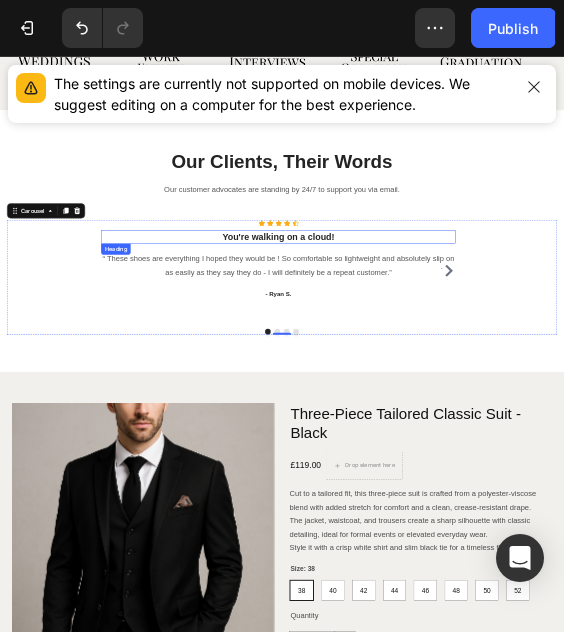 click on "You're walking on a cloud!" at bounding box center (592, 441) 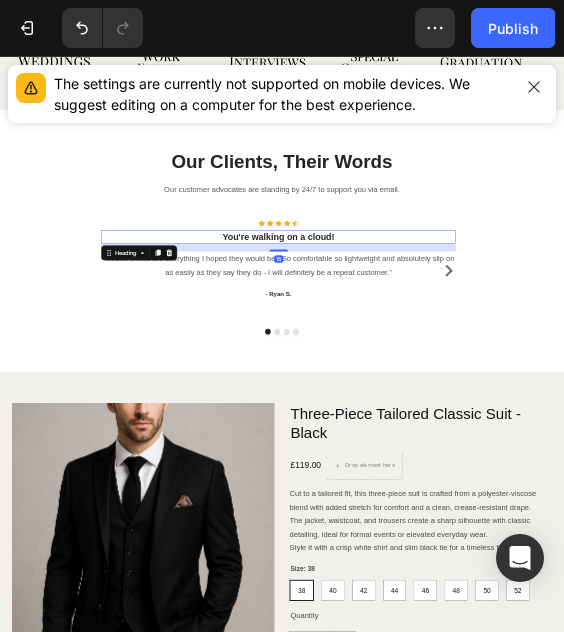 click on "You're walking on a cloud!" at bounding box center (592, 441) 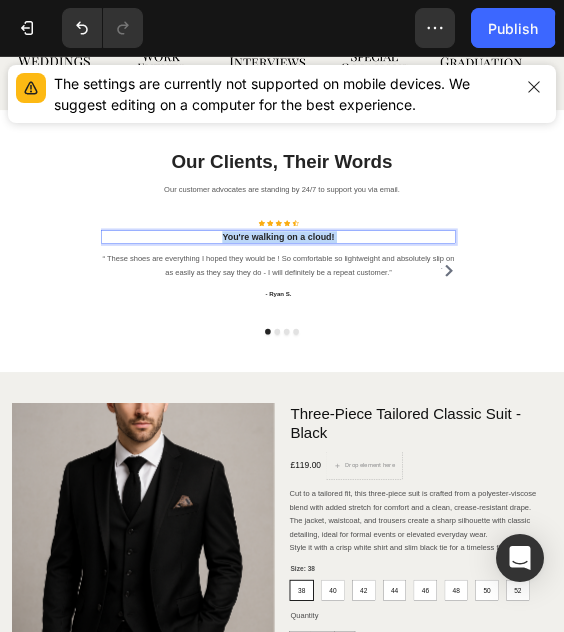drag, startPoint x: 711, startPoint y: 437, endPoint x: 512, endPoint y: 438, distance: 199.00252 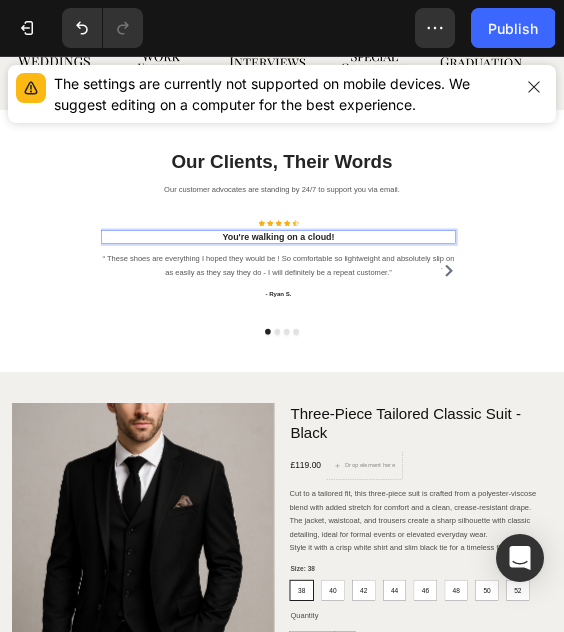 click on "You're walking on a cloud!" at bounding box center (592, 441) 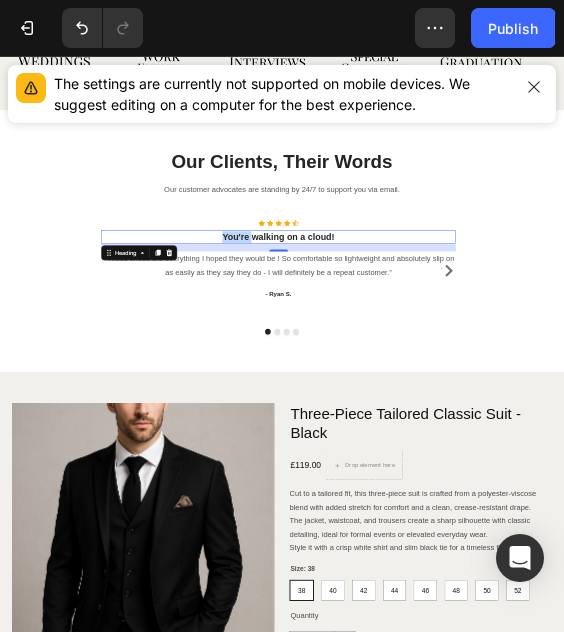 click on "You're walking on a cloud!" at bounding box center (592, 441) 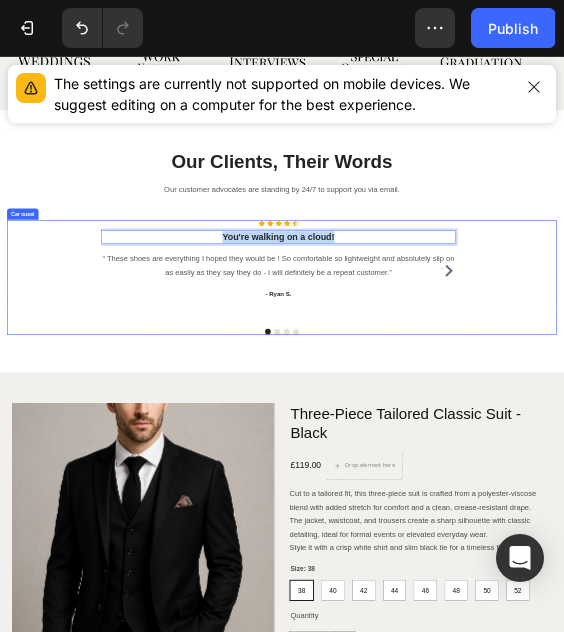 drag, startPoint x: 704, startPoint y: 438, endPoint x: 472, endPoint y: 419, distance: 232.77672 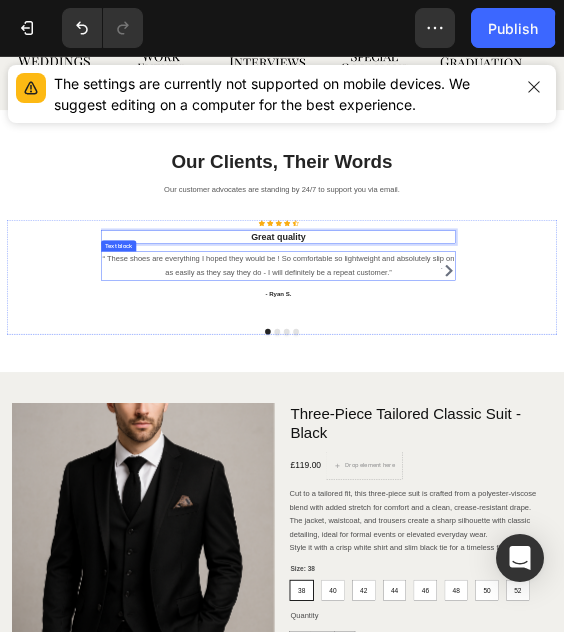 click on "“ These shoes are everything I hoped they would be ! So comfortable so lightweight and absolutely slip on as easily as they say they do - I will definitely be a repeat customer.”" at bounding box center [592, 503] 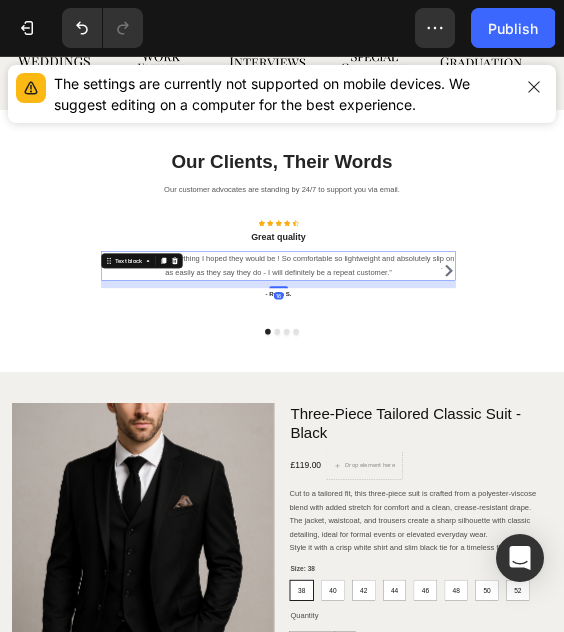 click on "“ These shoes are everything I hoped they would be ! So comfortable so lightweight and absolutely slip on as easily as they say they do - I will definitely be a repeat customer.”" at bounding box center [592, 503] 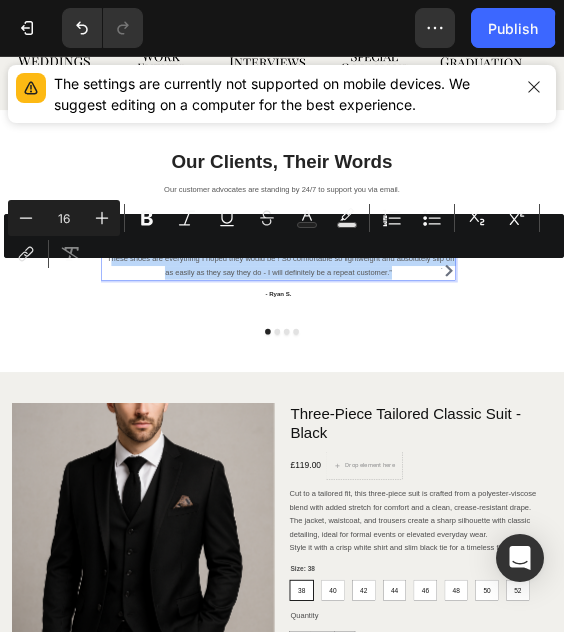 drag, startPoint x: 839, startPoint y: 509, endPoint x: 109, endPoint y: 316, distance: 755.0821 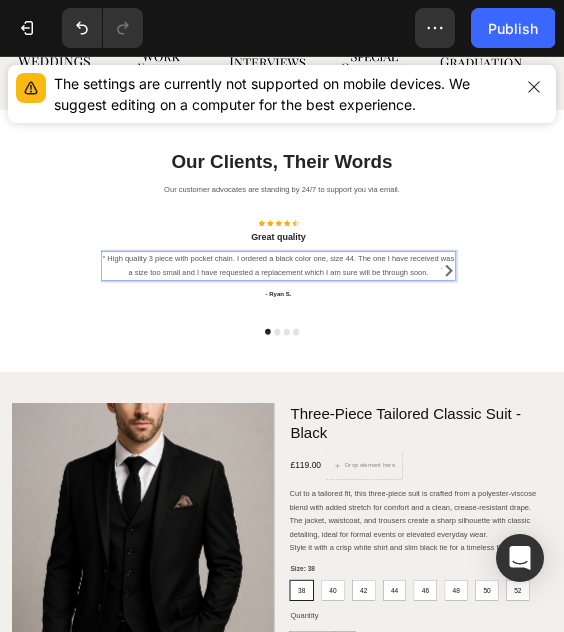 click on "“ High quality 3 piece with pocket chain. I ordered a black color one, size 44. The one I have received was a size too small and I have requested a replacement which I am sure will be through soon." at bounding box center (592, 503) 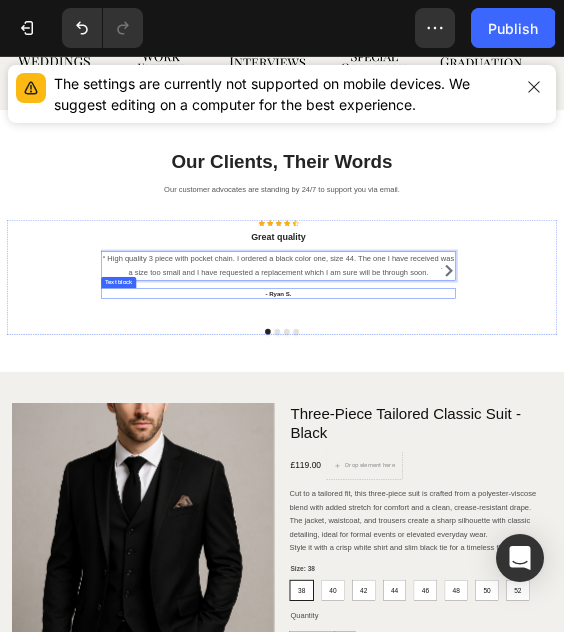 click on "- Ryan S." at bounding box center [592, 562] 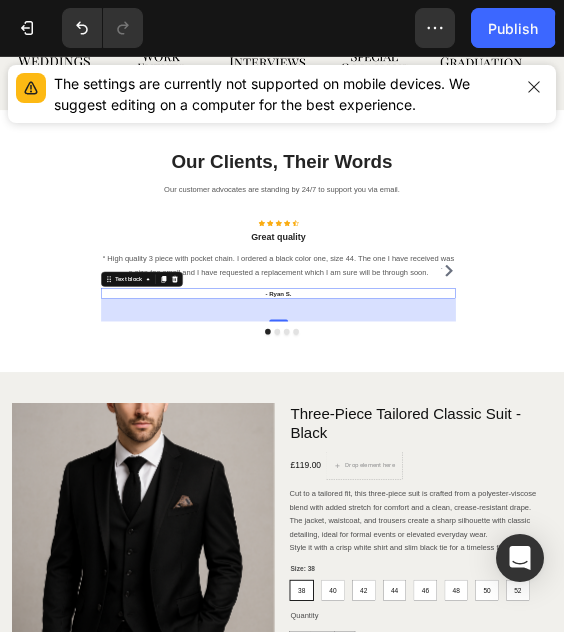 click on "- Ryan S." at bounding box center (592, 562) 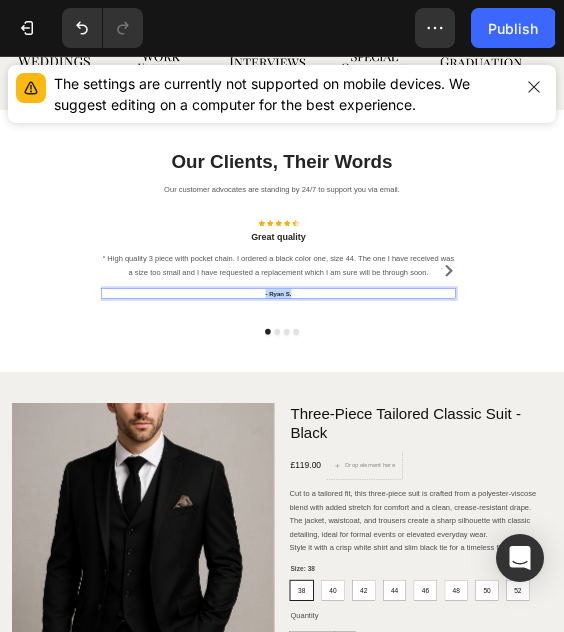 drag, startPoint x: 661, startPoint y: 555, endPoint x: 555, endPoint y: 558, distance: 106.04244 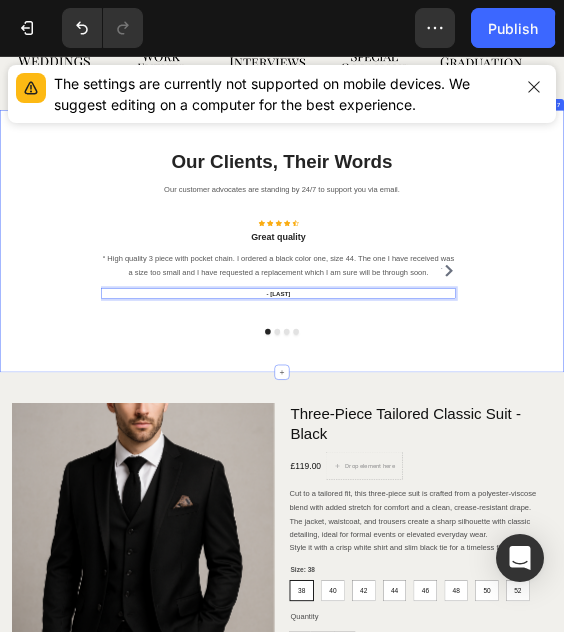click on "Our Clients, Their Words Heading Our customer advocates are standing by 24/7 to support you via email. Text block Row `                Icon                Icon                Icon                Icon
Icon Icon List Hoz Great quality Heading “ High quality 3 piece with pocket chain. I ordered a black color one, size 44. The one I have received was a size too small and I have requested a replacement which I am sure will be through soon.  Text block - K Saboor Text block   48                Icon                Icon                Icon                Icon
Icon Icon List Hoz You're walking on a cloud! Heading “ These shoes are everything I hoped they would be ! So comfortable so lightweight and absolutely slip on as easily as they say they do - I will definitely be a repeat customer.” Text block - Ryan S. Text block                Icon                Icon                Icon                Icon
Icon Icon List Hoz You're walking on a cloud! Heading Text block `" at bounding box center [600, 450] 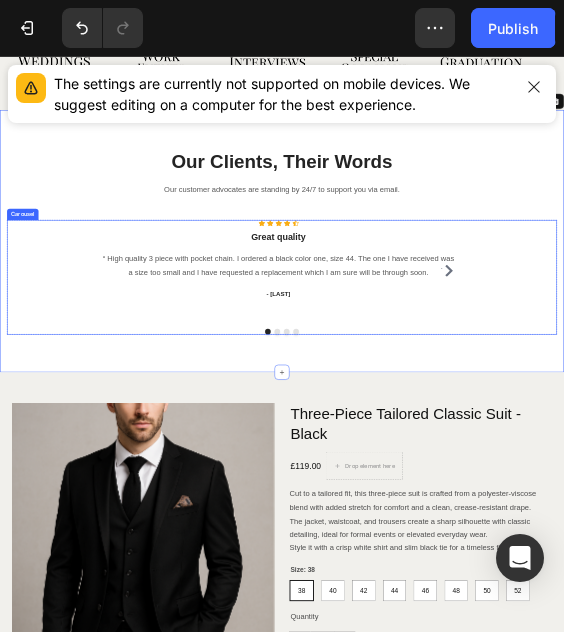 click on "Icon                Icon                Icon                Icon
Icon Icon List Hoz Great quality Heading “ High quality 3 piece with pocket chain. I ordered a black color one, size 44. The one I have received was a size too small and I have requested a replacement which I am sure will be through soon.  Text block - K Saboor Text block" at bounding box center [592, 513] 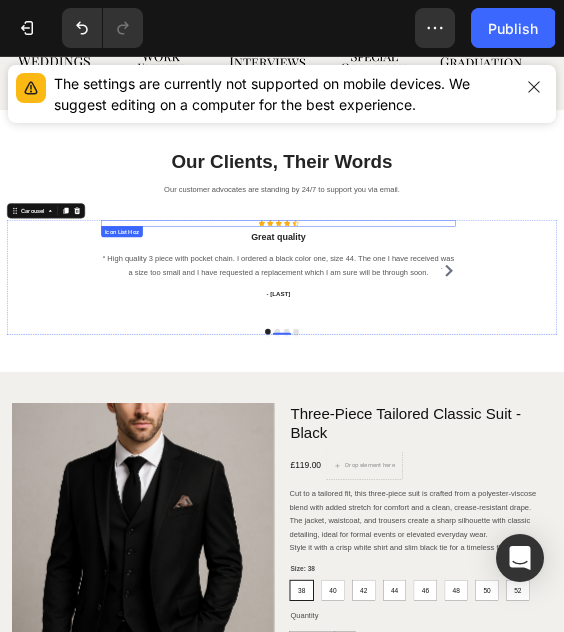 click on "Icon                Icon                Icon                Icon
Icon" at bounding box center [592, 412] 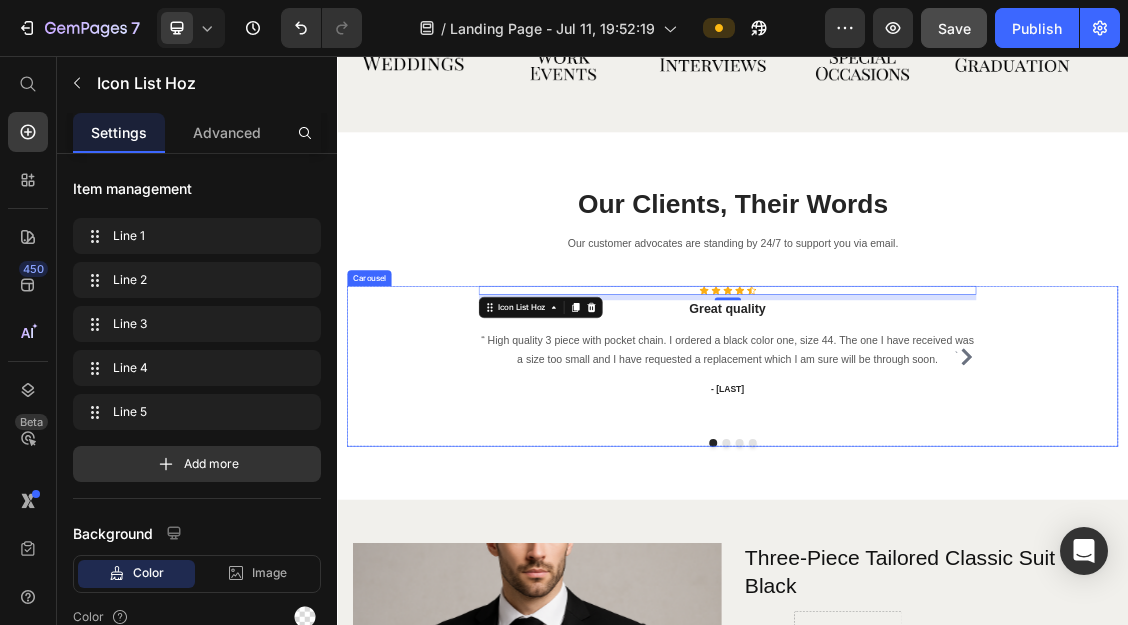 scroll, scrollTop: 4239, scrollLeft: 0, axis: vertical 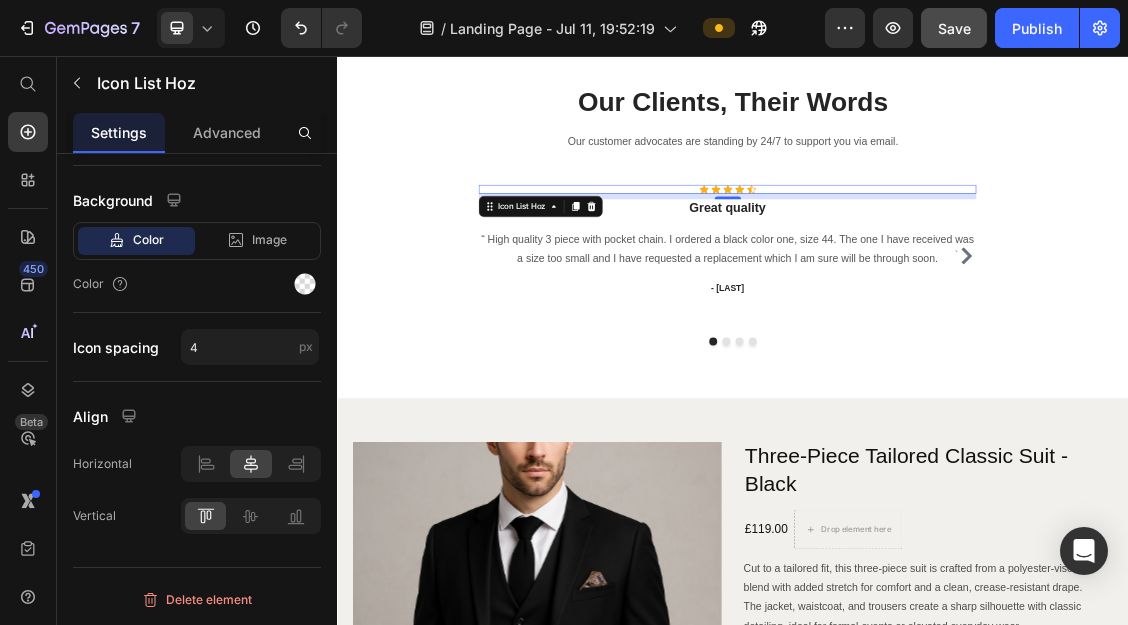 click on "Icon                Icon                Icon                Icon
Icon" at bounding box center [929, 258] 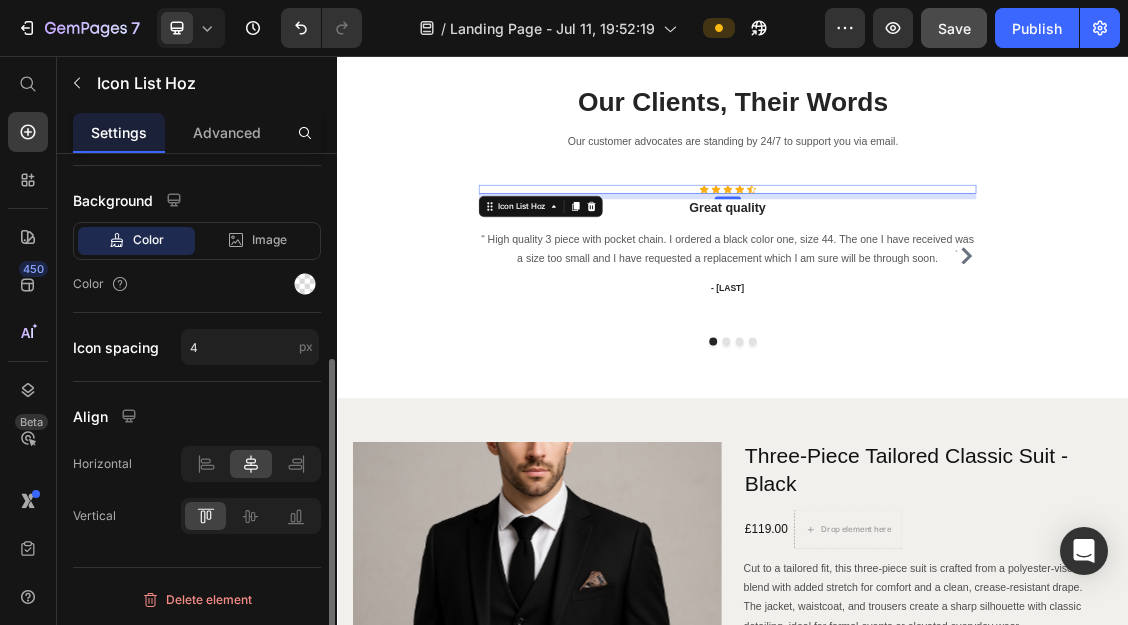 scroll, scrollTop: 0, scrollLeft: 0, axis: both 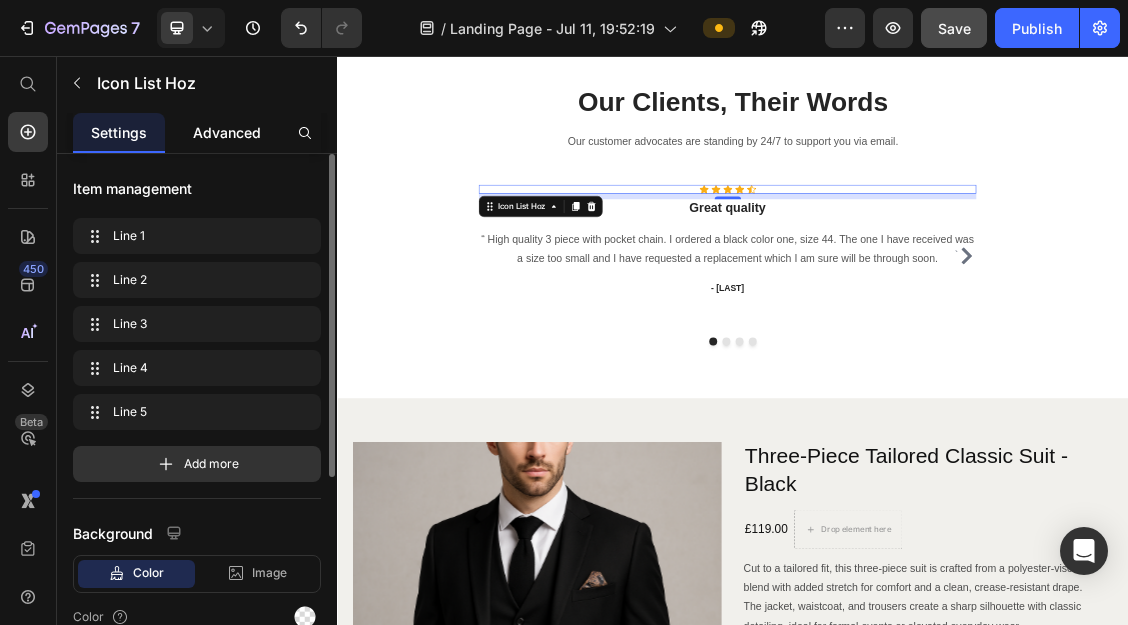 click on "Advanced" at bounding box center (227, 132) 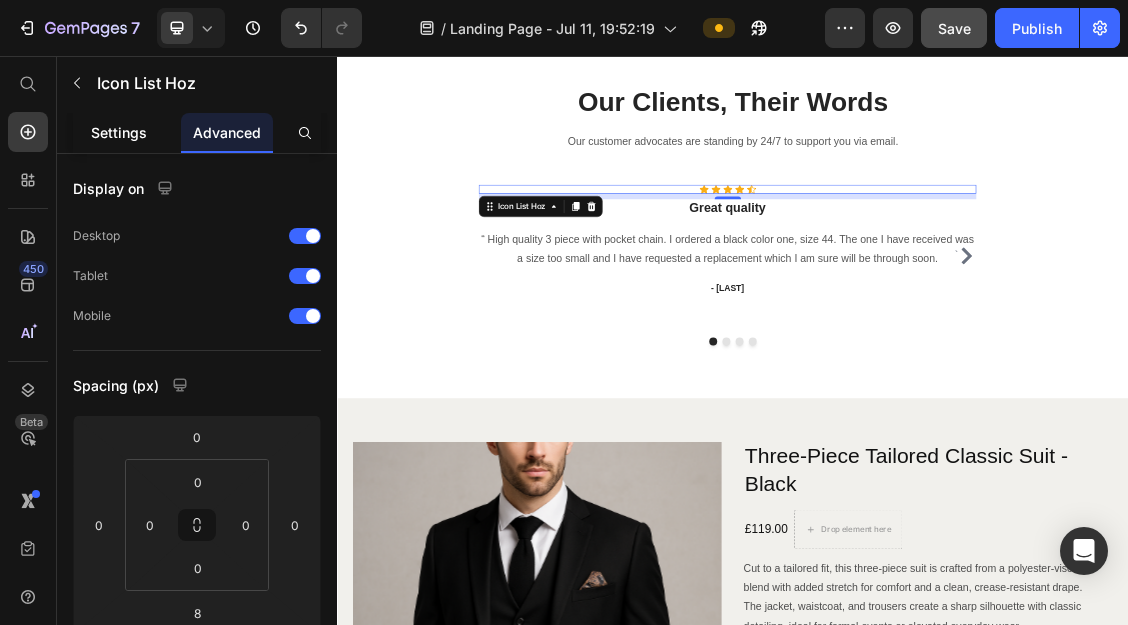 click on "Settings" at bounding box center (119, 132) 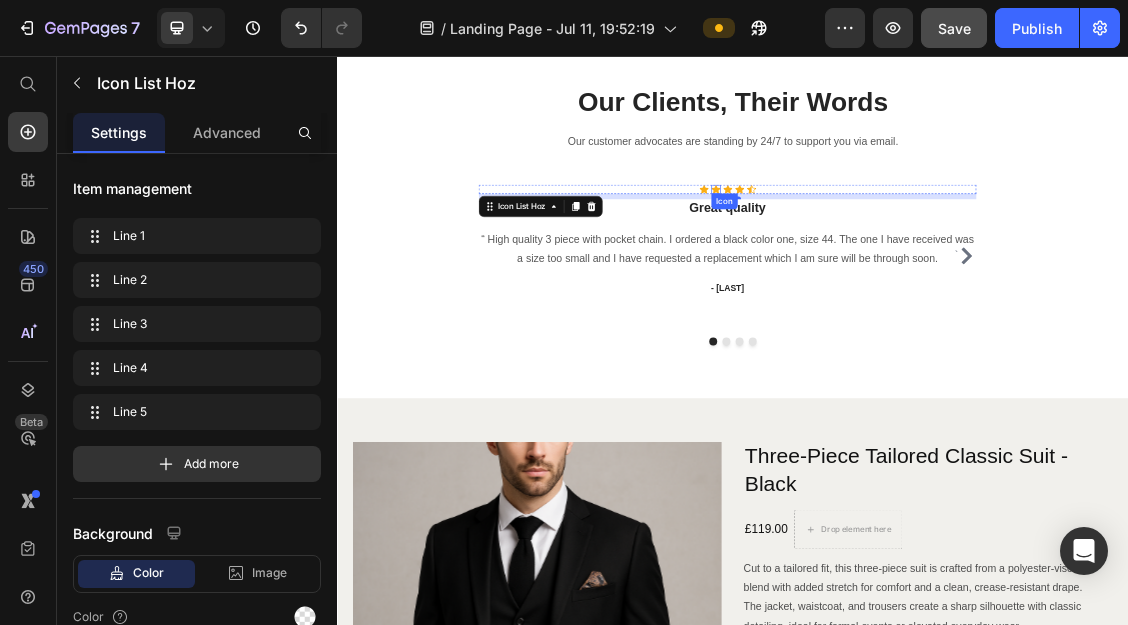 click 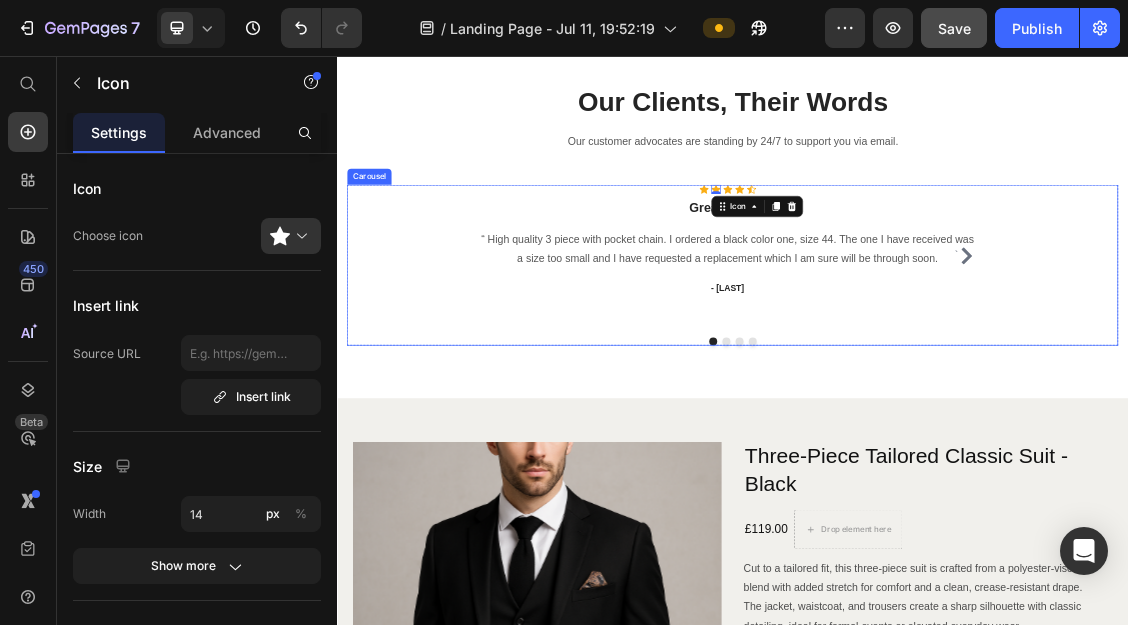click 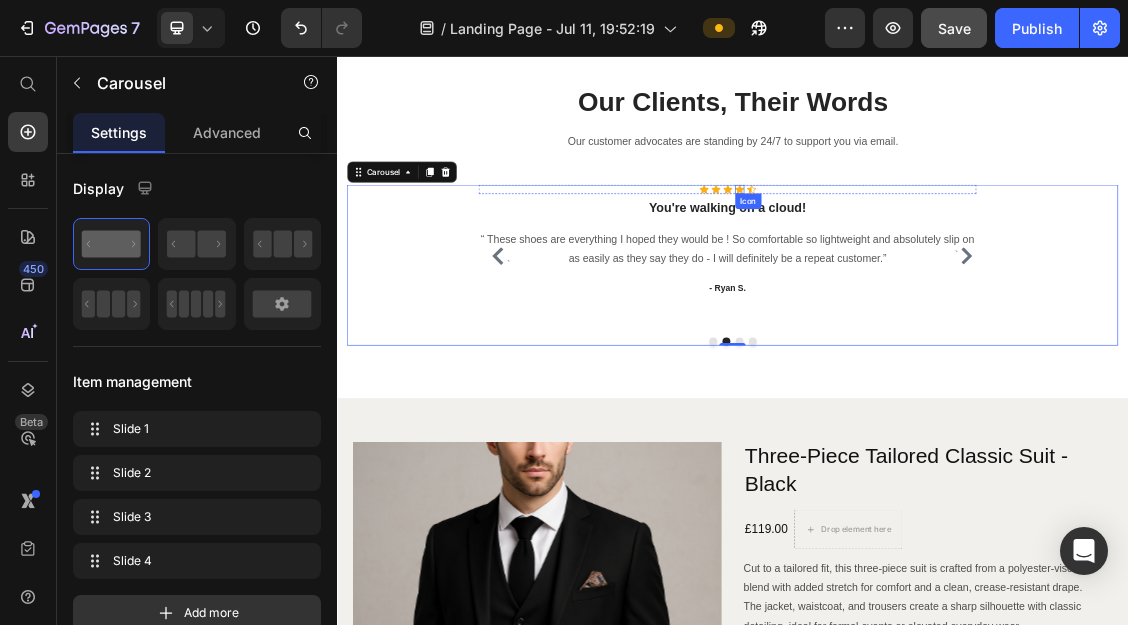 click 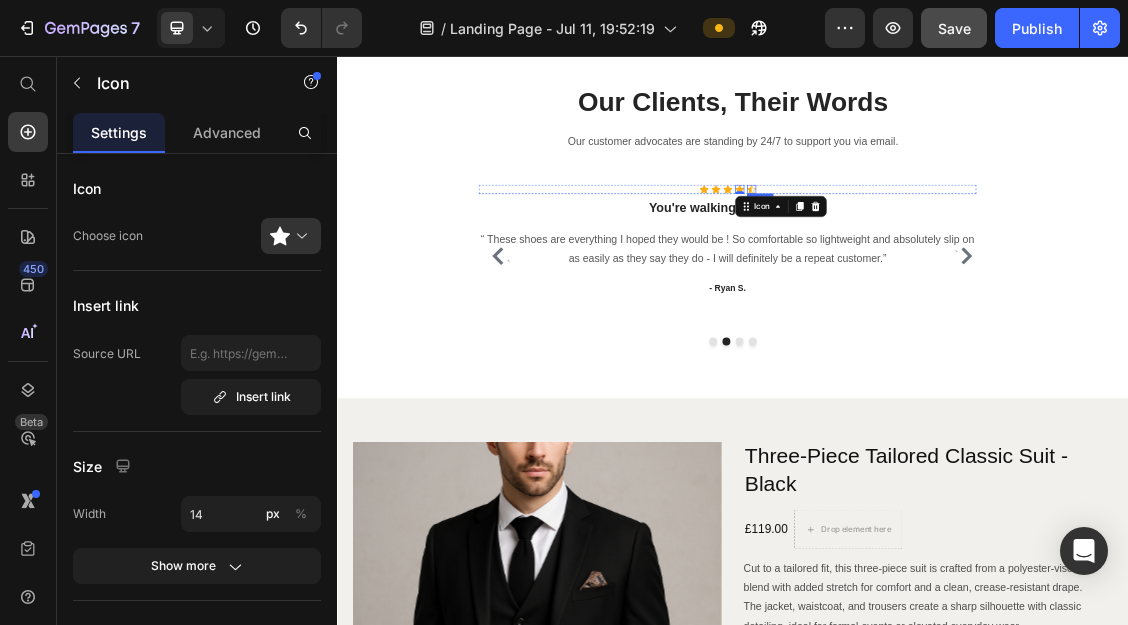 click 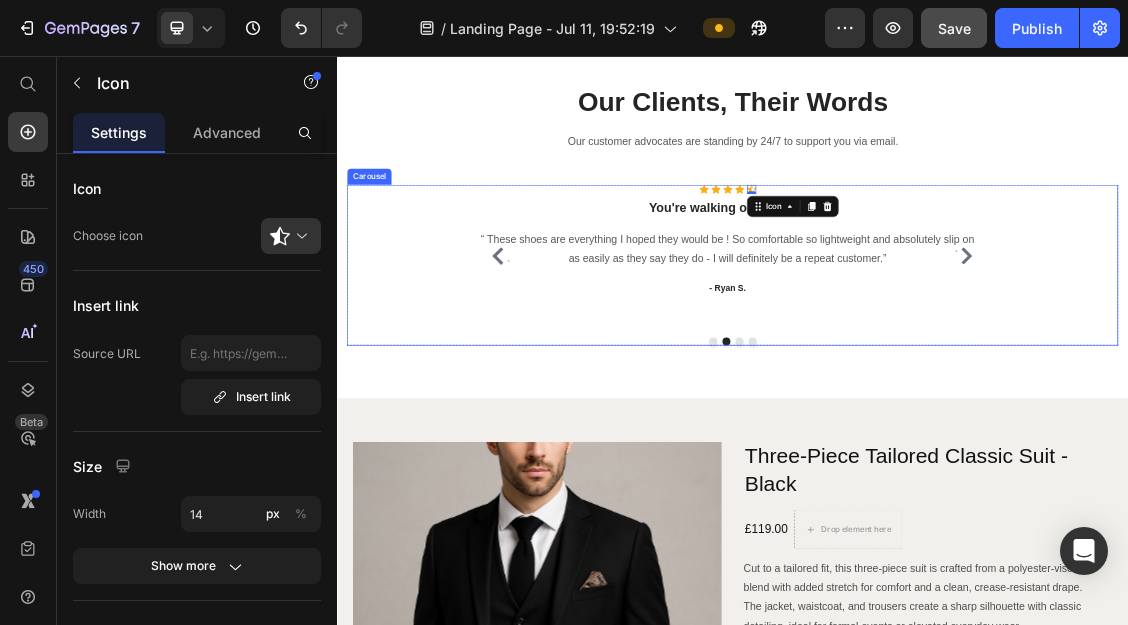 click 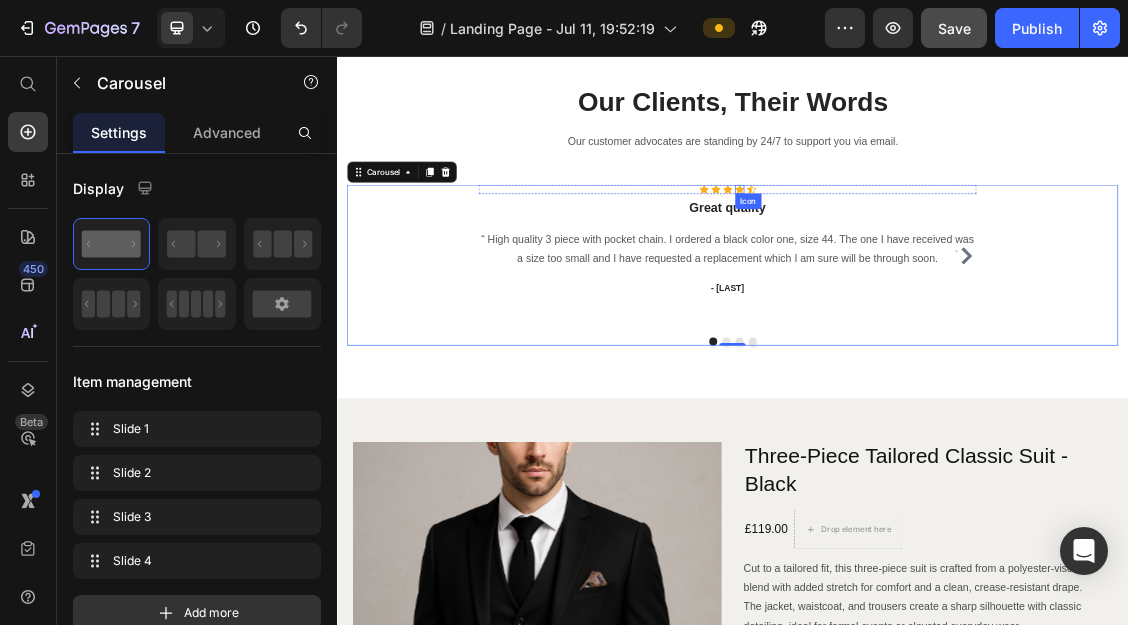 click 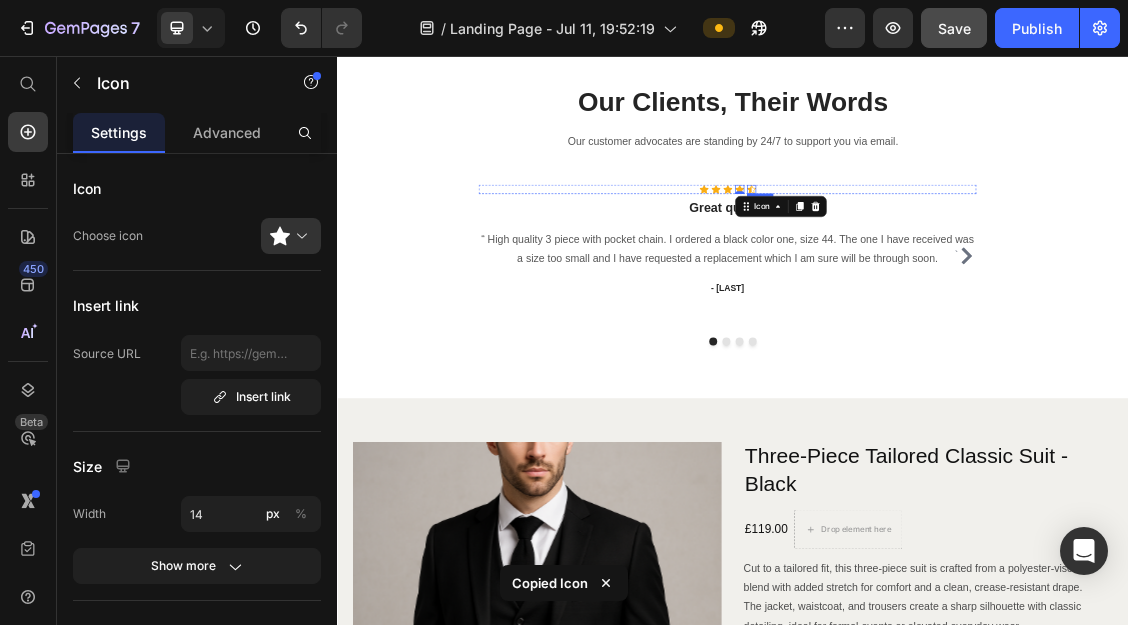 click 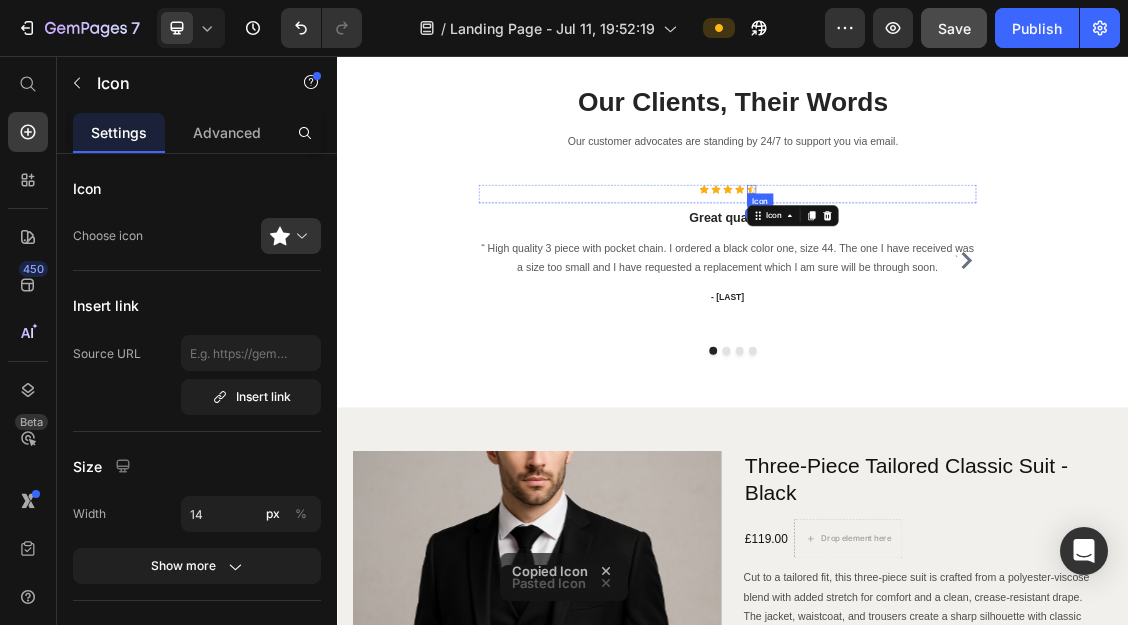 click 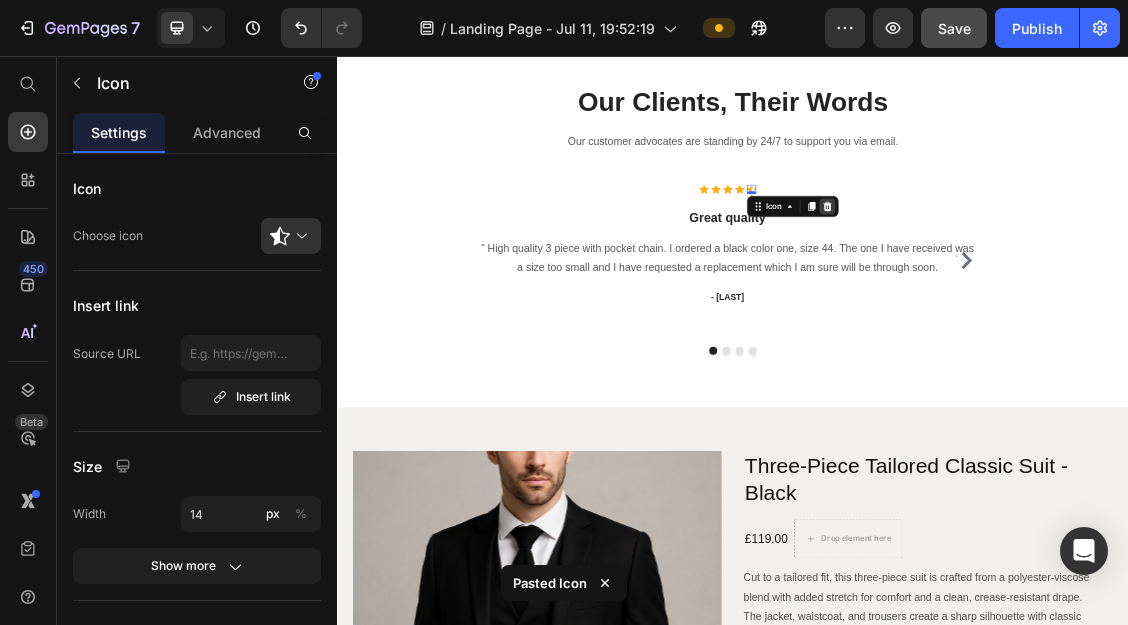 click 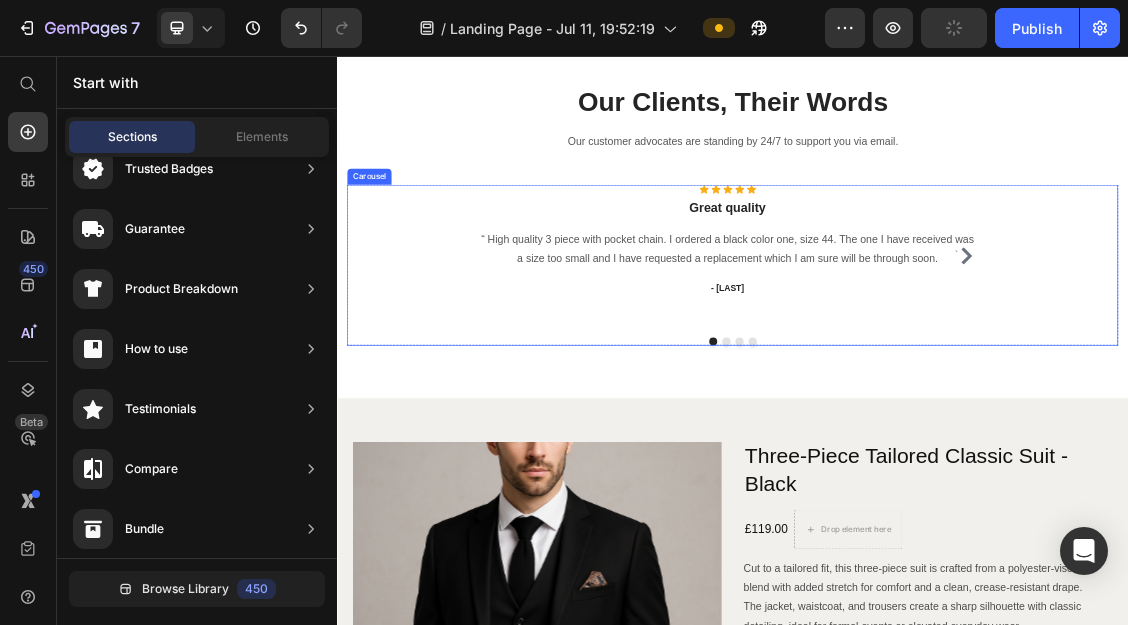 click 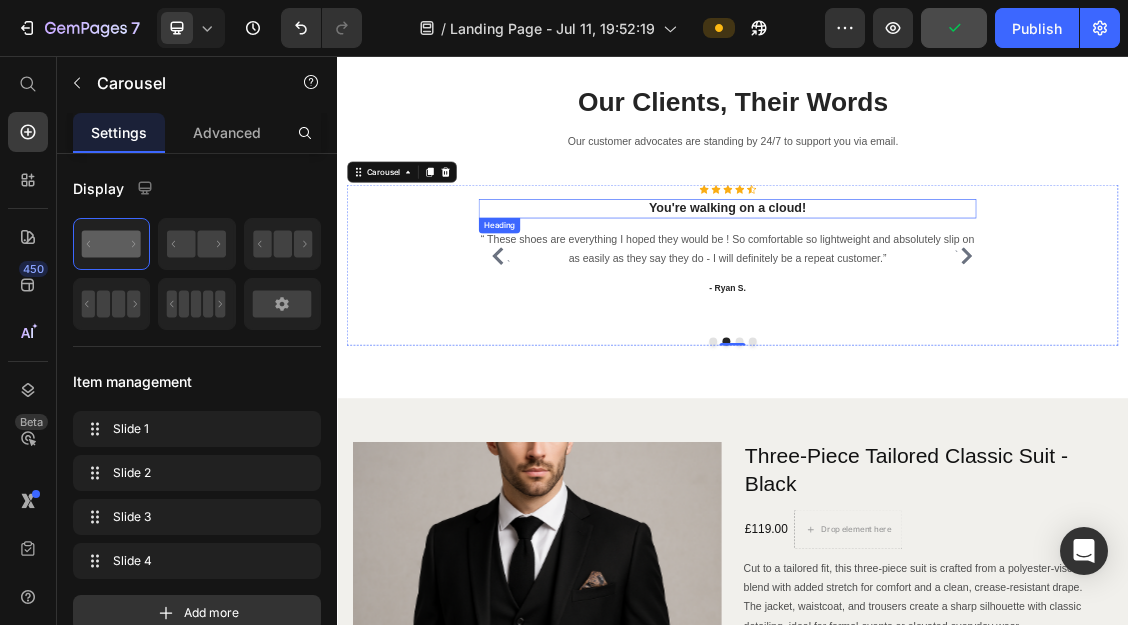 click on "You're walking on a cloud!" at bounding box center [929, 287] 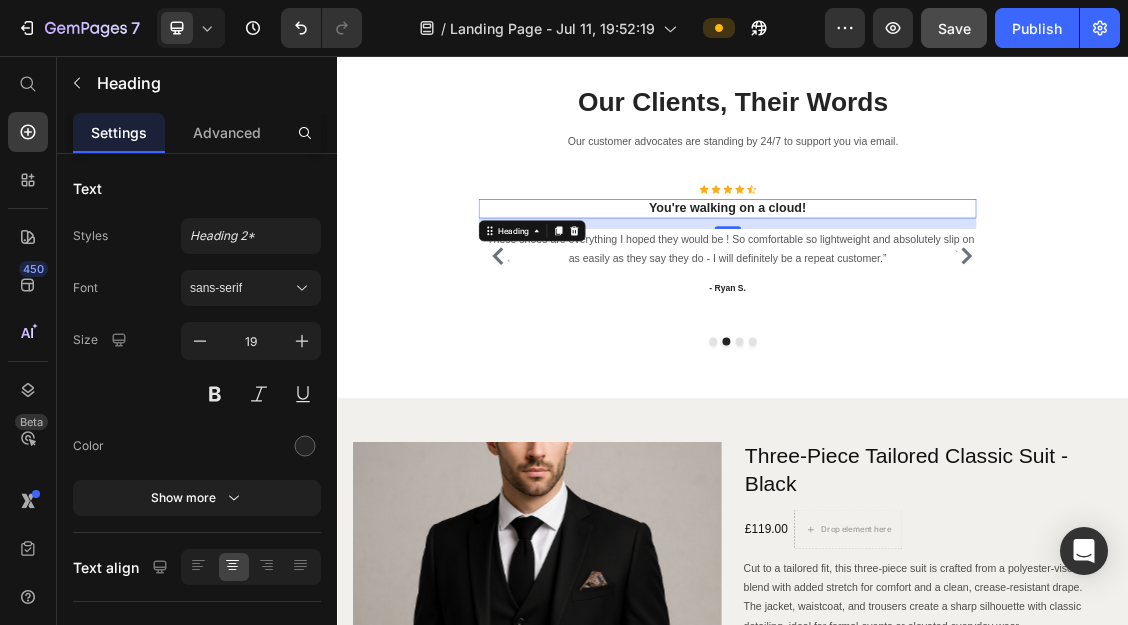 click on "You're walking on a cloud!" at bounding box center [929, 287] 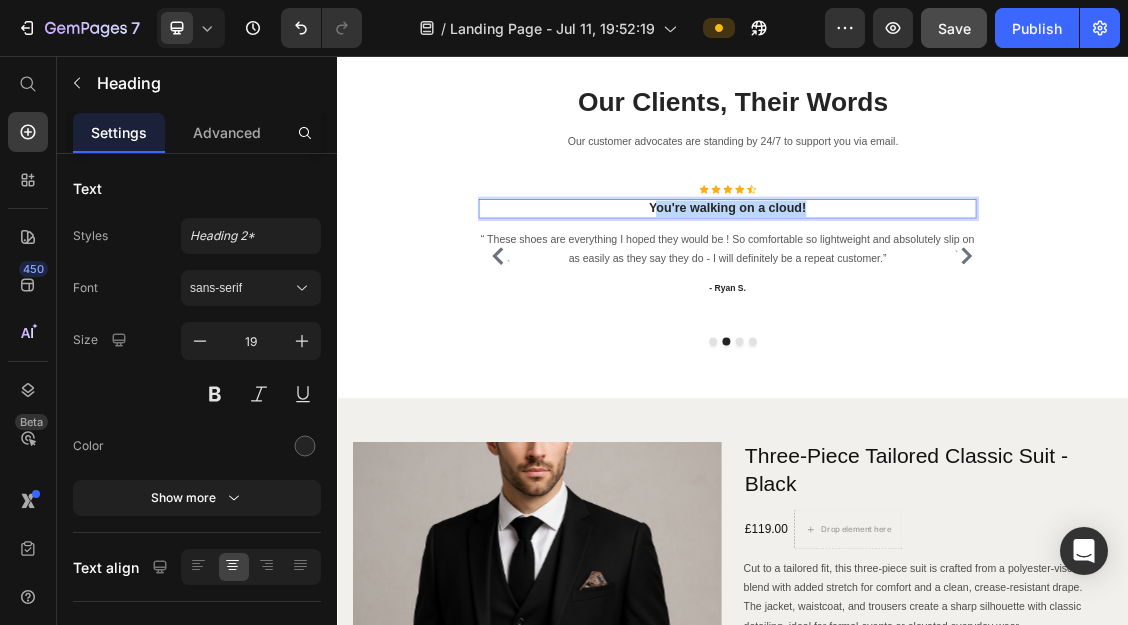 drag, startPoint x: 1052, startPoint y: 283, endPoint x: 824, endPoint y: 275, distance: 228.1403 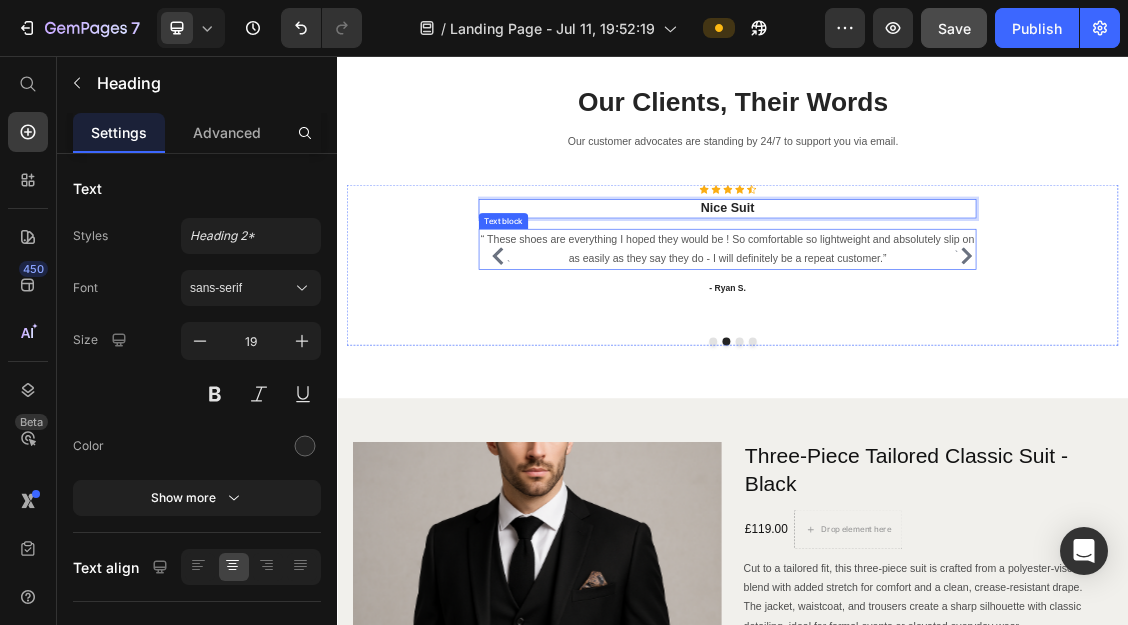 click on "“ These shoes are everything I hoped they would be ! So comfortable so lightweight and absolutely slip on as easily as they say they do - I will definitely be a repeat customer.”" at bounding box center [929, 349] 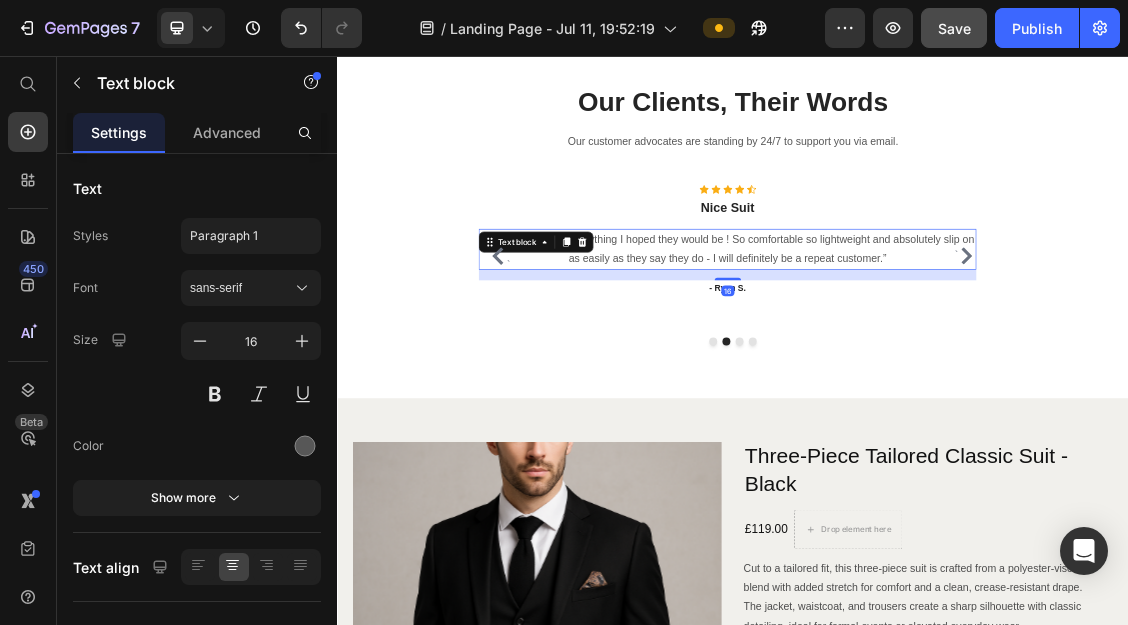 click on "“ These shoes are everything I hoped they would be ! So comfortable so lightweight and absolutely slip on as easily as they say they do - I will definitely be a repeat customer.”" at bounding box center (929, 349) 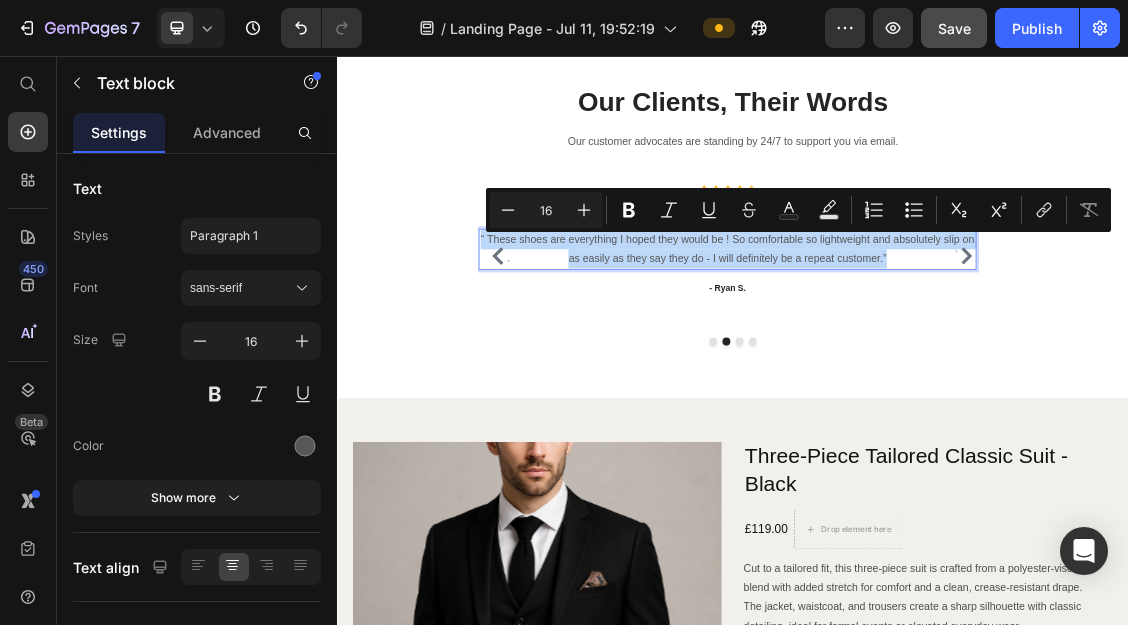 drag, startPoint x: 1175, startPoint y: 356, endPoint x: 551, endPoint y: 326, distance: 624.72076 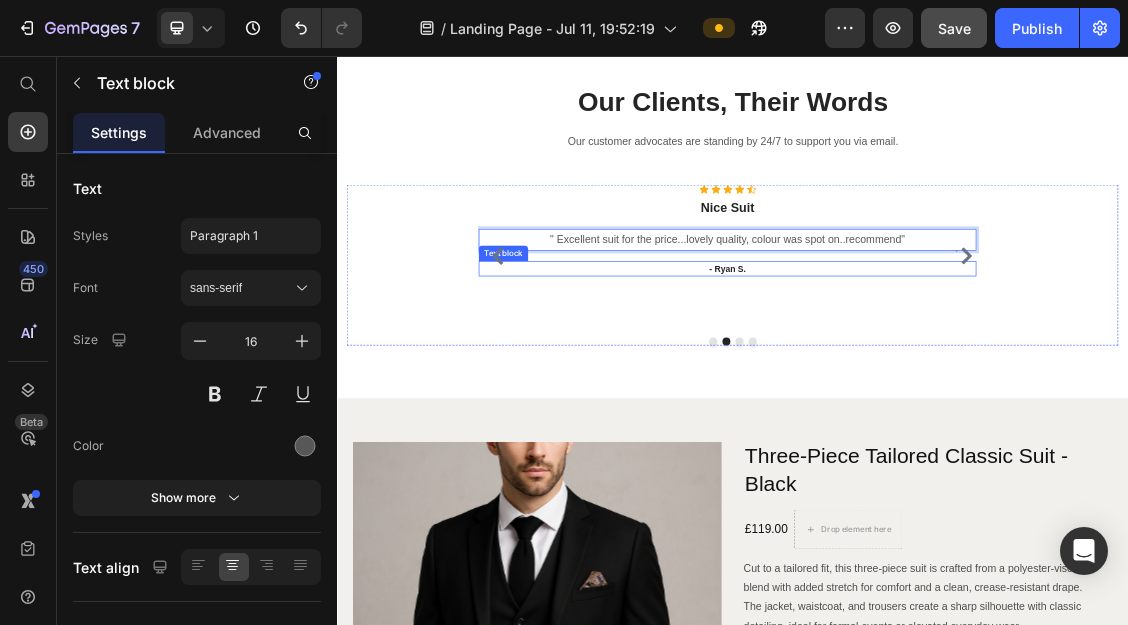 click on "- Ryan S." at bounding box center [929, 379] 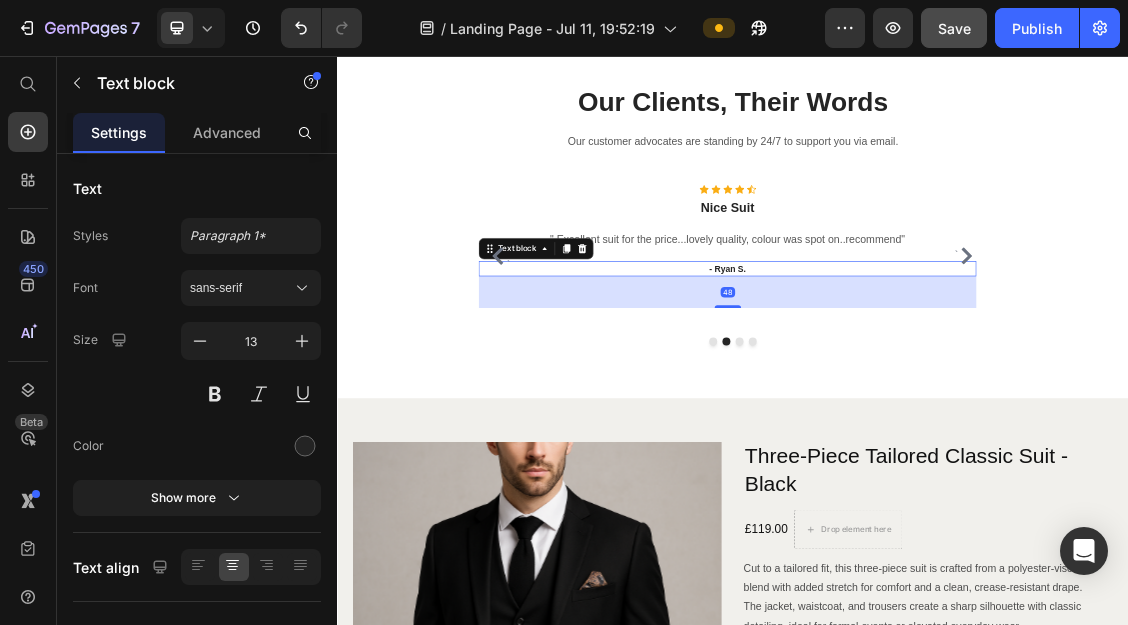 click on "- Ryan S." at bounding box center (929, 379) 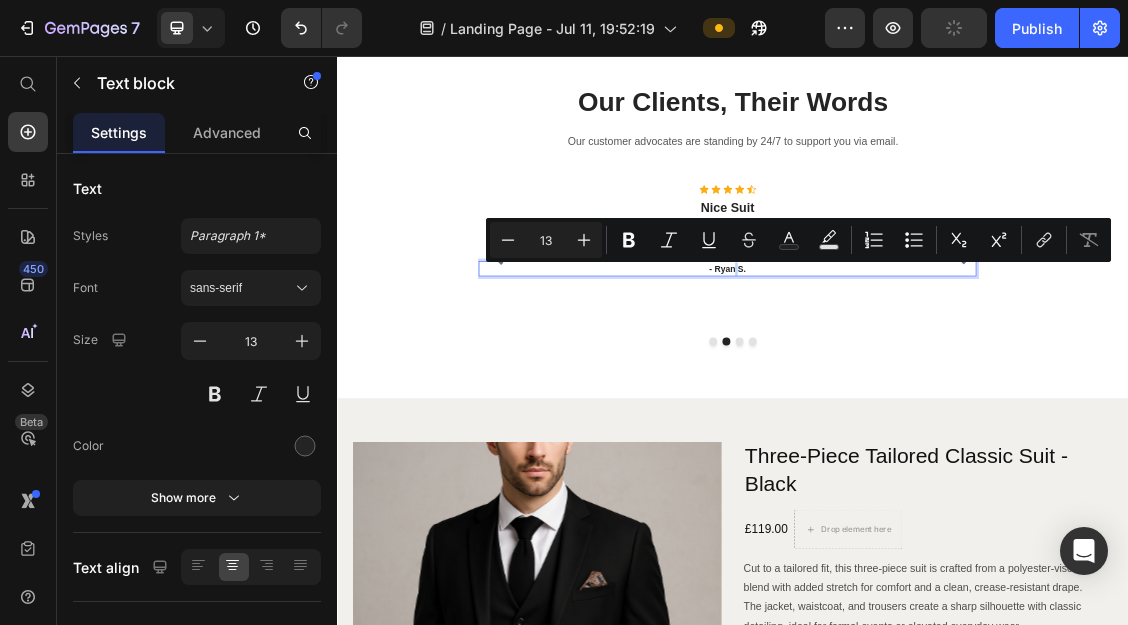 click on "- Ryan S." at bounding box center (929, 379) 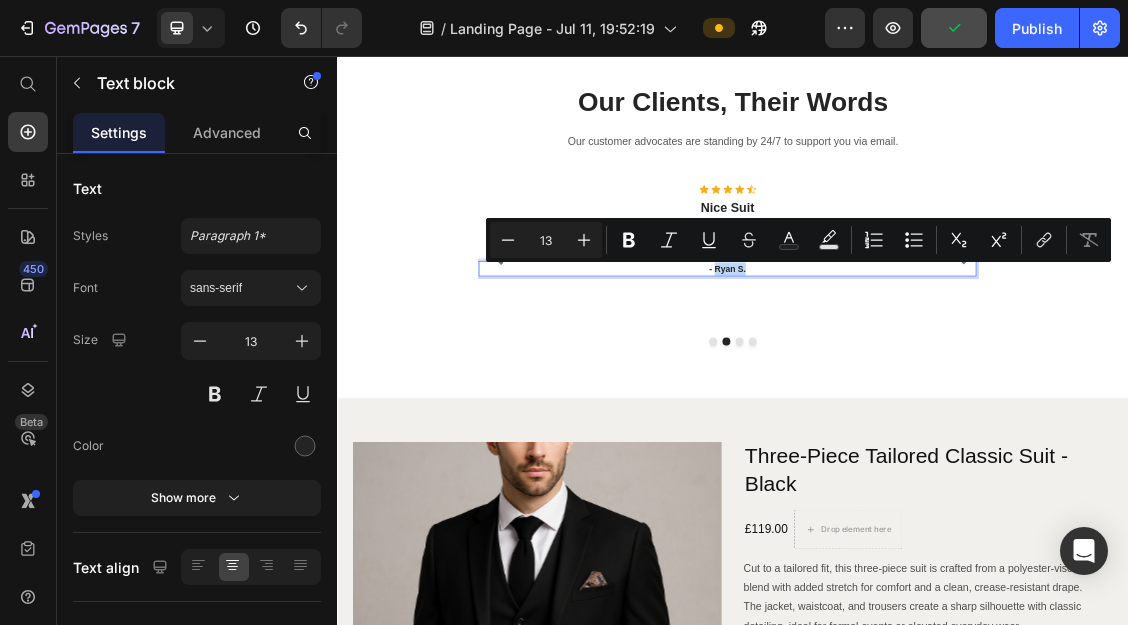 drag, startPoint x: 965, startPoint y: 376, endPoint x: 911, endPoint y: 382, distance: 54.33231 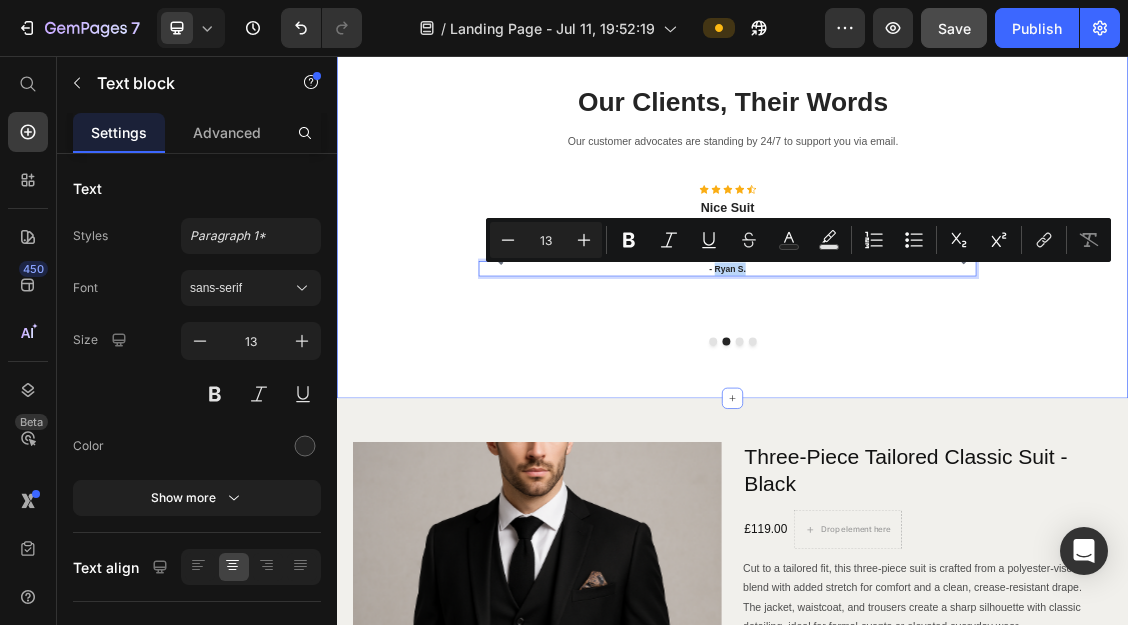click on "Our Clients, Their Words Heading Our customer advocates are standing by 24/7 to support you via email. Text block Row `                Icon                Icon                Icon                Icon                Icon Icon List Hoz Great quality Heading “ High quality 3 piece with pocket chain. I ordered a black color one, size 44. The one I have received was a size too small and I have requested a replacement which I am sure will be through soon.  Text block - K Saboor Text block                Icon                Icon                Icon                Icon
Icon Icon List Hoz Nice Suit Heading " Excellent suit for the price...lovely quality, colour was spot on..recommend" Text block - Ryan S. Text block   48                Icon                Icon                Icon                Icon
Icon Icon List Hoz You're walking on a cloud! Heading Text block - Ryan S. Text block                Icon                Icon                Icon                Icon
Icon" at bounding box center [937, 296] 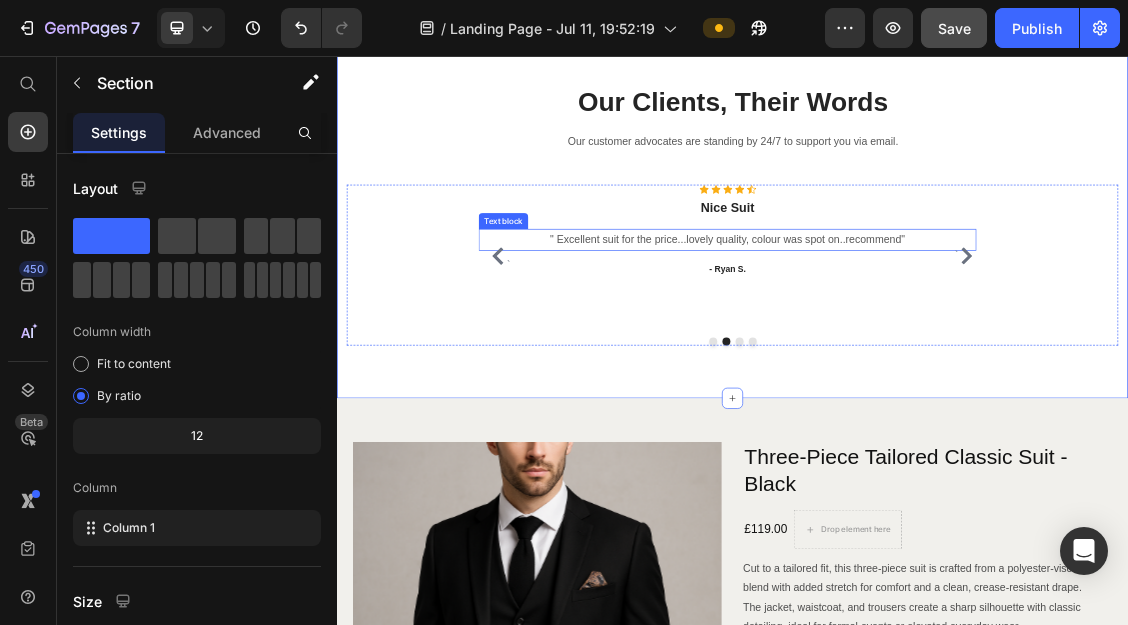 click on "" Excellent suit for the price...lovely quality, colour was spot on..recommend"" at bounding box center (929, 334) 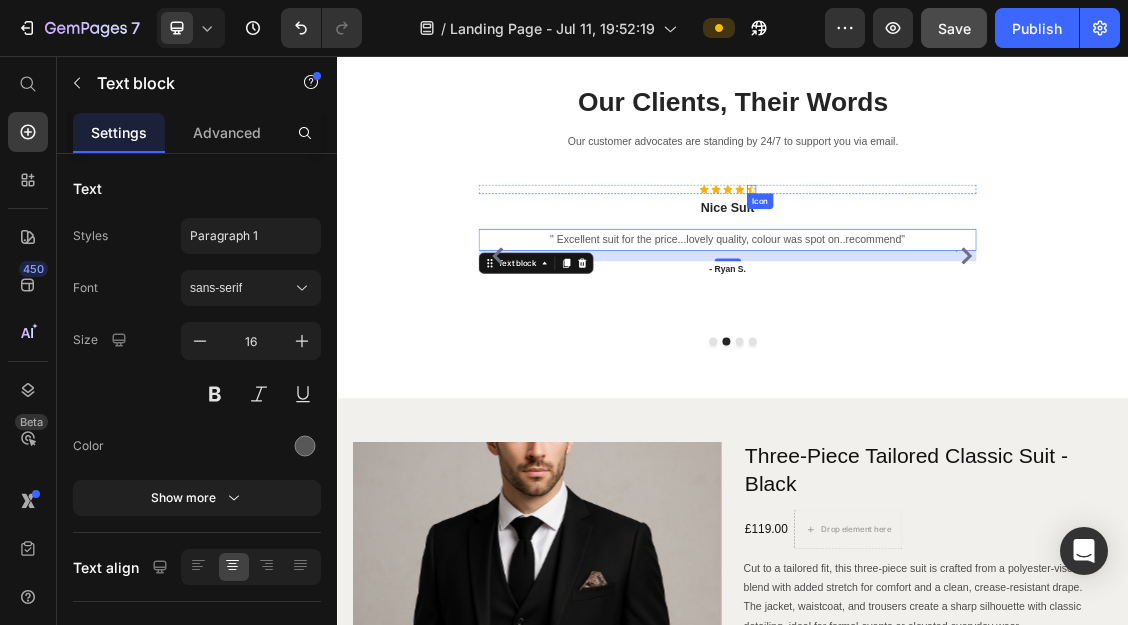 click 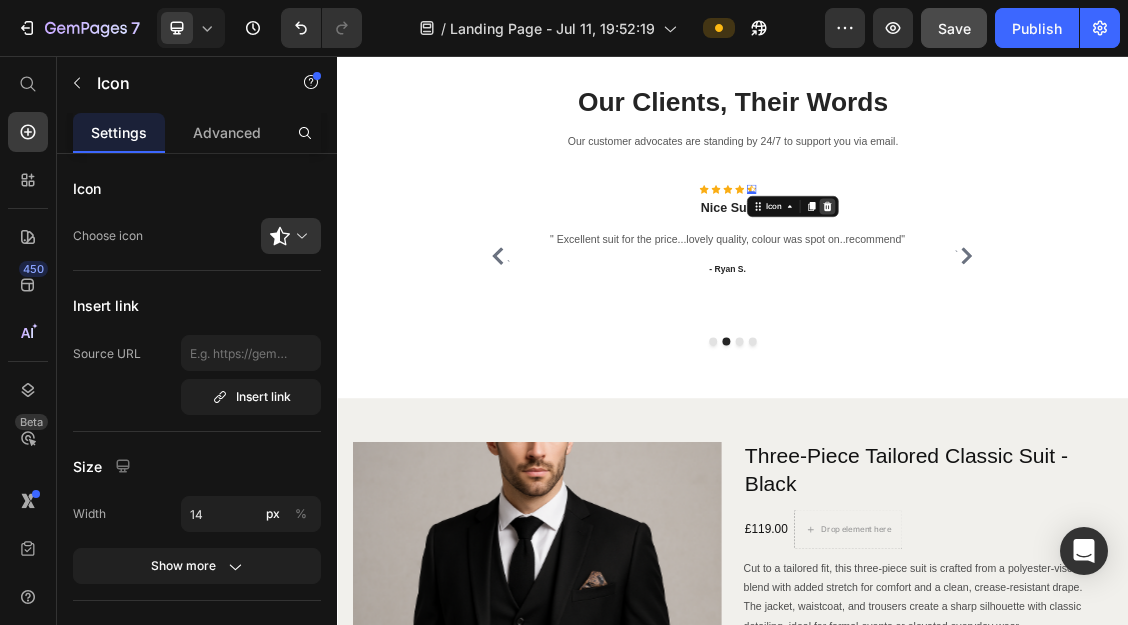 click 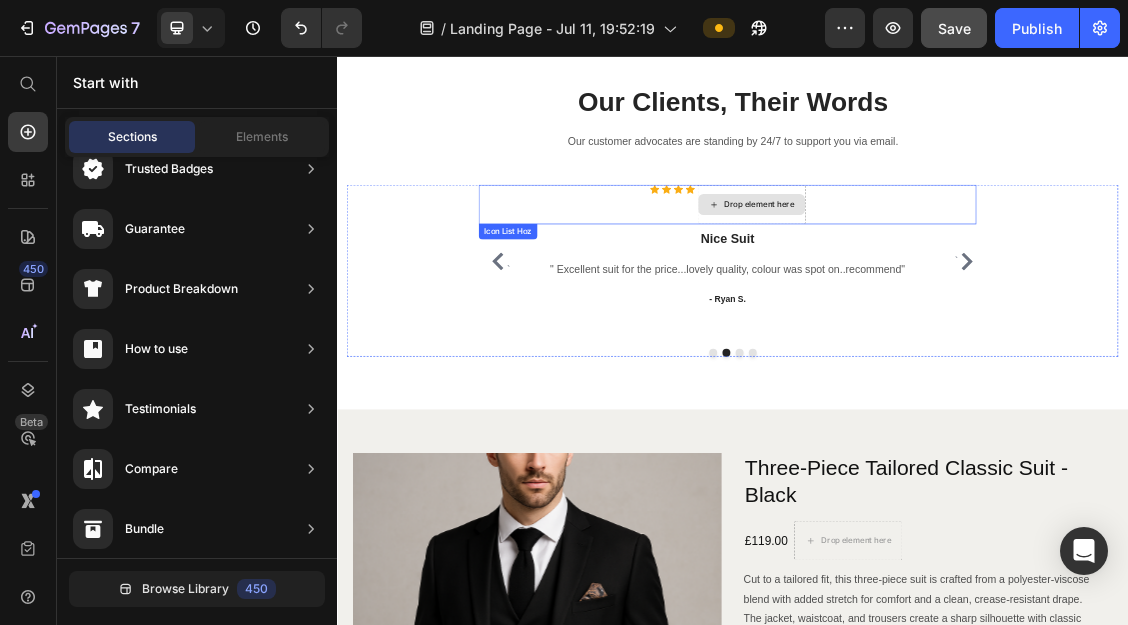 click on "Drop element here" at bounding box center (966, 281) 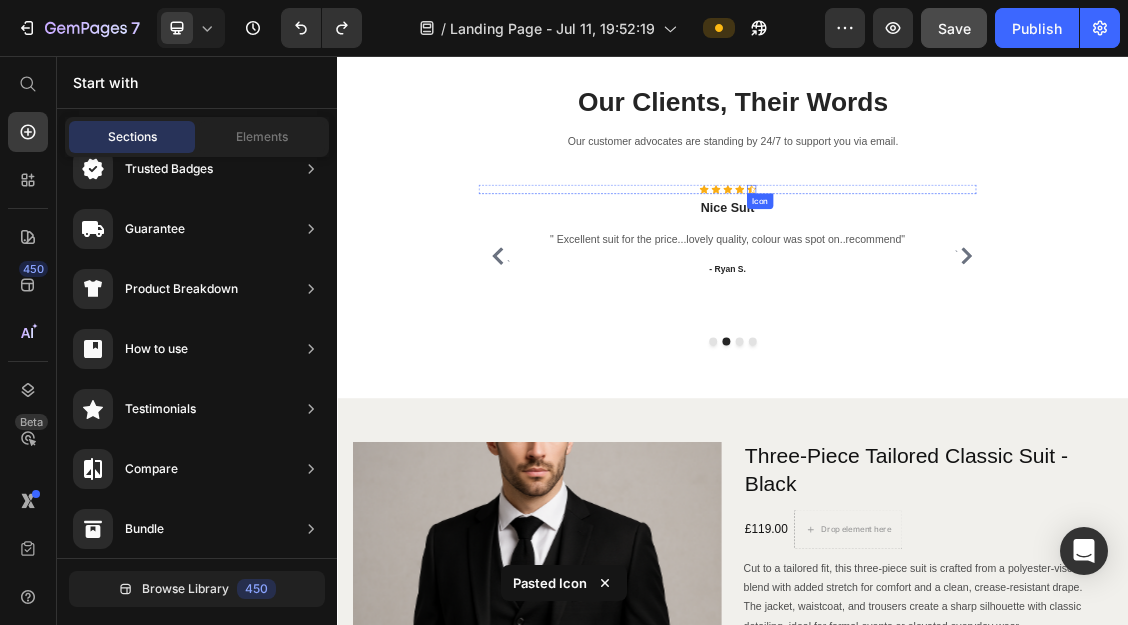 click 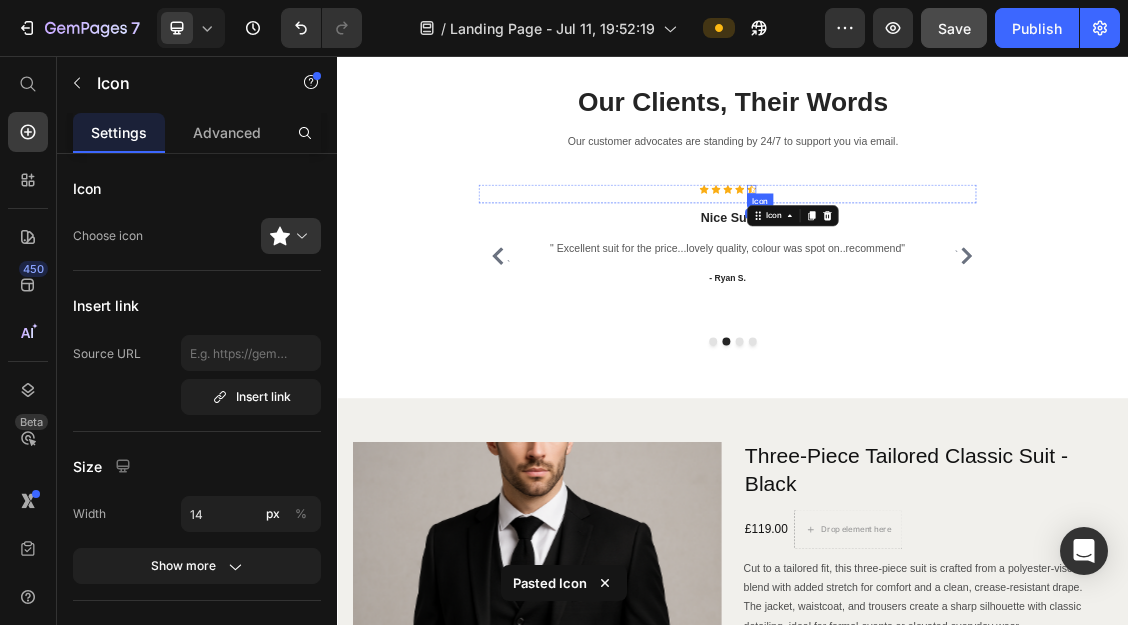 click 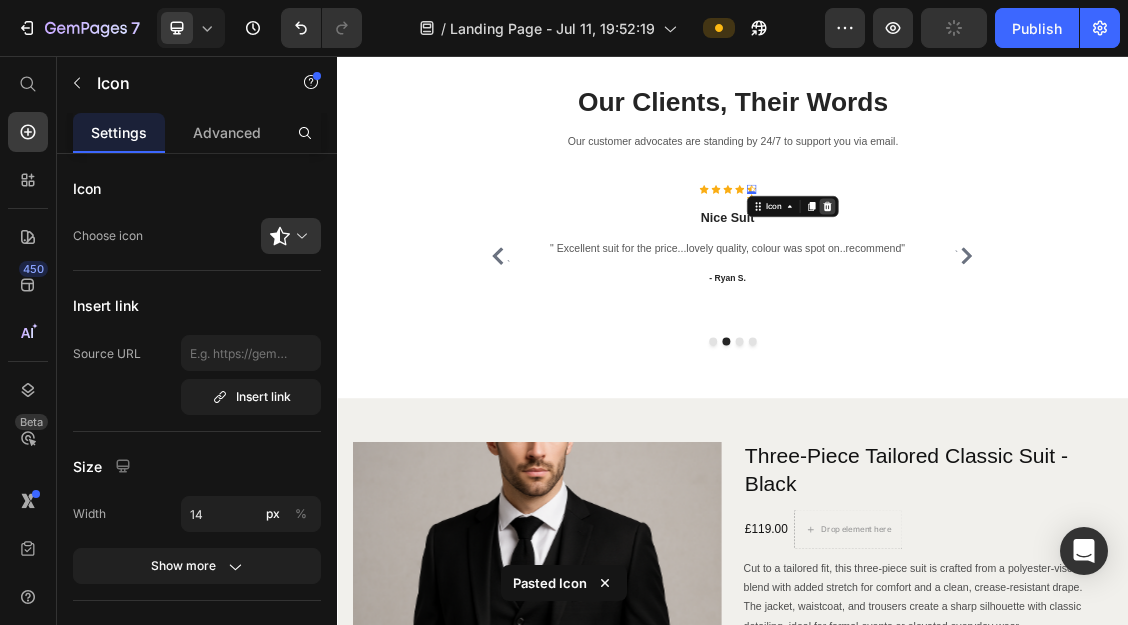 click 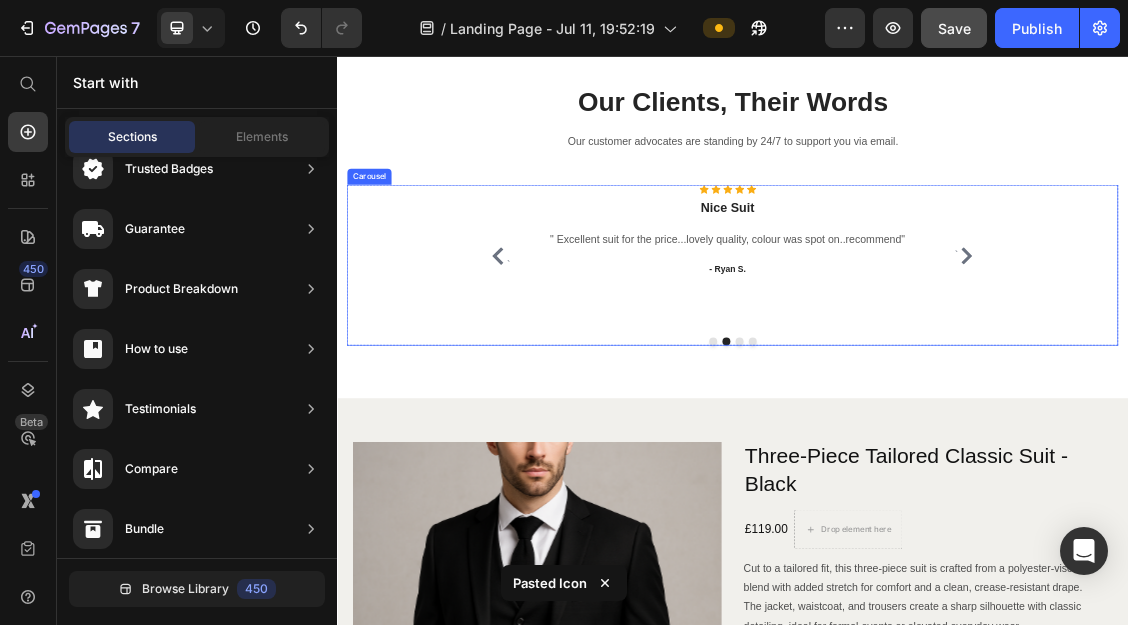 click 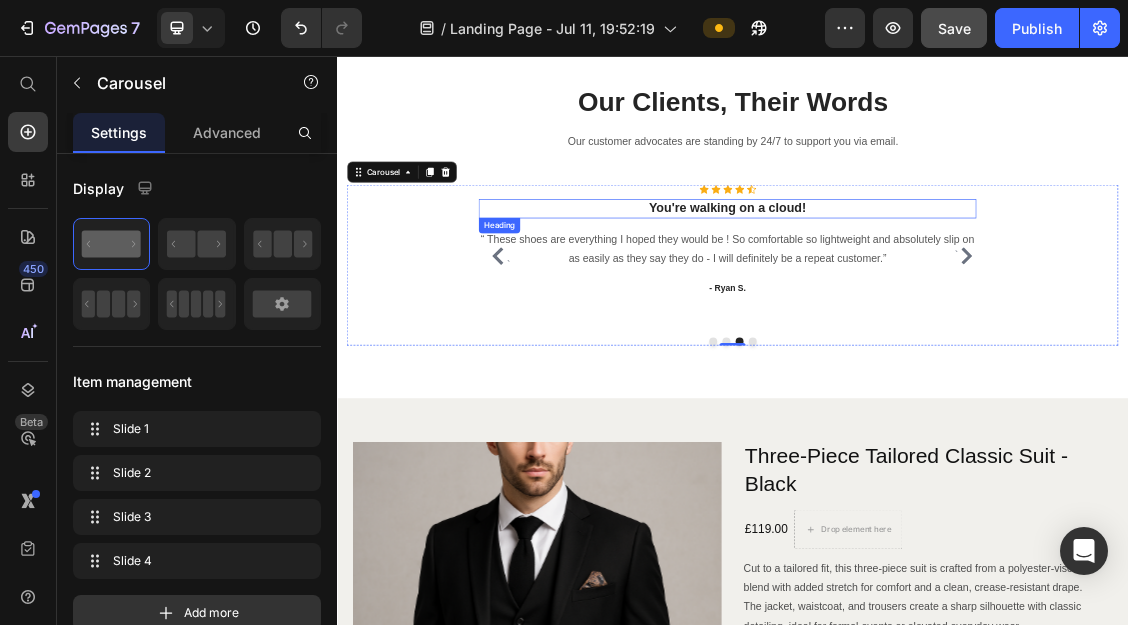click on "You're walking on a cloud!" at bounding box center [929, 287] 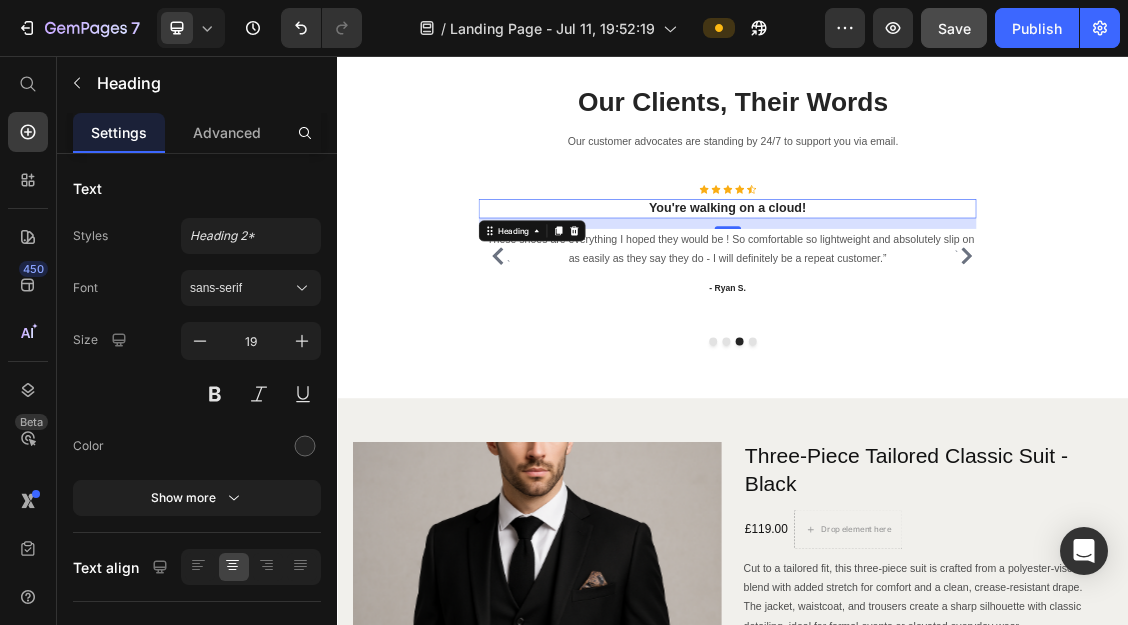 click on "You're walking on a cloud!" at bounding box center [929, 287] 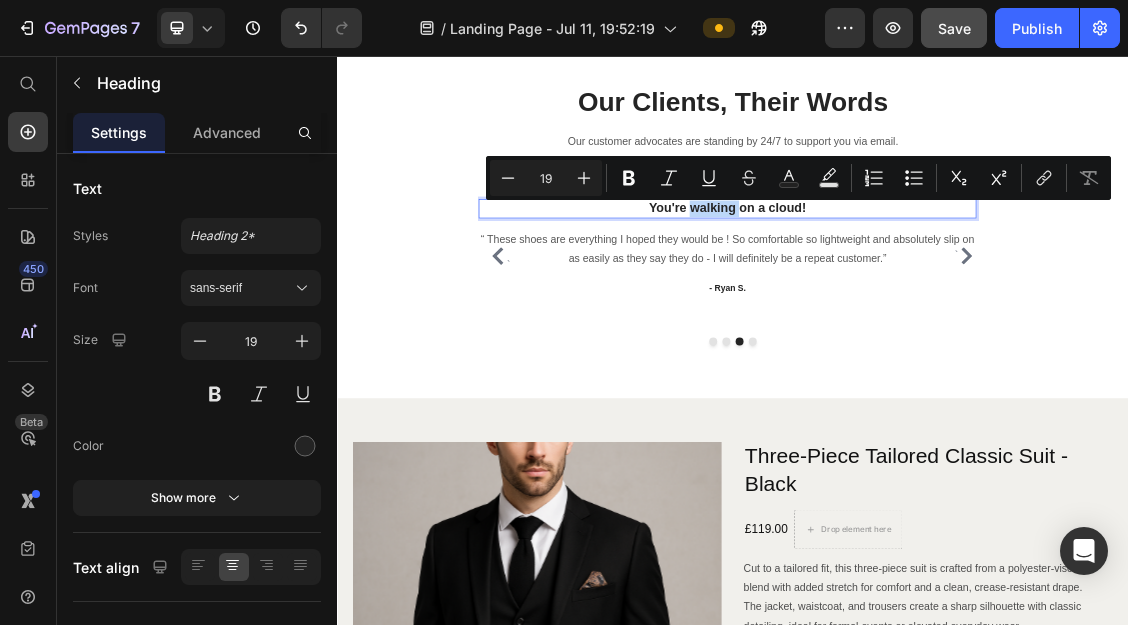 click on "You're walking on a cloud!" at bounding box center [929, 287] 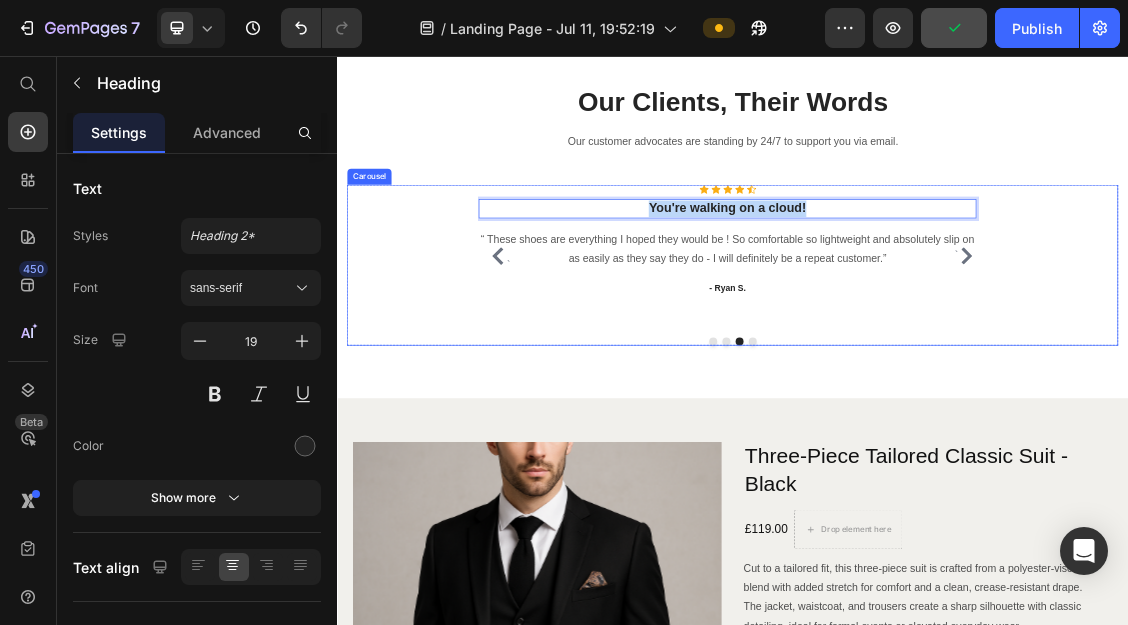 drag, startPoint x: 1053, startPoint y: 283, endPoint x: 803, endPoint y: 266, distance: 250.57733 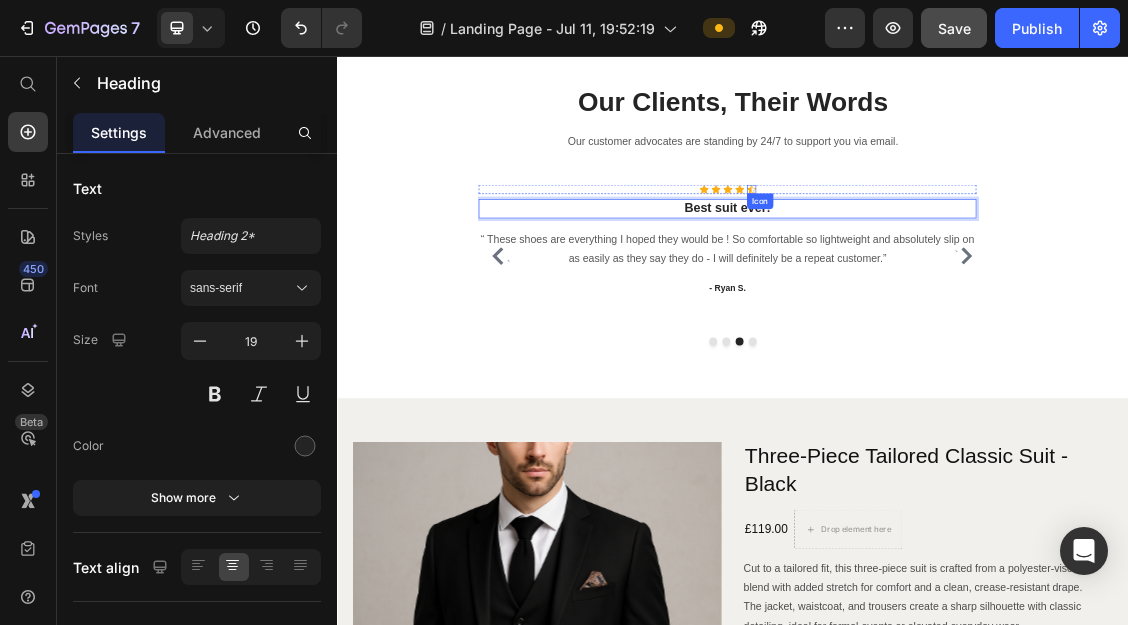 click 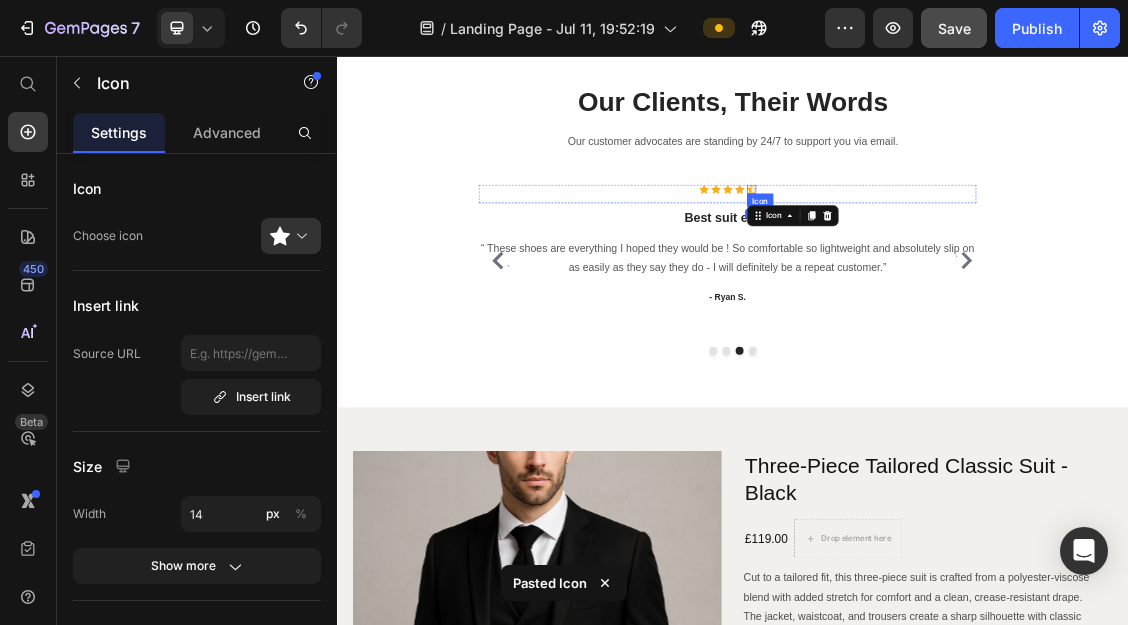 click 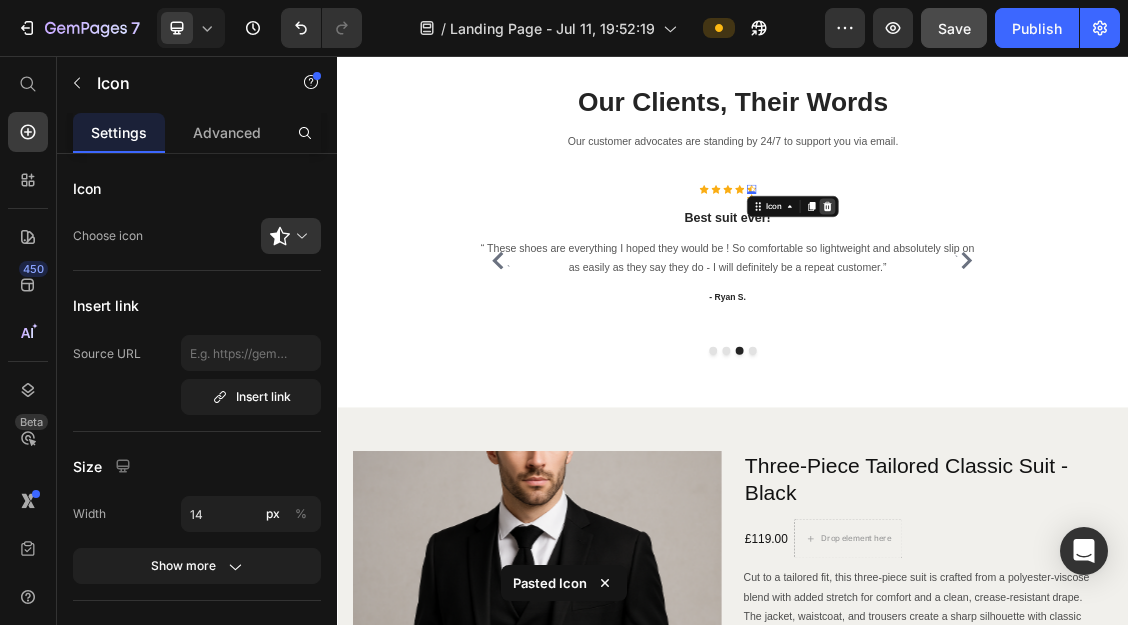 click at bounding box center (1081, 284) 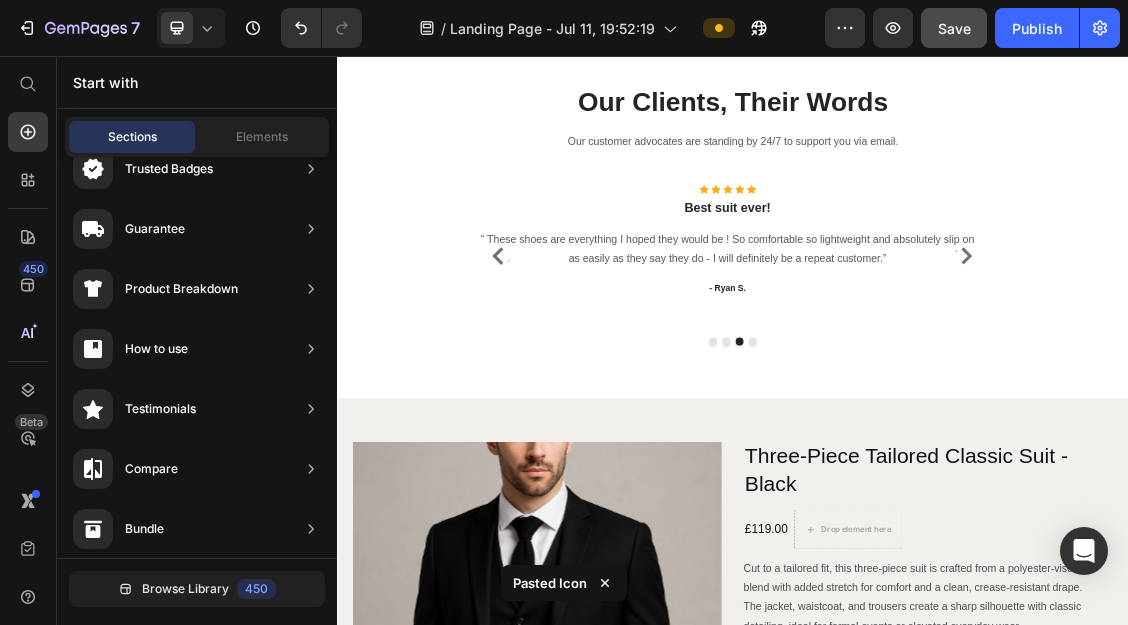 click on "“ These shoes are everything I hoped they would be ! So comfortable so lightweight and absolutely slip on as easily as they say they do - I will definitely be a repeat customer.”" at bounding box center [929, 349] 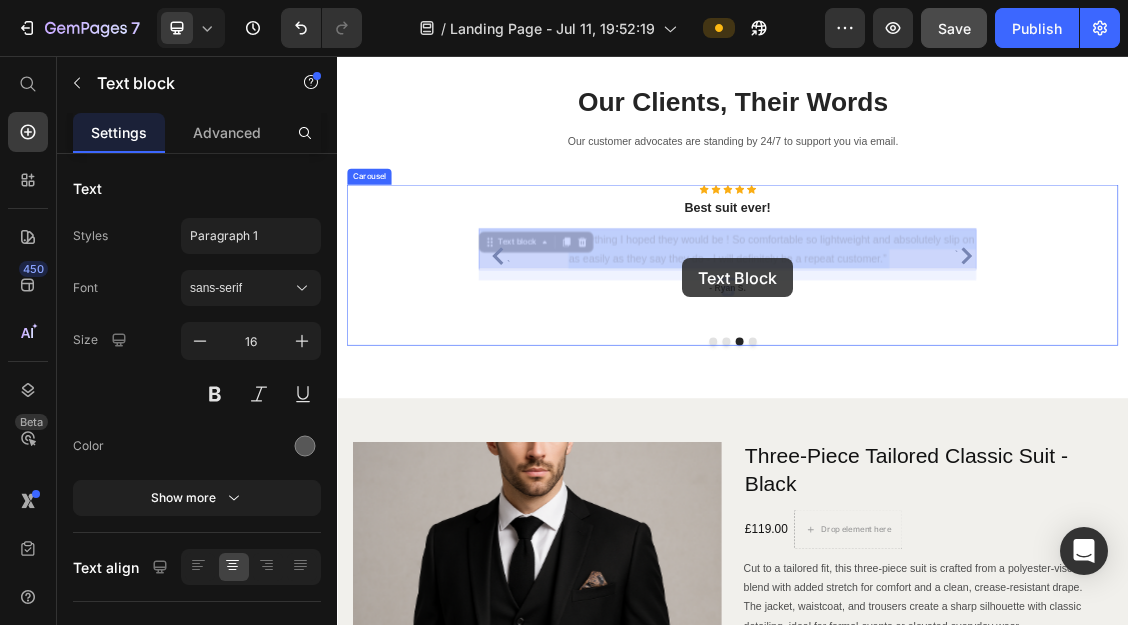 drag, startPoint x: 1159, startPoint y: 358, endPoint x: 860, endPoint y: 363, distance: 299.0418 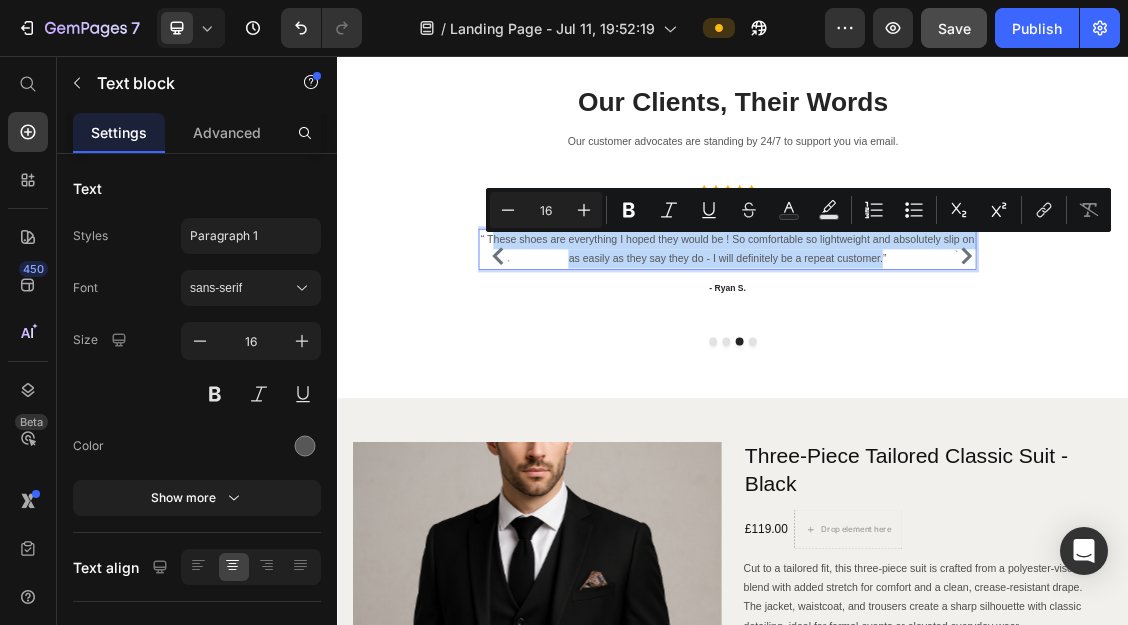 drag, startPoint x: 572, startPoint y: 332, endPoint x: 1163, endPoint y: 357, distance: 591.5285 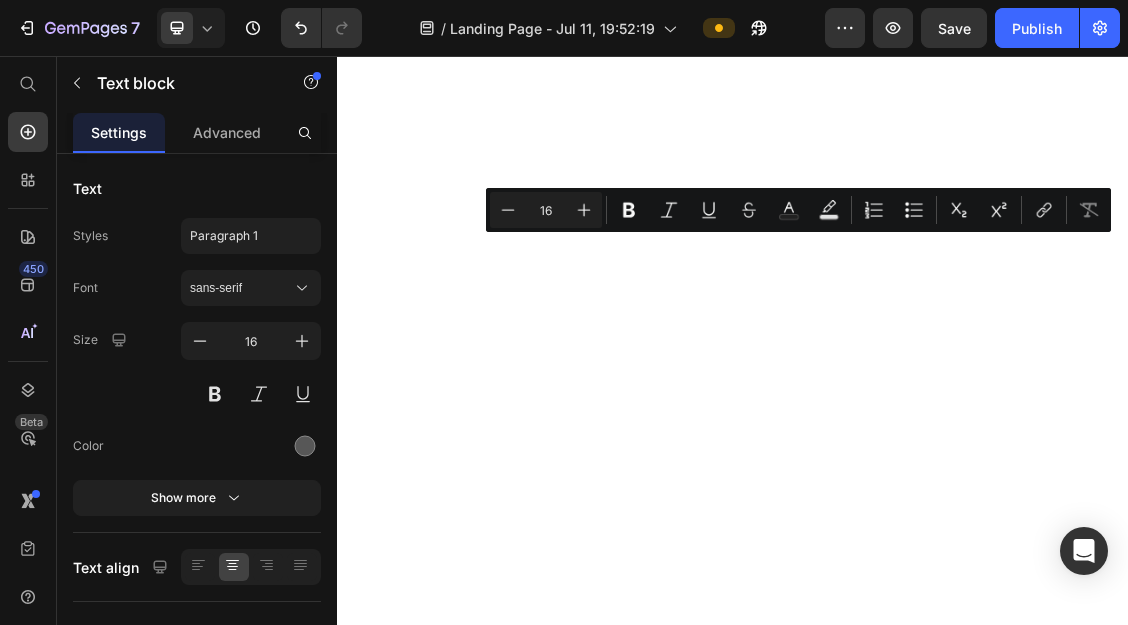 scroll, scrollTop: 0, scrollLeft: 0, axis: both 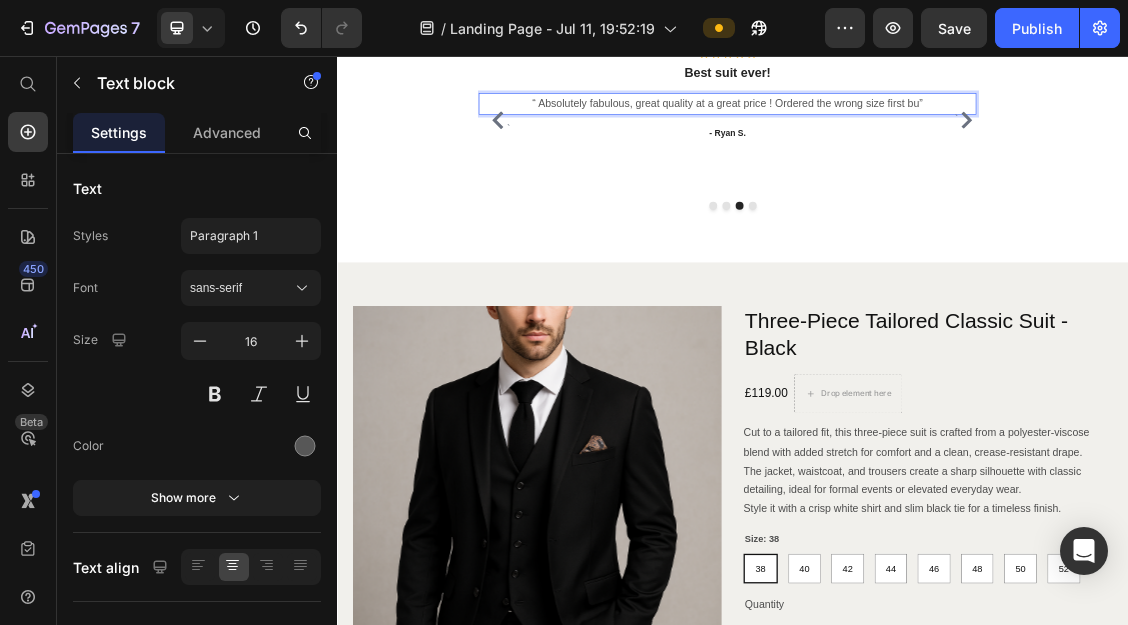click on "“ Absolutely fabulous, great quality at a great price ! Ordered the wrong size first bu”" at bounding box center (929, 128) 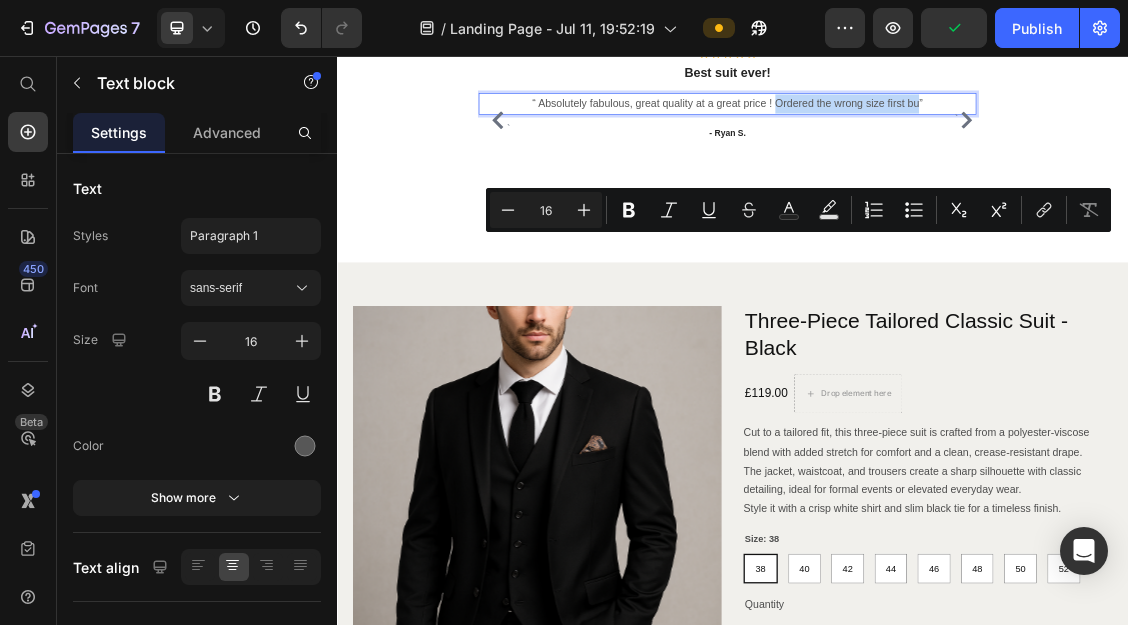 drag, startPoint x: 1005, startPoint y: 327, endPoint x: 1223, endPoint y: 332, distance: 218.05733 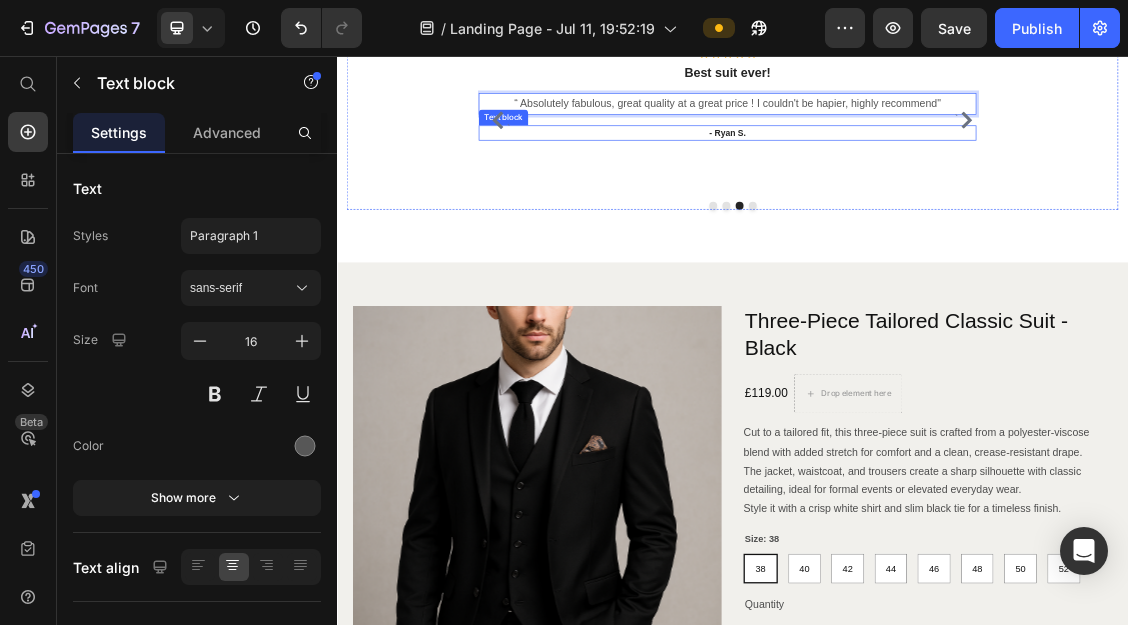 click on "- Ryan S." at bounding box center [929, 173] 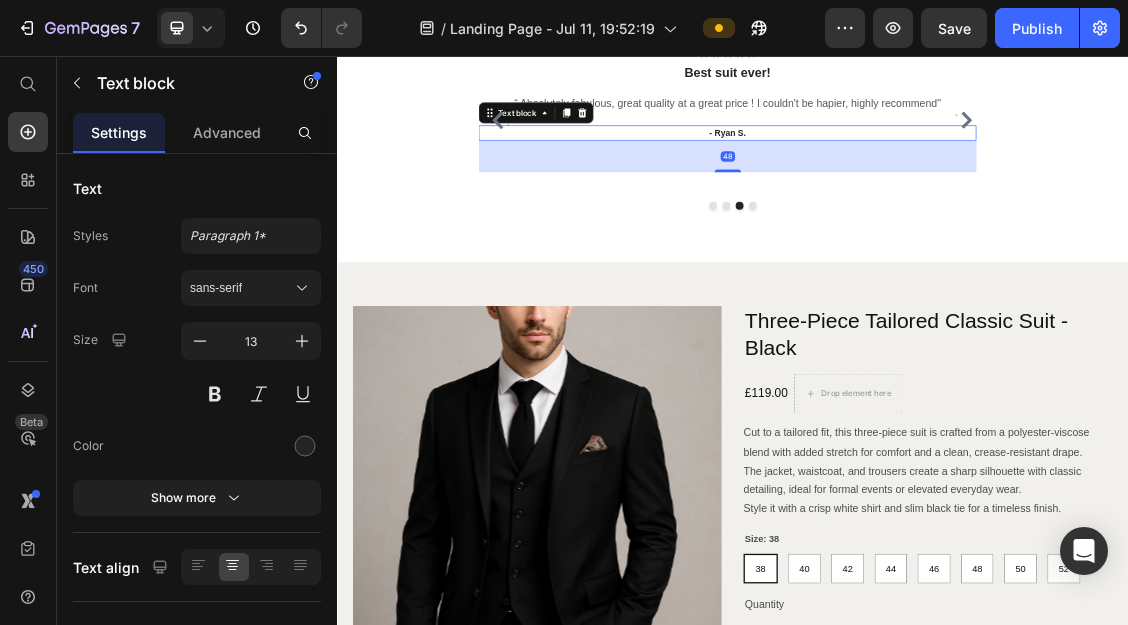 click on "- Ryan S." at bounding box center (929, 173) 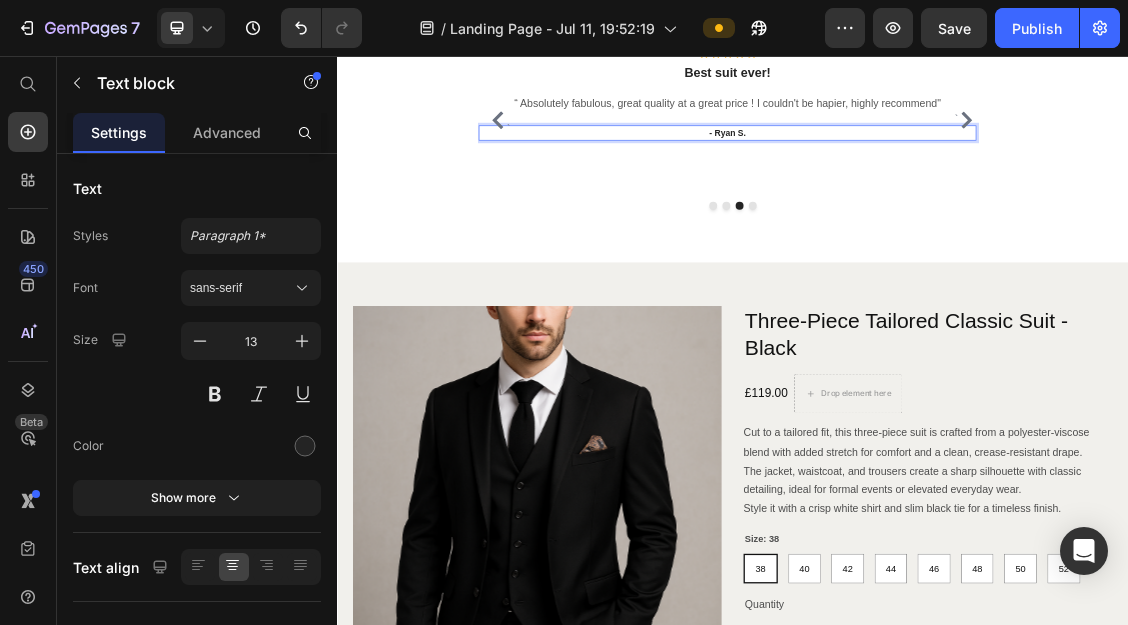 click on "- Ryan S." at bounding box center [929, 173] 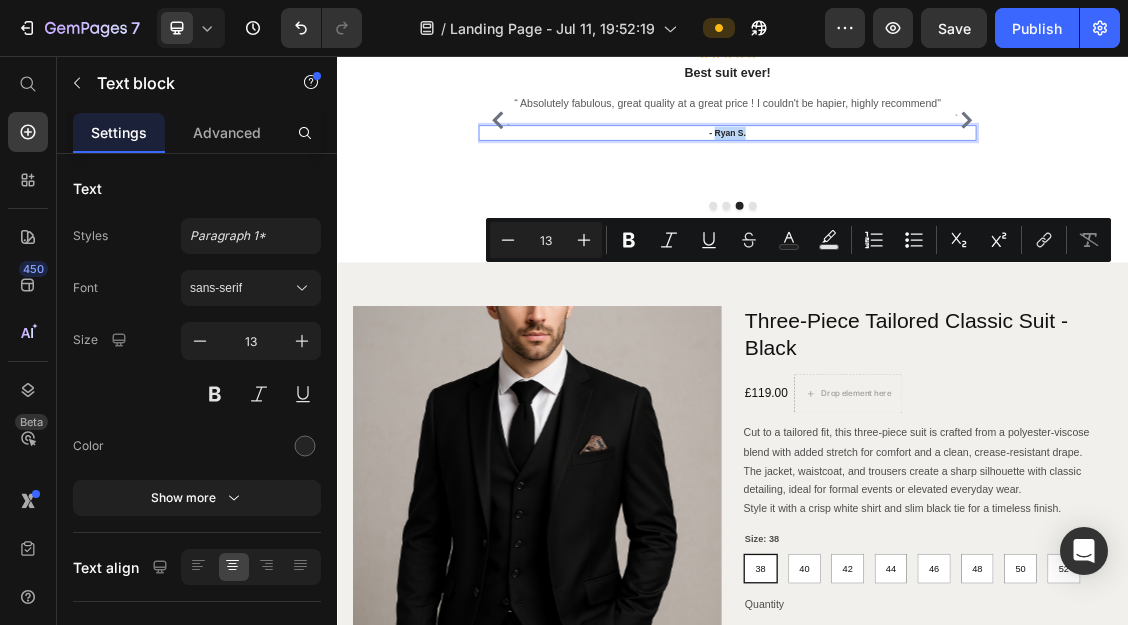 drag, startPoint x: 965, startPoint y: 375, endPoint x: 912, endPoint y: 375, distance: 53 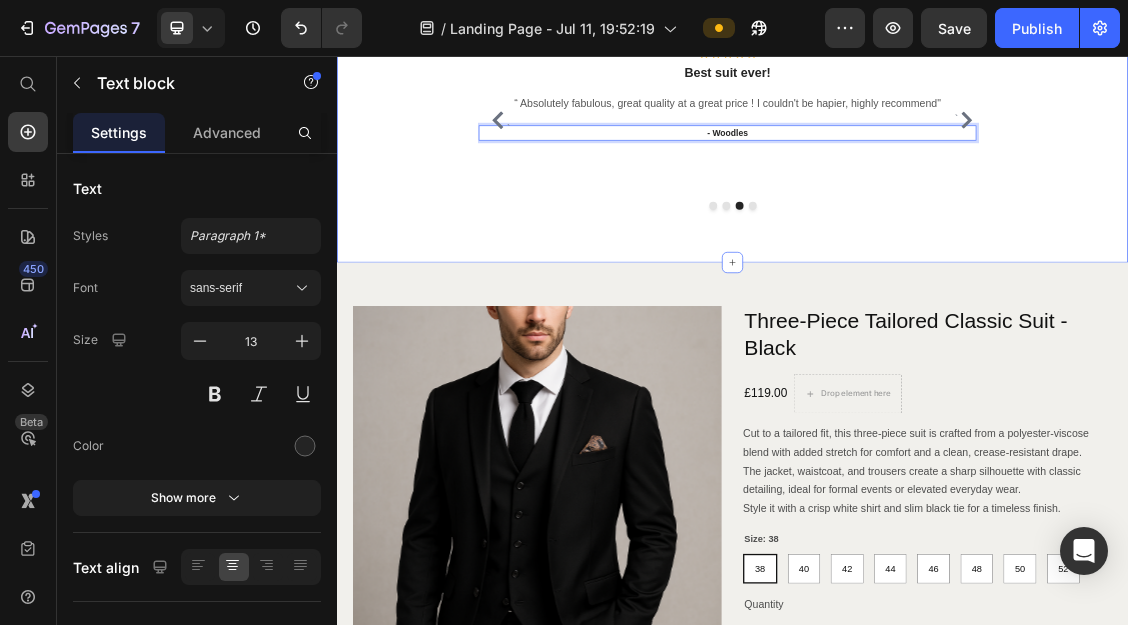 click on "Our Clients, Their Words Heading Our customer advocates are standing by 24/7 to support you via email. Text block Row `                Icon                Icon                Icon                Icon                Icon Icon List Hoz Great quality Heading “ High quality 3 piece with pocket chain. I ordered a black color one, size 44. The one I have received was a size too small and I have requested a replacement which I am sure will be through soon.  Text block - K [LAST] Text block                Icon                Icon                Icon                Icon                Icon Icon List Hoz Nice Suit Heading " Excellent suit for the price...lovely quality, colour was spot on..recommend" Text block - [FIRST] [LAST]. Text block                Icon                Icon                Icon                Icon                Icon Icon List Hoz Best suit ever! Heading “ Absolutely fabulous, great quality at a great price ! I couldn't be hapier, highly recommend" Text block - [FIRST] Text block   48                `" at bounding box center [937, 90] 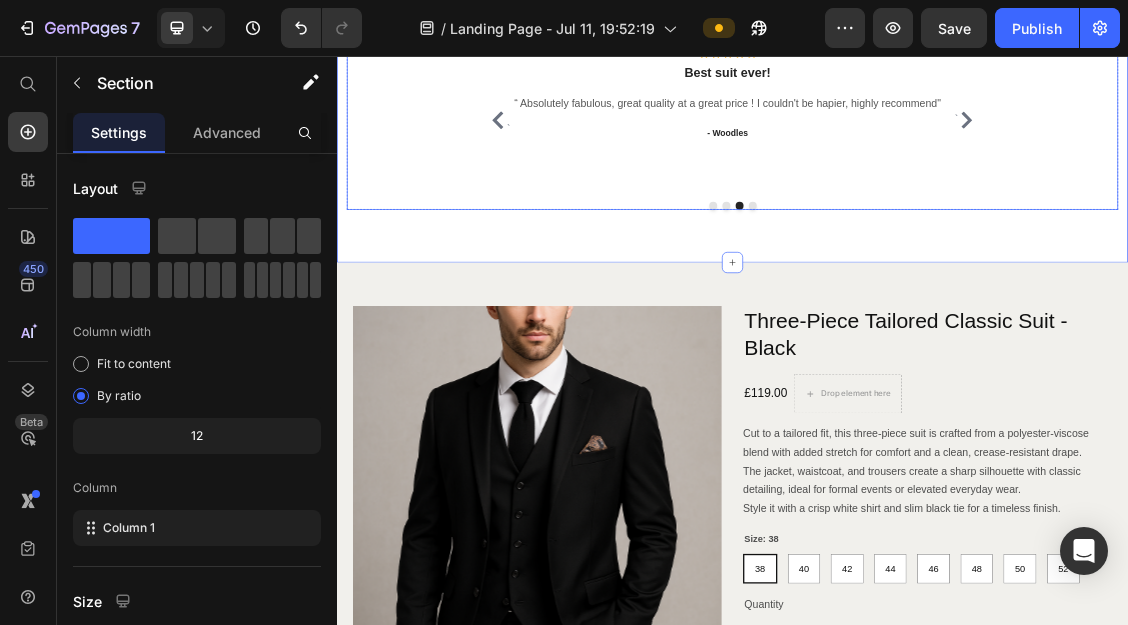 click 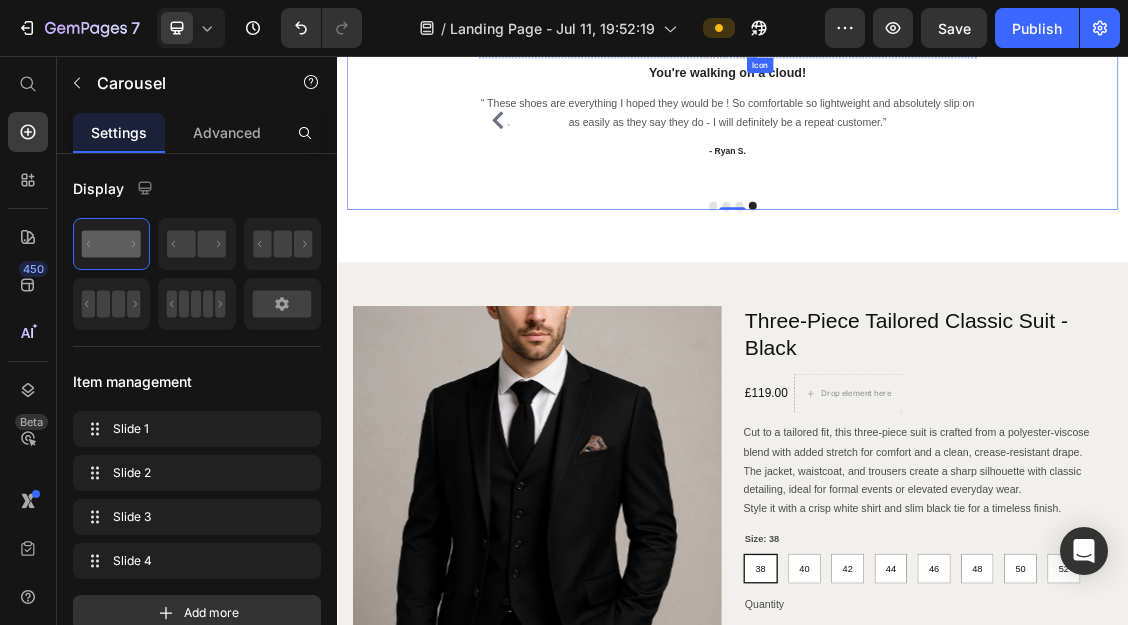 click 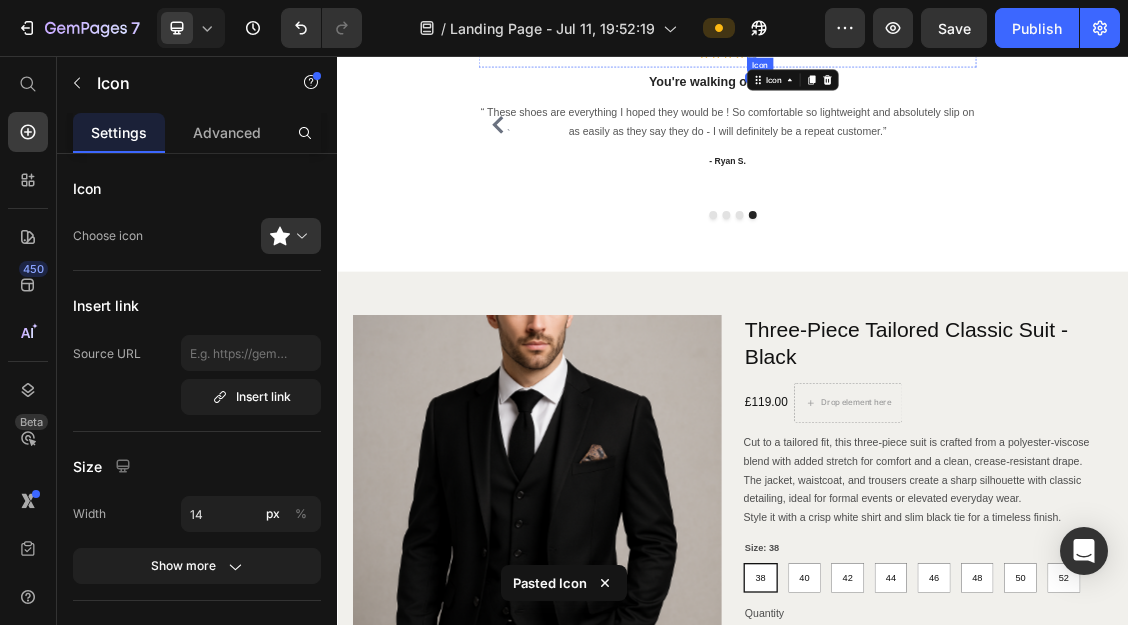 click 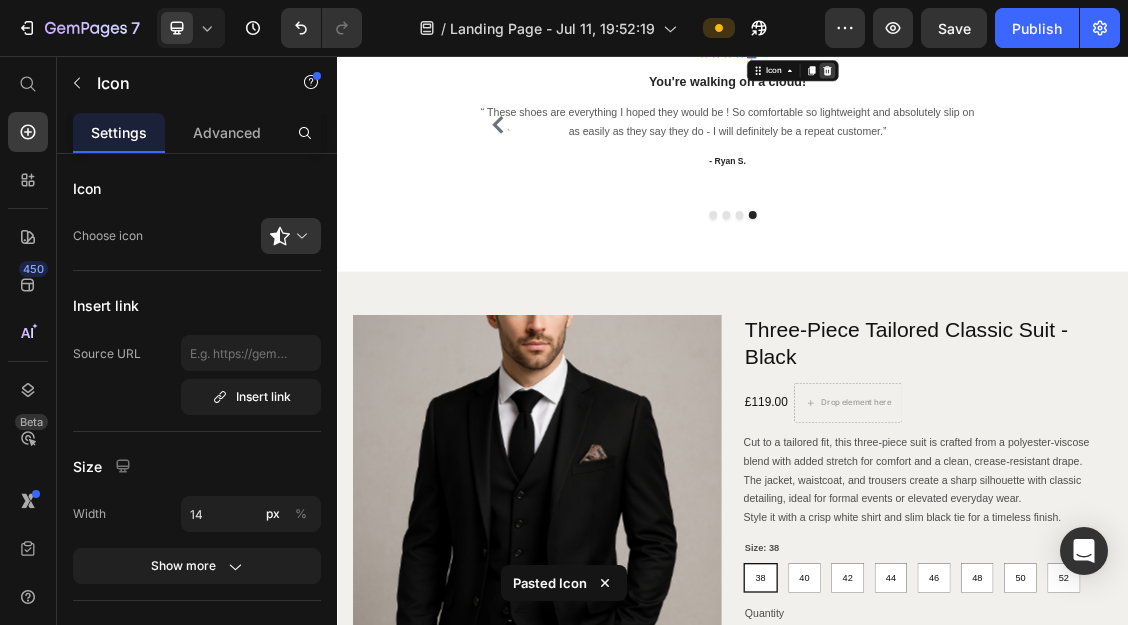 click 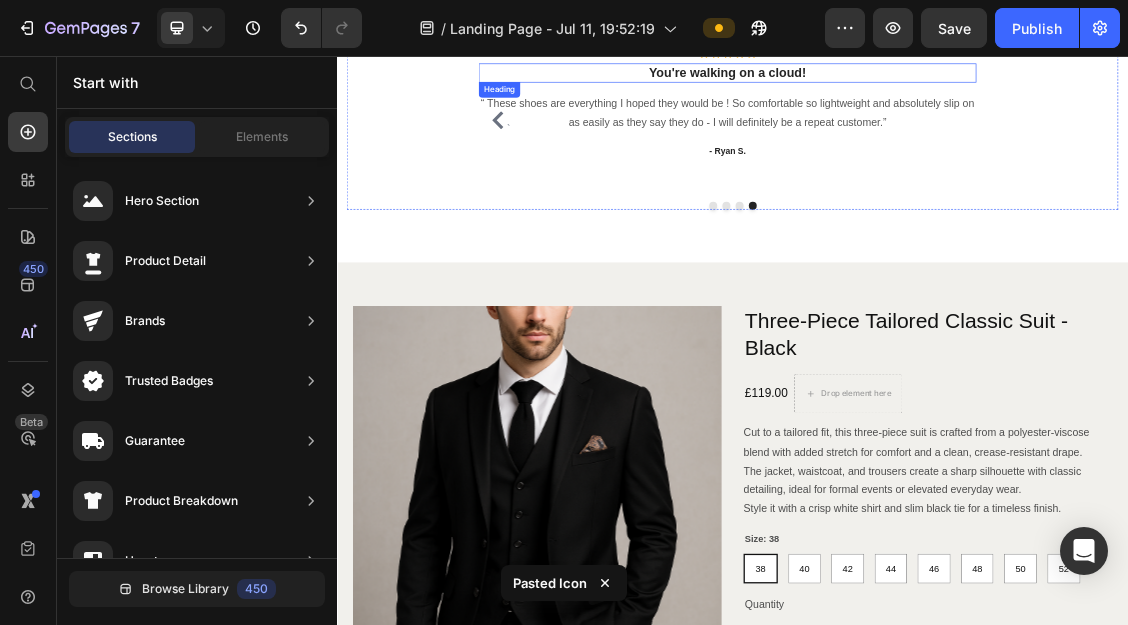 click on "You're walking on a cloud!" at bounding box center [929, 81] 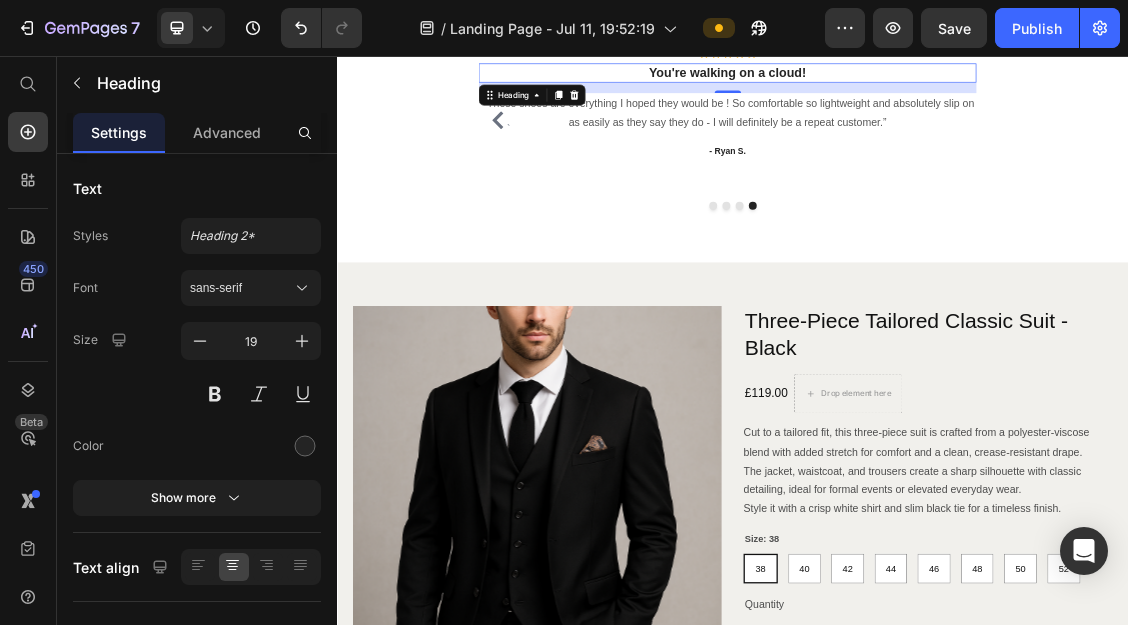 click on "You're walking on a cloud!" at bounding box center (929, 81) 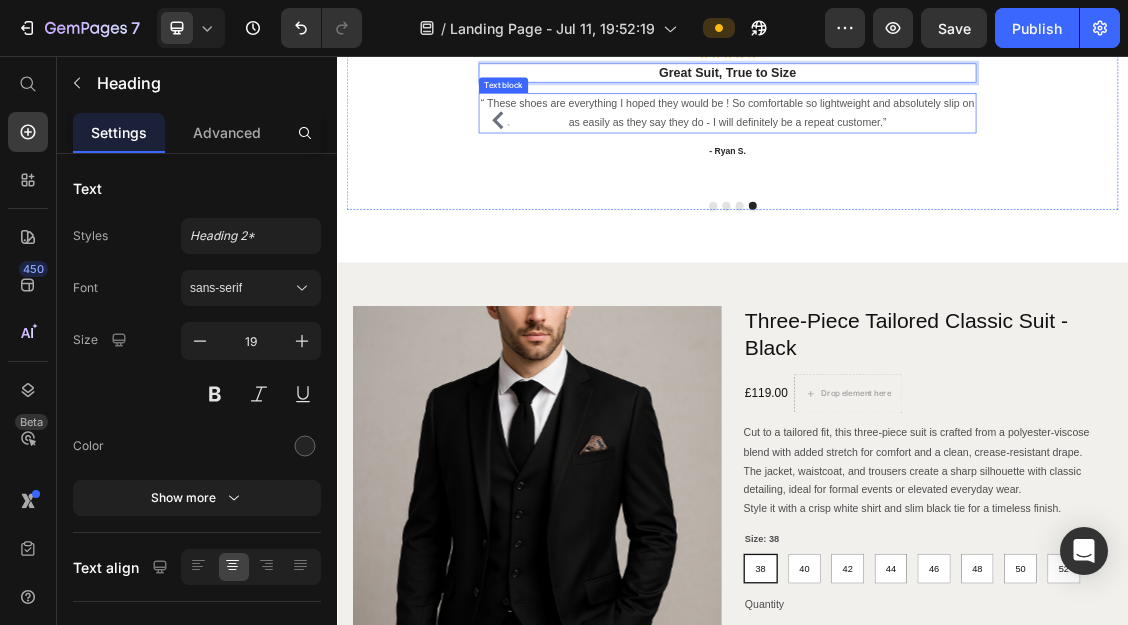 click on "“ These shoes are everything I hoped they would be ! So comfortable so lightweight and absolutely slip on as easily as they say they do - I will definitely be a repeat customer.”" at bounding box center (929, 143) 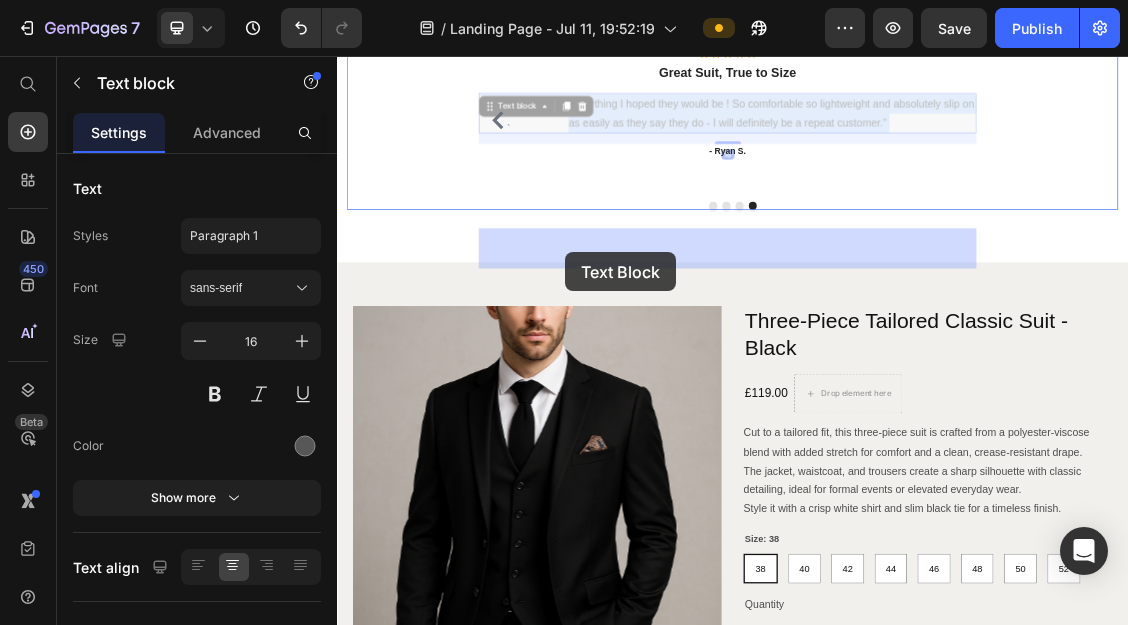 drag, startPoint x: 1162, startPoint y: 359, endPoint x: 824, endPoint y: 355, distance: 338.02368 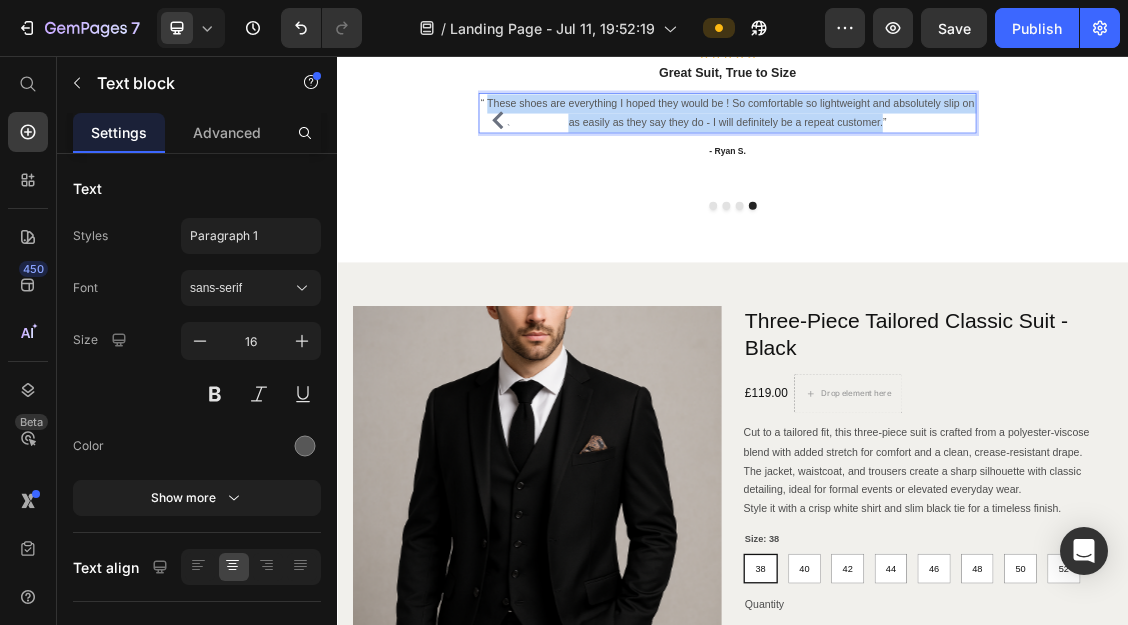 drag, startPoint x: 1162, startPoint y: 359, endPoint x: 569, endPoint y: 336, distance: 593.44586 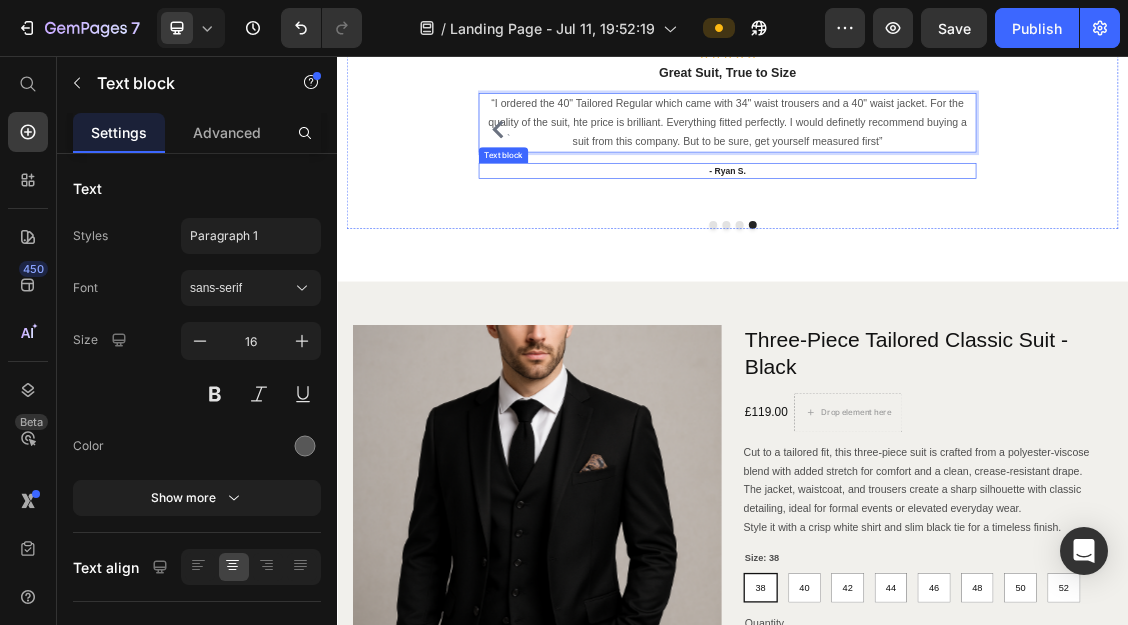 click on "- Ryan S." at bounding box center (929, 230) 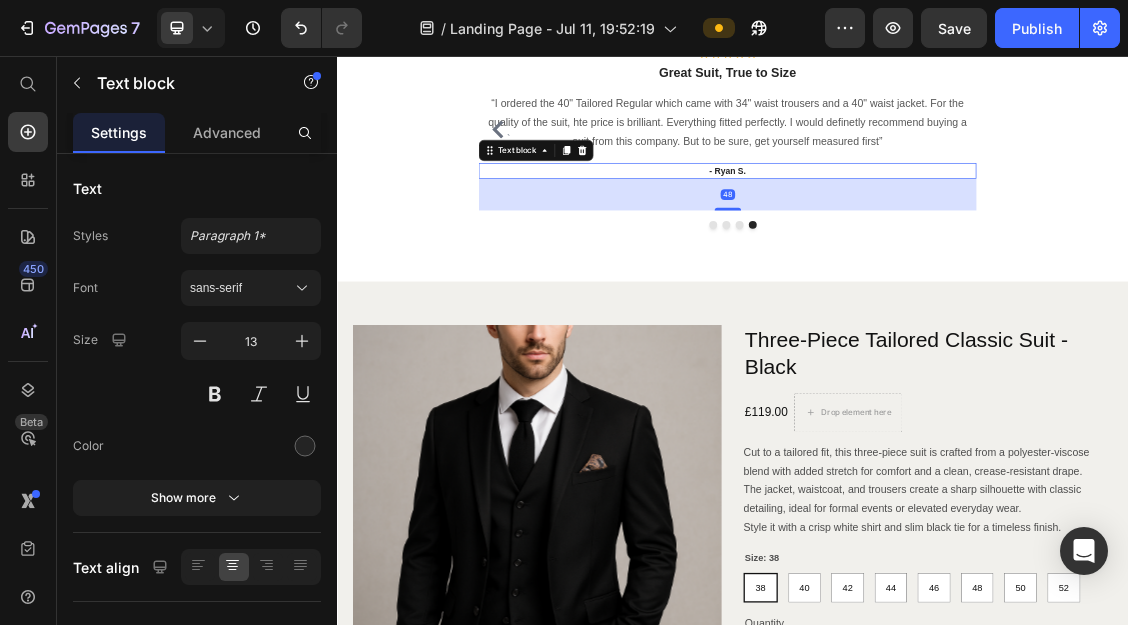 click on "- Ryan S." at bounding box center (929, 230) 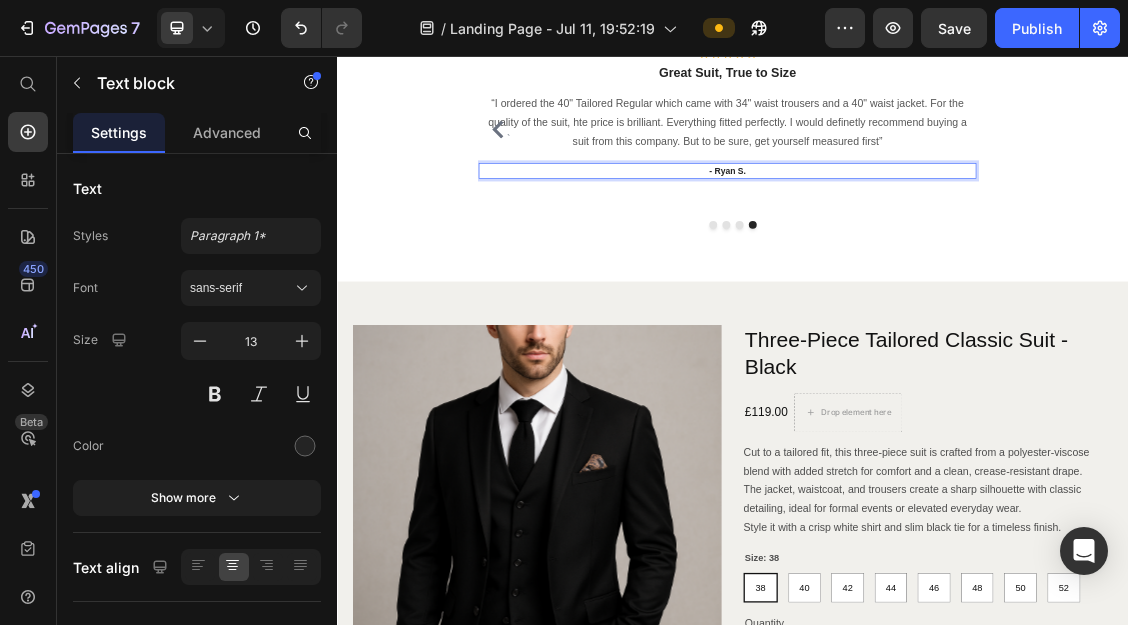 click on "- Ryan S." at bounding box center [929, 230] 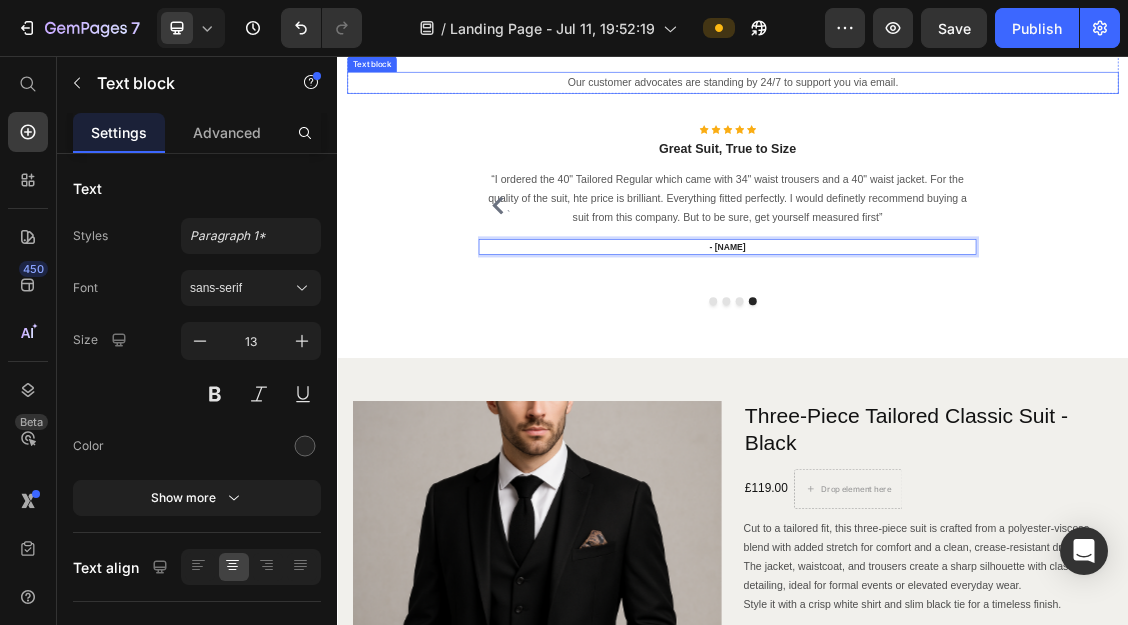 scroll, scrollTop: 4122, scrollLeft: 0, axis: vertical 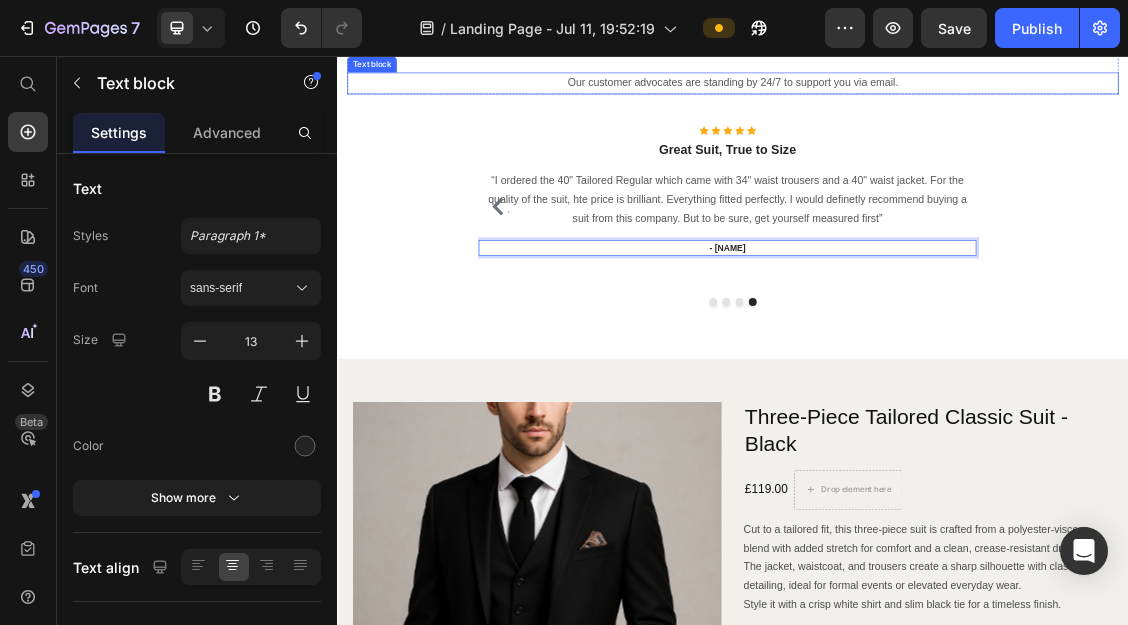 click on "Our customer advocates are standing by 24/7 to support you via email." at bounding box center (937, 97) 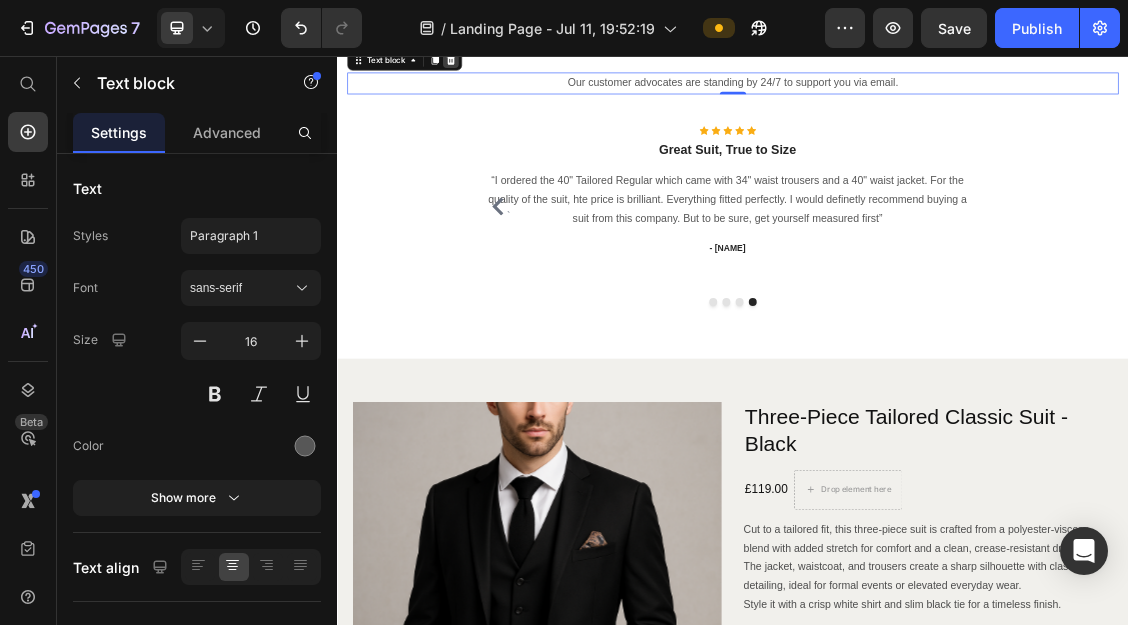 click 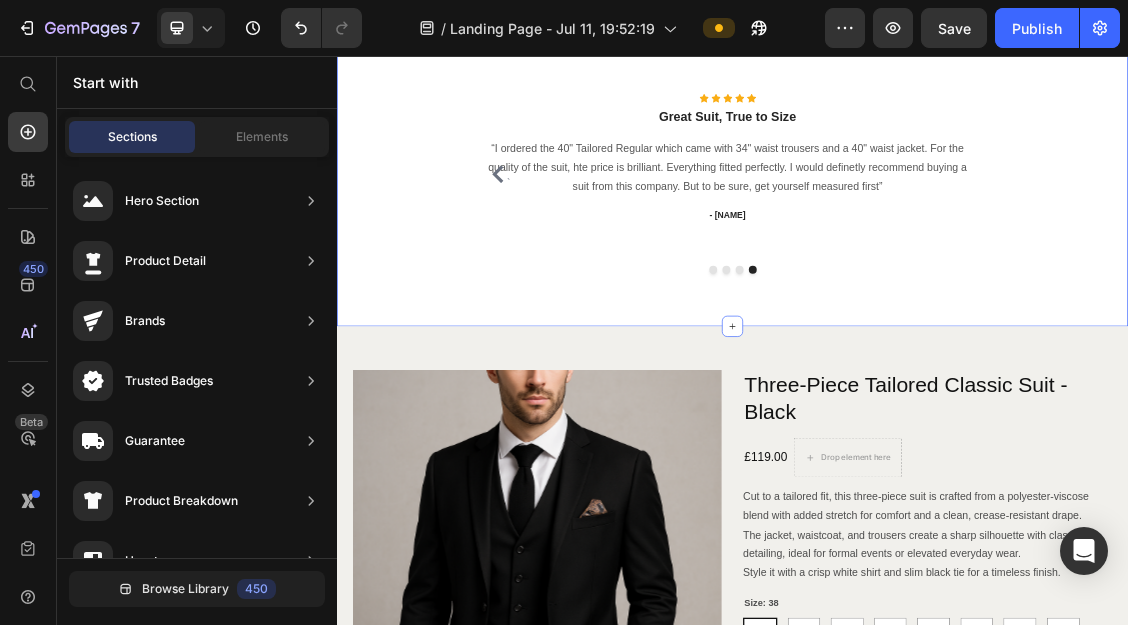 click on "Our Clients, Their Words Heading Row `                Icon                Icon                Icon                Icon                Icon Icon List Hoz Great quality Heading “ High quality 3 piece with pocket chain. I ordered a black color one, size 44. The one I have received was a size too small and I have requested a replacement which I am sure will be through soon.  Text block - K [LAST] Text block                Icon                Icon                Icon                Icon                Icon Icon List Hoz Nice Suit Heading " Excellent suit for the price...lovely quality, colour was spot on..recommend" Text block - [FIRST] [LAST]. Text block                Icon                Icon                Icon                Icon                Icon Icon List Hoz Best suit ever! Heading “ Absolutely fabulous, great quality at a great price ! I couldn't be hapier, highly recommend" Text block - [FIRST] Text block                Icon                Icon                Icon                Icon                Icon `" at bounding box center [937, 197] 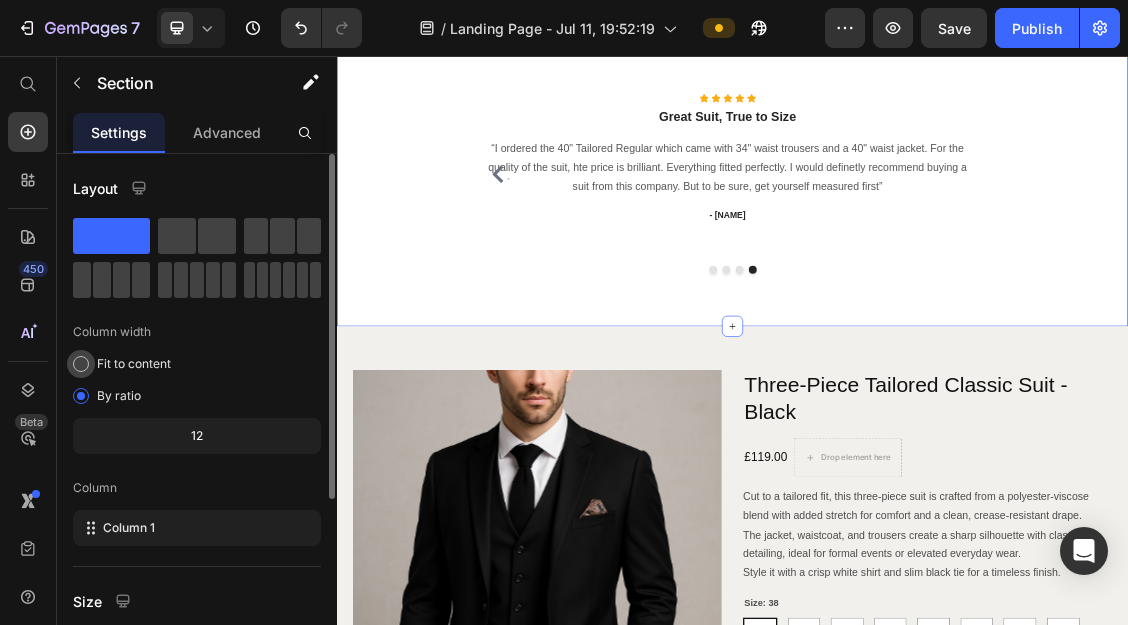click at bounding box center (81, 364) 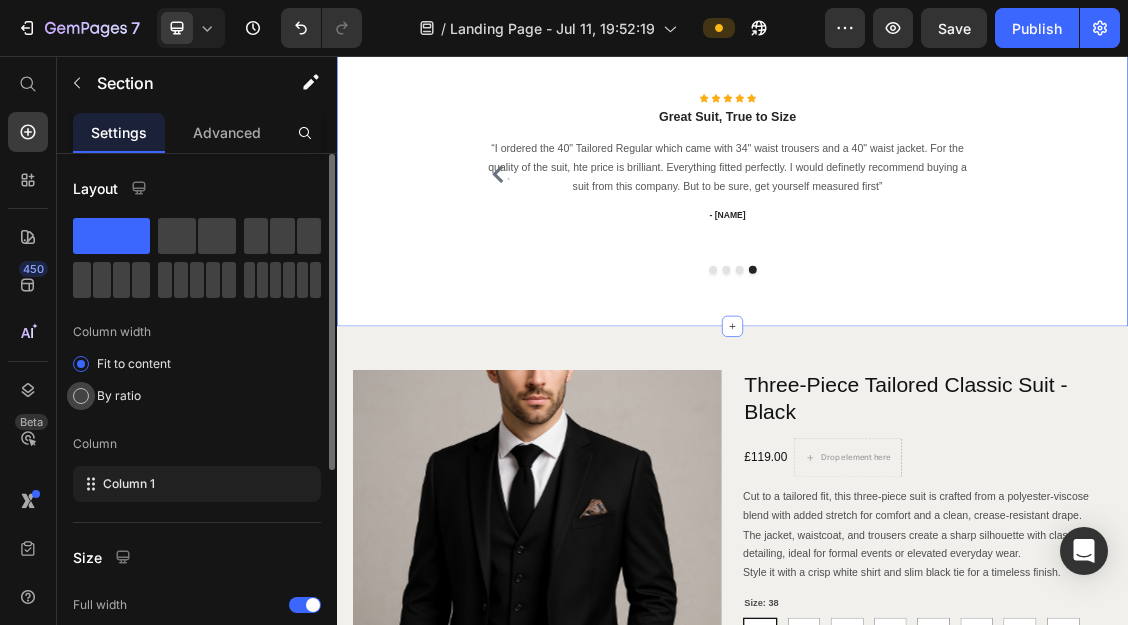 click at bounding box center (81, 396) 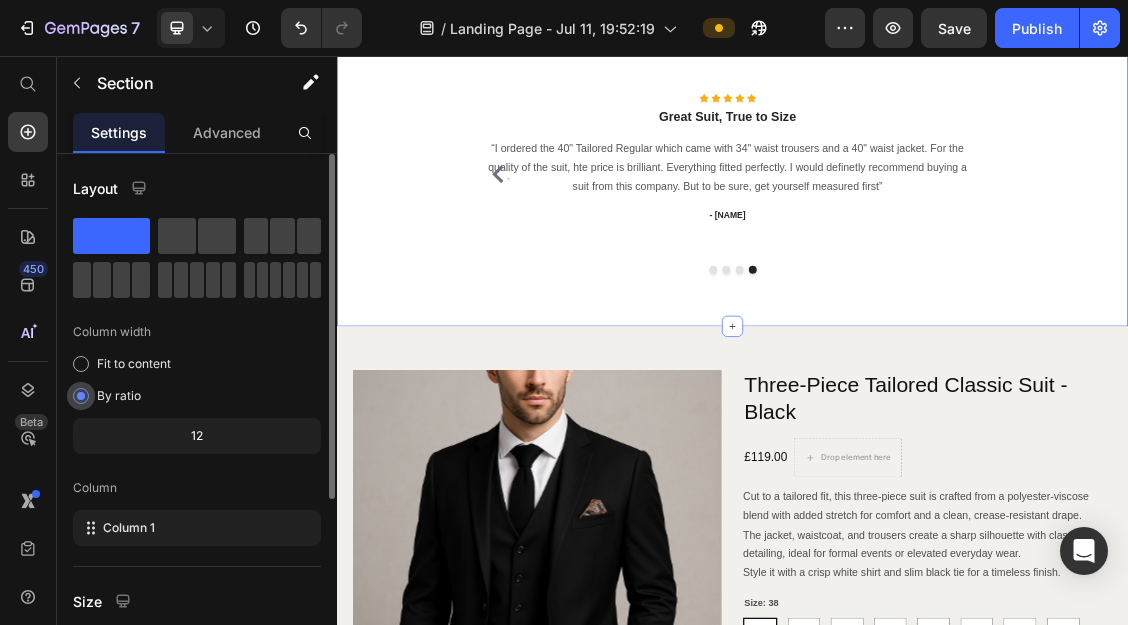 scroll, scrollTop: 2, scrollLeft: 0, axis: vertical 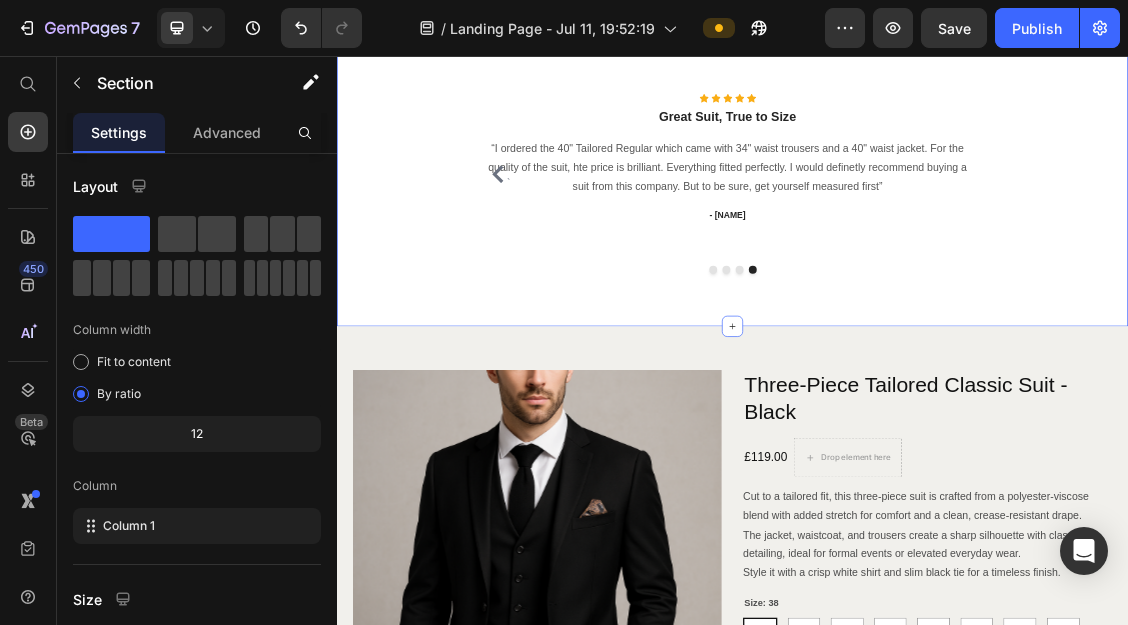 drag, startPoint x: 931, startPoint y: 671, endPoint x: 929, endPoint y: 622, distance: 49.0408 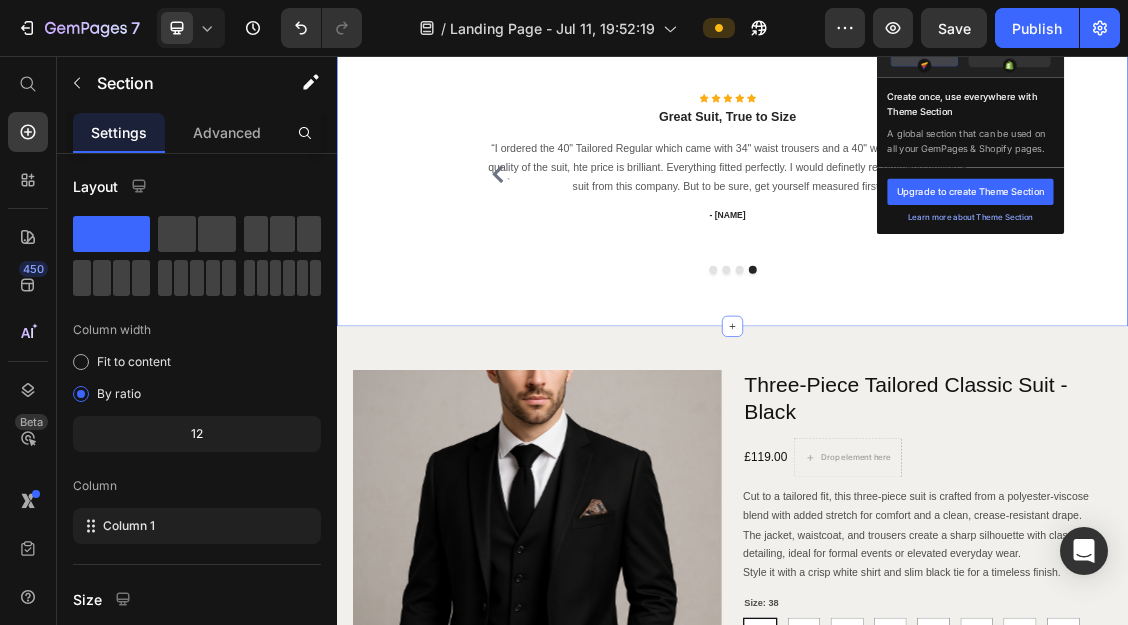 click on "Create Theme Section" at bounding box center (1310, -90) 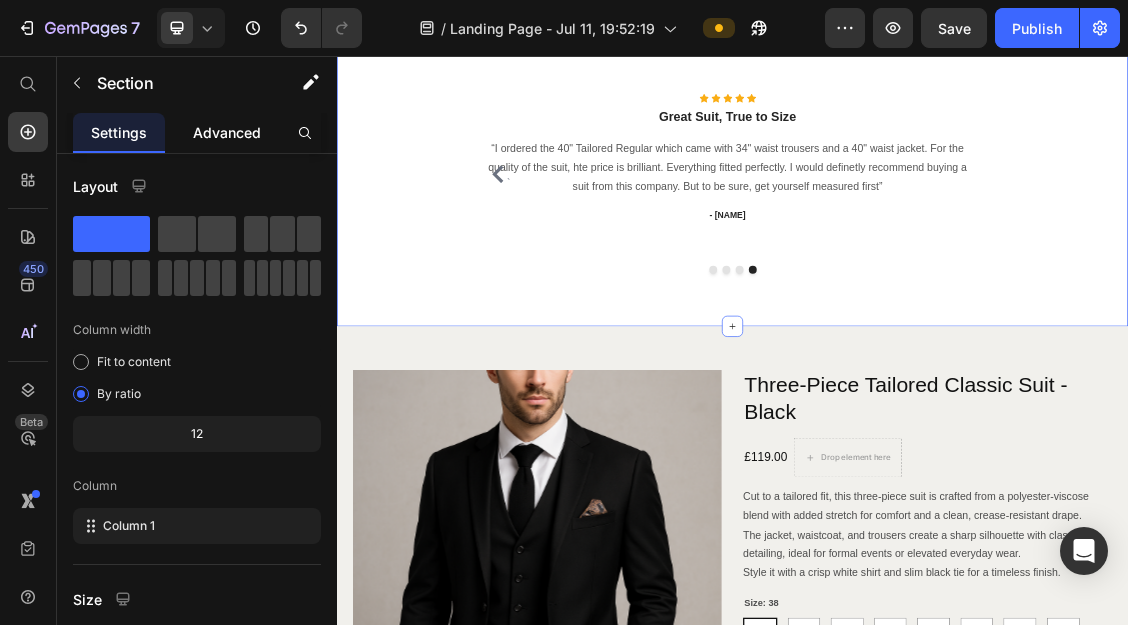 click on "Advanced" at bounding box center (227, 132) 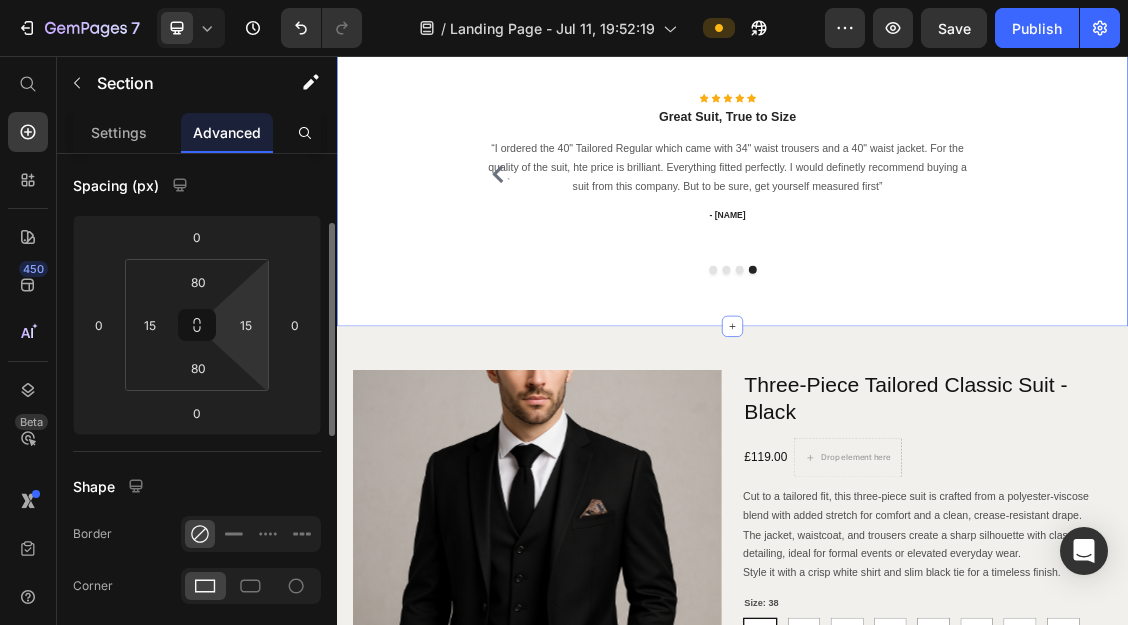 scroll, scrollTop: 185, scrollLeft: 0, axis: vertical 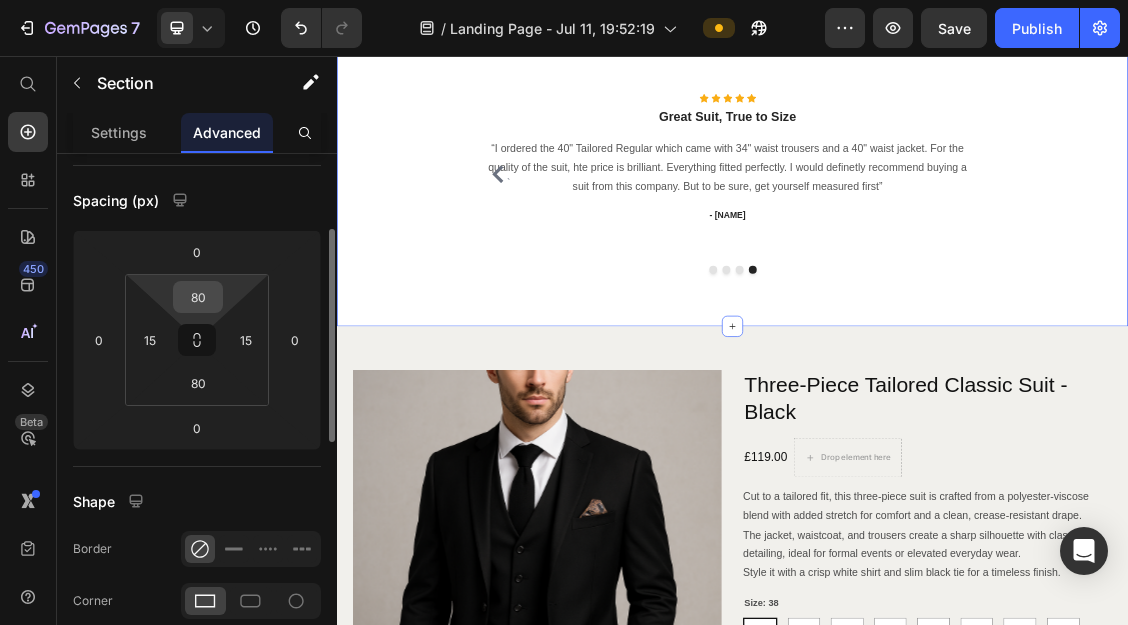 click on "80" at bounding box center (198, 297) 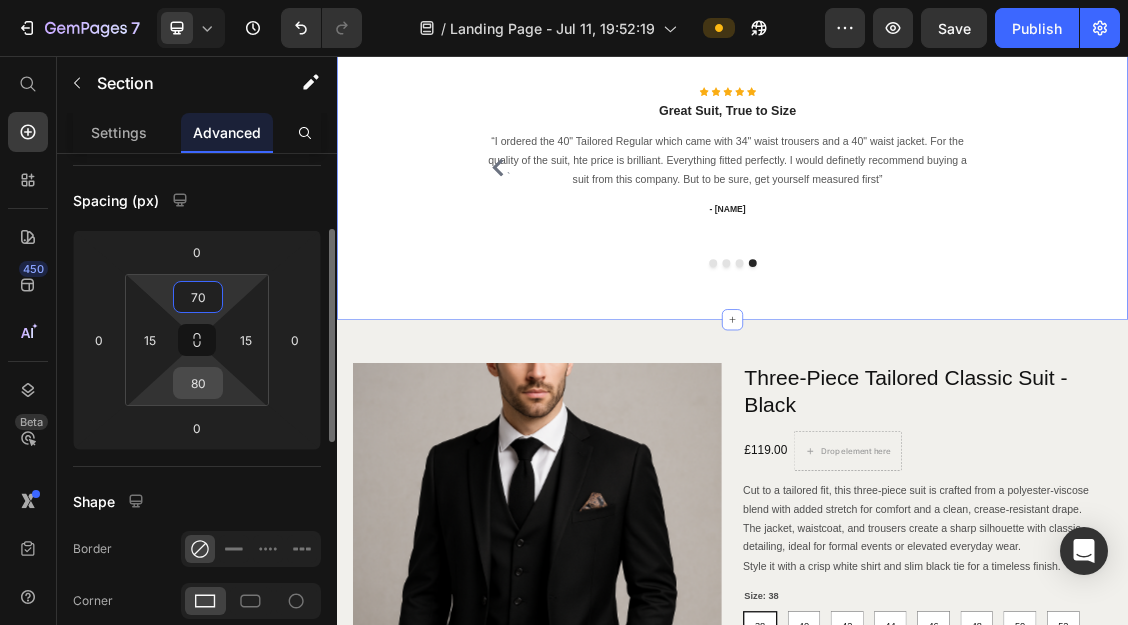 type on "70" 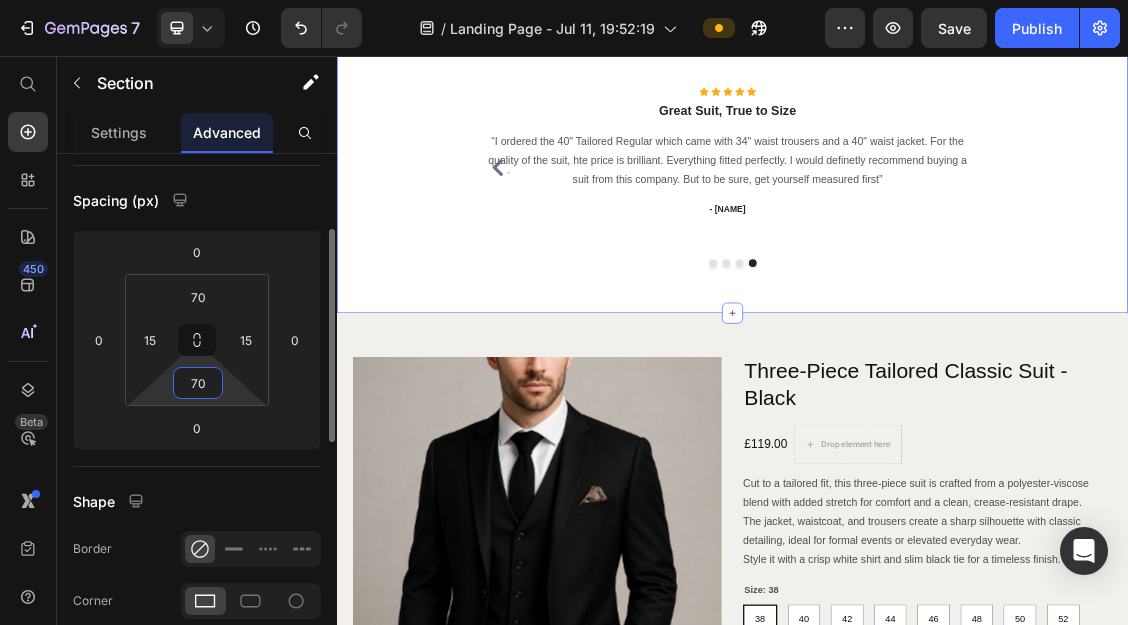 type on "7" 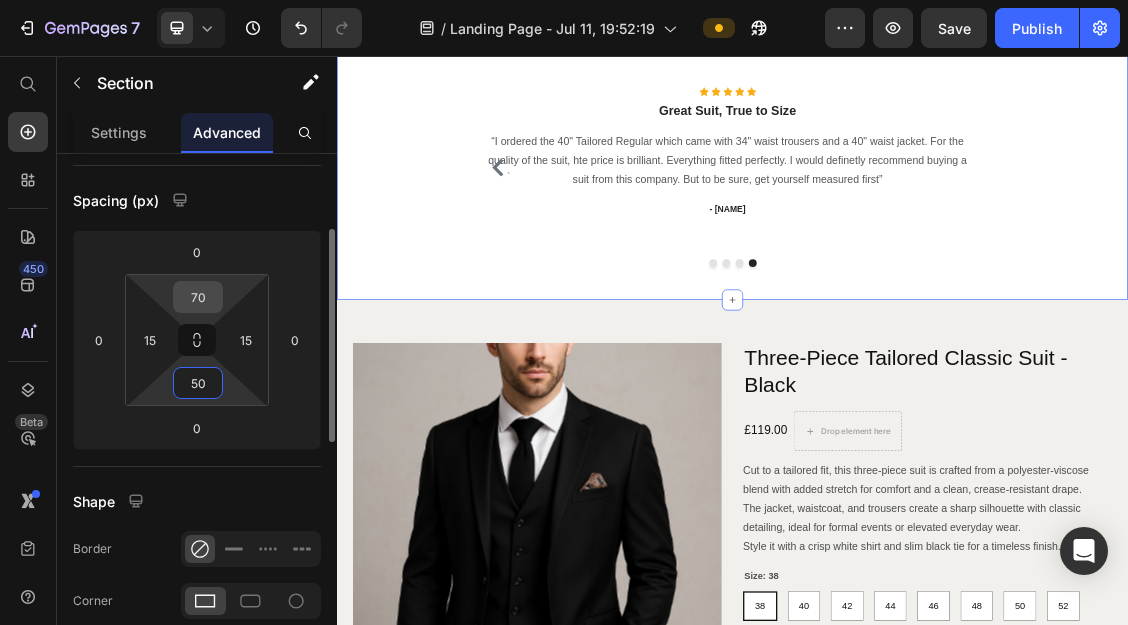 type on "50" 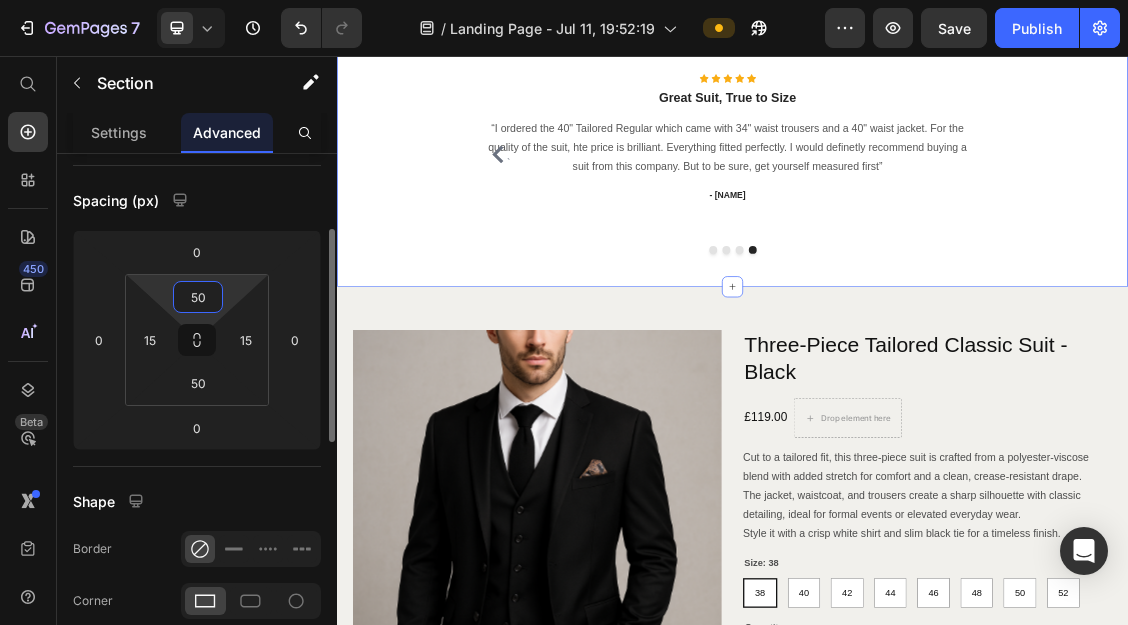 click on "50" at bounding box center [198, 297] 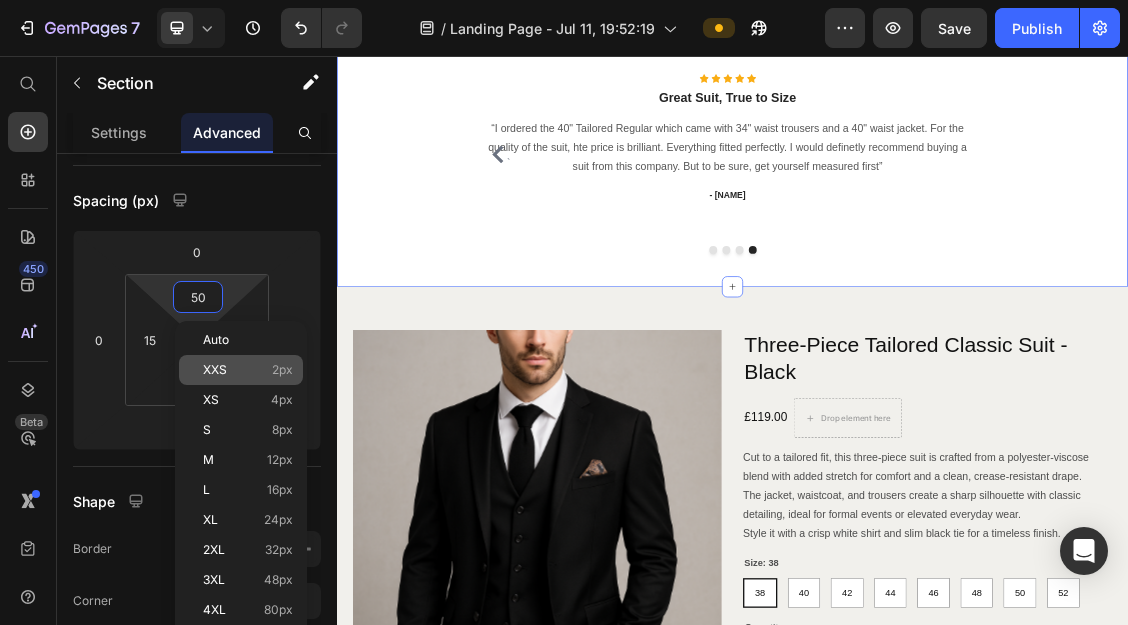 click on "XXS" at bounding box center (215, 370) 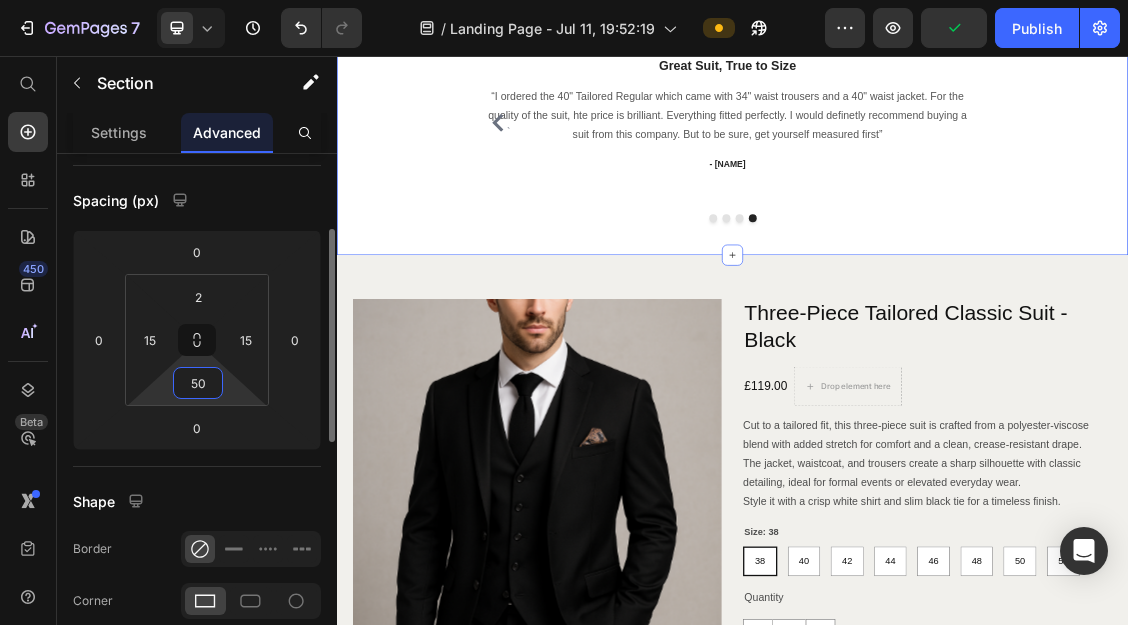 click on "50" at bounding box center (198, 383) 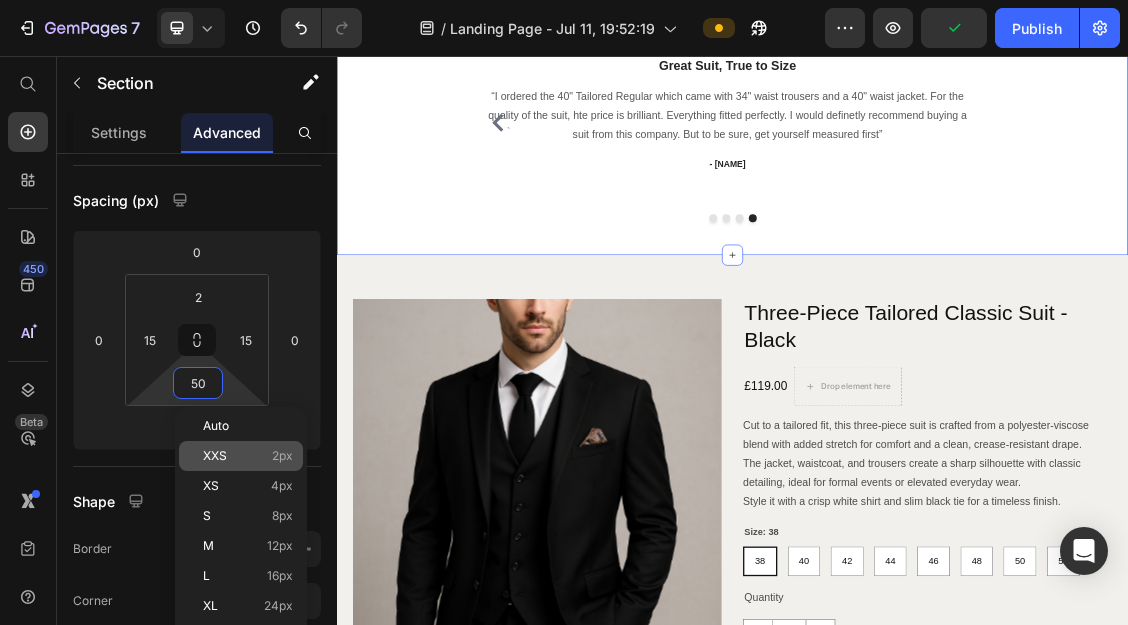 click on "XXS 2px" 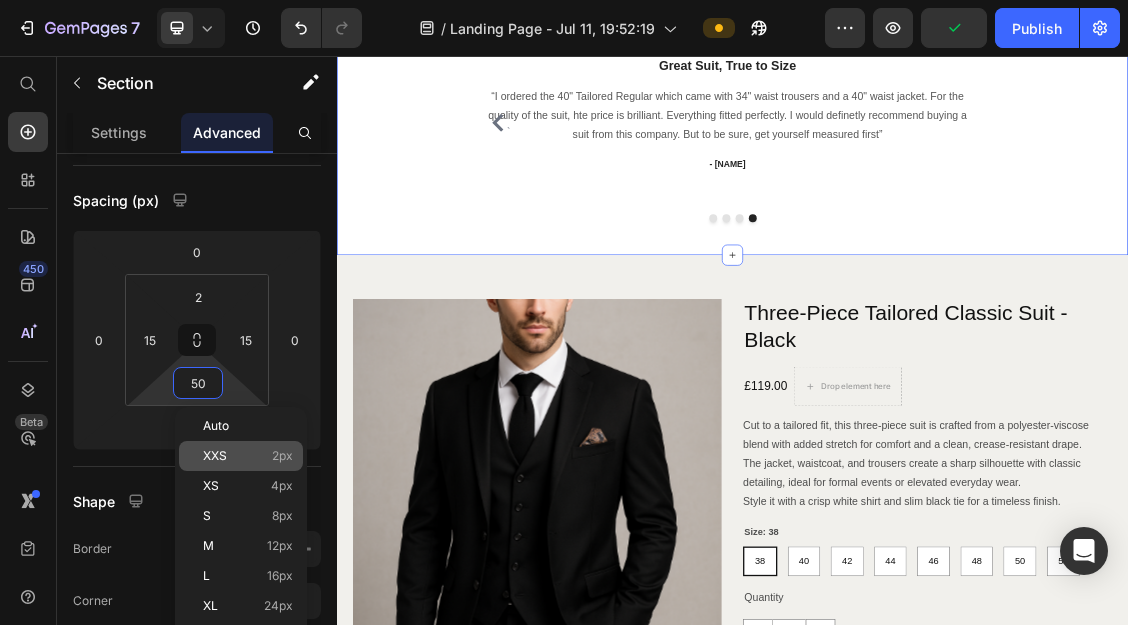 type on "2" 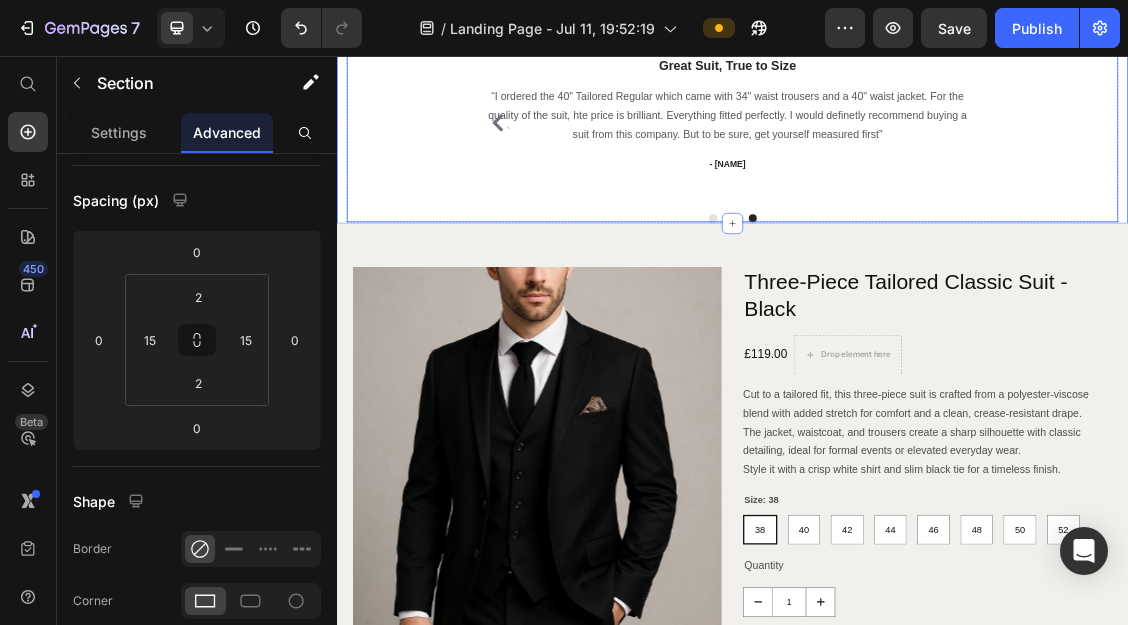 click on "`                Icon                Icon                Icon                Icon                Icon Icon List Hoz Great quality Heading “ High quality 3 piece with pocket chain. I ordered a black color one, size 44. The one I have received was a size too small and I have requested a replacement which I am sure will be through soon.  Text block - K [LAST] Text block                Icon                Icon                Icon                Icon                Icon Icon List Hoz Nice Suit Heading " Excellent suit for the price...lovely quality, colour was spot on..recommend" Text block - [FIRST] [LAST]. Text block                Icon                Icon                Icon                Icon                Icon Icon List Hoz Best suit ever! Heading “ Absolutely fabulous, great quality at a great price ! I couldn't be hapier, highly recommend" Text block - [FIRST] Text block                Icon                Icon                Icon                Icon                Icon Icon List Hoz Great Suit, True to Size" at bounding box center (937, 171) 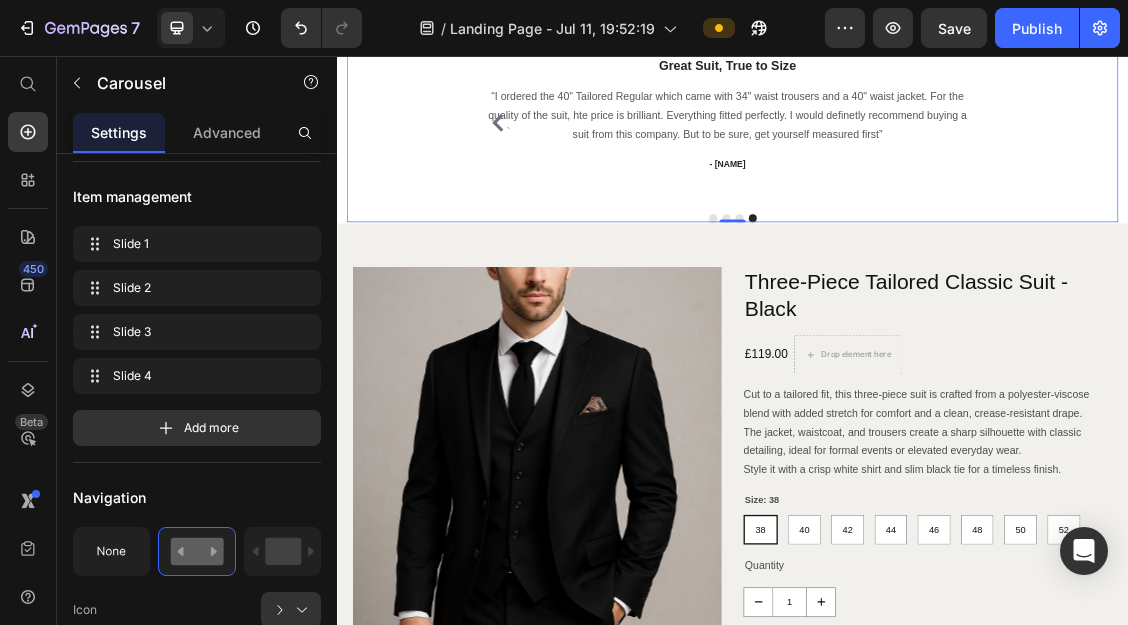 scroll, scrollTop: 0, scrollLeft: 0, axis: both 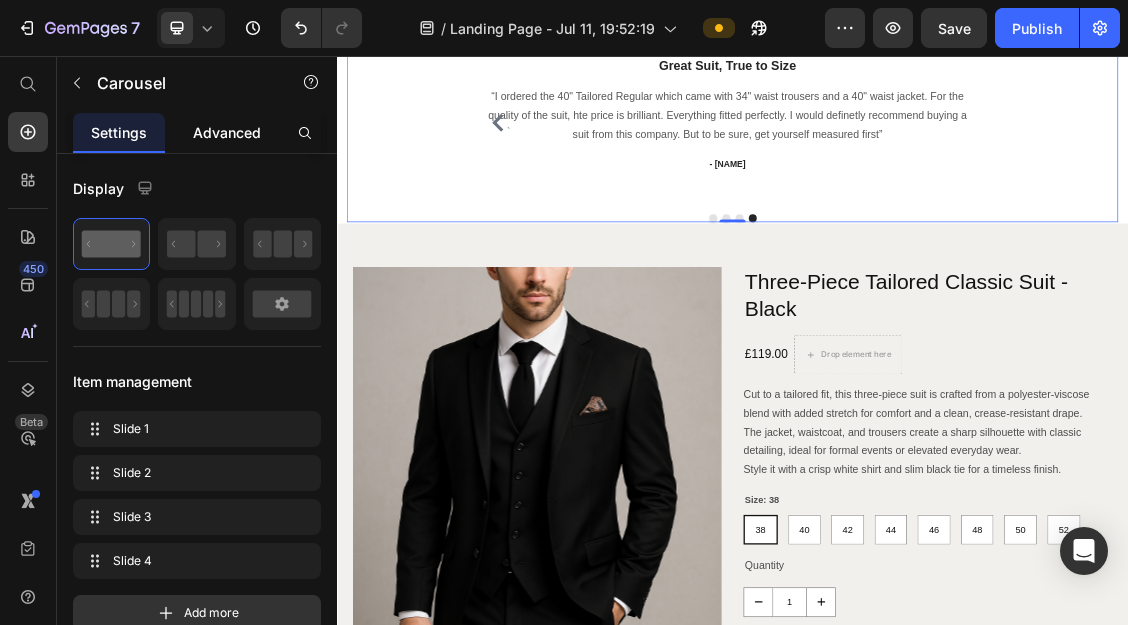 click on "Advanced" at bounding box center [227, 132] 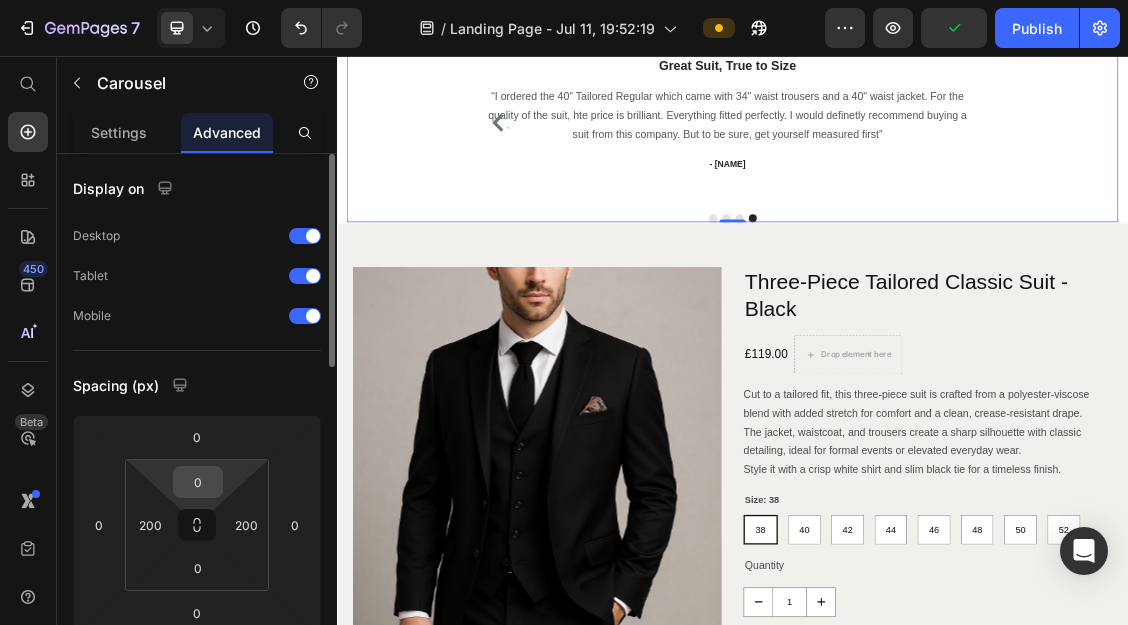 click on "0" at bounding box center (198, 482) 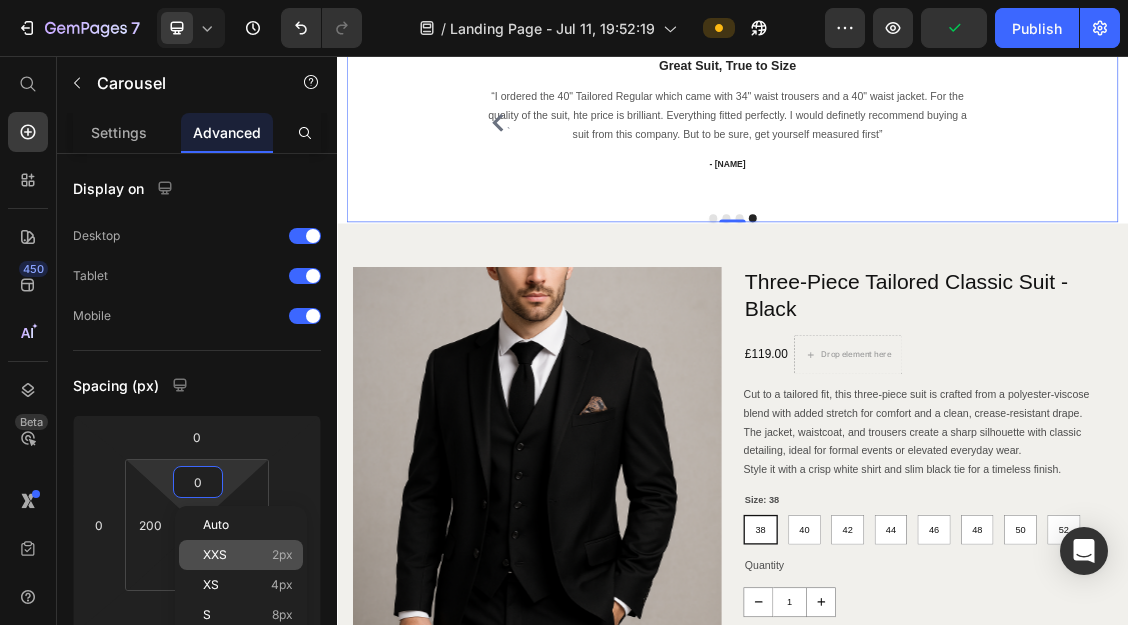 click on "XXS" at bounding box center [215, 555] 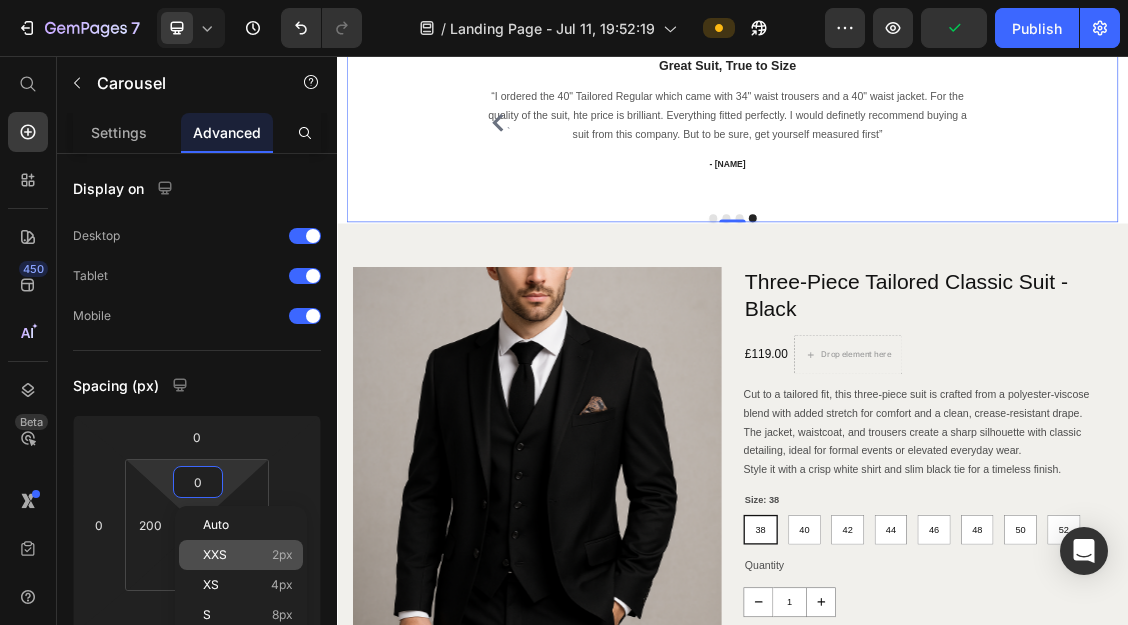 type on "2" 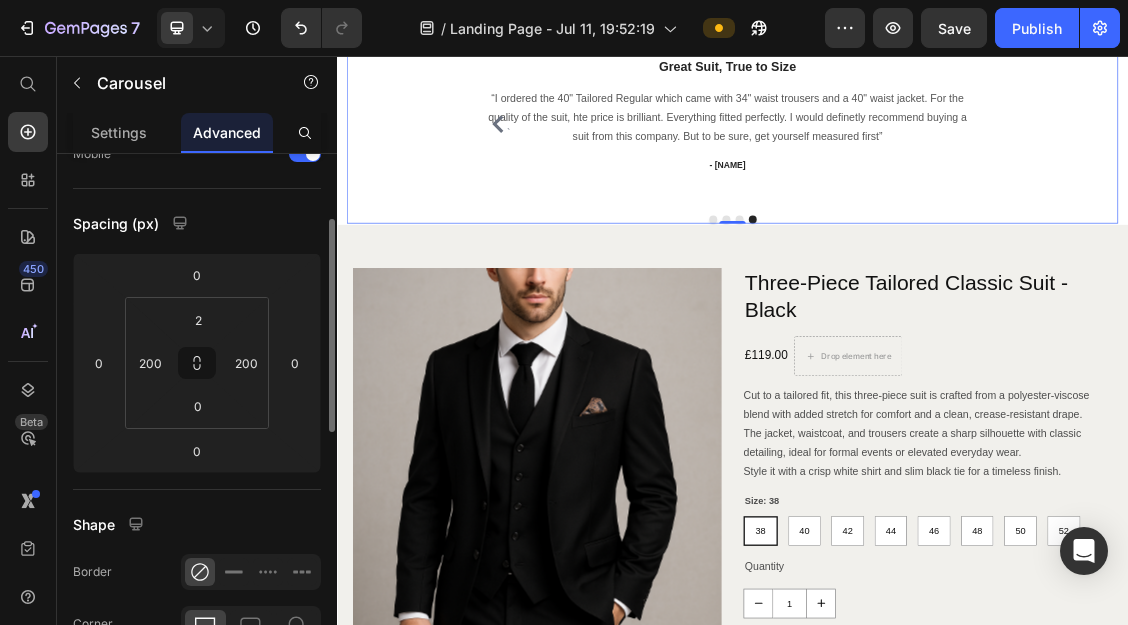scroll, scrollTop: 163, scrollLeft: 0, axis: vertical 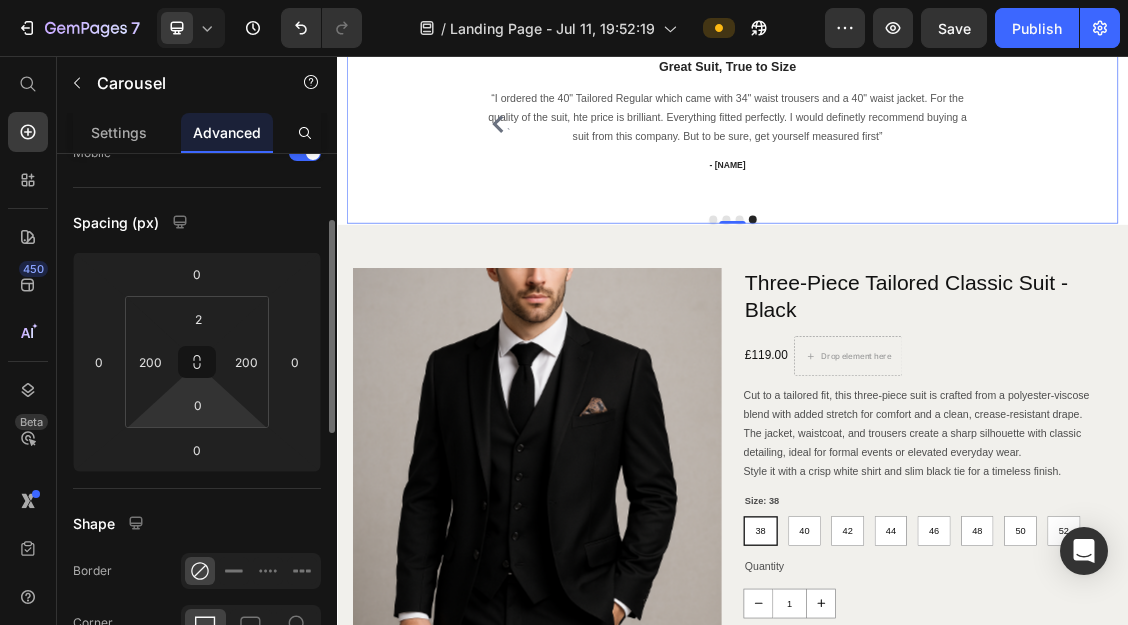 click on "7   /  Landing Page - Jul 11, 19:52:19 Preview  Save   Publish  450 Beta Start with Sections Elements Hero Section Product Detail Brands Trusted Badges Guarantee Product Breakdown How to use Testimonials Compare Bundle FAQs Social Proof Brand Story Product List Collection Blog List Contact Sticky Add to Cart Custom Footer Browse Library 450 Layout
Row
Row
Row
Row Text
Heading
Text Block Button
Button
Button
Sticky Back to top Media
Image" 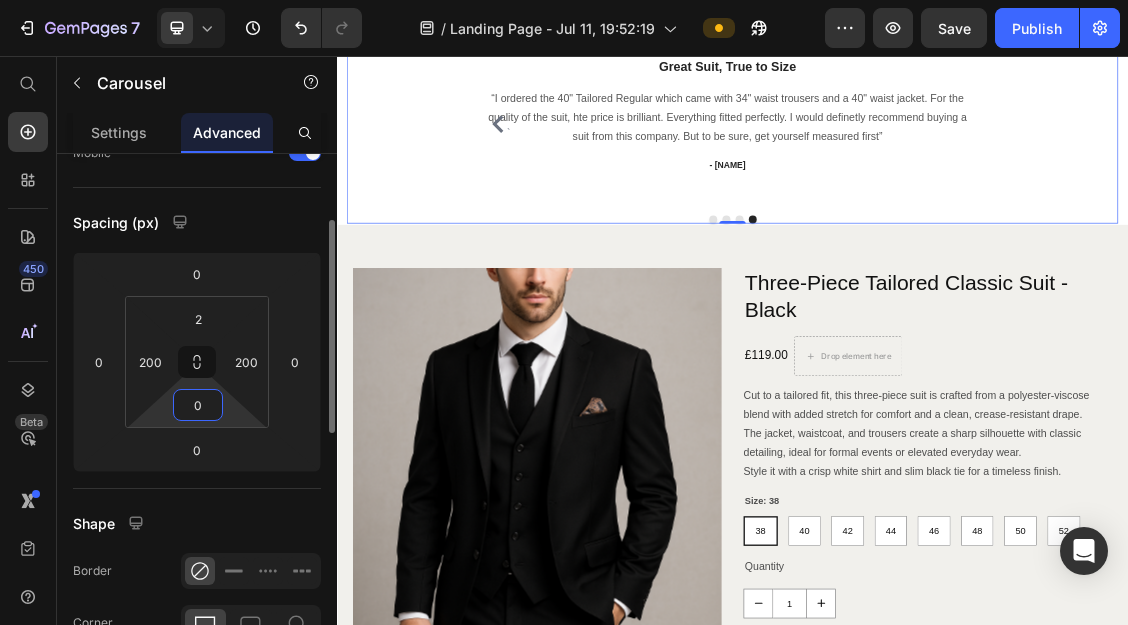 click on "0" at bounding box center (198, 405) 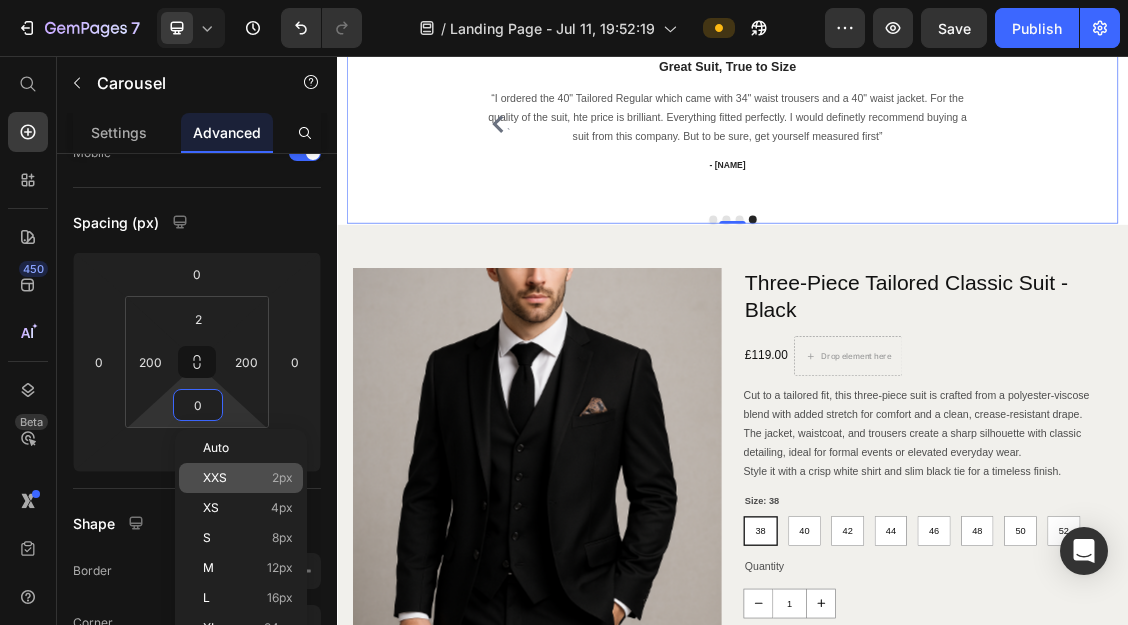 click on "XXS 2px" at bounding box center [248, 478] 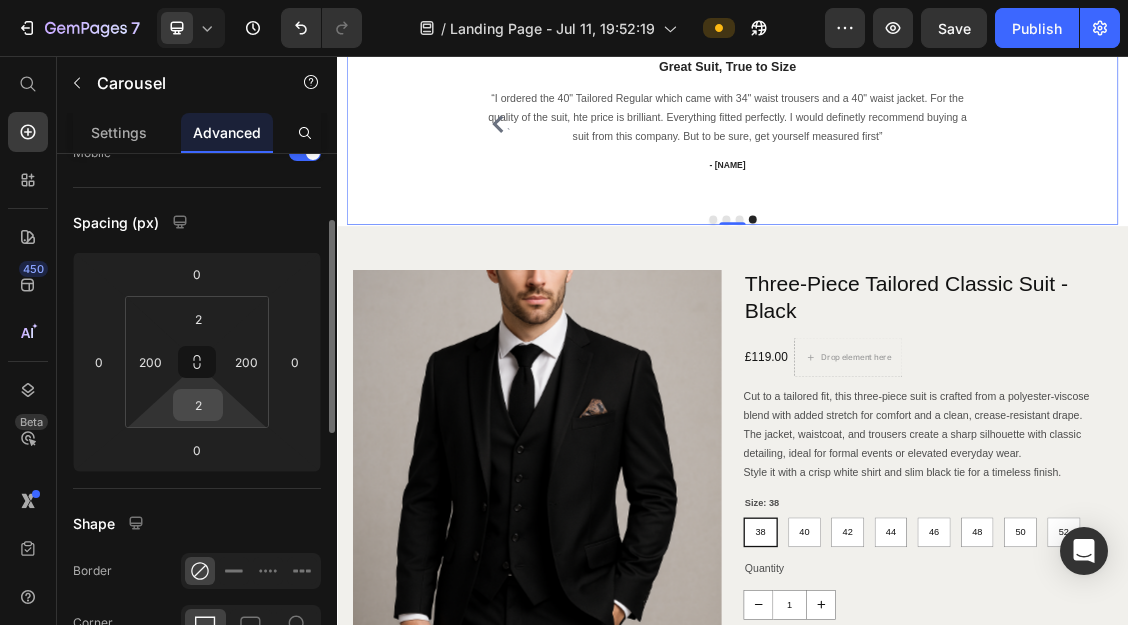 click on "2" at bounding box center (198, 405) 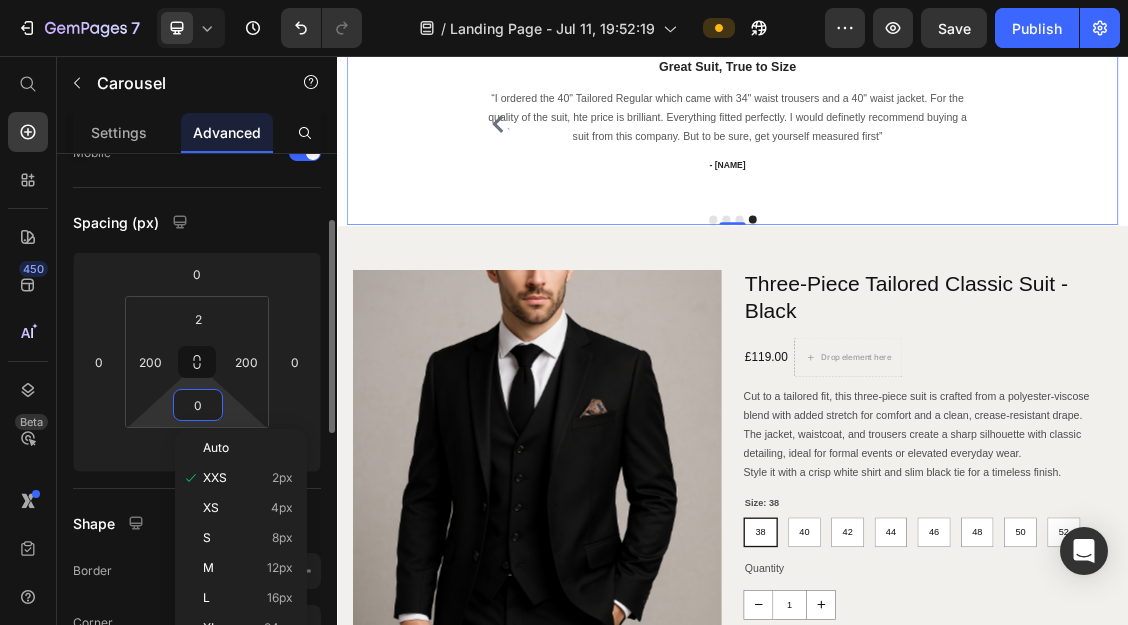 type on "0" 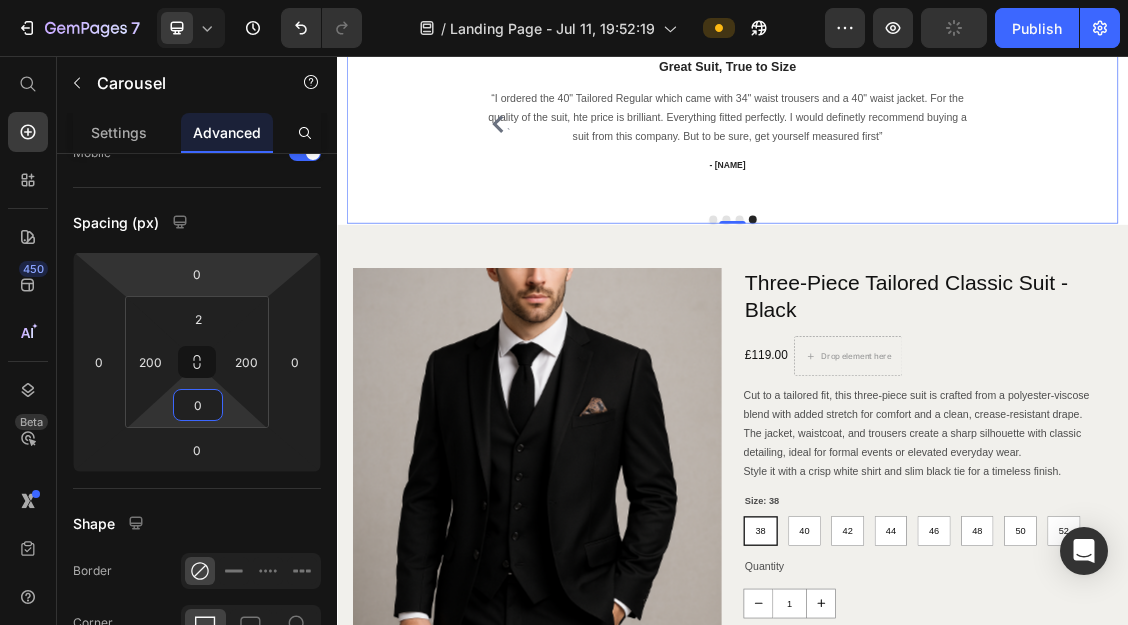 click on "Product Images Three-Piece Tailored Classic Suit - Black Product Title £119.00 Product Price
Drop element here Row Cut to a tailored fit, this three-piece suit is crafted from a polyester-viscose blend with added stretch for comfort and a clean, crease-resistant drape.
The jacket, waistcoat, and trousers create a sharp silhouette with classic detailing, ideal for formal events or elevated everyday wear.
Style it with a crisp white shirt and slim black tie for a timeless finish. Product Description Size: 38 38 38 38 40 40 40 42 42 42 44 44 44 46 46 46 48 48 48 50 50 50 52 52 52 Product Variants & Swatches Quantity Text Block 1 Product Quantity
Add to cart Add to Cart Buy it now Dynamic Checkout Product Section 8" at bounding box center (937, 727) 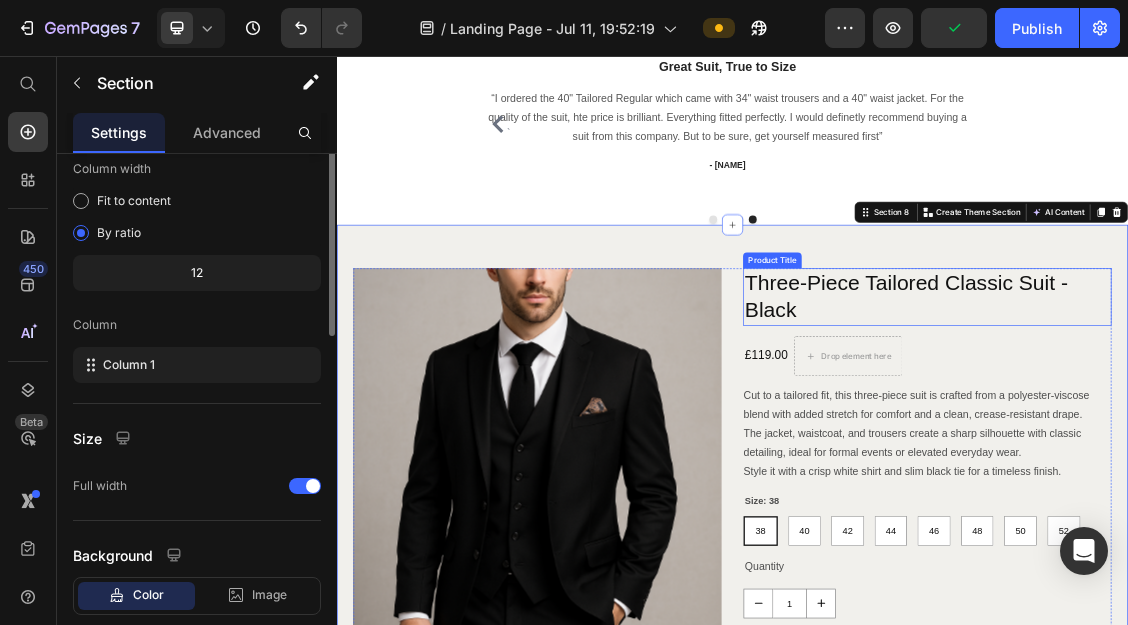 scroll, scrollTop: 0, scrollLeft: 0, axis: both 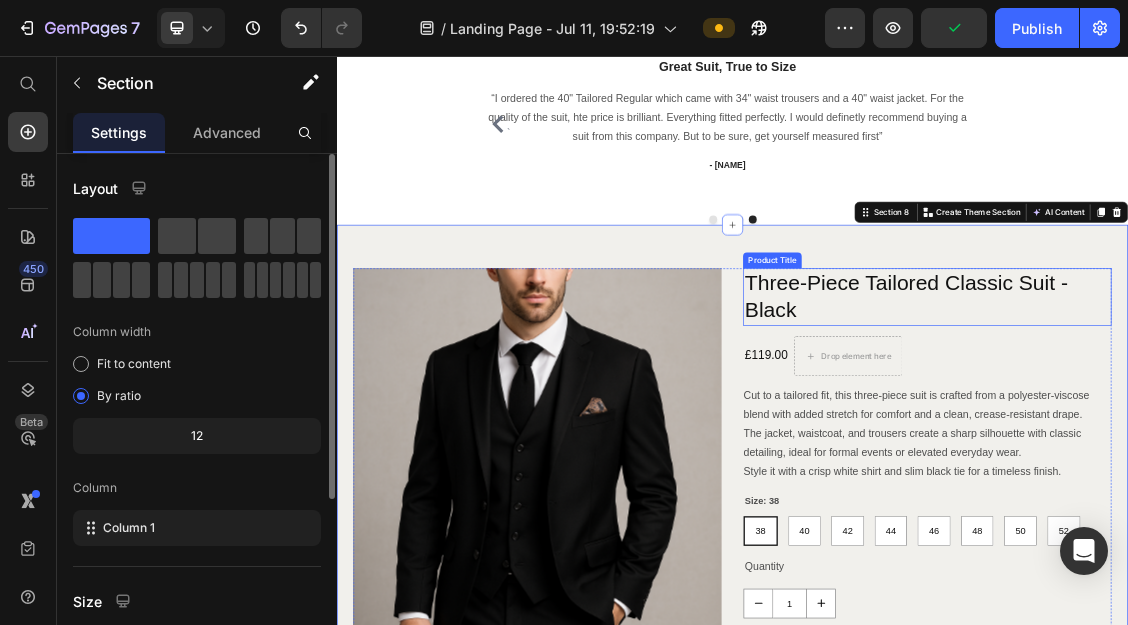 click on "Three-Piece Tailored Classic Suit - Black" at bounding box center (1232, 421) 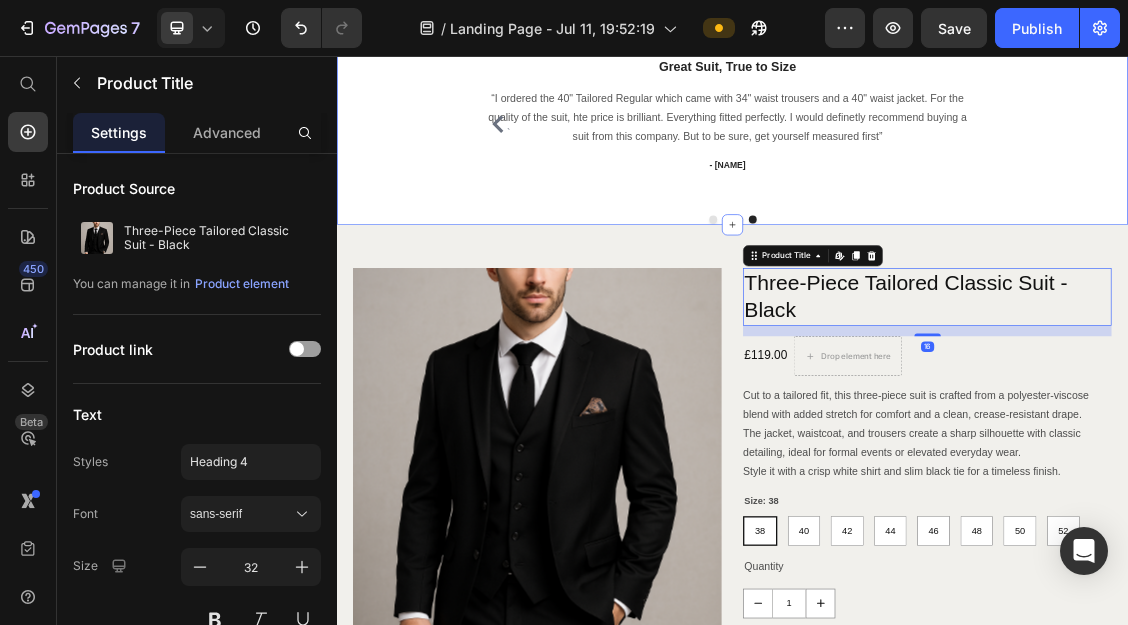 click on "Our Clients, Their Words Heading Row `                Icon                Icon                Icon                Icon                Icon Icon List Hoz Great quality Heading “ High quality 3 piece with pocket chain. I ordered a black color one, size 44. The one I have received was a size too small and I have requested a replacement which I am sure will be through soon.  Text block - K [LAST] Text block                Icon                Icon                Icon                Icon                Icon Icon List Hoz Nice Suit Heading " Excellent suit for the price...lovely quality, colour was spot on..recommend" Text block - [FIRST] [LAST]. Text block                Icon                Icon                Icon                Icon                Icon Icon List Hoz Best suit ever! Heading “ Absolutely fabulous, great quality at a great price ! I couldn't be hapier, highly recommend" Text block - [FIRST] Text block                Icon                Icon                Icon                Icon                Icon `" at bounding box center (937, 120) 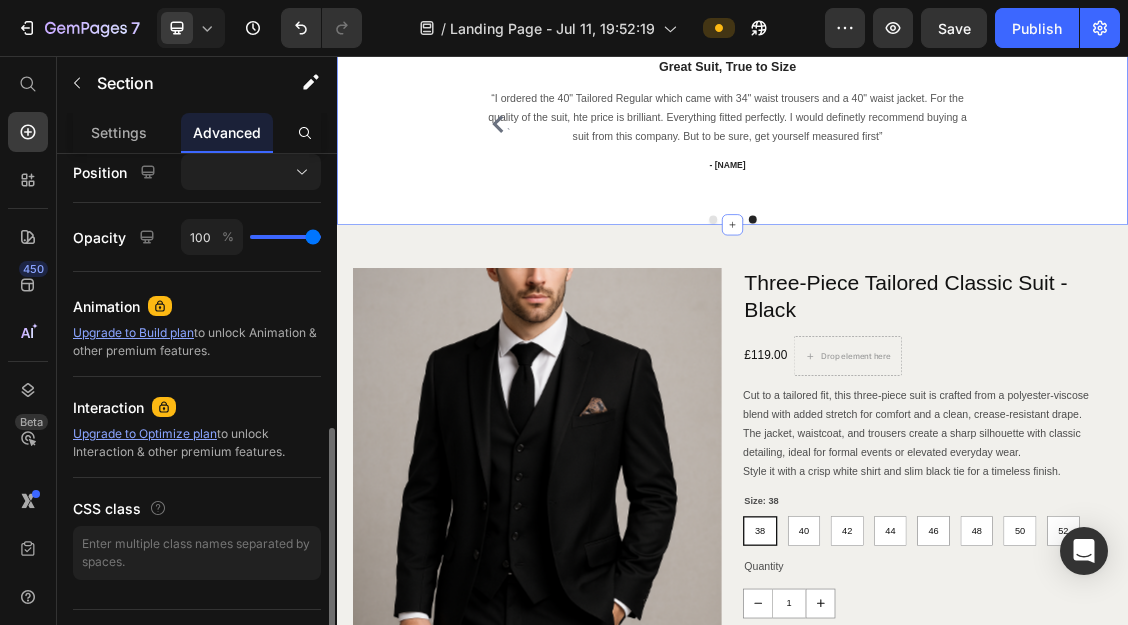 scroll, scrollTop: 717, scrollLeft: 0, axis: vertical 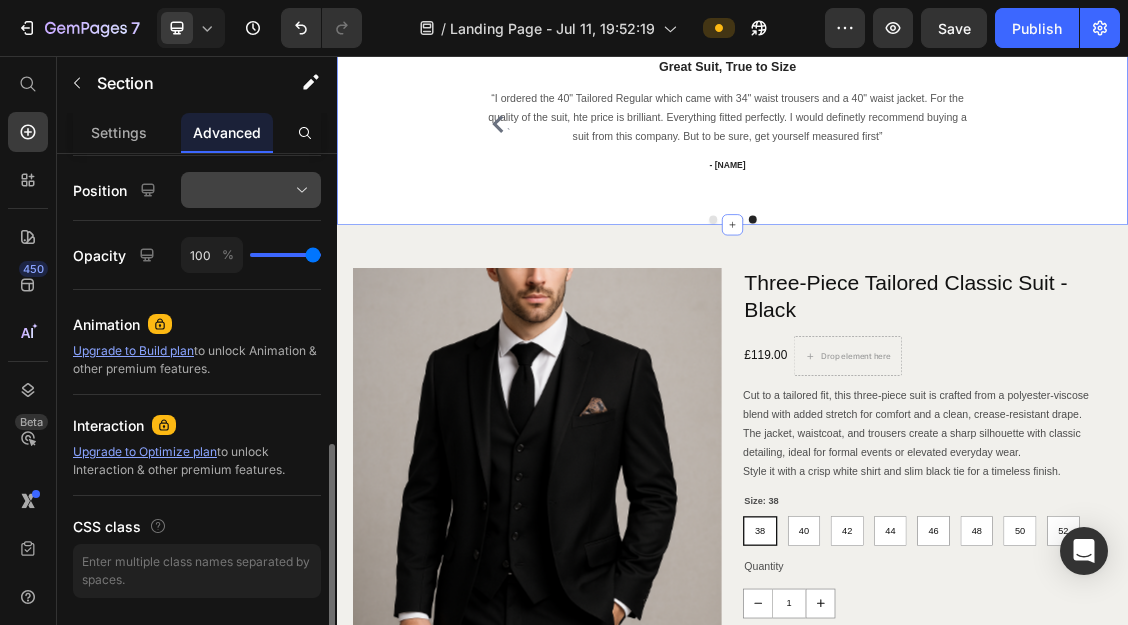 click at bounding box center (251, 190) 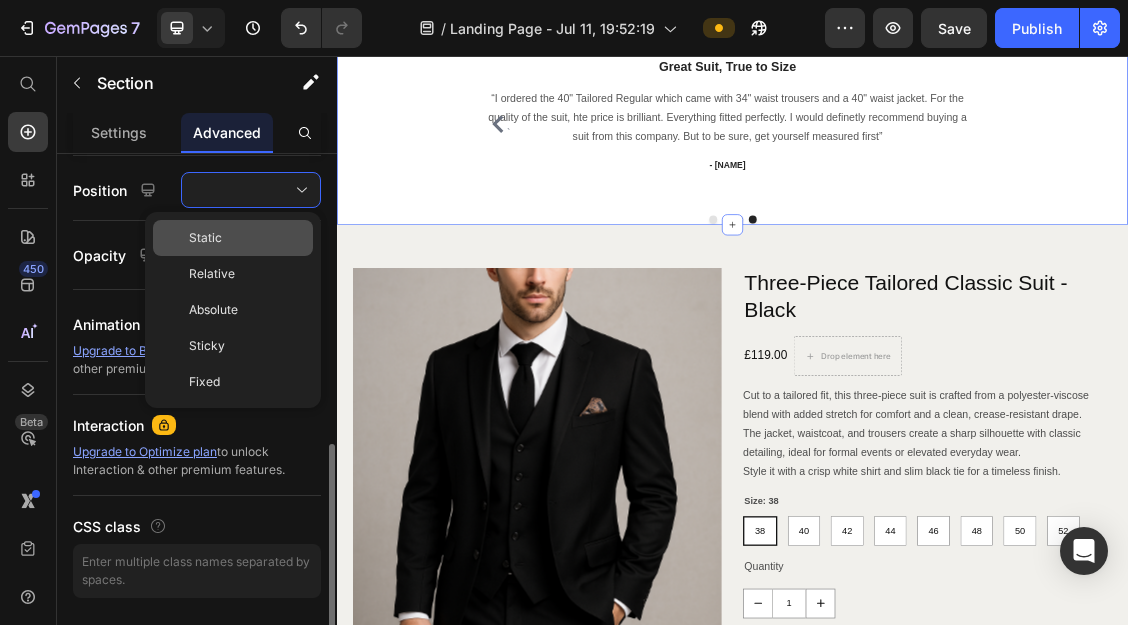 click on "Static" at bounding box center (247, 238) 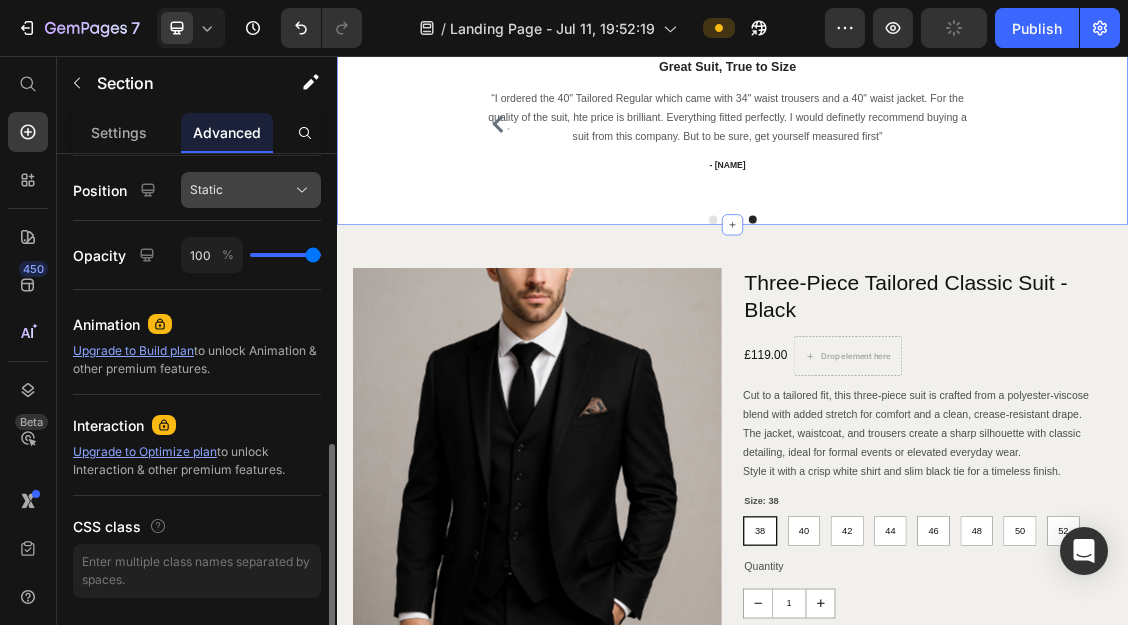 click on "Static" 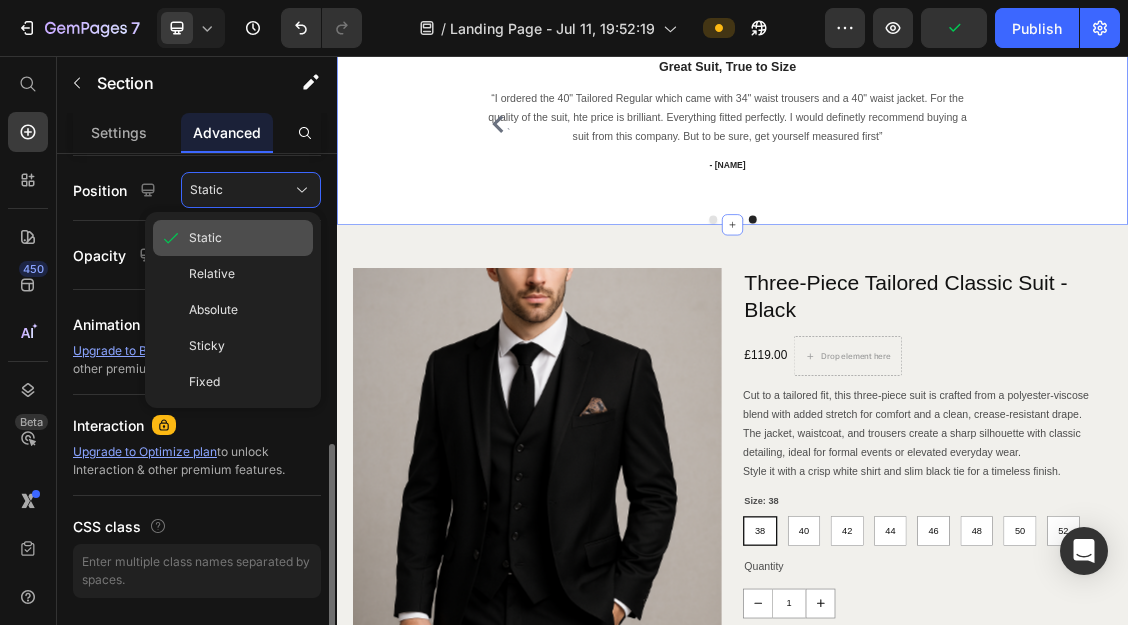 click on "Static" at bounding box center [205, 238] 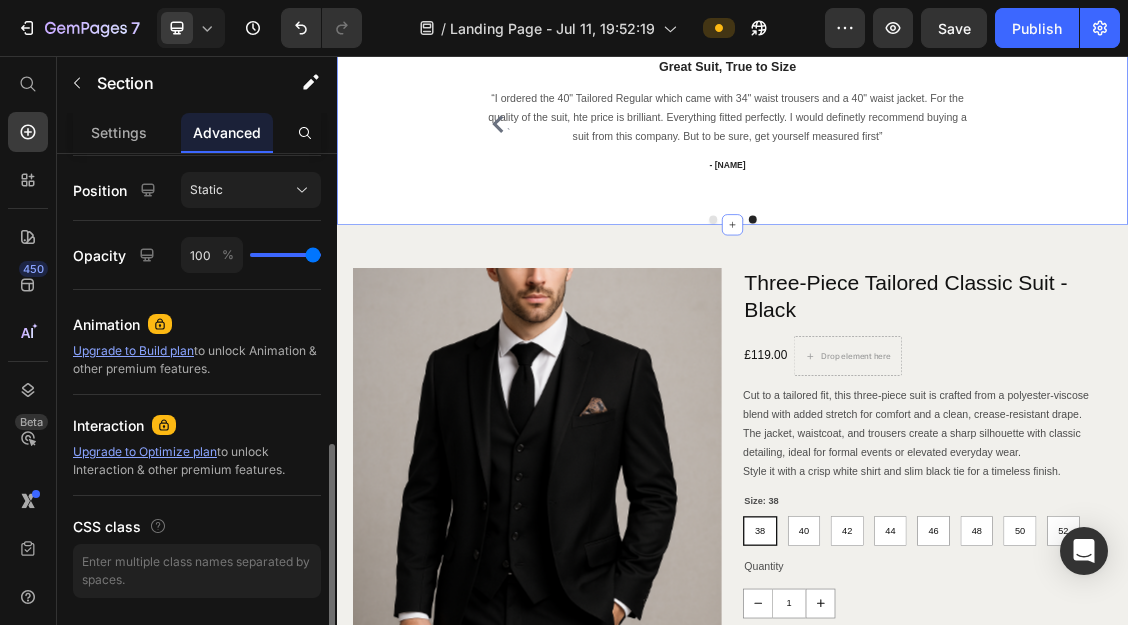 click on "Our Clients, Their Words" at bounding box center [937, -41] 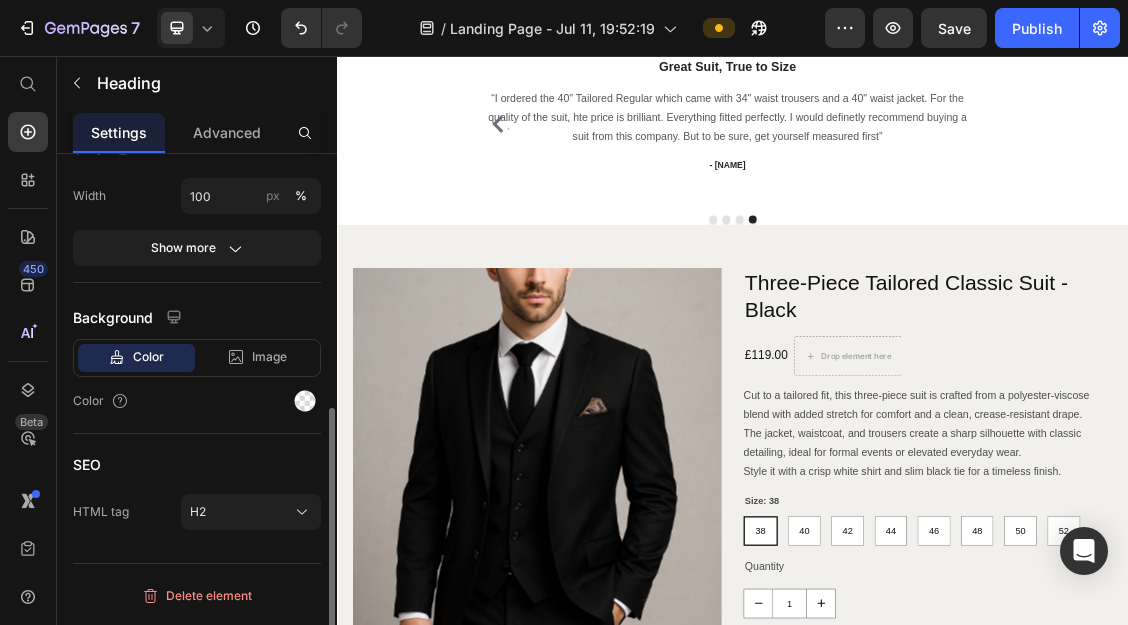 scroll, scrollTop: 0, scrollLeft: 0, axis: both 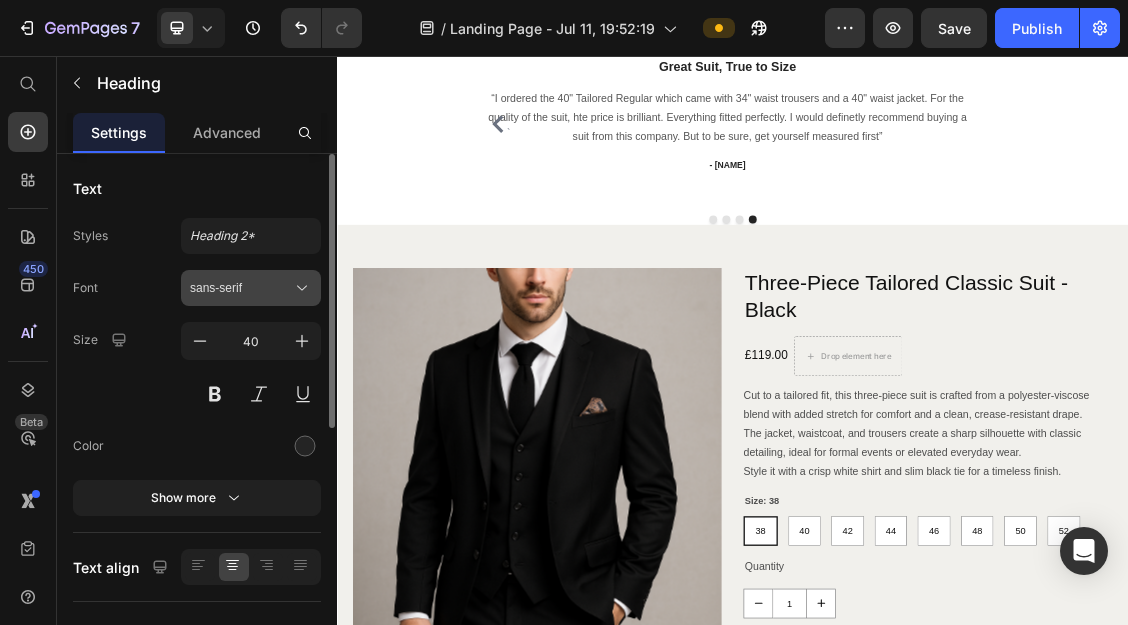click on "sans-serif" at bounding box center [241, 288] 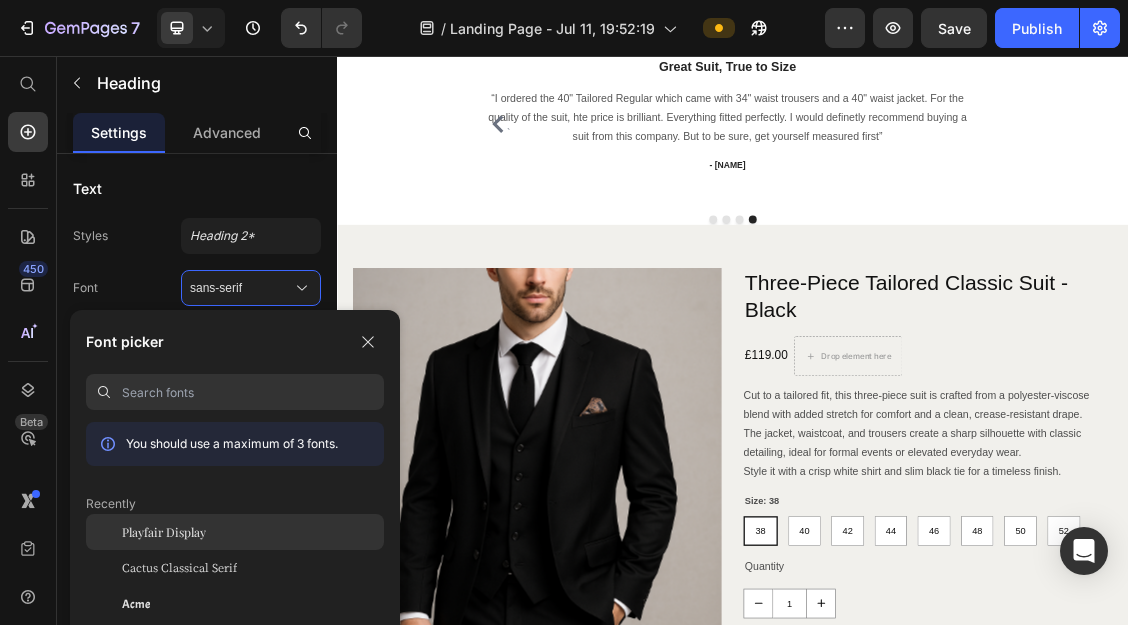 click on "Playfair Display" at bounding box center [164, 532] 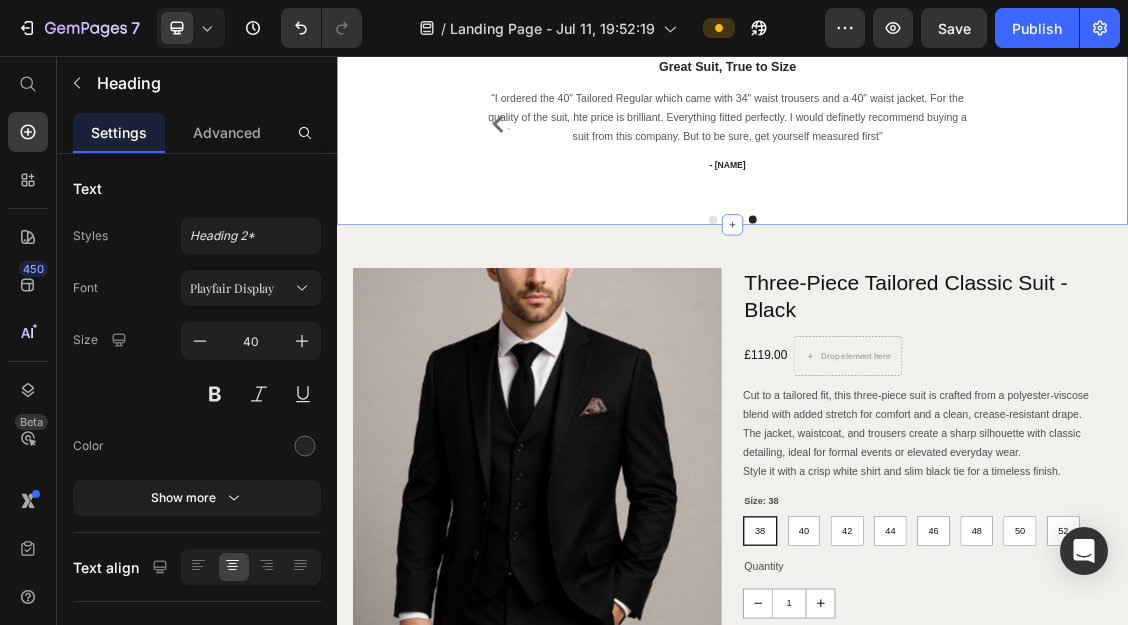 click on "Our Clients, Their Words Heading   0 Row `                Icon                Icon                Icon                Icon                Icon Icon List Hoz Great quality Heading “ High quality 3 piece with pocket chain. I ordered a black color one, size 44. The one I have received was a size too small and I have requested a replacement which I am sure will be through soon.  Text block - K [LAST] Text block                Icon                Icon                Icon                Icon                Icon Icon List Hoz Nice Suit Heading " Excellent suit for the price...lovely quality, colour was spot on..recommend" Text block - [FIRST] [LAST]. Text block                Icon                Icon                Icon                Icon                Icon Icon List Hoz Best suit ever! Heading “ Absolutely fabulous, great quality at a great price ! I couldn't be hapier, highly recommend" Text block - [FIRST] Text block                Icon                Icon                Icon                Icon                `" at bounding box center (937, 120) 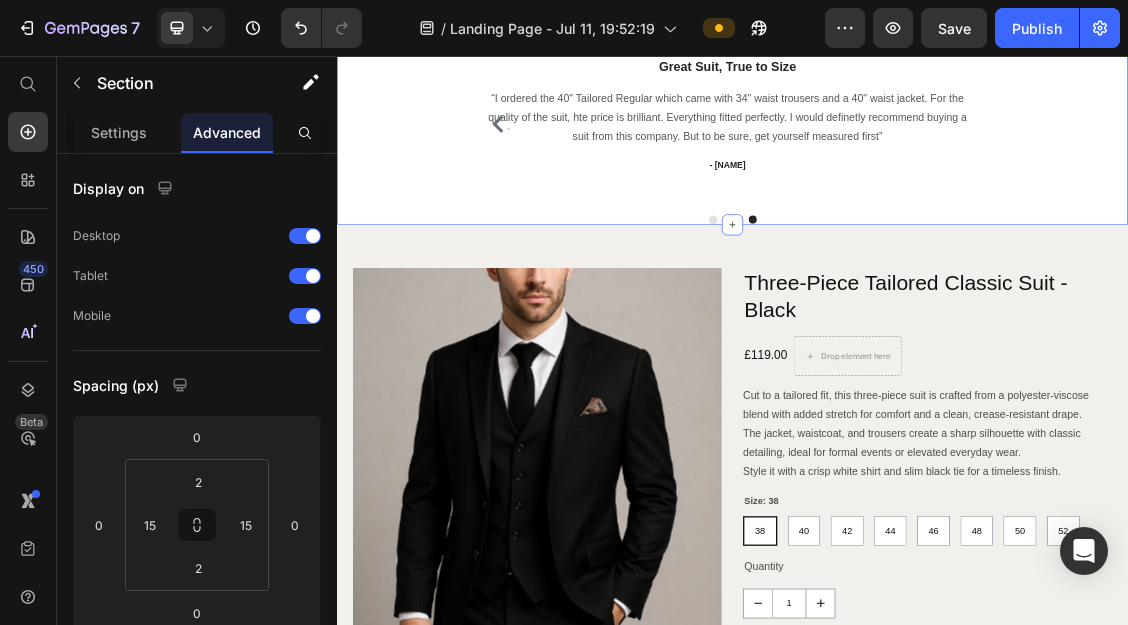 click on "Our Clients, Their Words" at bounding box center (937, -41) 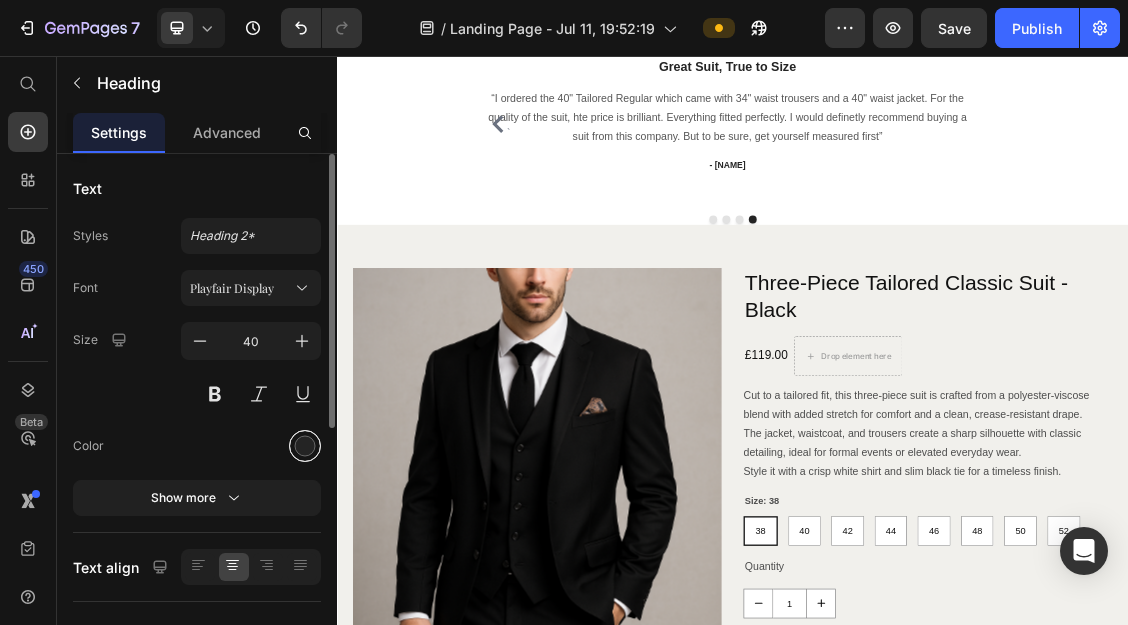 click at bounding box center (305, 446) 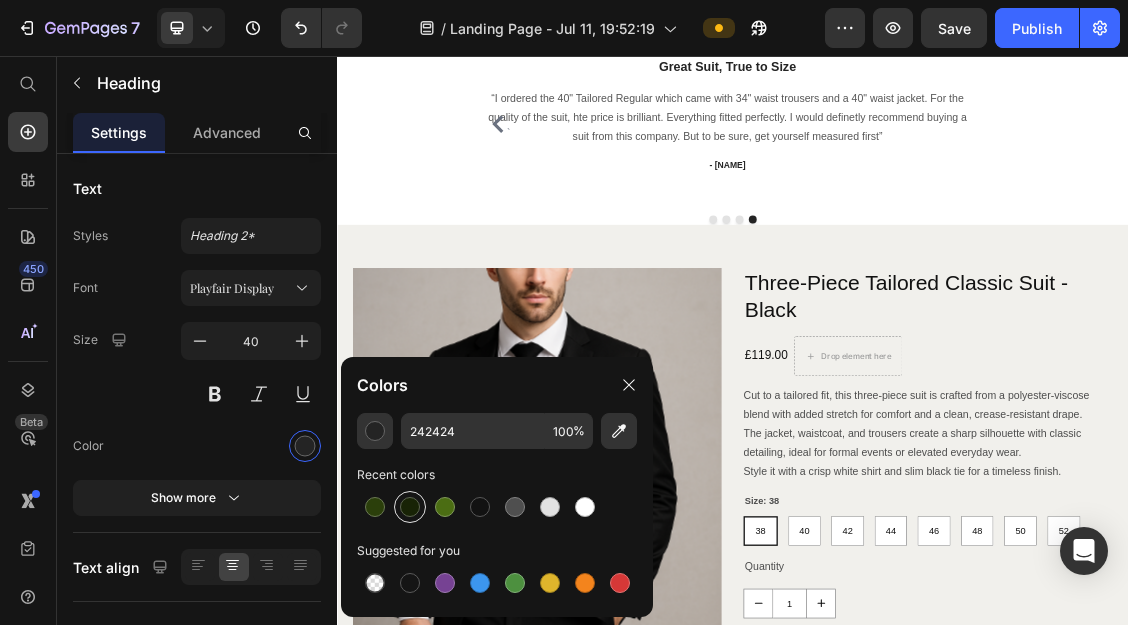 click at bounding box center [410, 507] 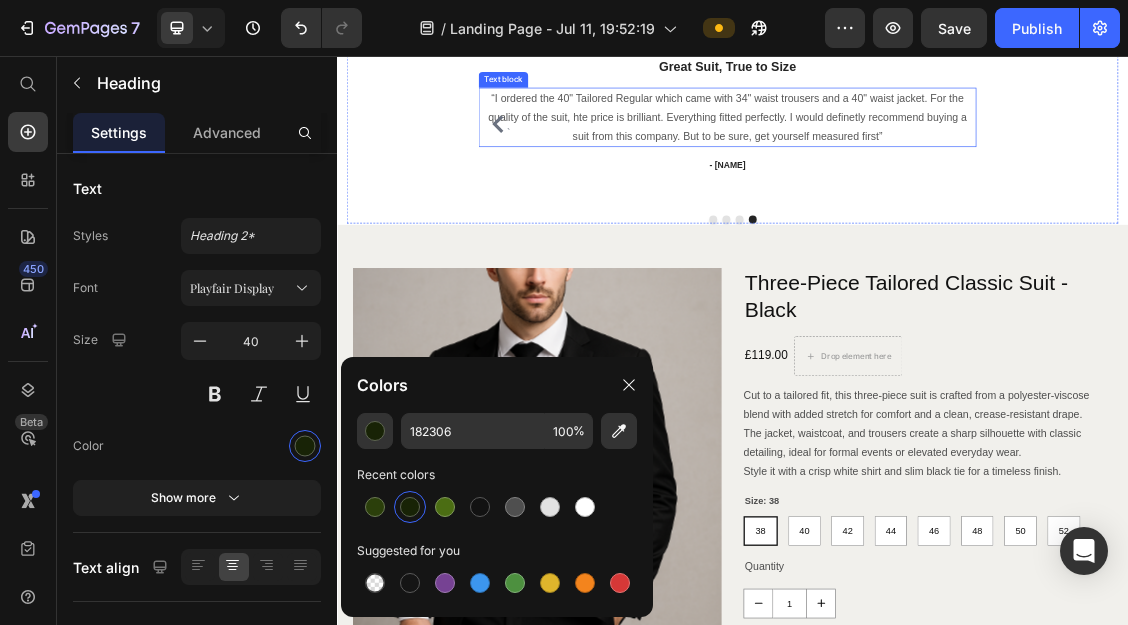 click on "“I ordered the 40" Tailored Regular which came with 34" waist trousers and a 40" waist jacket. For the quality of the suit, hte price is brilliant. Everything fitted perfectly. I would definetly recommend buying a suit from this company. But to be sure, get yourself measured first”" at bounding box center (929, 149) 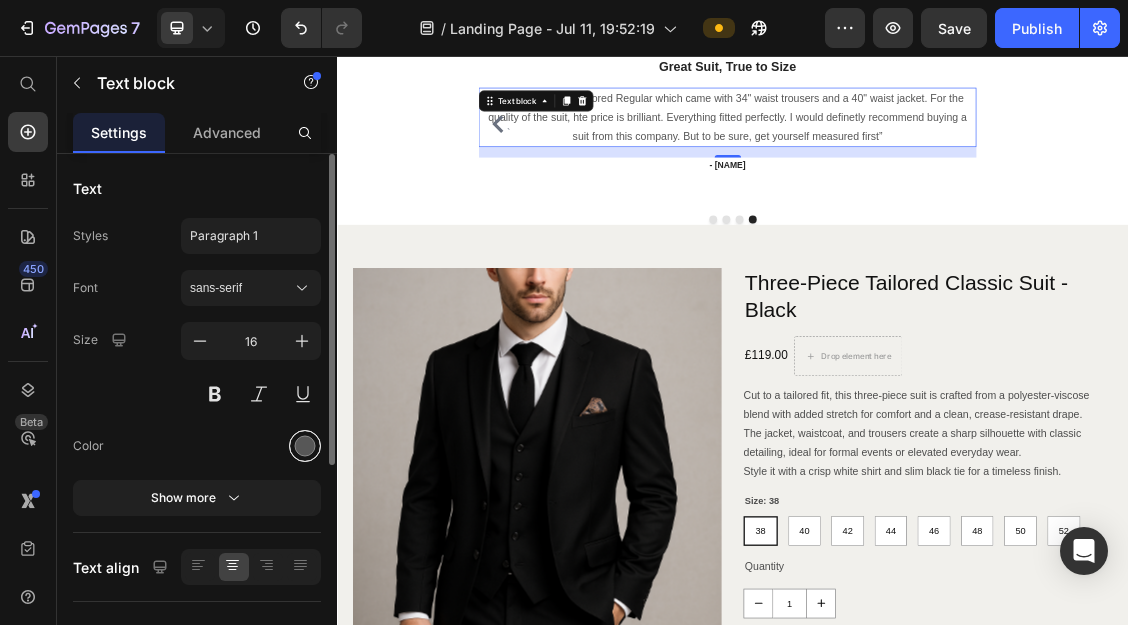 click at bounding box center [305, 446] 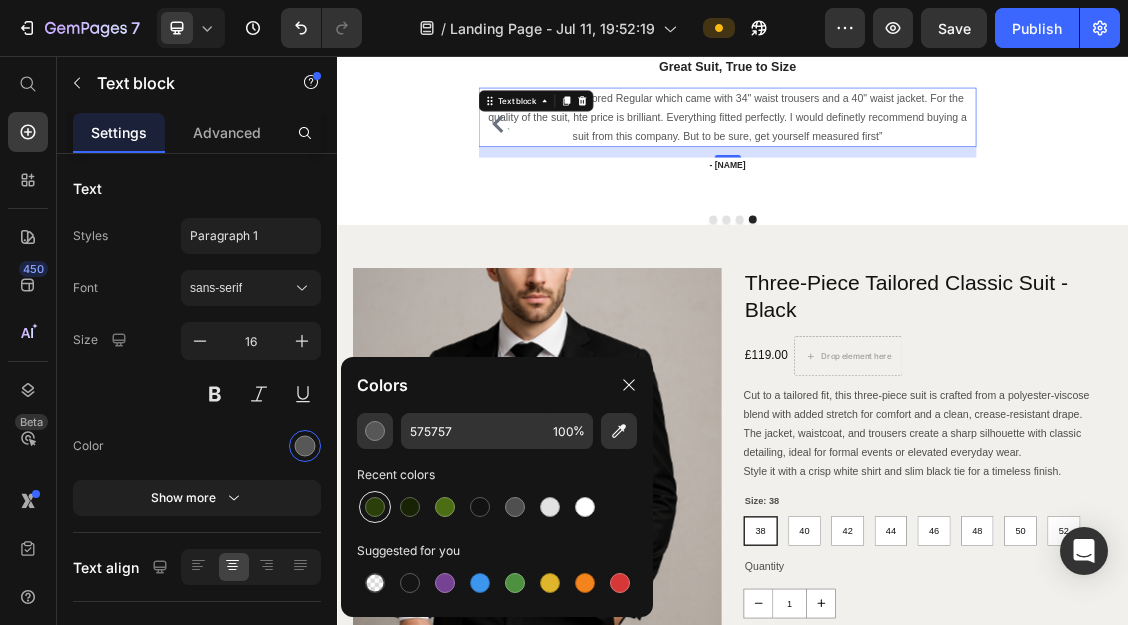 click at bounding box center [375, 507] 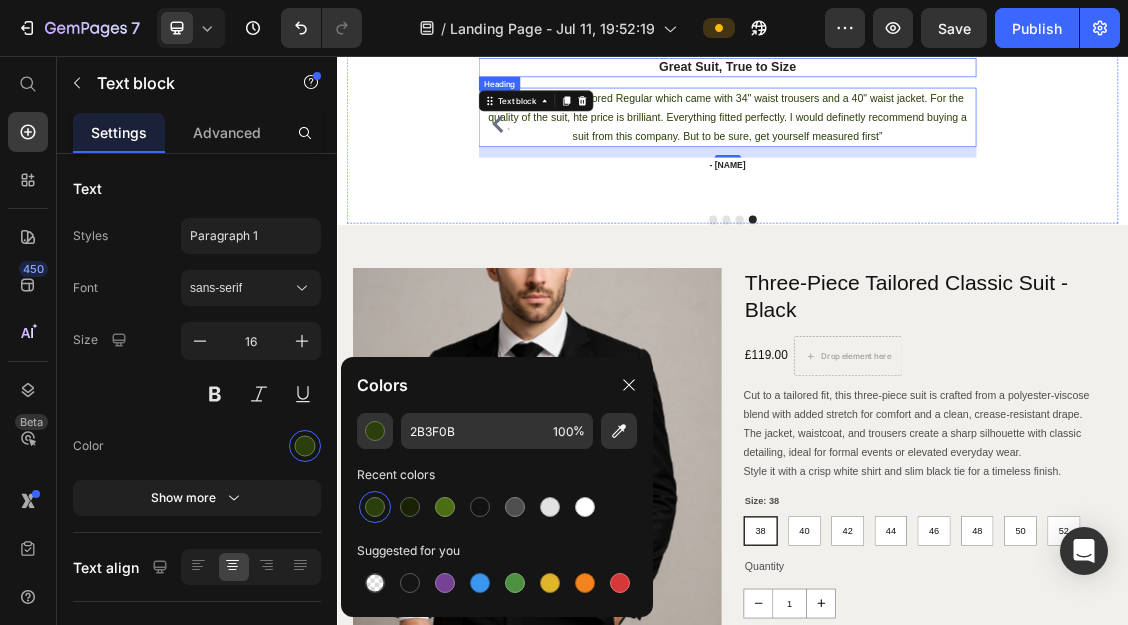 click on "Great Suit, True to Size" at bounding box center [929, 73] 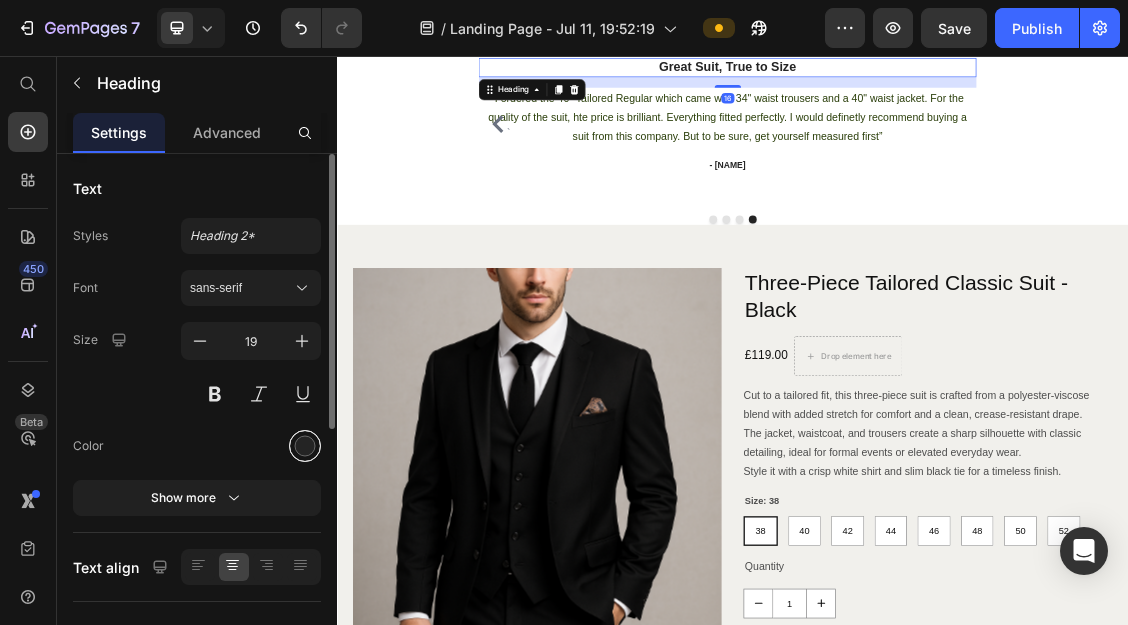 click at bounding box center (305, 446) 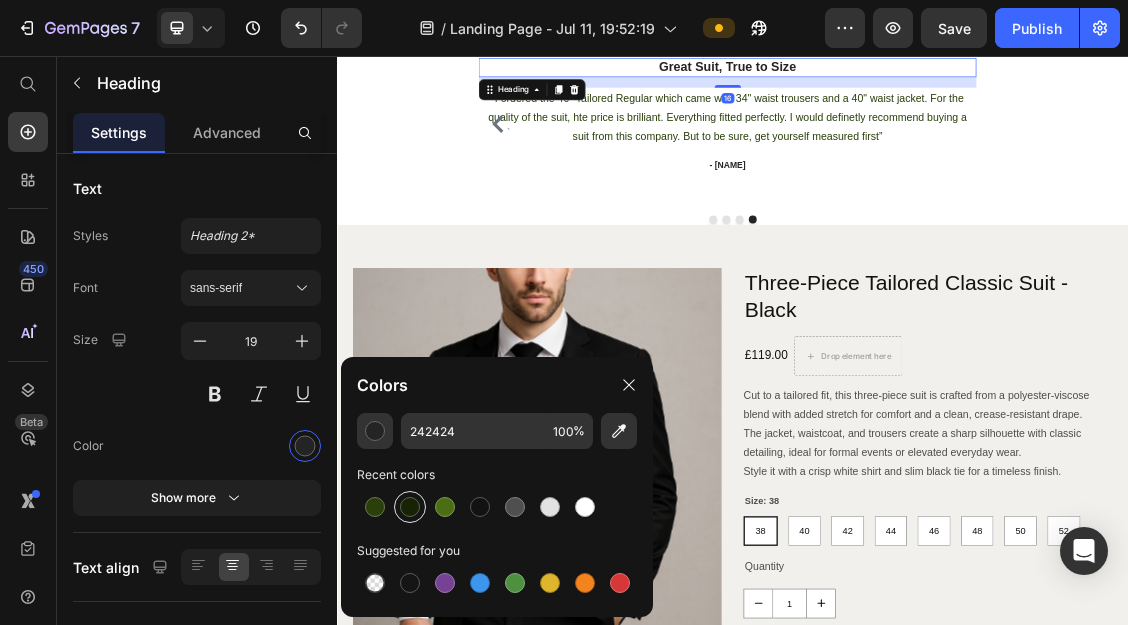 click at bounding box center (410, 507) 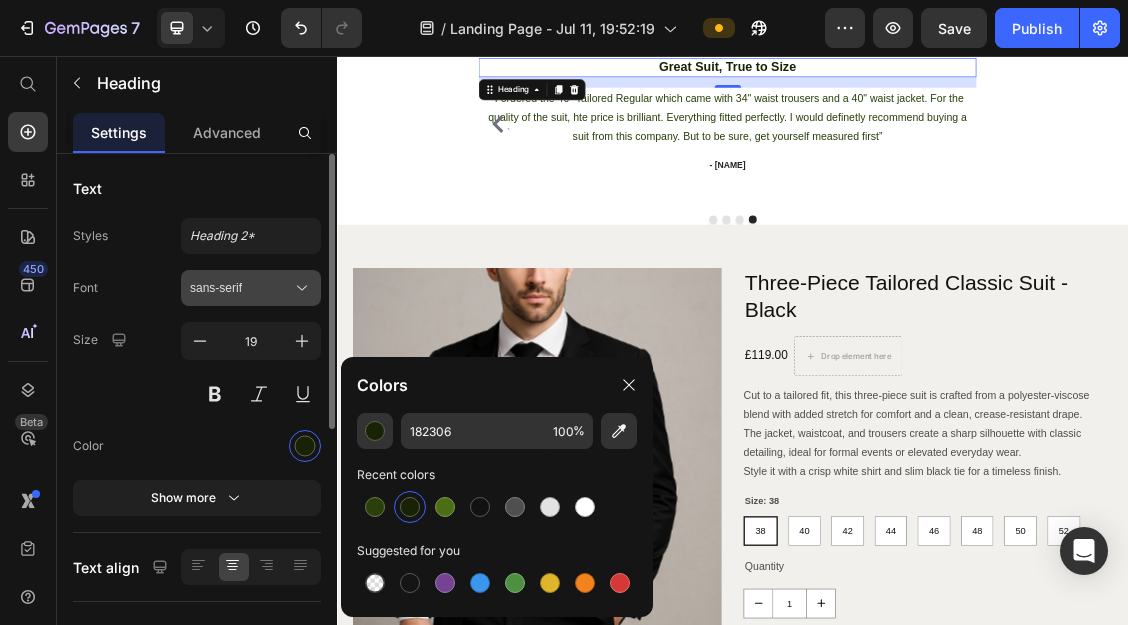 click on "sans-serif" at bounding box center [251, 288] 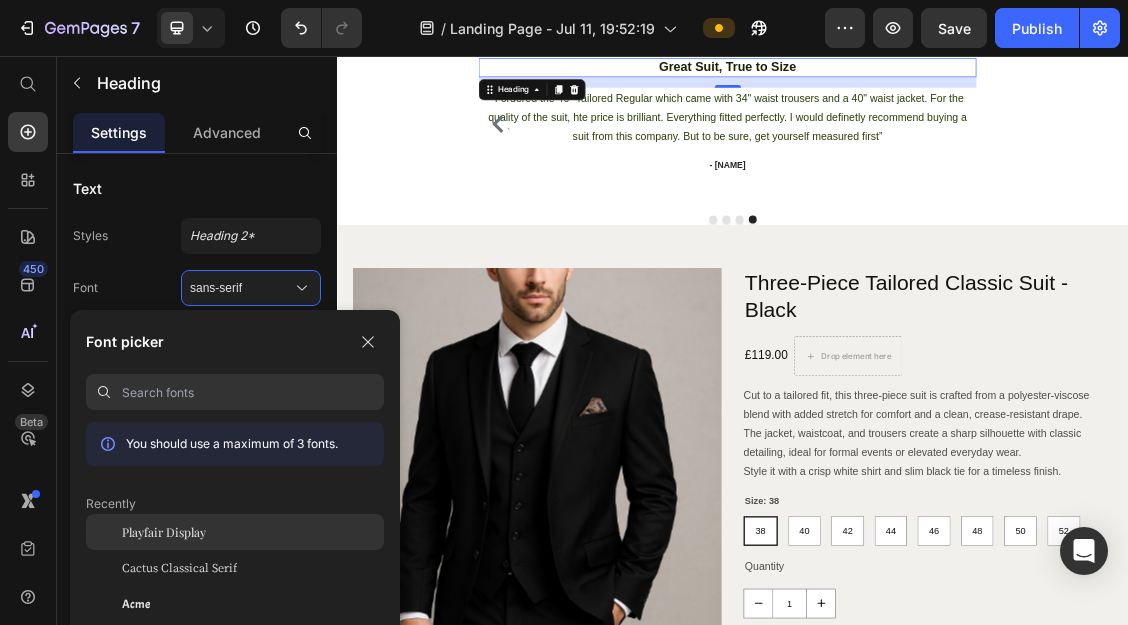 click on "Playfair Display" at bounding box center [164, 532] 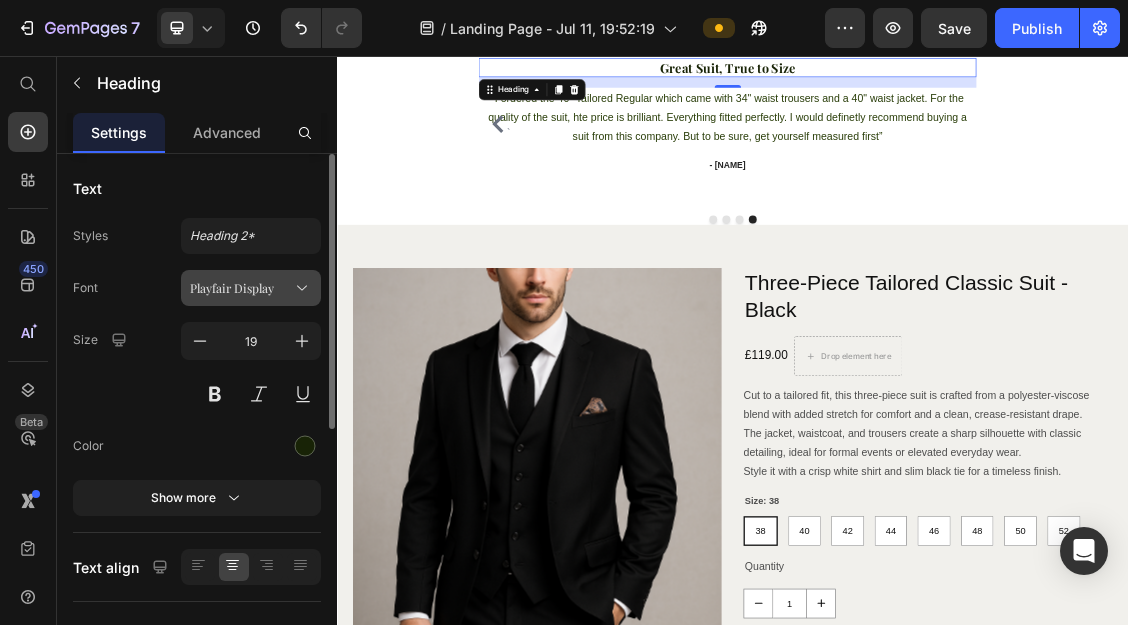 click on "Playfair Display" at bounding box center (241, 288) 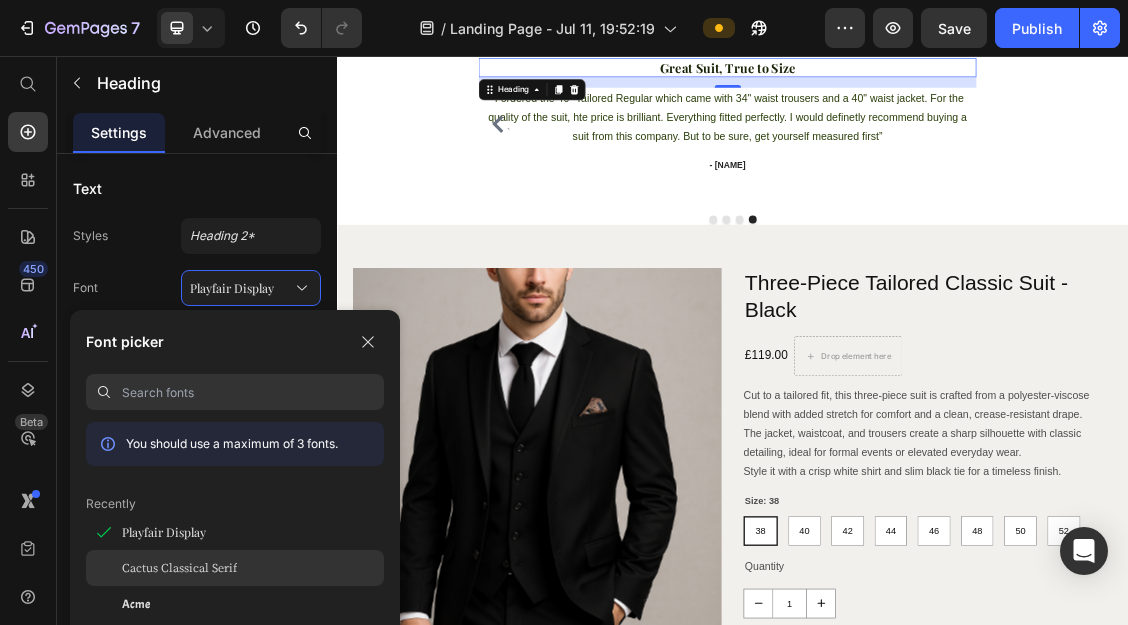 click on "Cactus Classical Serif" at bounding box center [179, 568] 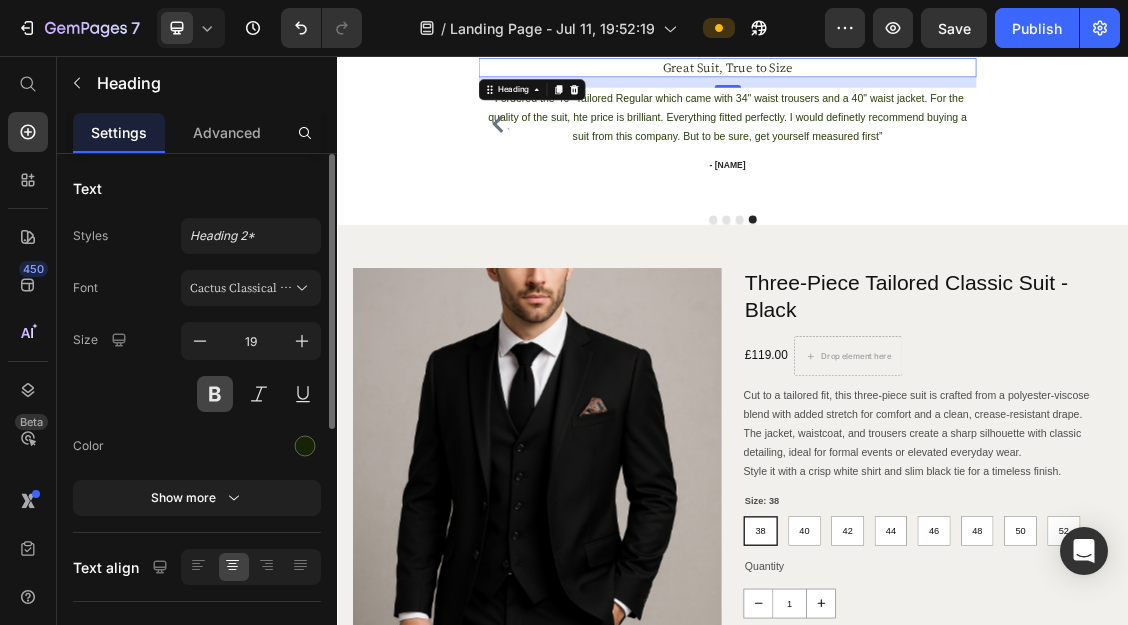 click at bounding box center [215, 394] 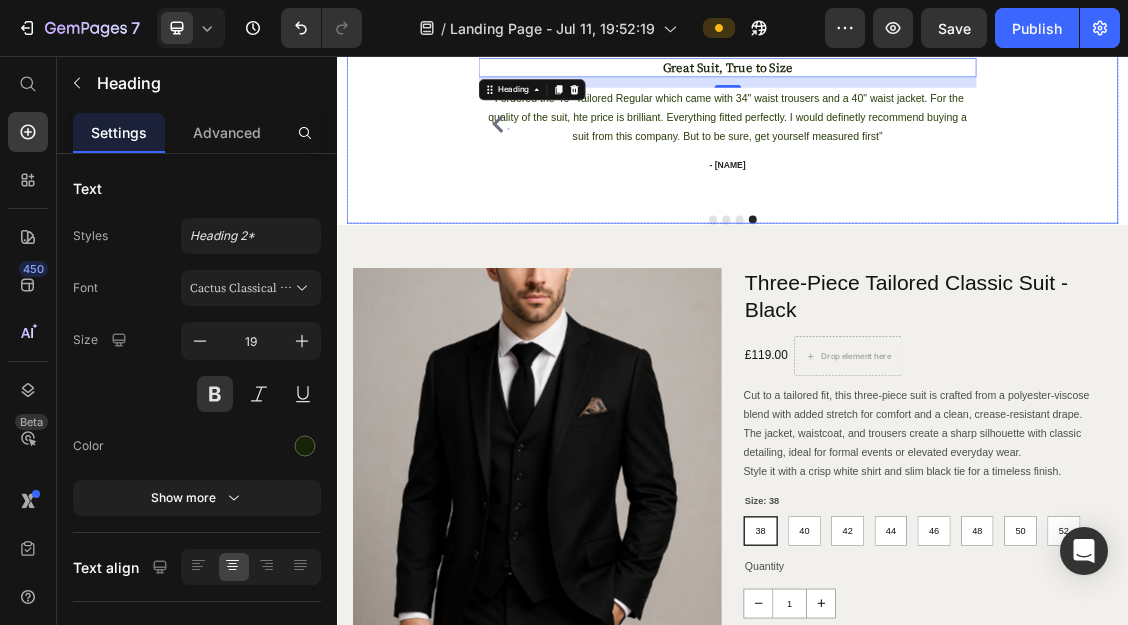 click on "Icon                Icon                Icon                Icon                Icon Icon List Hoz Great Suit, True to Size Heading   16 “I ordered the 40" Tailored Regular which came with 34" waist trousers and a 40" waist jacket. For the quality of the suit, hte price is brilliant. Everything fitted perfectly. I would definetly recommend buying a suit from this company. But to be sure, get yourself measured first” Text block - [FIRST][LAST]. Text block" at bounding box center [929, 159] 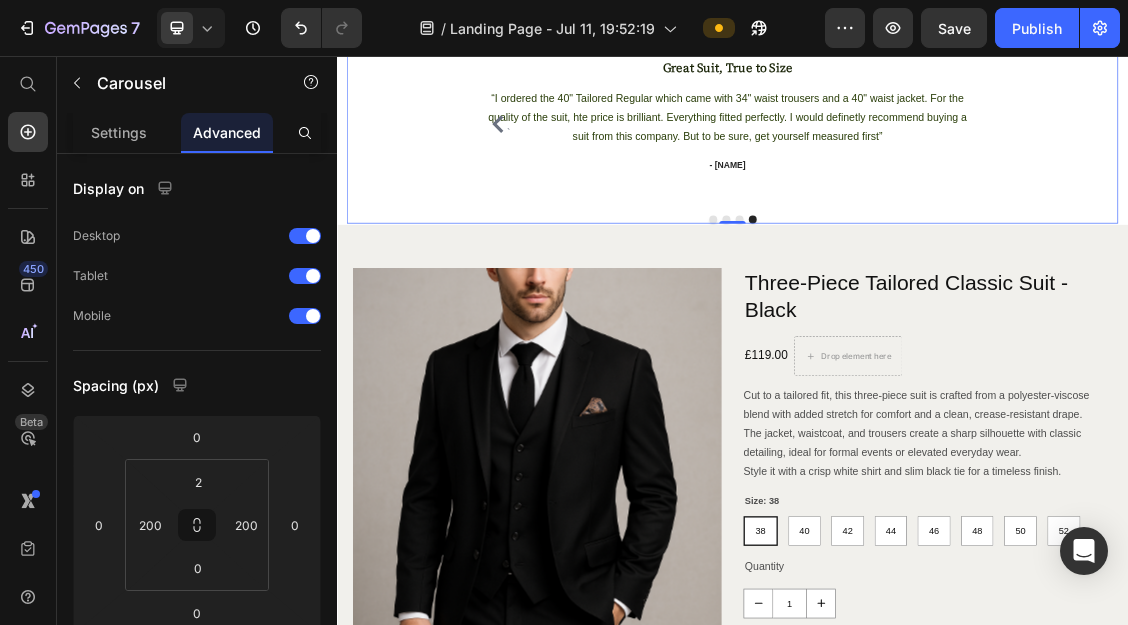click on "Icon                Icon                Icon                Icon                Icon Icon List Hoz Great Suit, True to Size Heading “I ordered the 40" Tailored Regular which came with 34" waist trousers and a 40" waist jacket. For the quality of the suit, hte price is brilliant. Everything fitted perfectly. I would definetly recommend buying a suit from this company. But to be sure, get yourself measured first” Text block - [FIRST][LAST]. Text block" at bounding box center [929, 159] 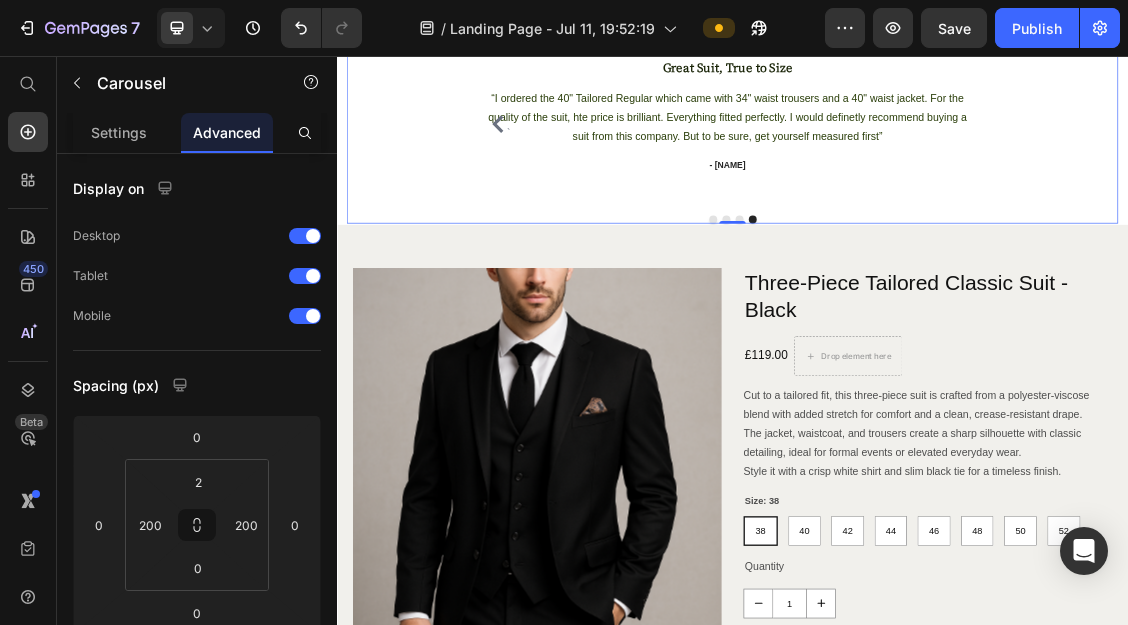 click 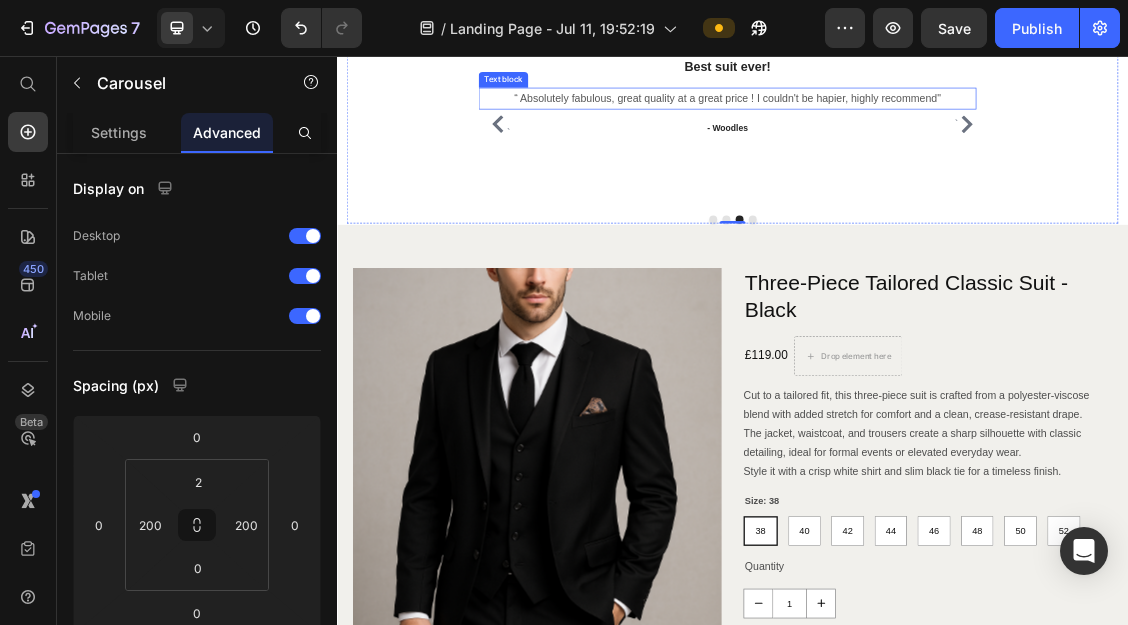 click on "“ Absolutely fabulous, great quality at a great price ! I couldn't be hapier, highly recommend"" at bounding box center [929, 120] 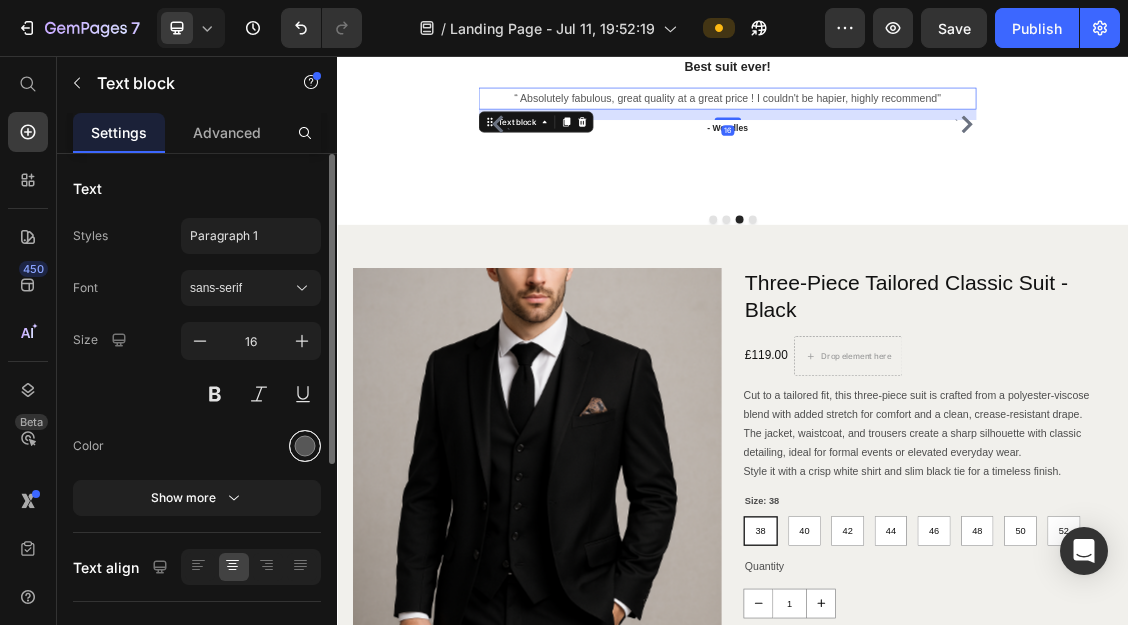 click at bounding box center (305, 446) 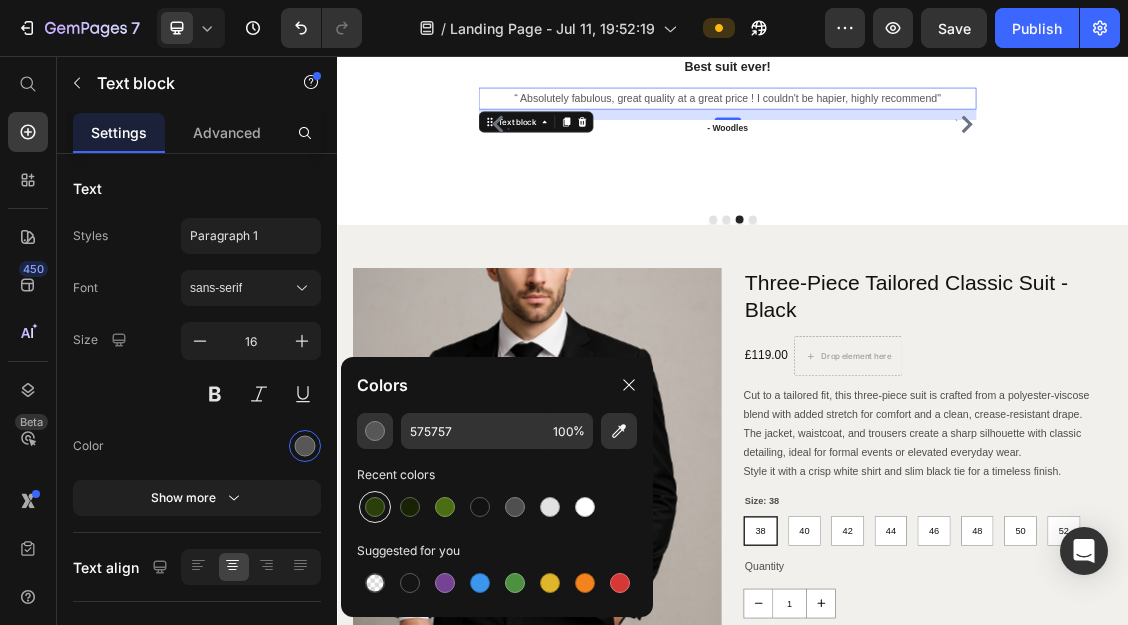 click at bounding box center [375, 507] 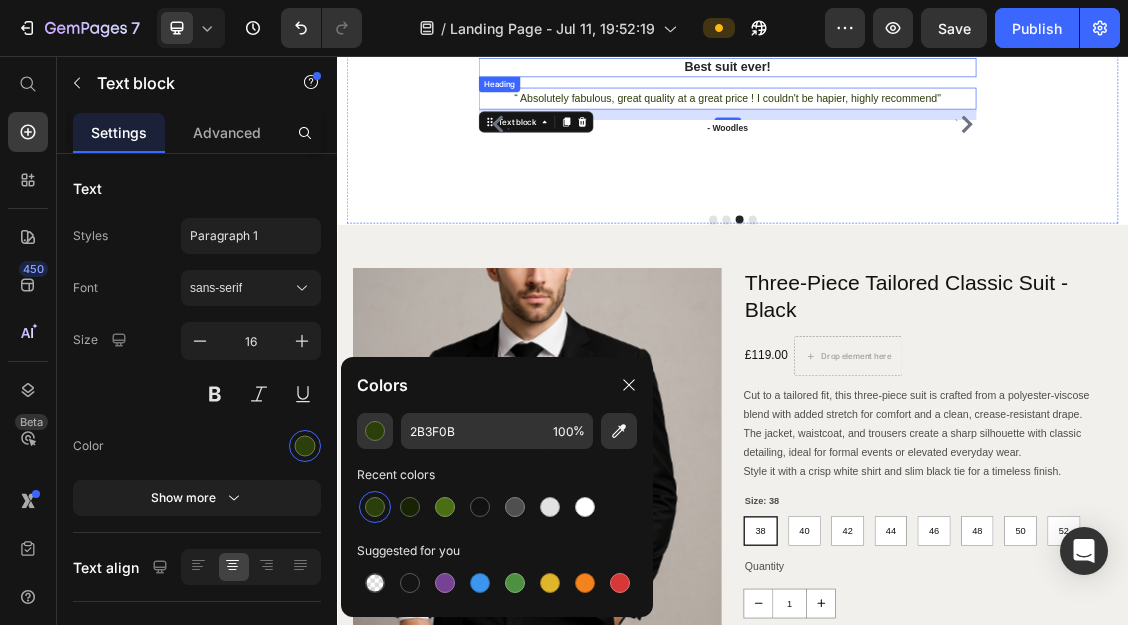 click on "Best suit ever!" at bounding box center [929, 73] 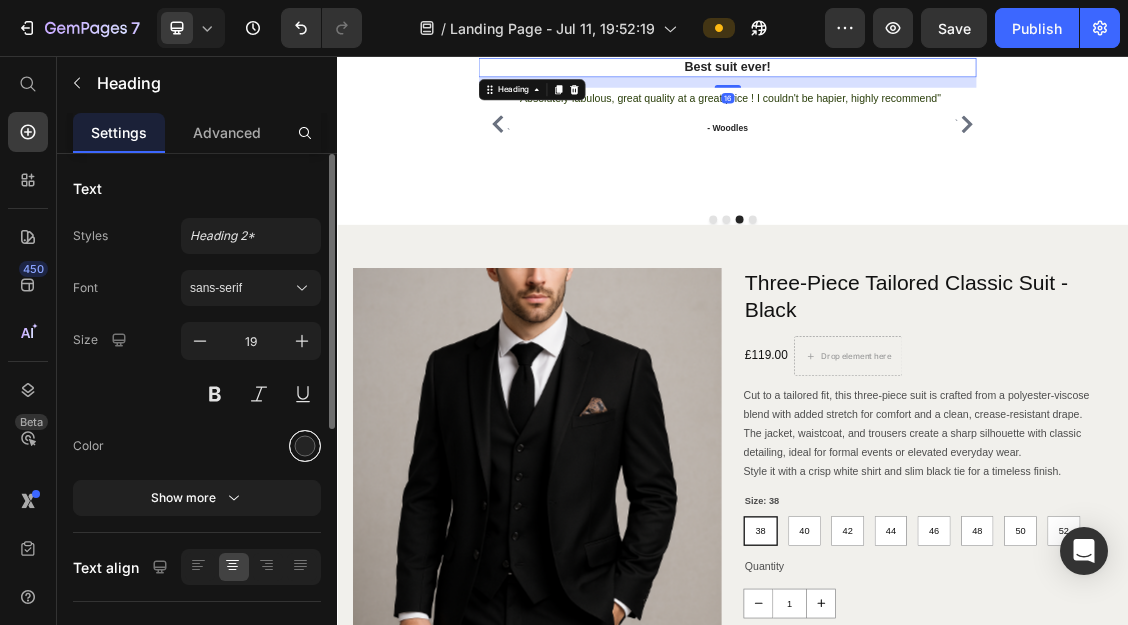 click at bounding box center [305, 446] 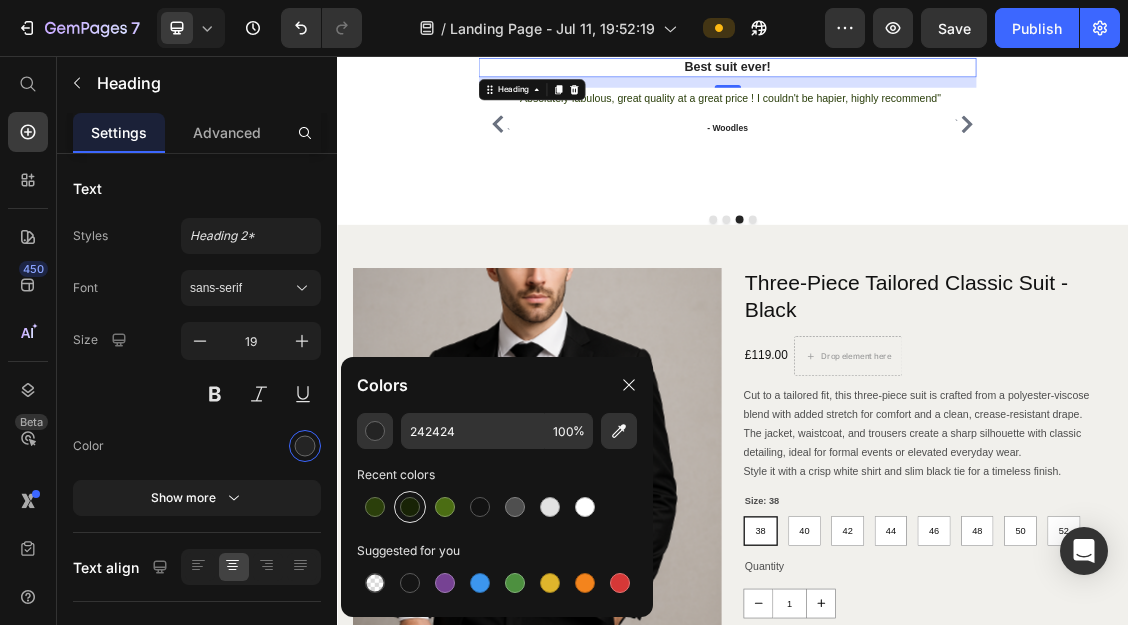 click at bounding box center [410, 507] 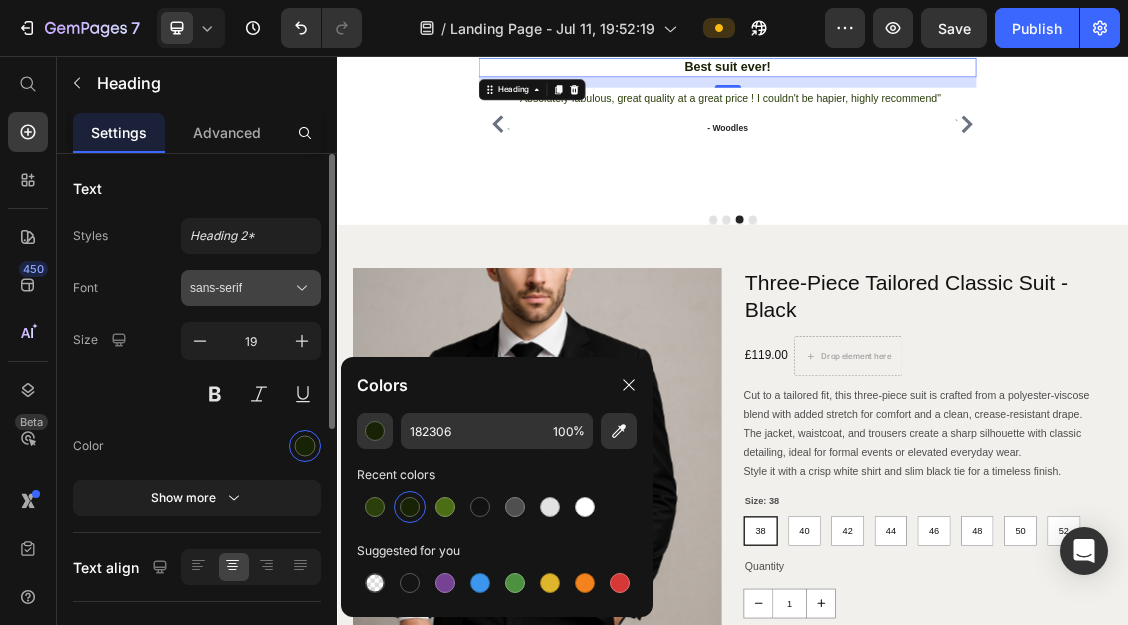click on "sans-serif" at bounding box center [241, 288] 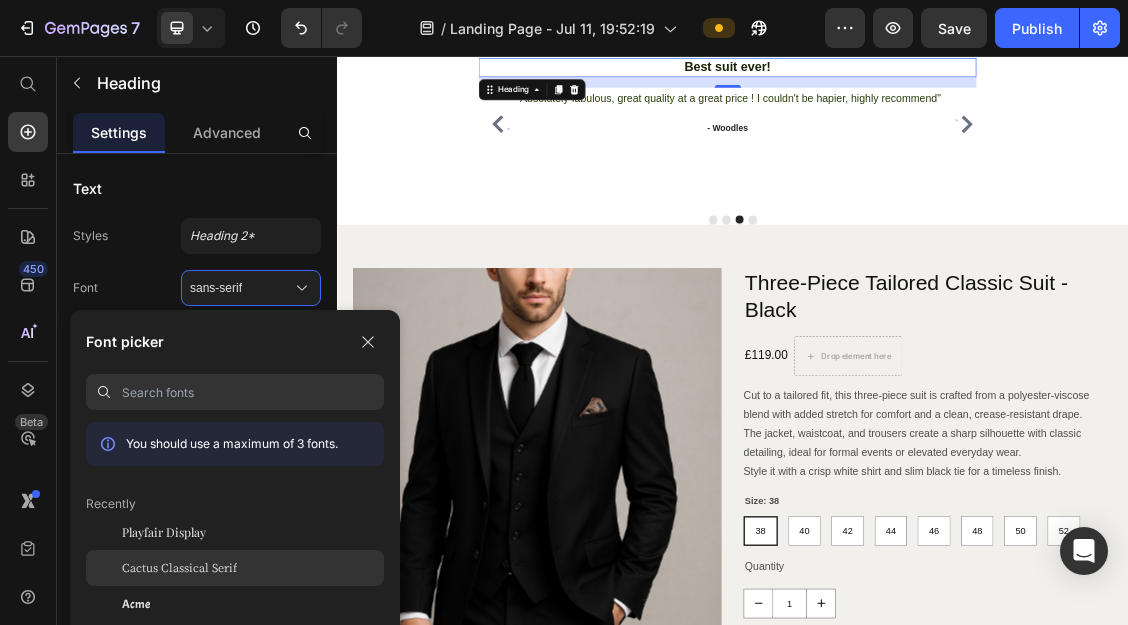 click on "Cactus Classical Serif" at bounding box center (179, 568) 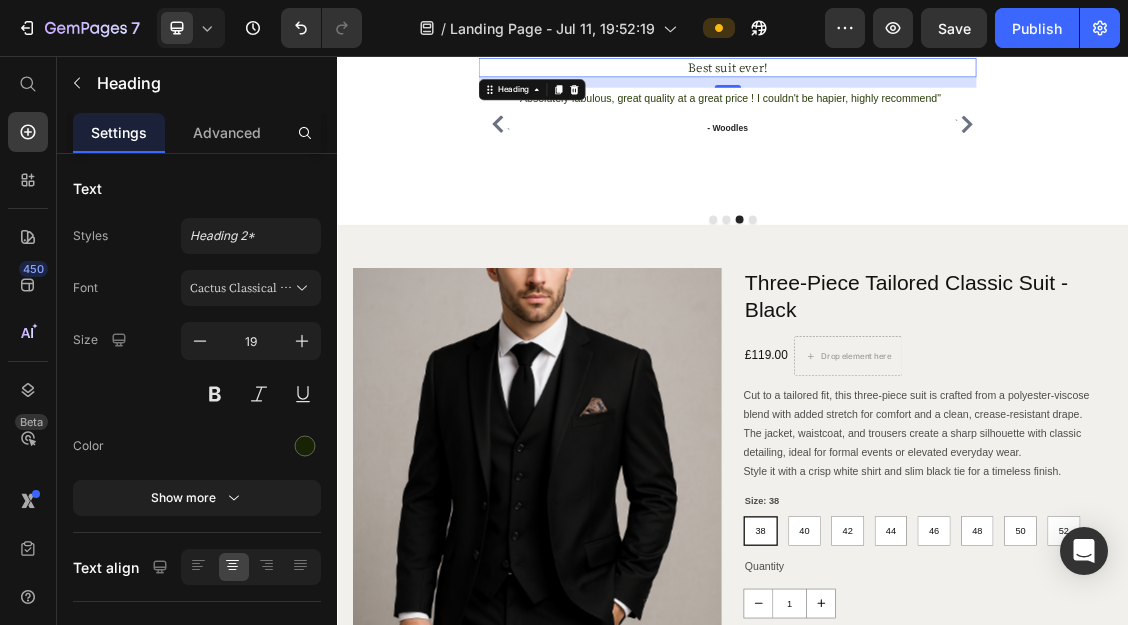 click on "Our Clients, Their Words" at bounding box center (937, -41) 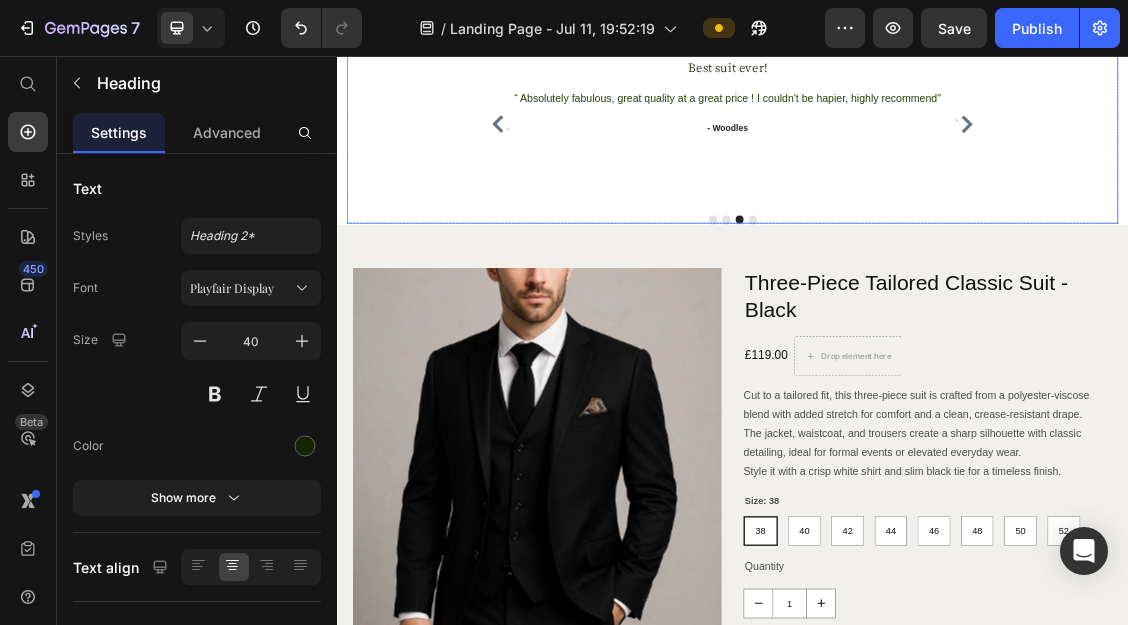 click 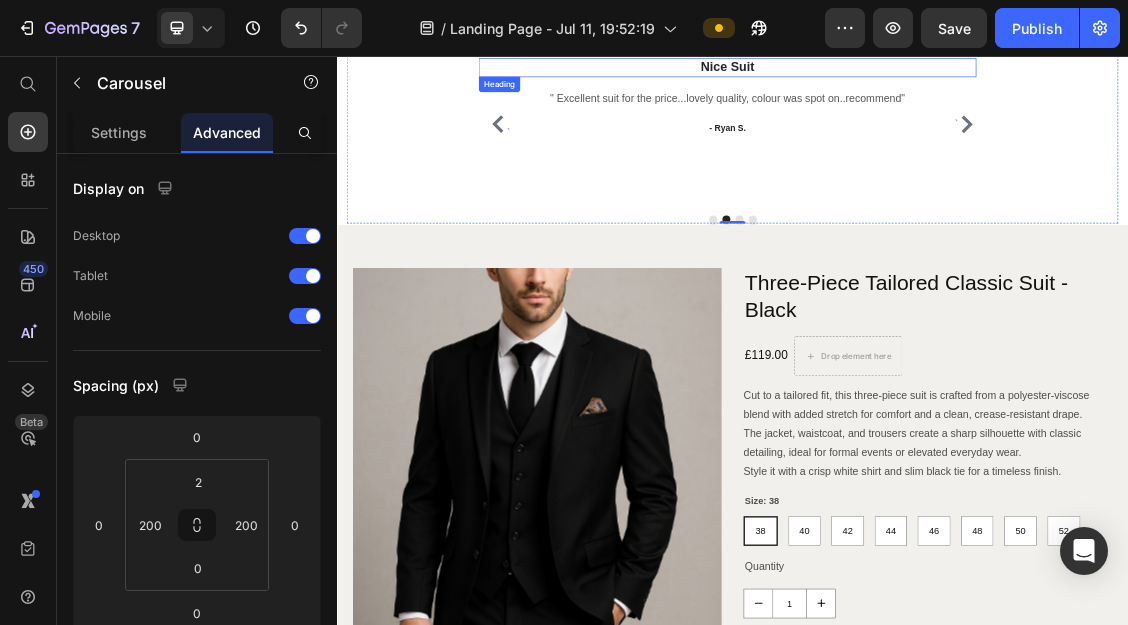 click on "Nice Suit" at bounding box center (929, 73) 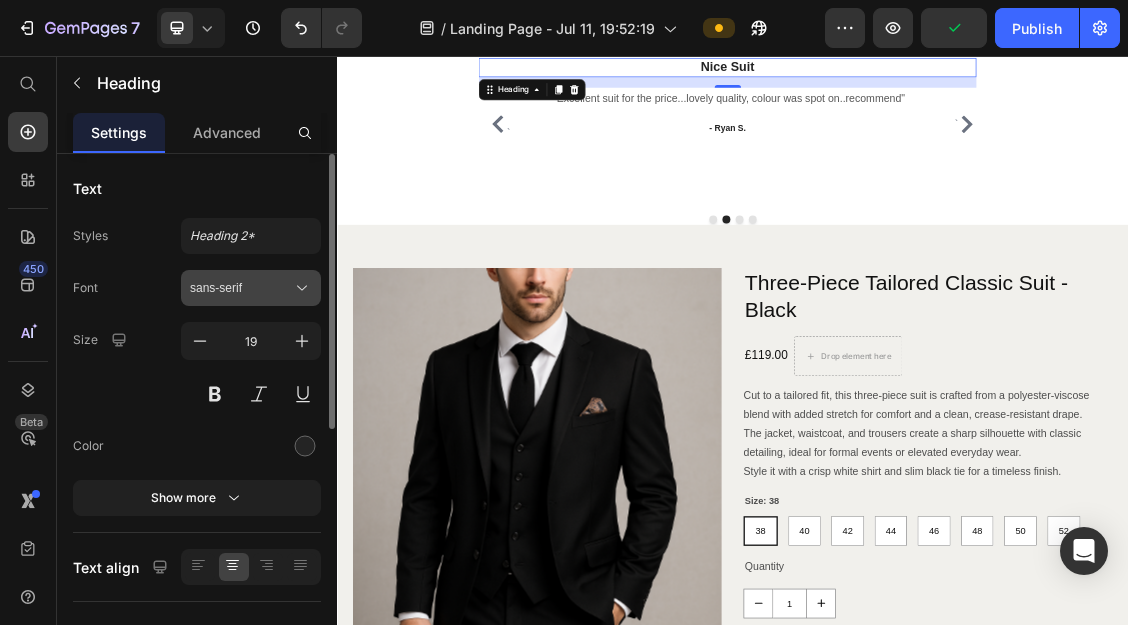 click on "sans-serif" at bounding box center [241, 288] 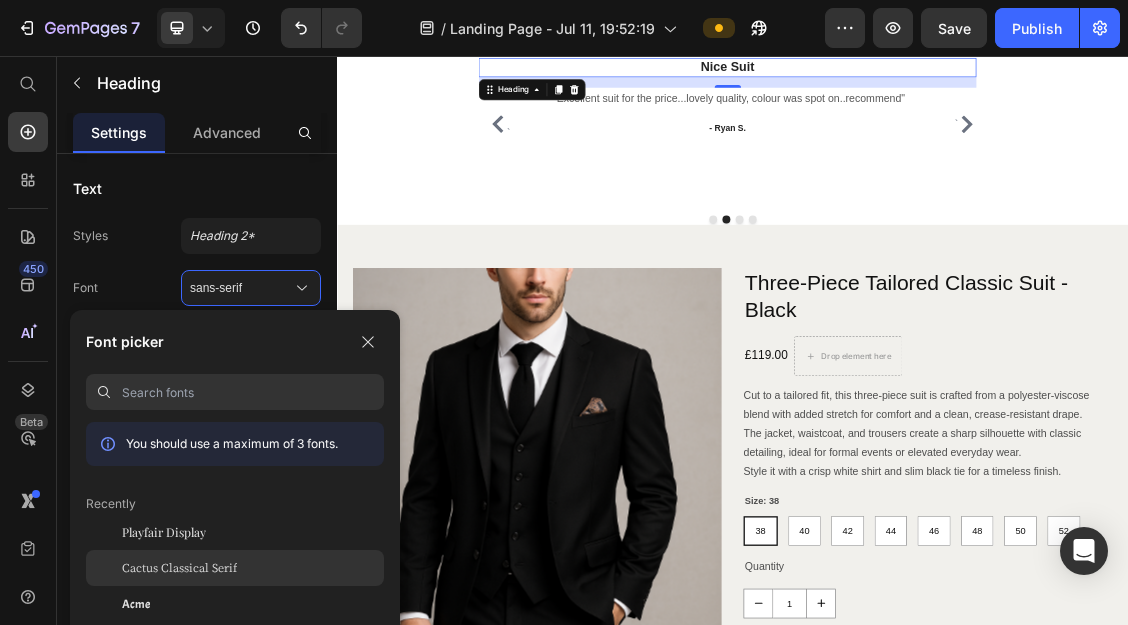 drag, startPoint x: 185, startPoint y: 570, endPoint x: 379, endPoint y: 340, distance: 300.892 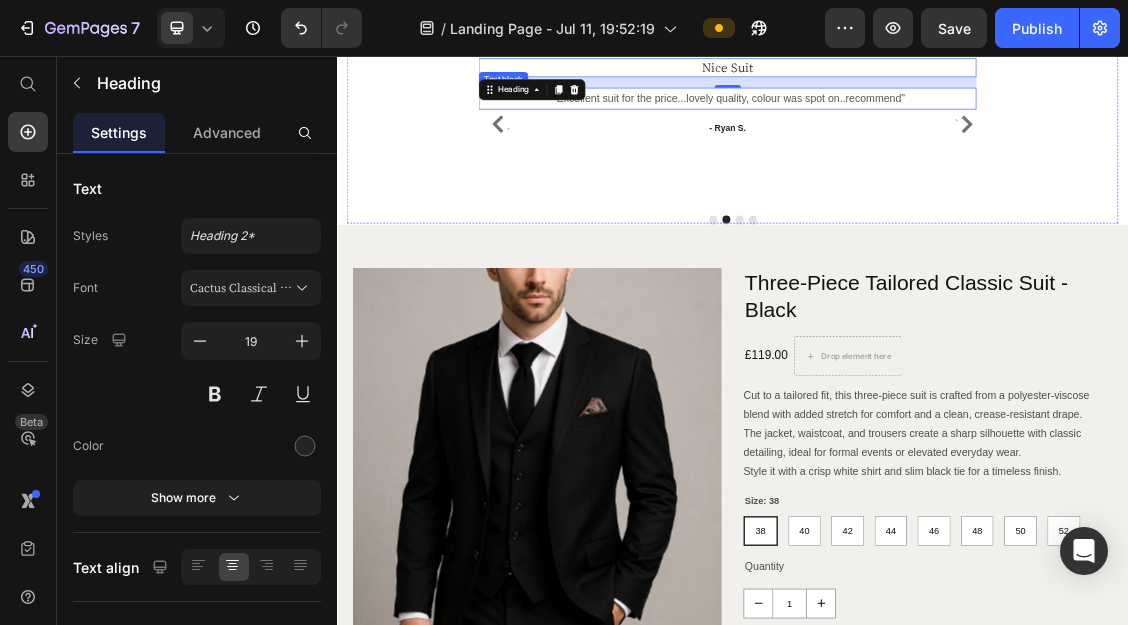 click on "" Excellent suit for the price...lovely quality, colour was spot on..recommend"" at bounding box center [929, 120] 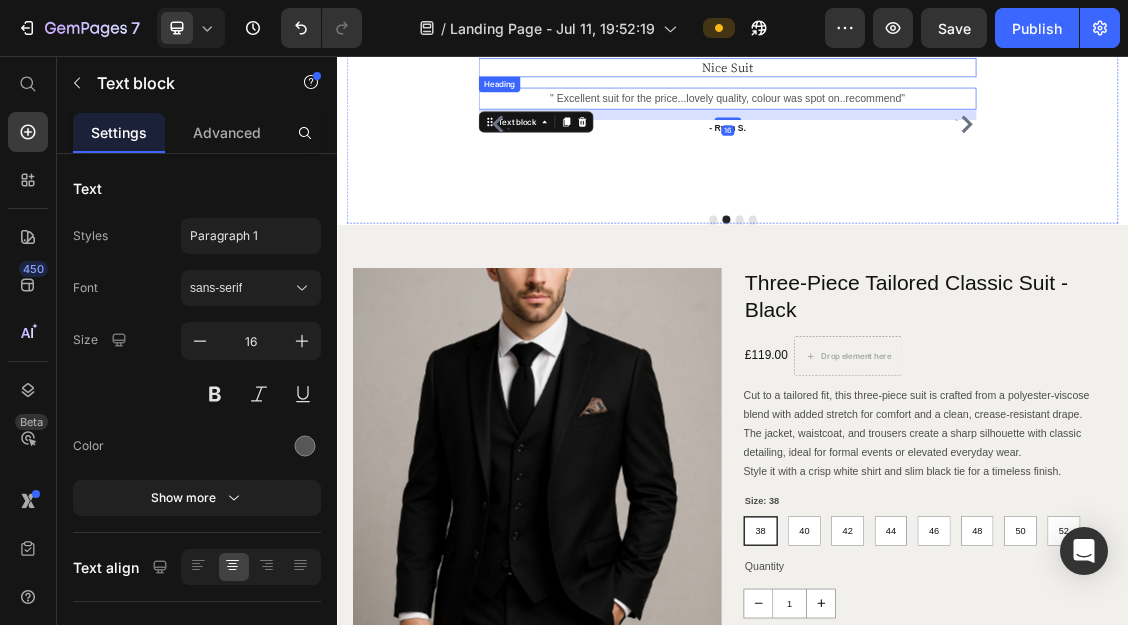 click on "Nice Suit" at bounding box center (929, 73) 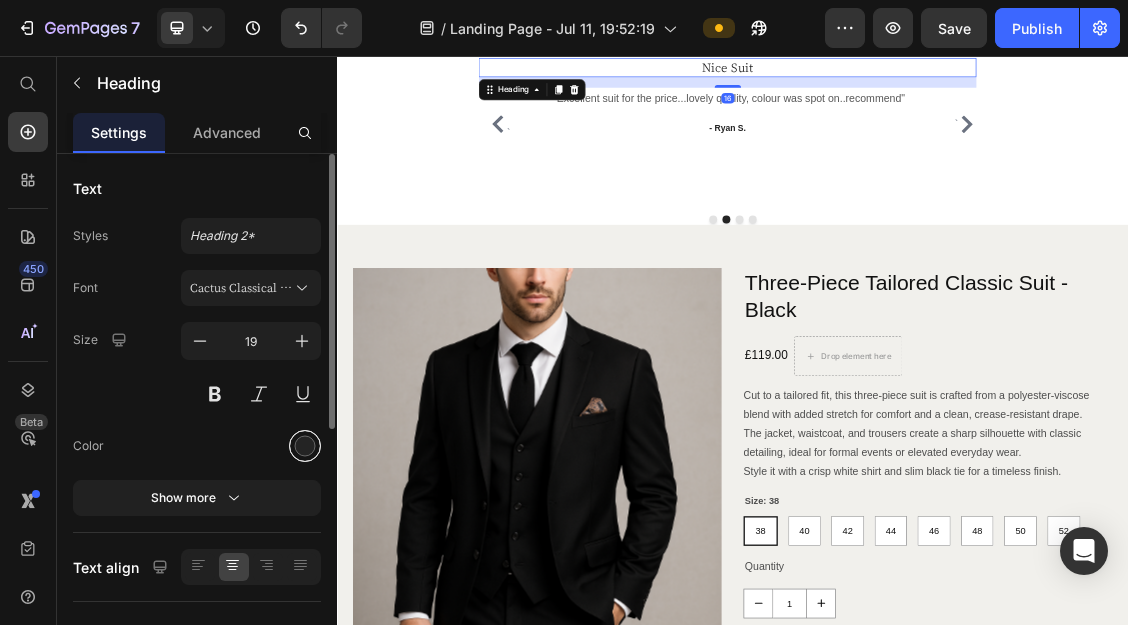 click at bounding box center (305, 446) 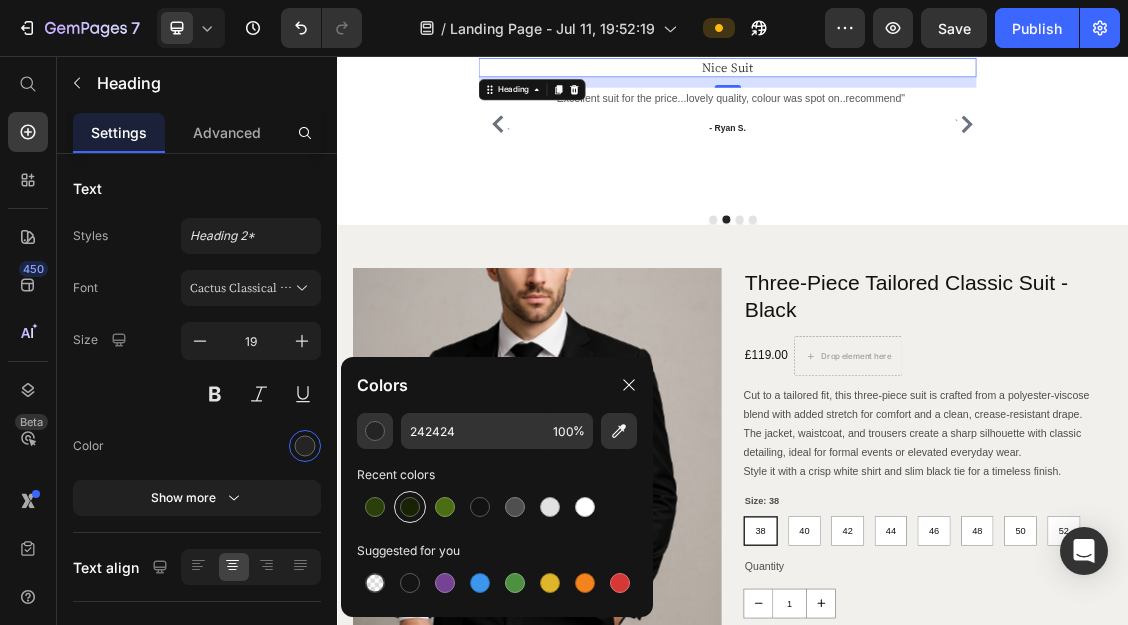 click at bounding box center [410, 507] 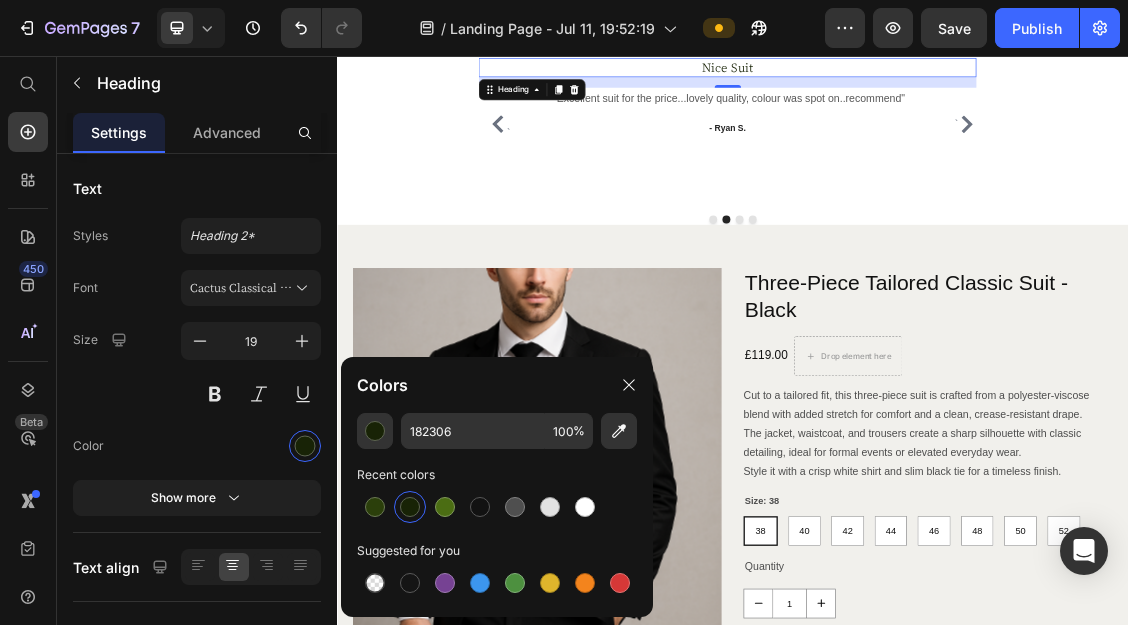 click at bounding box center [410, 507] 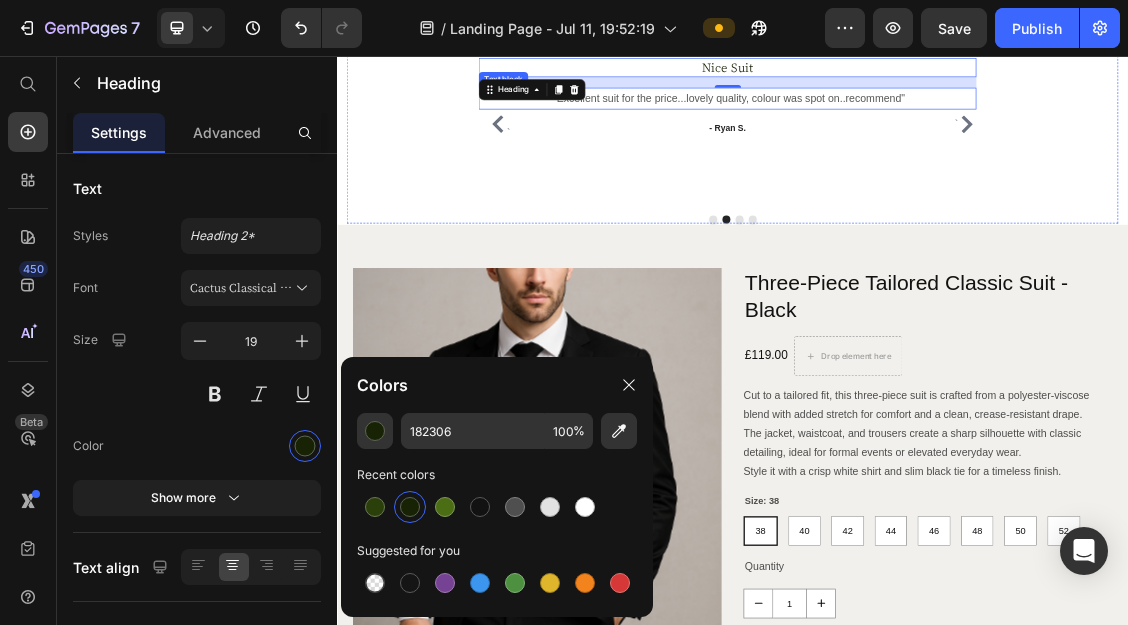 click on "" Excellent suit for the price...lovely quality, colour was spot on..recommend"" at bounding box center (929, 120) 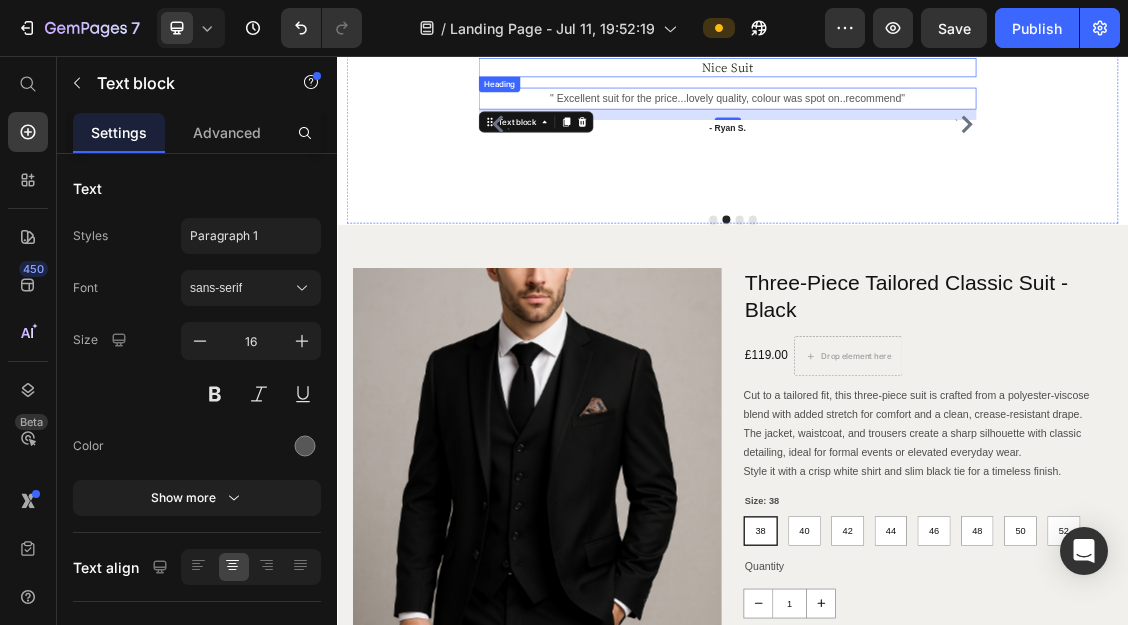click on "Nice Suit" at bounding box center (929, 73) 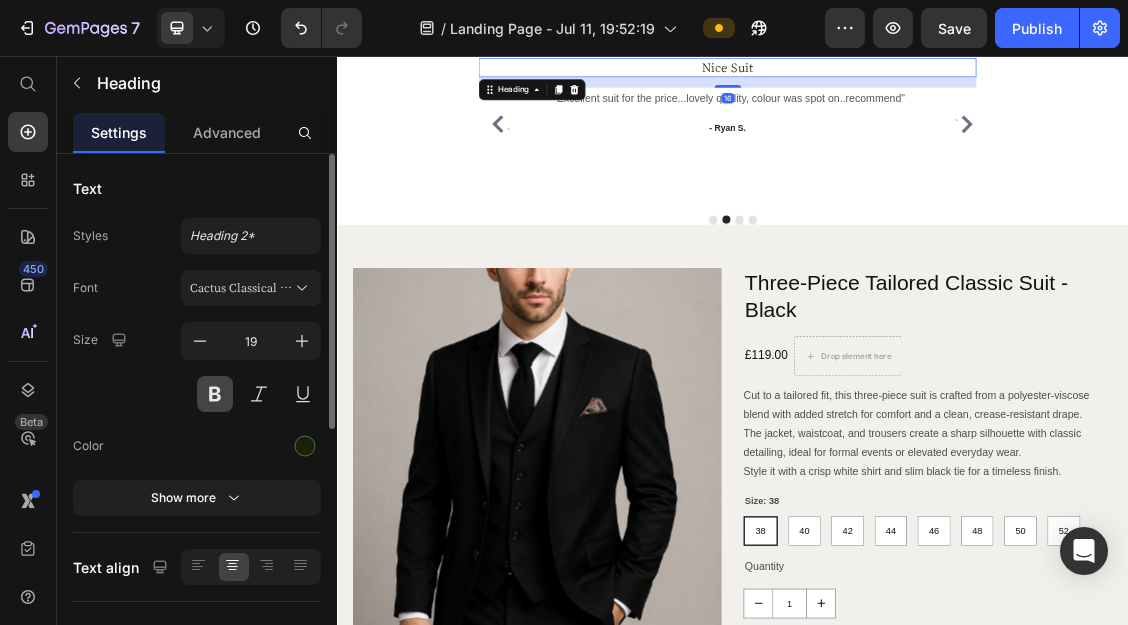click at bounding box center [215, 394] 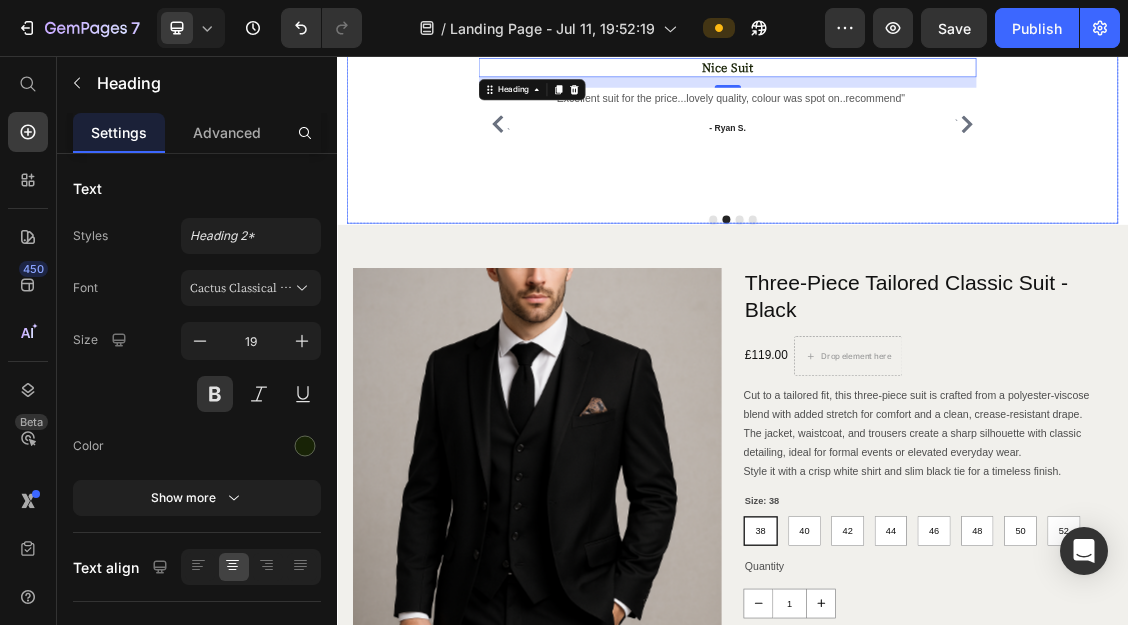 click 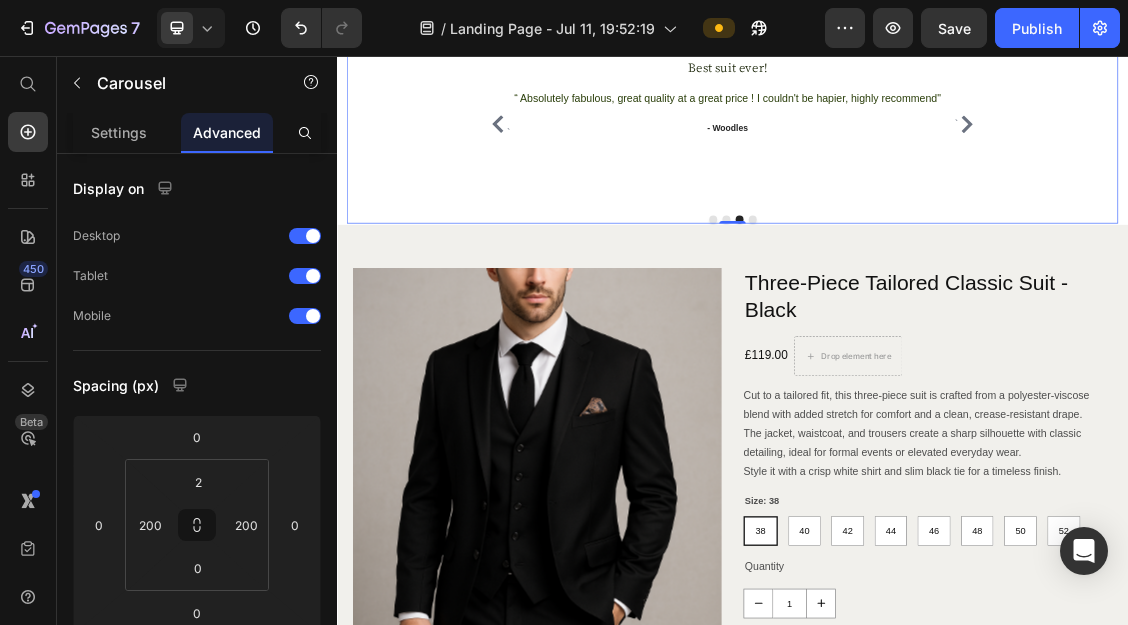 click 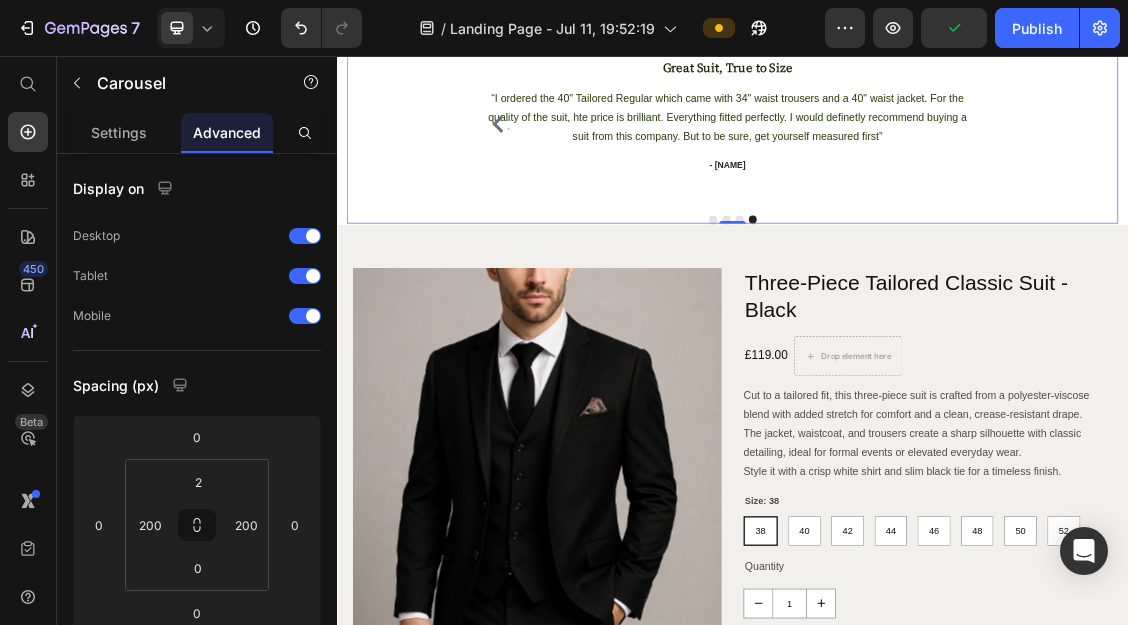 click 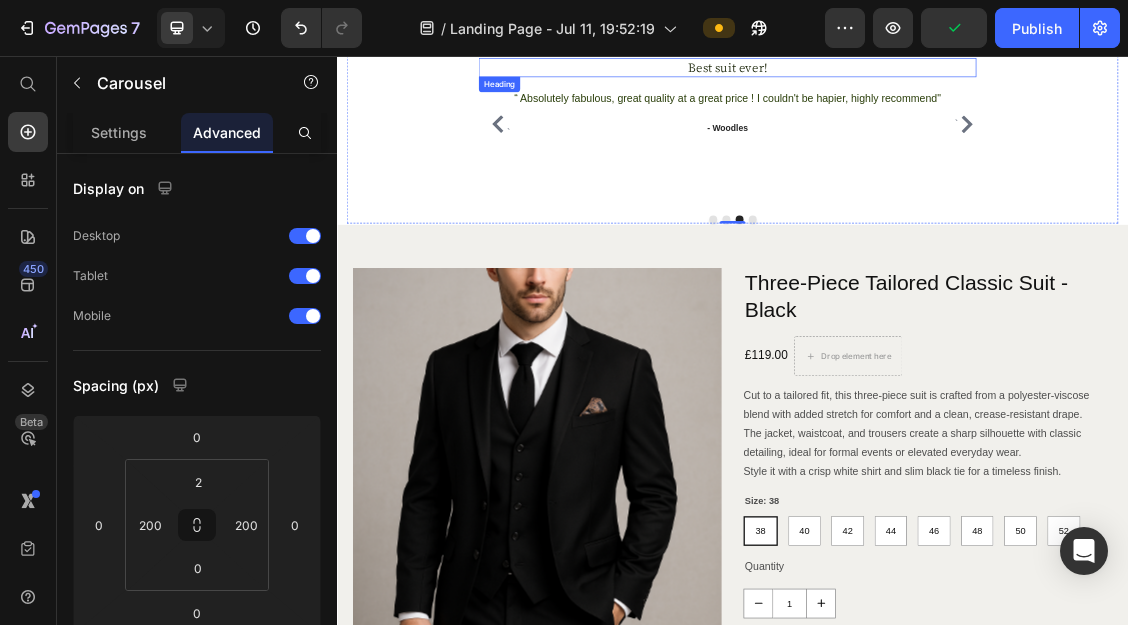 click on "Best suit ever!" at bounding box center [929, 73] 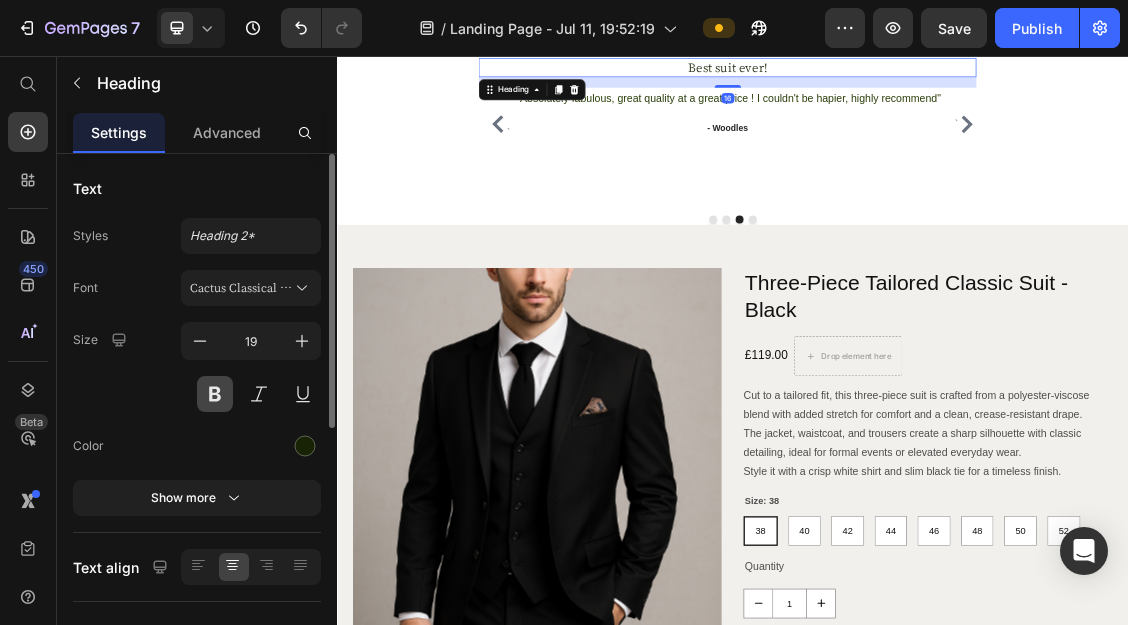 click at bounding box center (215, 394) 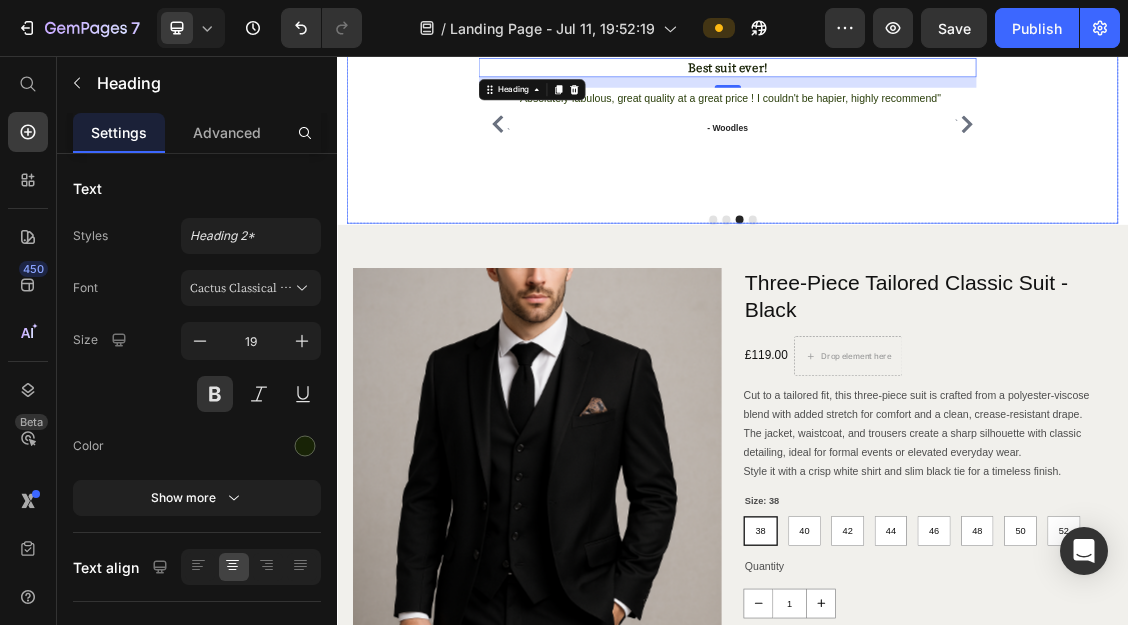 click 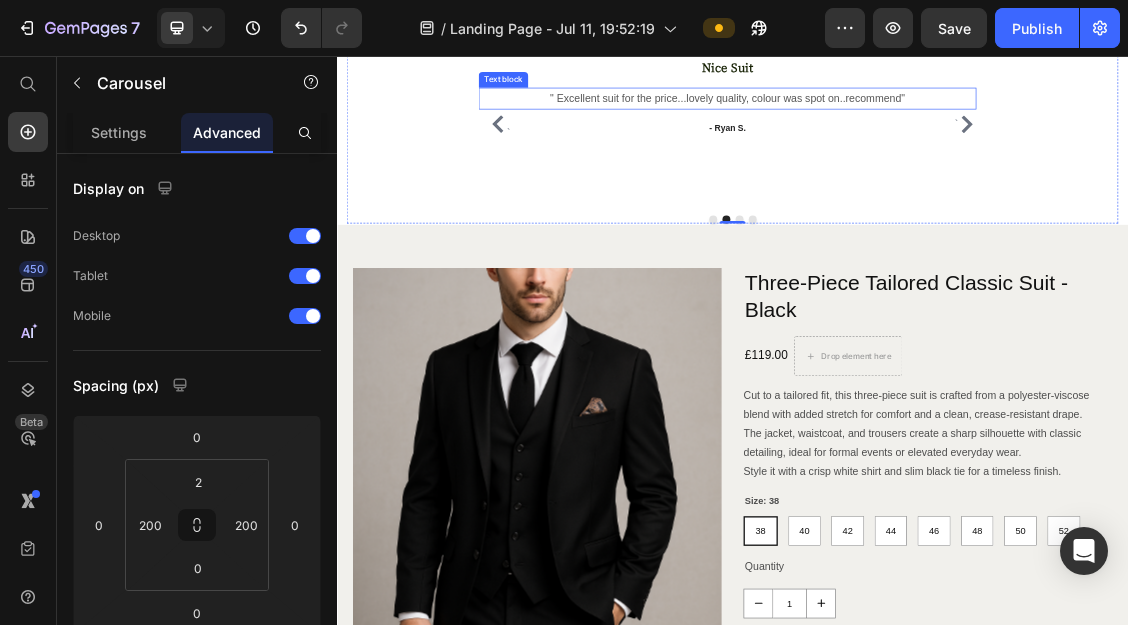 click on "" Excellent suit for the price...lovely quality, colour was spot on..recommend"" at bounding box center [929, 120] 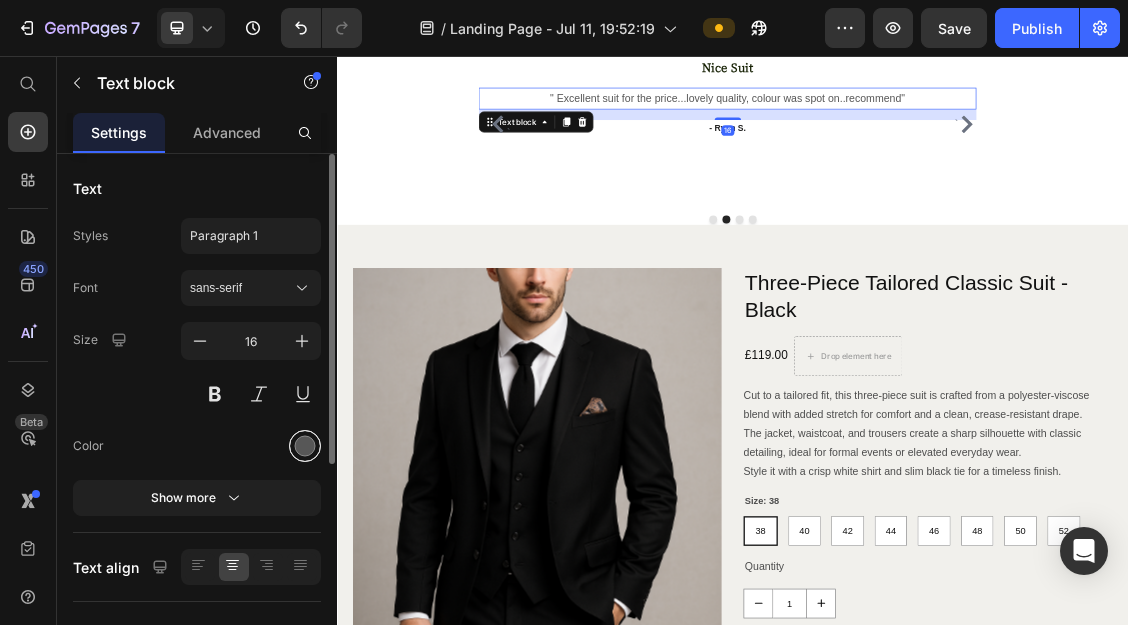 click at bounding box center (305, 446) 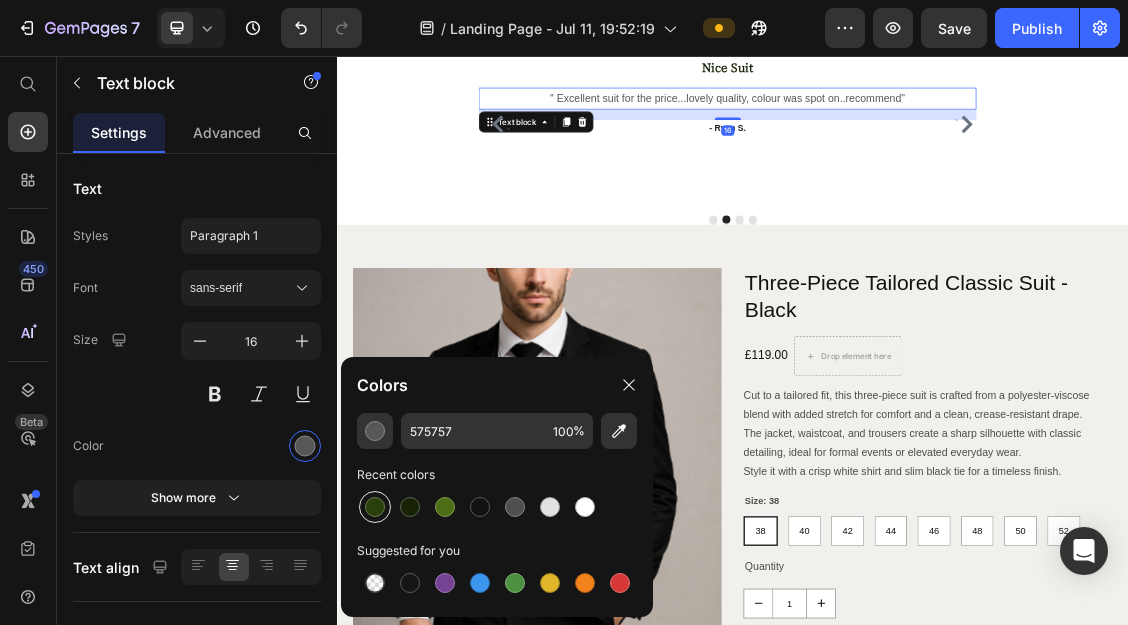 click at bounding box center (375, 507) 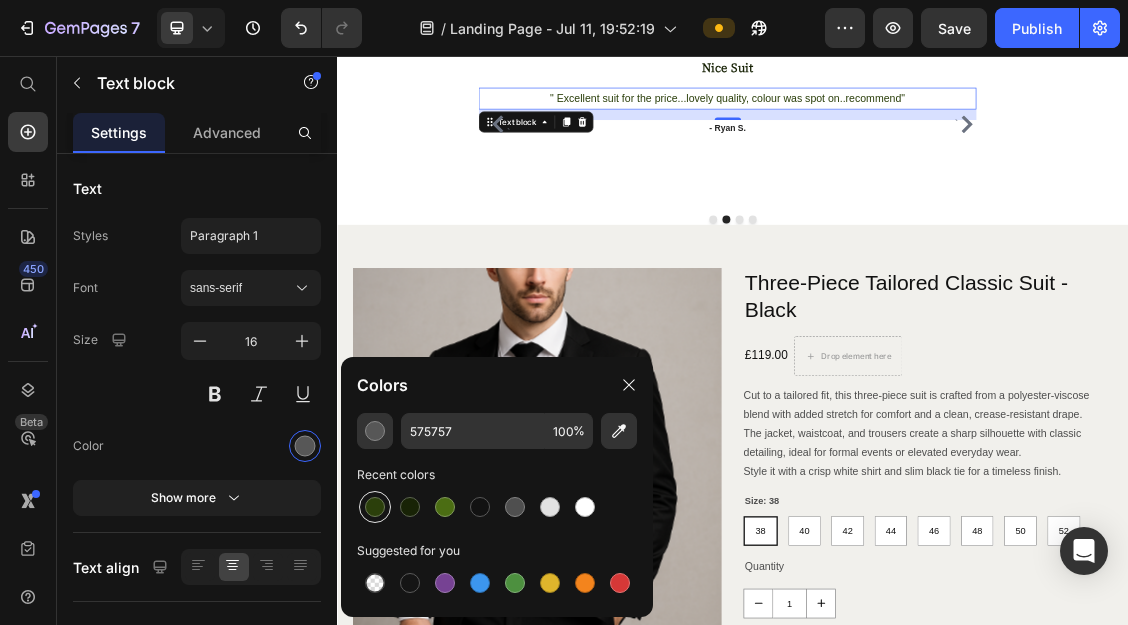 type on "2B3F0B" 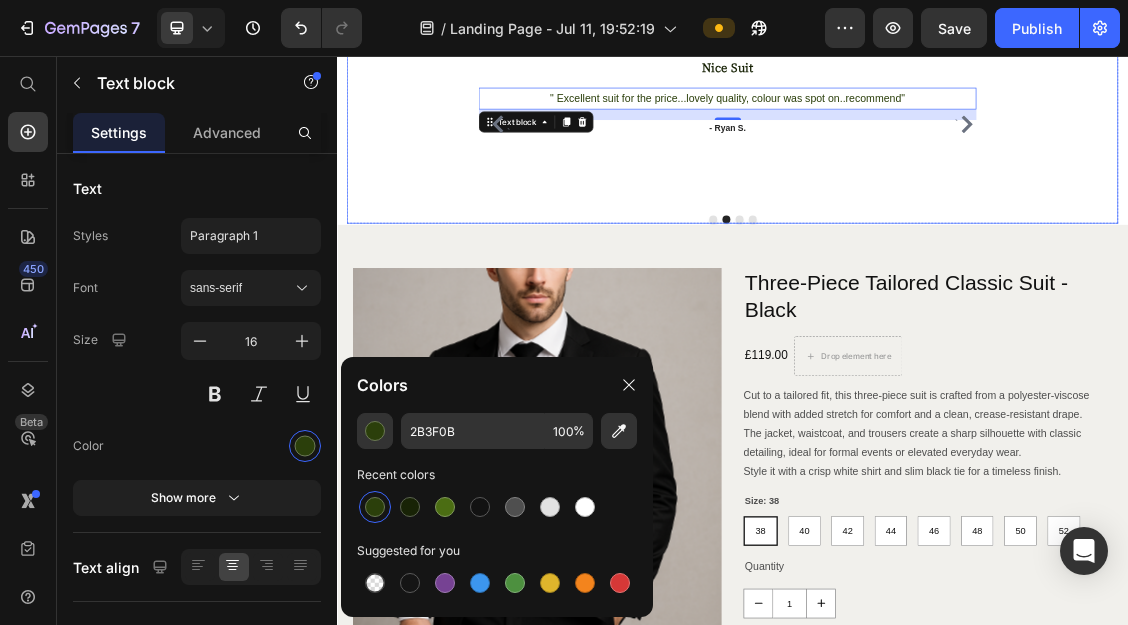 click on "Icon                Icon                Icon                Icon                Icon Icon List Hoz Nice Suit Heading " Excellent suit for the price...lovely quality, colour was spot on..recommend" Text block   16 - [FIRST] [LAST]. Text block" at bounding box center [929, 159] 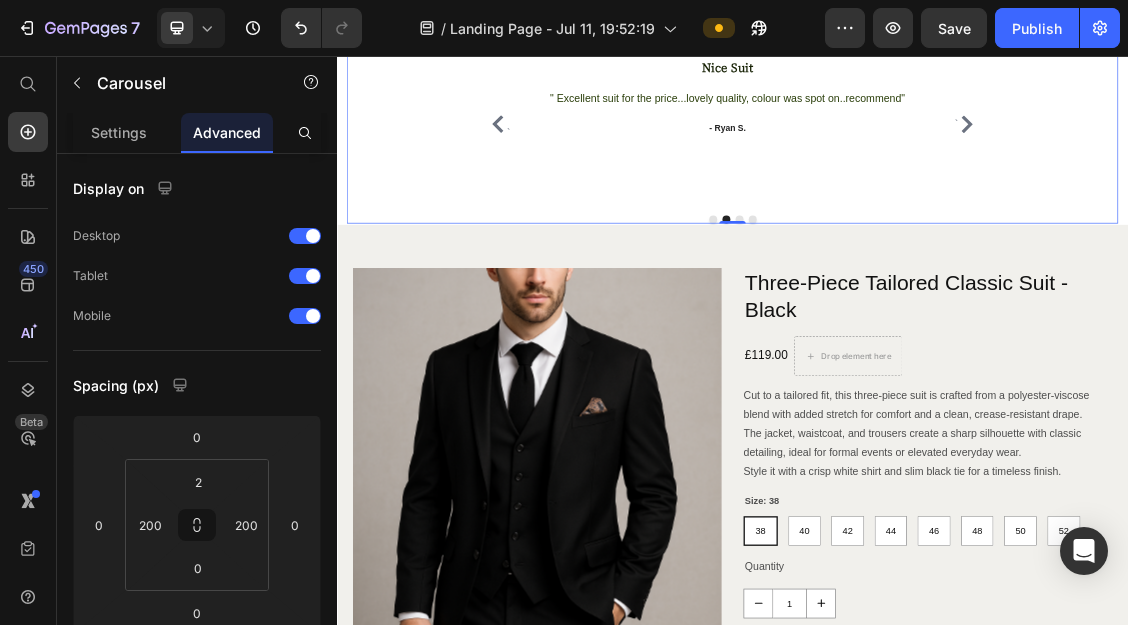click 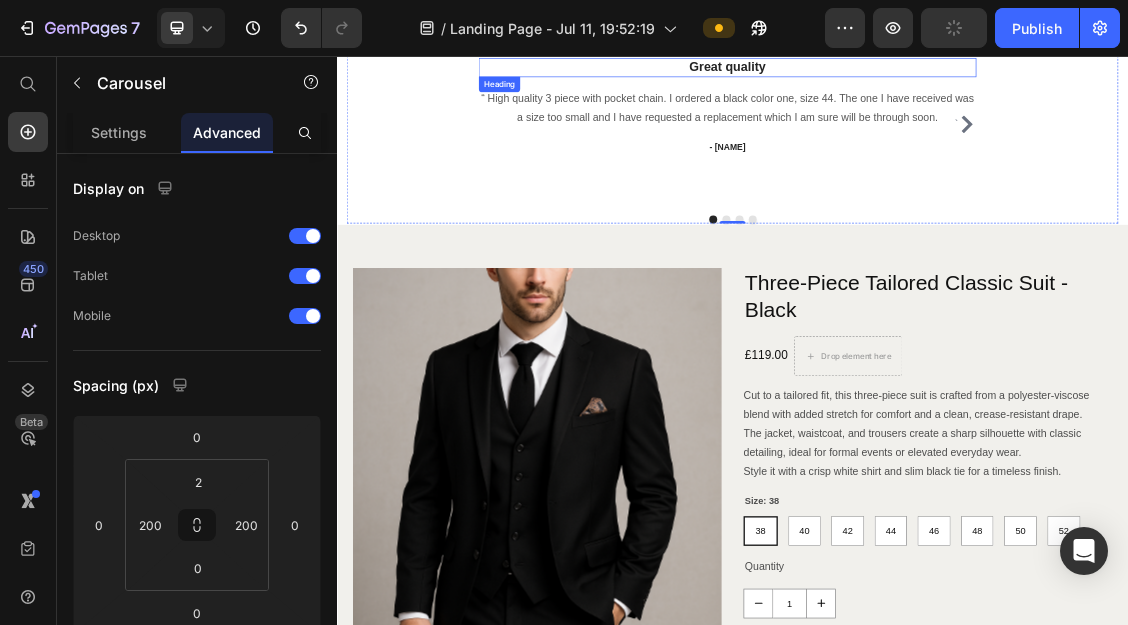 click on "Great quality" at bounding box center (929, 73) 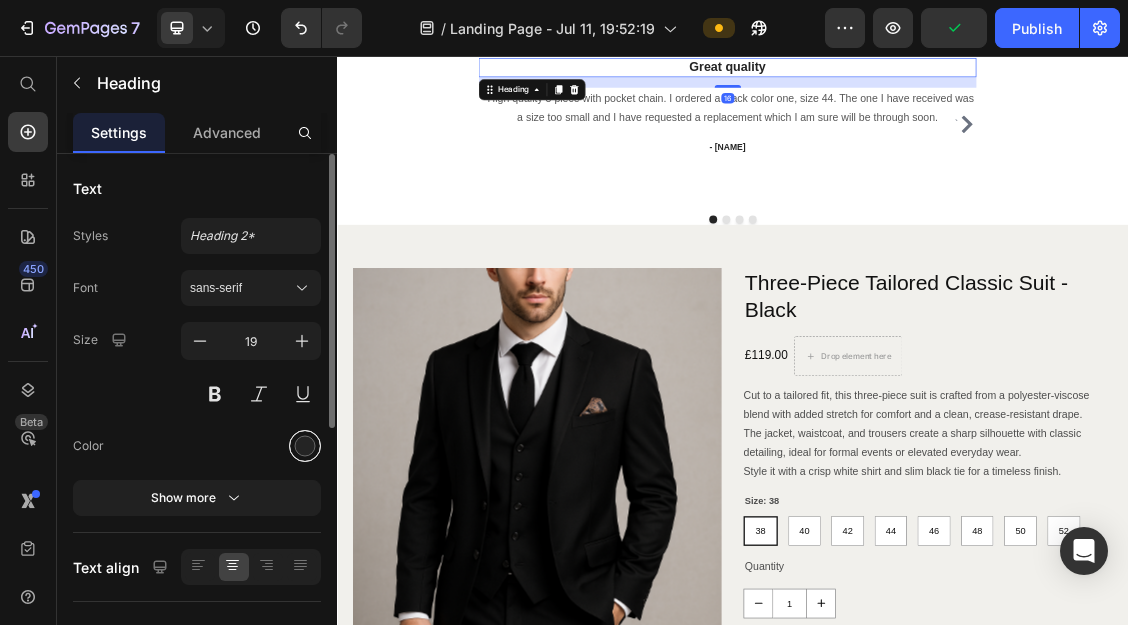 click at bounding box center [305, 446] 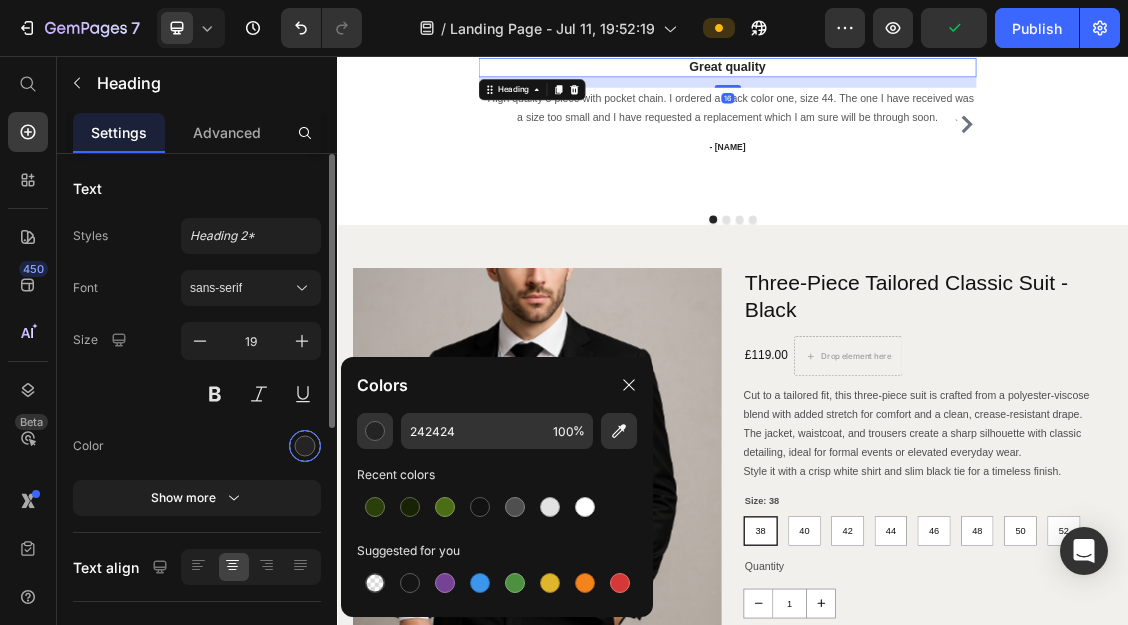 click on "7   /  Landing Page - Jul 11, 19:52:19 Preview  Publish  450 Beta Start with Sections Elements Hero Section Product Detail Brands Trusted Badges Guarantee Product Breakdown How to use Testimonials Compare Bundle FAQs Social Proof Brand Story Product List Collection Blog List Contact Sticky Add to Cart Custom Footer Browse Library 450 Layout
Row
Row
Row
Row Text
Heading
Text Block Button
Button
Button
Sticky Back to top Media
Image" at bounding box center [564, 0] 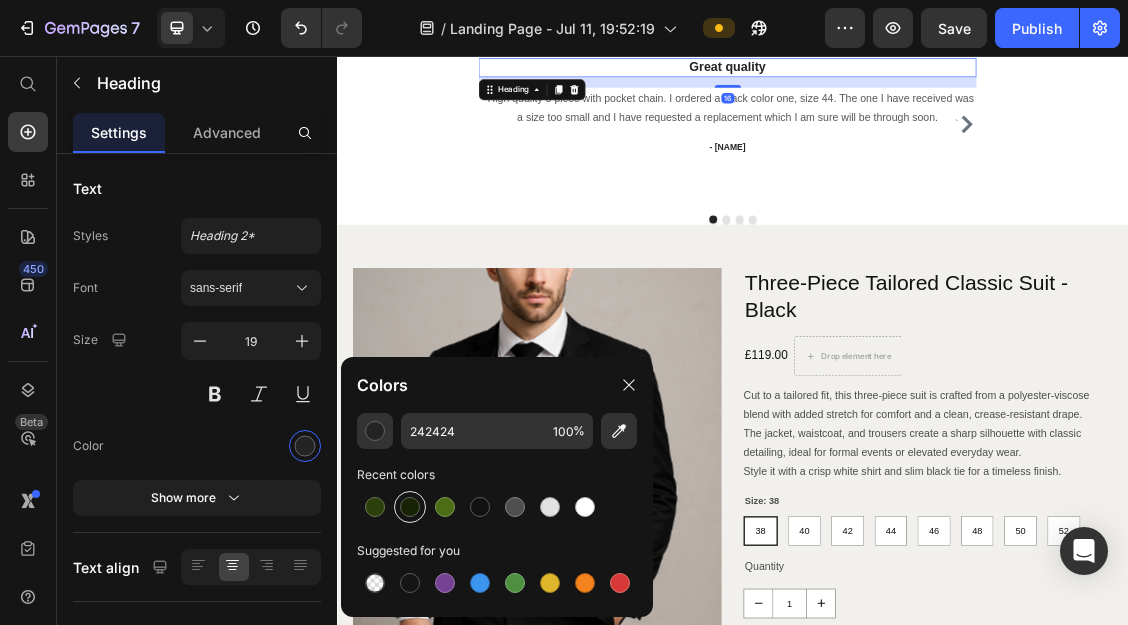 click at bounding box center [410, 507] 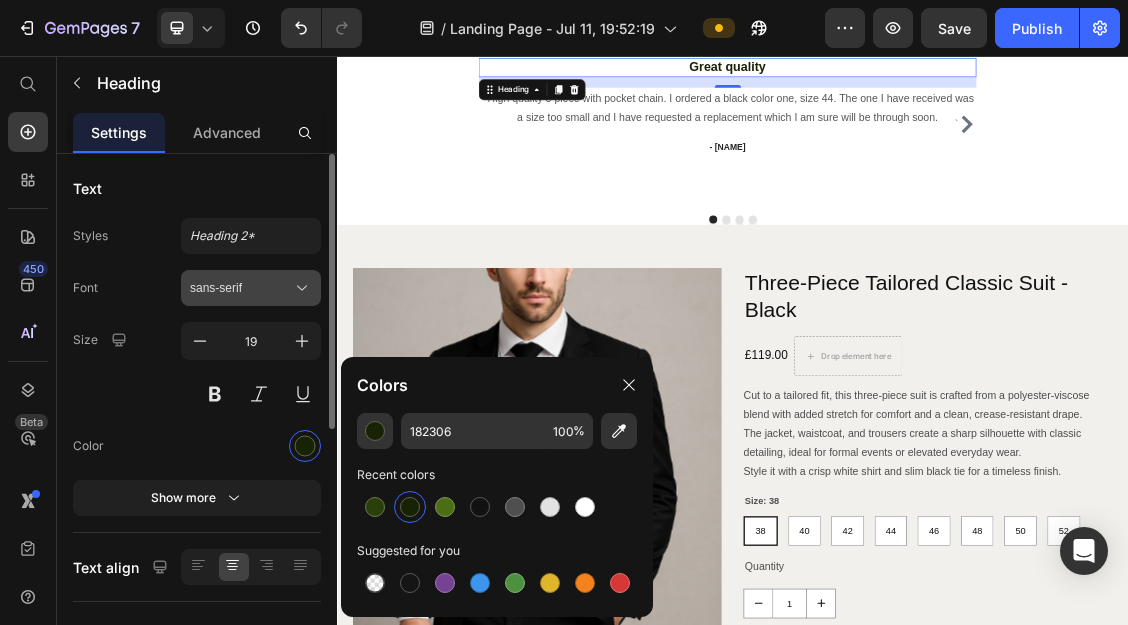 click on "sans-serif" at bounding box center (241, 288) 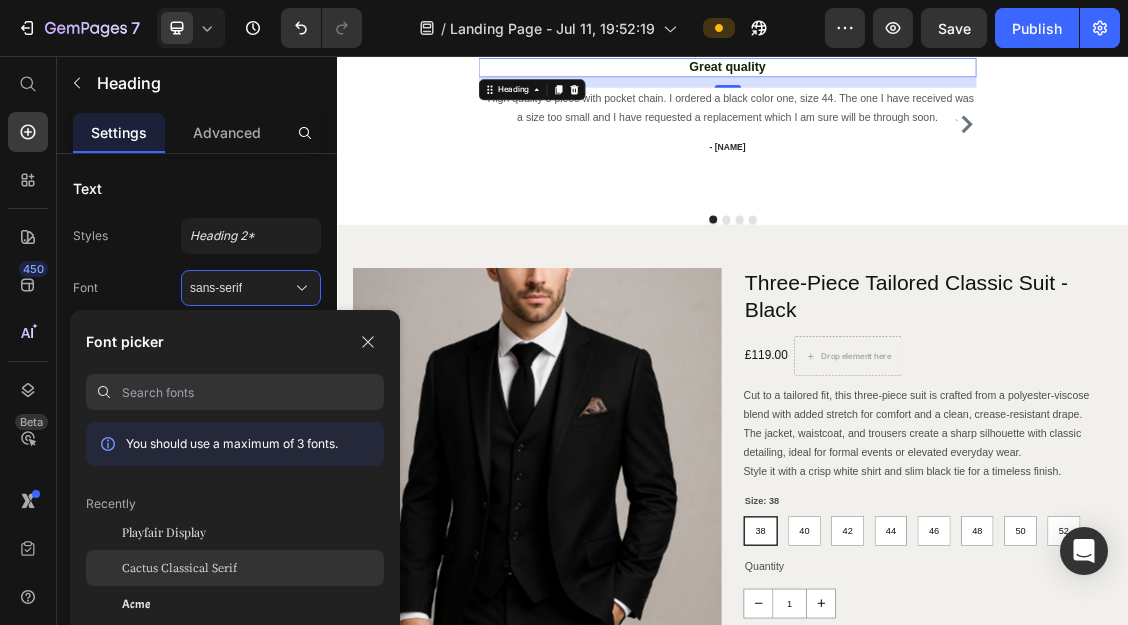 click on "Cactus Classical Serif" at bounding box center [179, 568] 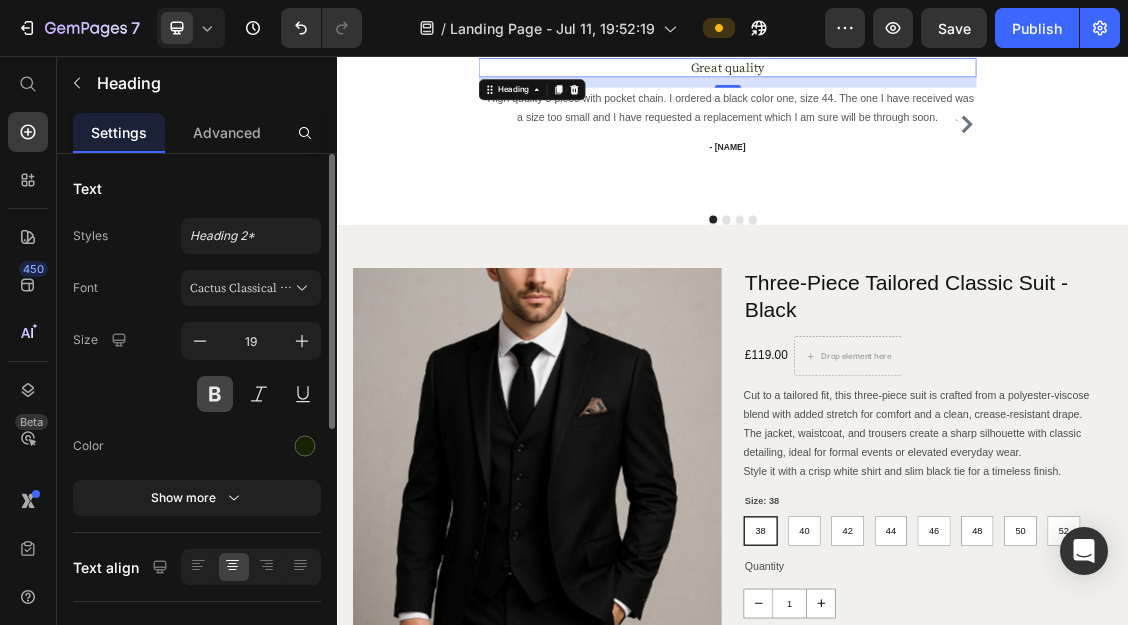 click at bounding box center (215, 394) 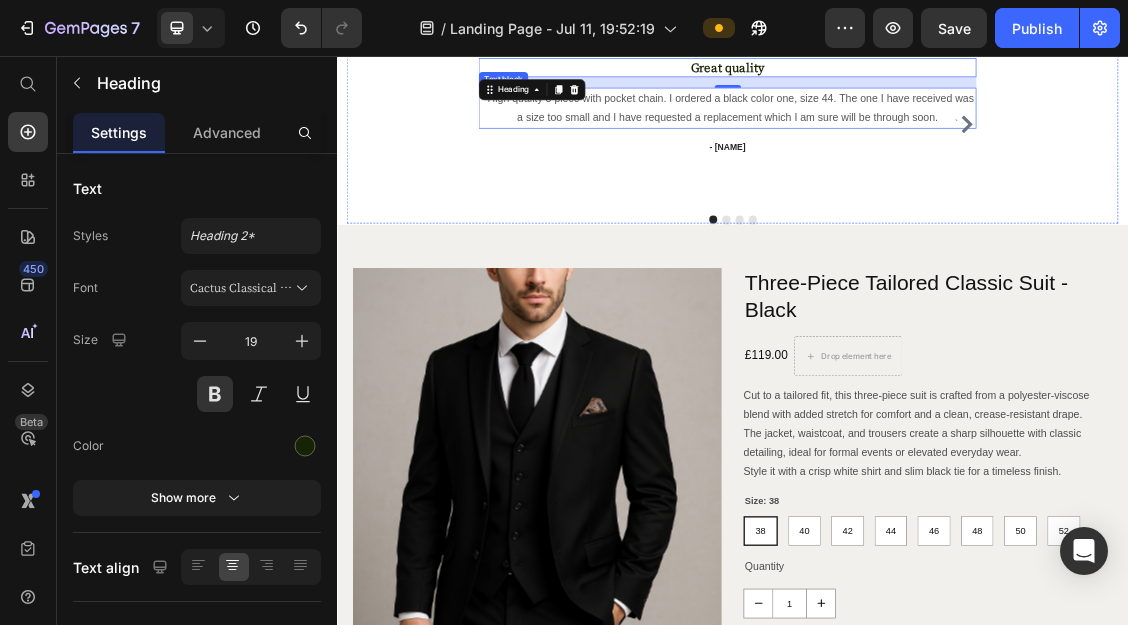 click on "“ High quality 3 piece with pocket chain. I ordered a black color one, size 44. The one I have received was a size too small and I have requested a replacement which I am sure will be through soon." at bounding box center [929, 135] 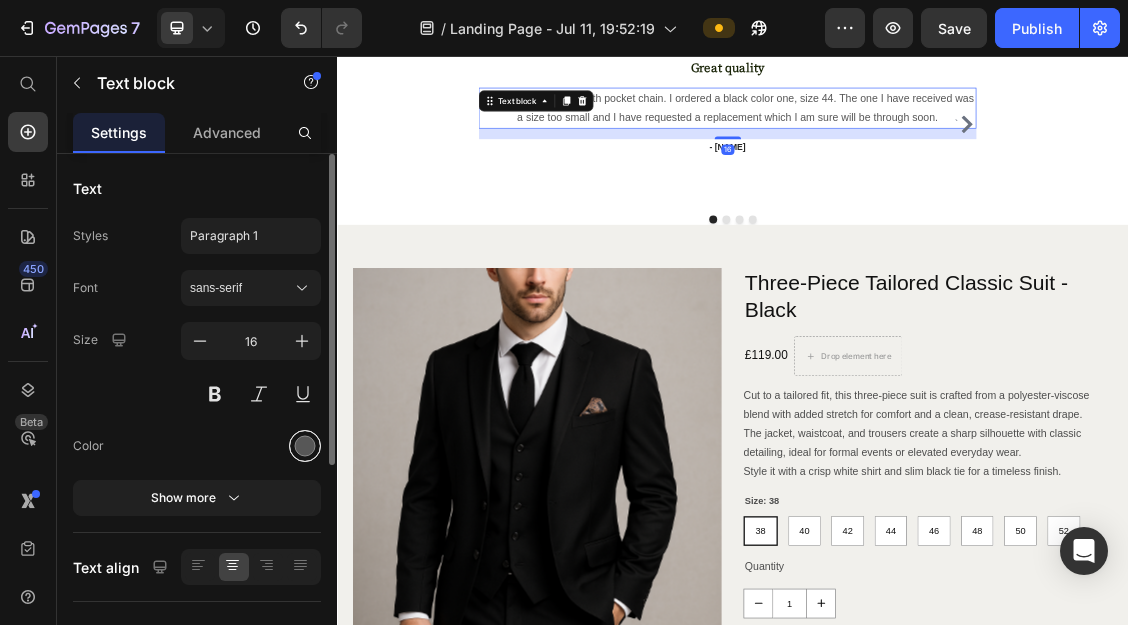 click at bounding box center (305, 446) 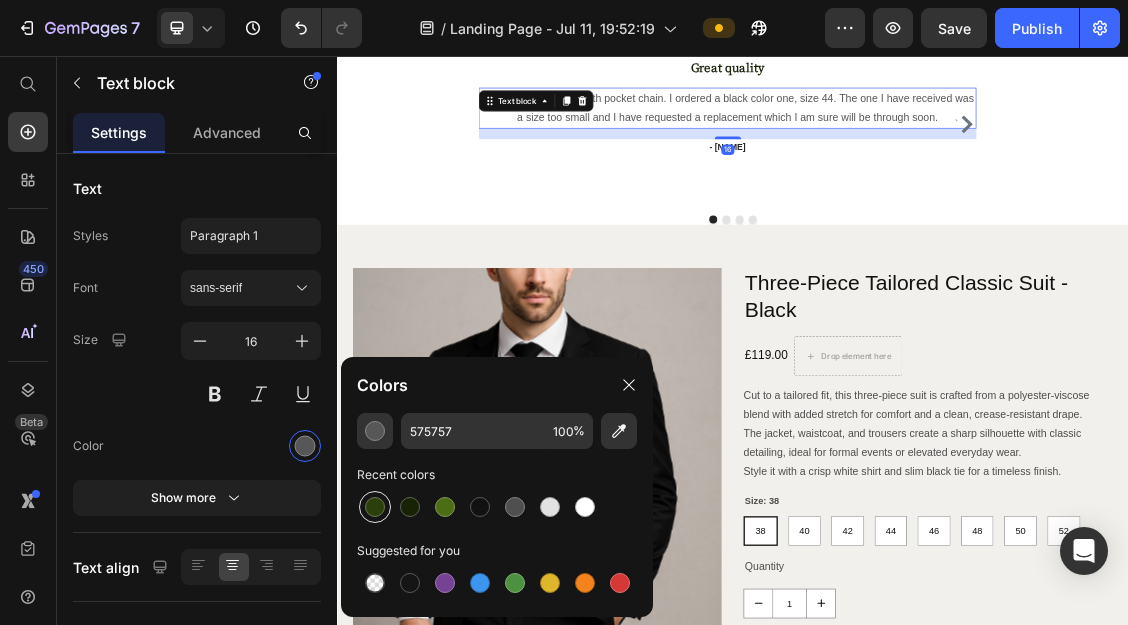 click at bounding box center (375, 507) 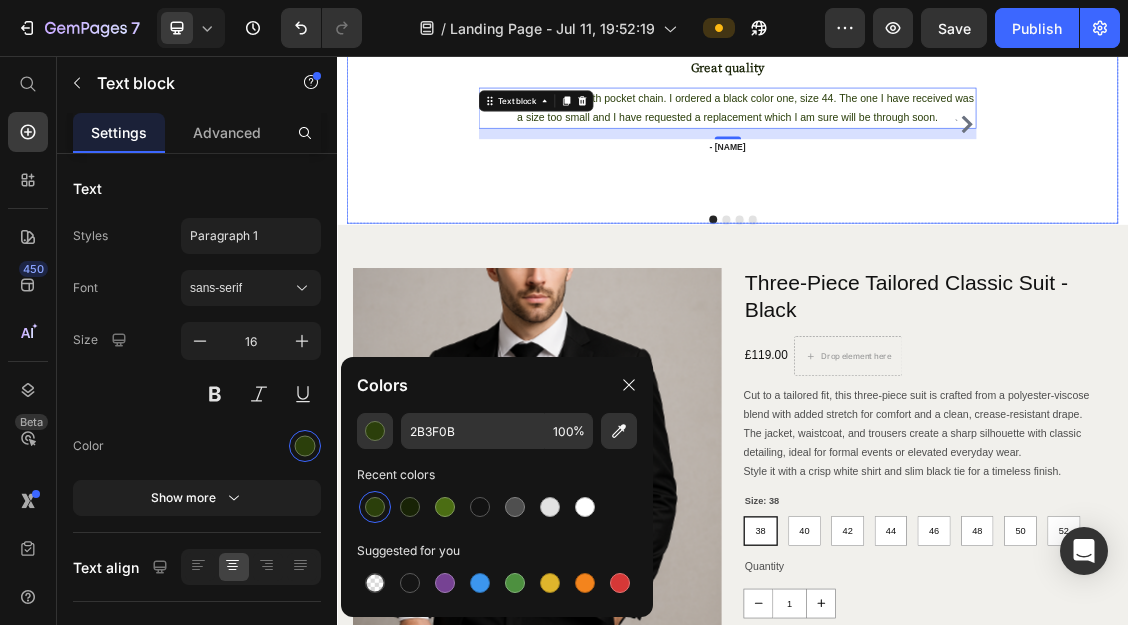 click on "Icon                Icon                Icon                Icon                Icon Icon List Hoz Great quality Heading “ High quality 3 piece with pocket chain. I ordered a black color one, size 44. The one I have received was a size too small and I have requested a replacement which I am sure will be through soon.  Text block   16 - K [LAST] Text block" at bounding box center (929, 159) 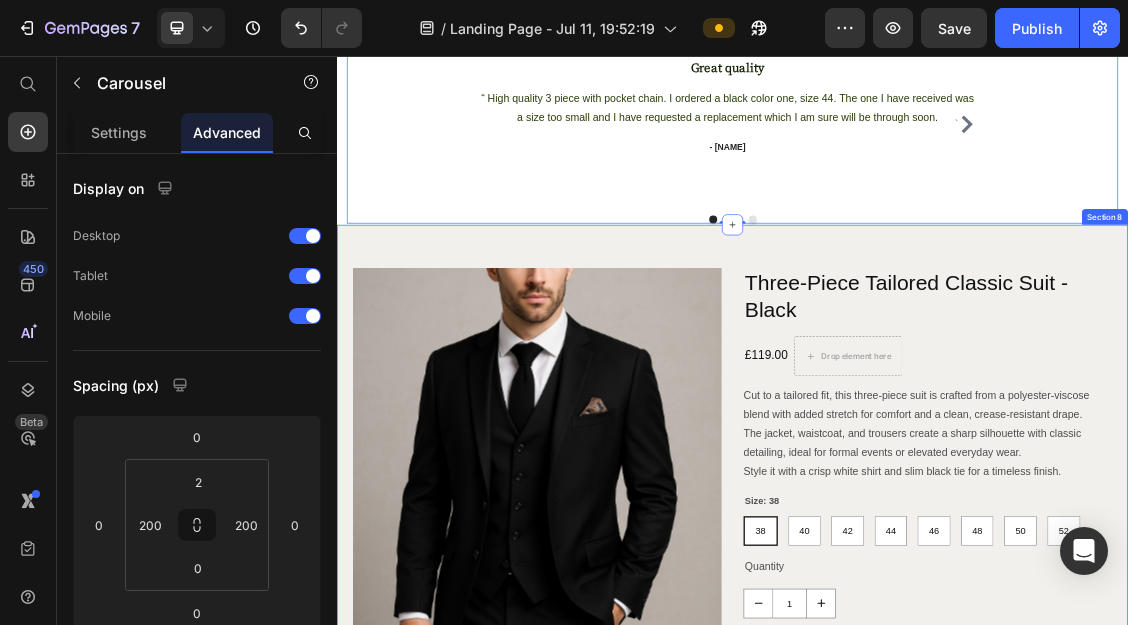 click on "Product Images Three-Piece Tailored Classic Suit - Black Product Title £119.00 Product Price
Drop element here Row Cut to a tailored fit, this three-piece suit is crafted from a polyester-viscose blend with added stretch for comfort and a clean, crease-resistant drape.
The jacket, waistcoat, and trousers create a sharp silhouette with classic detailing, ideal for formal events or elevated everyday wear.
Style it with a crisp white shirt and slim black tie for a timeless finish. Product Description Size: 38 38 38 38 40 40 40 42 42 42 44 44 44 46 46 46 48 48 48 50 50 50 52 52 52 Product Variants & Swatches Quantity Text Block 1 Product Quantity
Add to cart Add to Cart Buy it now Dynamic Checkout Product Section 8" at bounding box center [937, 727] 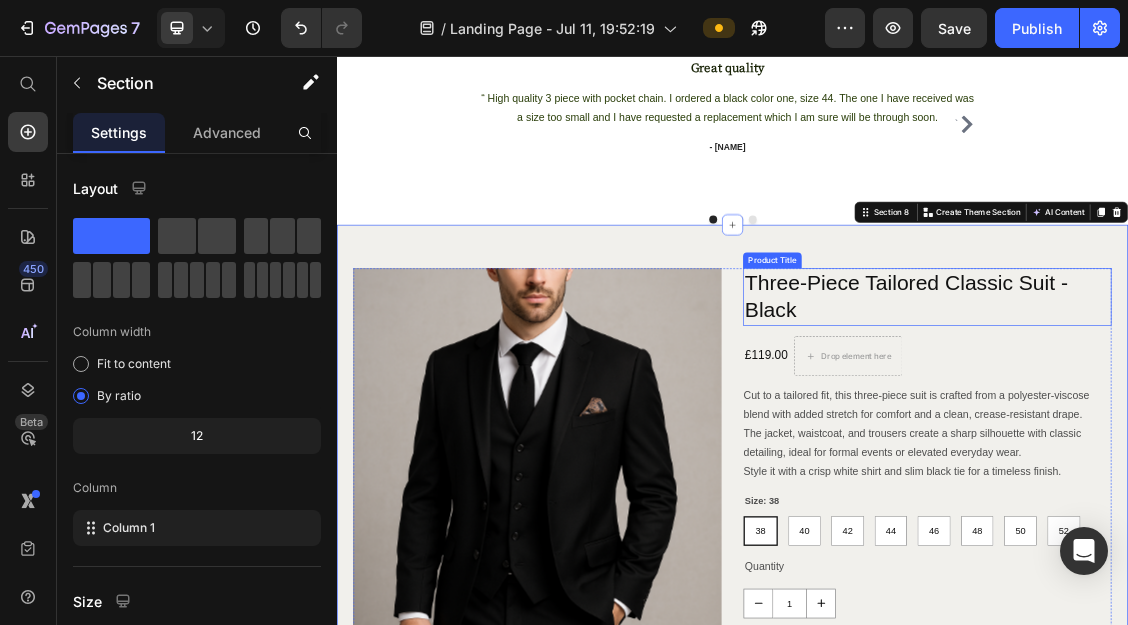 click on "Three-Piece Tailored Classic Suit - Black" at bounding box center (1232, 421) 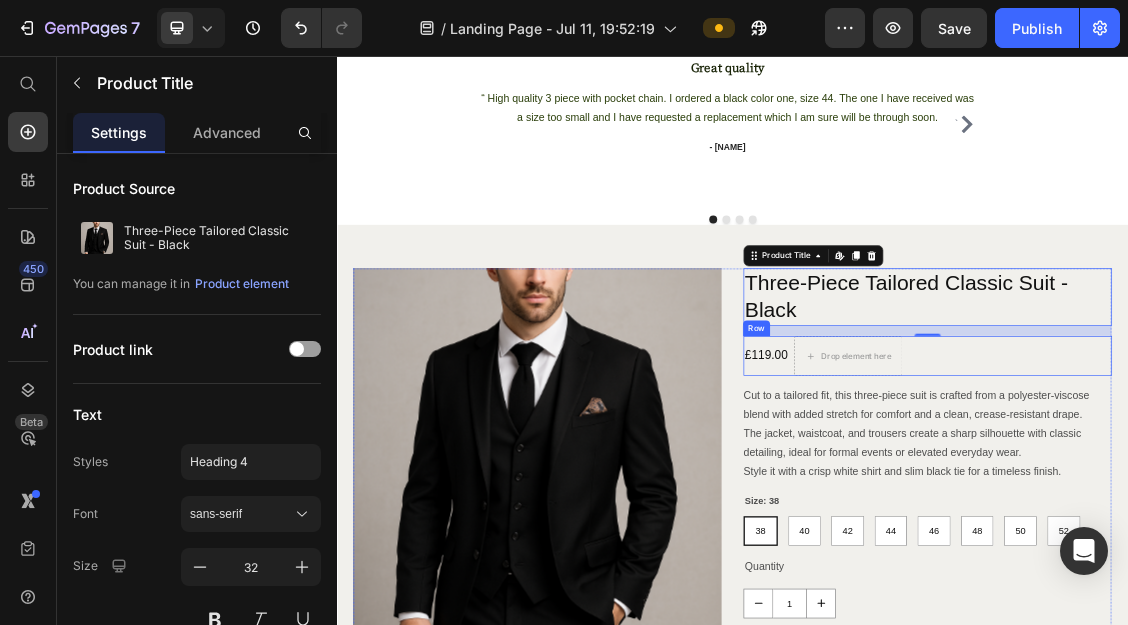click on "£119.00" at bounding box center (987, 510) 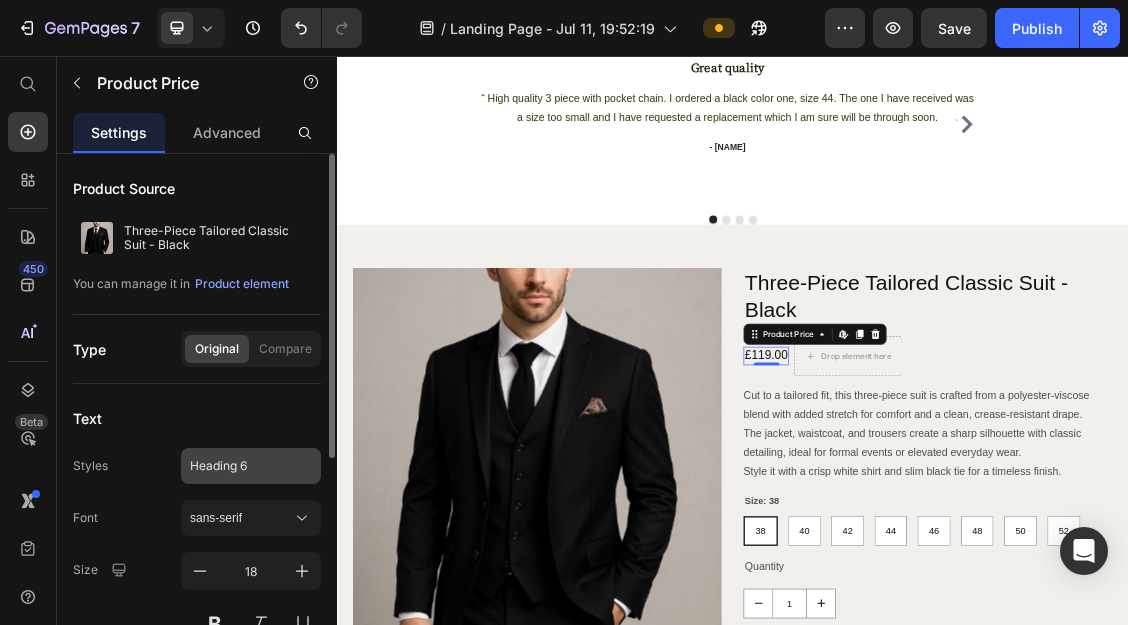 click on "Heading 6" at bounding box center [251, 466] 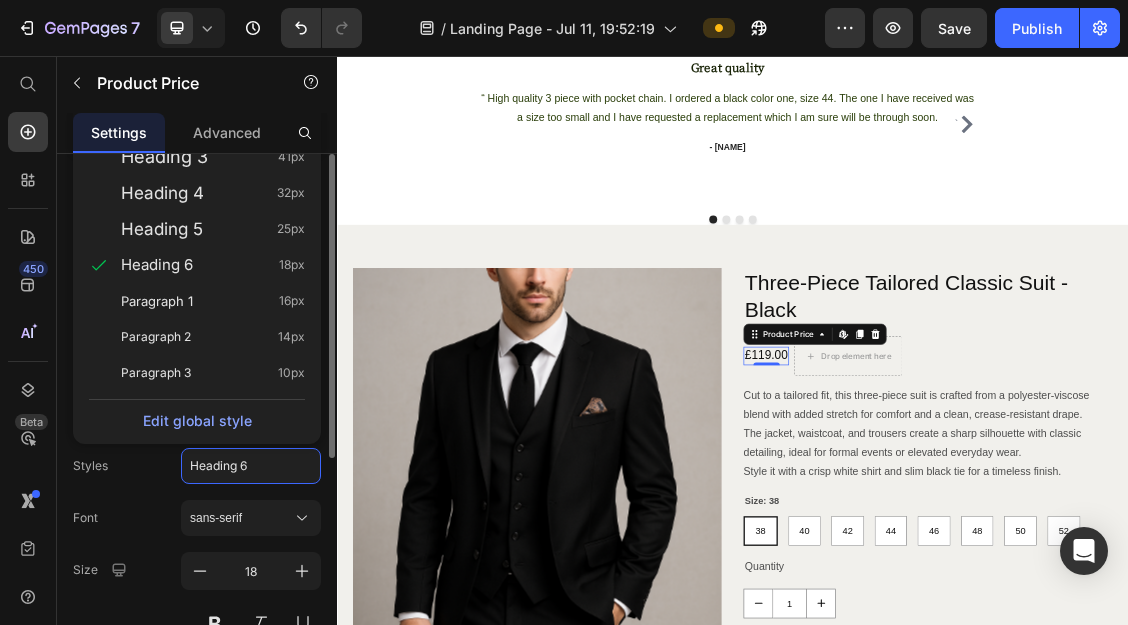 click on "Font sans-serif" at bounding box center (197, 518) 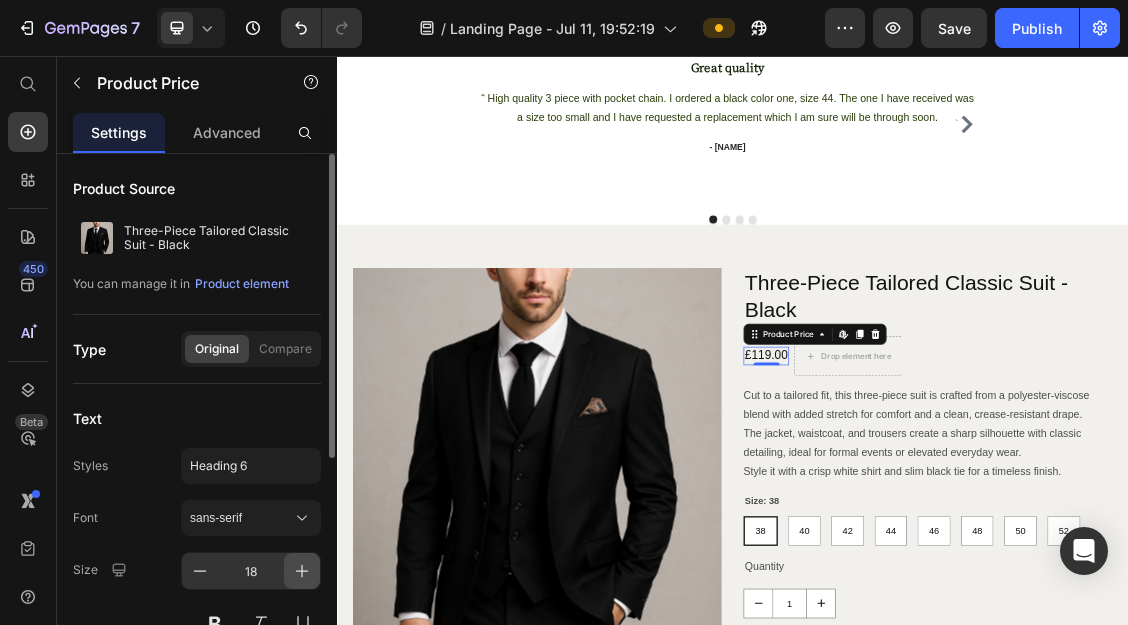 click 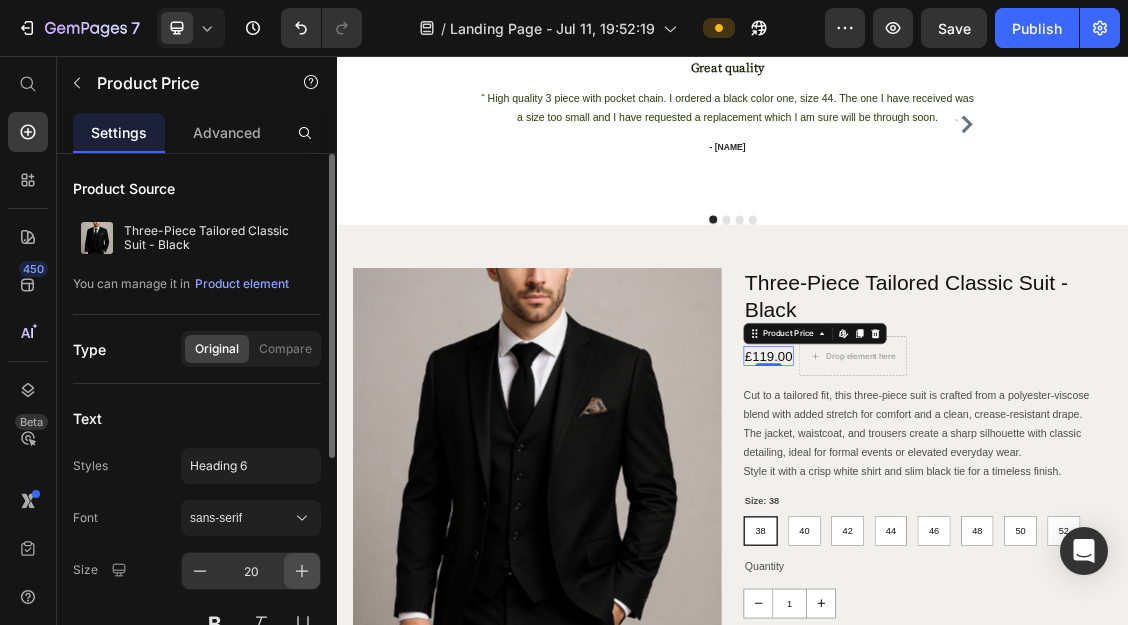 click 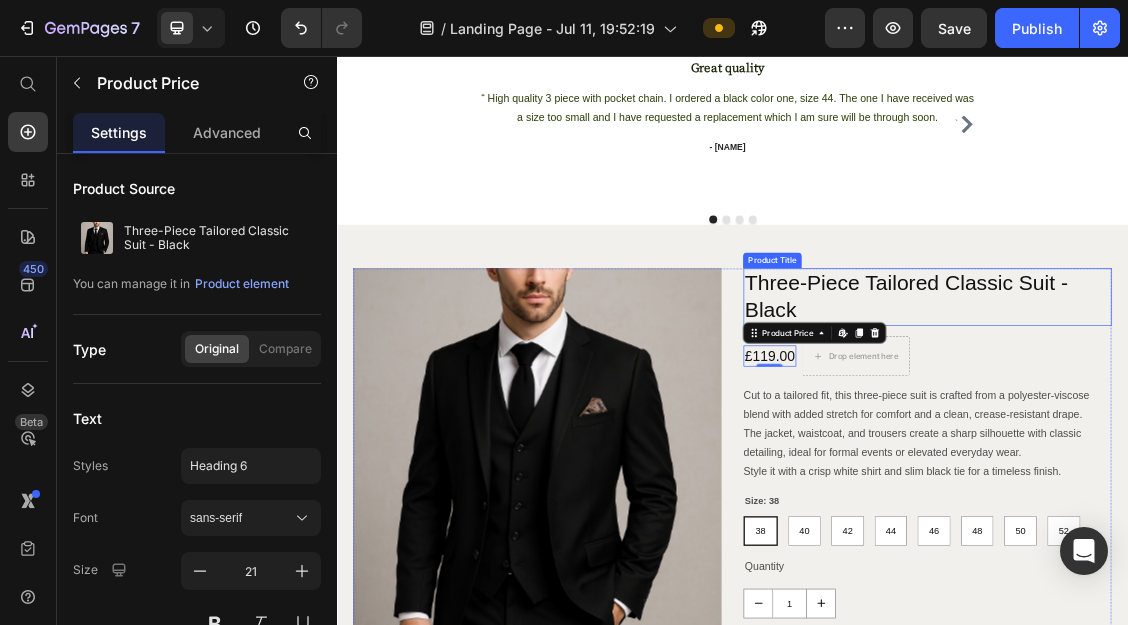 click on "Three-Piece Tailored Classic Suit - Black" at bounding box center (1232, 421) 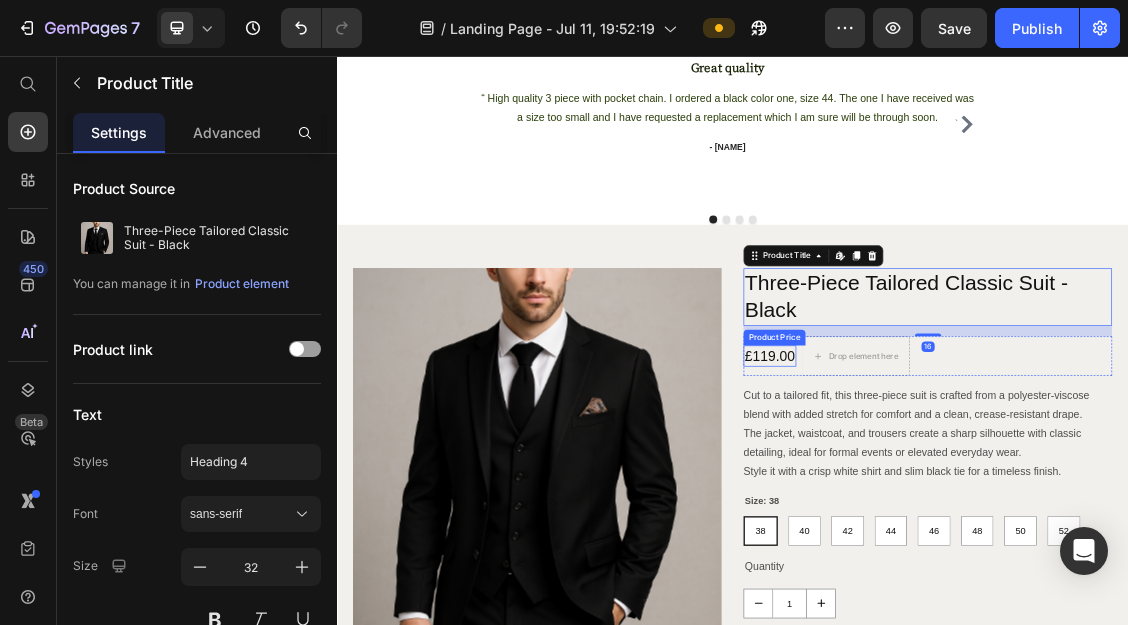 click on "£119.00" at bounding box center (993, 510) 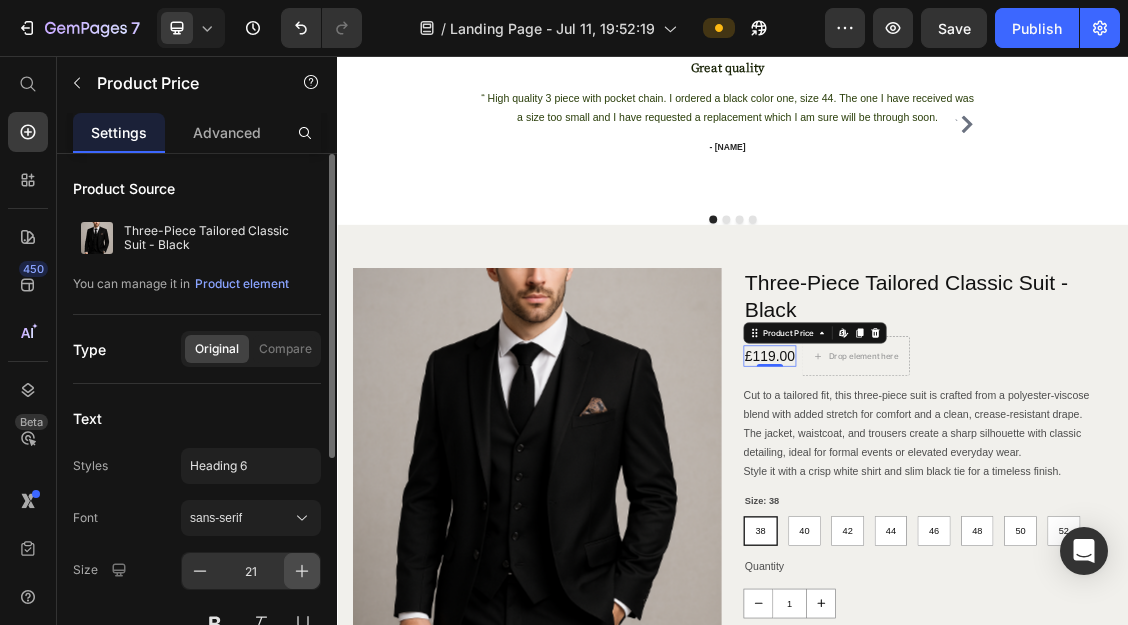 click 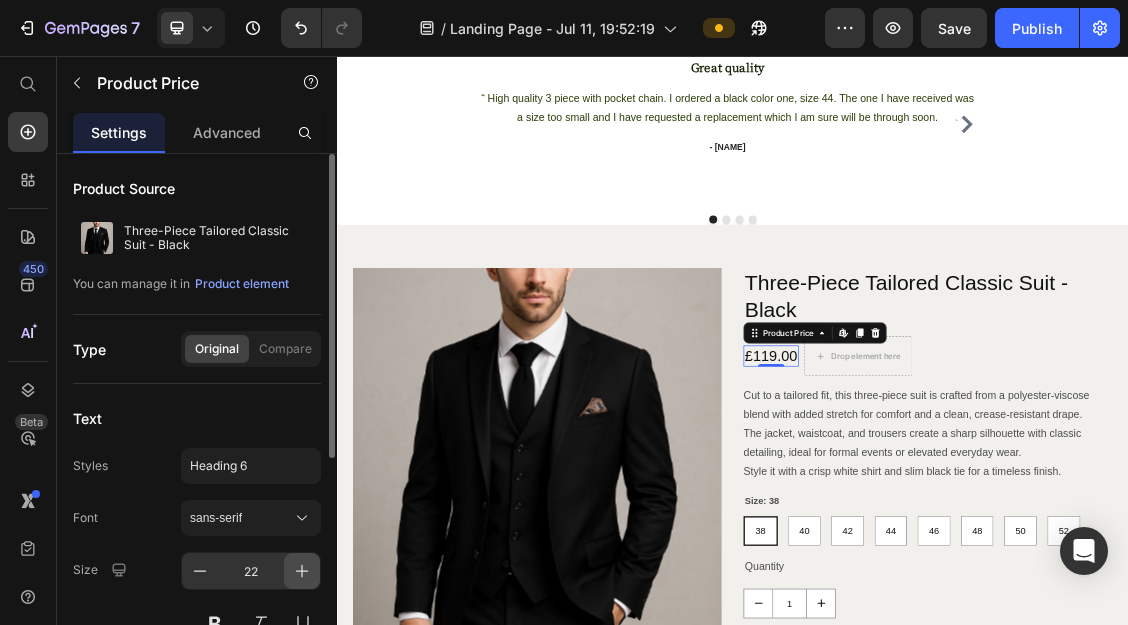 click 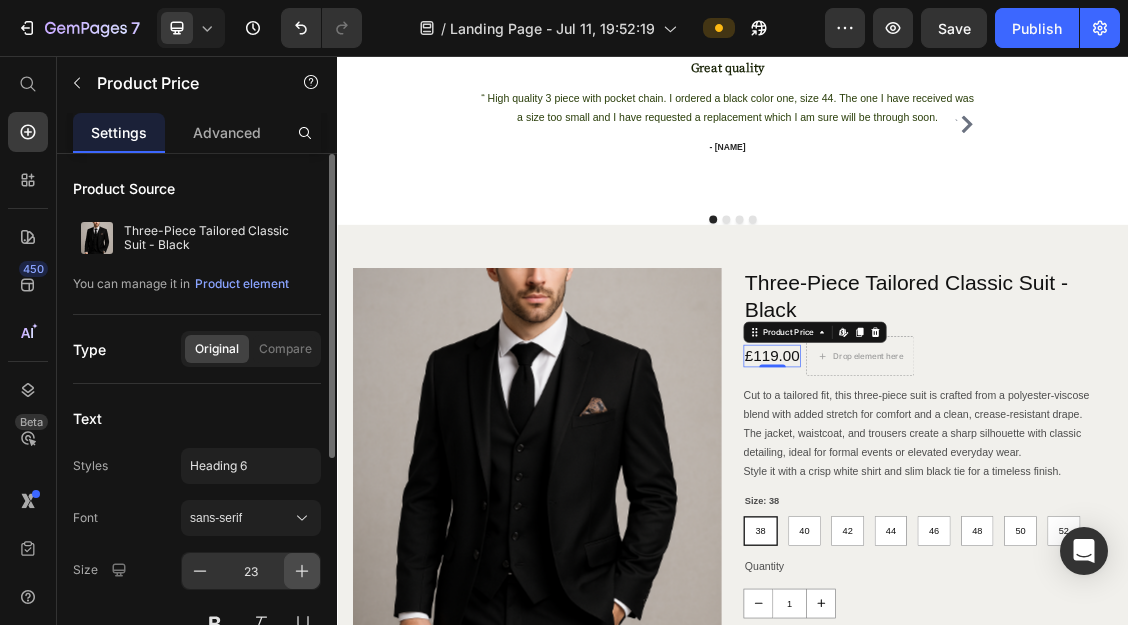 click 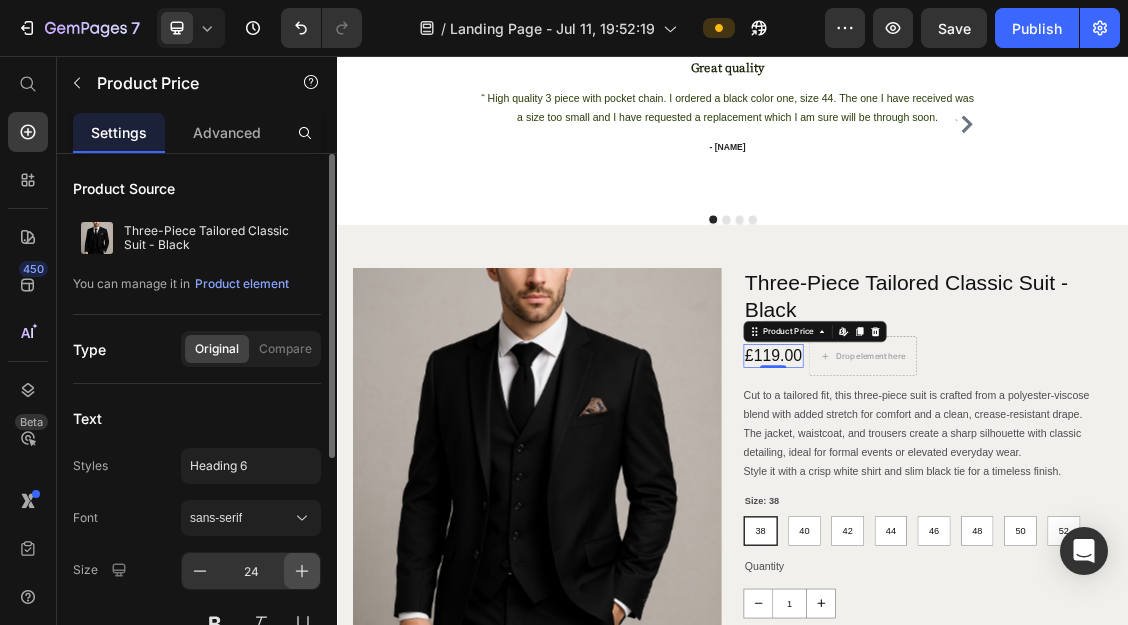 click 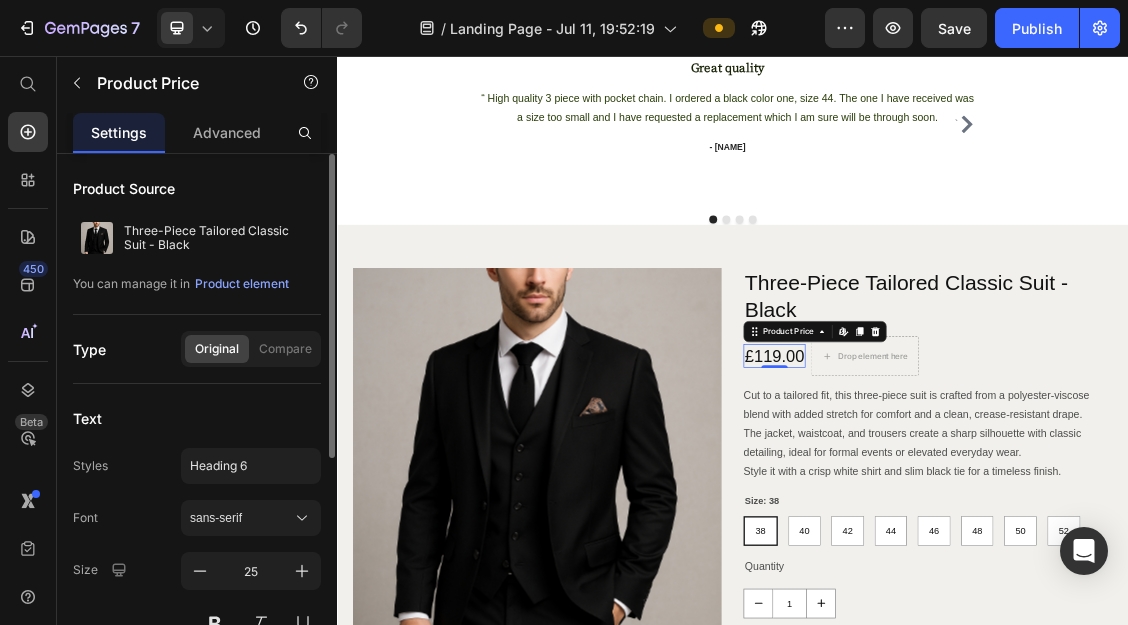 click on "Text" at bounding box center [197, 418] 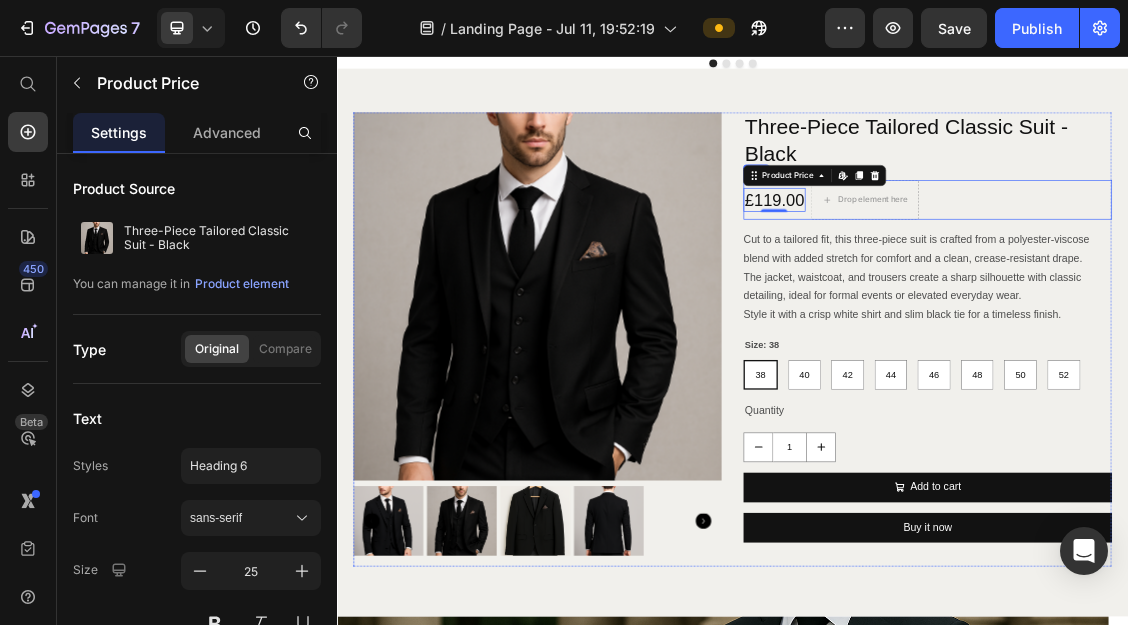 scroll, scrollTop: 4360, scrollLeft: 0, axis: vertical 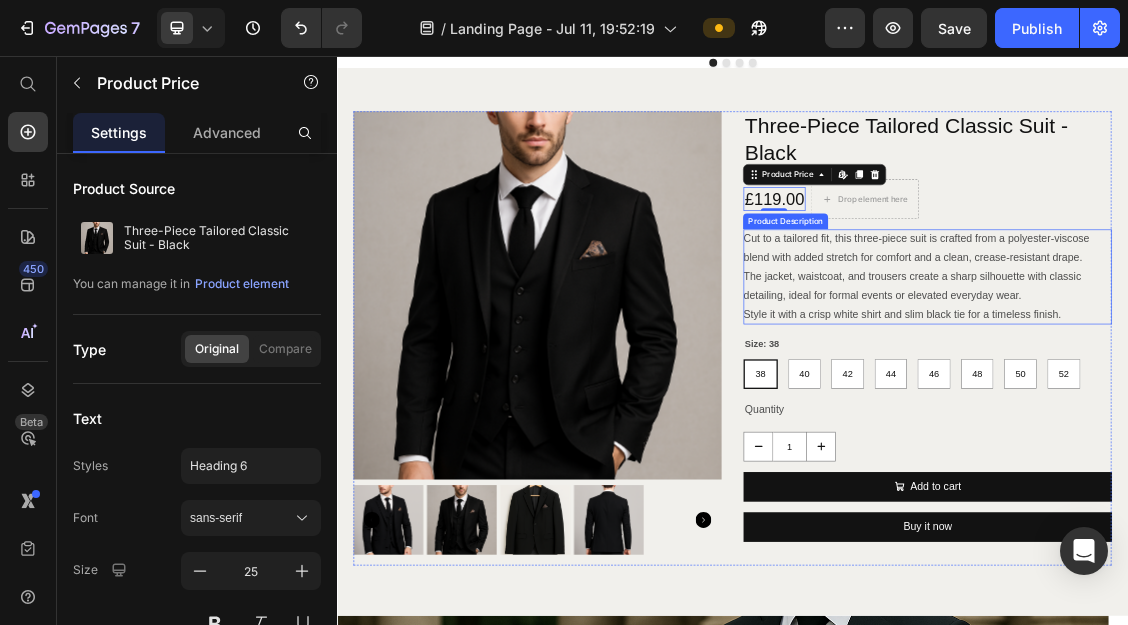 click on "The jacket, waistcoat, and trousers create a sharp silhouette with classic detailing, ideal for formal events or elevated everyday wear." at bounding box center (1209, 405) 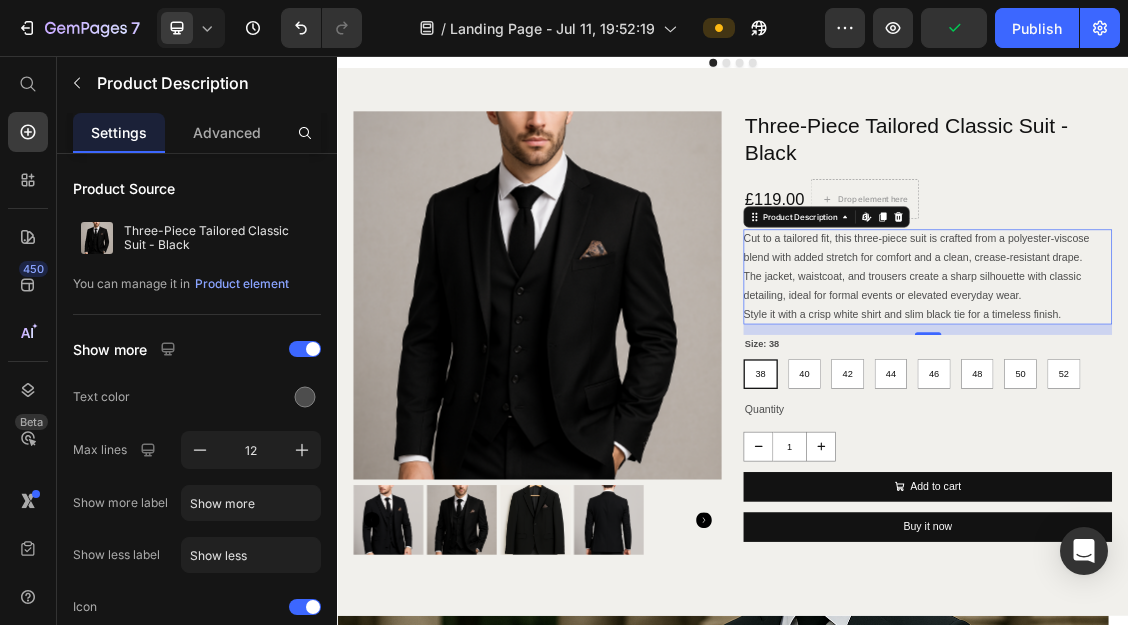 click on "The jacket, waistcoat, and trousers create a sharp silhouette with classic detailing, ideal for formal events or elevated everyday wear." at bounding box center (1209, 405) 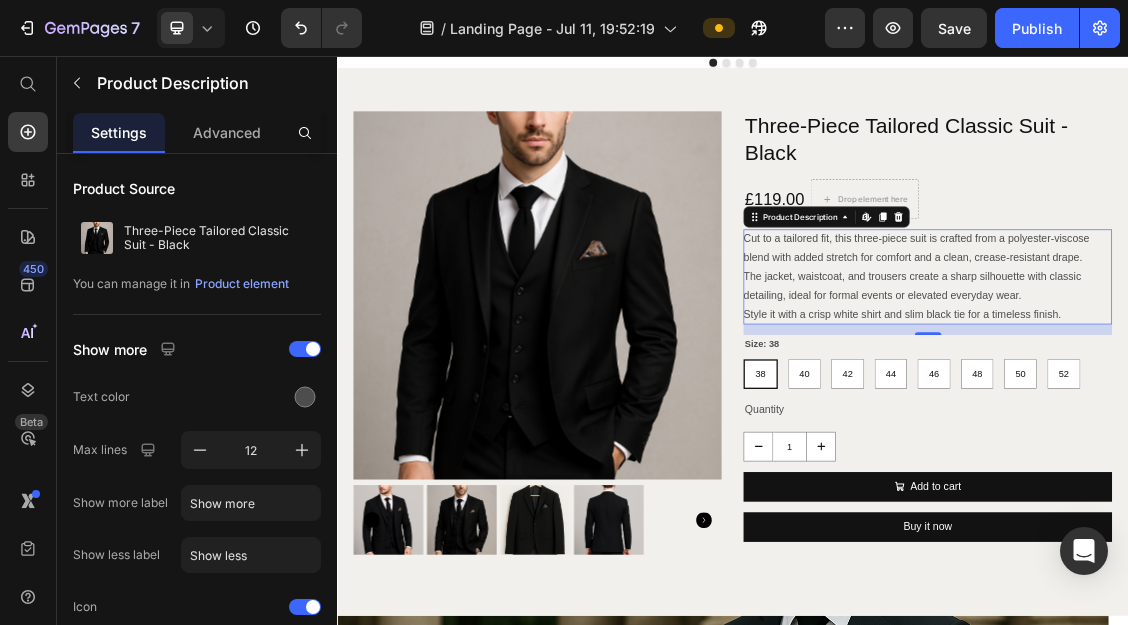 click on "The jacket, waistcoat, and trousers create a sharp silhouette with classic detailing, ideal for formal events or elevated everyday wear." at bounding box center [1209, 405] 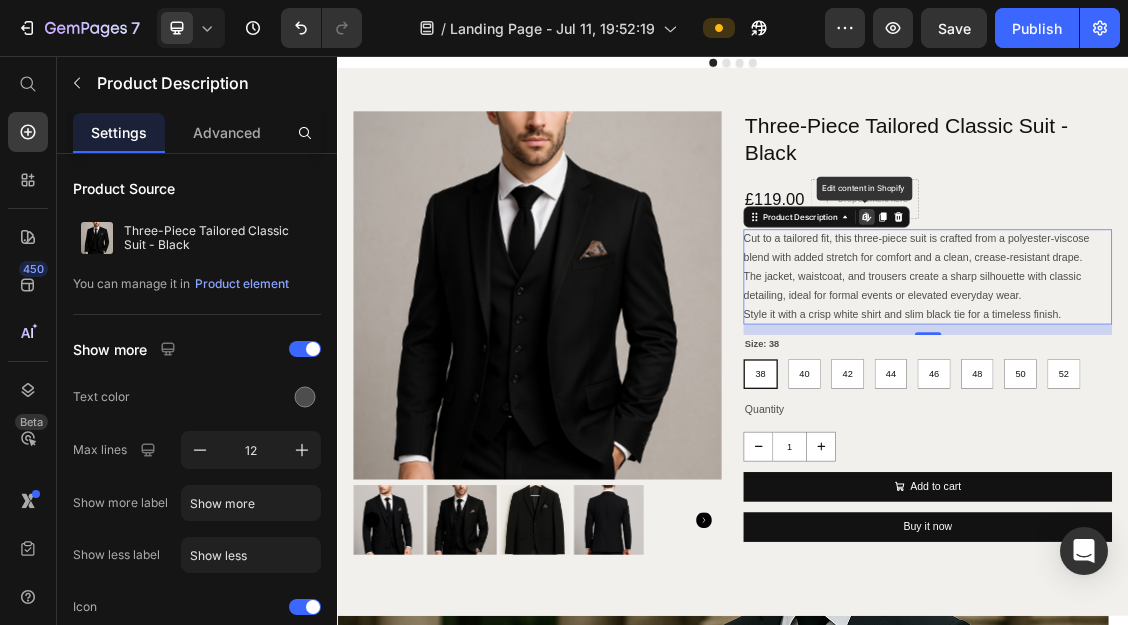 click on "The jacket, waistcoat, and trousers create a sharp silhouette with classic detailing, ideal for formal events or elevated everyday wear." at bounding box center [1209, 405] 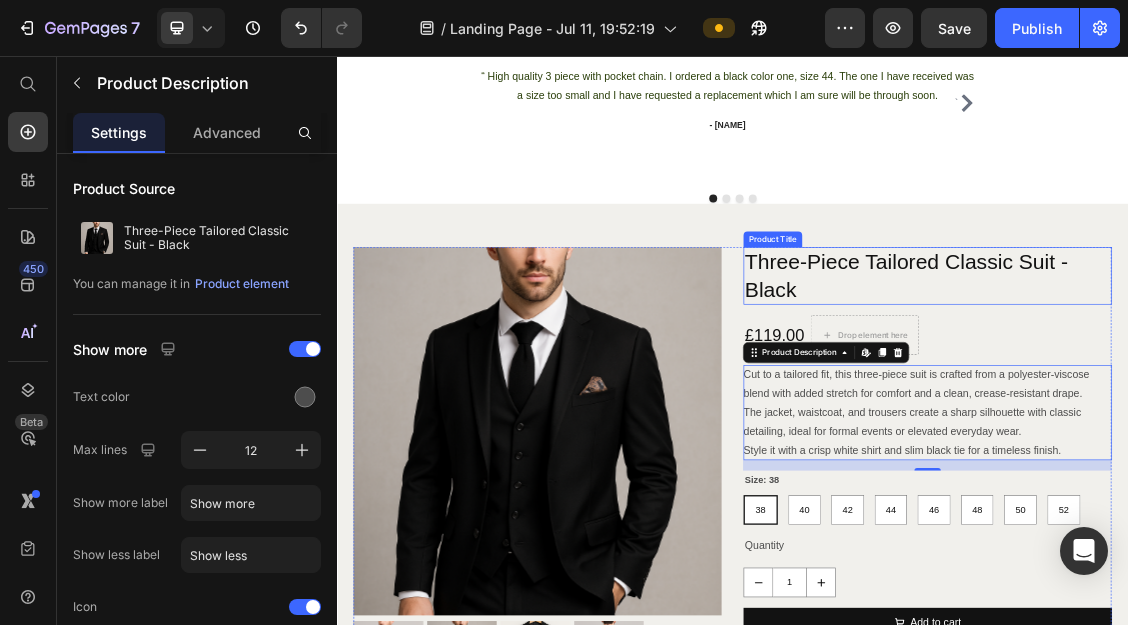 scroll, scrollTop: 4640, scrollLeft: 0, axis: vertical 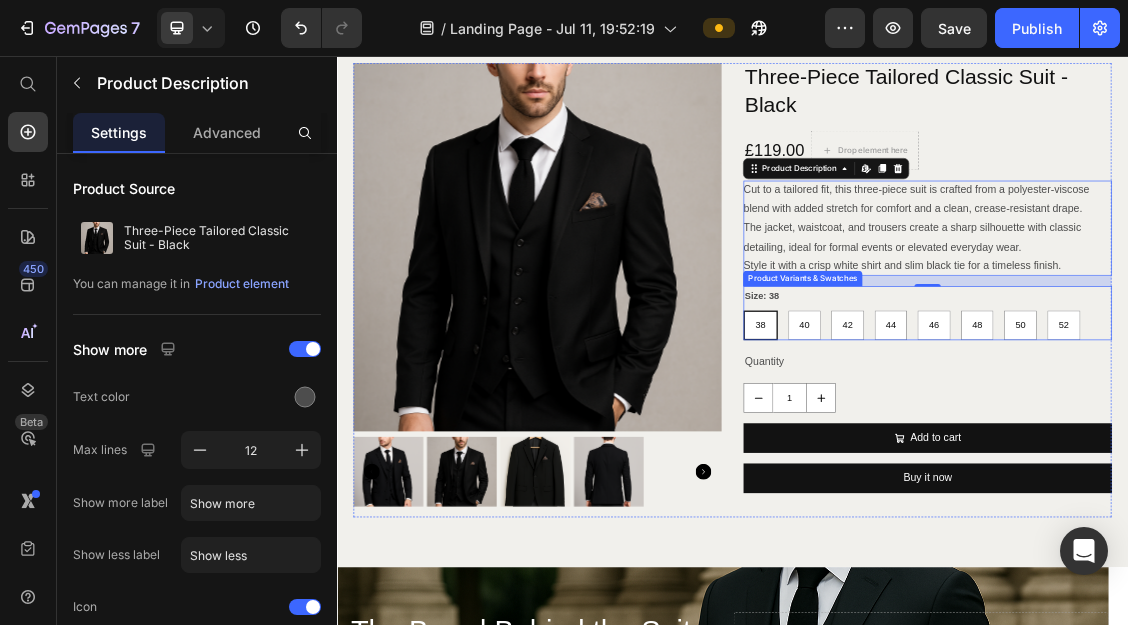 click on "Size: 38 38 38 38 40 40 40 42 42 42 44 44 44 46 46 46 48 48 48 50 50 50 52 52 52" at bounding box center [1232, 446] 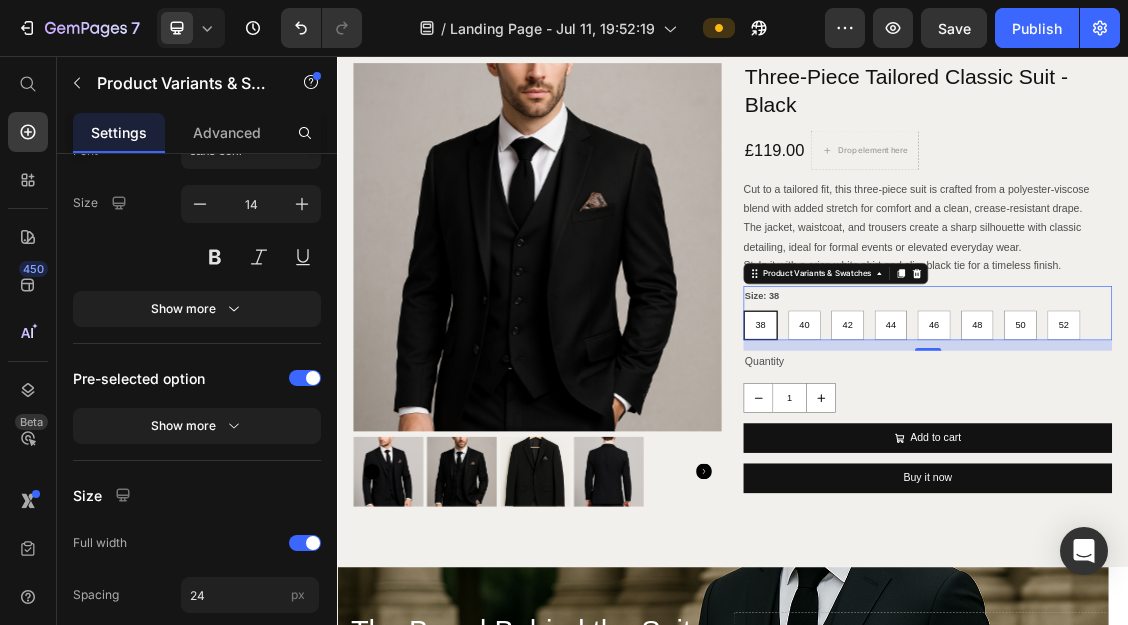 scroll, scrollTop: 1231, scrollLeft: 0, axis: vertical 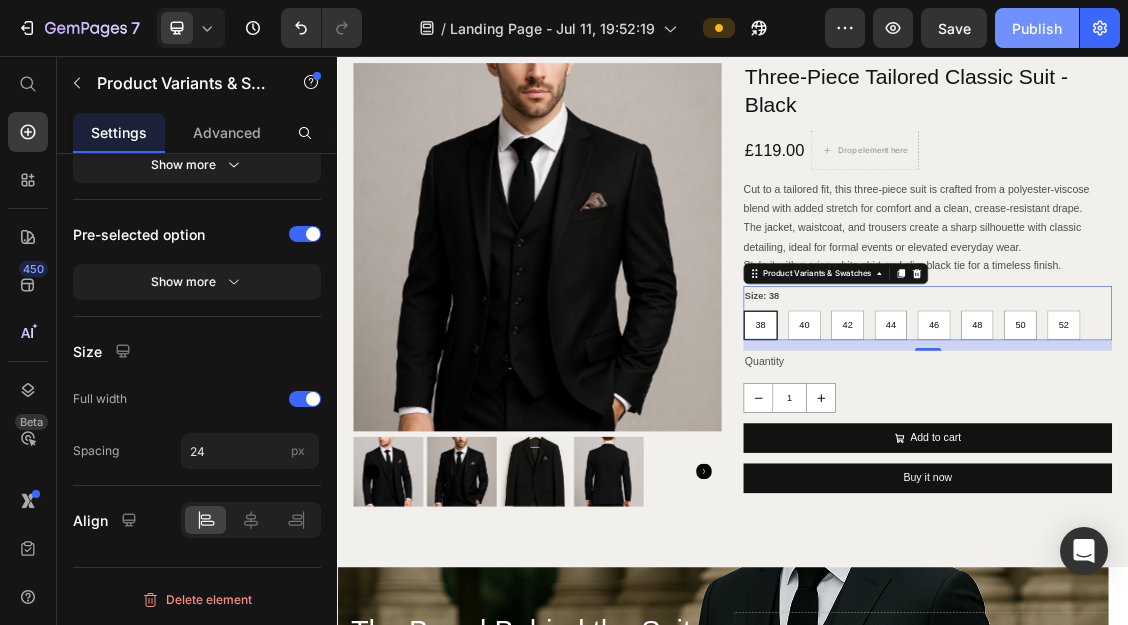 click on "Publish" at bounding box center (1037, 28) 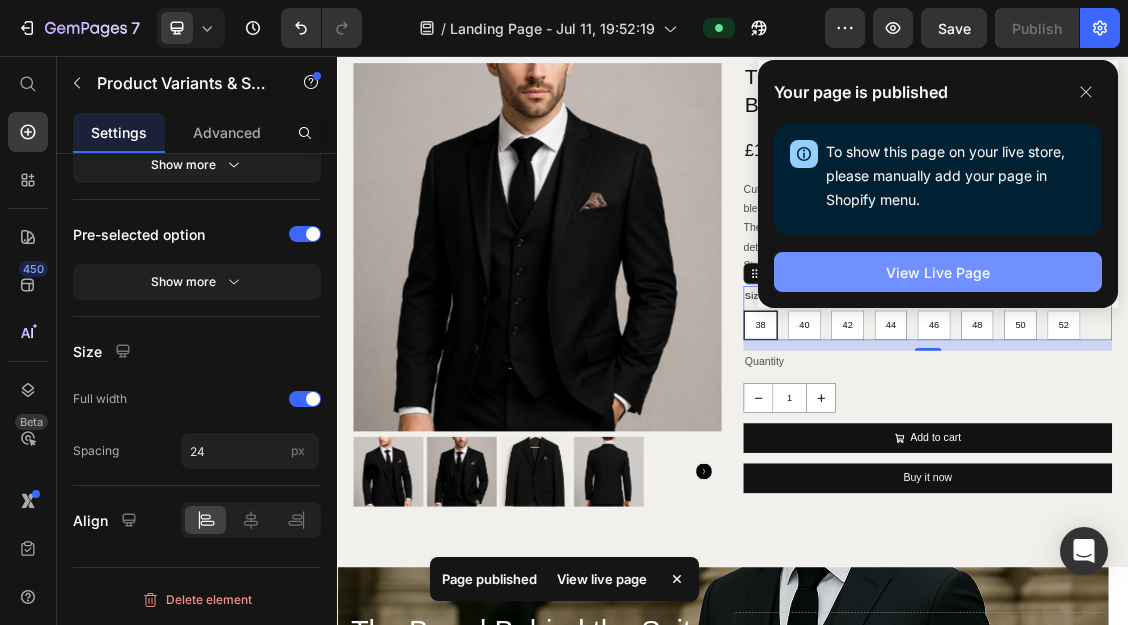 click on "View Live Page" at bounding box center [938, 272] 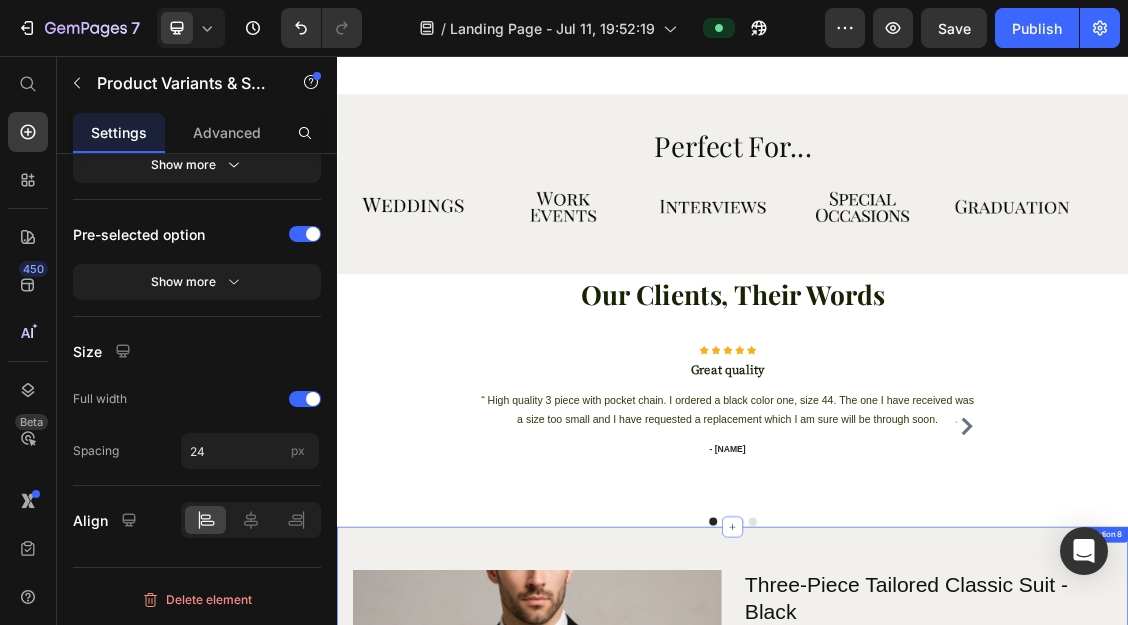 scroll, scrollTop: 3663, scrollLeft: 0, axis: vertical 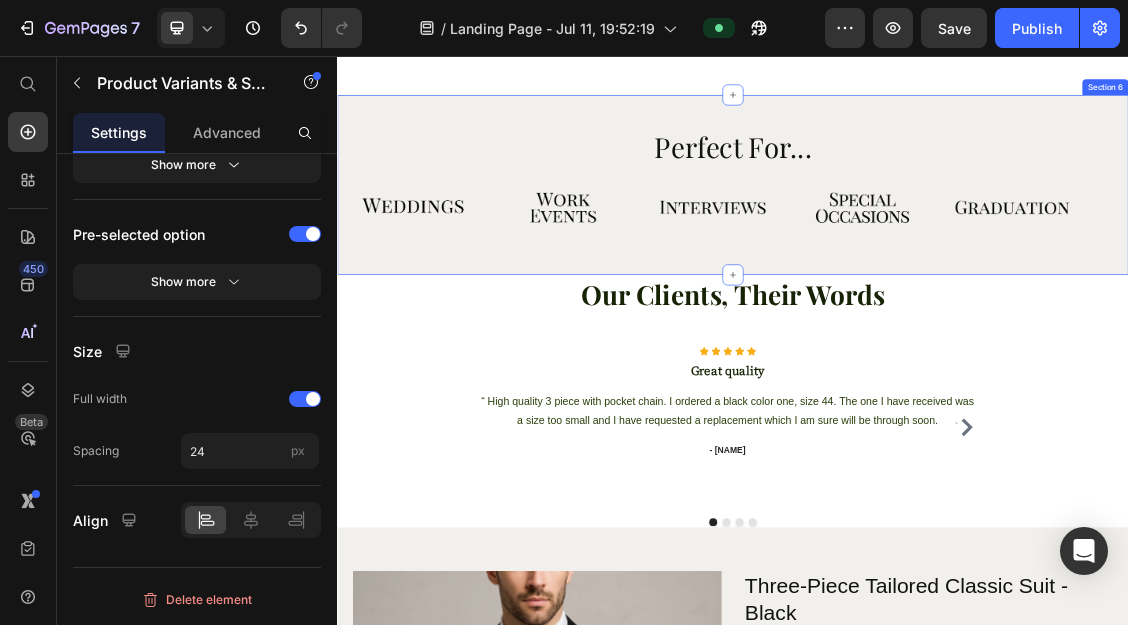 click on "Perfect For... Text Block Image Image Image Image Image Image Image Image Image Image Marquee Section 6" at bounding box center [937, 251] 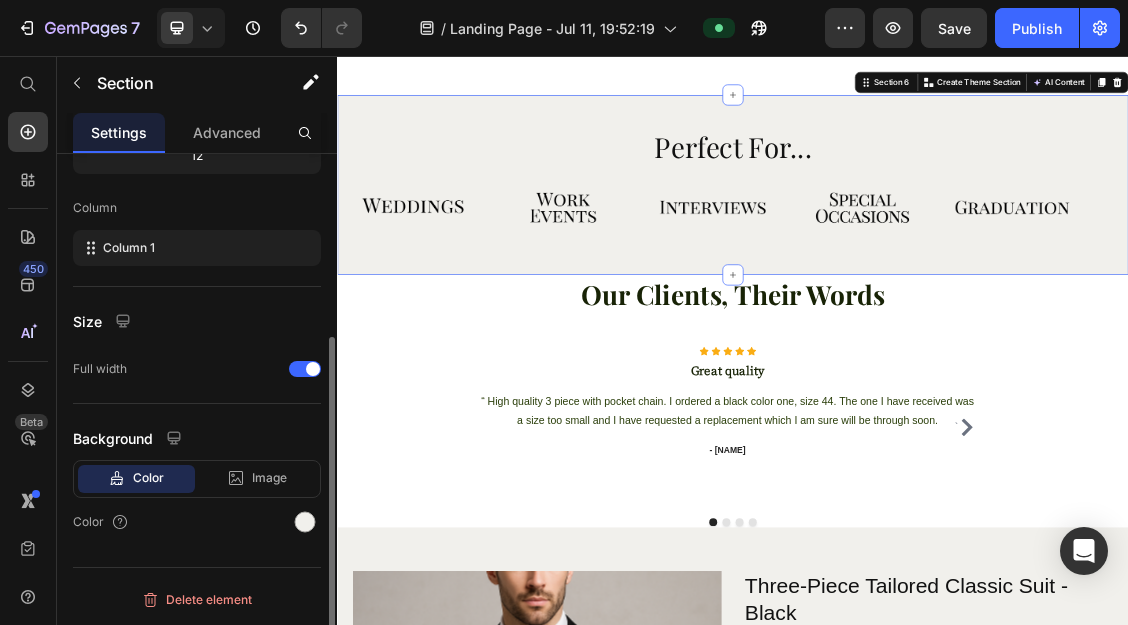 scroll, scrollTop: 0, scrollLeft: 0, axis: both 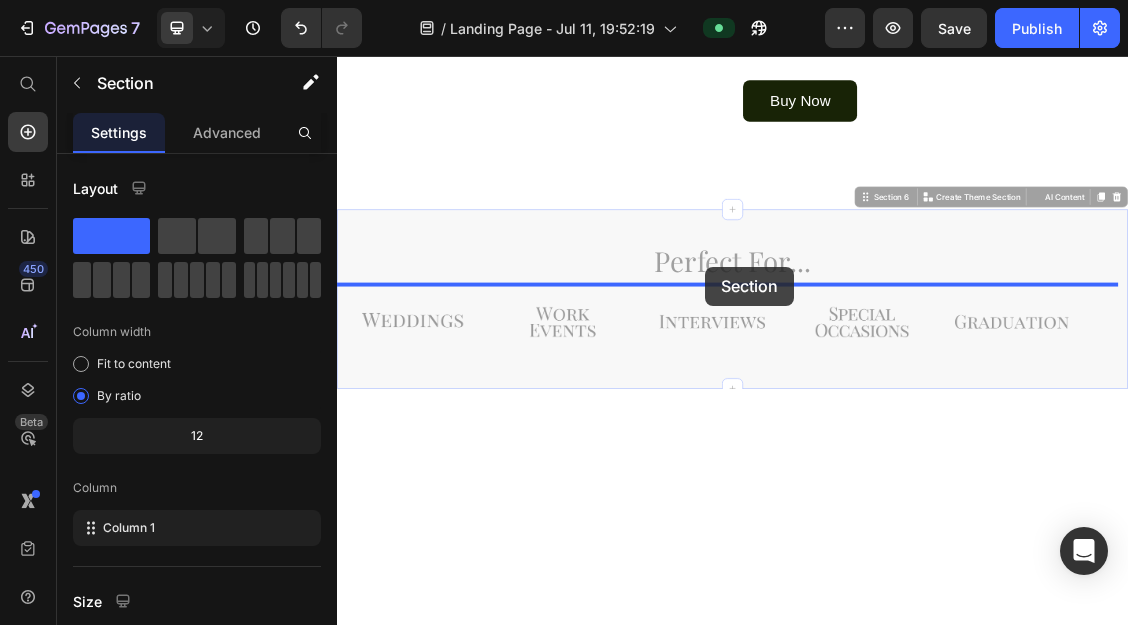 drag, startPoint x: 1127, startPoint y: 306, endPoint x: 896, endPoint y: 376, distance: 241.37315 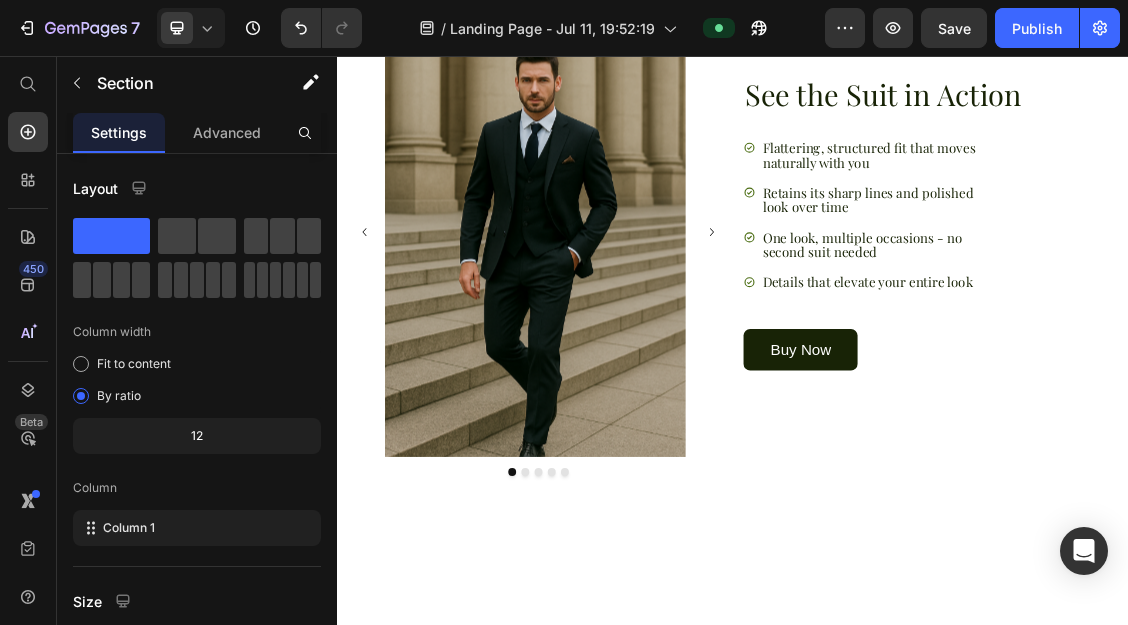click on "Perfect For... Text Block Image Image Image Image Image Image Image Image Image Image Marquee Section 5" at bounding box center [937, -262] 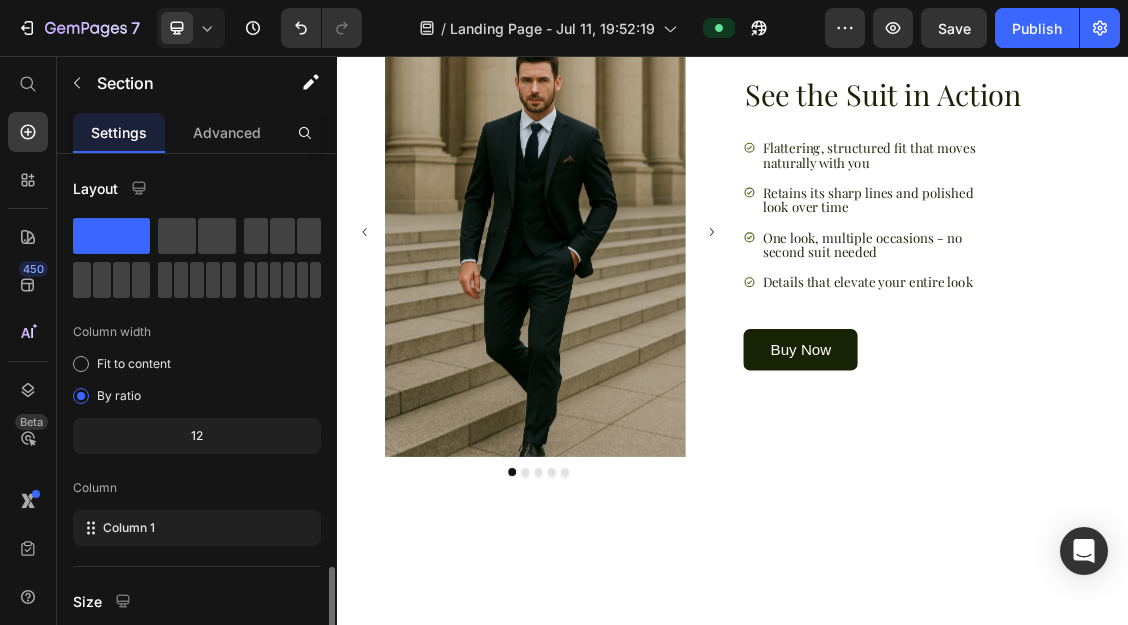 scroll, scrollTop: 280, scrollLeft: 0, axis: vertical 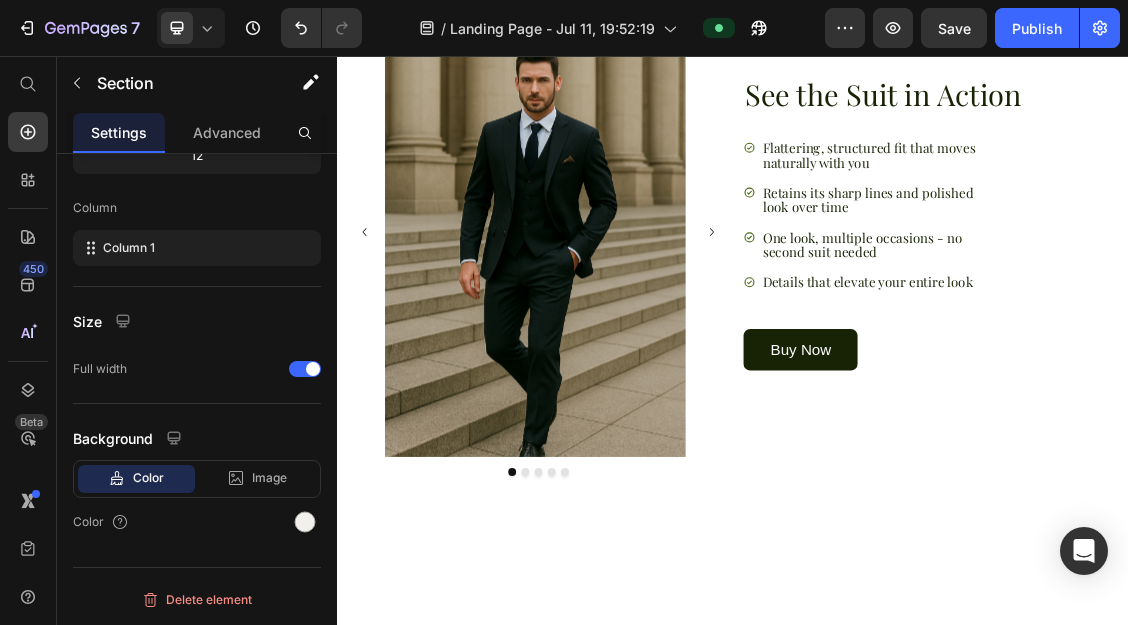 click on "Perfect For..." at bounding box center [937, -320] 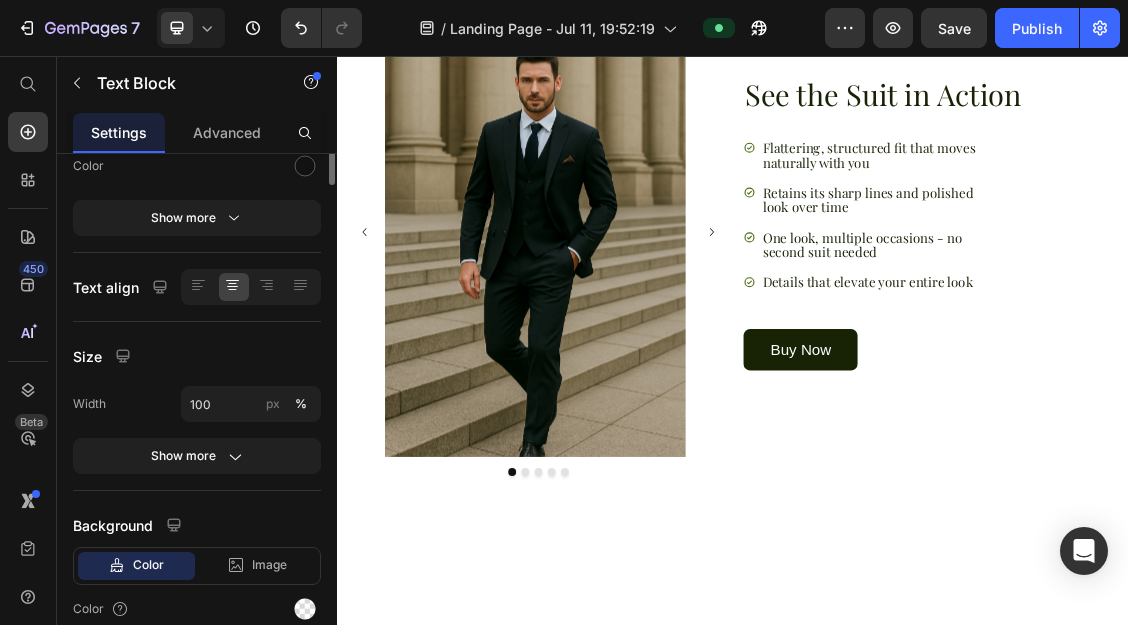 scroll, scrollTop: 0, scrollLeft: 0, axis: both 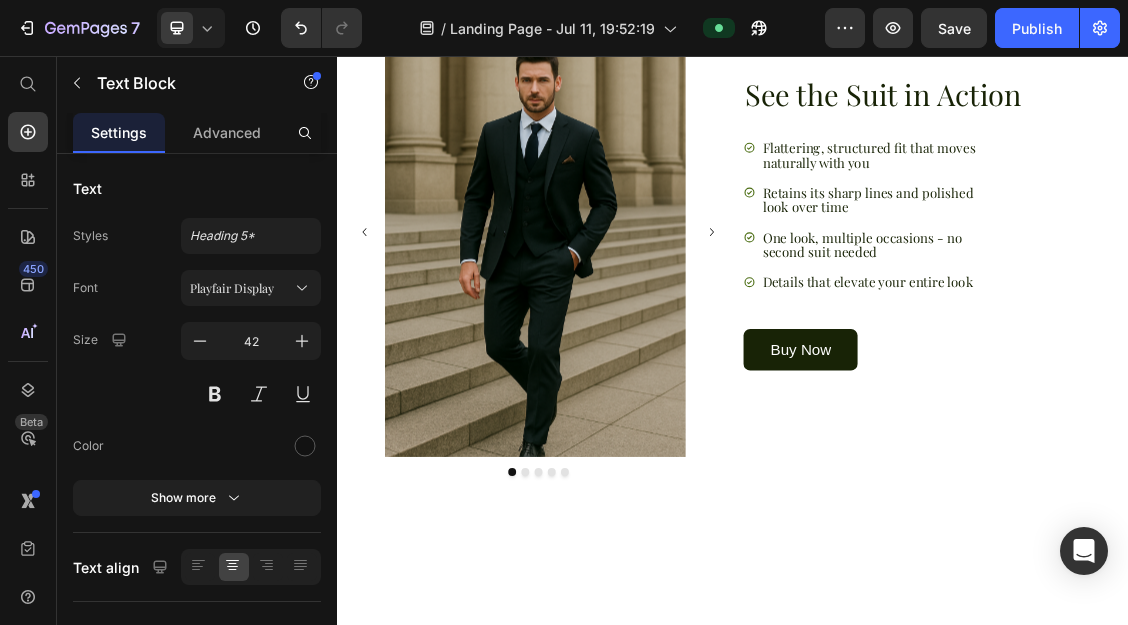 click on "Perfect For... Text Block   0 Image Image Image Image Image Image Image Image Image Image Marquee Section 5" at bounding box center [937, -262] 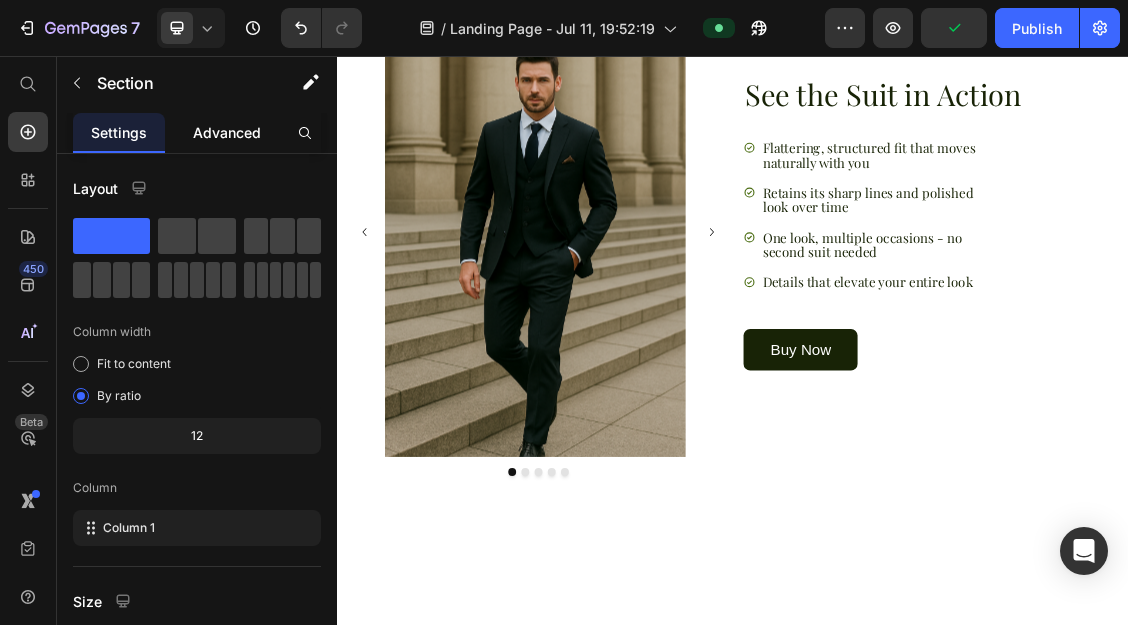 click on "Advanced" at bounding box center [227, 132] 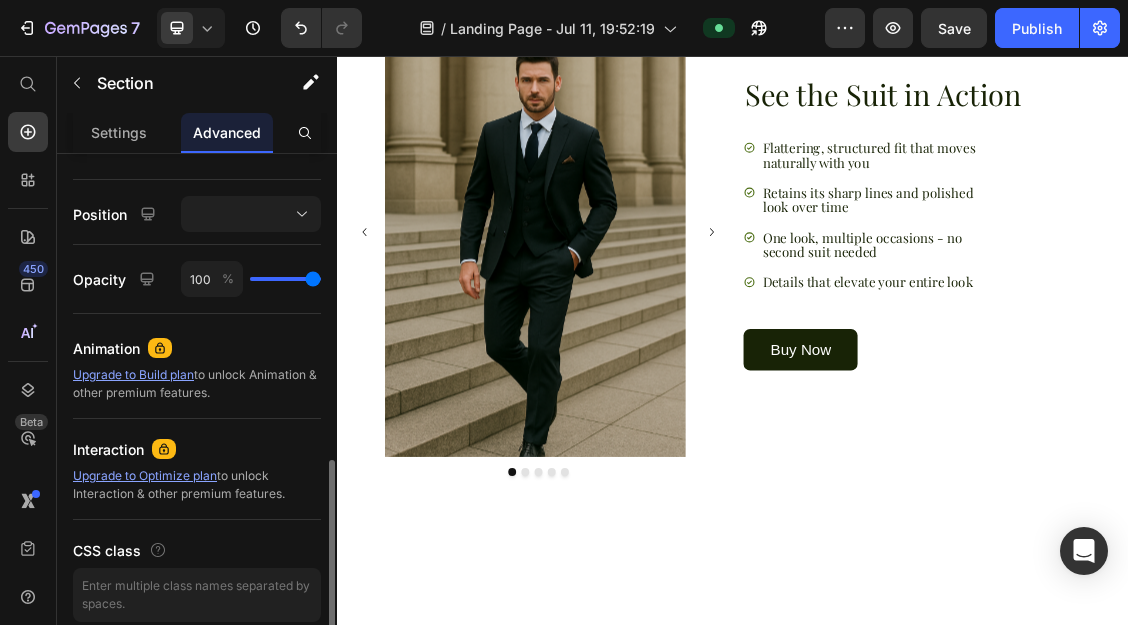 scroll, scrollTop: 777, scrollLeft: 0, axis: vertical 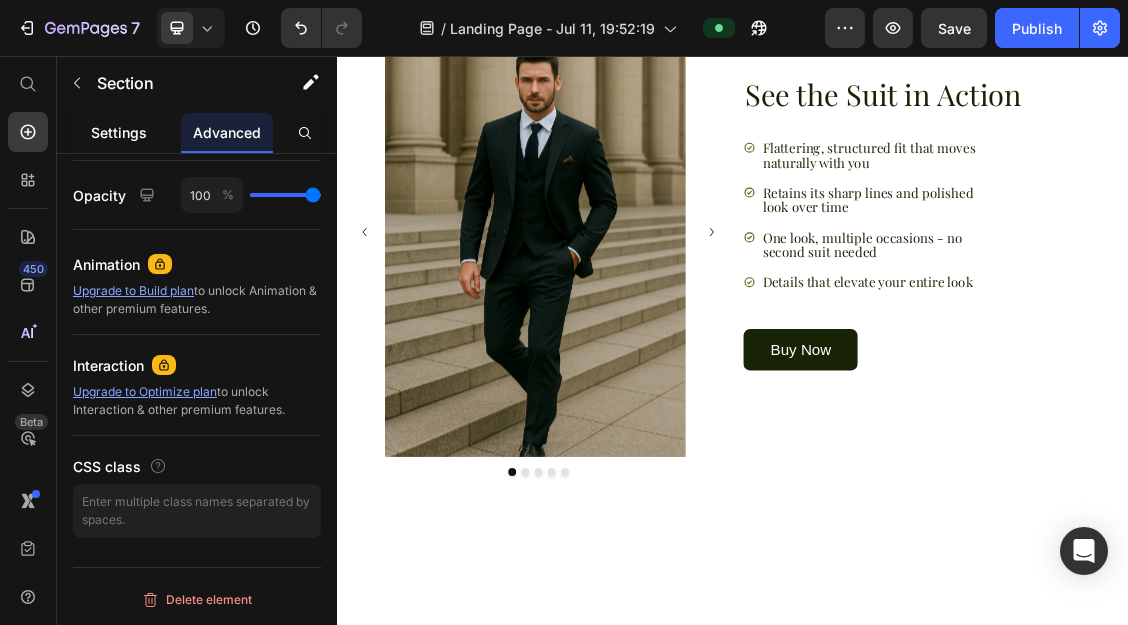 click on "Settings" at bounding box center (119, 132) 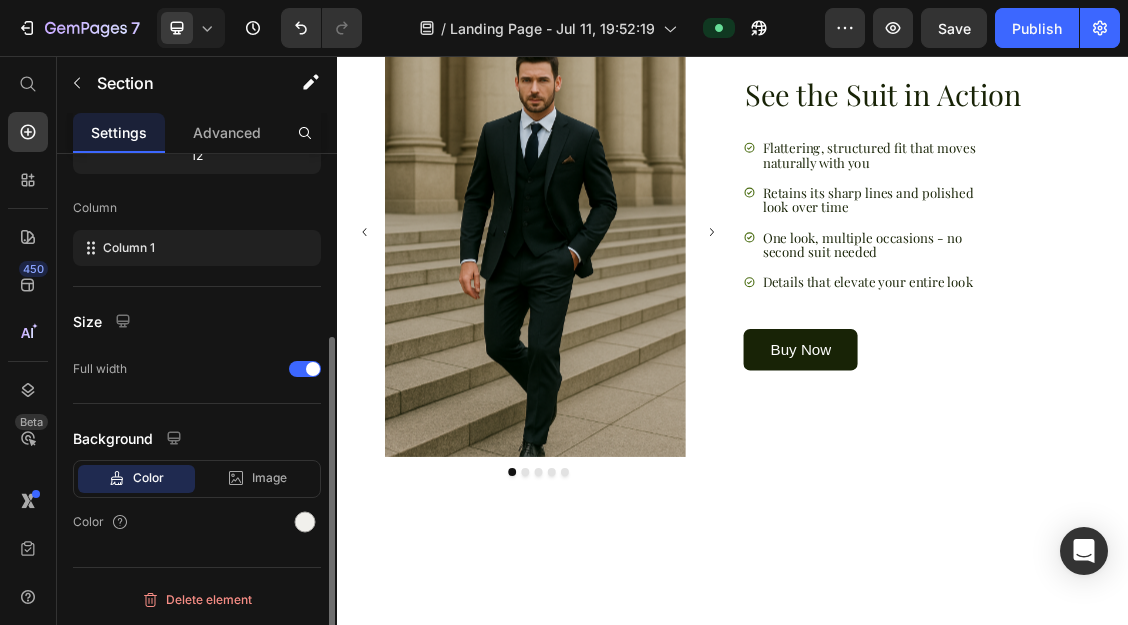 scroll, scrollTop: 0, scrollLeft: 0, axis: both 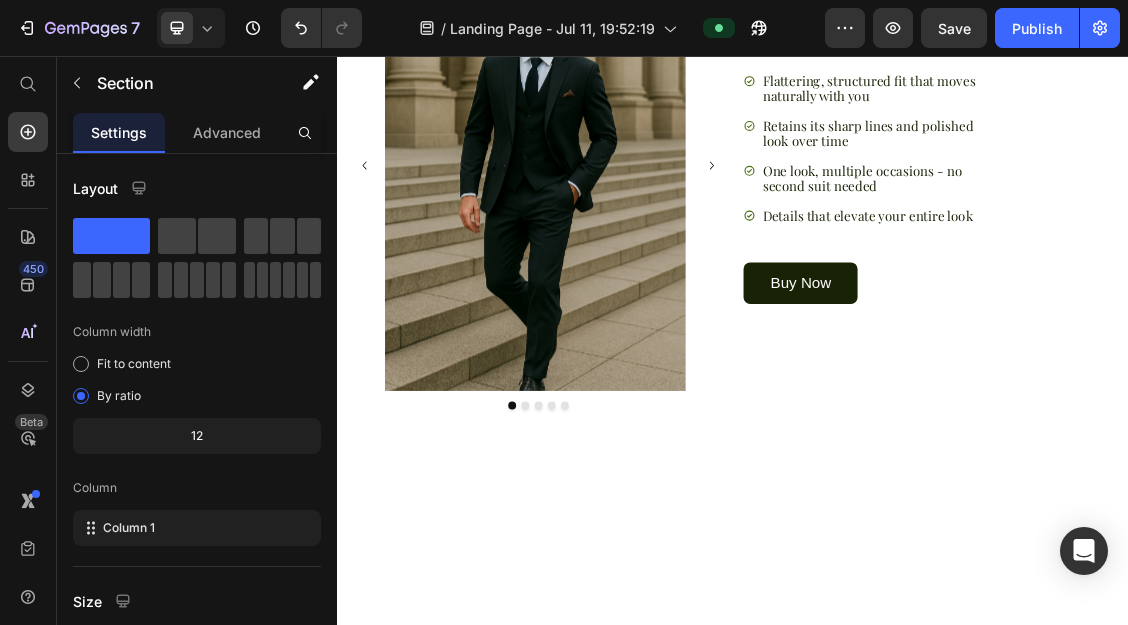 click on "Perfect For..." at bounding box center [937, -421] 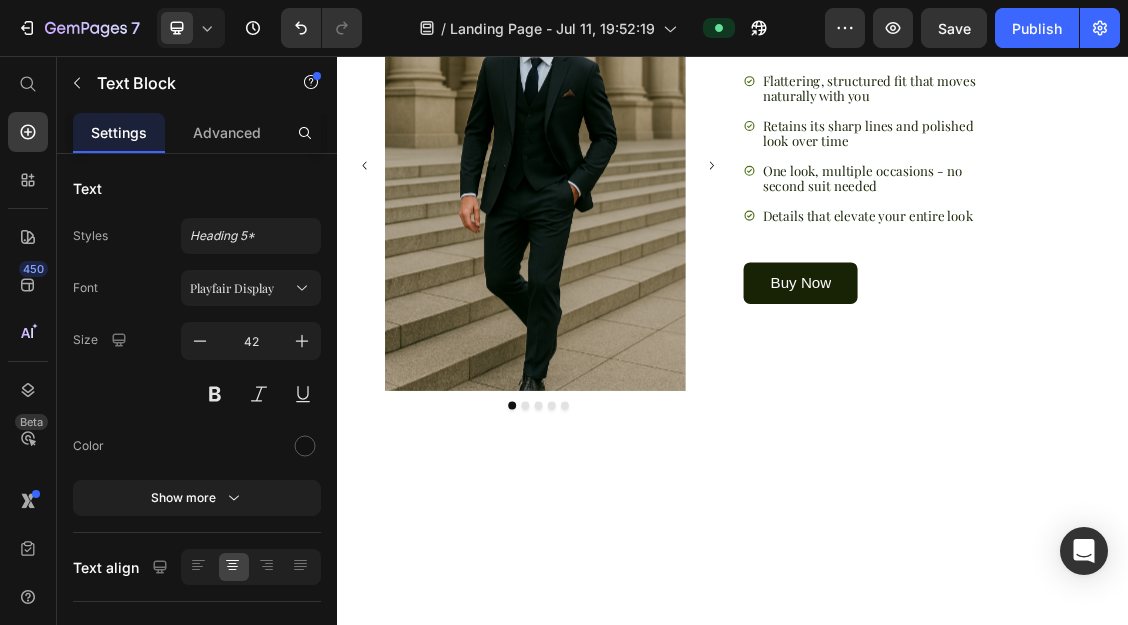 click on "Perfect For... Text Block   0 Image Image Image Image Image Image Image Image Image Image Marquee Section 5" at bounding box center (937, -363) 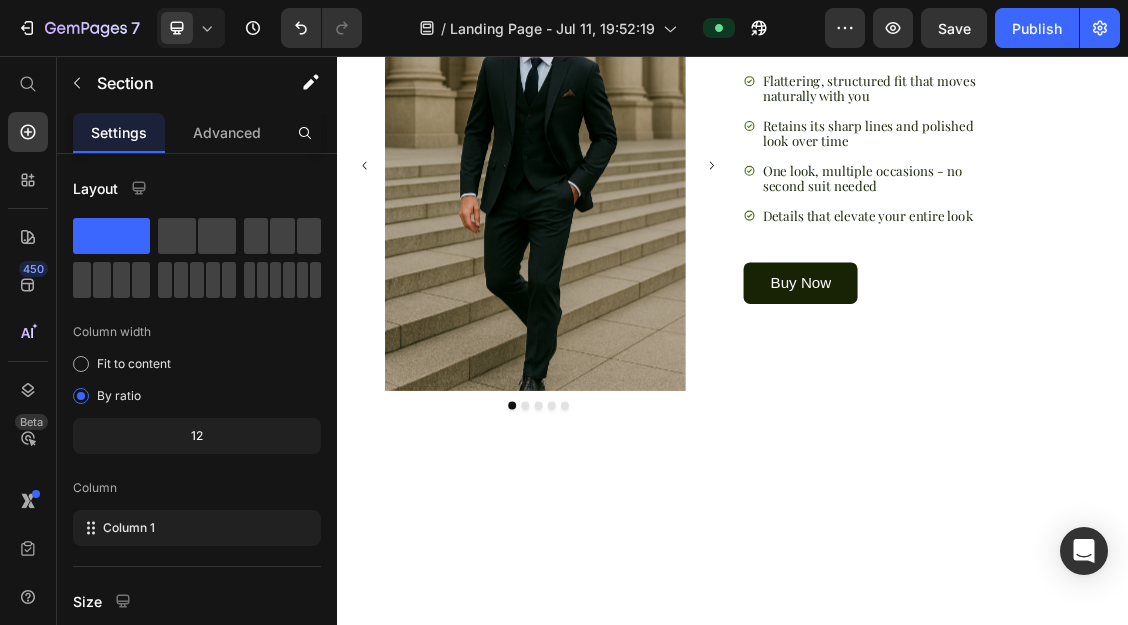 click on "Perfect For... Text Block Image Image Image Image Image Image Image Image Image Image Marquee Section 5   You can create reusable sections Create Theme Section AI Content Write with GemAI What would you like to describe here? Tone and Voice Persuasive Product Three-Piece Tailored Classic Suit - Black Show more Generate" at bounding box center (937, -363) 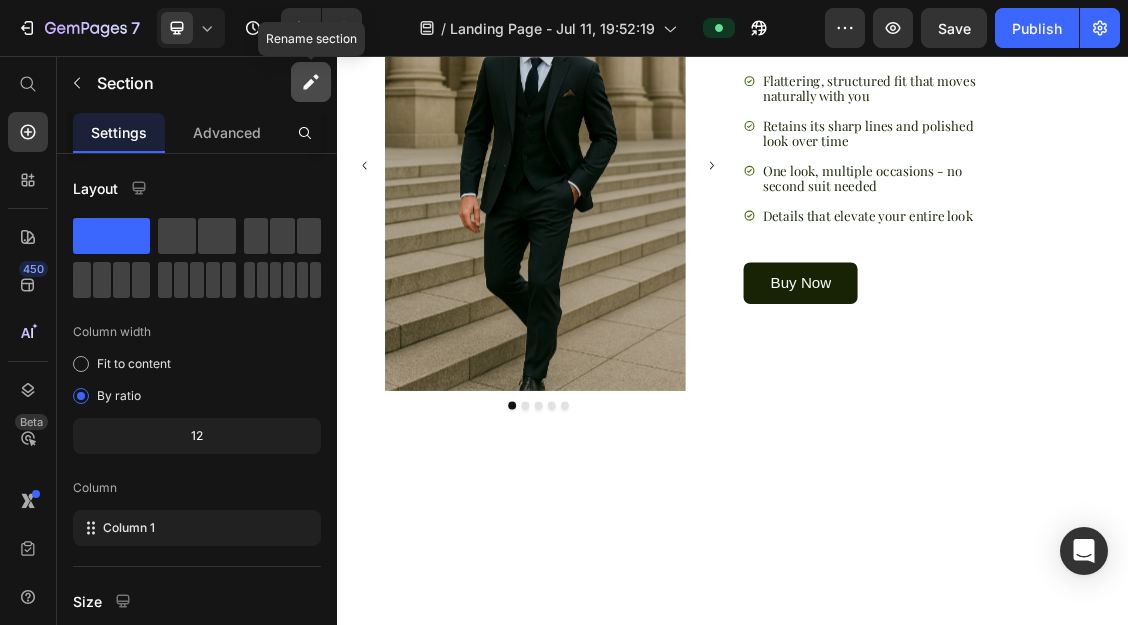 click 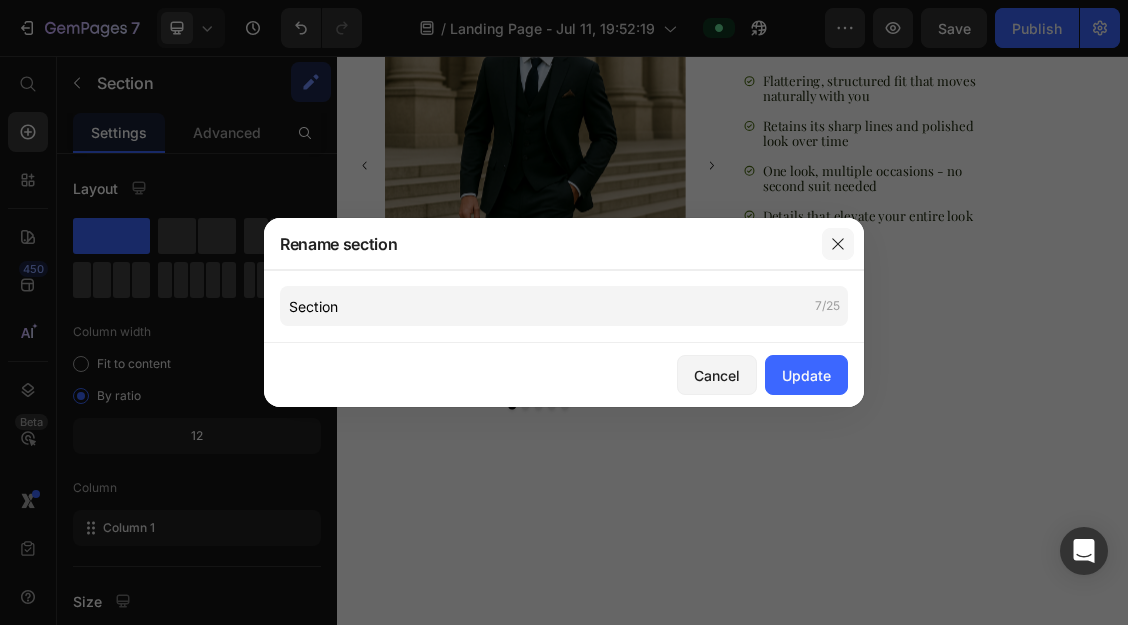 click 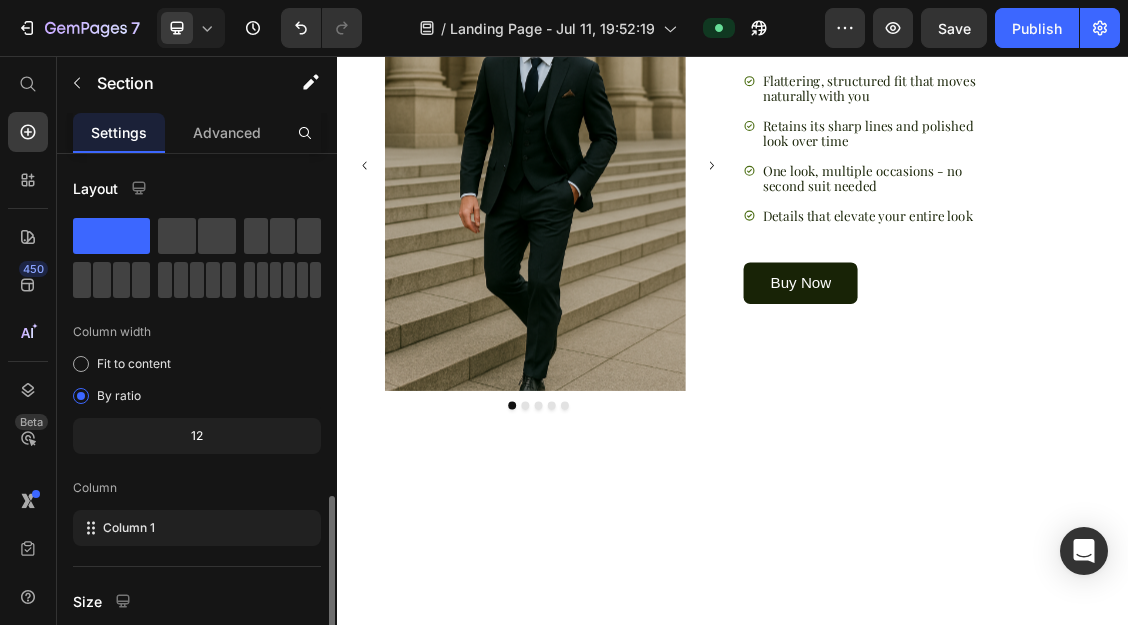 scroll, scrollTop: 280, scrollLeft: 0, axis: vertical 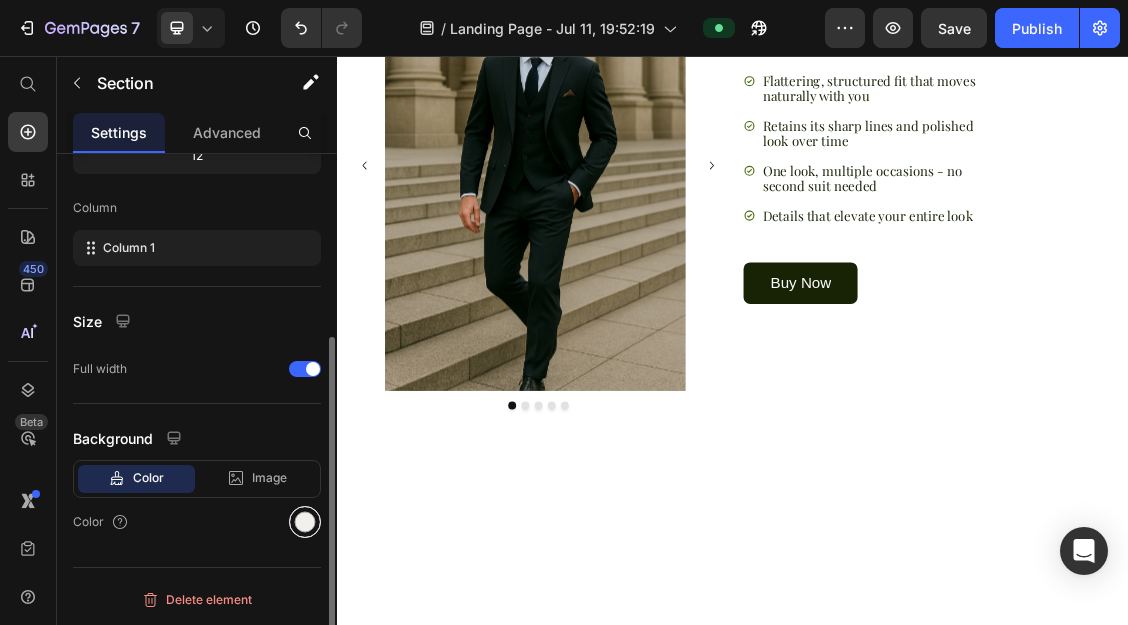 click at bounding box center (305, 522) 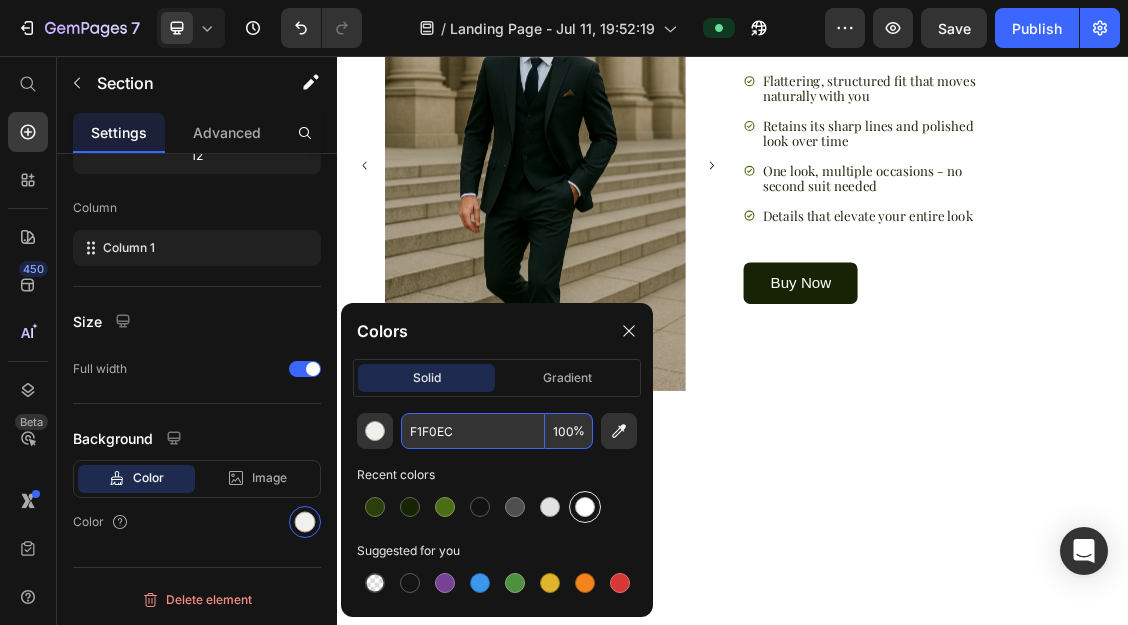click at bounding box center (585, 507) 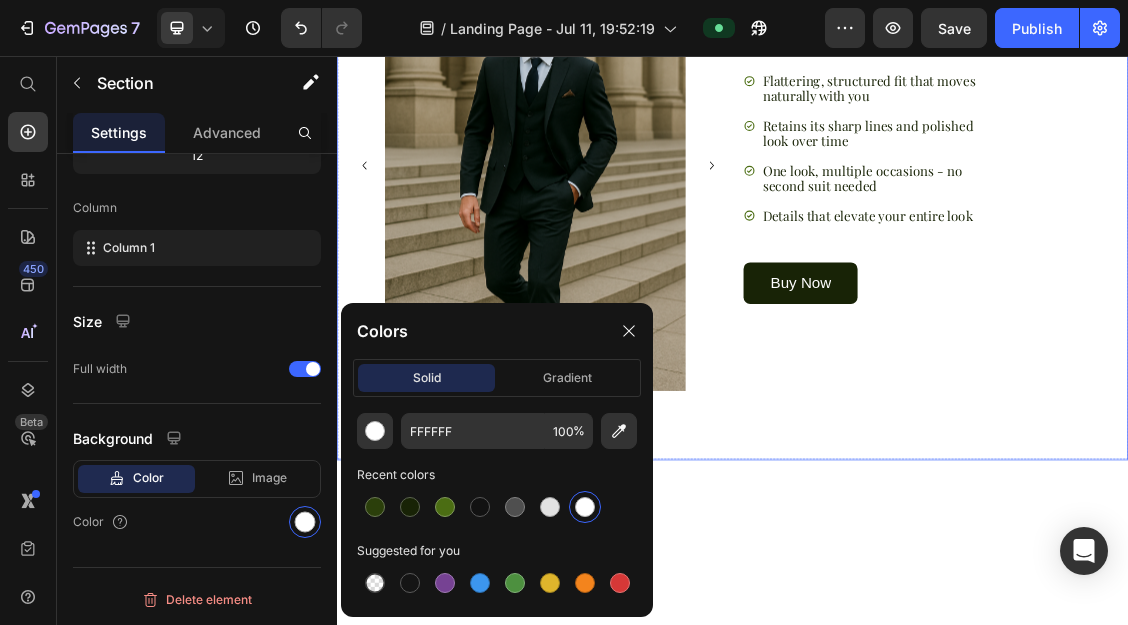 click on "See the Suit in Action Heading
Flattering, structured fit that moves naturally with you
Retains its sharp lines and polished look over time
One look, multiple occasions - no second suit needed
Details that elevate your entire look Item List Buy Now Button Row" at bounding box center [1232, 236] 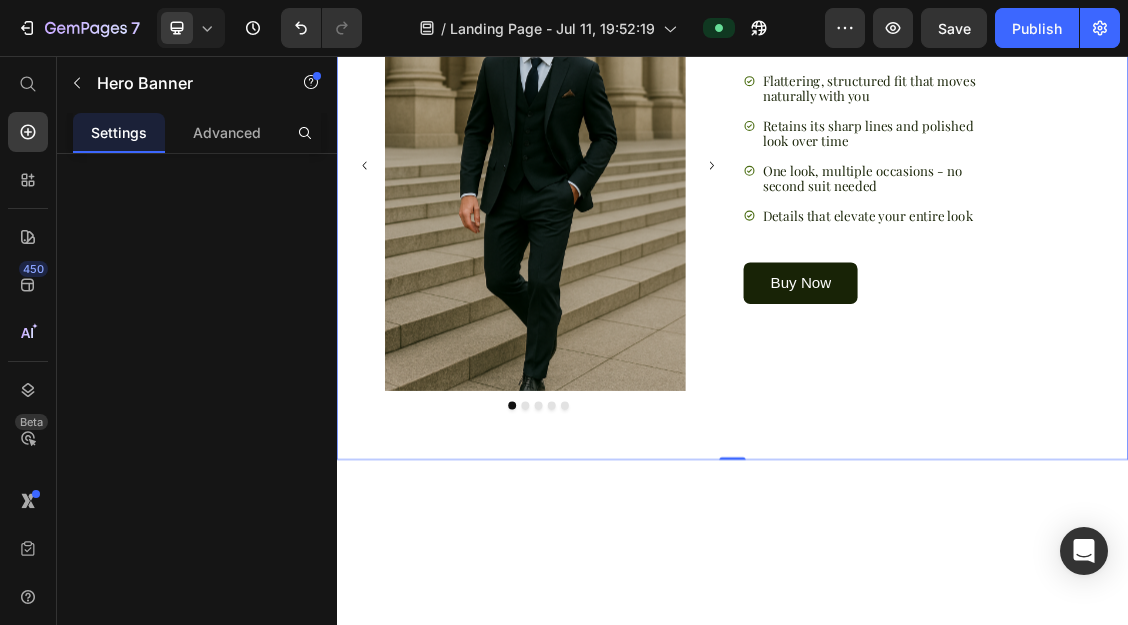 click on "See the Suit in Action Heading
Flattering, structured fit that moves naturally with you
Retains its sharp lines and polished look over time
One look, multiple occasions - no second suit needed
Details that elevate your entire look Item List Buy Now Button Row
Image Image Image Image Image
Carousel" at bounding box center (937, 221) 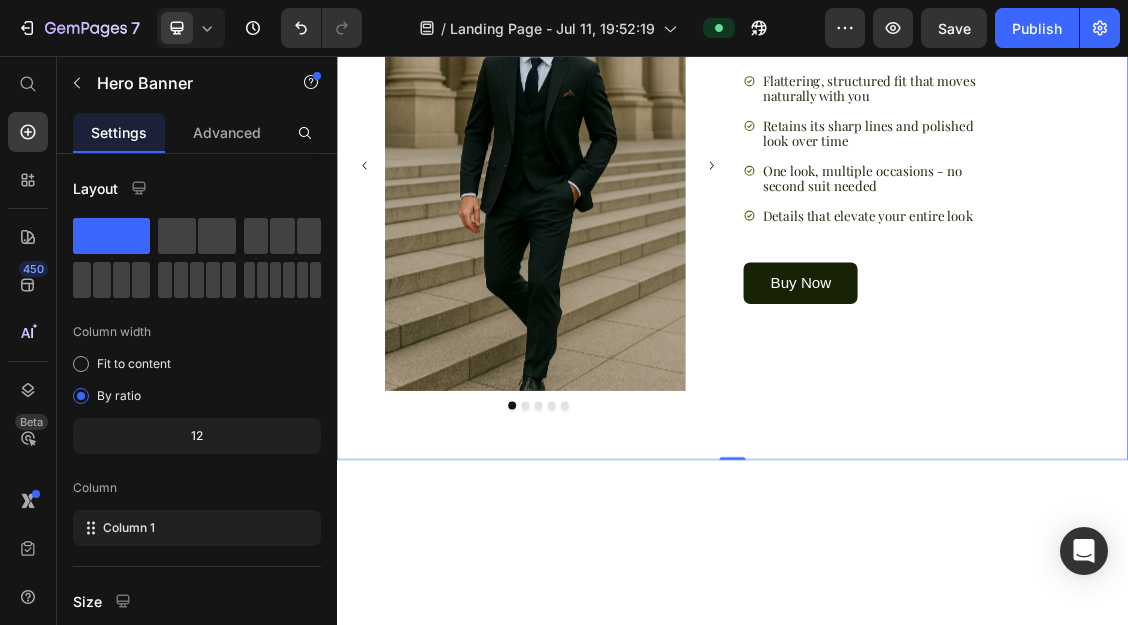 click on "See the Suit in Action Heading
Flattering, structured fit that moves naturally with you
Retains its sharp lines and polished look over time
One look, multiple occasions - no second suit needed
Details that elevate your entire look Item List Buy Now Button Row
Image Image Image Image Image
Carousel" at bounding box center [937, 221] 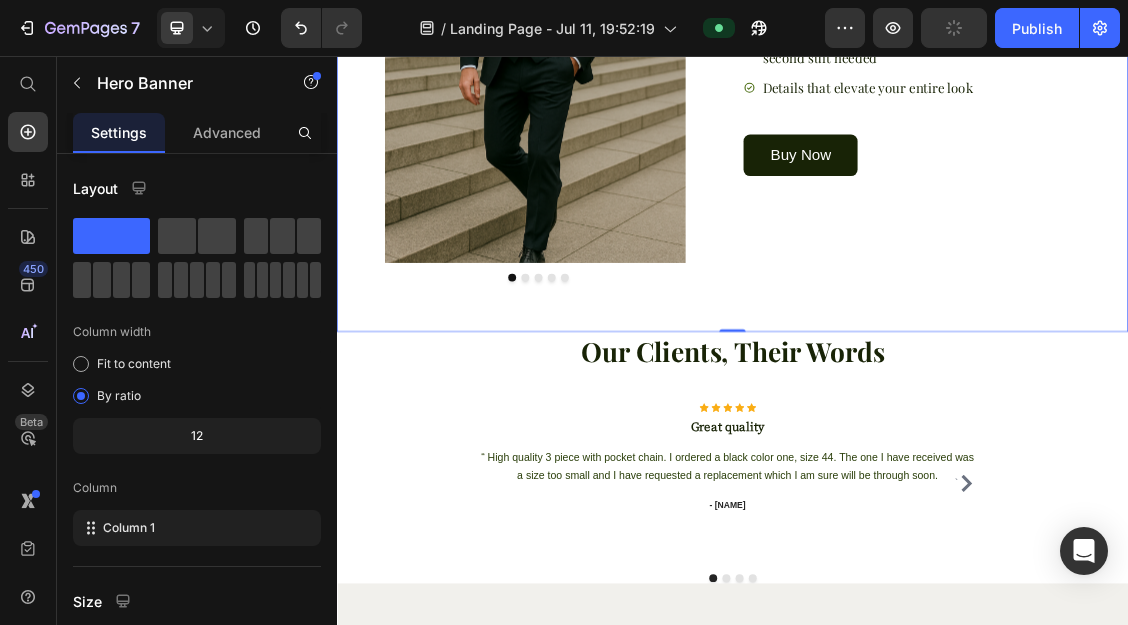 click on "See the Suit in Action Heading
Flattering, structured fit that moves naturally with you
Retains its sharp lines and polished look over time
One look, multiple occasions - no second suit needed
Details that elevate your entire look Item List Buy Now Button Row" at bounding box center (1232, 42) 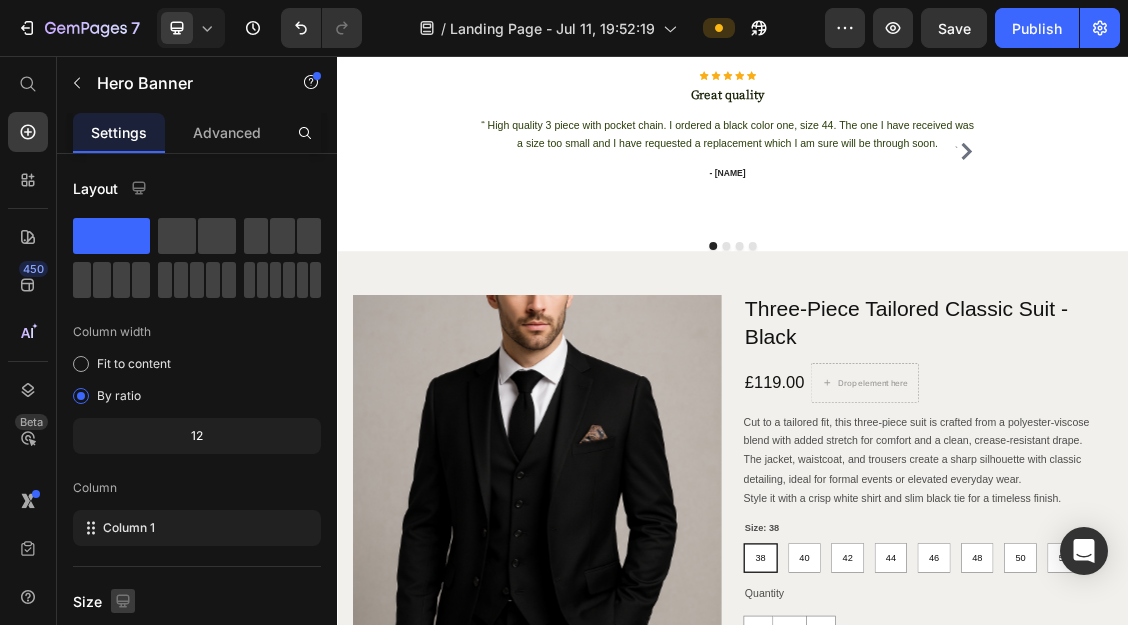 click 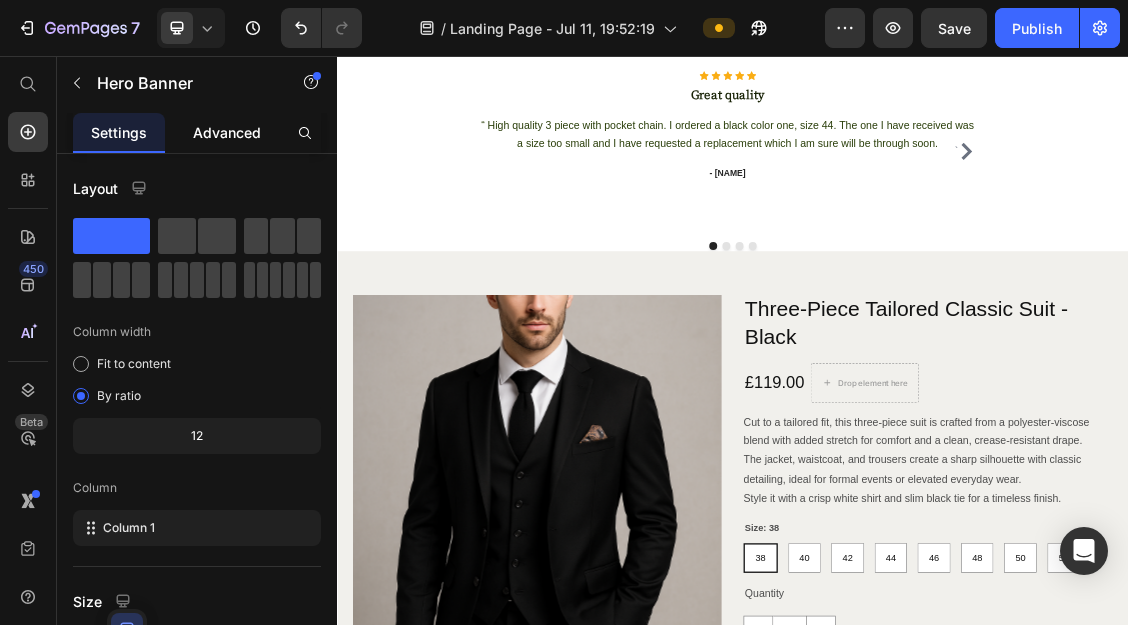 click on "Advanced" at bounding box center (227, 132) 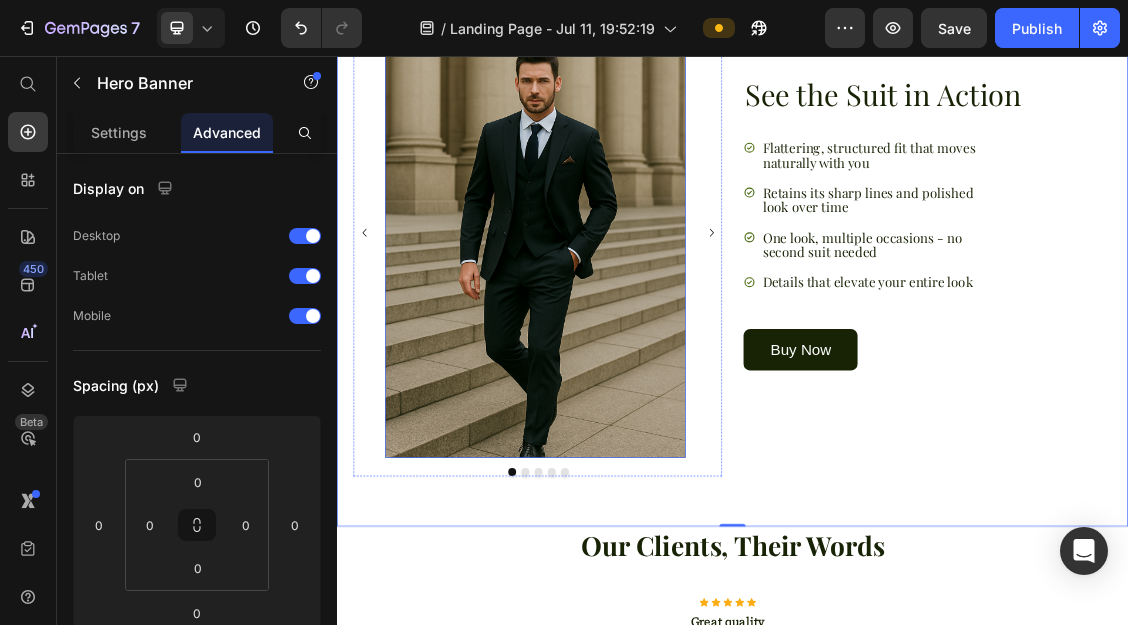 scroll, scrollTop: 3966, scrollLeft: 0, axis: vertical 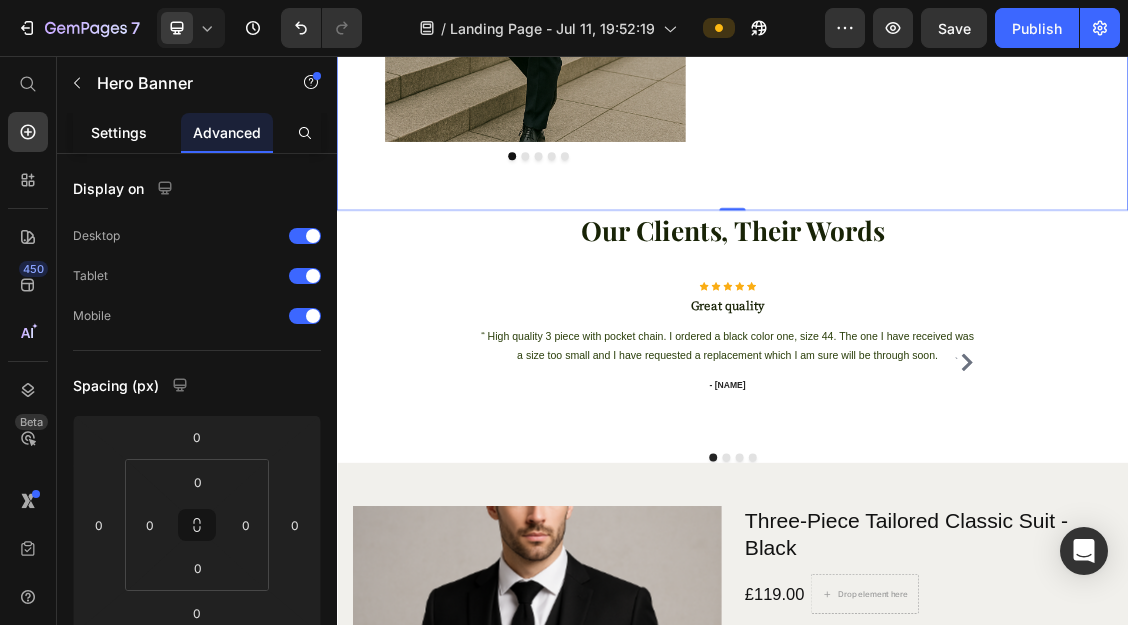click on "Settings" at bounding box center [119, 132] 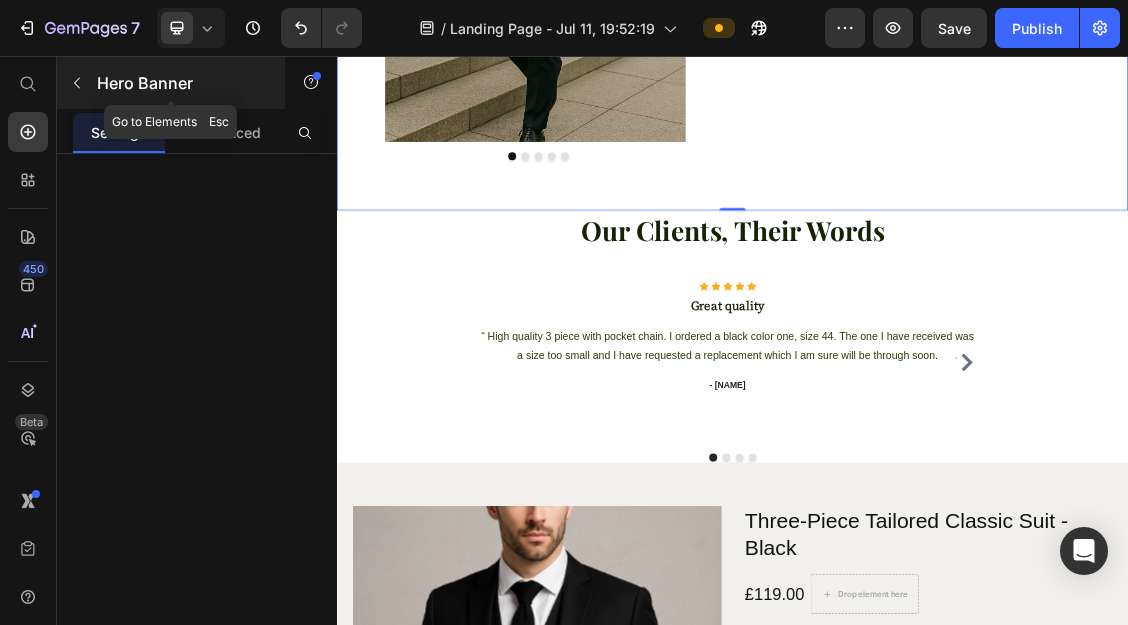 click on "Hero Banner" at bounding box center [182, 83] 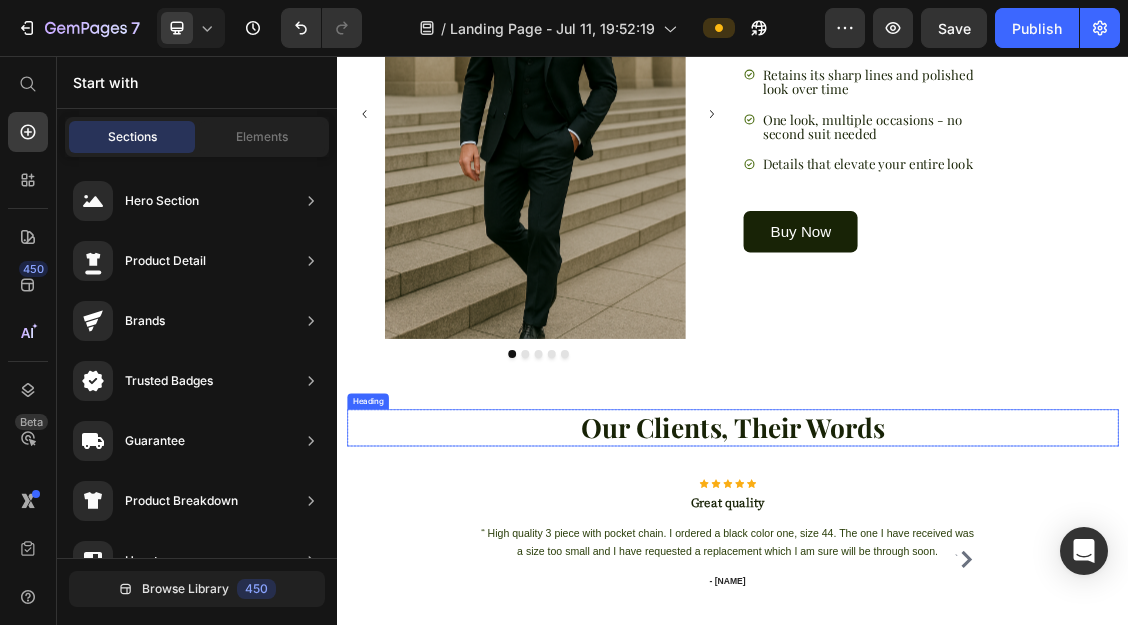 scroll, scrollTop: 2827, scrollLeft: 0, axis: vertical 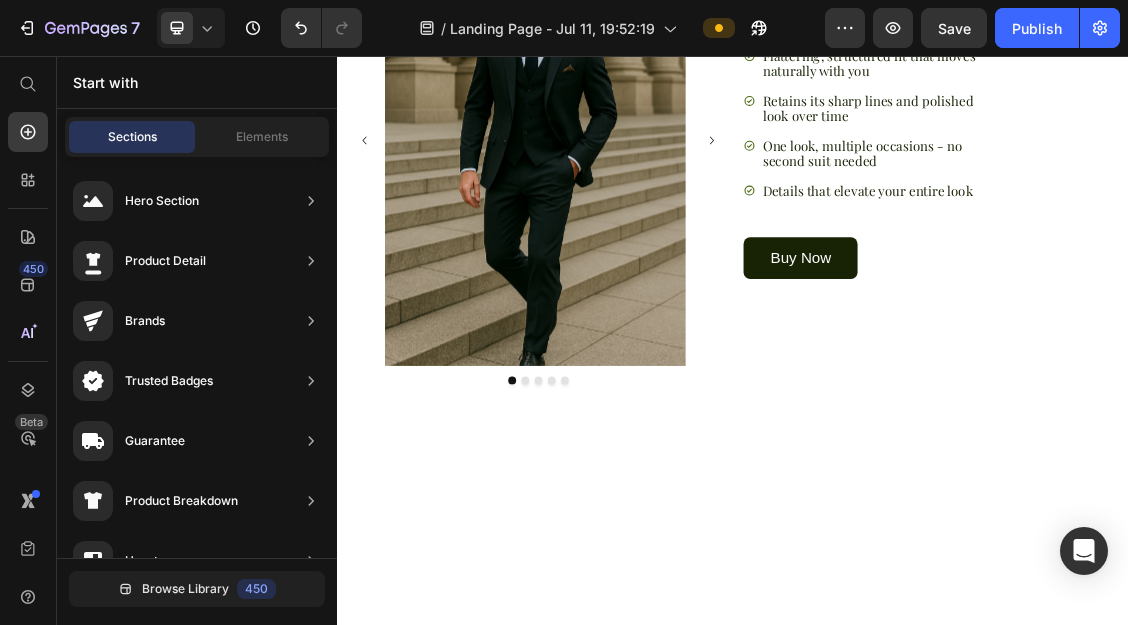 click on "See the Suit in Action Heading
Flattering, structured fit that moves naturally with you
Retains its sharp lines and polished look over time
One look, multiple occasions - no second suit needed
Details that elevate your entire look Item List Buy Now Button Row
Image Image Image Image Image
Carousel" at bounding box center (937, 183) 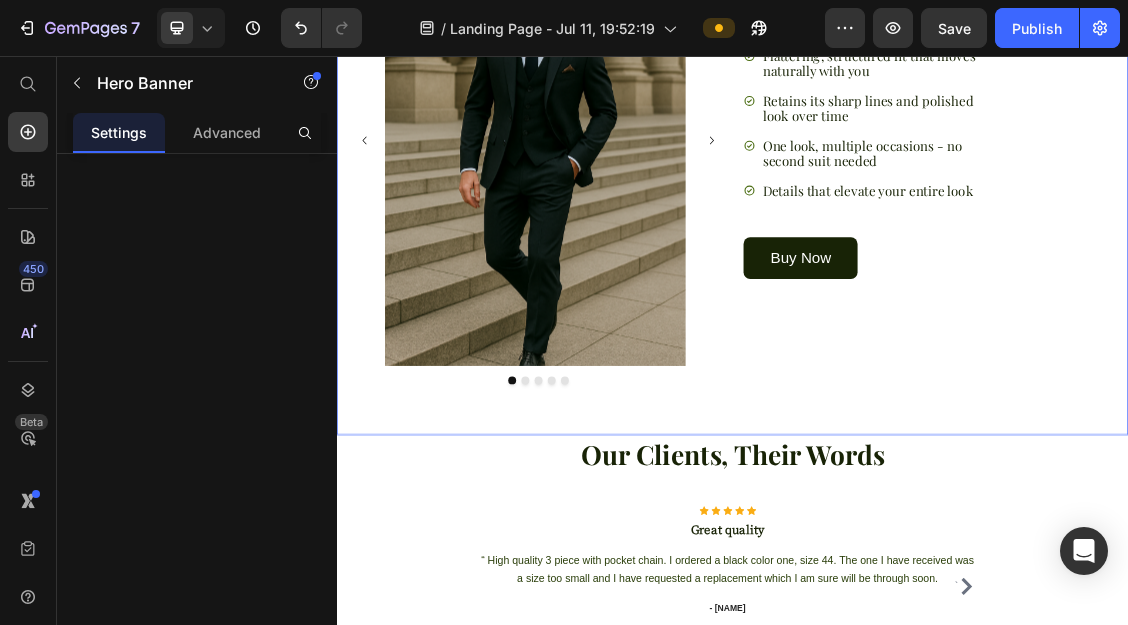 scroll, scrollTop: 3027, scrollLeft: 0, axis: vertical 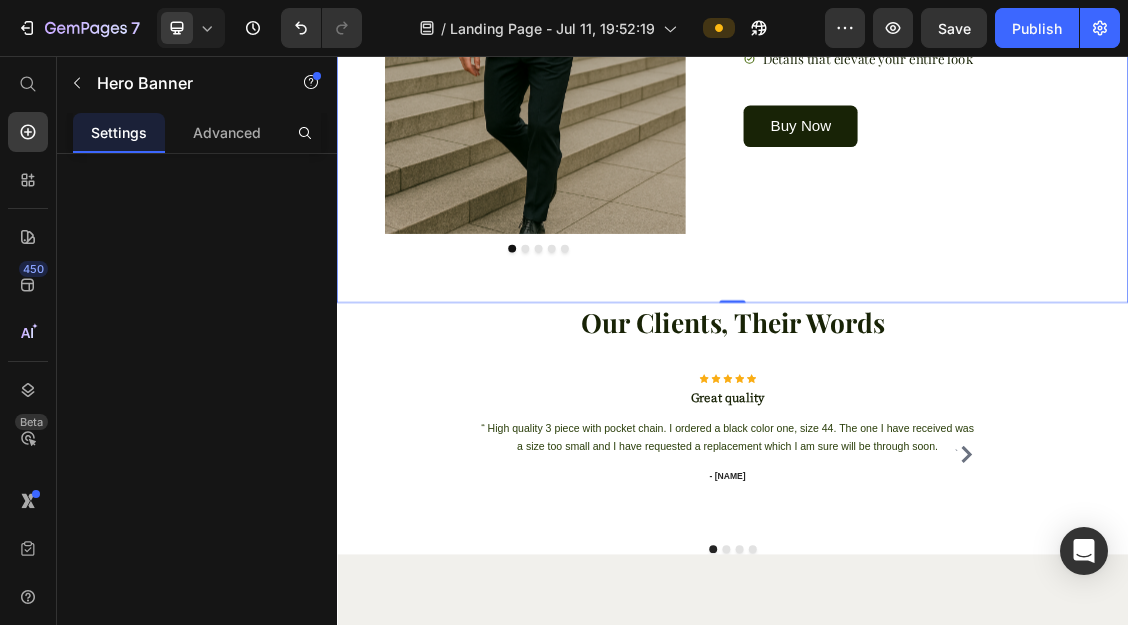 click on "Hero Banner" at bounding box center [430, -482] 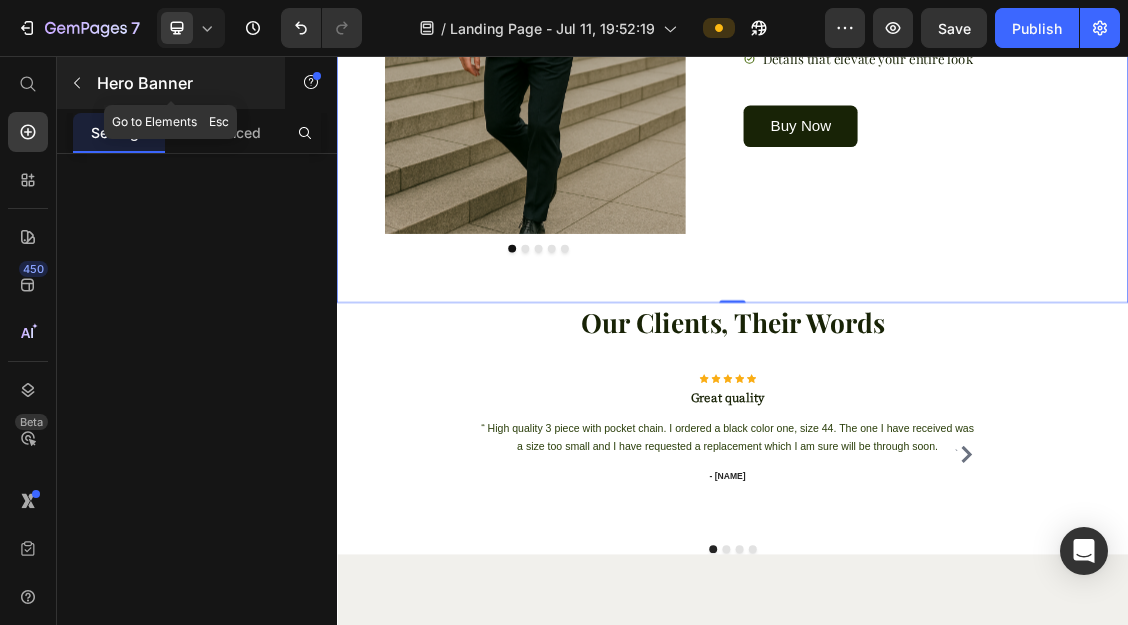 click on "Hero Banner" at bounding box center (182, 83) 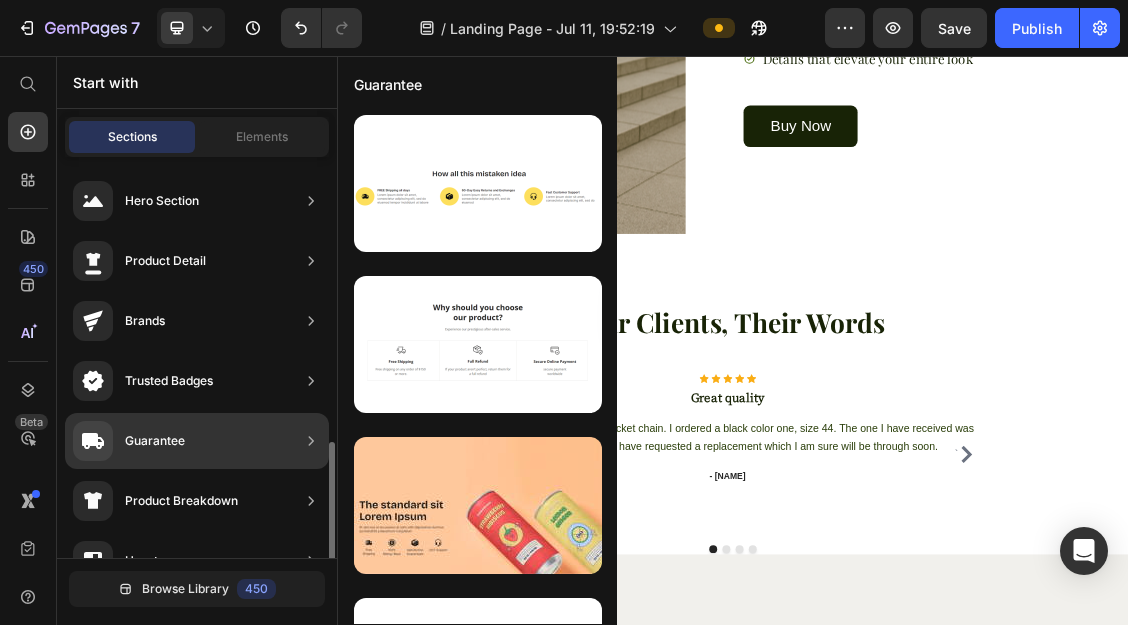 scroll, scrollTop: 0, scrollLeft: 0, axis: both 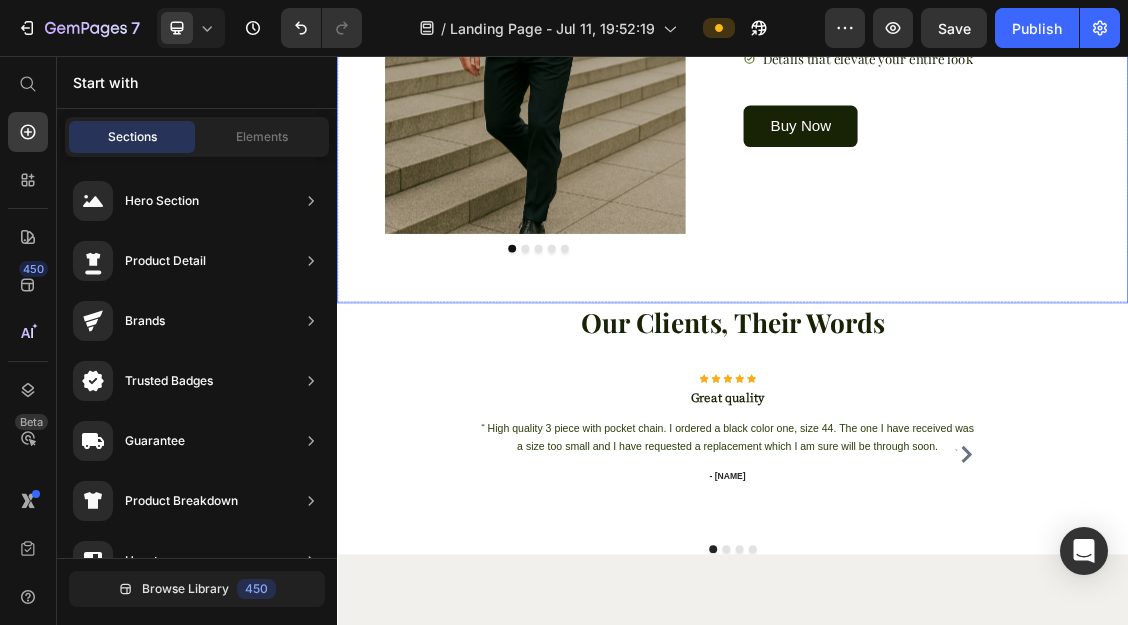 click on "See the Suit in Action Heading
Flattering, structured fit that moves naturally with you
Retains its sharp lines and polished look over time
One look, multiple occasions - no second suit needed
Details that elevate your entire look Item List Buy Now Button Row
Image Image Image Image Image
Carousel" at bounding box center [937, -17] 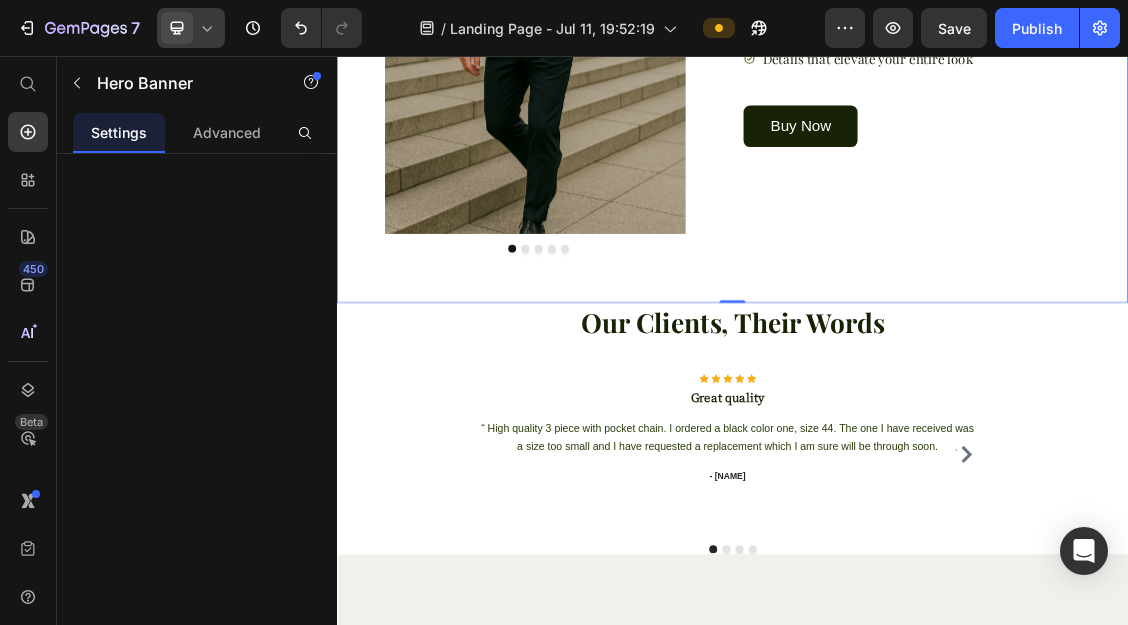 click 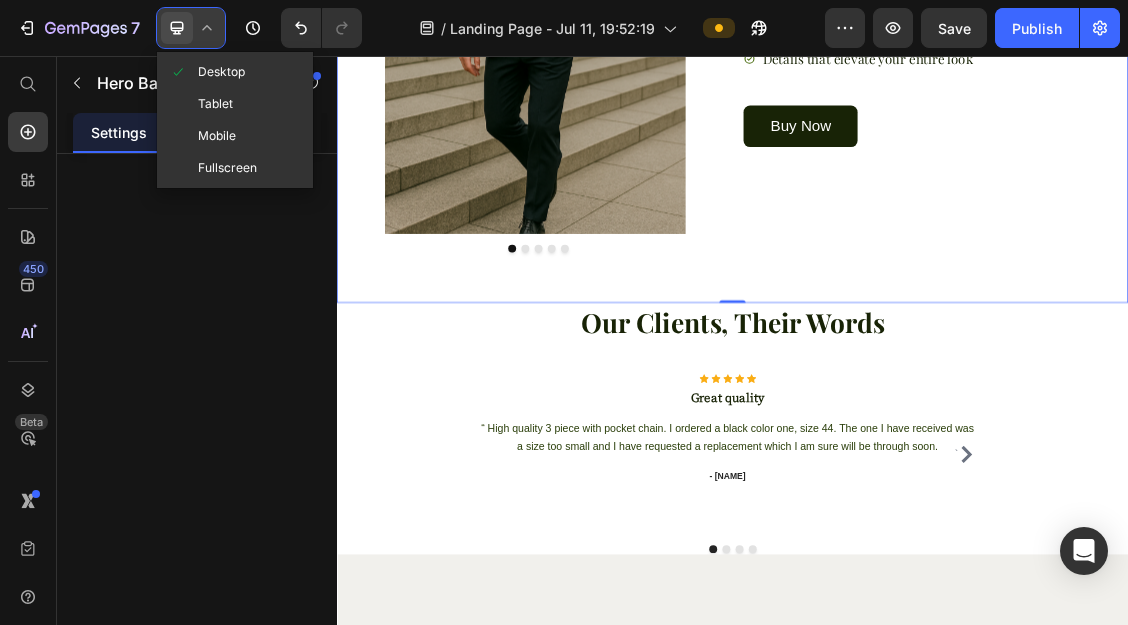 click on "Perfect For..." at bounding box center (937, -659) 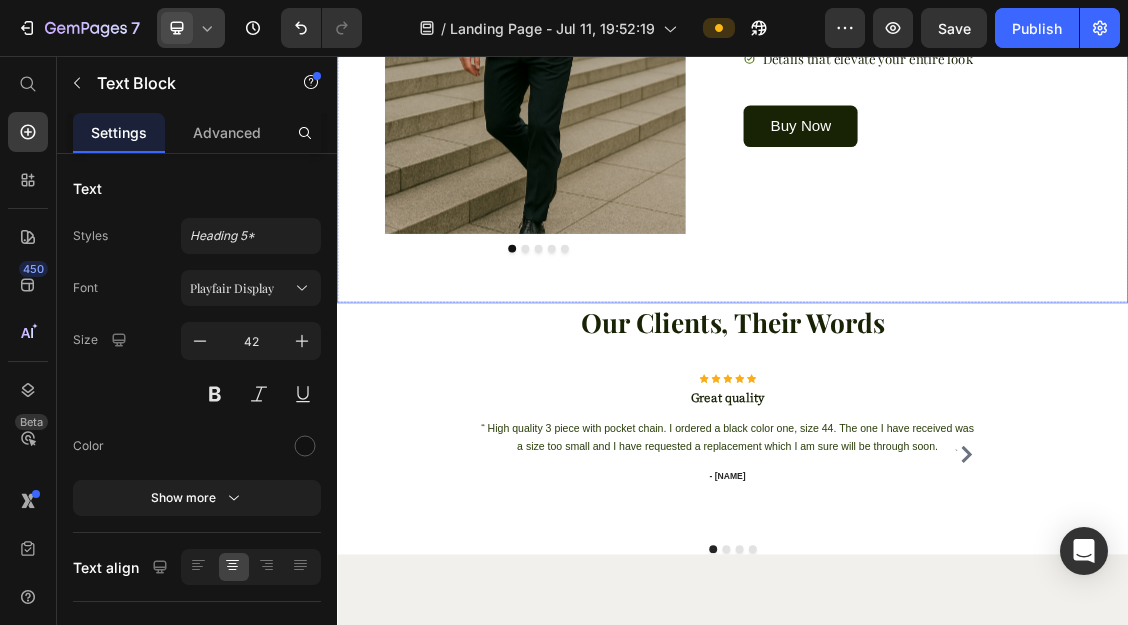 click on "See the Suit in Action Heading
Flattering, structured fit that moves naturally with you
Retains its sharp lines and polished look over time
One look, multiple occasions - no second suit needed
Details that elevate your entire look Item List Buy Now Button Row
Image Image Image Image Image
Carousel" at bounding box center [937, -17] 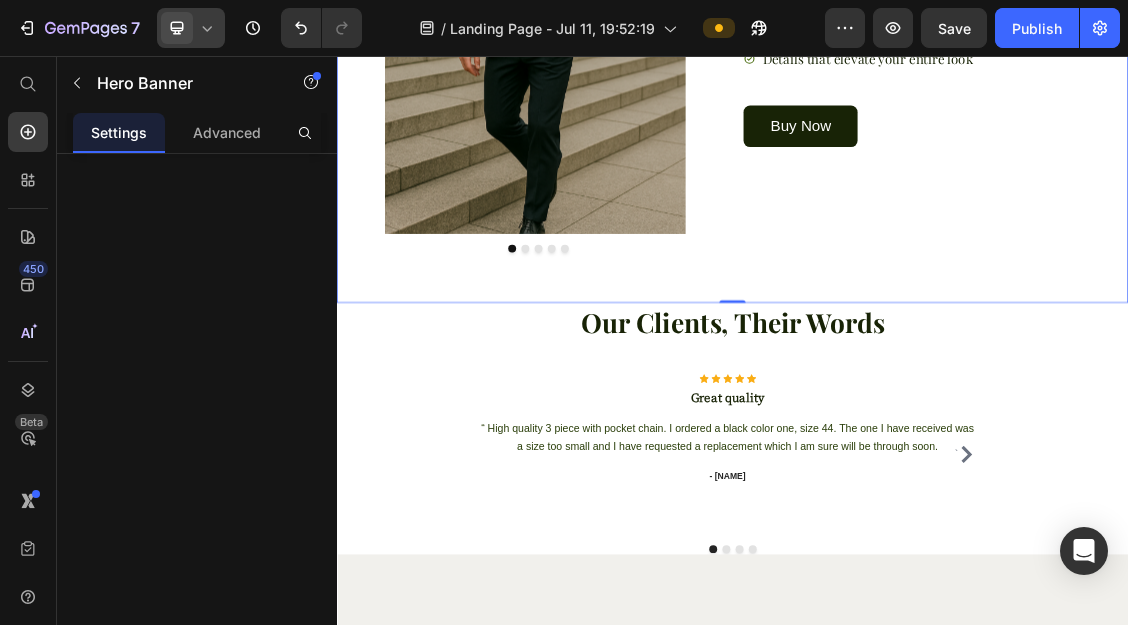 click on "See the Suit in Action Heading
Flattering, structured fit that moves naturally with you
Retains its sharp lines and polished look over time
One look, multiple occasions - no second suit needed
Details that elevate your entire look Item List Buy Now Button Row
Image Image Image Image Image
Carousel" at bounding box center [937, -17] 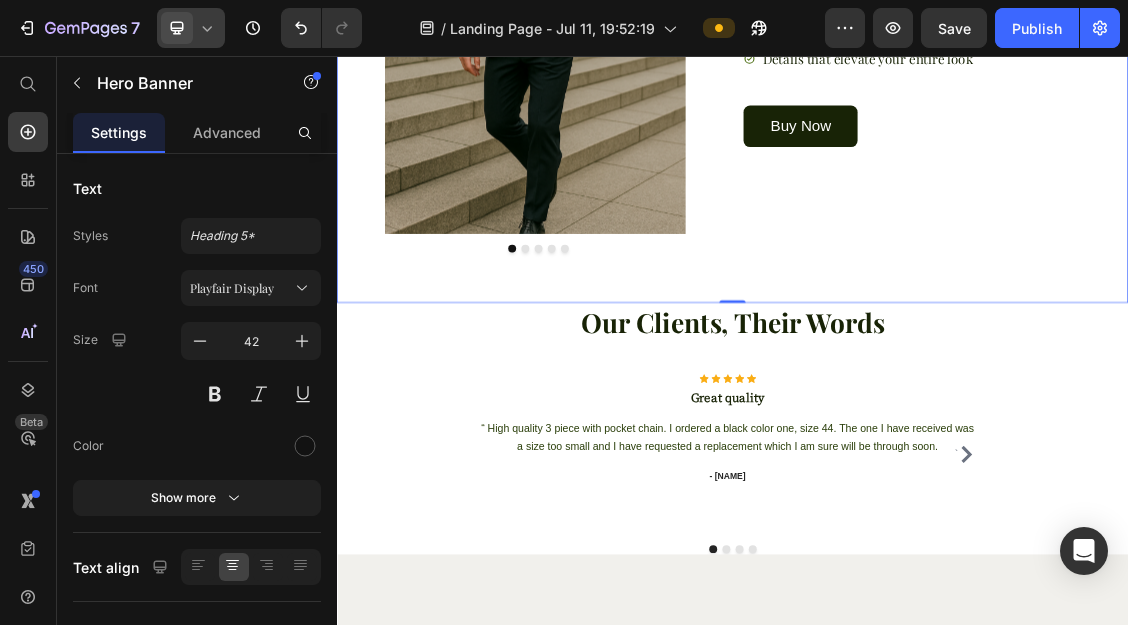 click on "See the Suit in Action Heading
Flattering, structured fit that moves naturally with you
Retains its sharp lines and polished look over time
One look, multiple occasions - no second suit needed
Details that elevate your entire look Item List Buy Now Button Row
Image Image Image Image Image
Carousel" at bounding box center (937, -17) 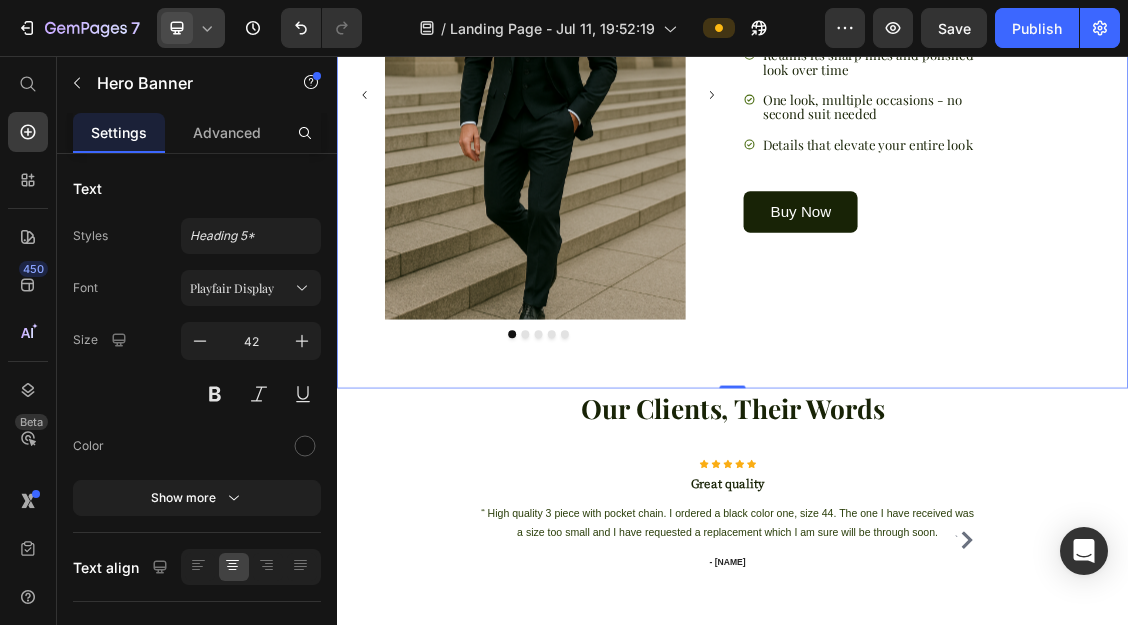 scroll, scrollTop: 3732, scrollLeft: 0, axis: vertical 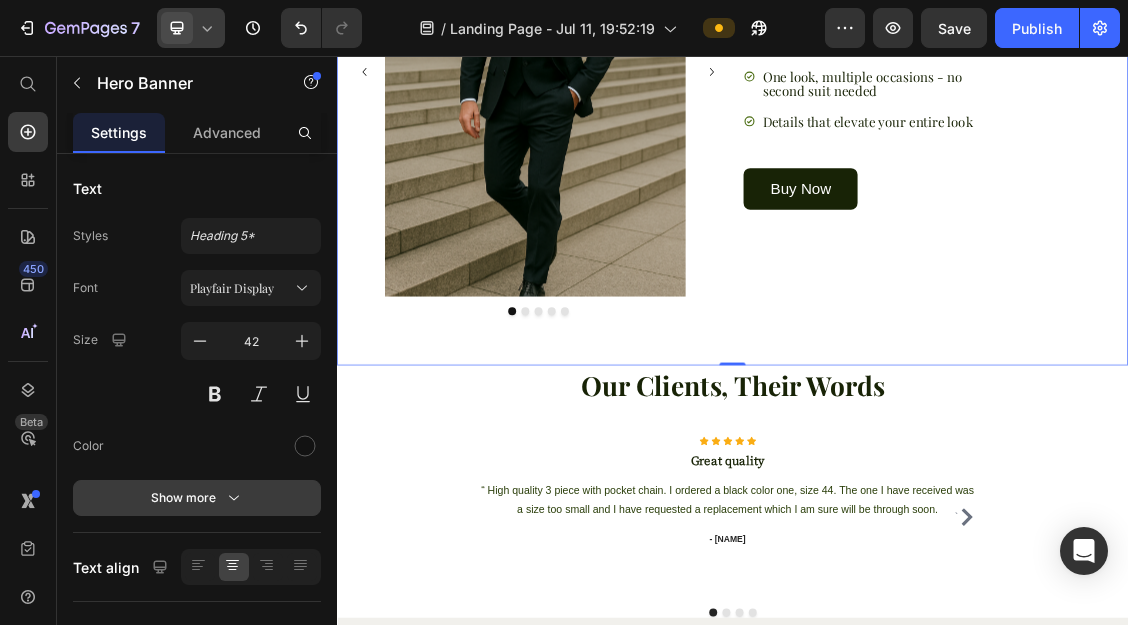 click on "Show more" at bounding box center [197, 498] 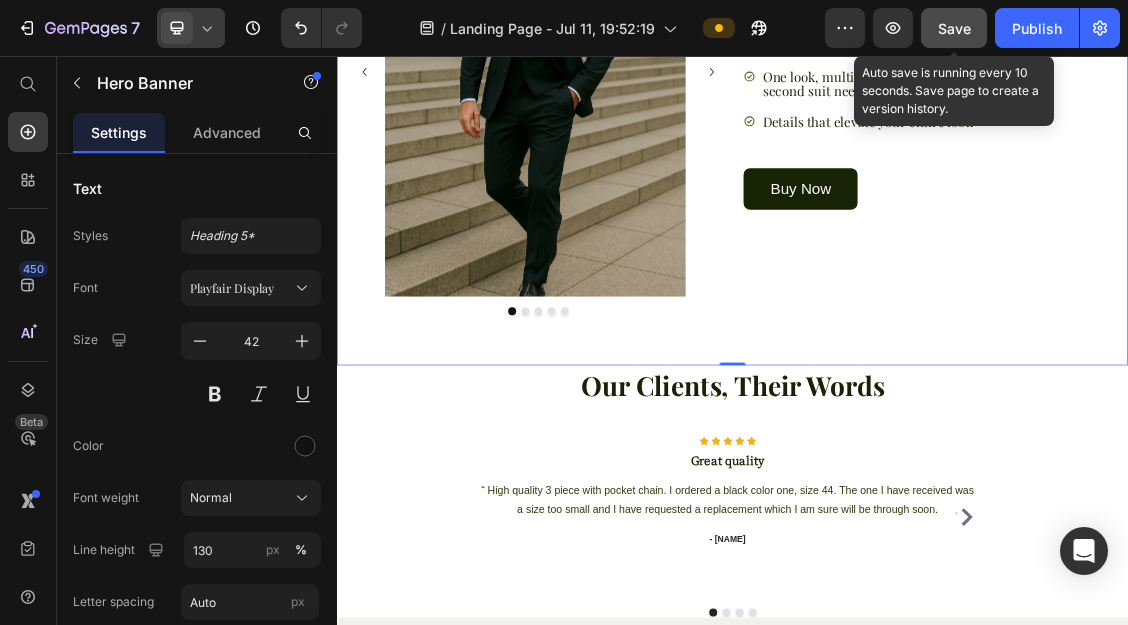 click on "Save" at bounding box center [954, 28] 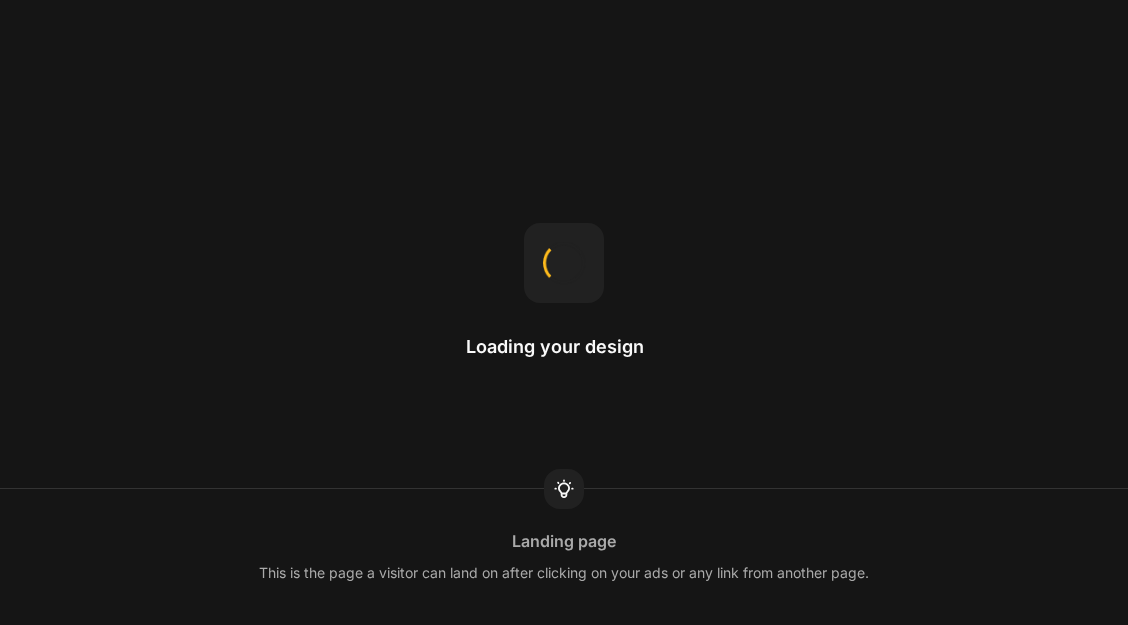 scroll, scrollTop: 0, scrollLeft: 0, axis: both 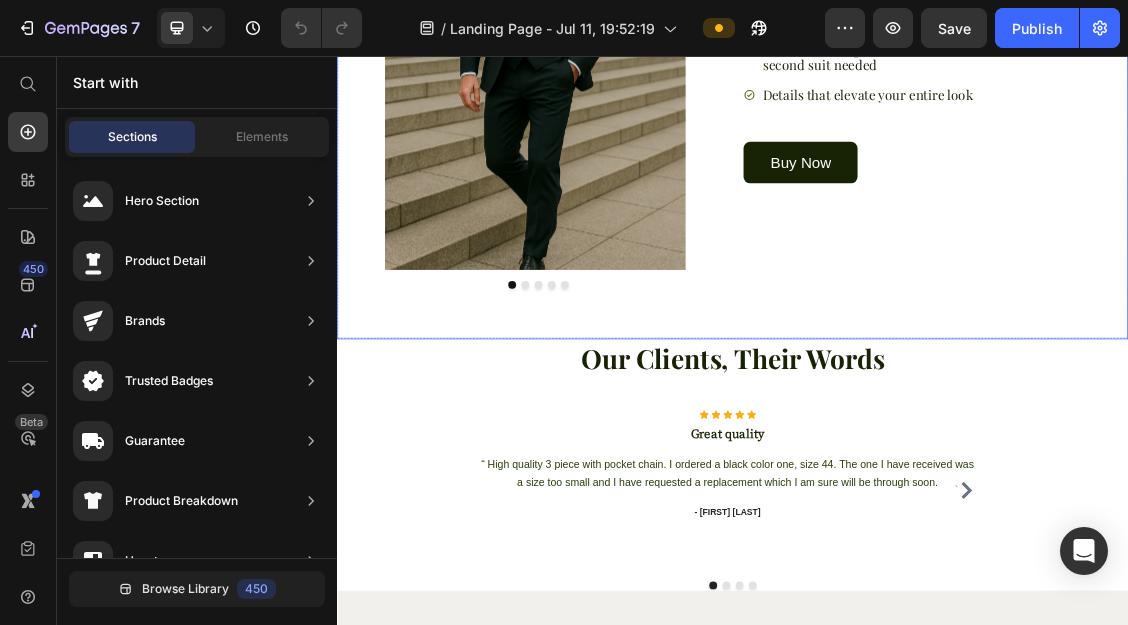 click on "See the Suit in Action Heading
Flattering, structured fit that moves naturally with you
Retains its sharp lines and polished look over time
One look, multiple occasions - no second suit needed
Details that elevate your entire look Item List Buy Now Button Row" at bounding box center (1232, 53) 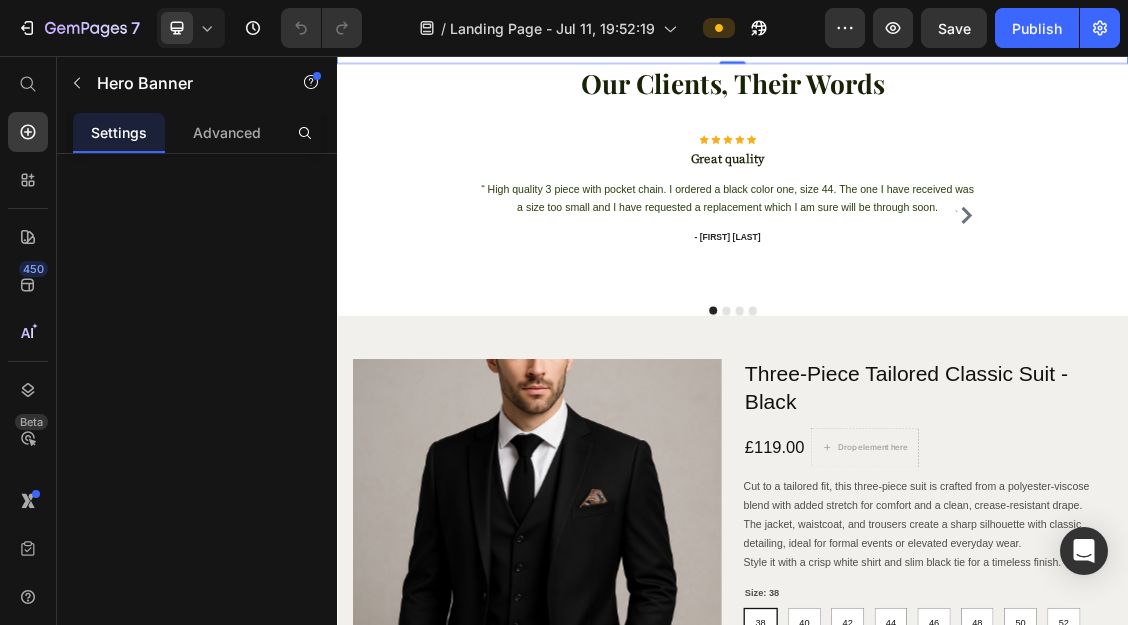 scroll, scrollTop: 3505, scrollLeft: 0, axis: vertical 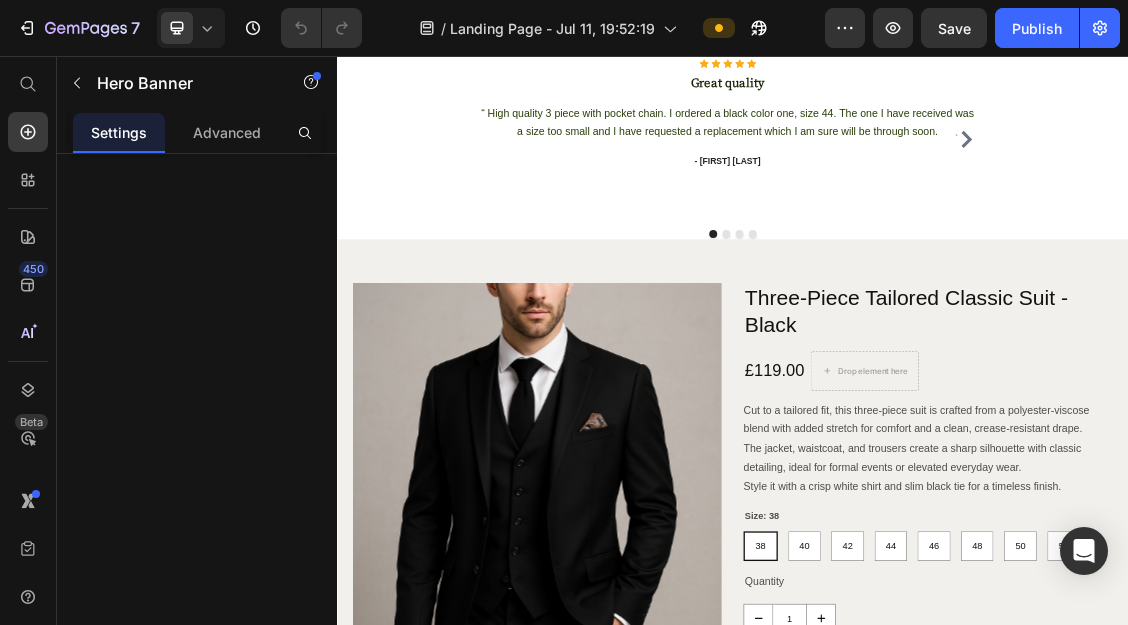 click on "See the Suit in Action Heading
Flattering, structured fit that moves naturally with you
Retains its sharp lines and polished look over time
One look, multiple occasions - no second suit needed
Details that elevate your entire look Item List Buy Now Button Row" at bounding box center [1232, -480] 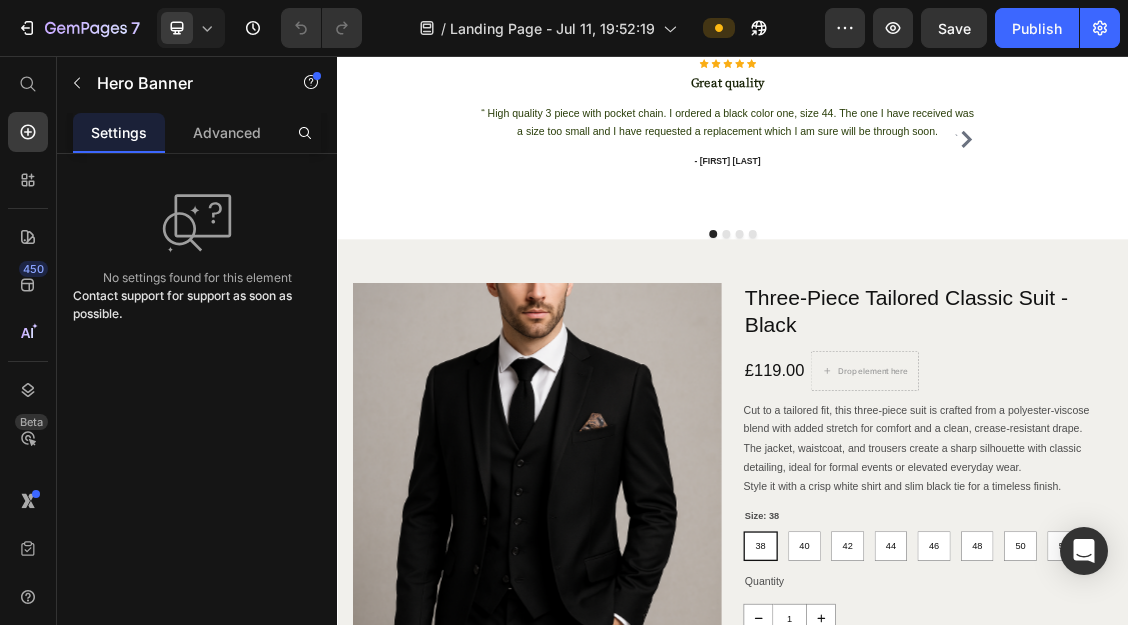 click on "See the Suit in Action Heading
Flattering, structured fit that moves naturally with you
Retains its sharp lines and polished look over time
One look, multiple occasions - no second suit needed
Details that elevate your entire look Item List Buy Now Button Row" at bounding box center (1232, -480) 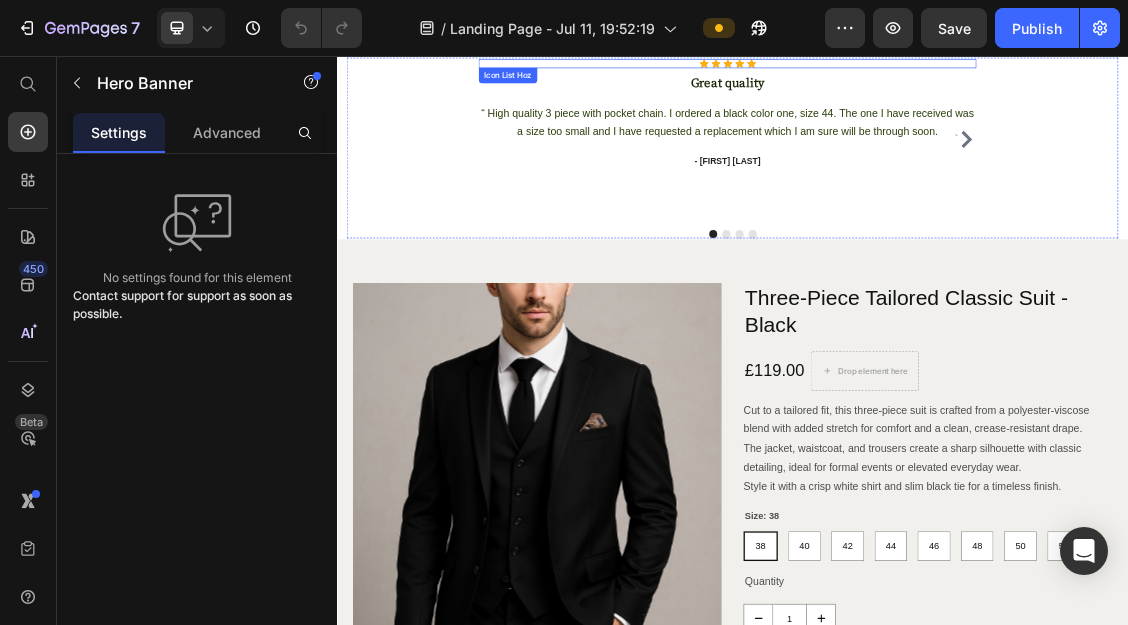 click on "Icon                Icon                Icon                Icon                Icon" at bounding box center [929, 67] 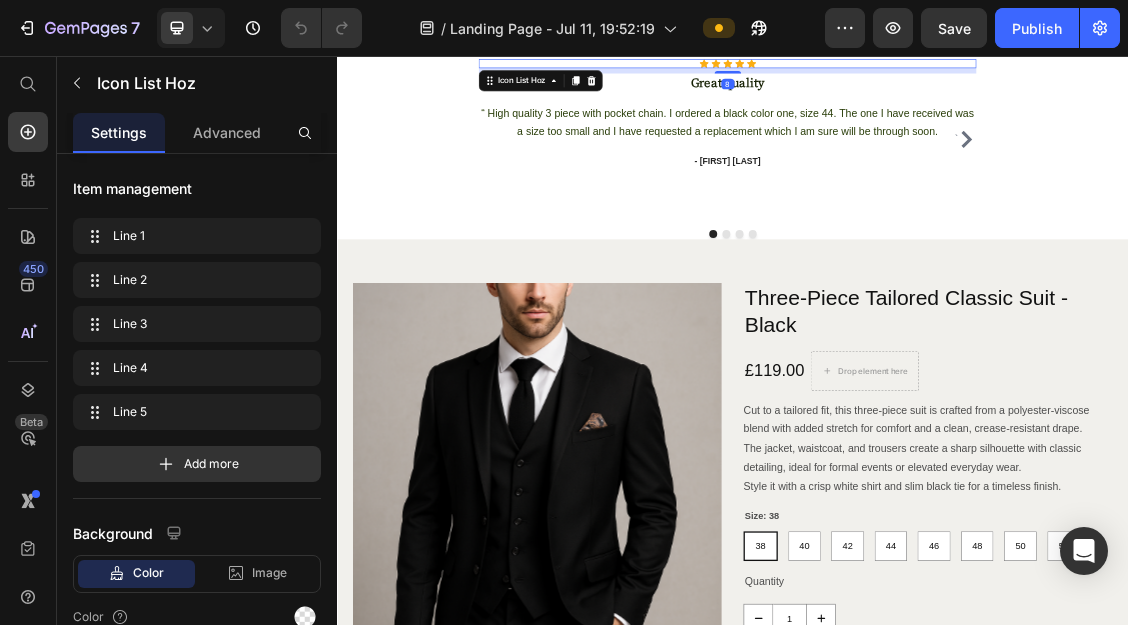click on "Our Clients, Their Words" at bounding box center (937, -18) 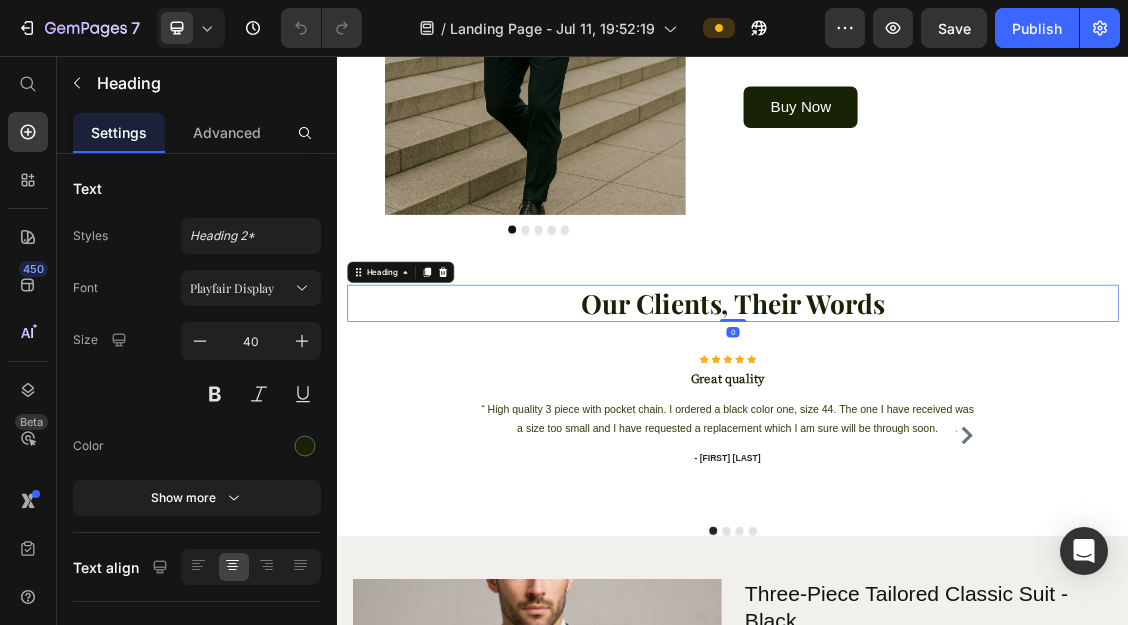 scroll, scrollTop: 3812, scrollLeft: 0, axis: vertical 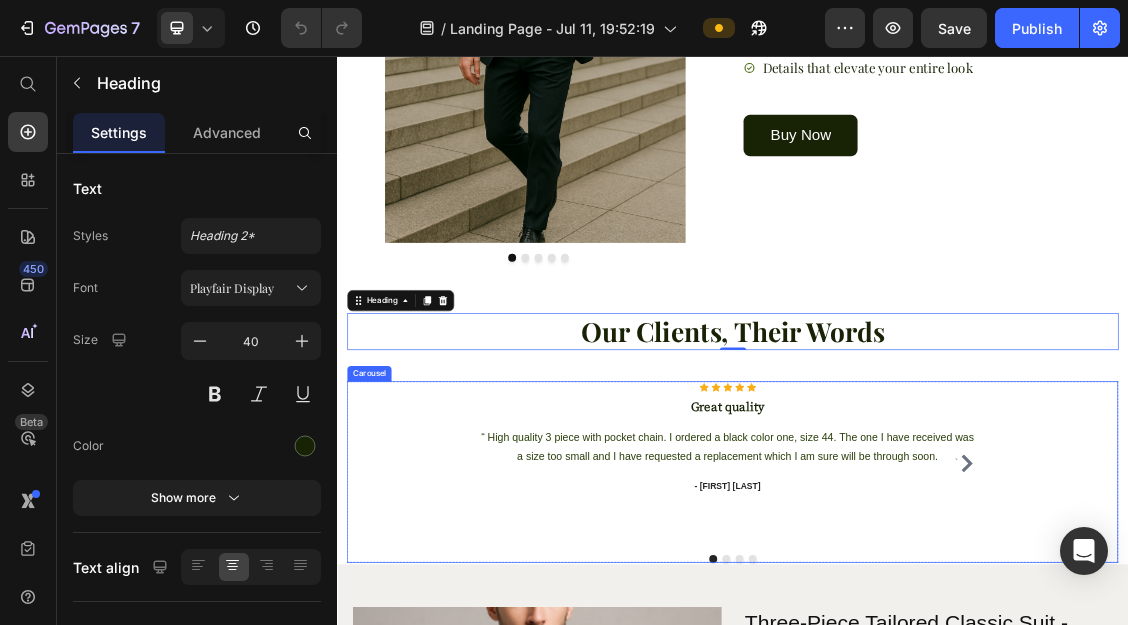 click on "`                Icon                Icon                Icon                Icon                Icon Icon List Hoz Great quality Heading “ High quality 3 piece with pocket chain. I ordered a black color one, size 44. The one I have received was a size too small and I have requested a replacement which I am sure will be through soon.  Text block - [FIRST] [LAST] Text block                Icon                Icon                Icon                Icon                Icon Icon List Hoz Nice Suit Heading " Excellent suit for the price...lovely quality, colour was spot on..recommend" Text block - [FIRST] [LAST] Text block                Icon                Icon                Icon                Icon                Icon Icon List Hoz Best suit ever! Heading “ Absolutely fabulous, great quality at a great price ! I couldn't be hapier, highly recommend" Text block - [FIRST] Text block                Icon                Icon                Icon                Icon                Icon Icon List Hoz Great Suit, True to Size" at bounding box center (937, 687) 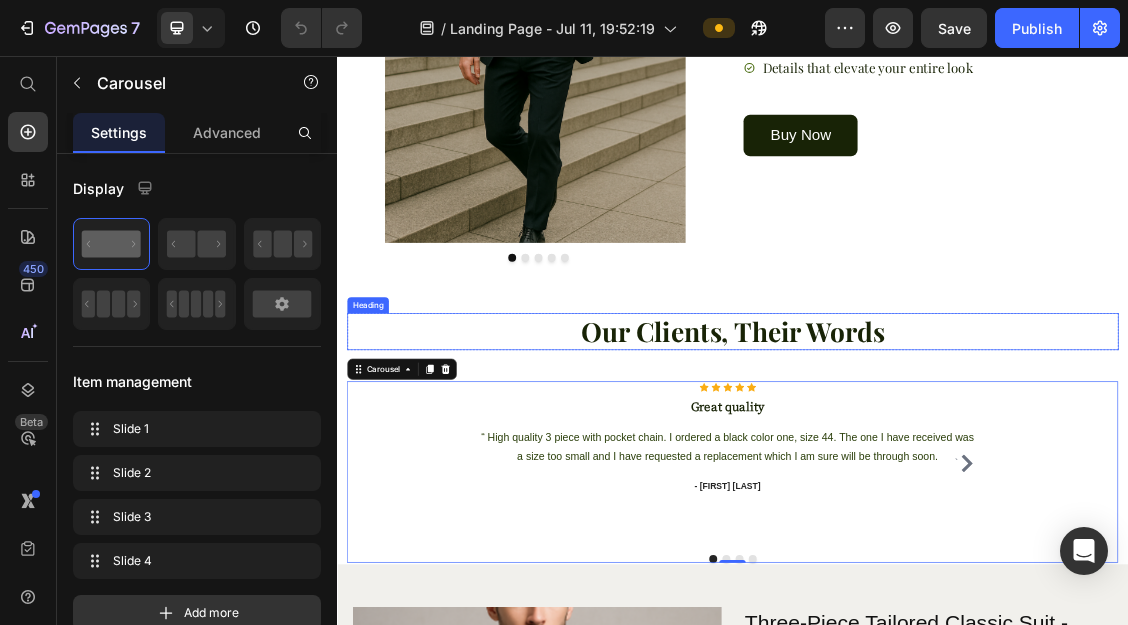 click on "Our Clients, Their Words" at bounding box center (937, 474) 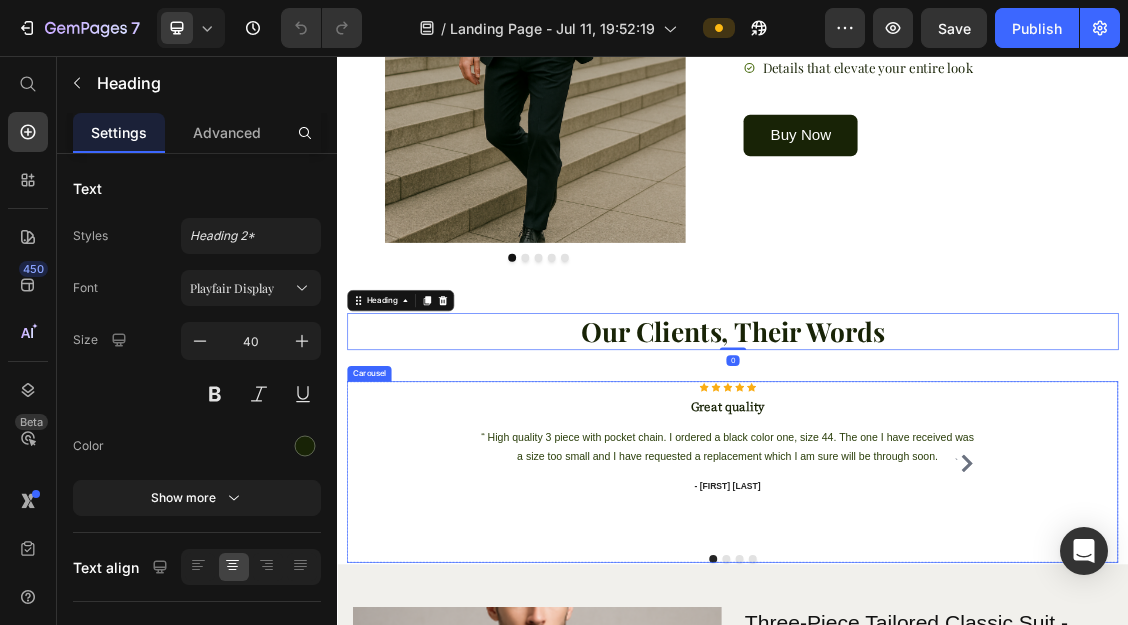 click on "`                Icon                Icon                Icon                Icon                Icon Icon List Hoz Great quality Heading “ High quality 3 piece with pocket chain. I ordered a black color one, size 44. The one I have received was a size too small and I have requested a replacement which I am sure will be through soon.  Text block - [FIRST] [LAST] Text block                Icon                Icon                Icon                Icon                Icon Icon List Hoz Nice Suit Heading " Excellent suit for the price...lovely quality, colour was spot on..recommend" Text block - [FIRST] [LAST] Text block                Icon                Icon                Icon                Icon                Icon Icon List Hoz Best suit ever! Heading “ Absolutely fabulous, great quality at a great price ! I couldn't be hapier, highly recommend" Text block - [FIRST] Text block                Icon                Icon                Icon                Icon                Icon Icon List Hoz Great Suit, True to Size" at bounding box center (937, 687) 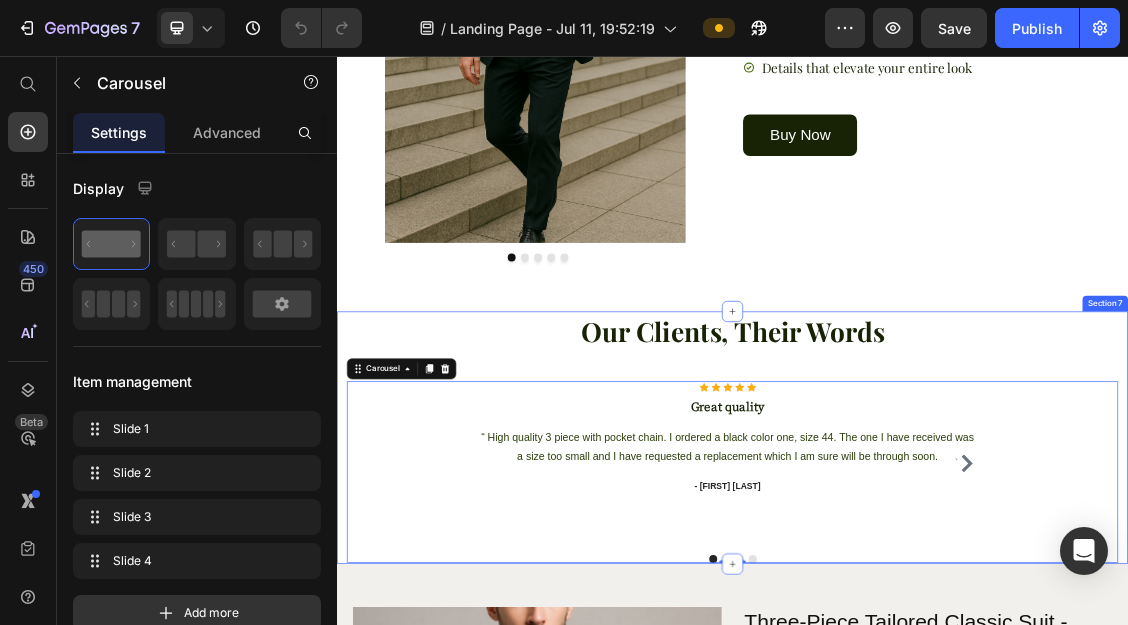 click on "Our Clients, Their Words Heading Row `                Icon                Icon                Icon                Icon                Icon Icon List Hoz Great quality Heading “ High quality 3 piece with pocket chain. I ordered a black color one, size 44. The one I have received was a size too small and I have requested a replacement which I am sure will be through soon.  Text block - [FIRST] [LAST] Text block                Icon                Icon                Icon                Icon                Icon Icon List Hoz Nice Suit Heading " Excellent suit for the price...lovely quality, colour was spot on..recommend" Text block - [FIRST] [LAST] Text block                Icon                Icon                Icon                Icon                Icon Icon List Hoz Best suit ever! Heading “ Absolutely fabulous, great quality at a great price ! I couldn't be hapier, highly recommend" Text block - [FIRST] Text block                Icon                Icon                Icon                Icon                Icon Icon List Hoz Great Suit, True to Size" at bounding box center (937, 635) 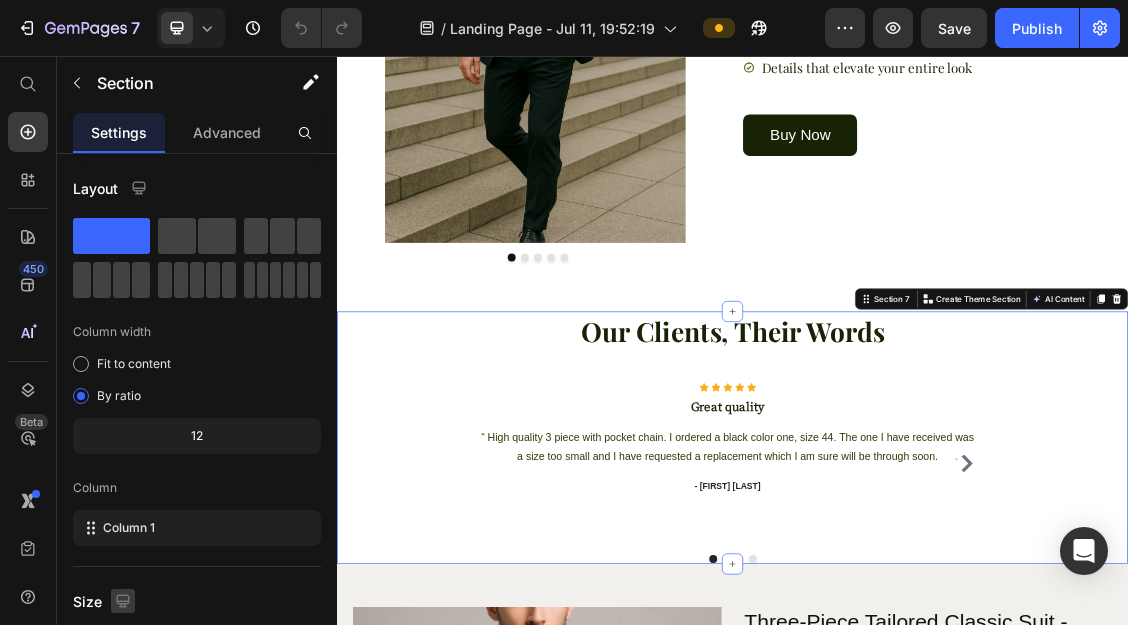 click 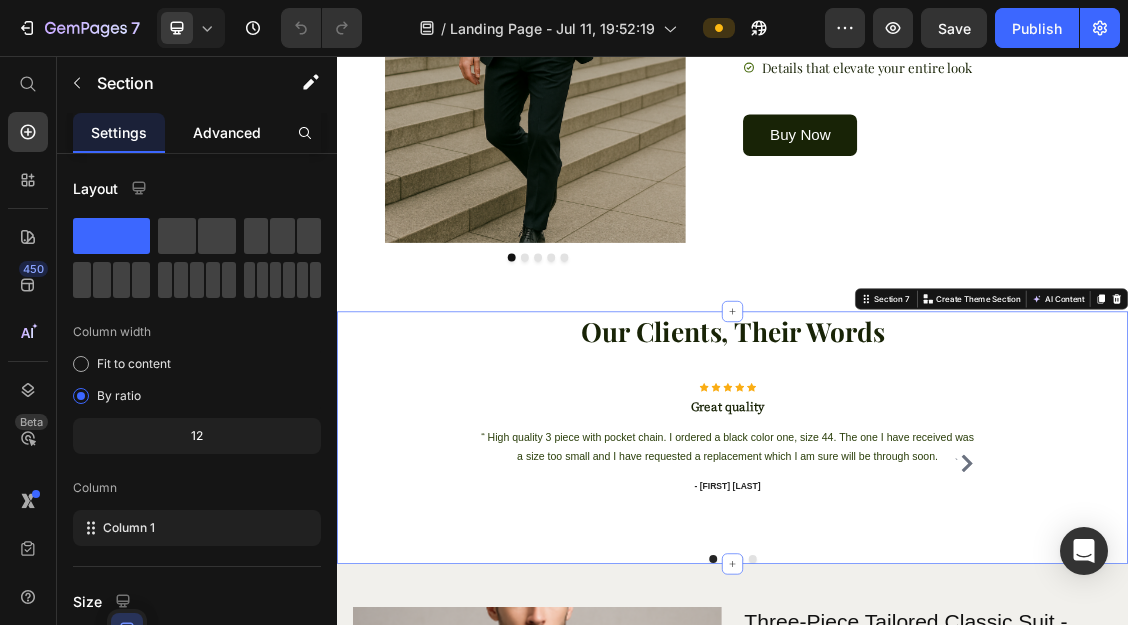 click on "Advanced" 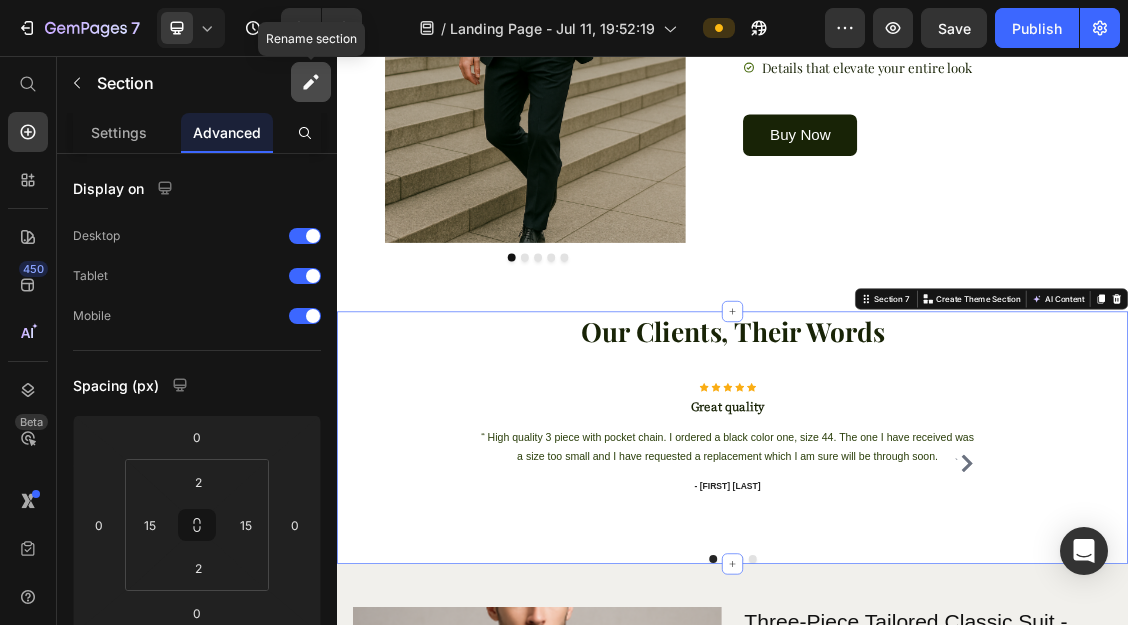click 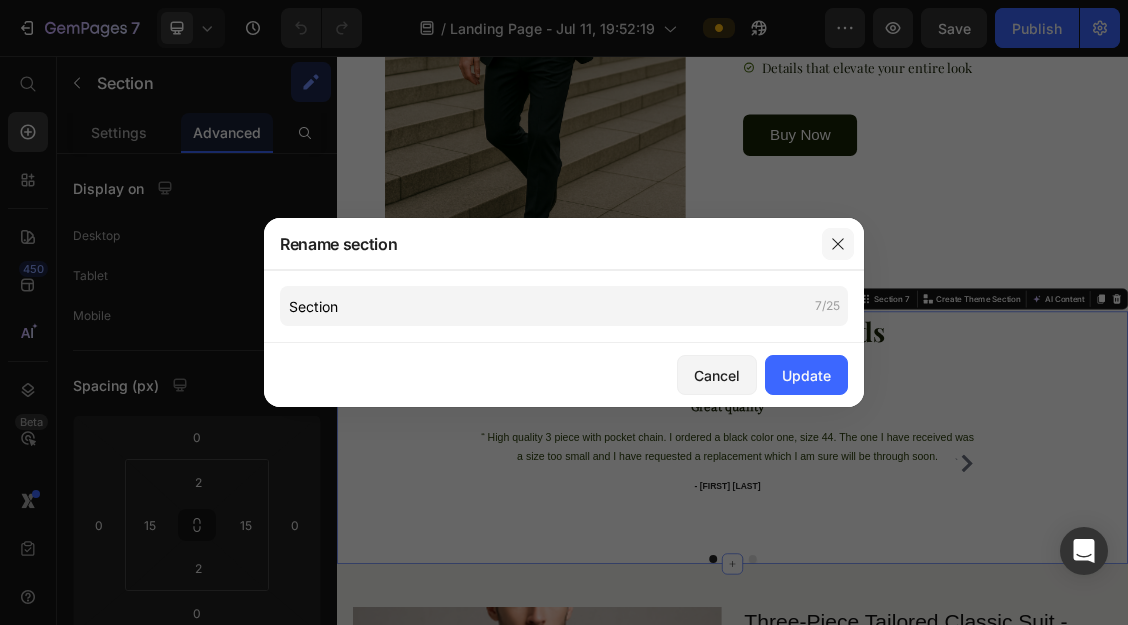 click 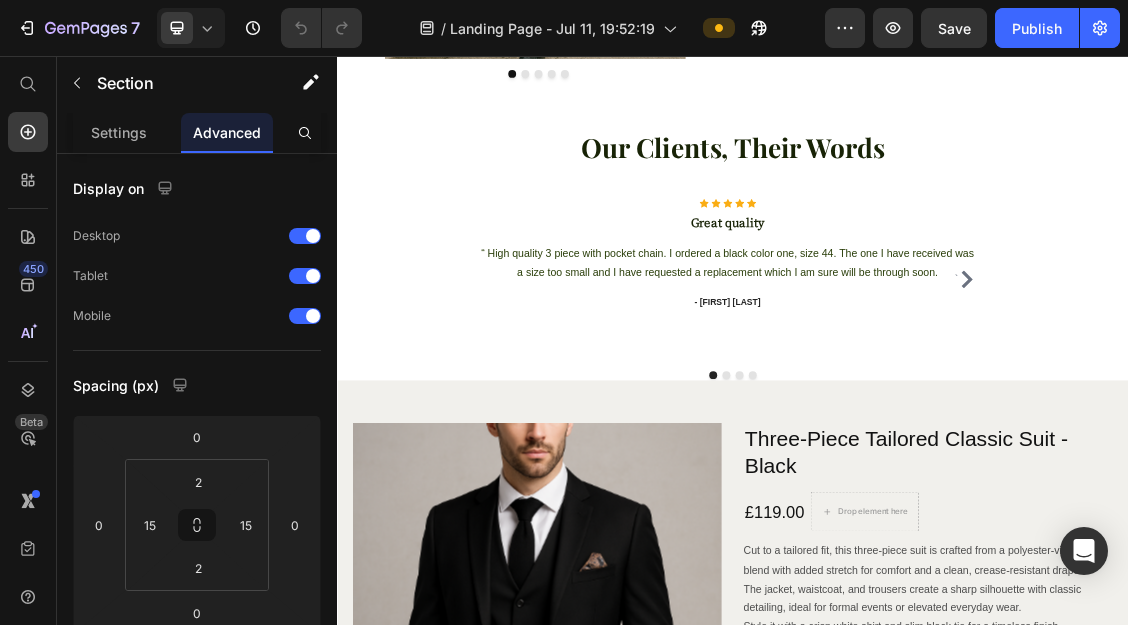 scroll, scrollTop: 4077, scrollLeft: 0, axis: vertical 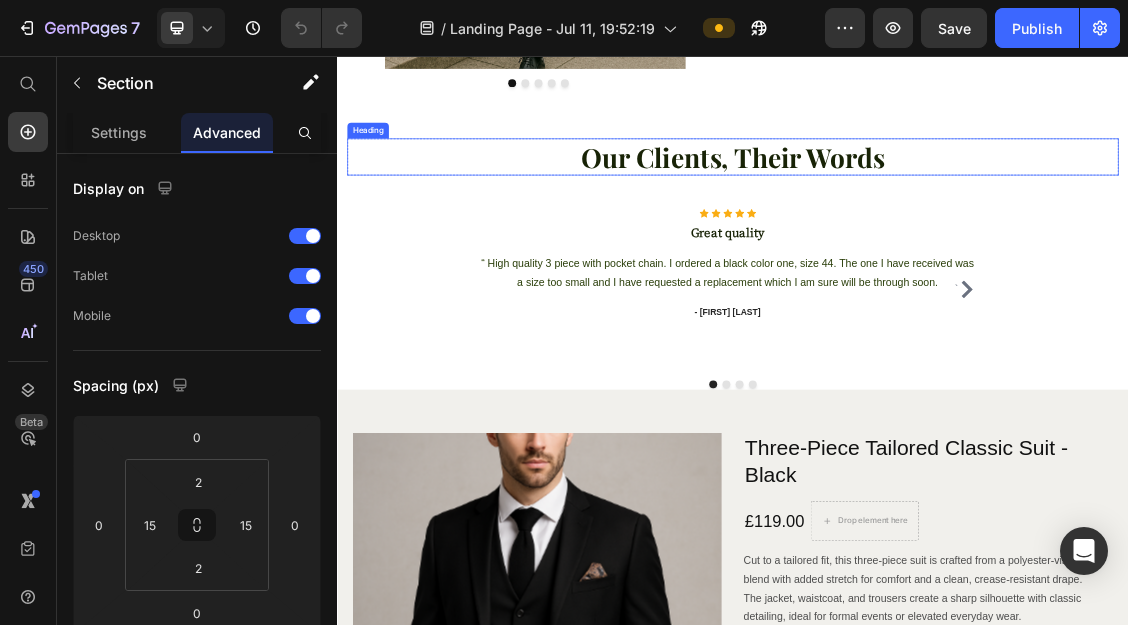 click on "Our Clients, Their Words" at bounding box center [937, 209] 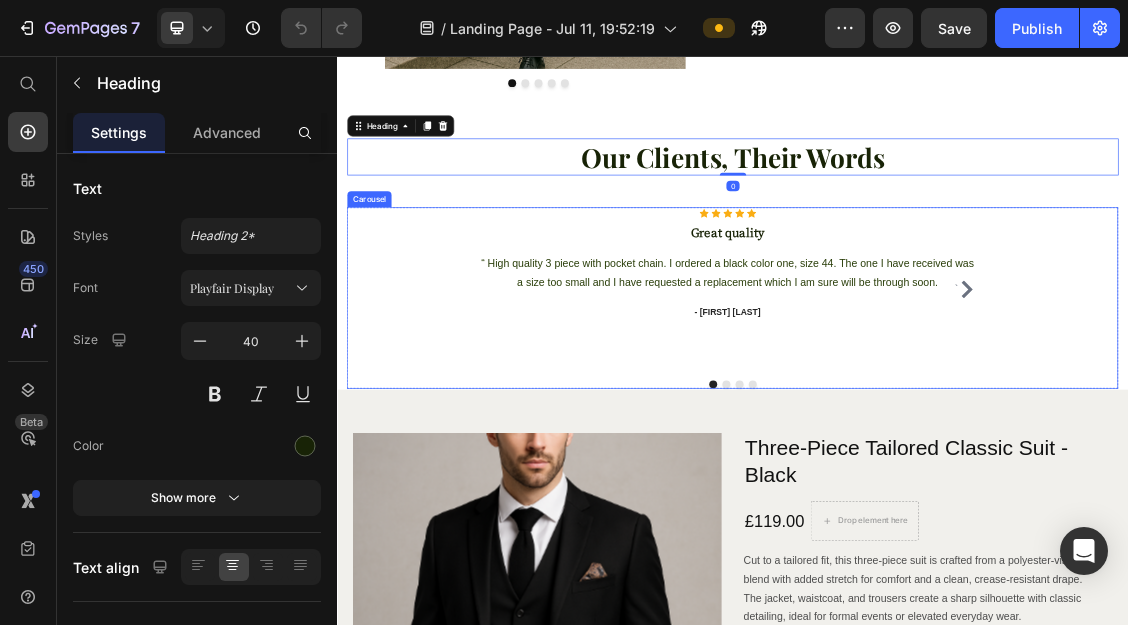 click on "`                Icon                Icon                Icon                Icon                Icon Icon List Hoz Great quality Heading “ High quality 3 piece with pocket chain. I ordered a black color one, size 44. The one I have received was a size too small and I have requested a replacement which I am sure will be through soon.  Text block - [FIRST] [LAST] Text block                Icon                Icon                Icon                Icon                Icon Icon List Hoz Nice Suit Heading " Excellent suit for the price...lovely quality, colour was spot on..recommend" Text block - [FIRST] [LAST] Text block                Icon                Icon                Icon                Icon                Icon Icon List Hoz Best suit ever! Heading “ Absolutely fabulous, great quality at a great price ! I couldn't be hapier, highly recommend" Text block - [FIRST] Text block                Icon                Icon                Icon                Icon                Icon Icon List Hoz Great Suit, True to Size" at bounding box center (937, 422) 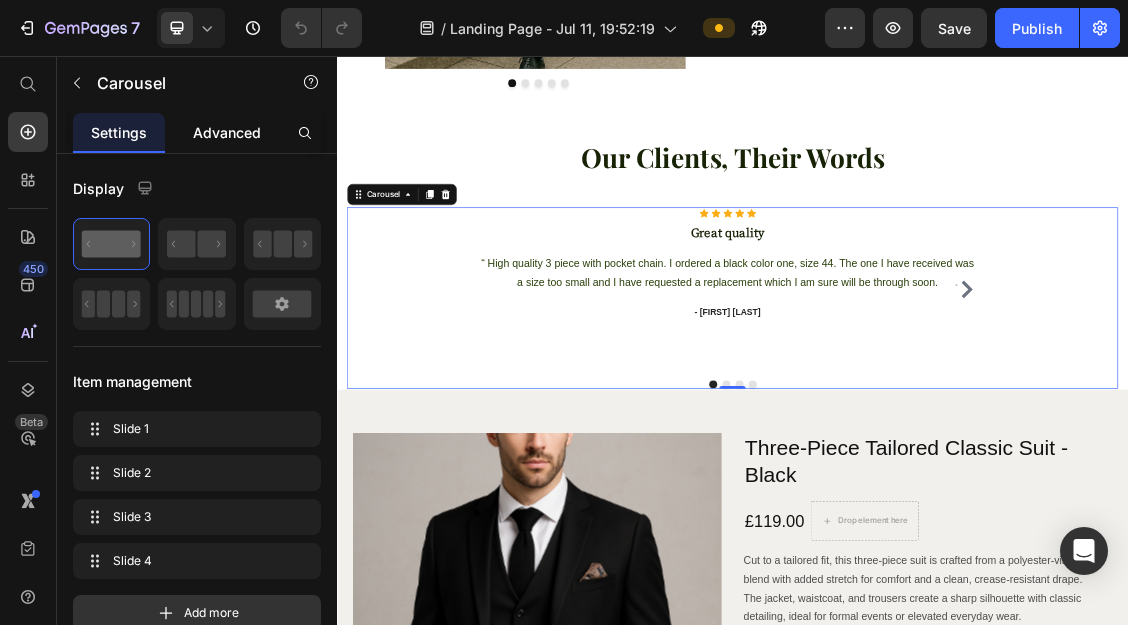 click on "Advanced" at bounding box center (227, 132) 